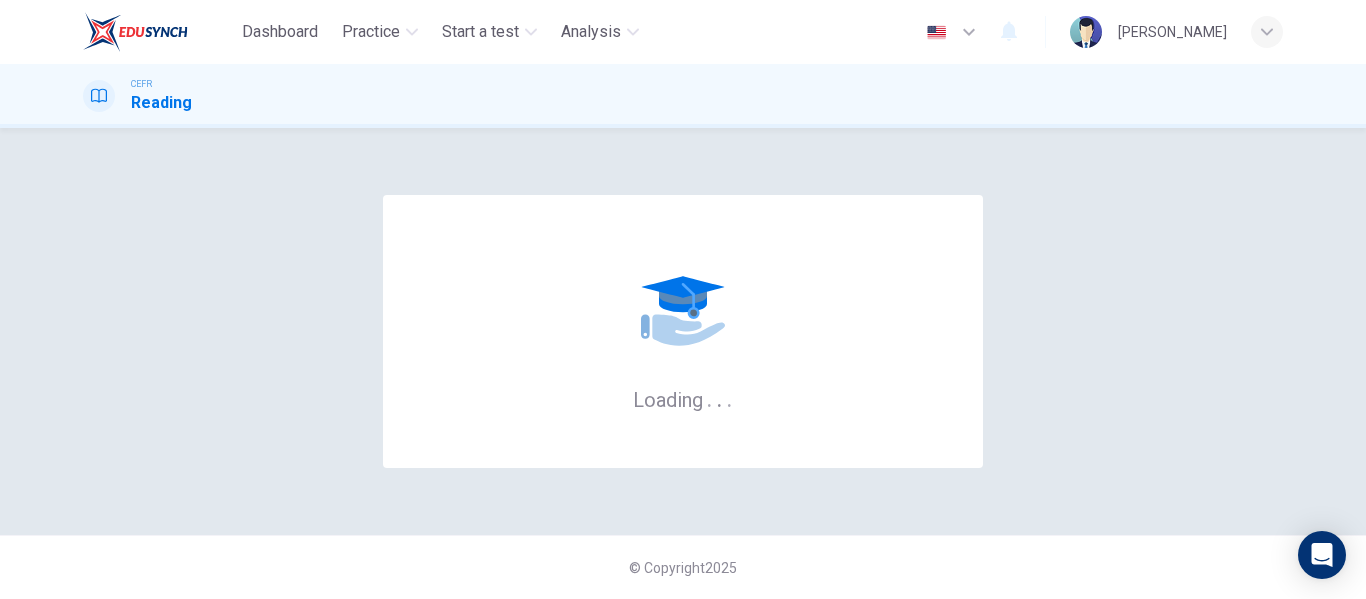 scroll, scrollTop: 0, scrollLeft: 0, axis: both 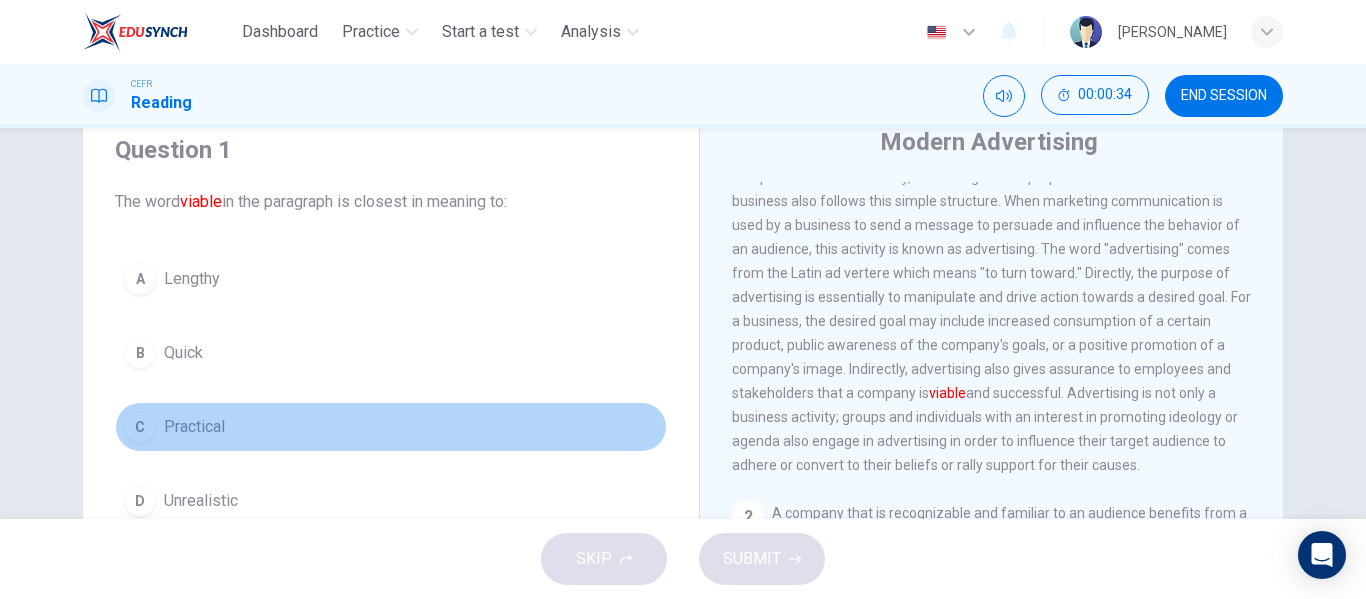 click on "C" at bounding box center [140, 427] 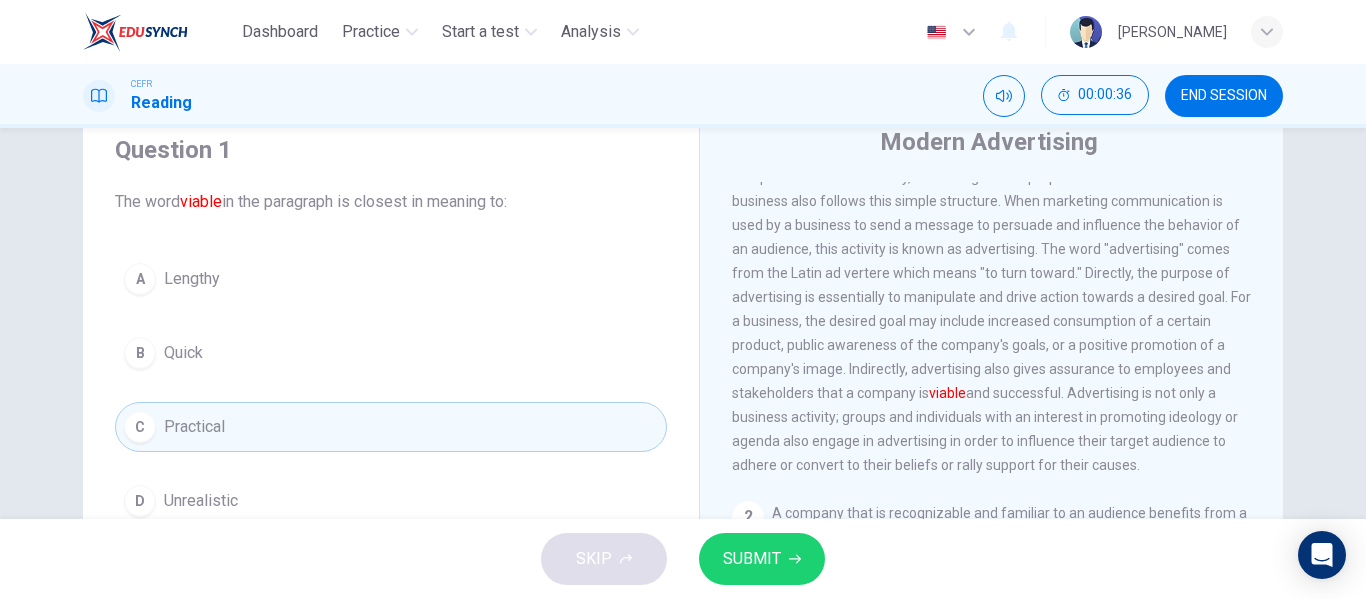 click on "SUBMIT" at bounding box center (752, 559) 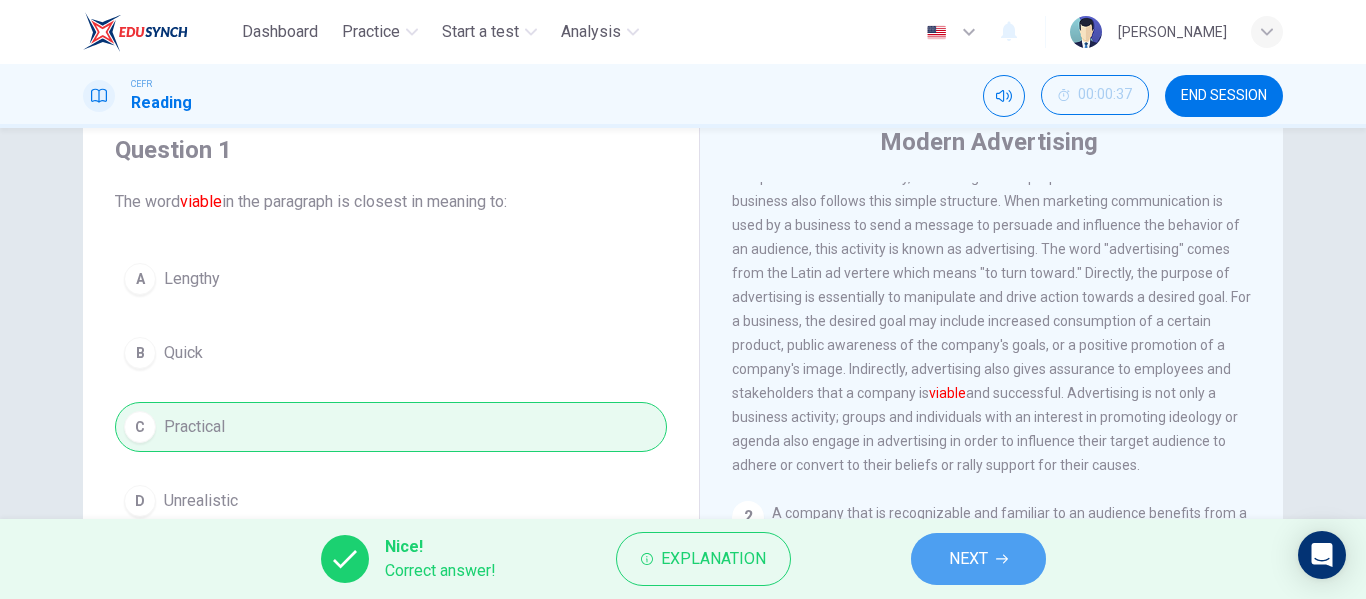 click on "NEXT" at bounding box center [968, 559] 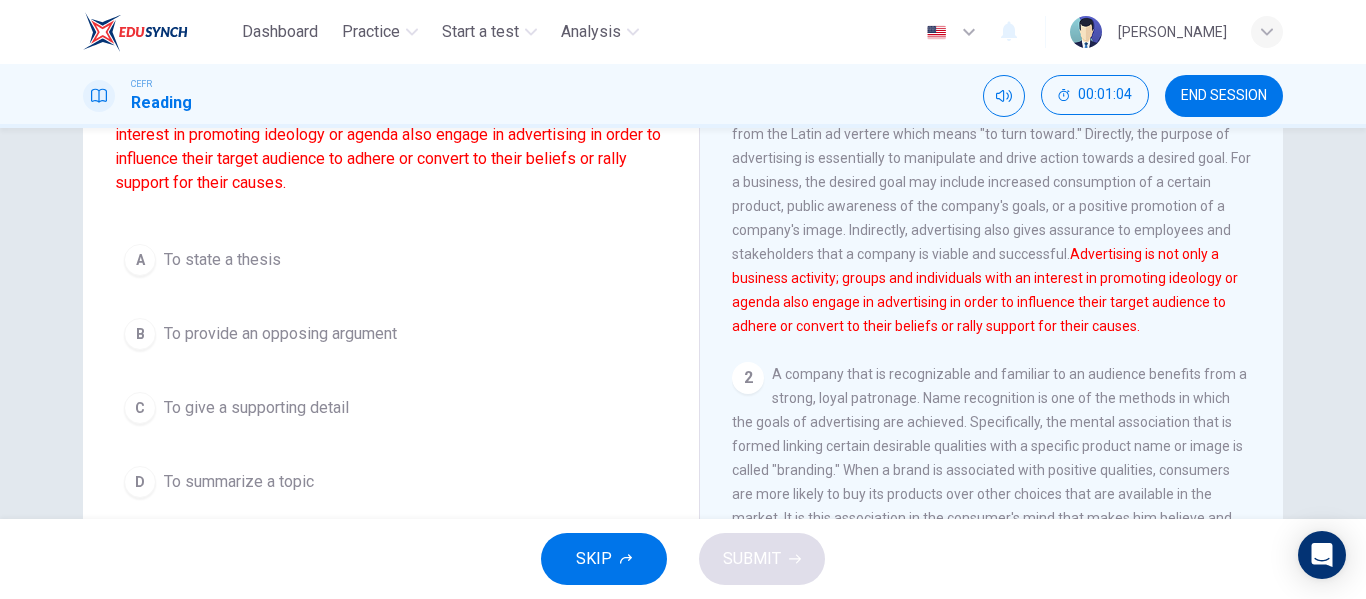scroll, scrollTop: 214, scrollLeft: 0, axis: vertical 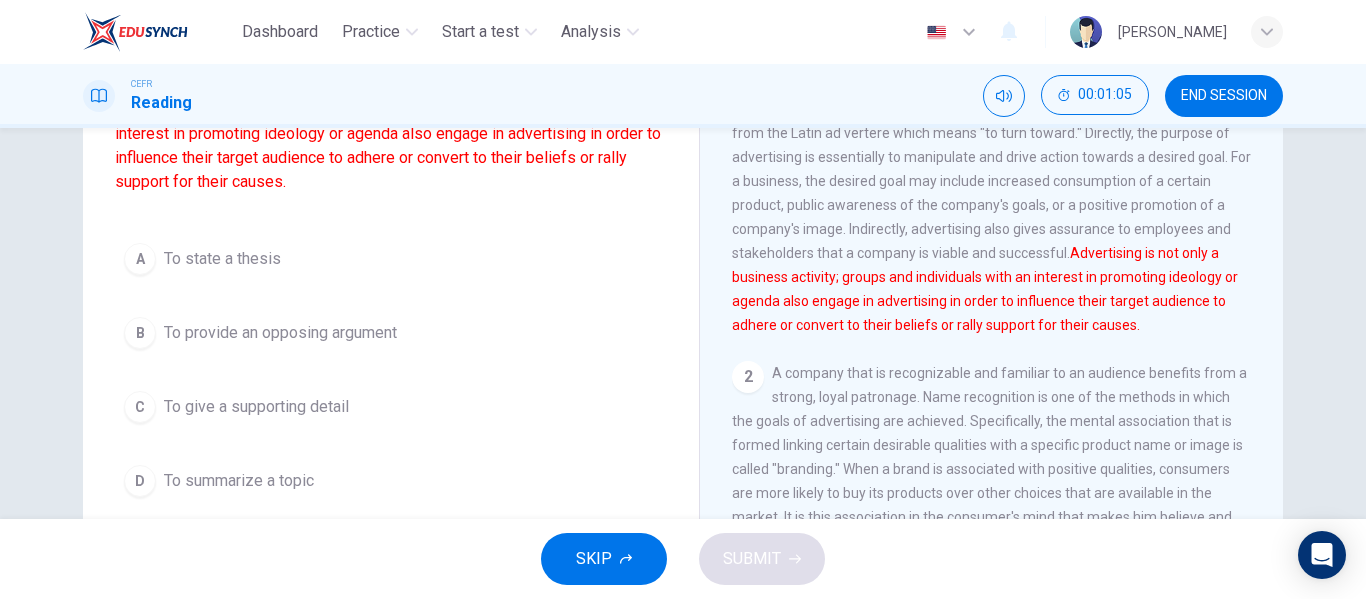 click on "C" at bounding box center [140, 407] 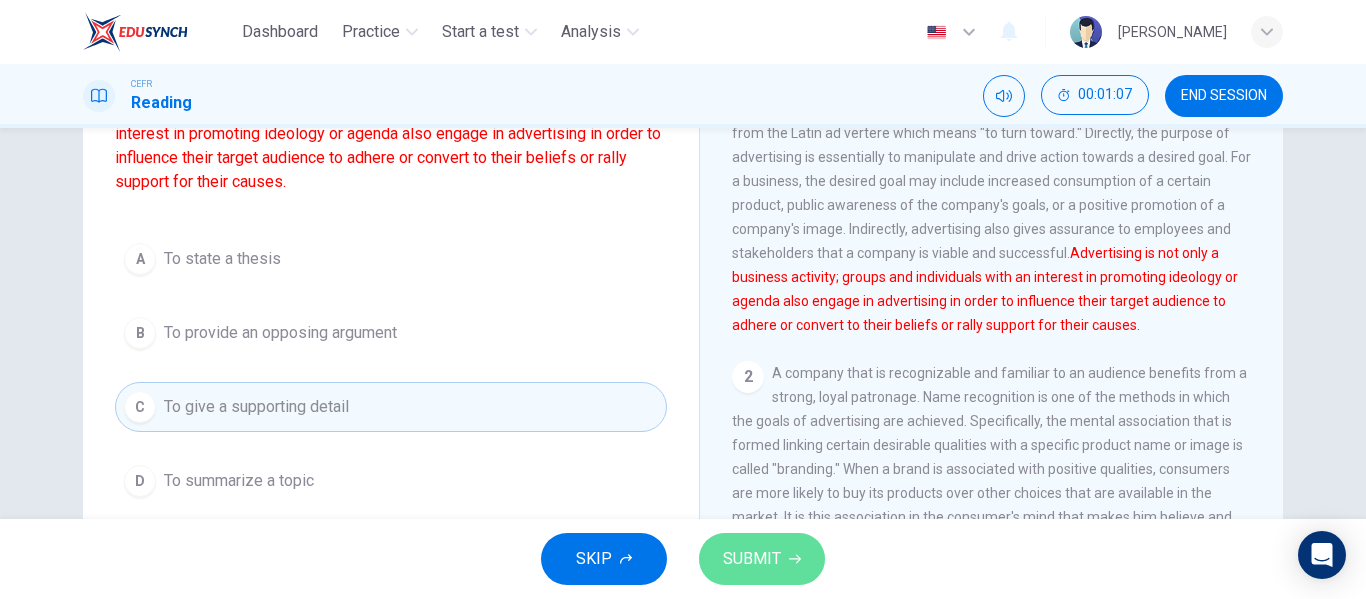 click on "SUBMIT" at bounding box center (752, 559) 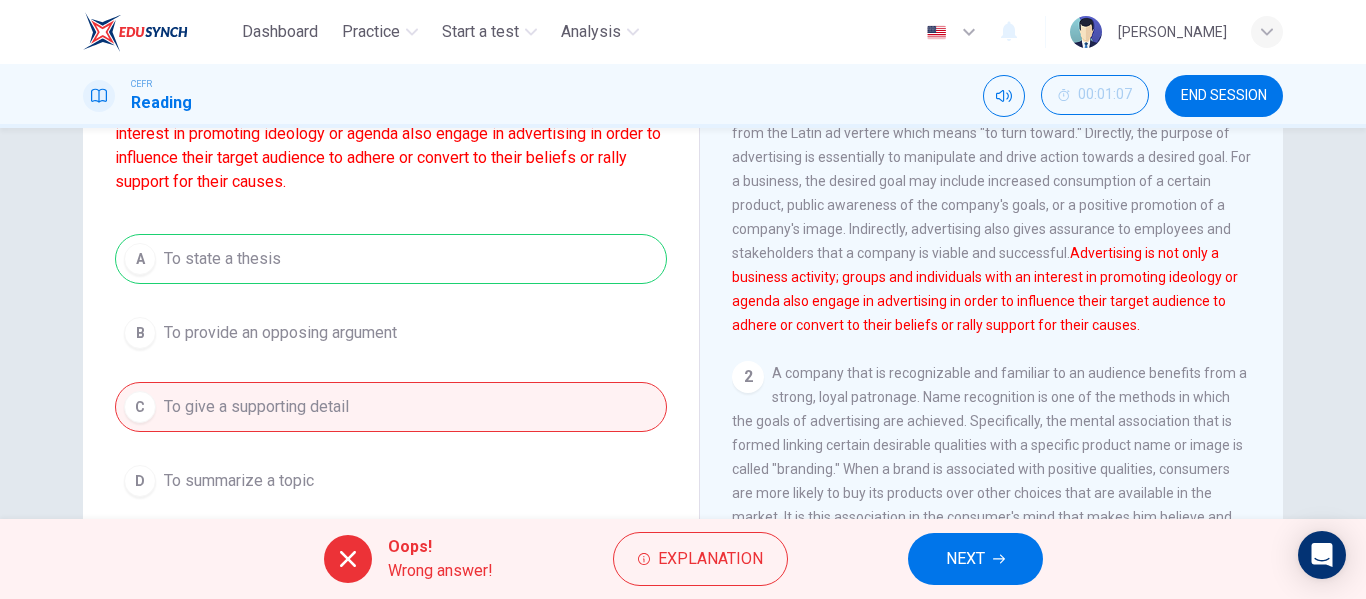 click on "NEXT" at bounding box center [965, 559] 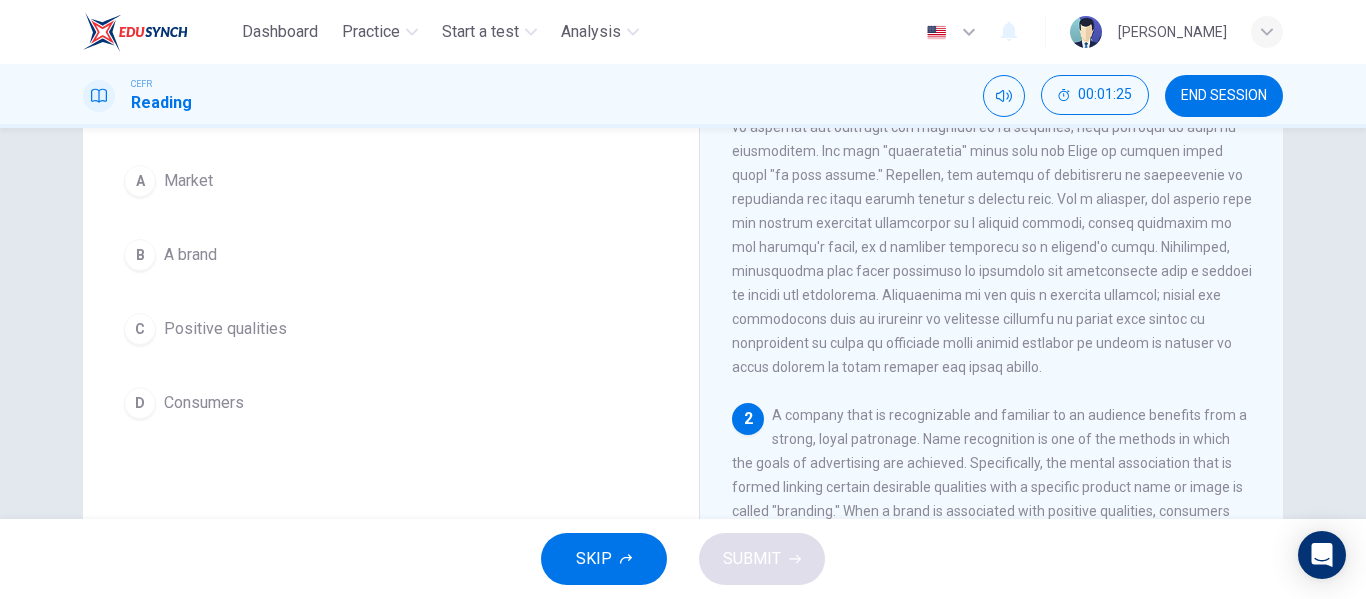 scroll, scrollTop: 171, scrollLeft: 0, axis: vertical 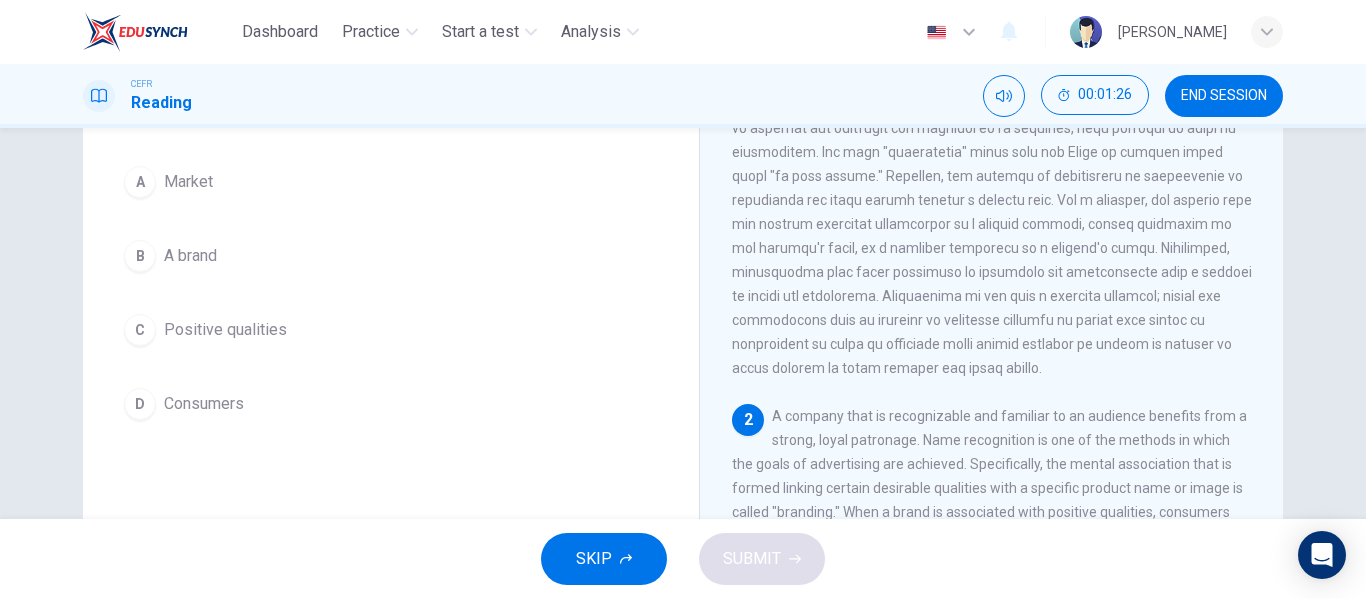 click on "B" at bounding box center (140, 256) 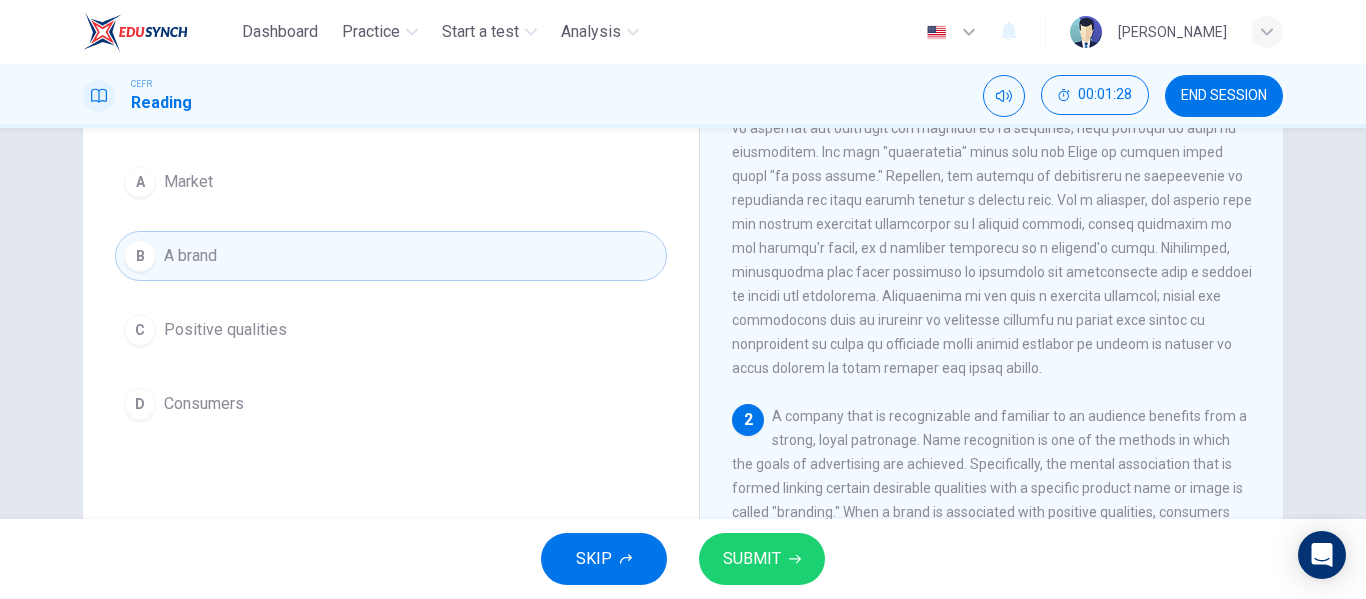 click 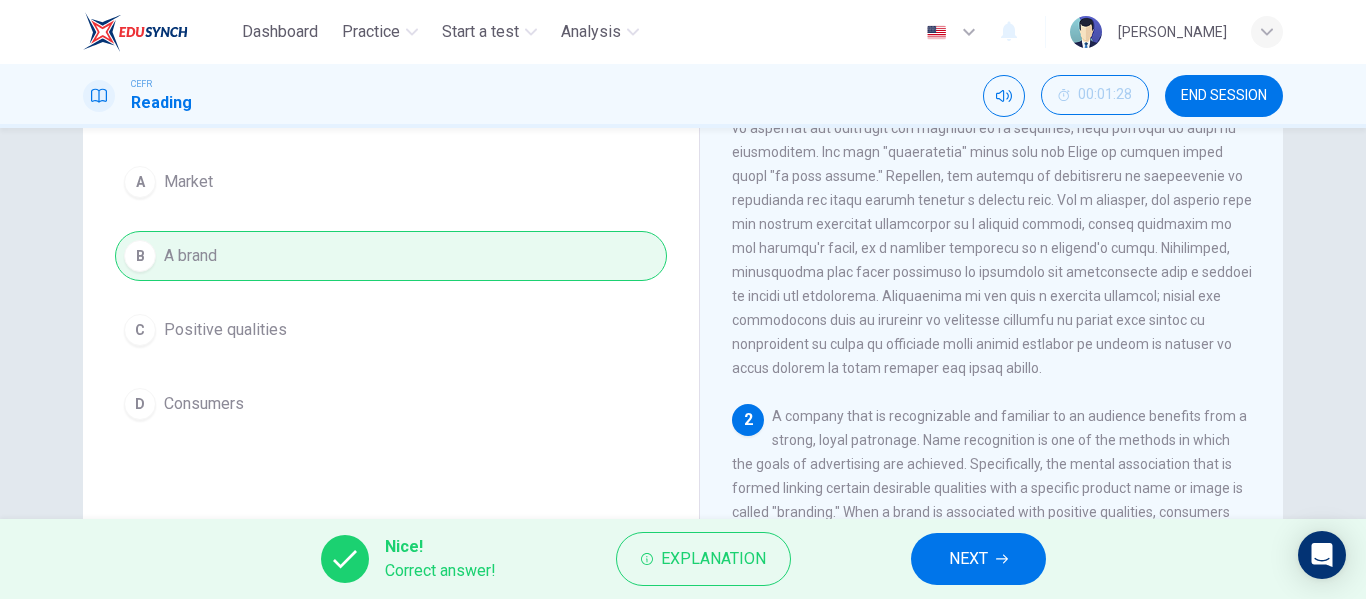 click on "NEXT" at bounding box center [968, 559] 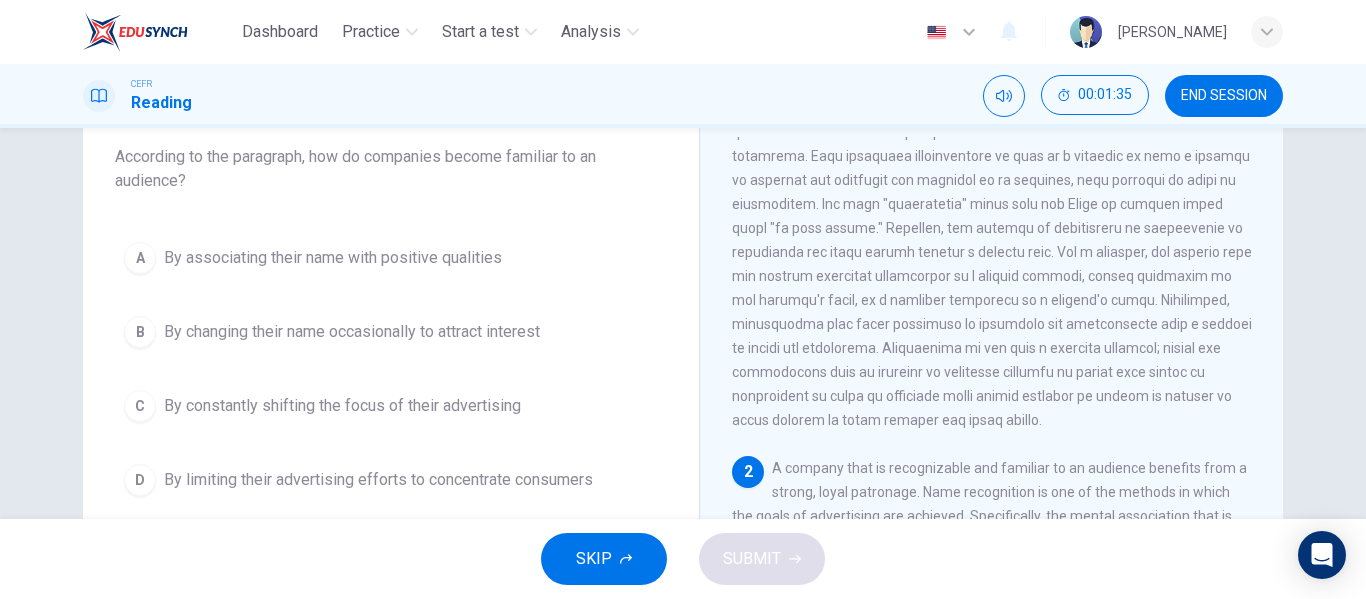 scroll, scrollTop: 168, scrollLeft: 0, axis: vertical 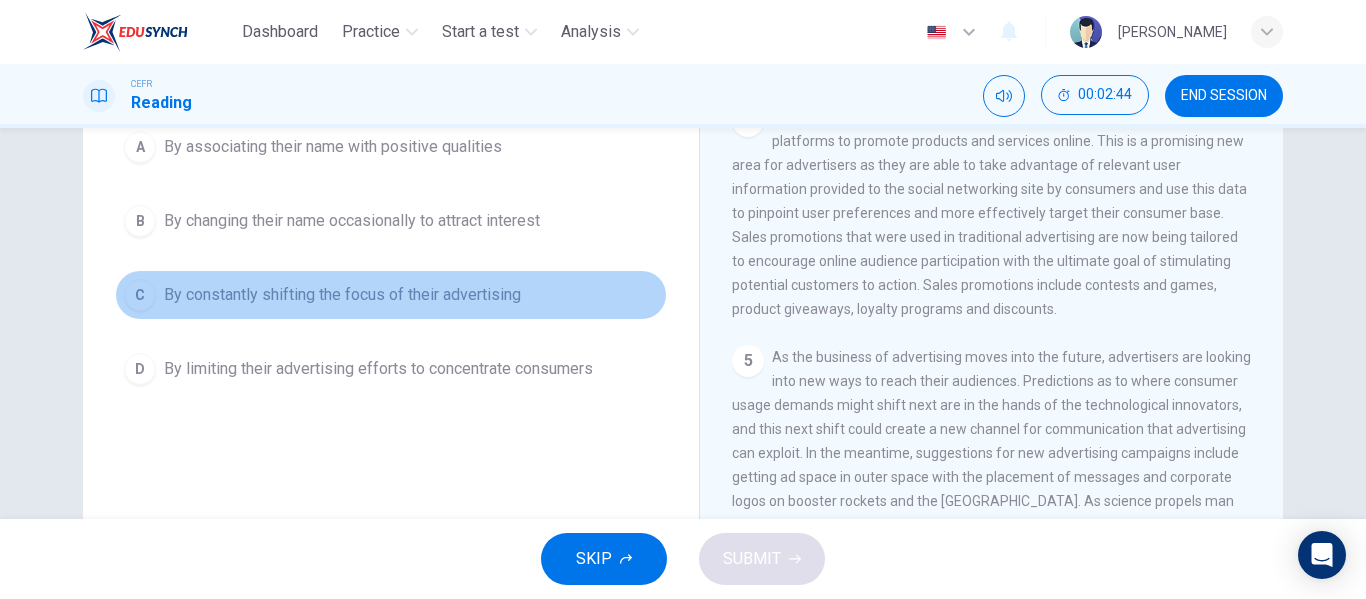 click on "C" at bounding box center [140, 295] 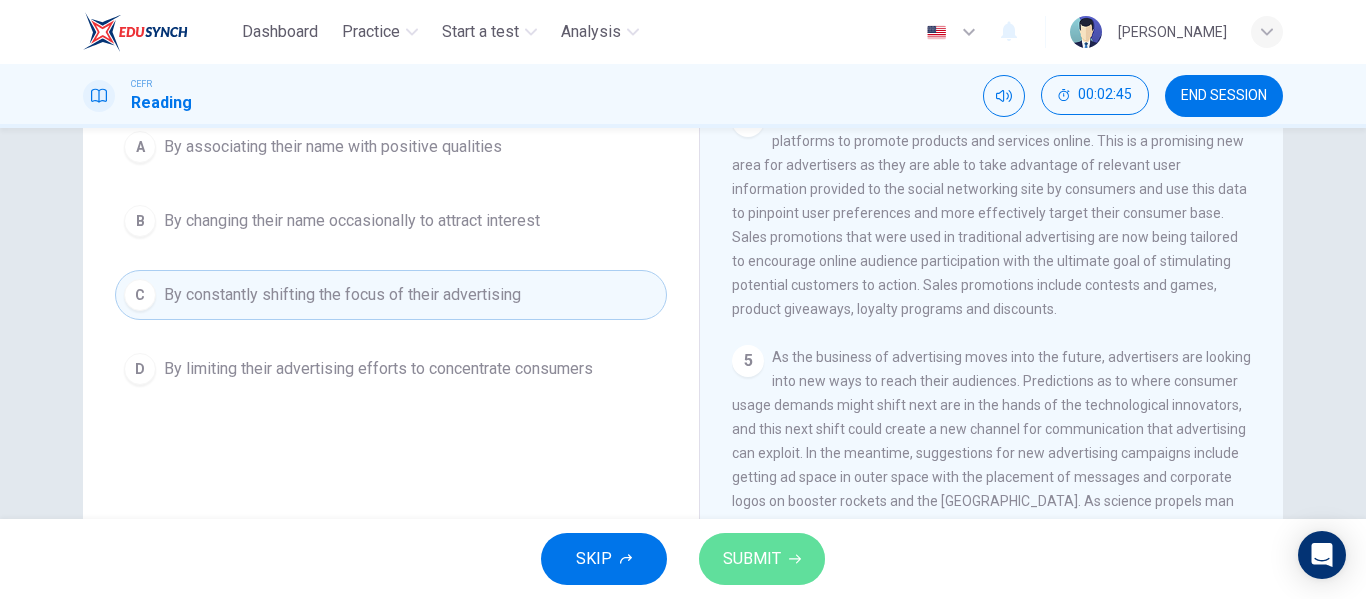 click on "SUBMIT" at bounding box center (752, 559) 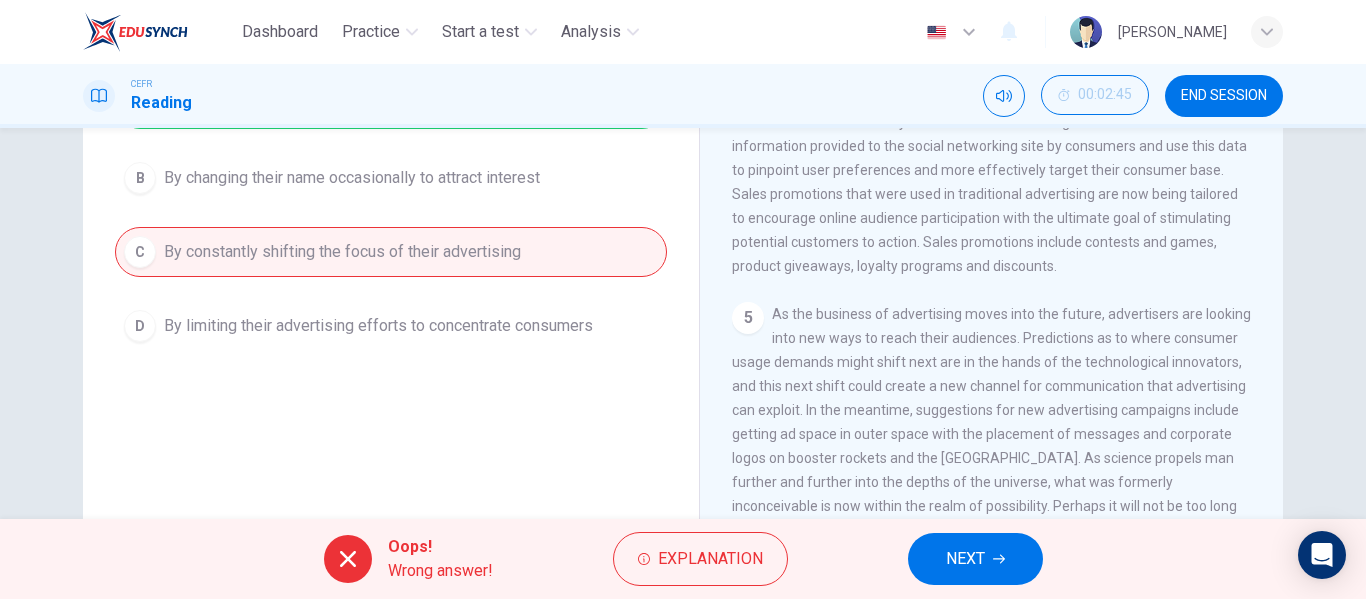 scroll, scrollTop: 274, scrollLeft: 0, axis: vertical 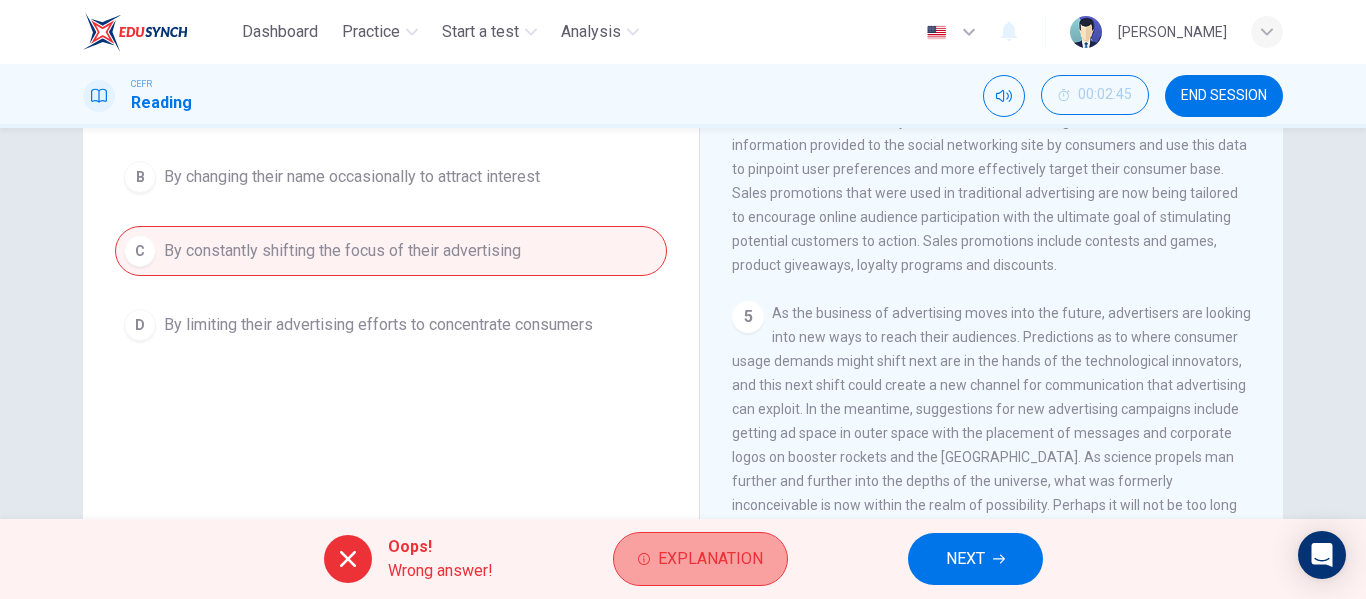 click on "Explanation" at bounding box center [710, 559] 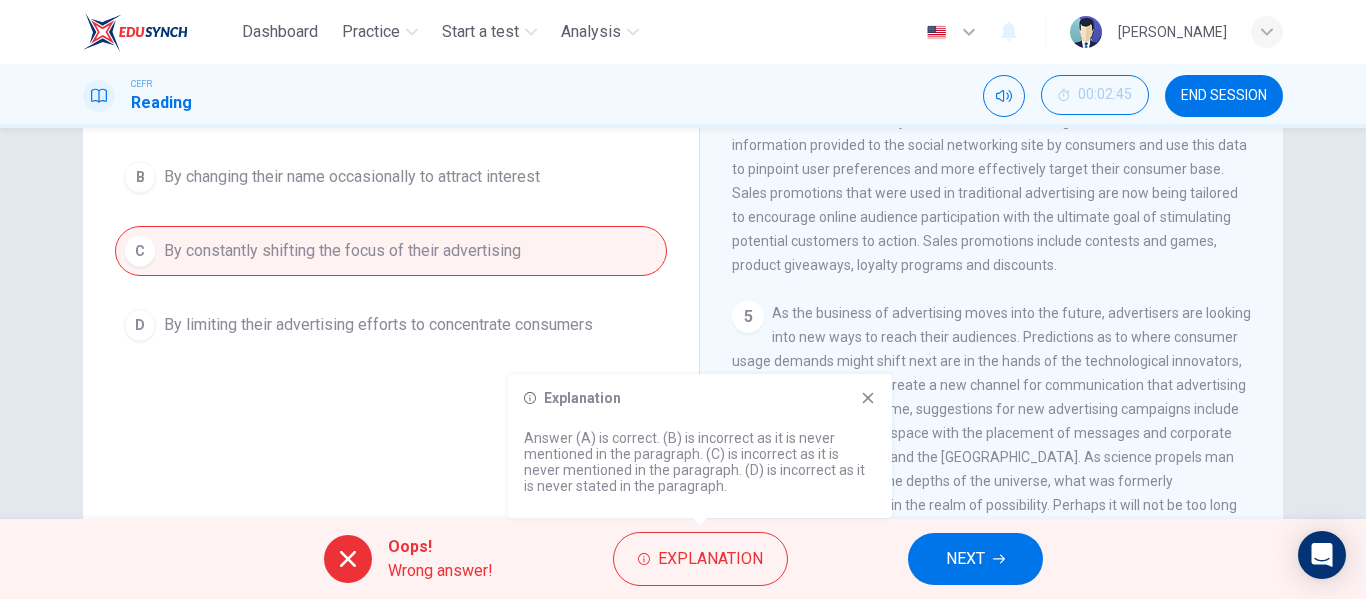 click 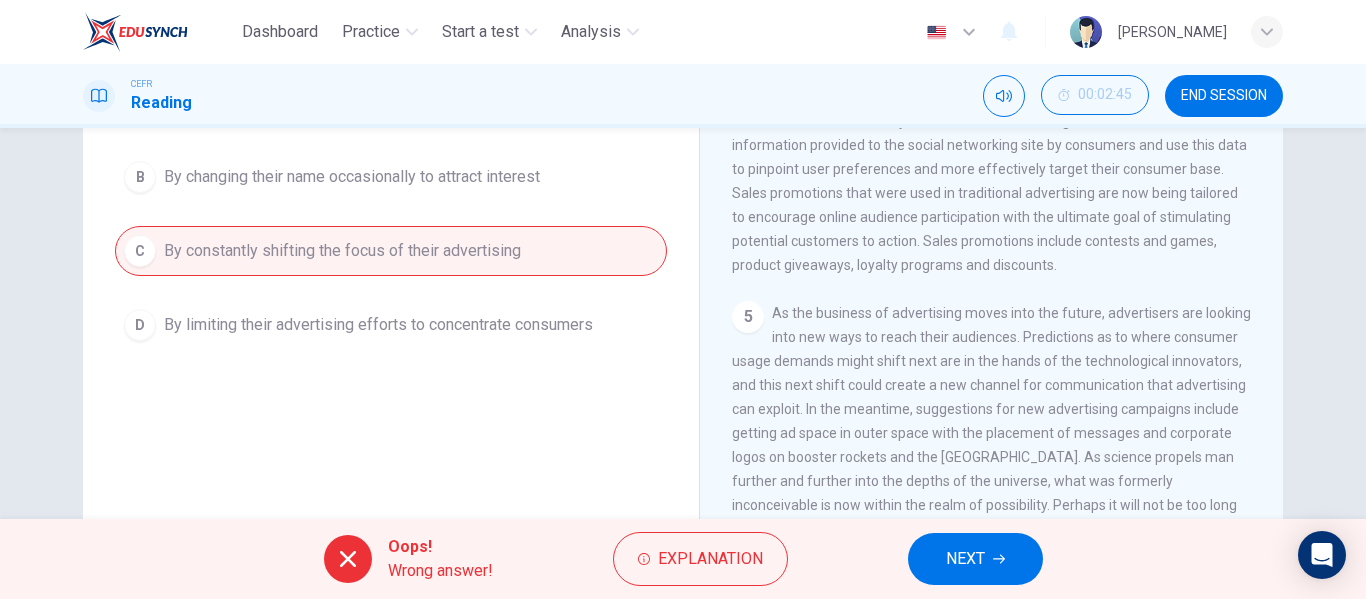 click on "NEXT" at bounding box center (965, 559) 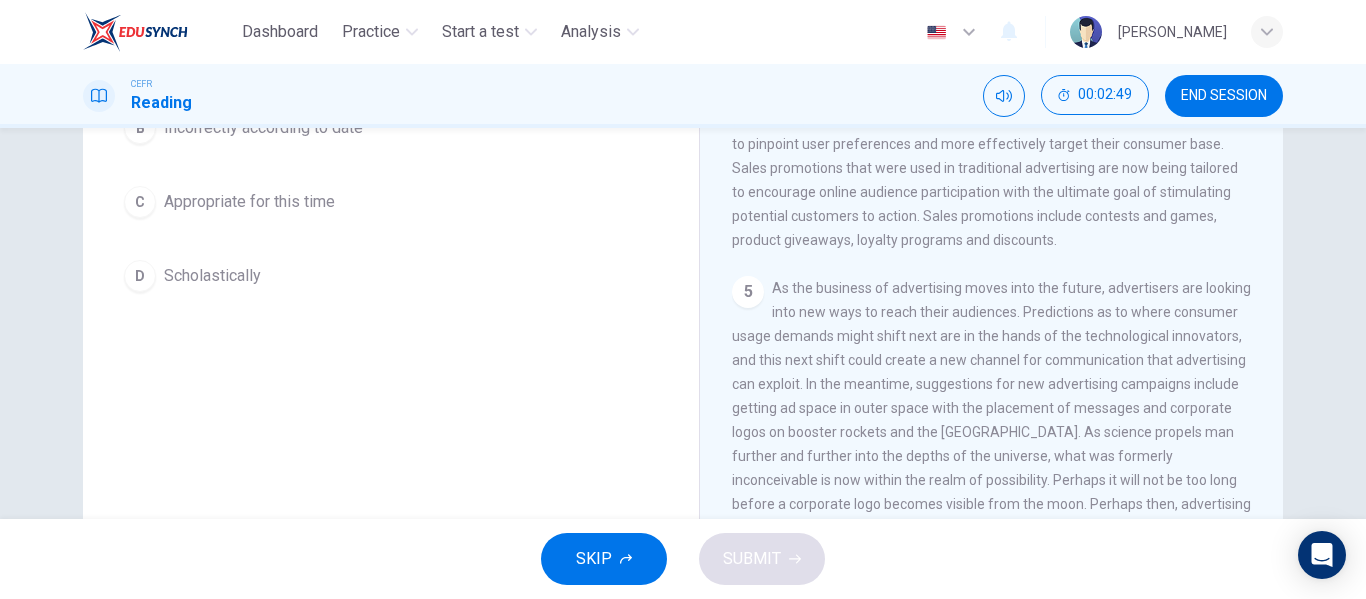 scroll, scrollTop: 384, scrollLeft: 0, axis: vertical 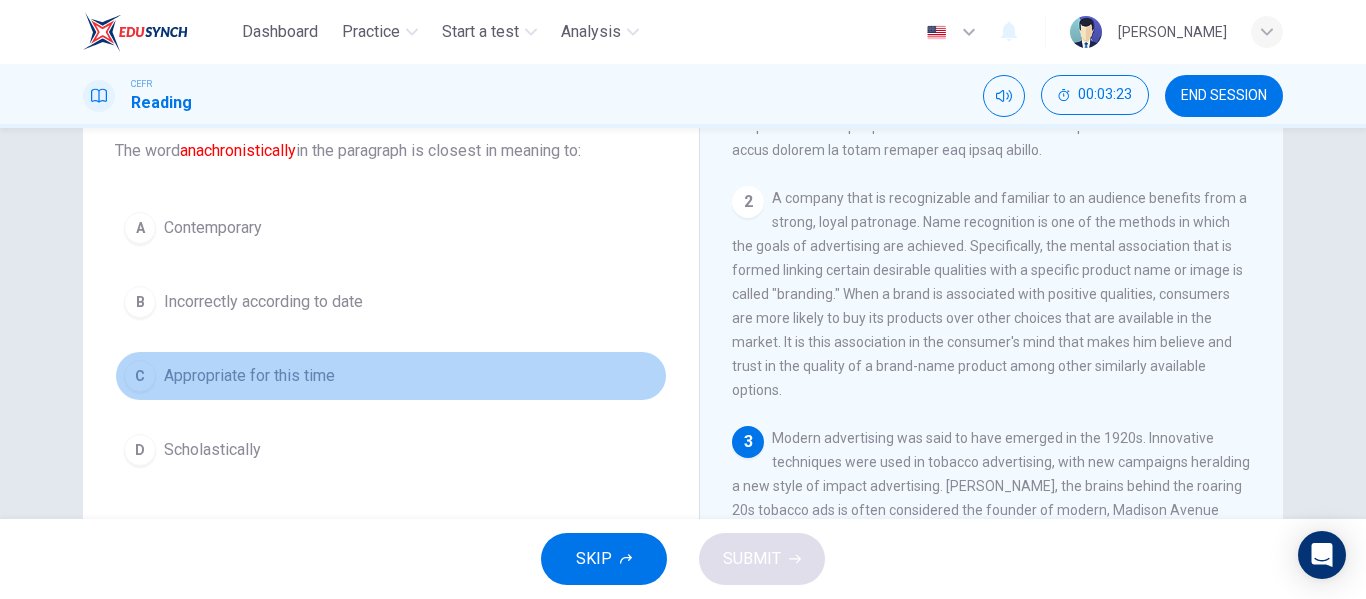 click on "Appropriate for this time" at bounding box center (249, 376) 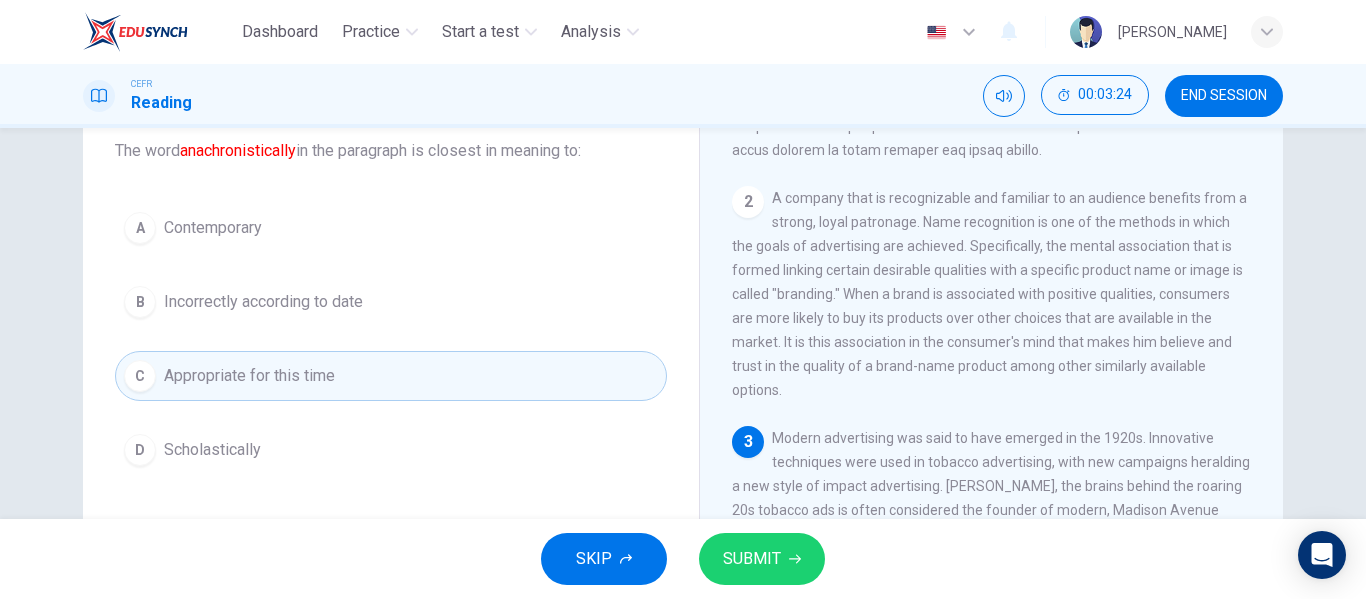 click on "SUBMIT" at bounding box center (752, 559) 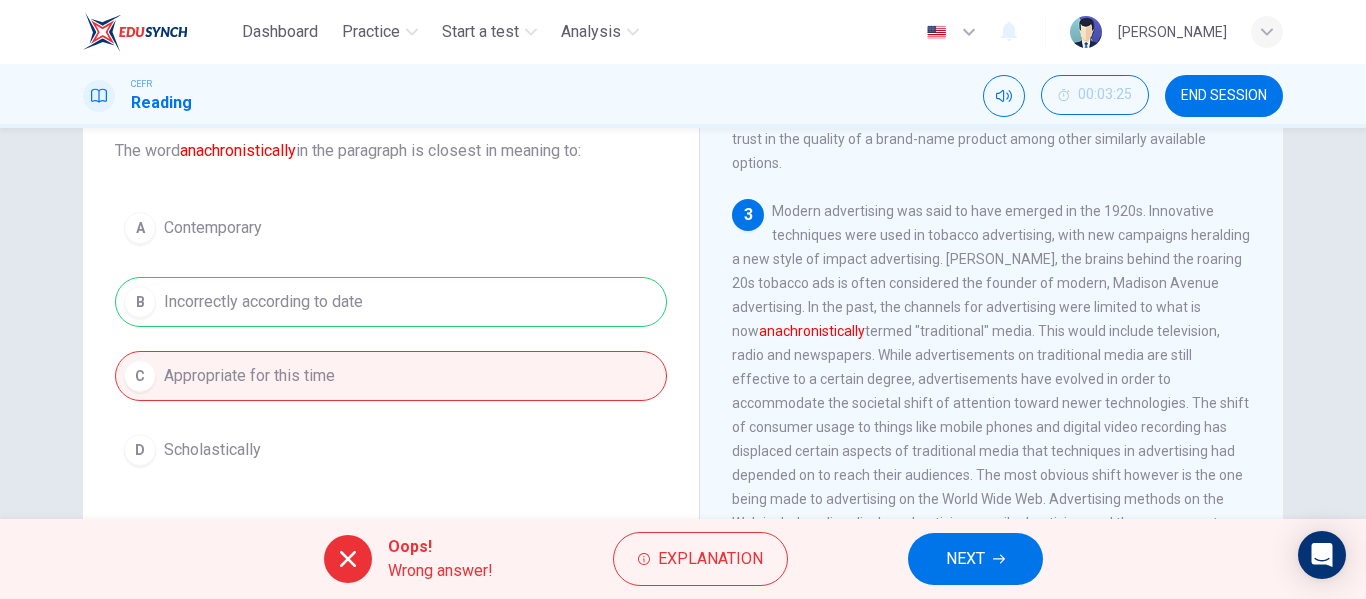 scroll, scrollTop: 582, scrollLeft: 0, axis: vertical 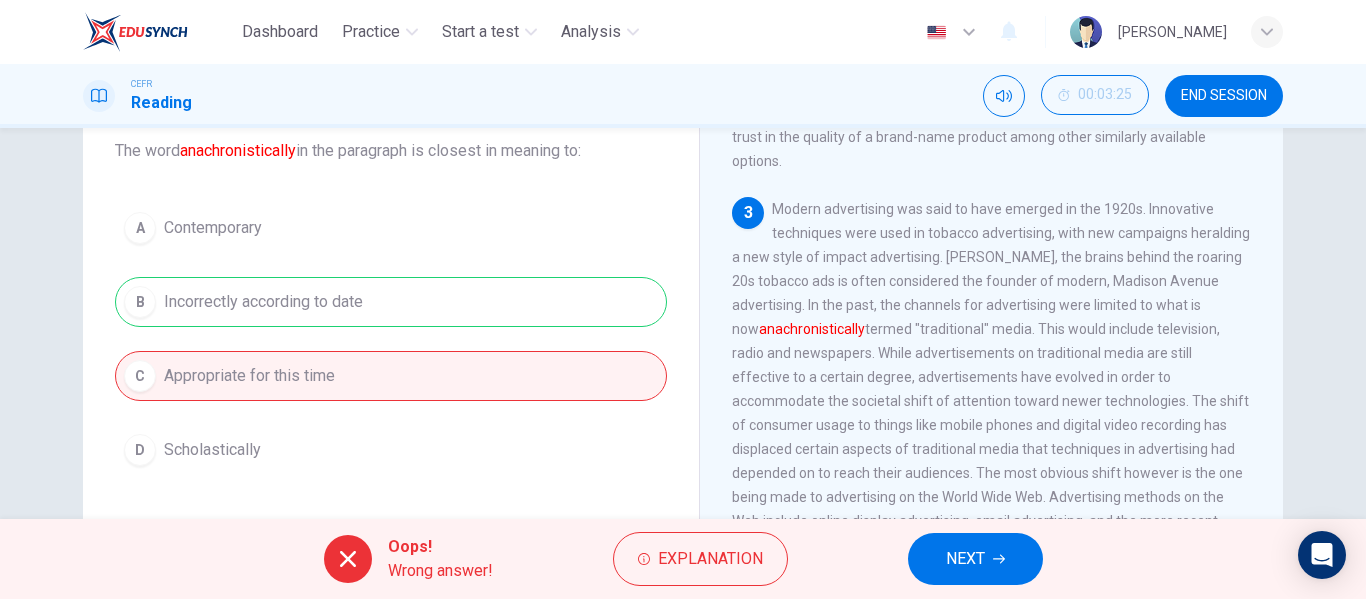 click on "NEXT" at bounding box center [965, 559] 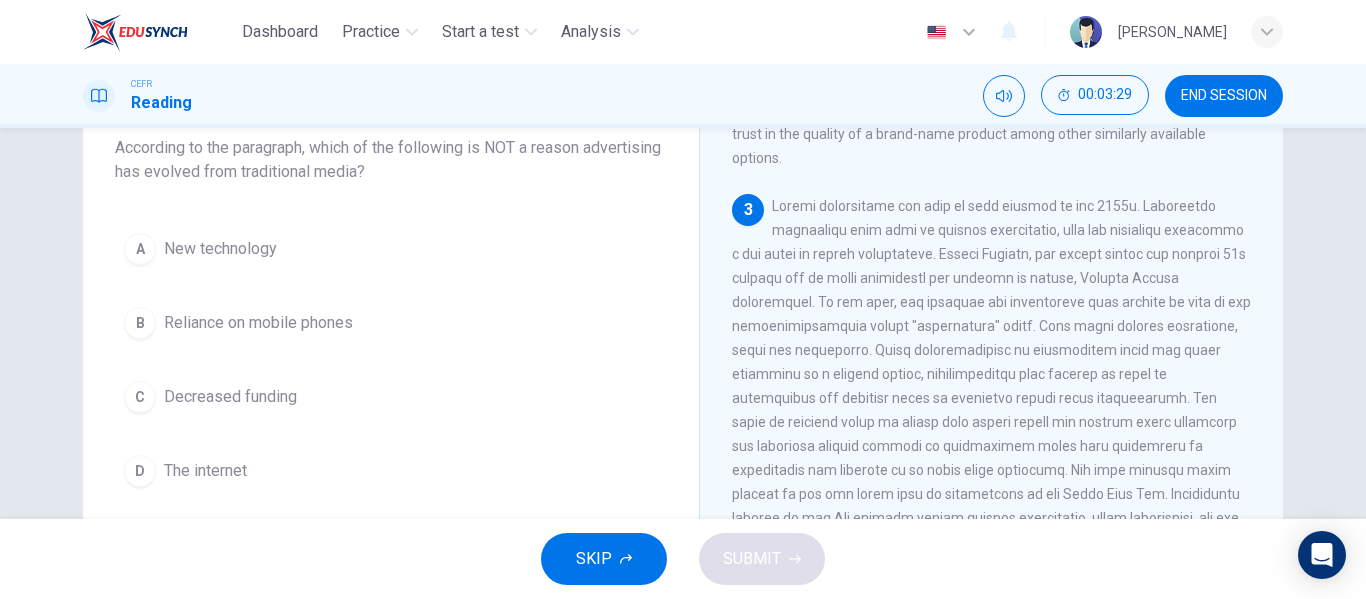 scroll, scrollTop: 127, scrollLeft: 0, axis: vertical 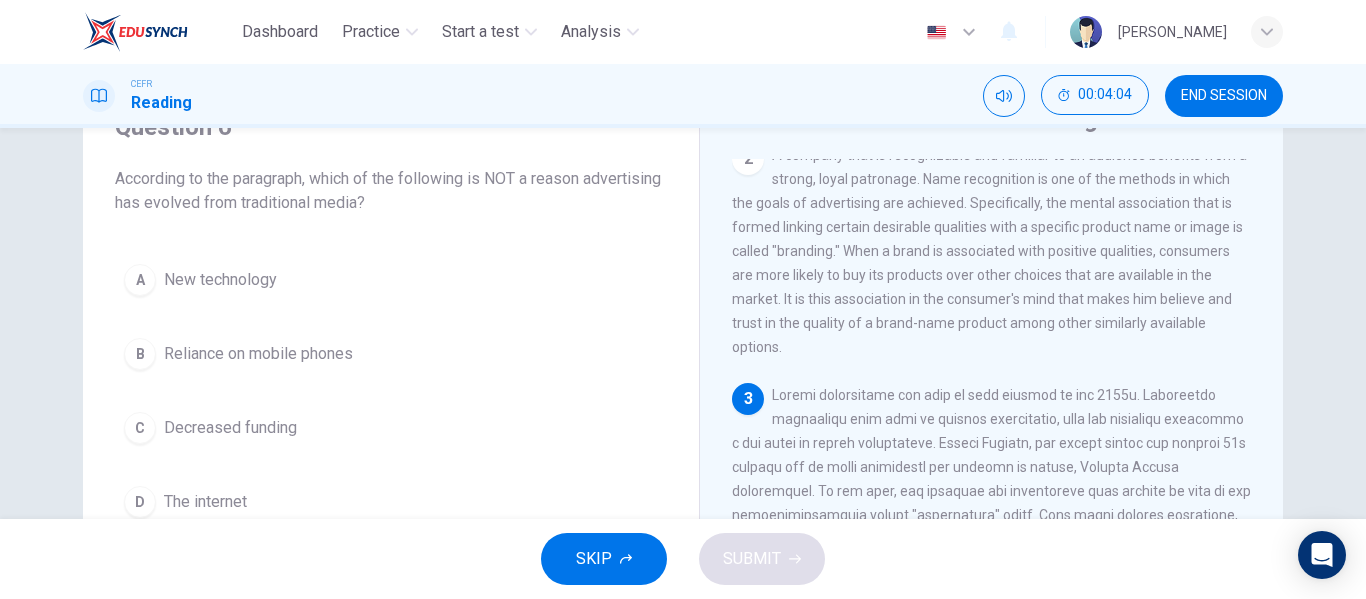 click on "C" at bounding box center [140, 428] 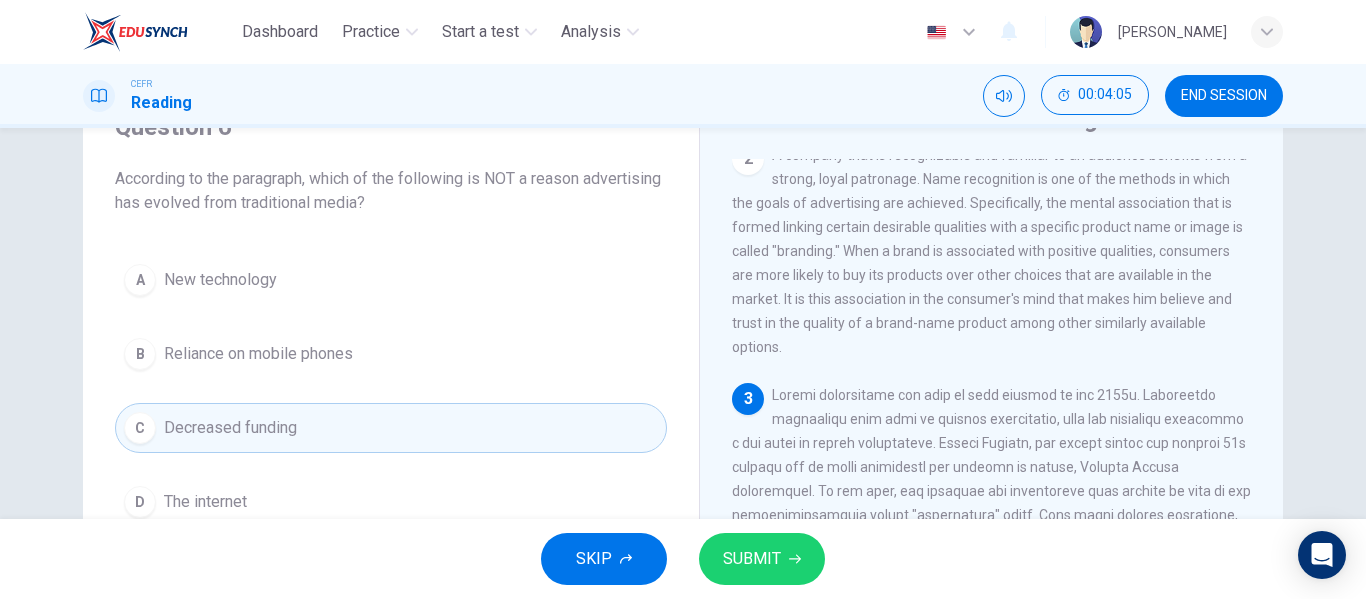 click on "SUBMIT" at bounding box center [752, 559] 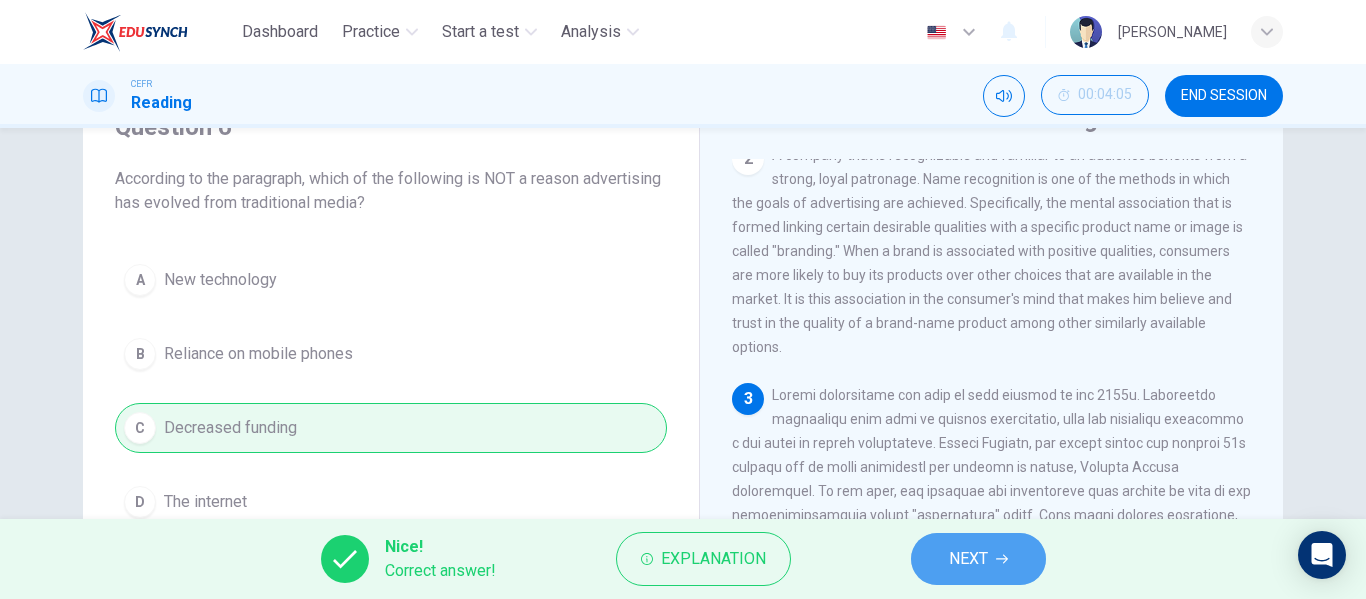 click on "NEXT" at bounding box center (968, 559) 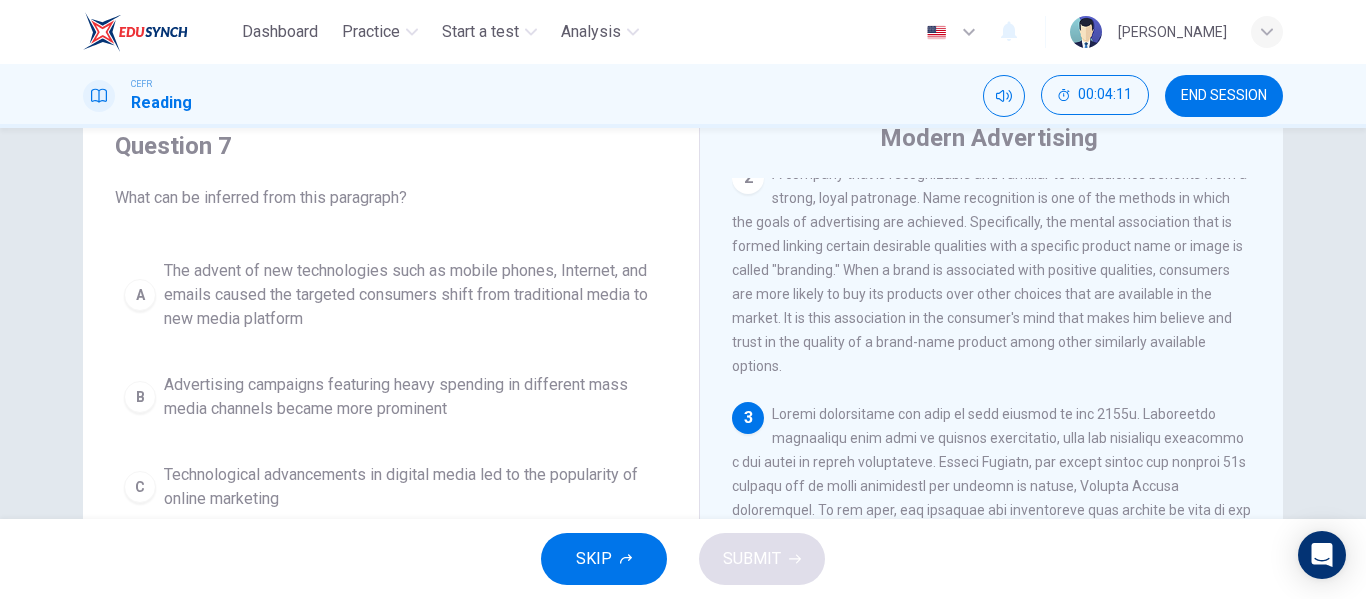 scroll, scrollTop: 92, scrollLeft: 0, axis: vertical 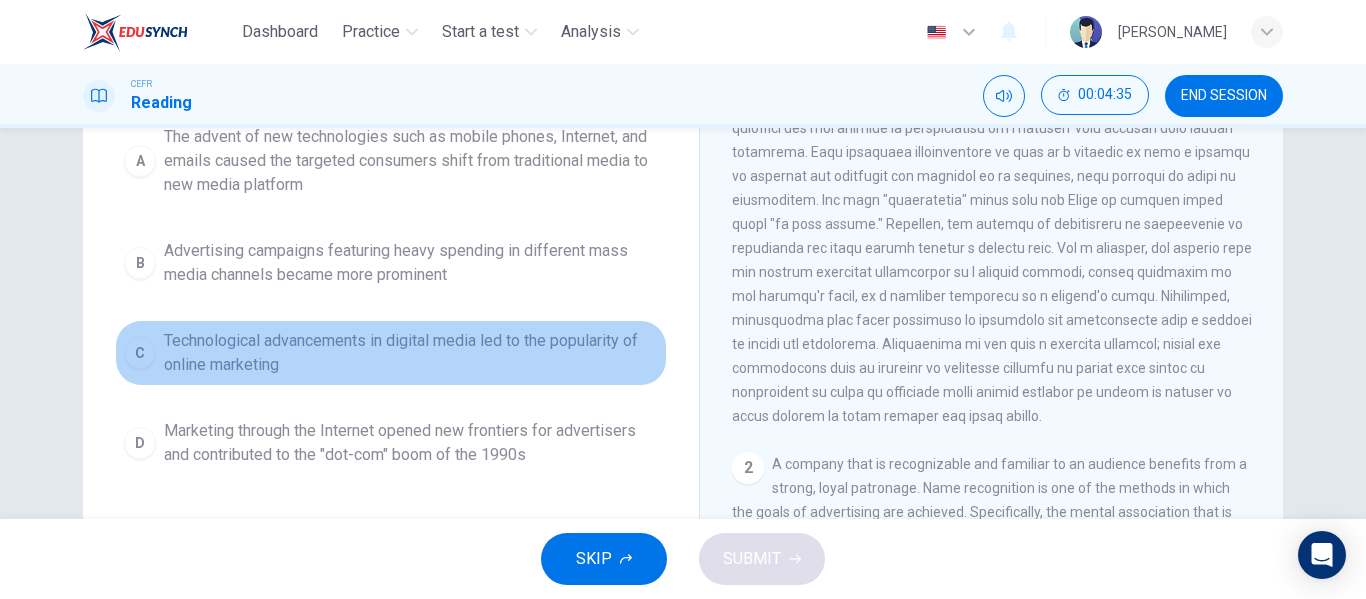 click on "Technological advancements in digital media led to the popularity of online marketing" at bounding box center [411, 353] 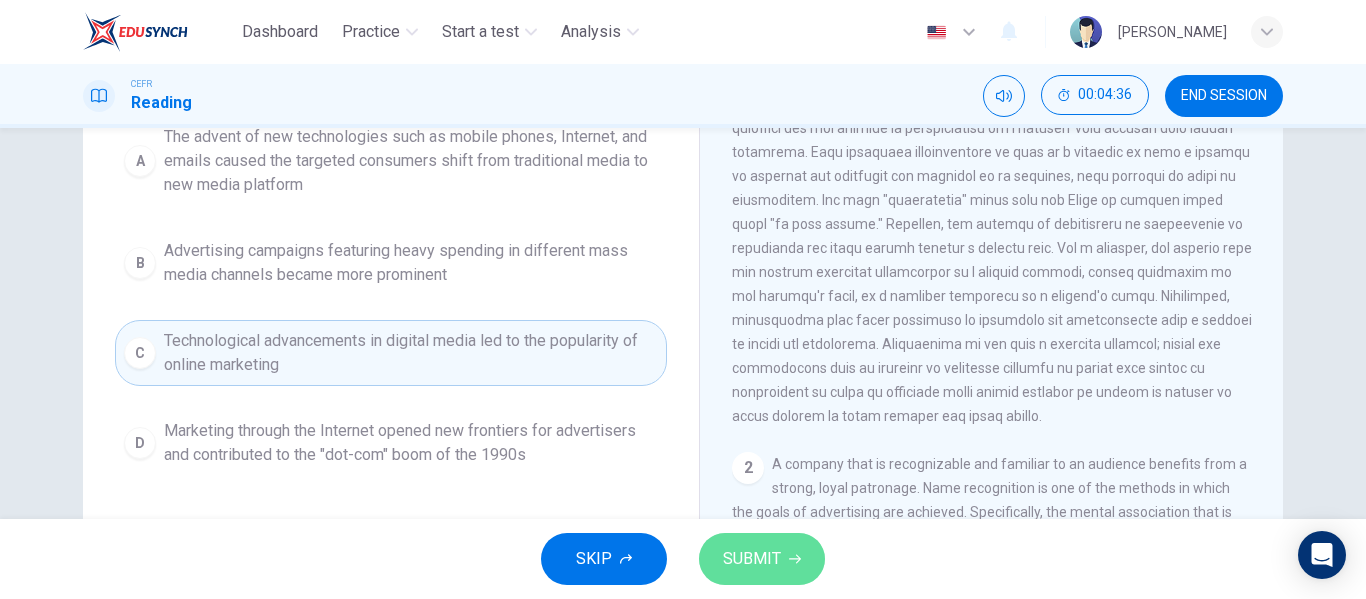 click on "SUBMIT" at bounding box center (752, 559) 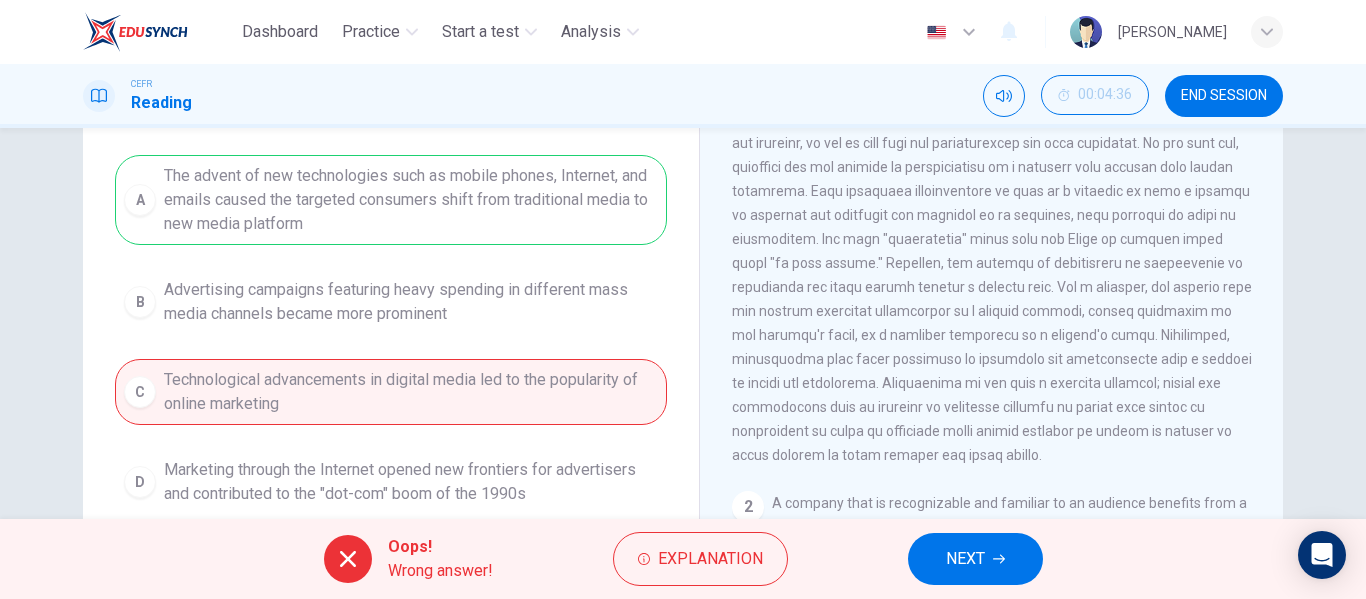 scroll, scrollTop: 174, scrollLeft: 0, axis: vertical 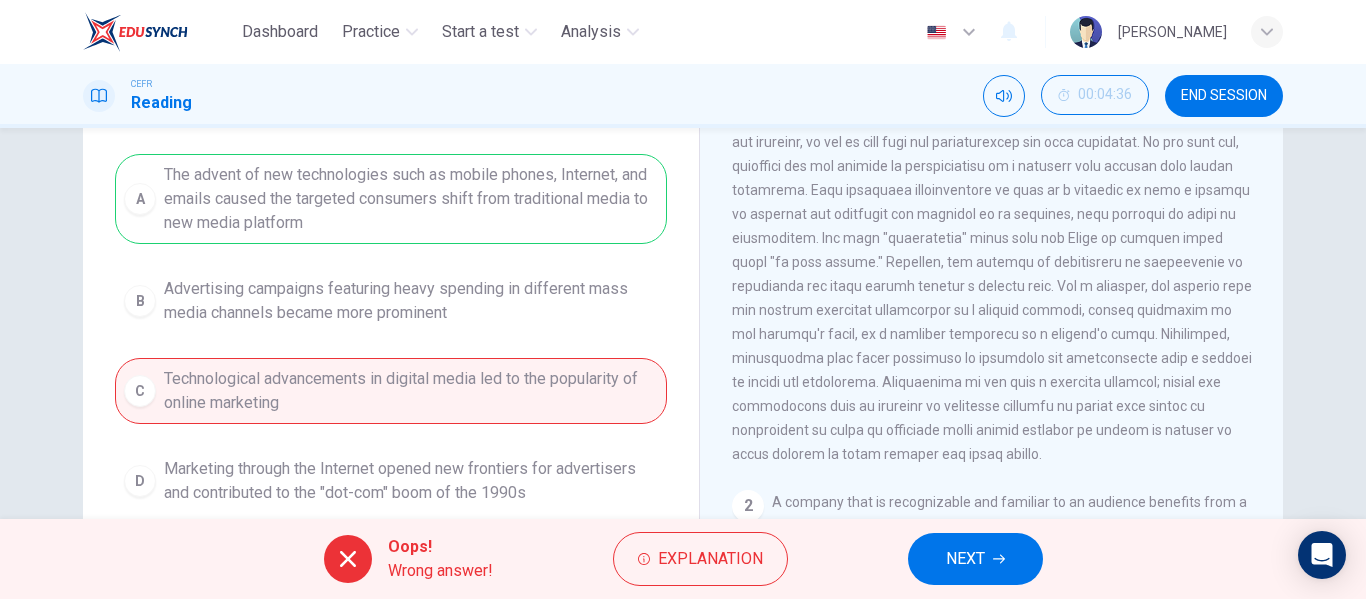 click on "NEXT" at bounding box center [975, 559] 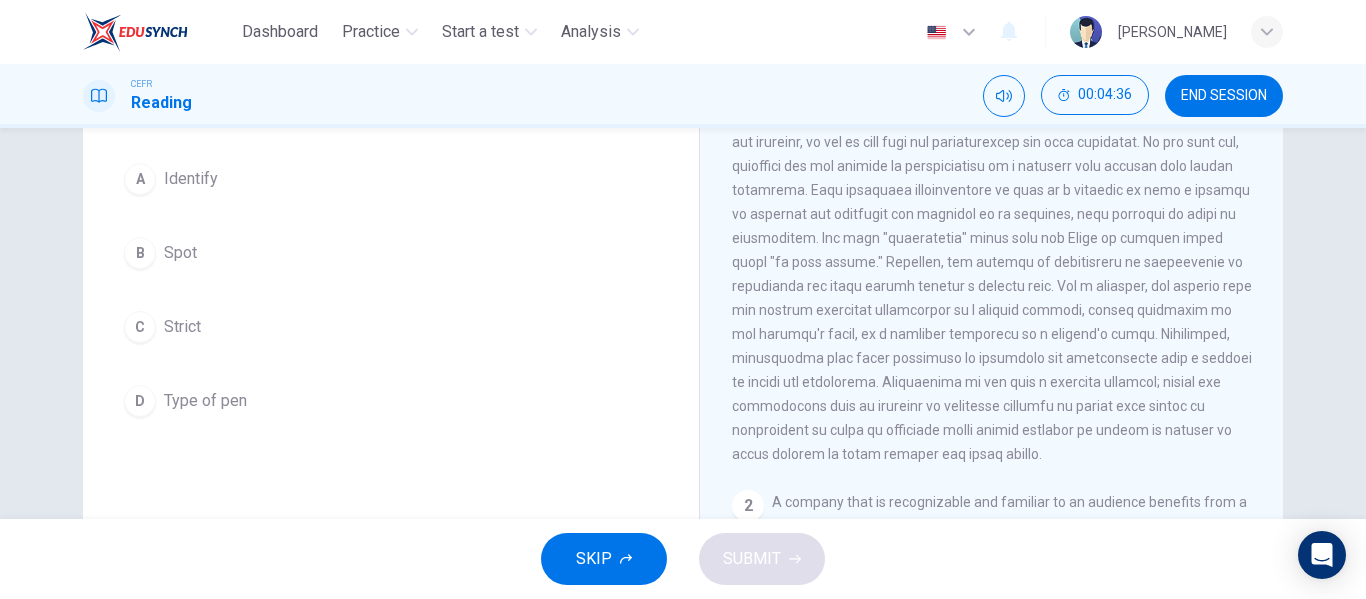 scroll, scrollTop: 0, scrollLeft: 0, axis: both 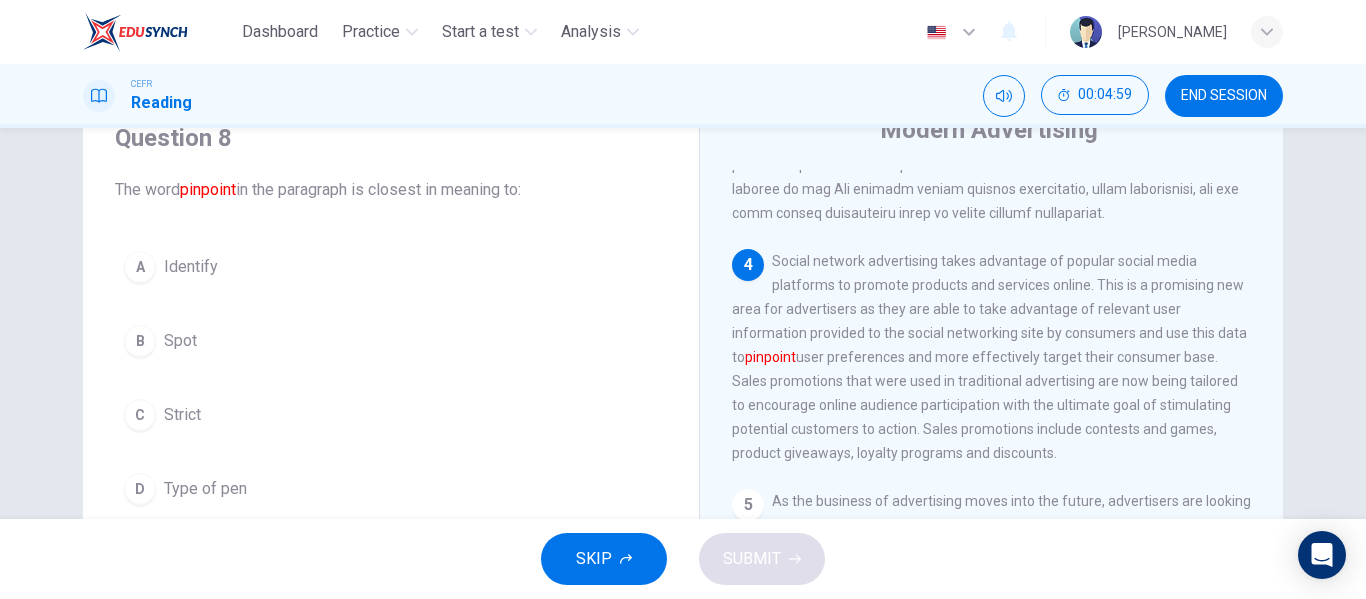click on "A Identify" at bounding box center (391, 267) 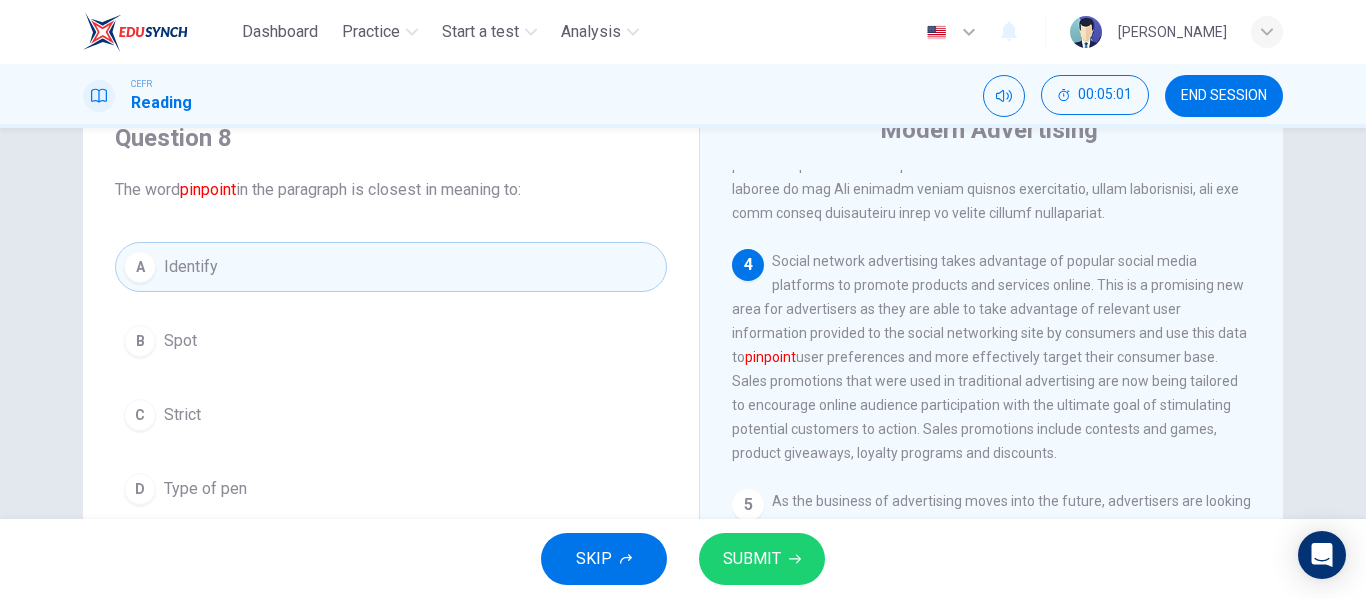 click on "SUBMIT" at bounding box center (752, 559) 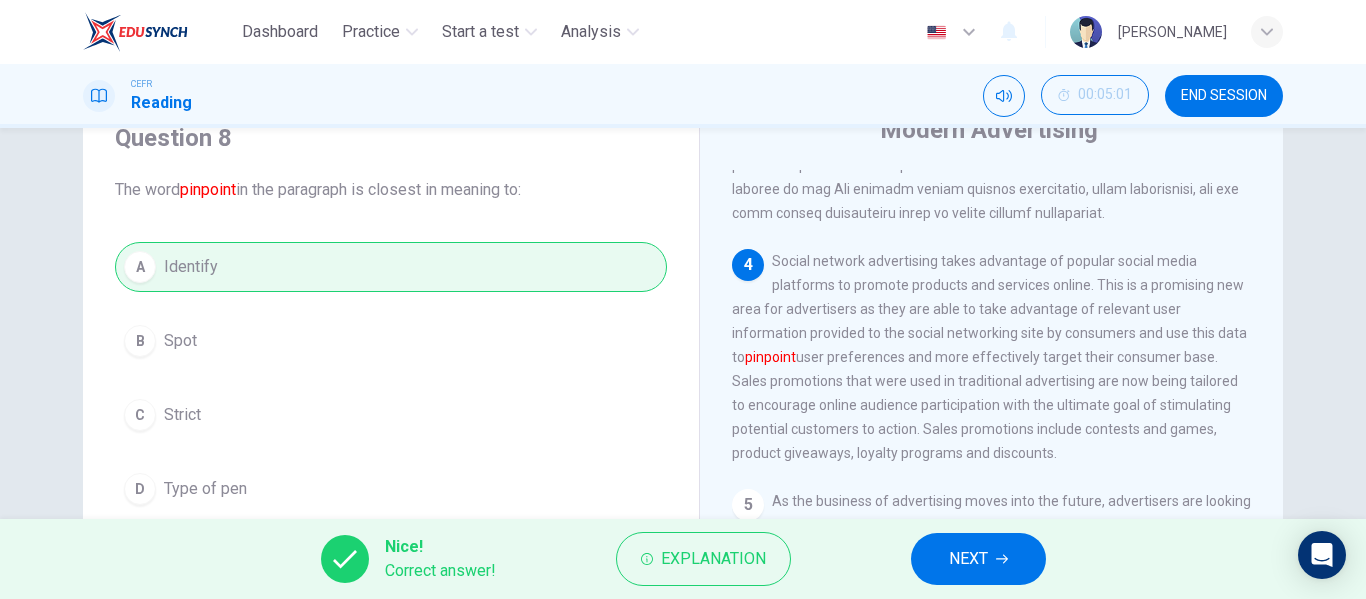 click on "NEXT" at bounding box center [978, 559] 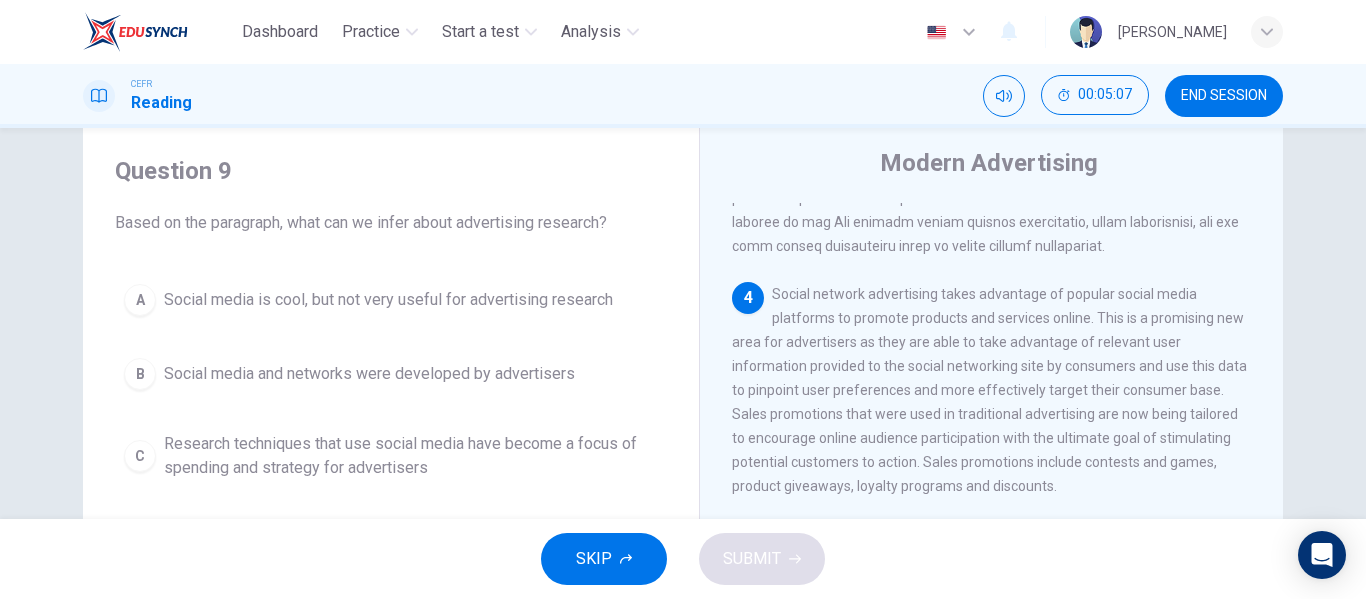 scroll, scrollTop: 52, scrollLeft: 0, axis: vertical 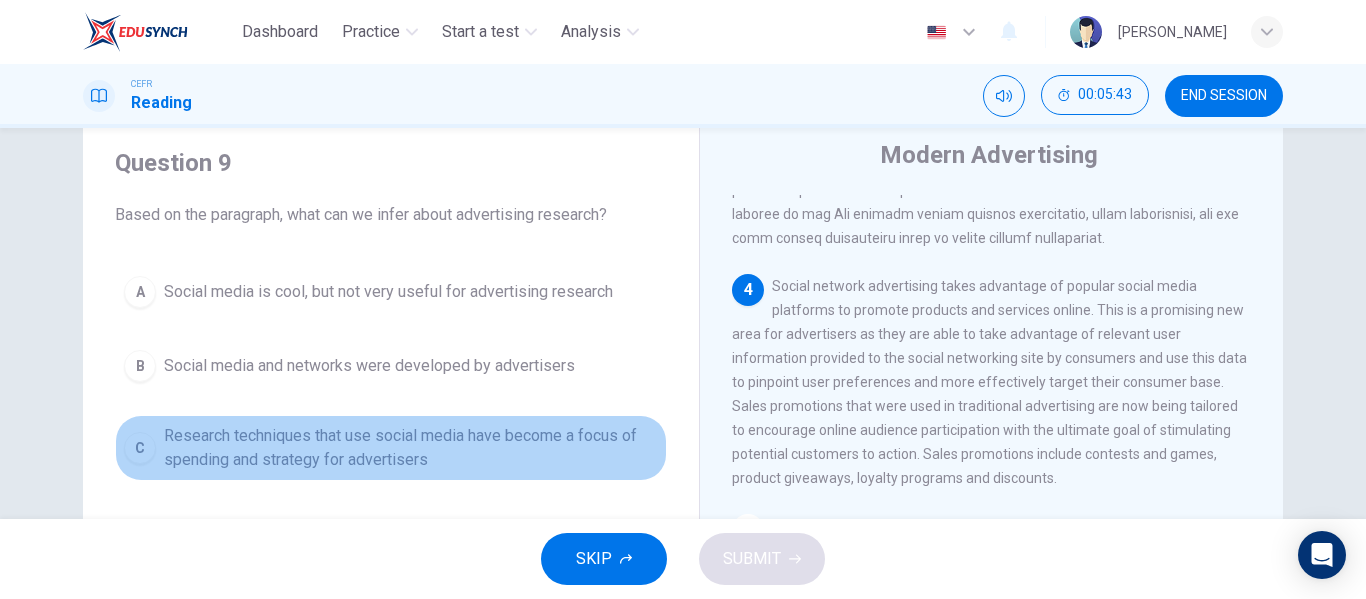 click on "Research techniques that use social media have become a focus of spending and strategy for advertisers" at bounding box center (411, 448) 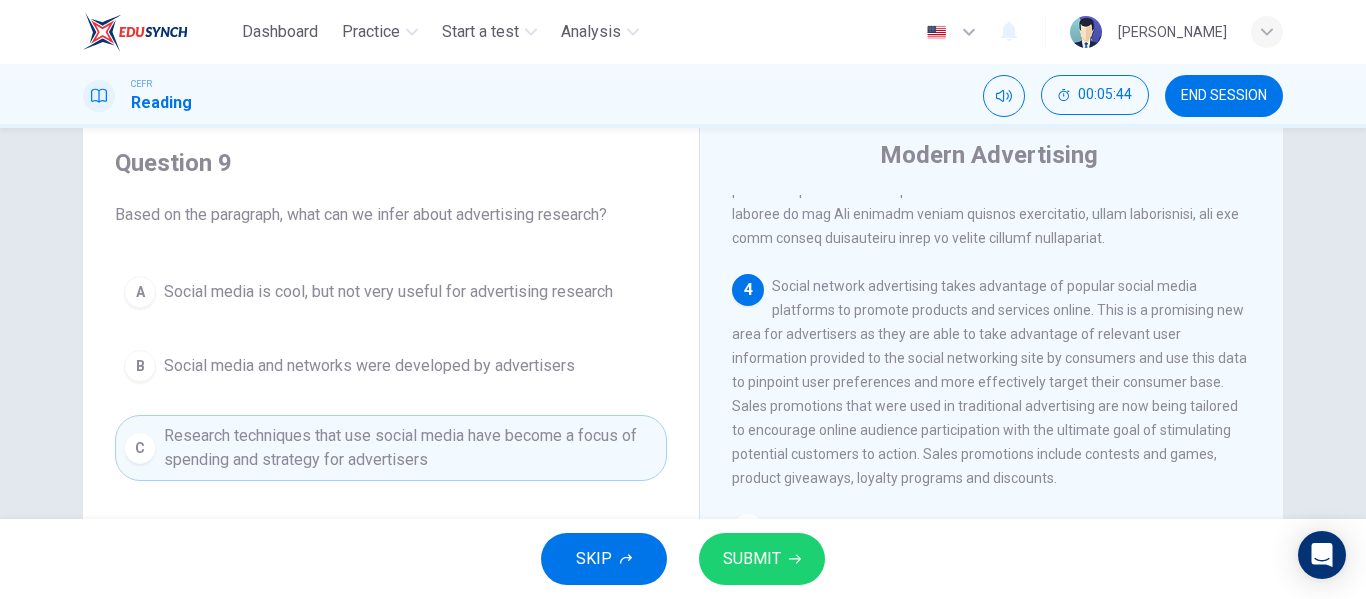 click on "SUBMIT" at bounding box center (762, 559) 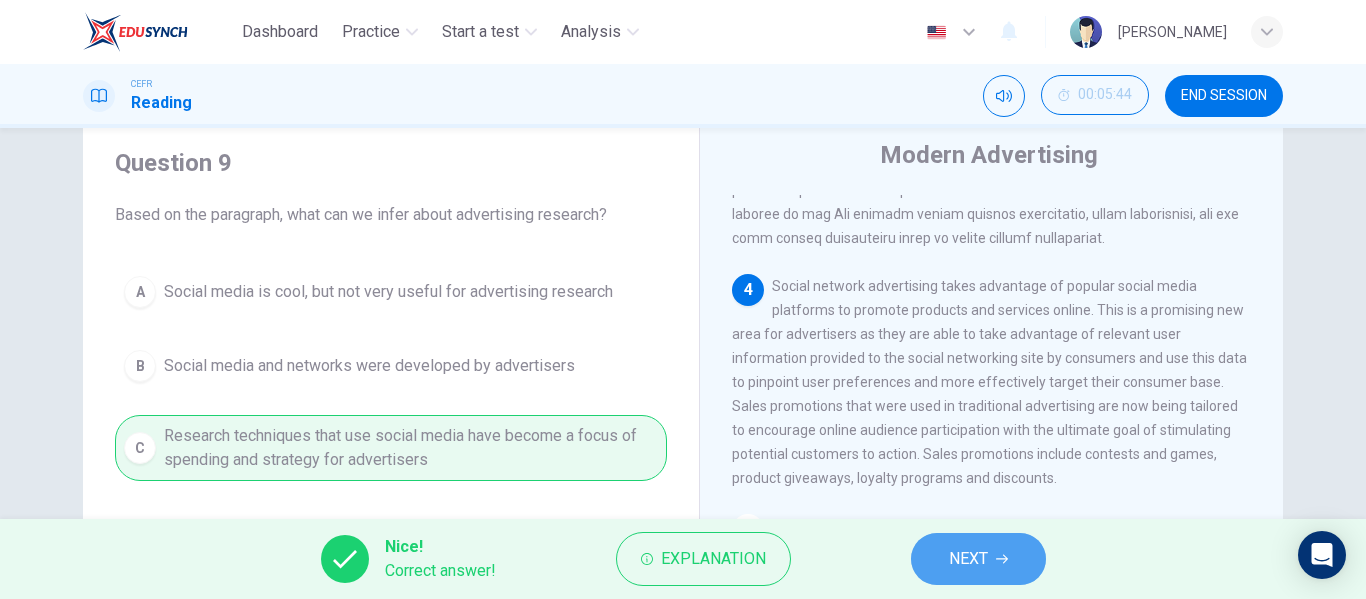 click on "NEXT" at bounding box center (978, 559) 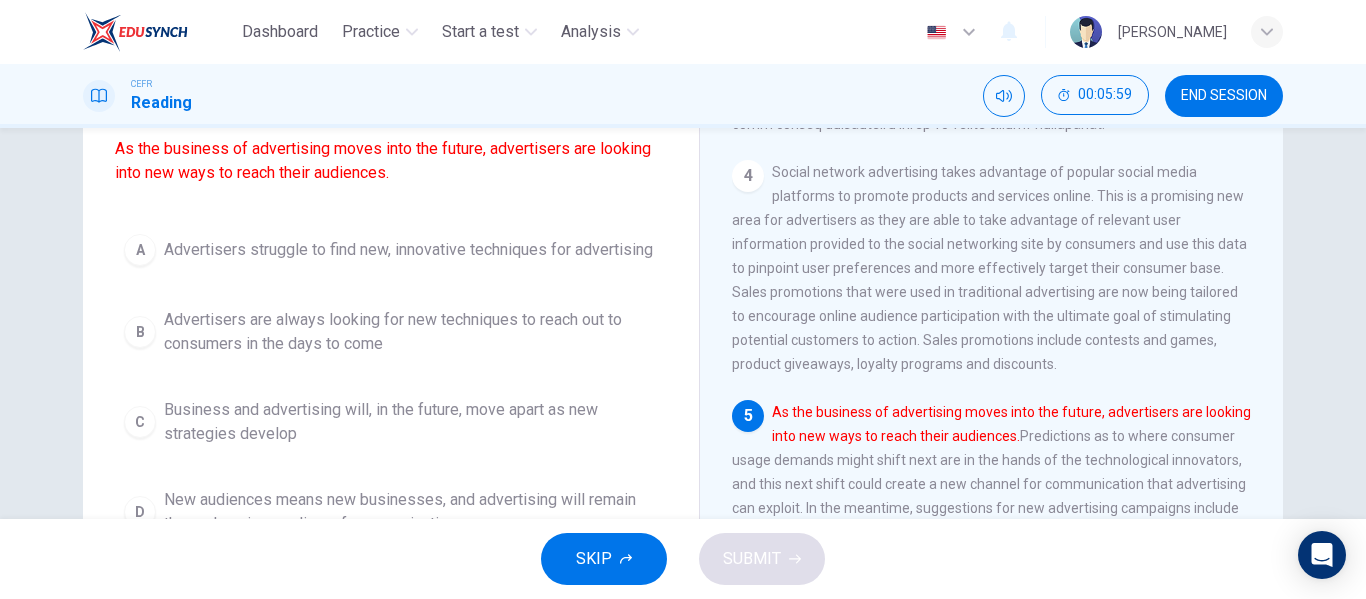 scroll, scrollTop: 176, scrollLeft: 0, axis: vertical 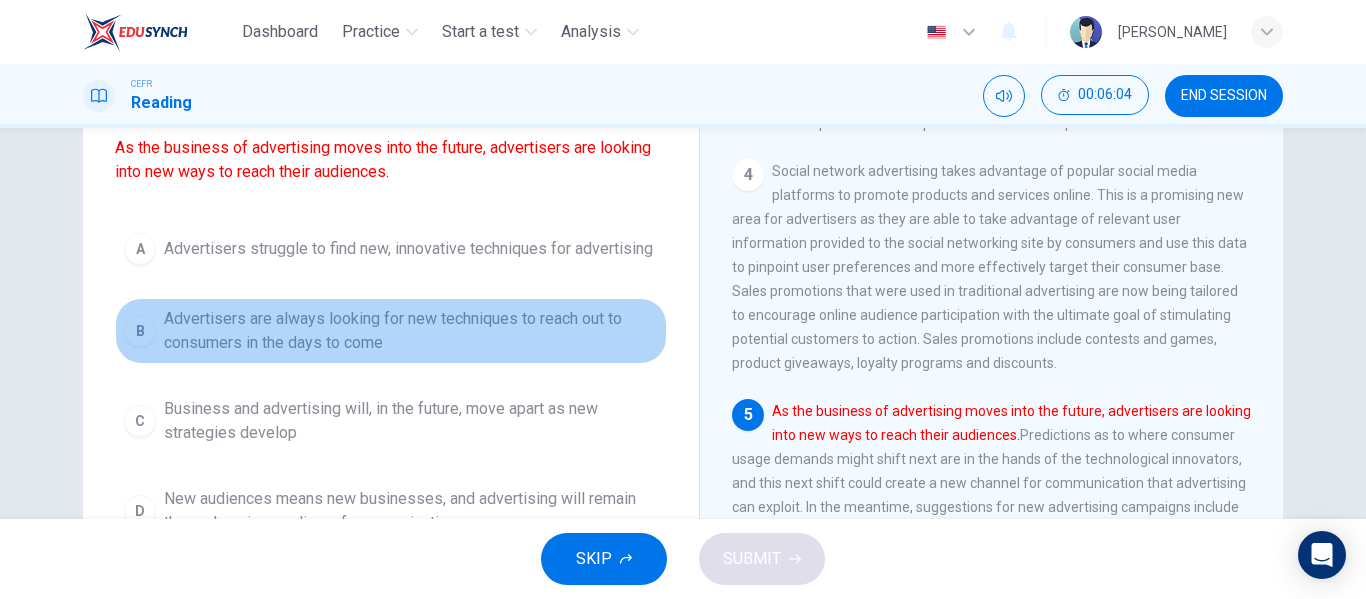 click on "Advertisers are always looking for new techniques to reach out to consumers in the days to come" at bounding box center (411, 331) 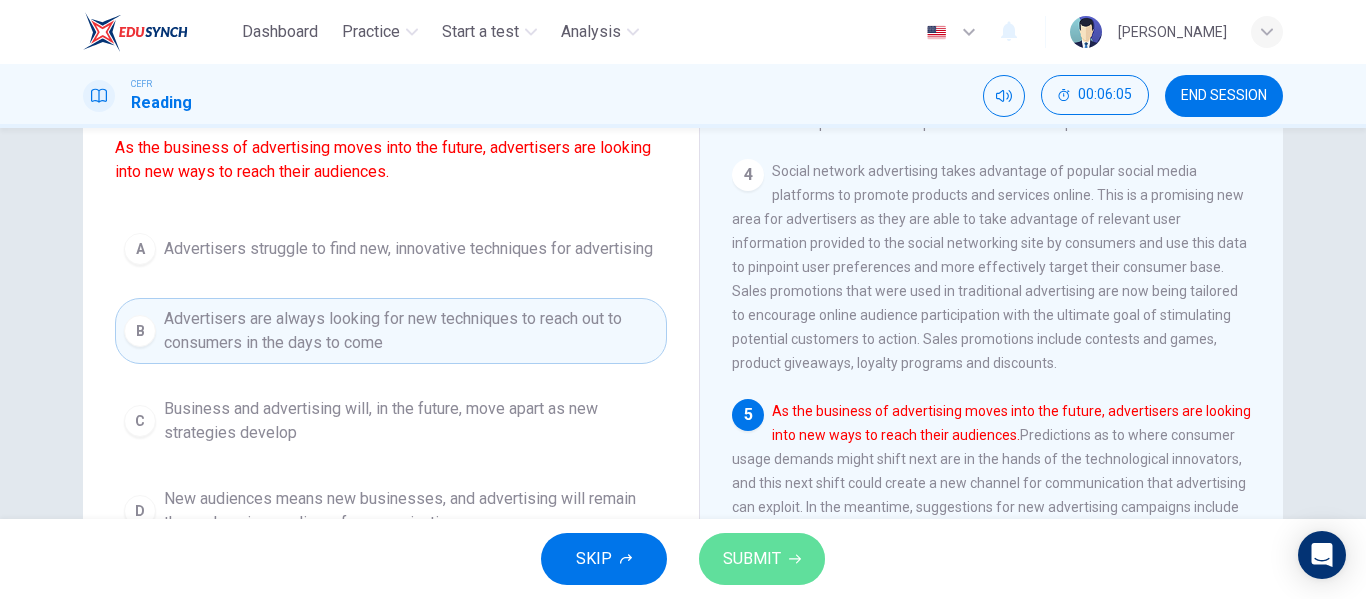 click on "SUBMIT" at bounding box center (752, 559) 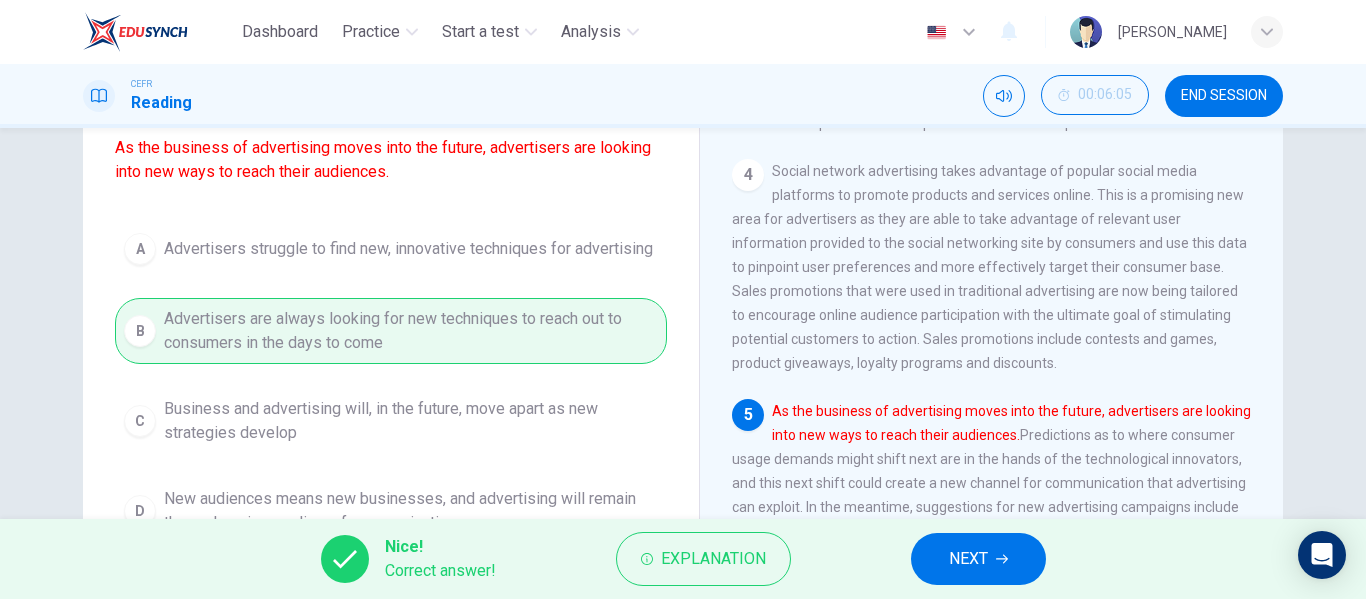 click 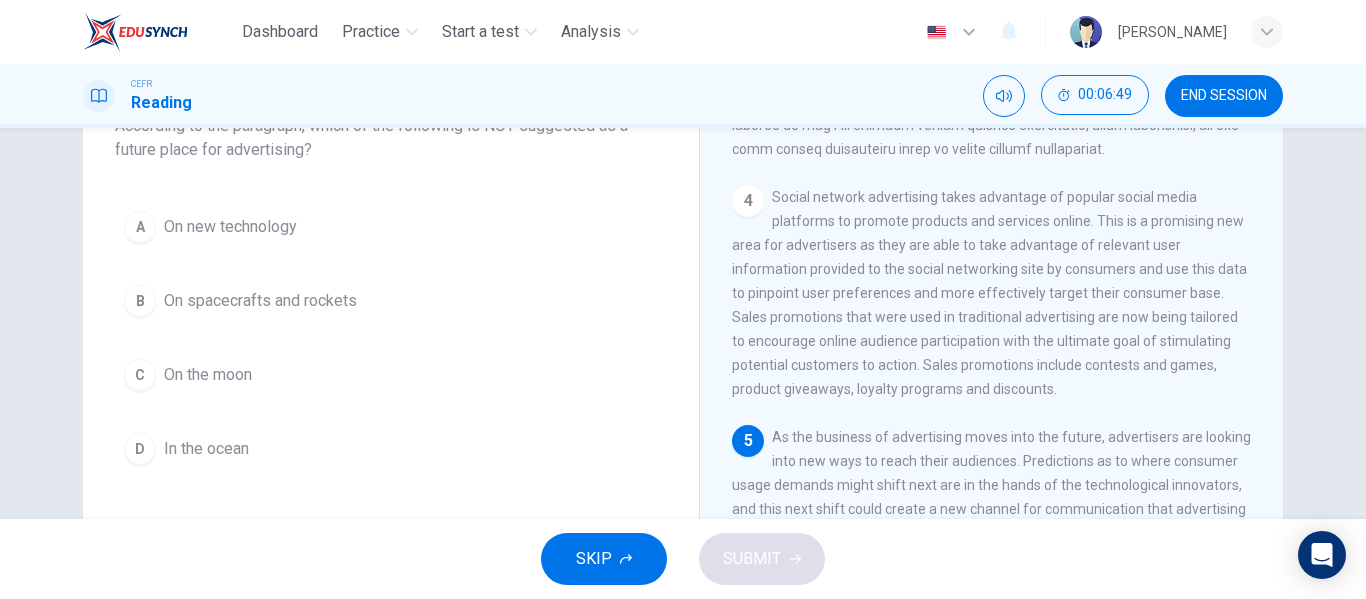 scroll, scrollTop: 149, scrollLeft: 0, axis: vertical 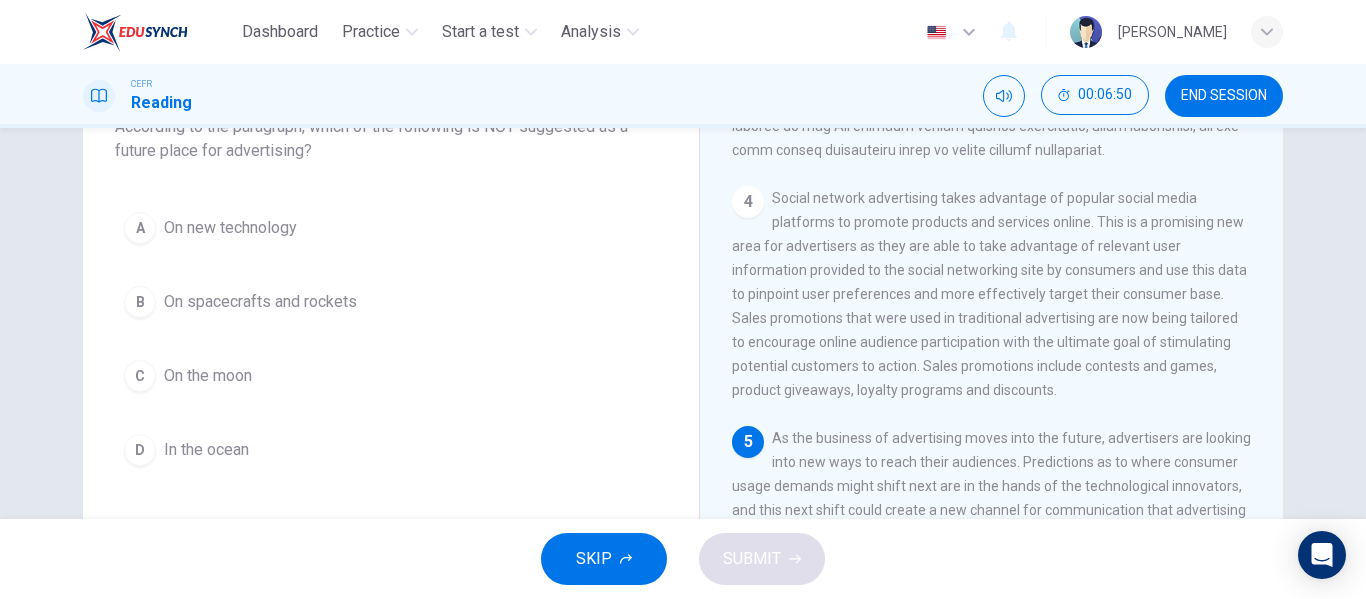 click on "In the ocean" at bounding box center [206, 450] 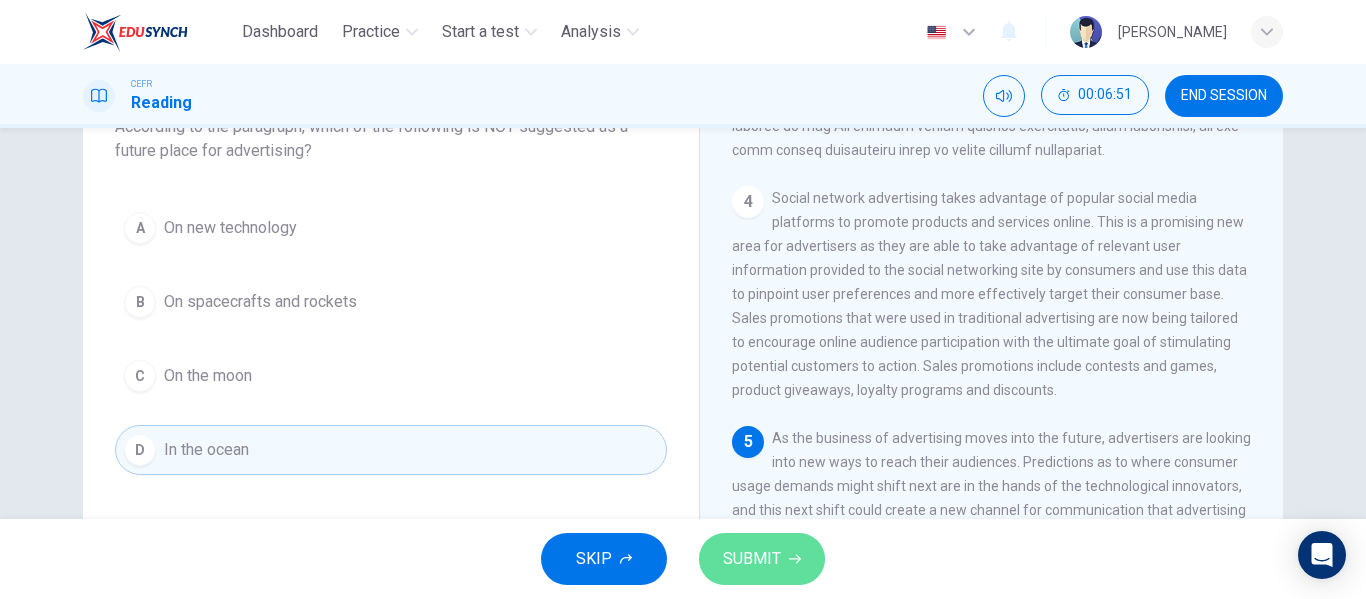 click on "SUBMIT" at bounding box center (752, 559) 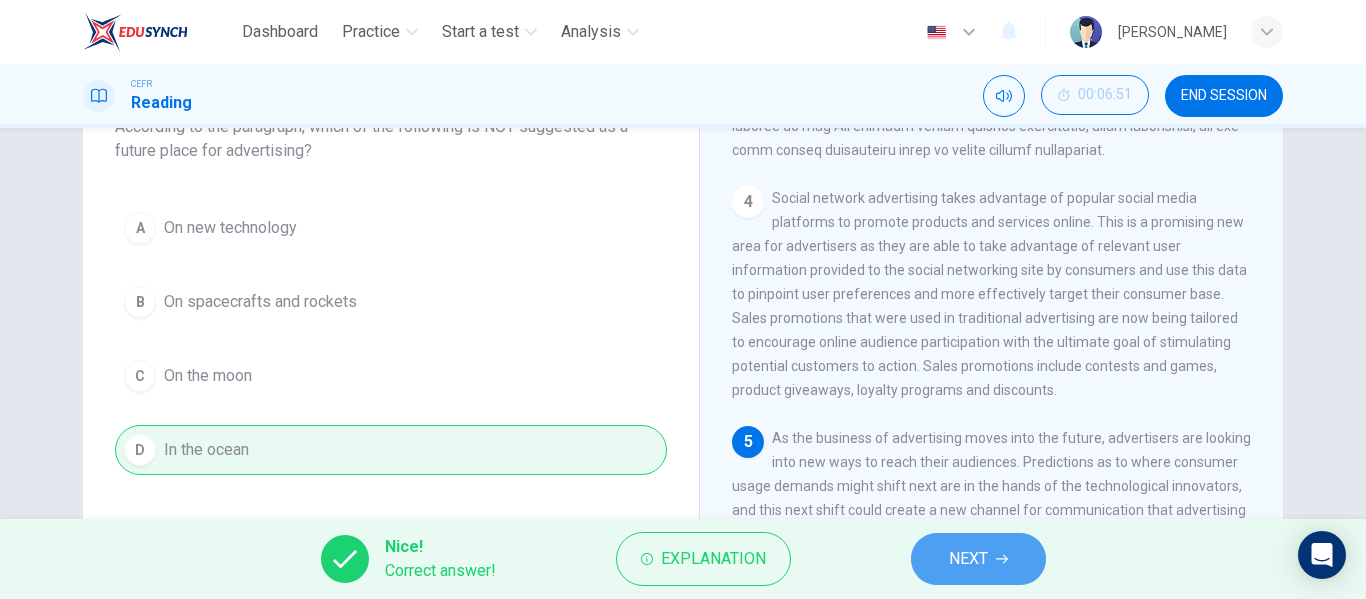 click on "NEXT" at bounding box center [968, 559] 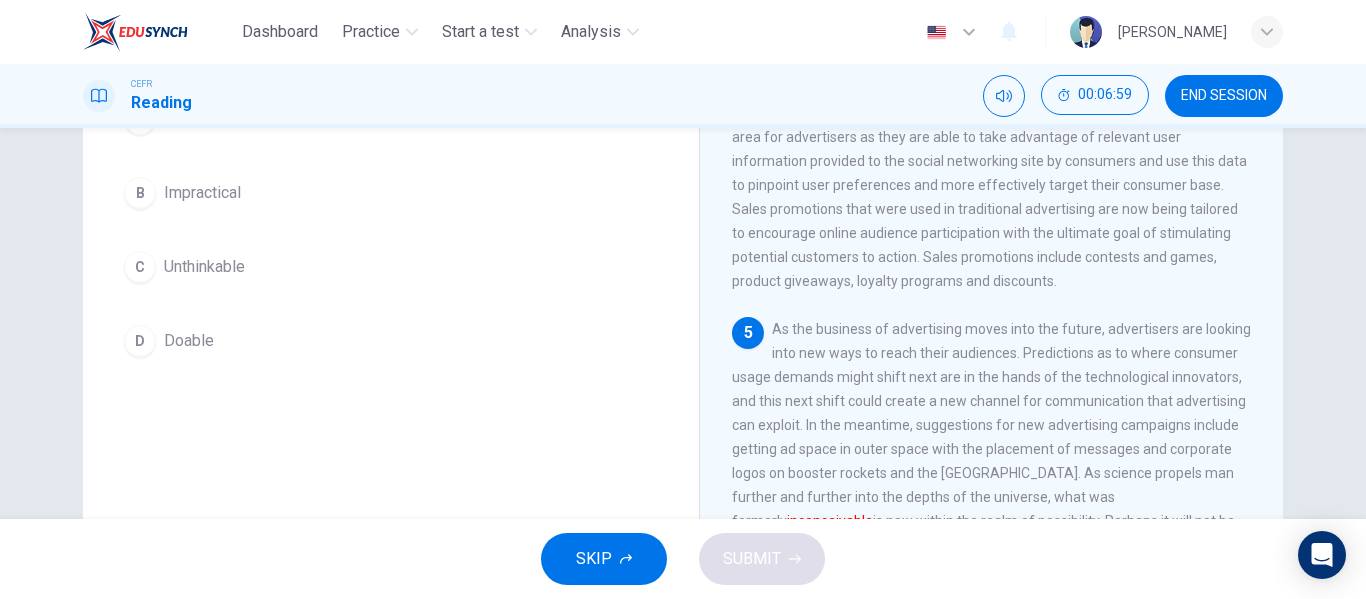 scroll, scrollTop: 241, scrollLeft: 0, axis: vertical 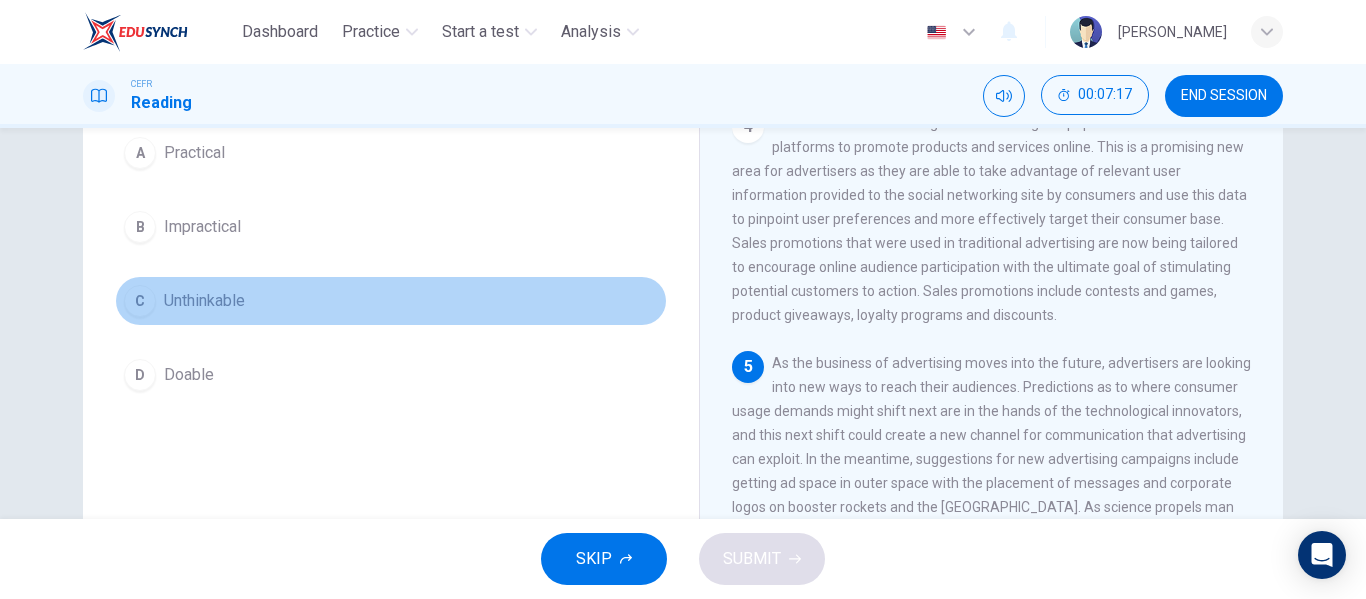 click on "C Unthinkable" at bounding box center [391, 301] 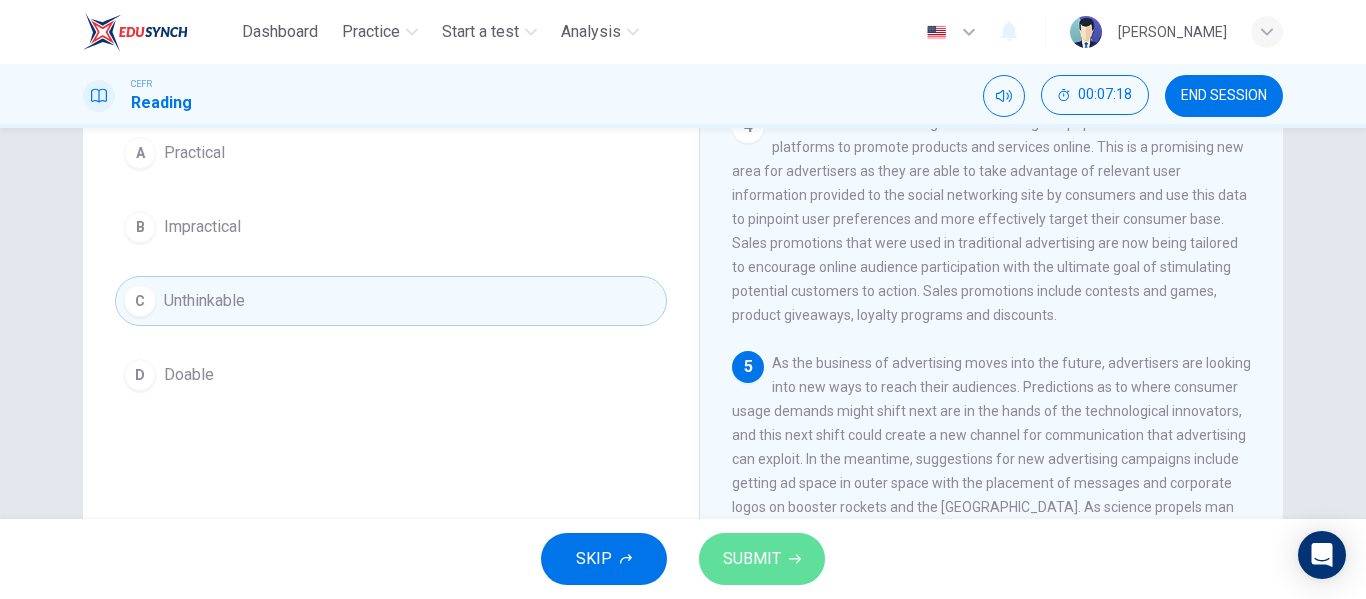 click on "SUBMIT" at bounding box center [752, 559] 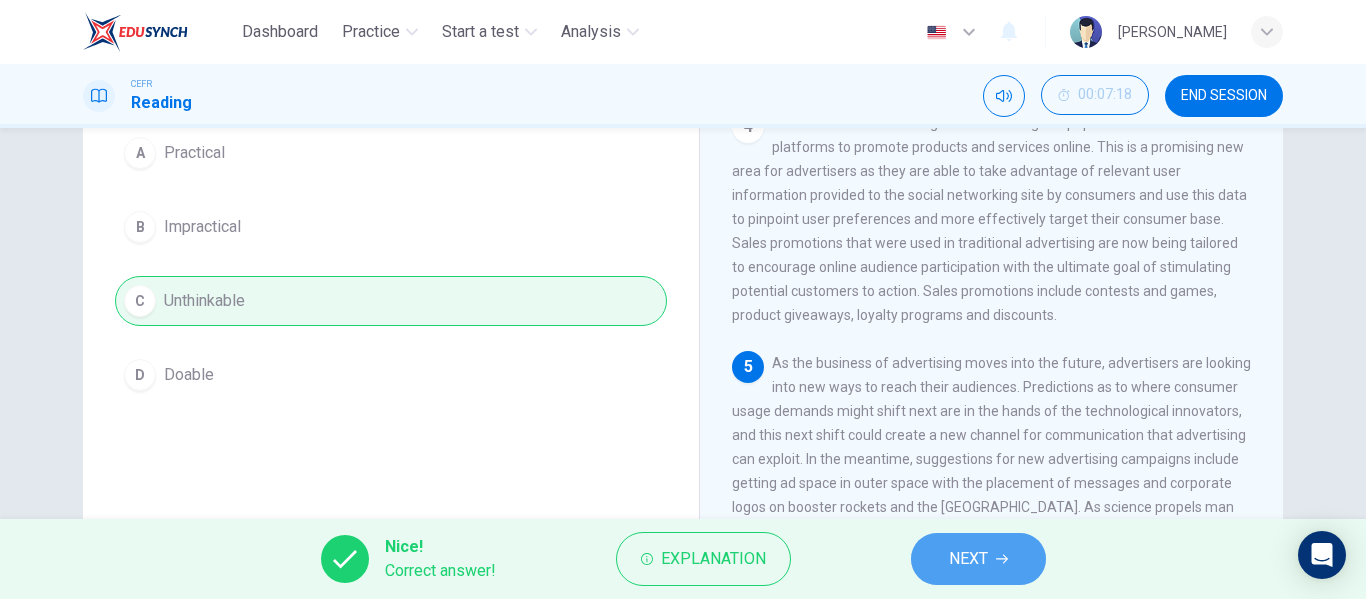 click on "NEXT" at bounding box center (978, 559) 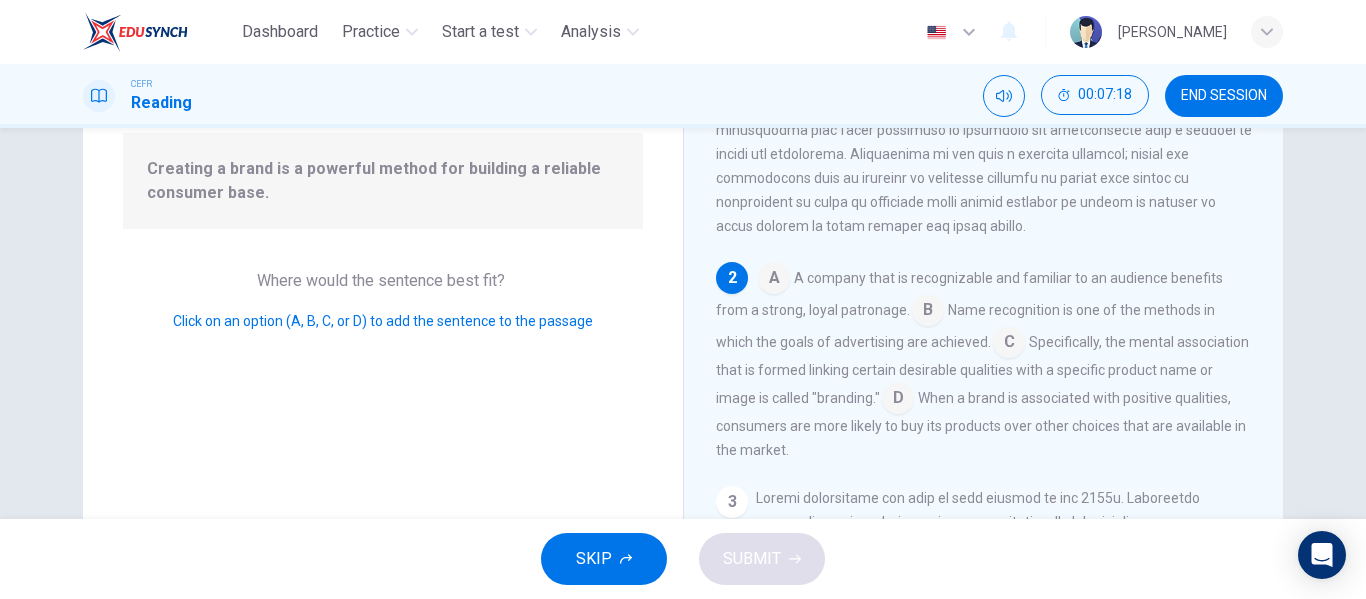 scroll, scrollTop: 249, scrollLeft: 0, axis: vertical 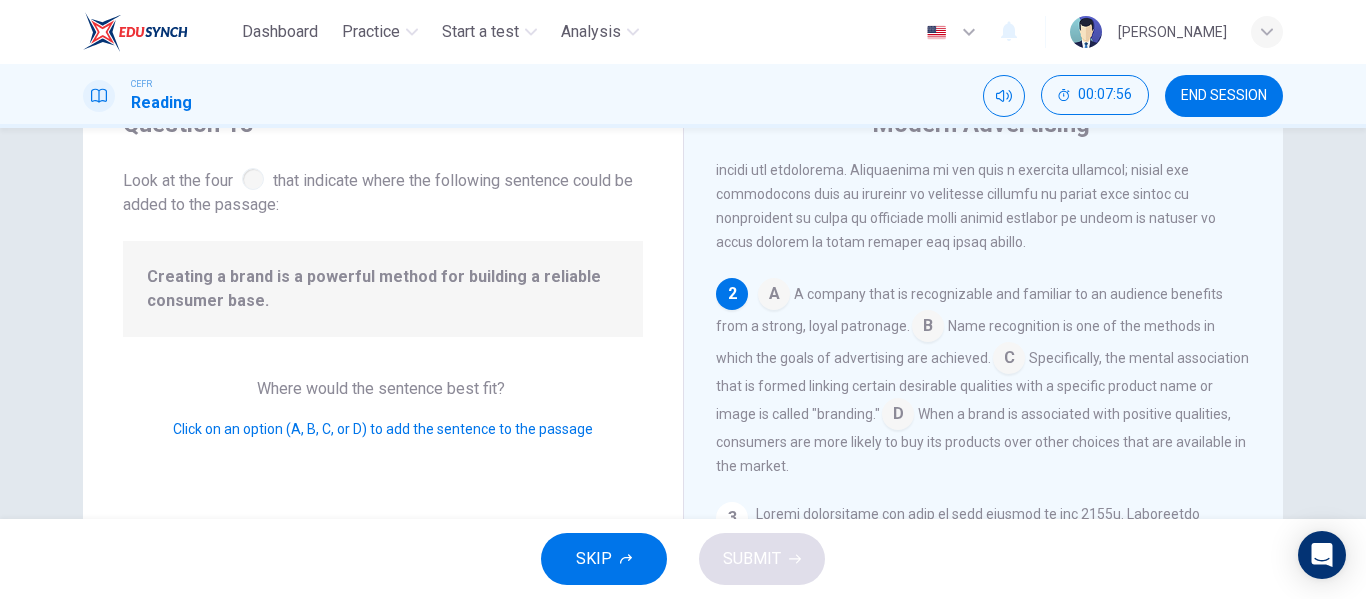 click at bounding box center [928, 328] 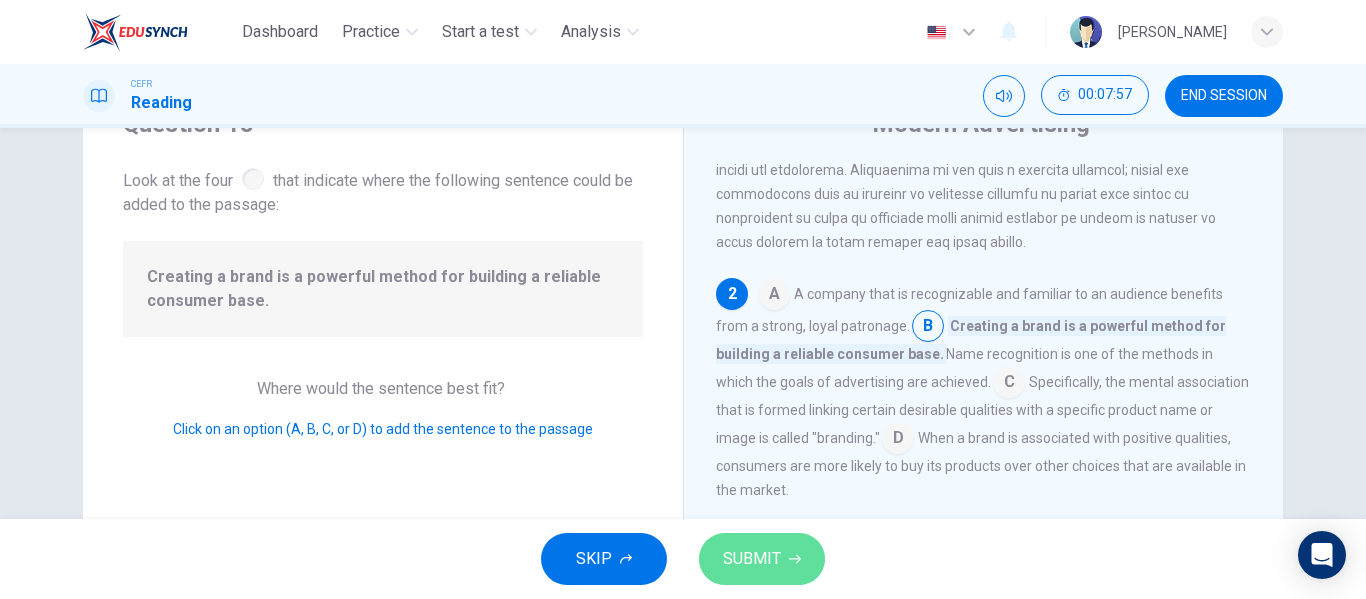 click on "SUBMIT" at bounding box center [752, 559] 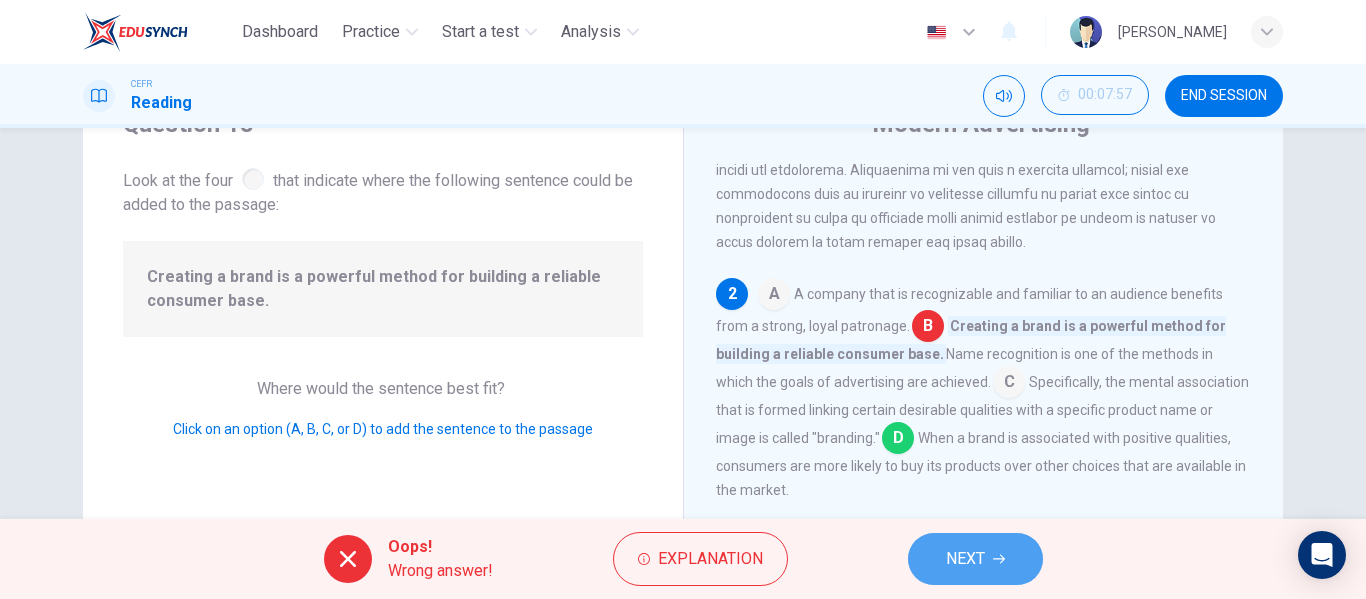 click on "NEXT" at bounding box center [965, 559] 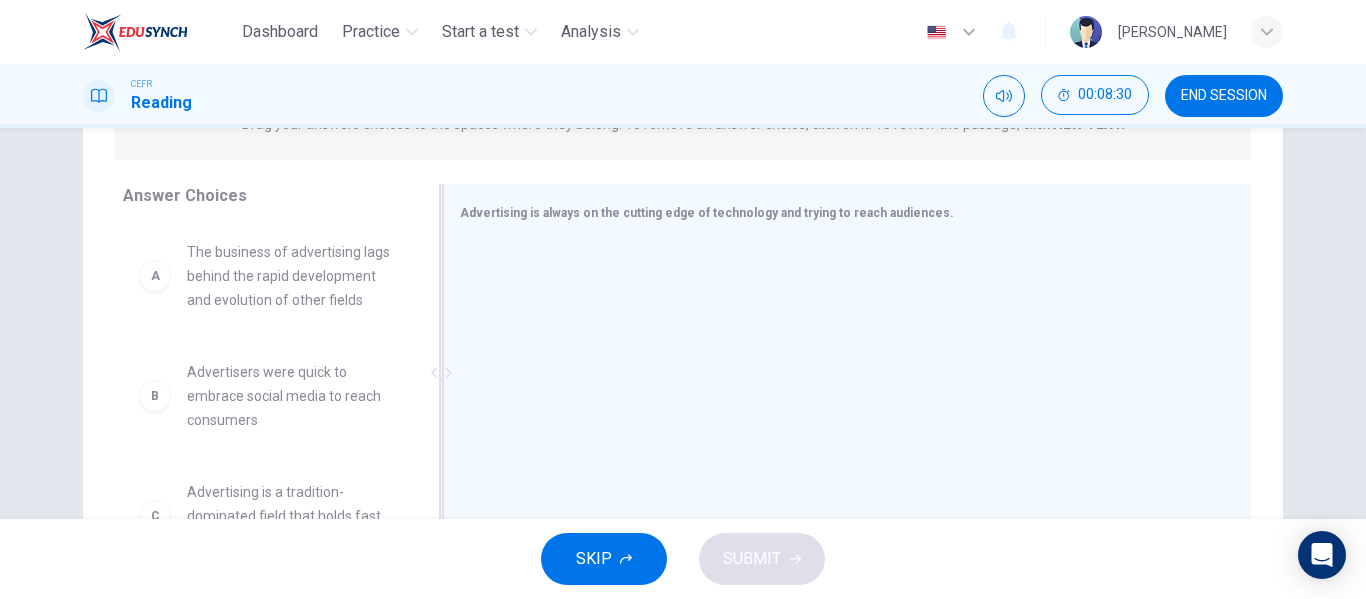 scroll, scrollTop: 288, scrollLeft: 0, axis: vertical 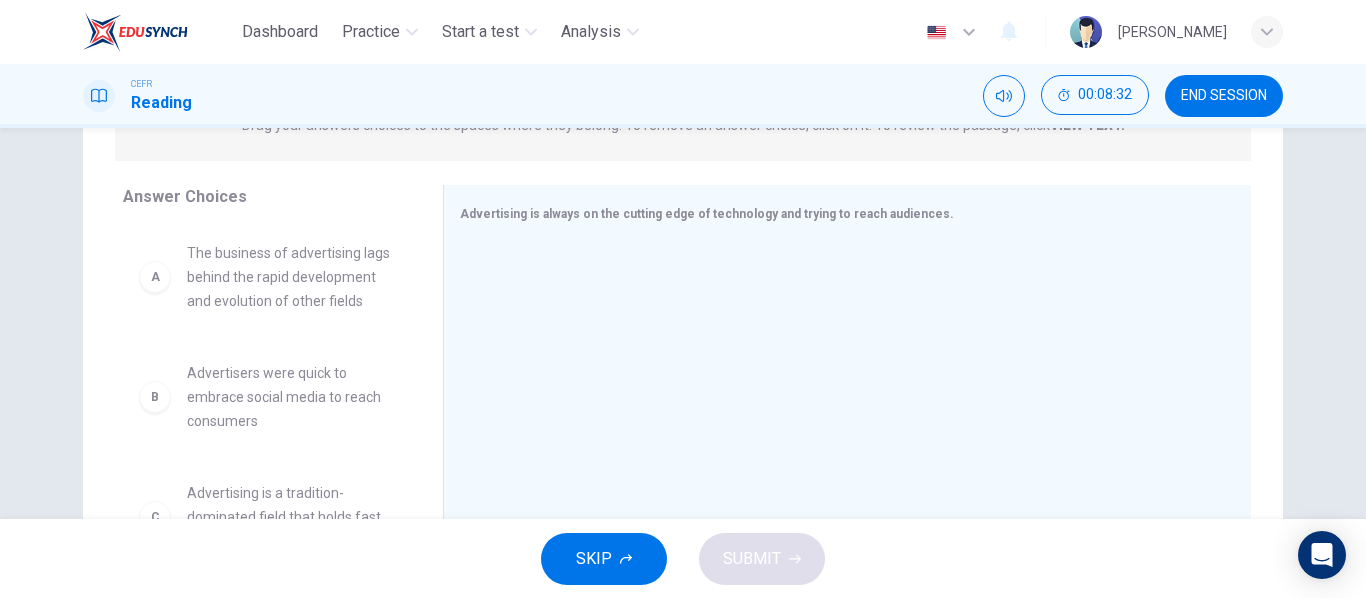 click on "The business of advertising lags behind the rapid development and evolution of other fields" at bounding box center (291, 277) 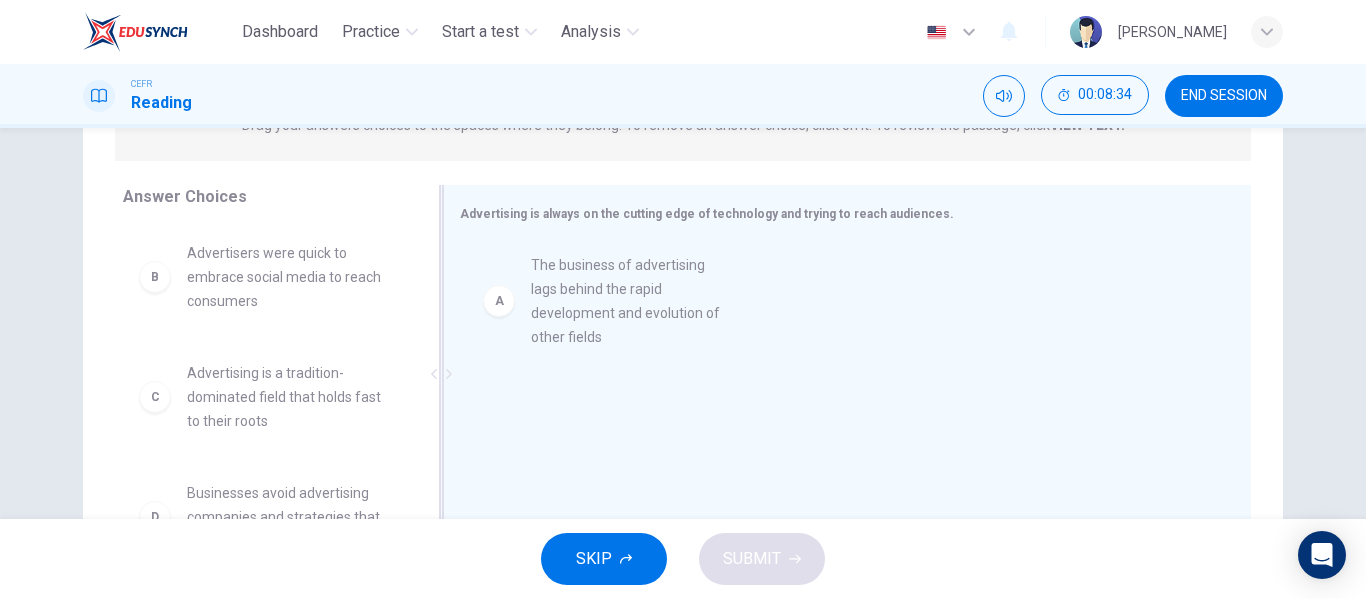drag, startPoint x: 157, startPoint y: 298, endPoint x: 576, endPoint y: 287, distance: 419.14438 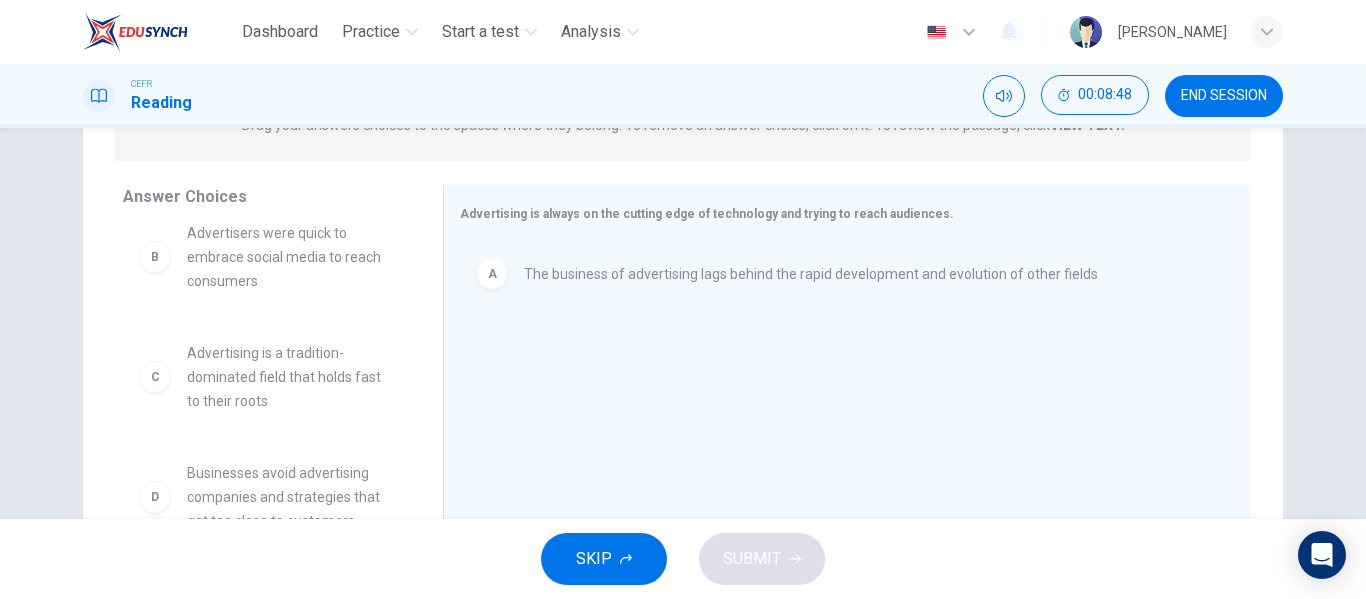 scroll, scrollTop: 0, scrollLeft: 0, axis: both 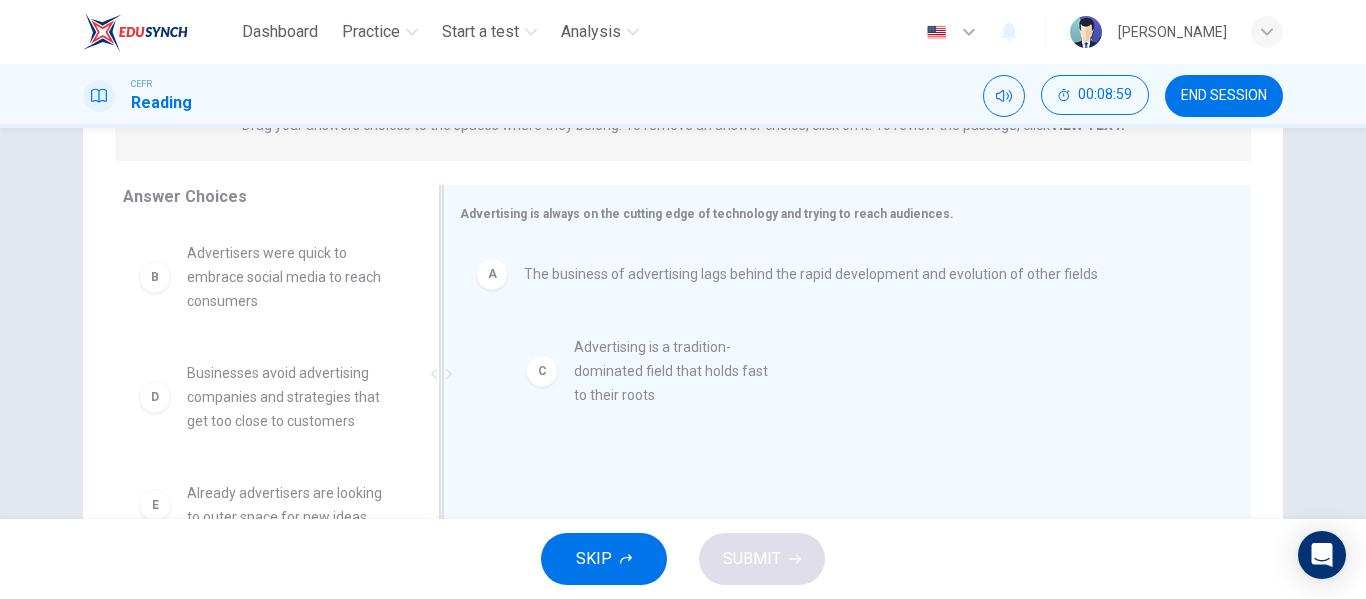 drag, startPoint x: 293, startPoint y: 399, endPoint x: 691, endPoint y: 373, distance: 398.84833 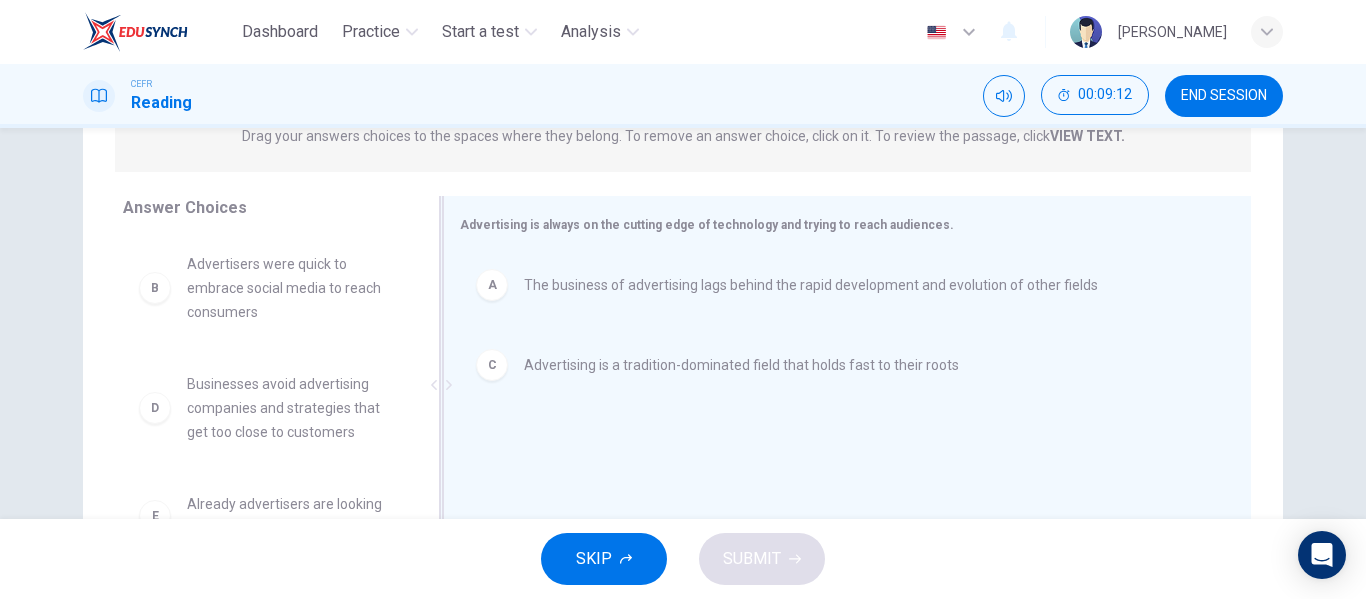scroll, scrollTop: 278, scrollLeft: 0, axis: vertical 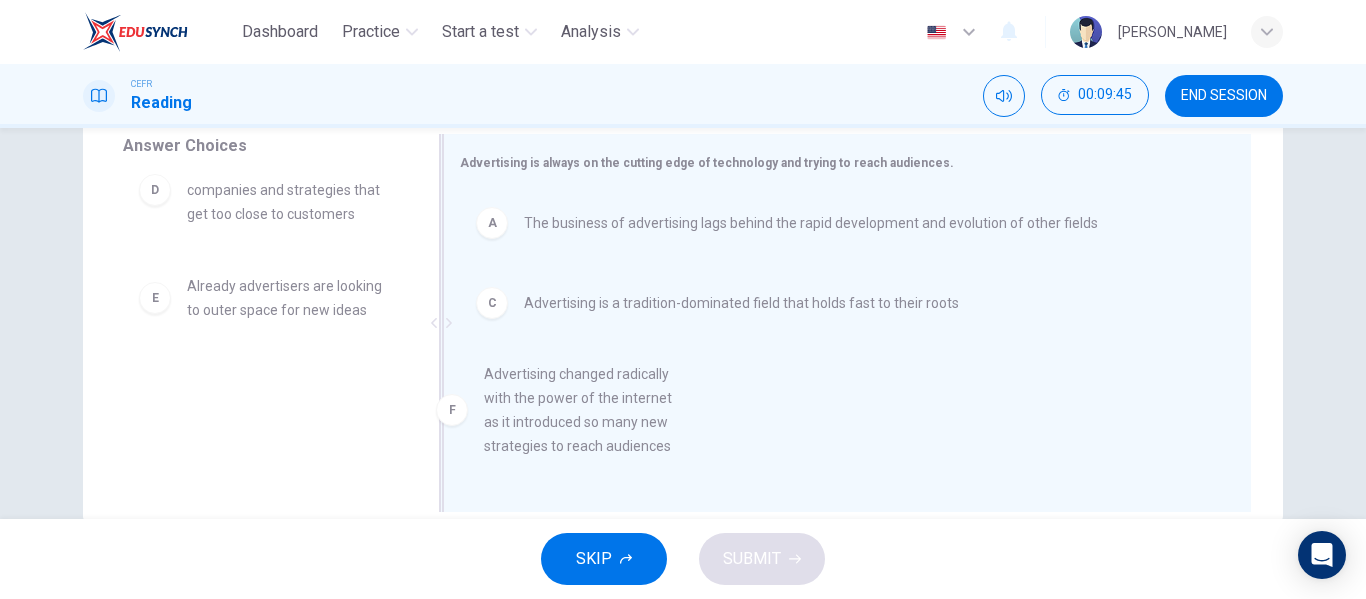 drag, startPoint x: 327, startPoint y: 456, endPoint x: 678, endPoint y: 453, distance: 351.01282 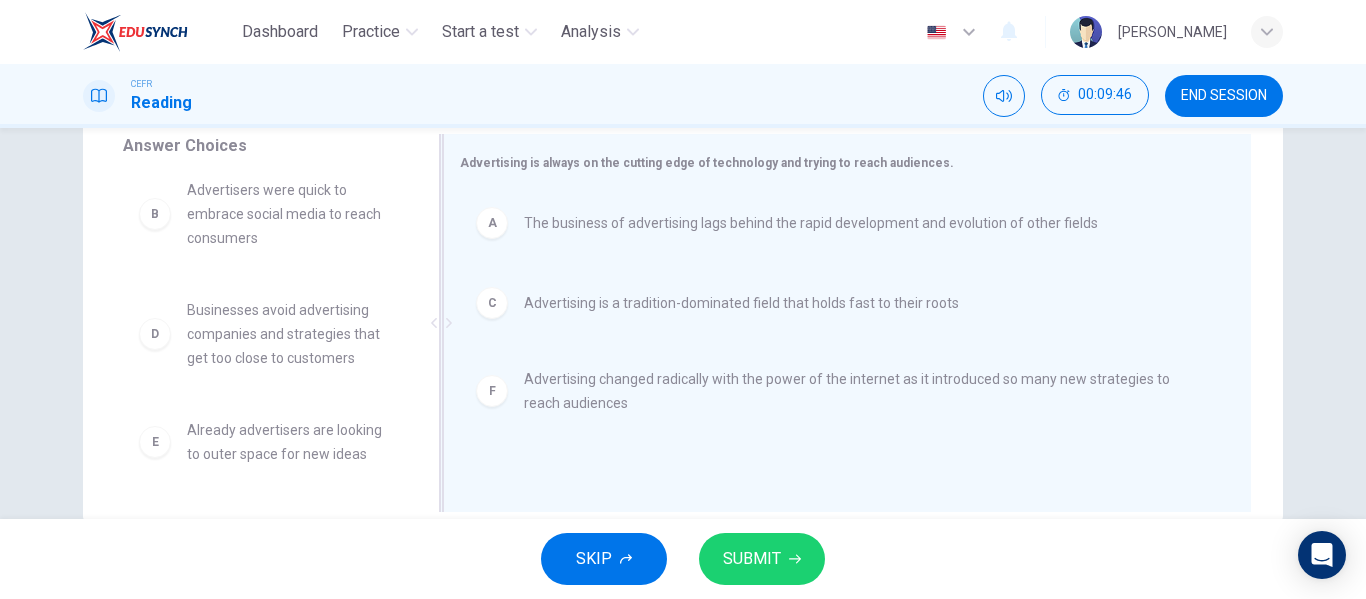 scroll, scrollTop: 12, scrollLeft: 0, axis: vertical 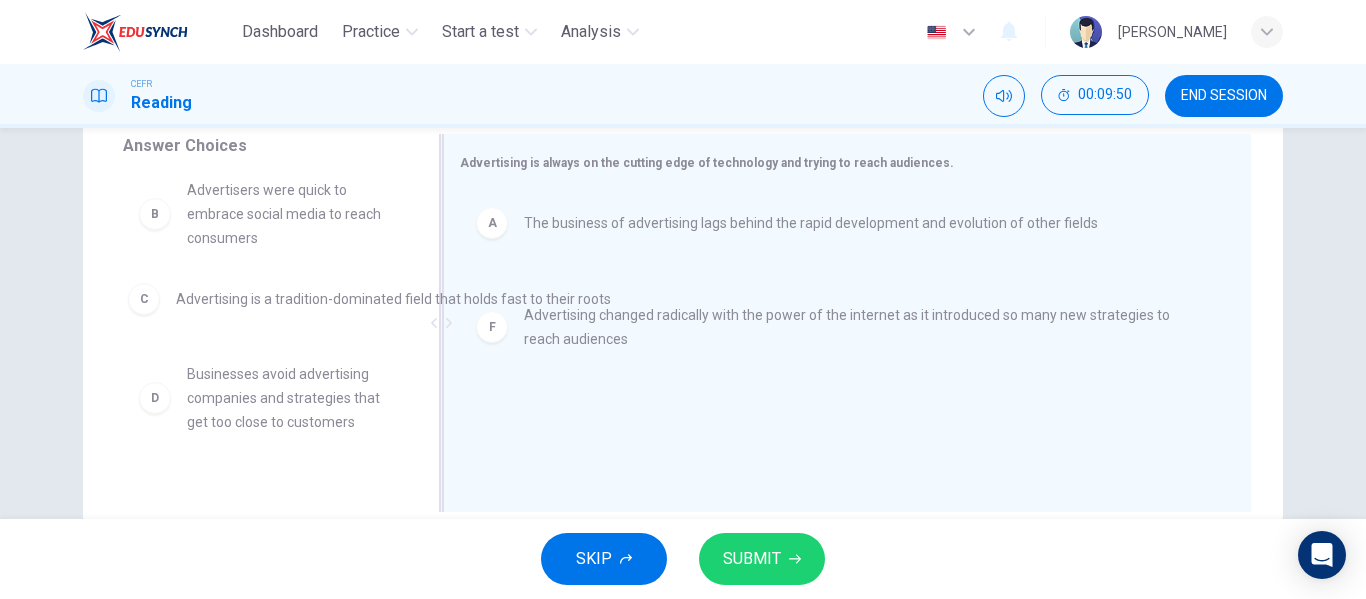 drag, startPoint x: 661, startPoint y: 323, endPoint x: 300, endPoint y: 319, distance: 361.02216 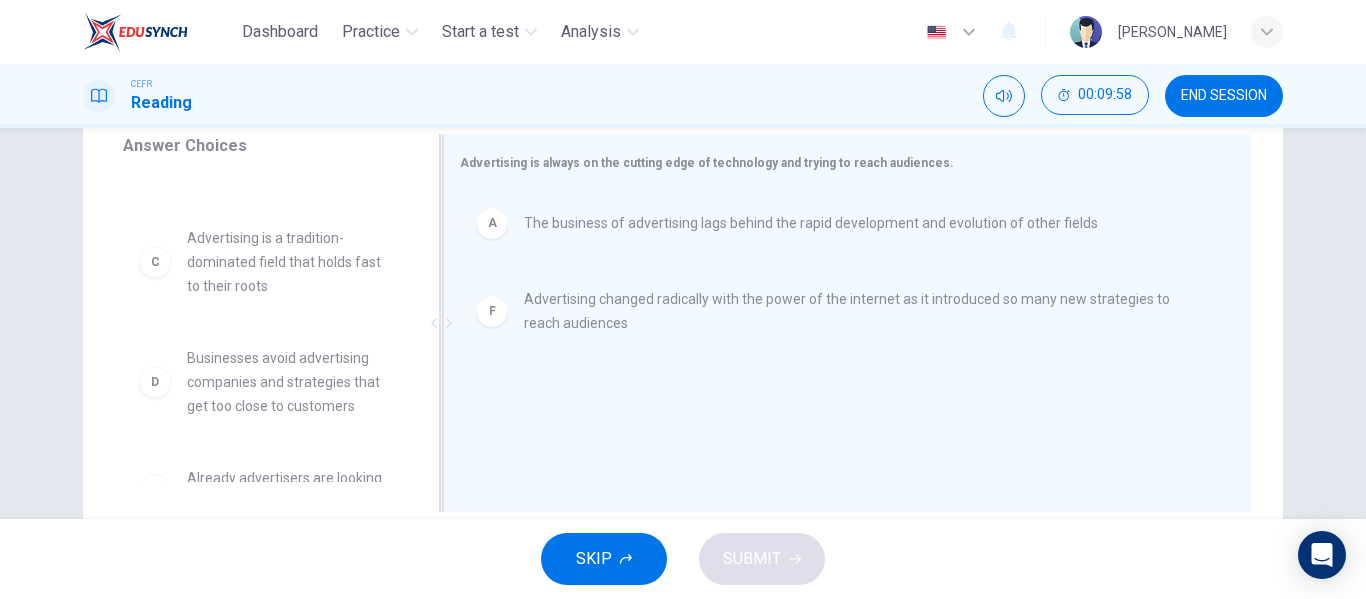 scroll, scrollTop: 132, scrollLeft: 0, axis: vertical 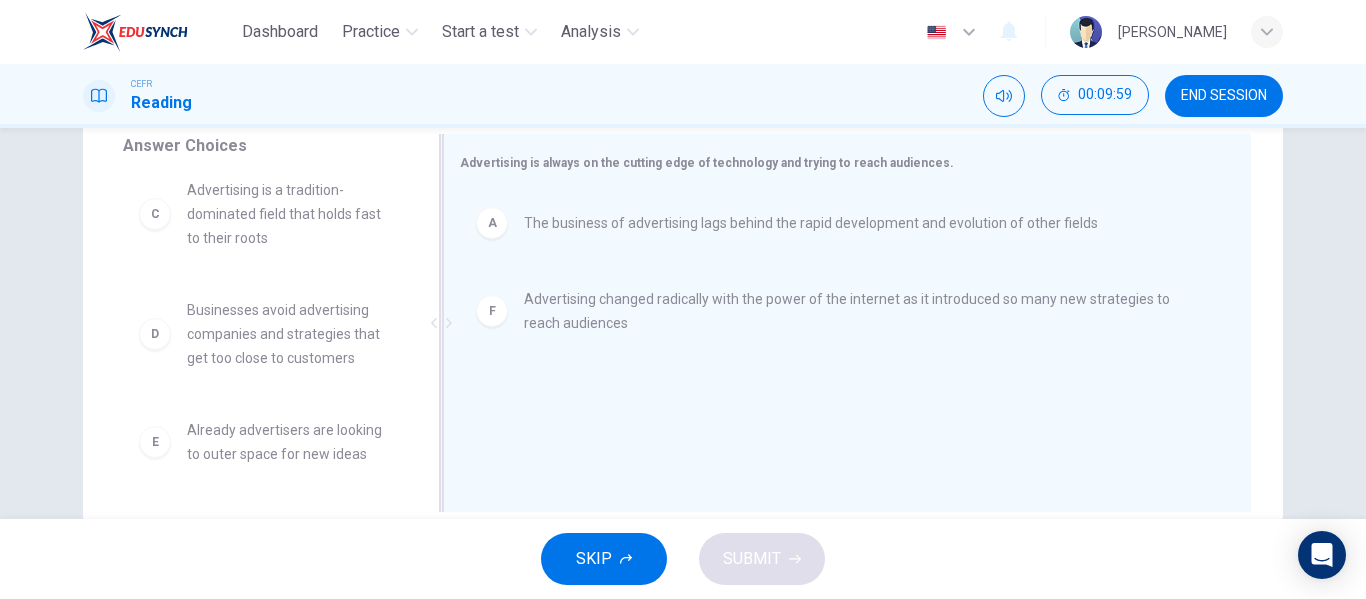 click on "Already advertisers are looking to outer space for new ideas" at bounding box center (291, 442) 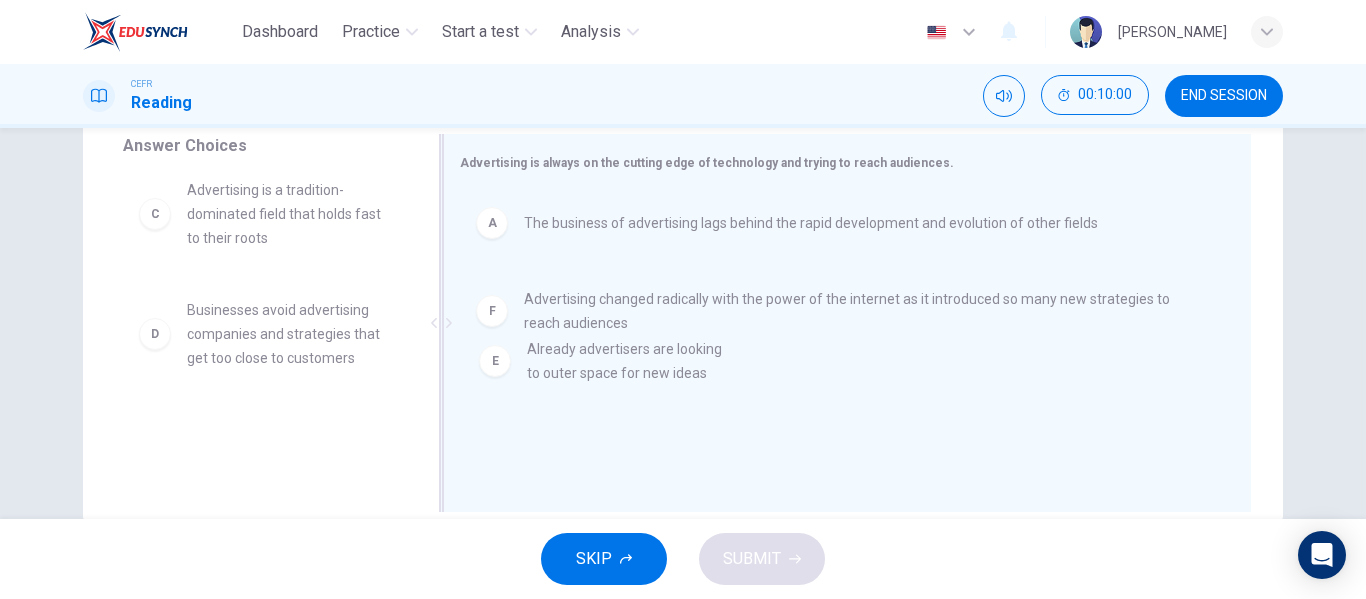 drag, startPoint x: 326, startPoint y: 456, endPoint x: 679, endPoint y: 374, distance: 362.39896 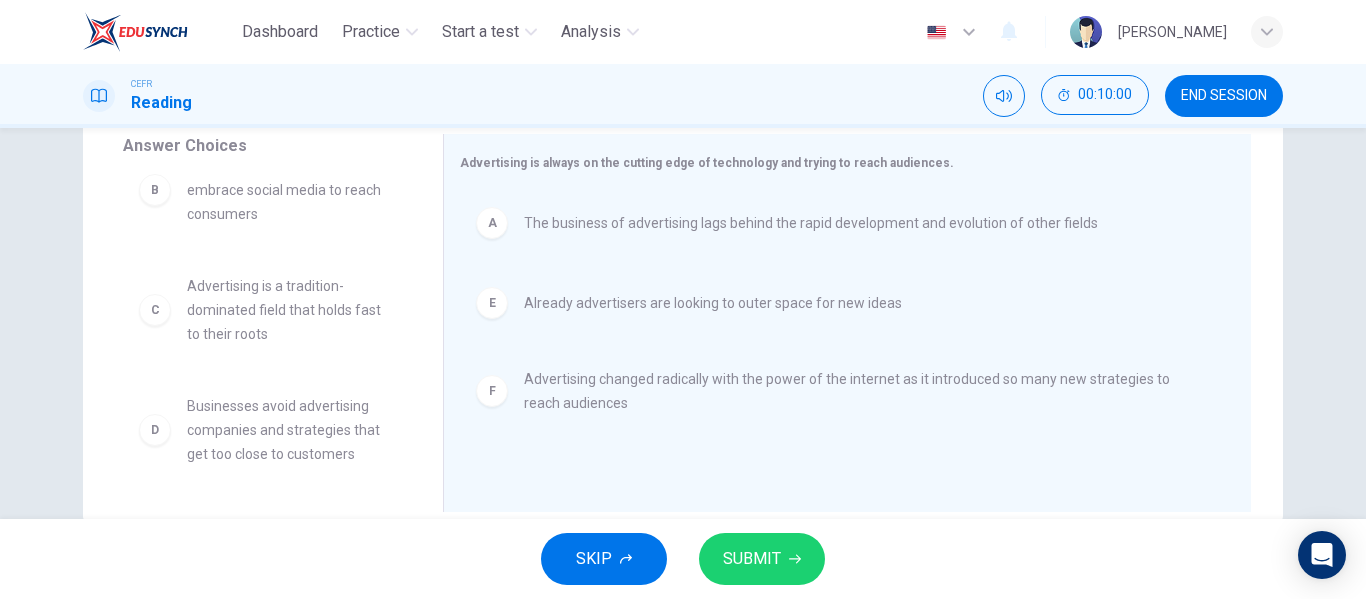 scroll, scrollTop: 36, scrollLeft: 0, axis: vertical 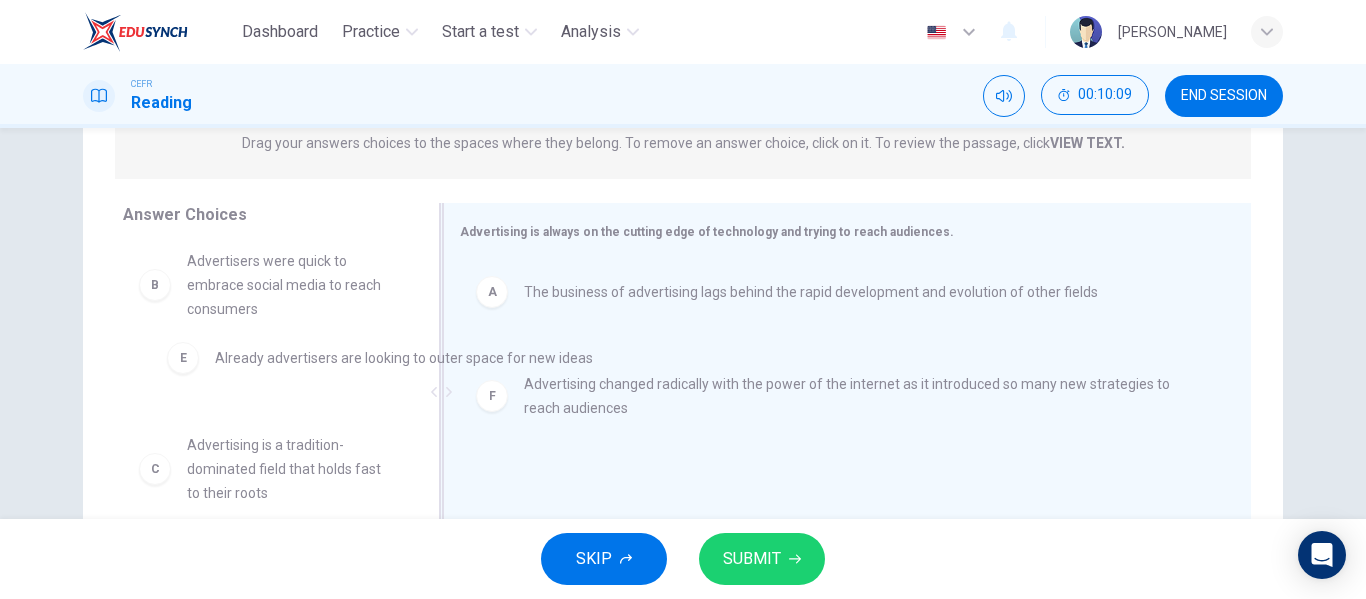drag, startPoint x: 558, startPoint y: 389, endPoint x: 217, endPoint y: 375, distance: 341.28726 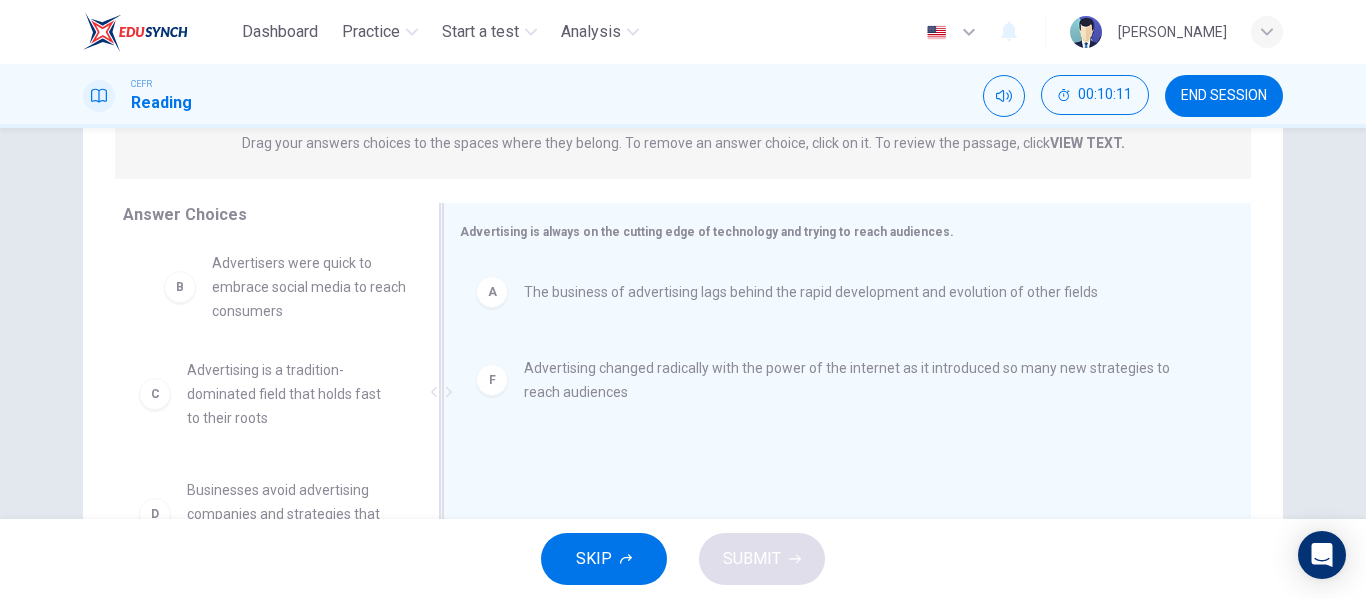 scroll, scrollTop: 2, scrollLeft: 0, axis: vertical 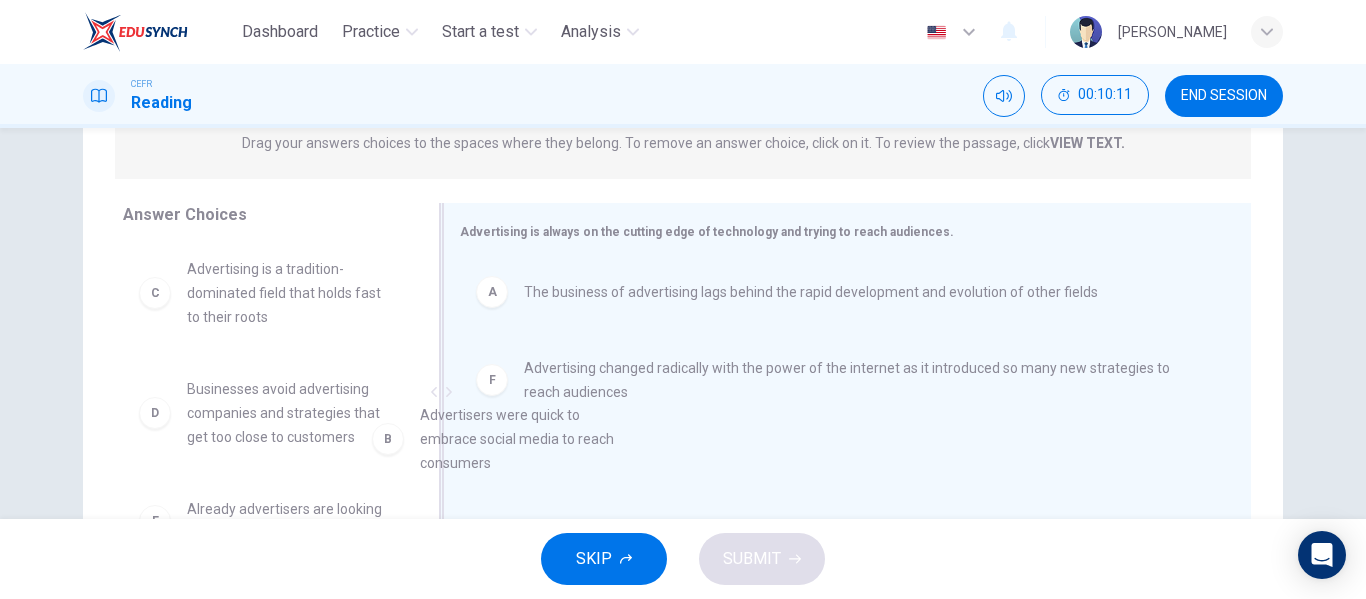 drag, startPoint x: 210, startPoint y: 304, endPoint x: 657, endPoint y: 437, distance: 466.36682 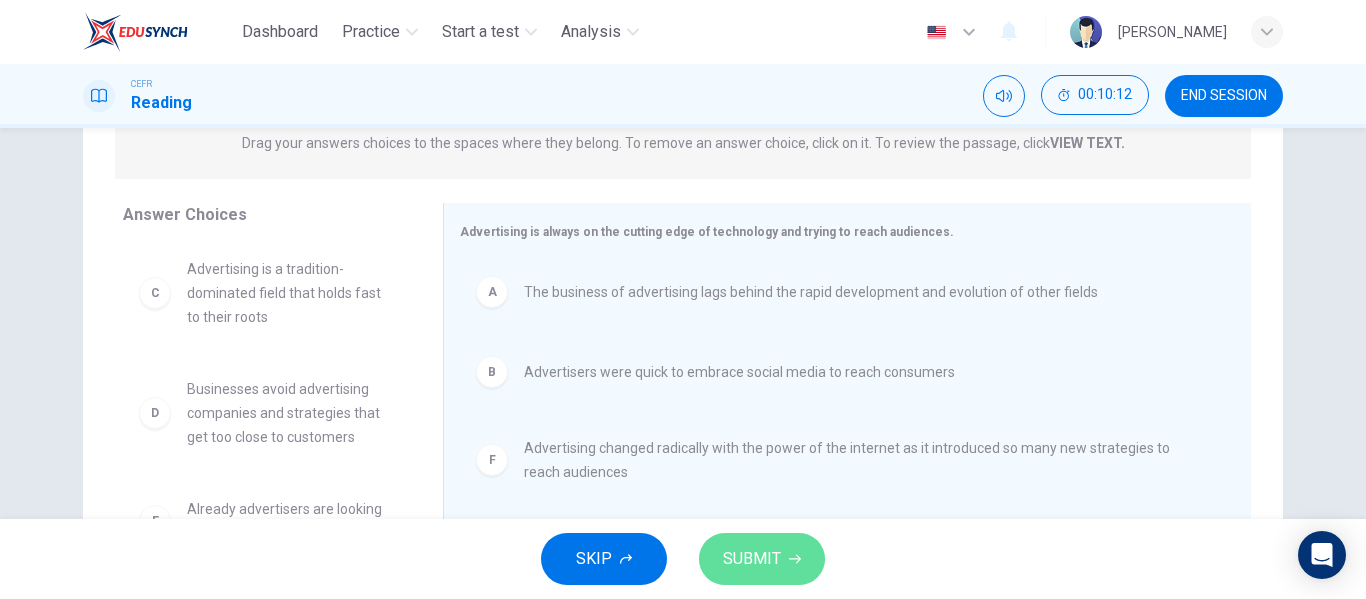 click on "SUBMIT" at bounding box center [752, 559] 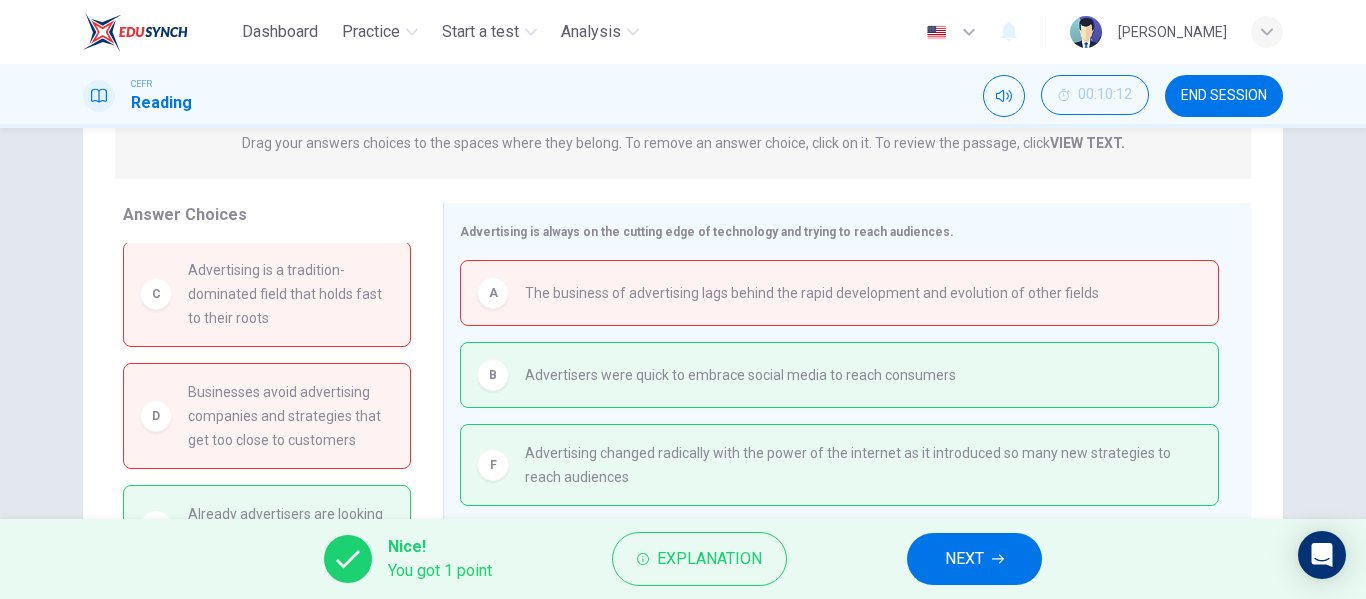 scroll, scrollTop: 18, scrollLeft: 0, axis: vertical 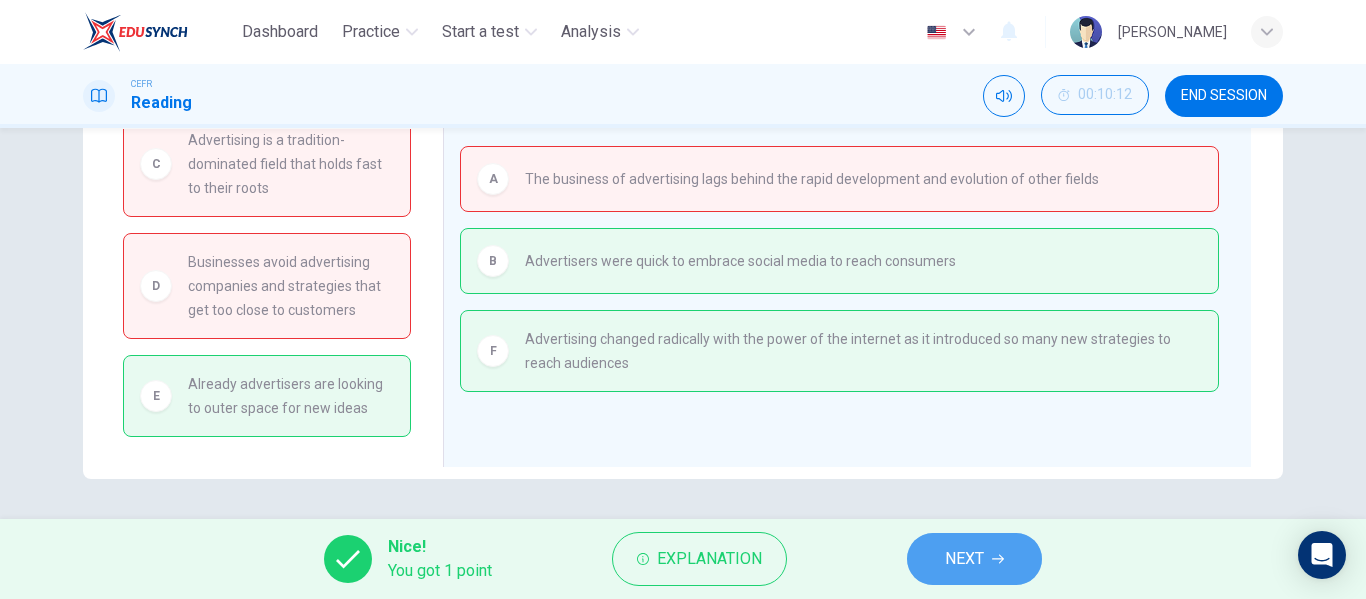 click on "NEXT" at bounding box center [964, 559] 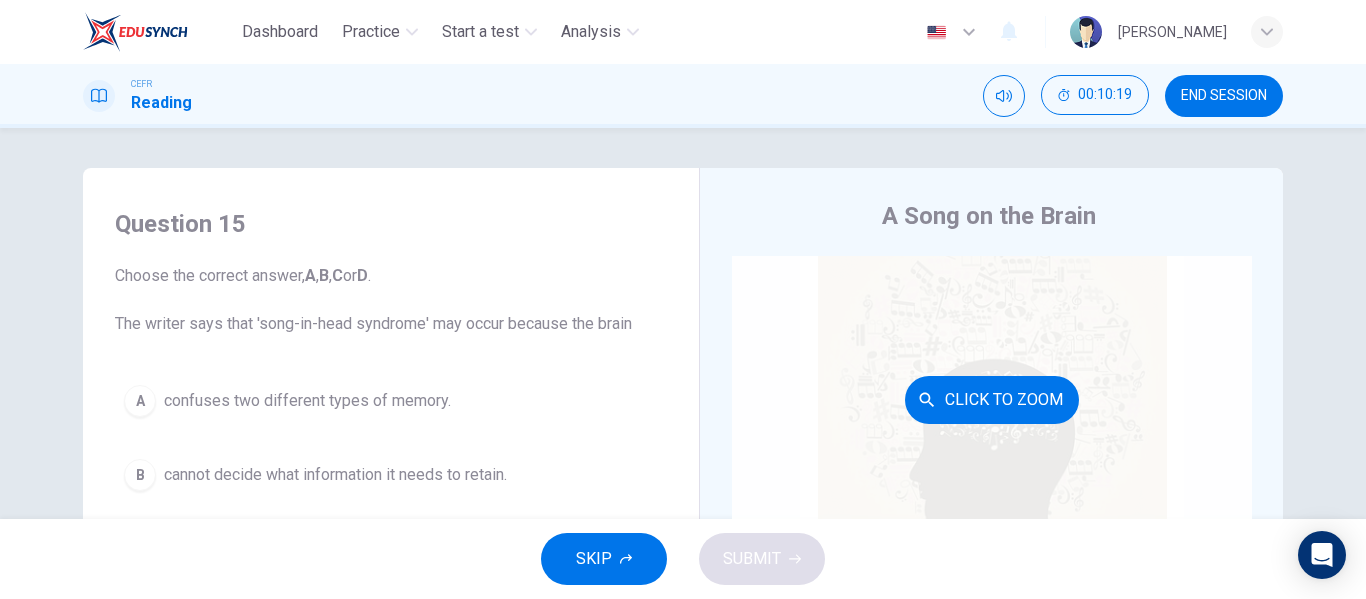 scroll, scrollTop: 46, scrollLeft: 0, axis: vertical 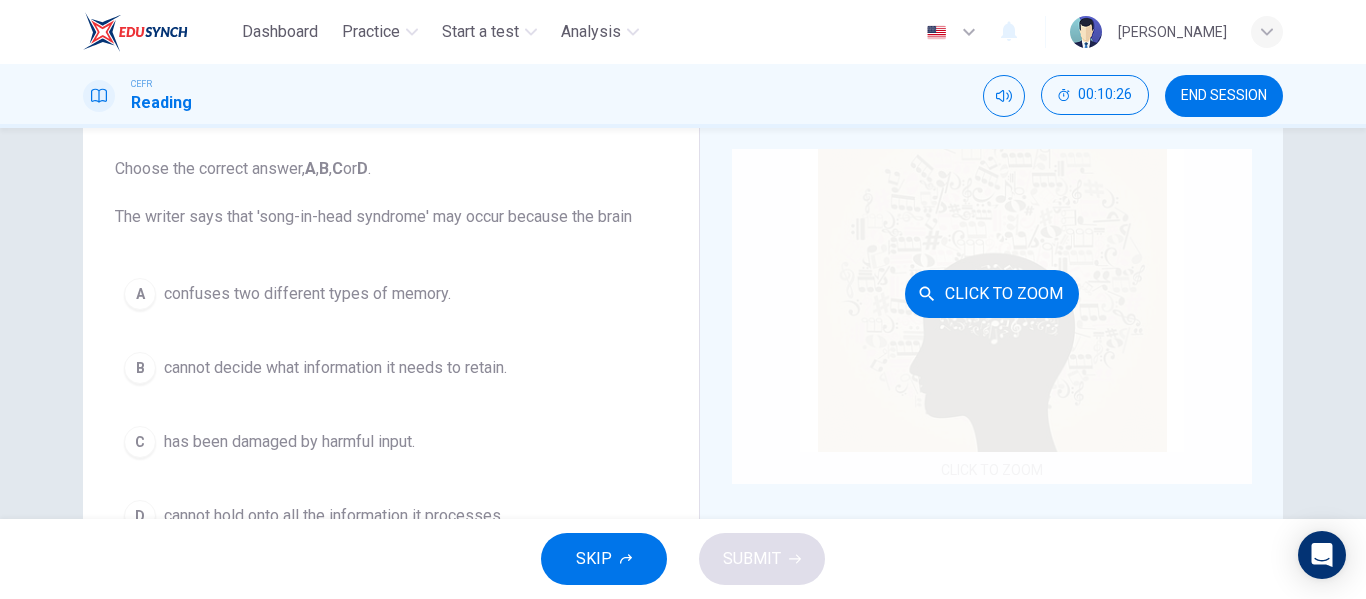 click on "Click to Zoom" at bounding box center (992, 294) 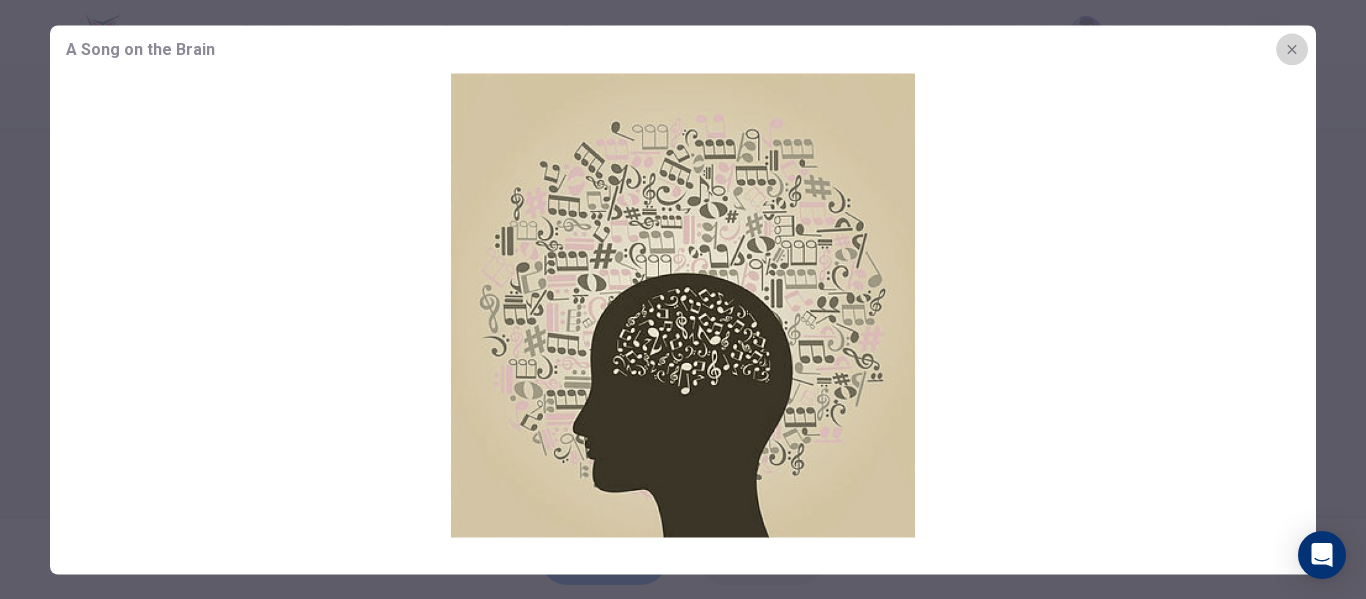 click 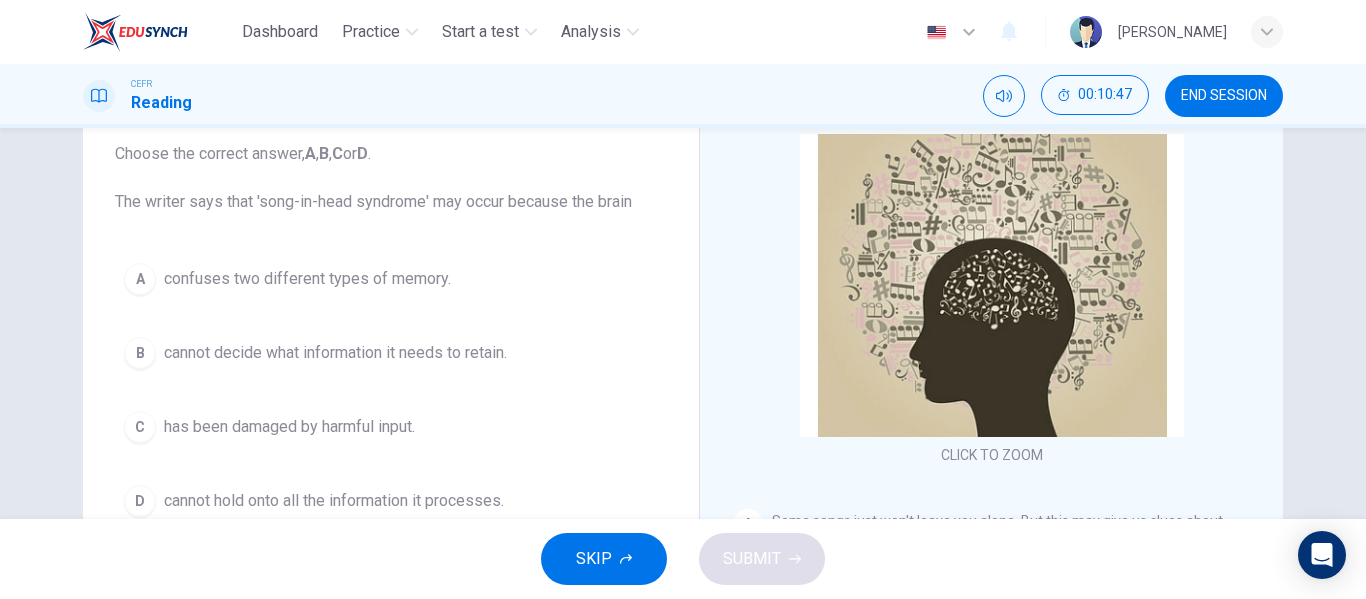 scroll, scrollTop: 121, scrollLeft: 0, axis: vertical 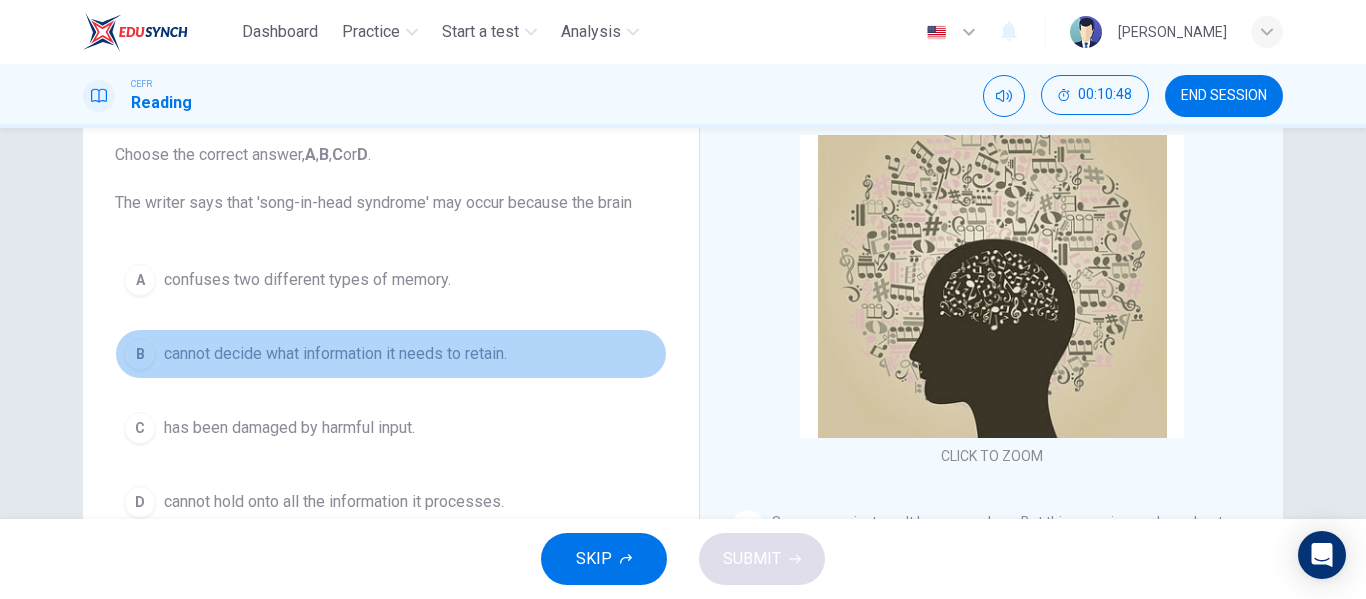 click on "cannot decide what information it needs to retain." at bounding box center (335, 354) 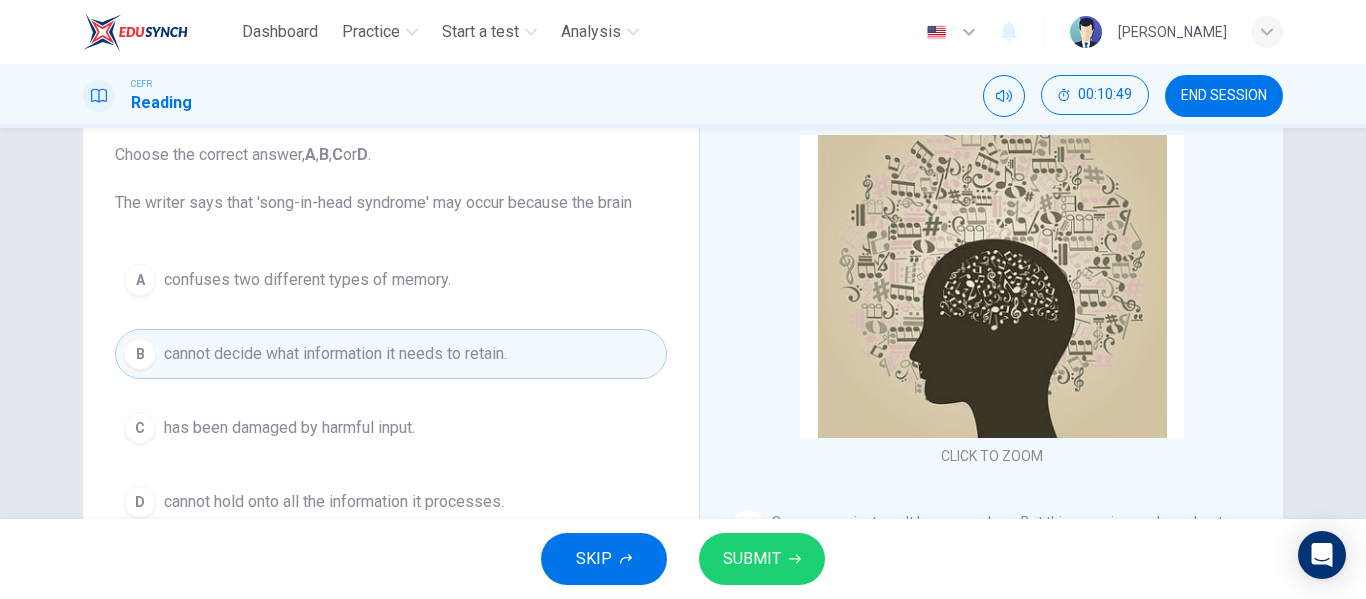 click on "SUBMIT" at bounding box center [752, 559] 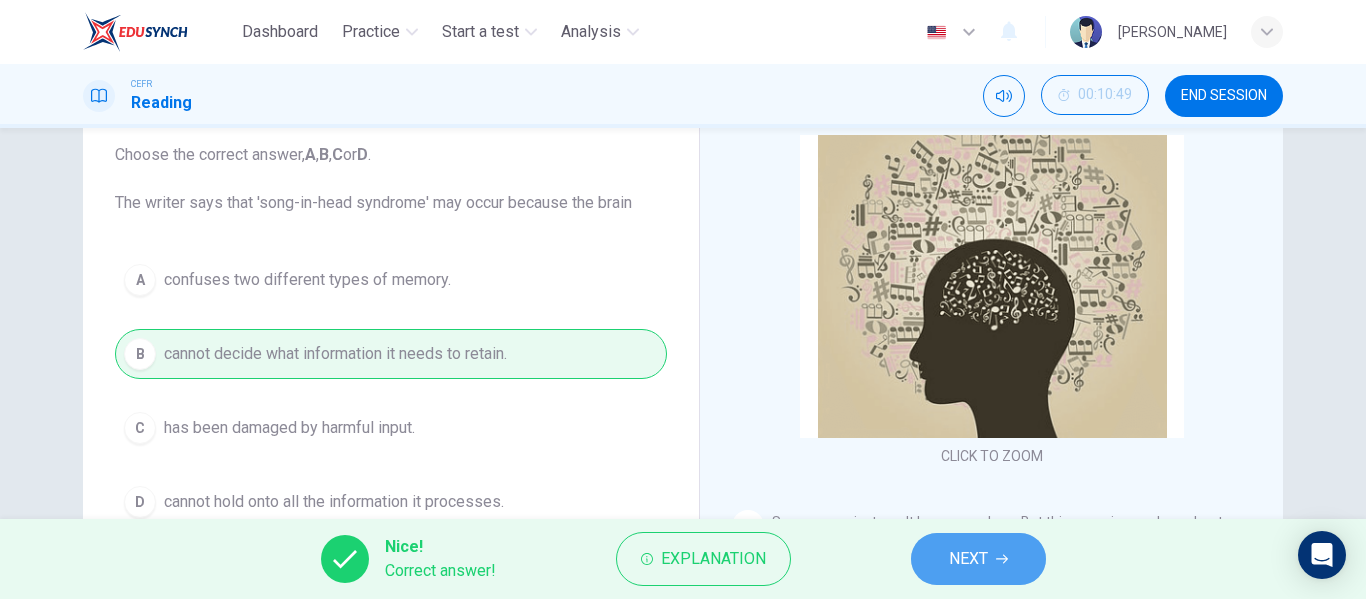 click on "NEXT" at bounding box center (978, 559) 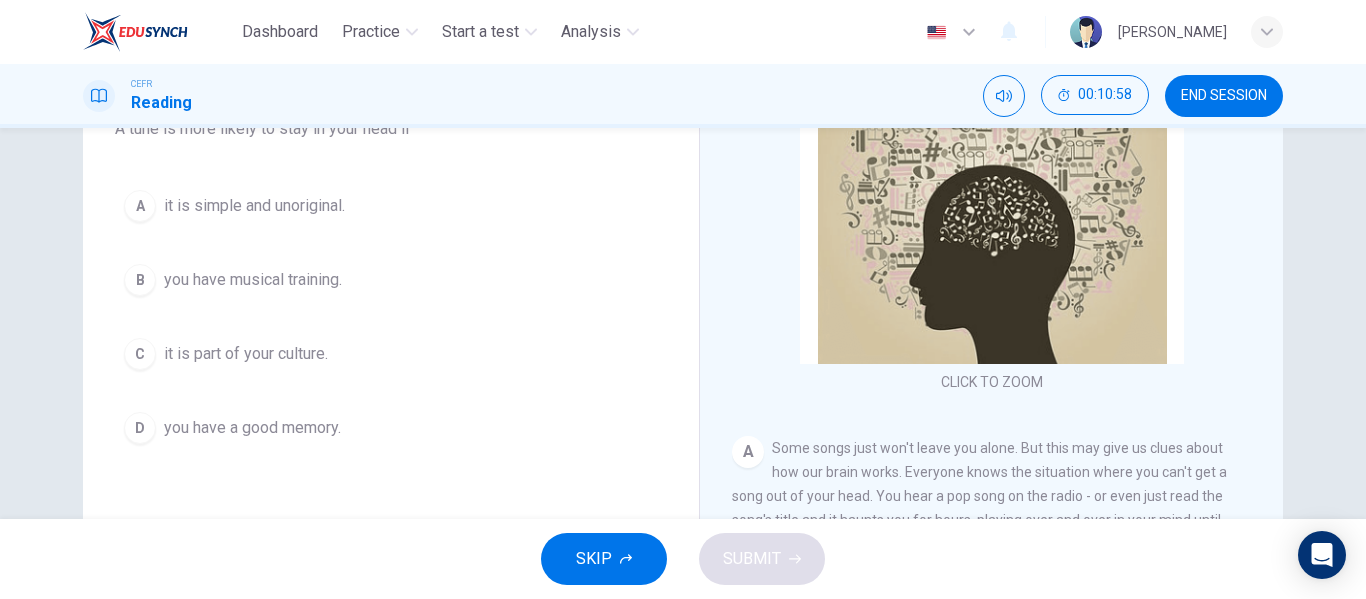 scroll, scrollTop: 306, scrollLeft: 0, axis: vertical 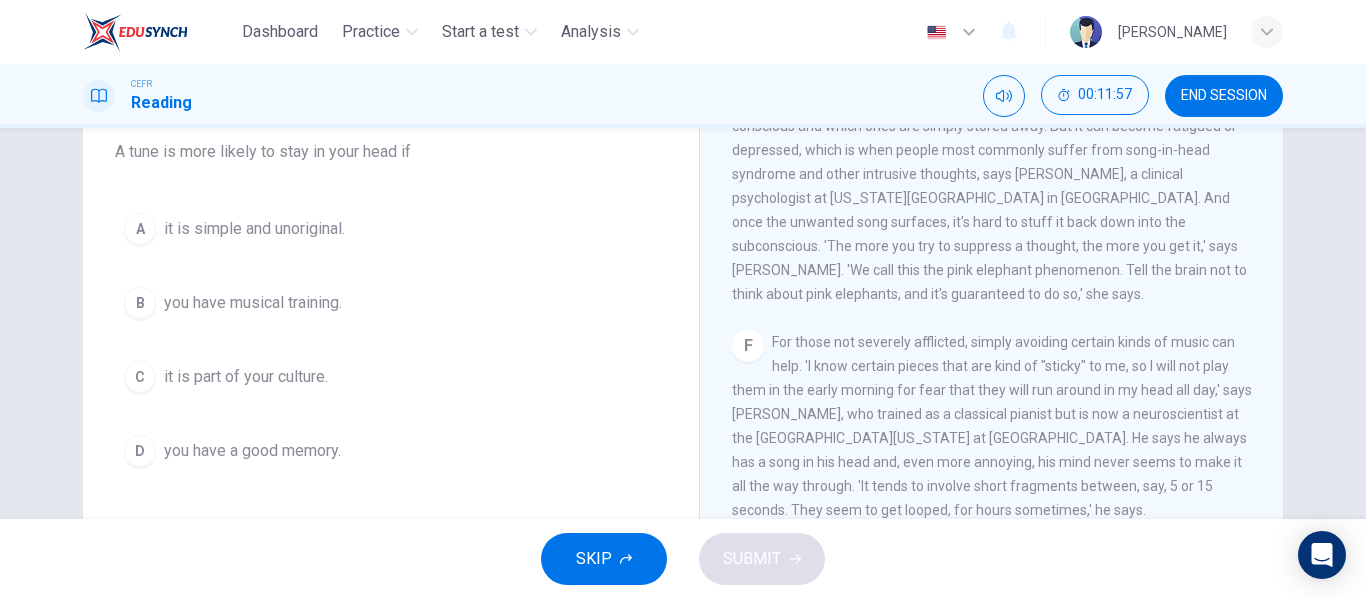 click on "D" at bounding box center [140, 451] 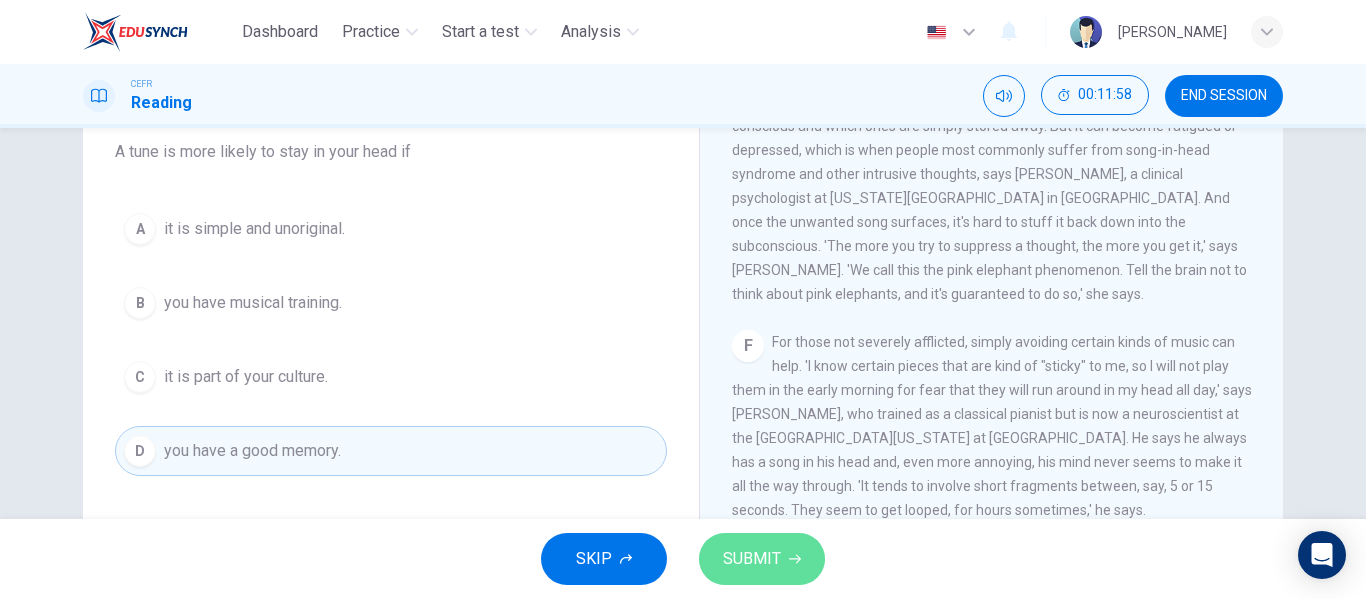 click on "SUBMIT" at bounding box center [752, 559] 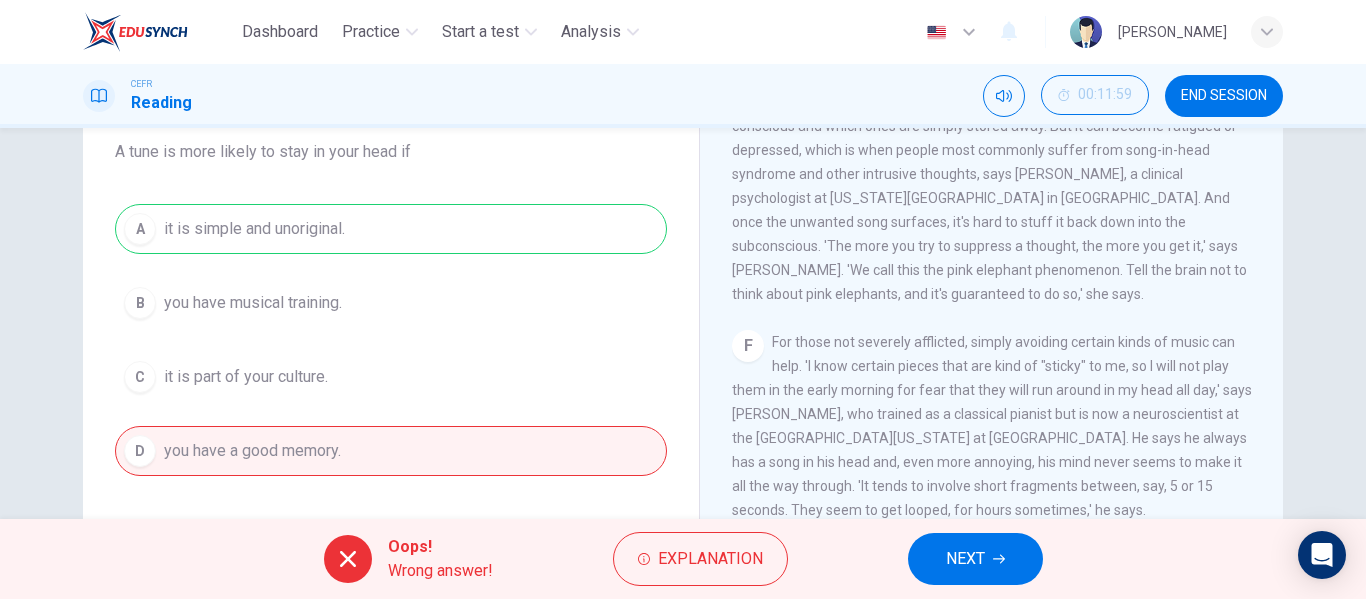 click on "NEXT" at bounding box center [965, 559] 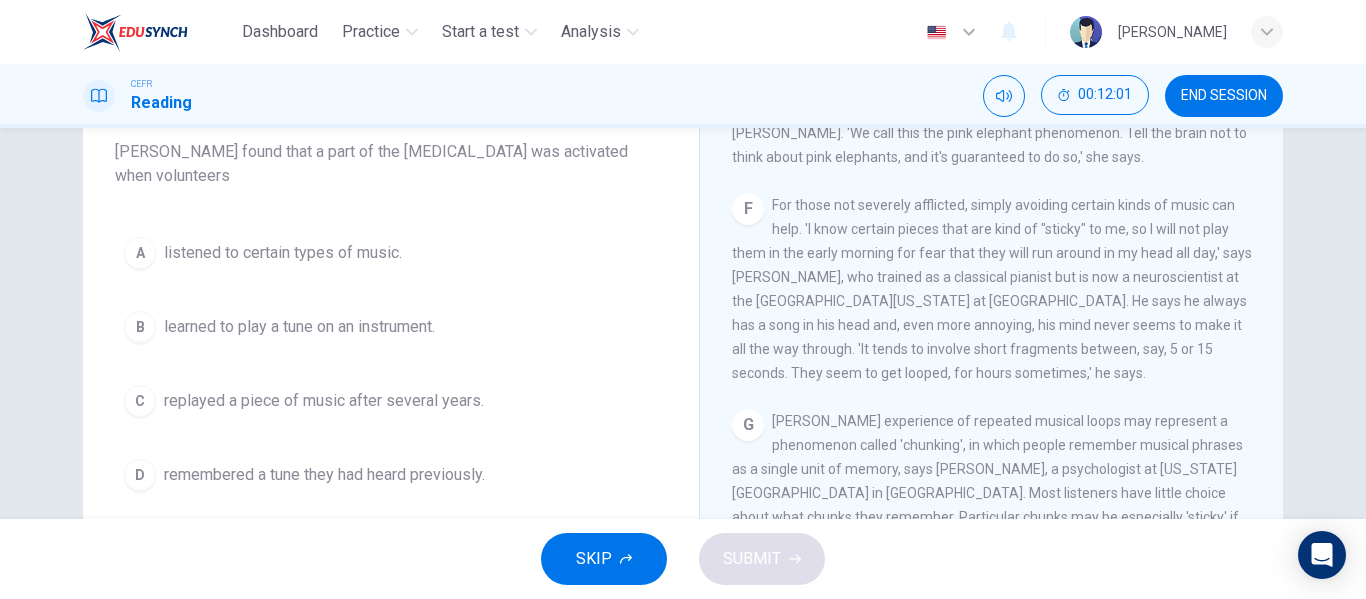 scroll, scrollTop: 1239, scrollLeft: 0, axis: vertical 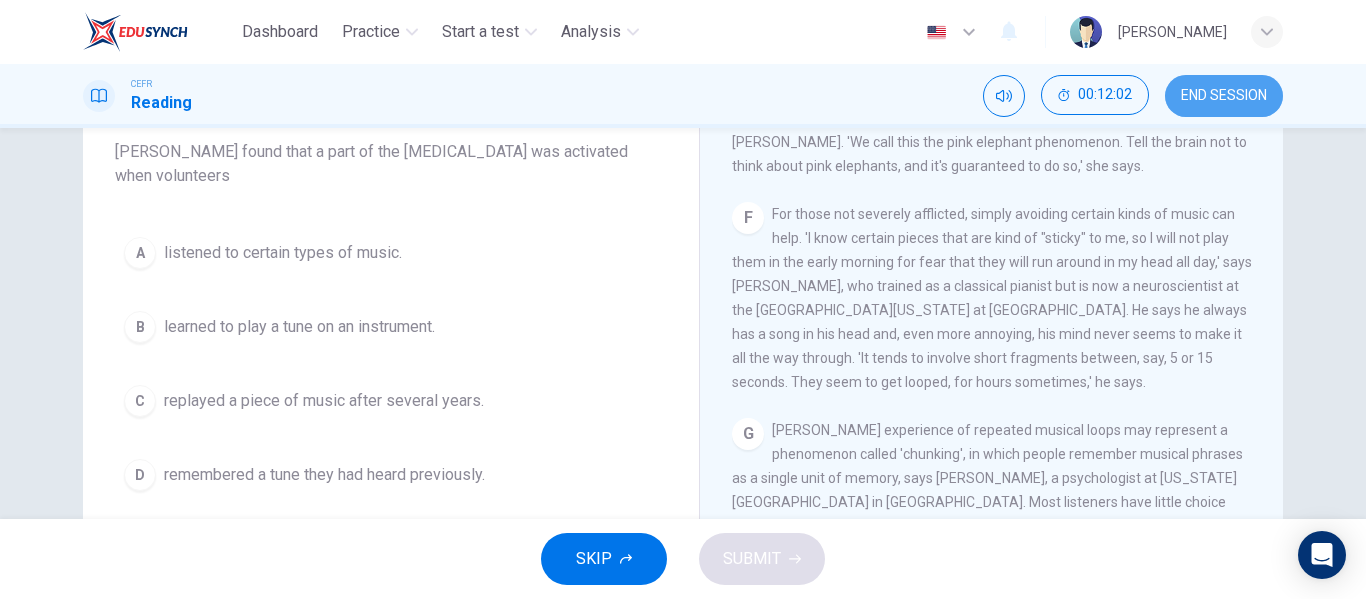 click on "END SESSION" at bounding box center [1224, 96] 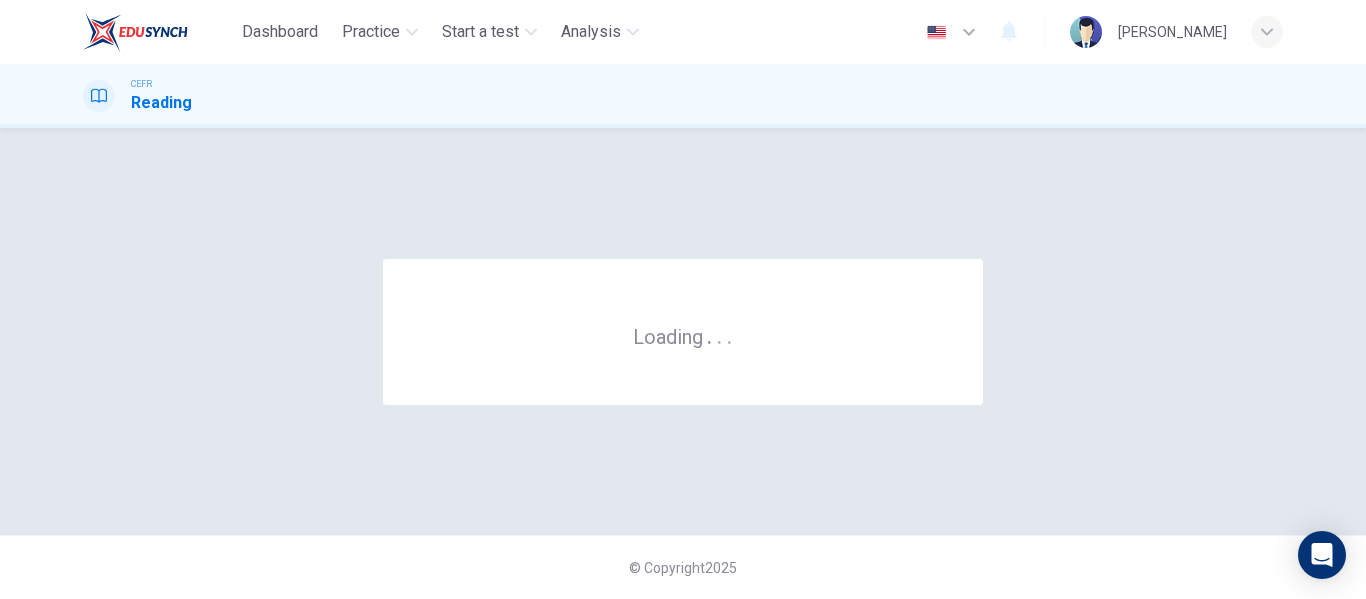 scroll, scrollTop: 0, scrollLeft: 0, axis: both 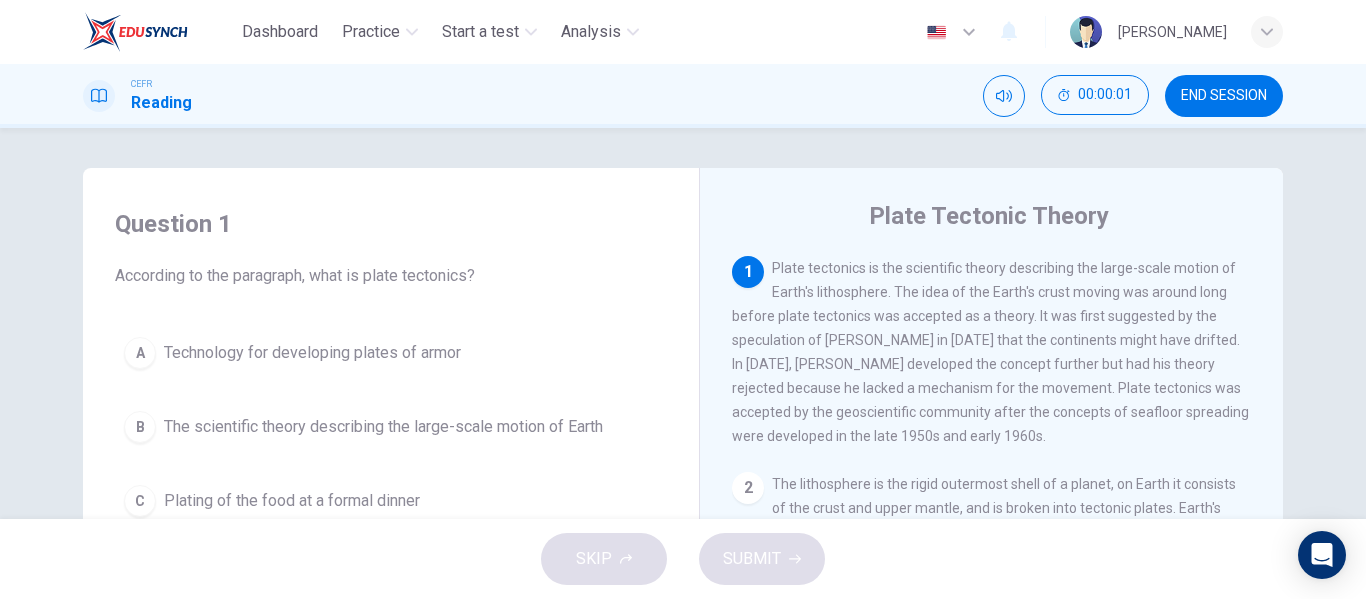 click on "Plate tectonics is the scientific theory describing the large-scale motion of Earth's lithosphere. The idea of the Earth's crust moving was around long before plate tectonics was accepted as a theory. It was first suggested by the speculation of [PERSON_NAME] in [DATE] that the continents might have drifted. In [DATE], [PERSON_NAME] developed the concept further but had his theory rejected because he lacked a mechanism for the movement. Plate tectonics was accepted by the geoscientific community after the concepts of seafloor spreading were developed in the late 1950s and early 1960s." at bounding box center (990, 352) 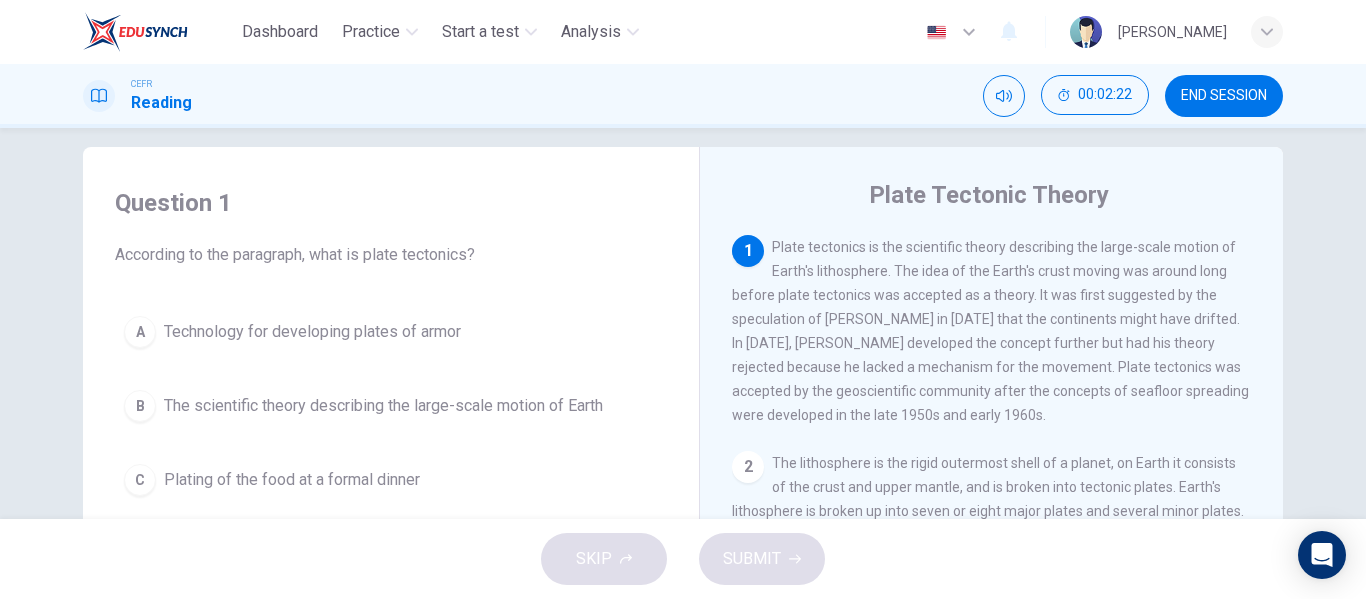 scroll, scrollTop: 21, scrollLeft: 0, axis: vertical 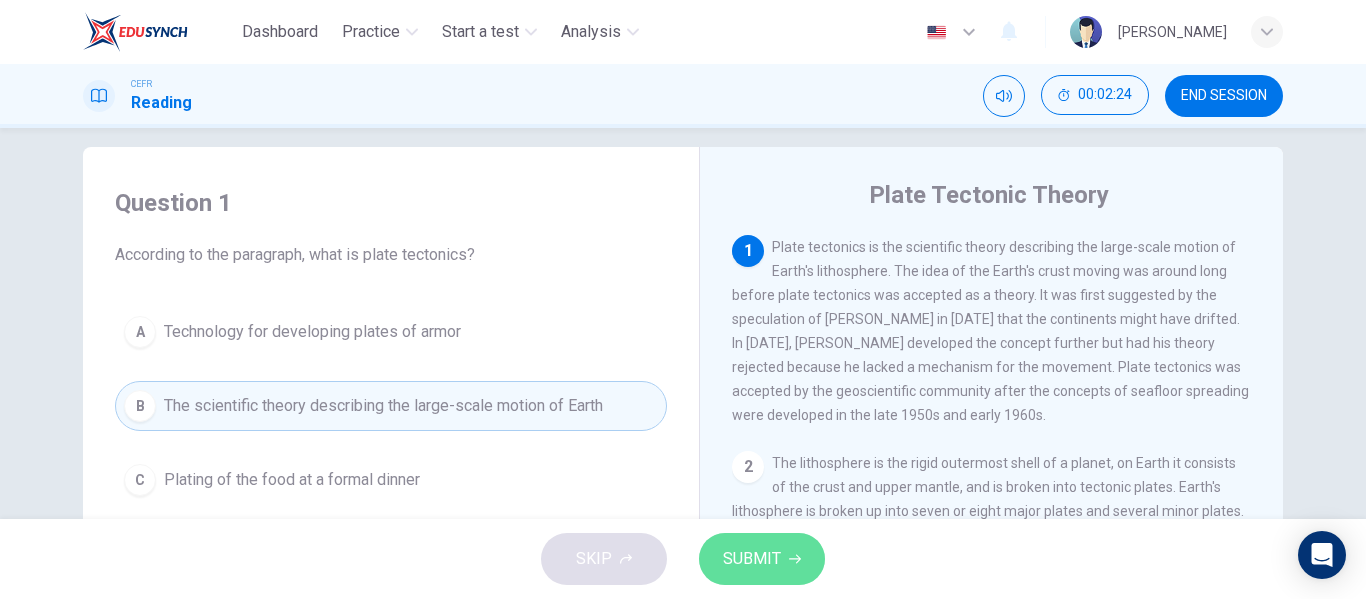 click on "SUBMIT" at bounding box center [762, 559] 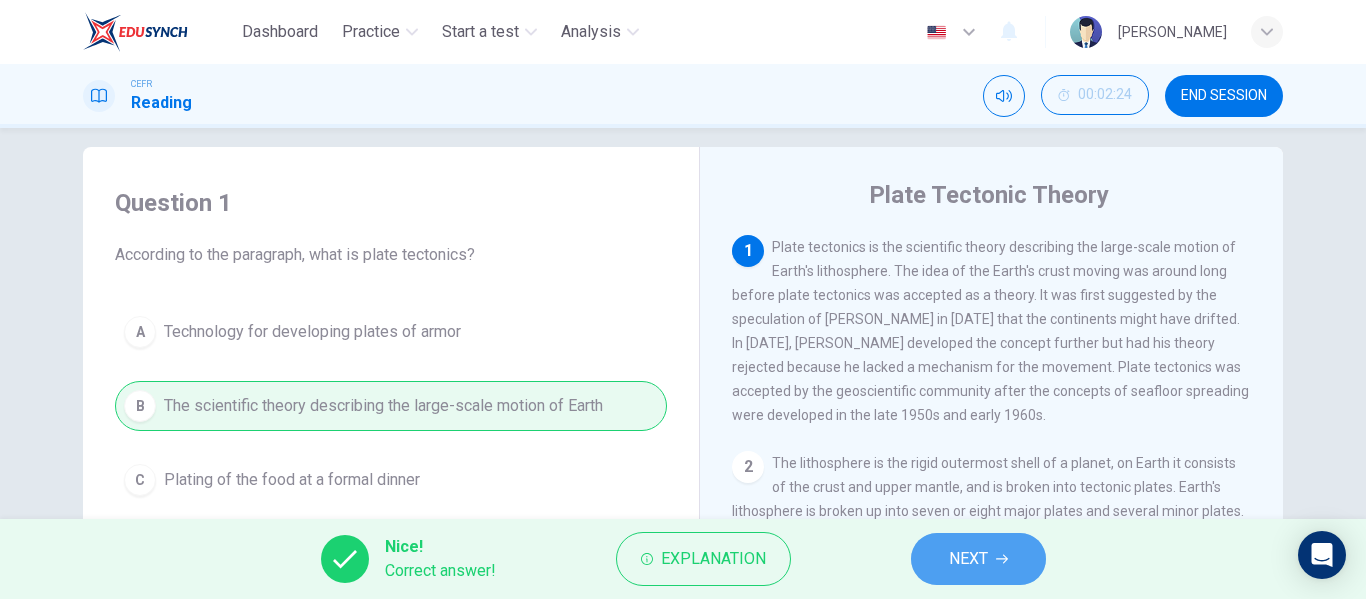 click 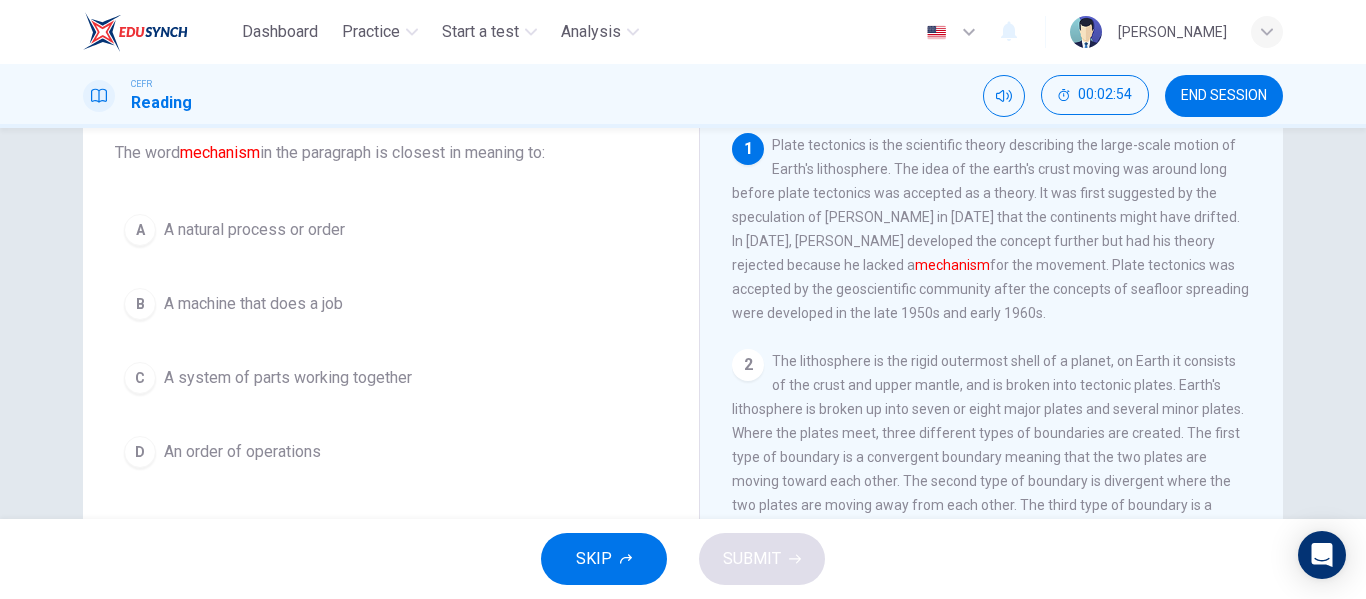 scroll, scrollTop: 123, scrollLeft: 0, axis: vertical 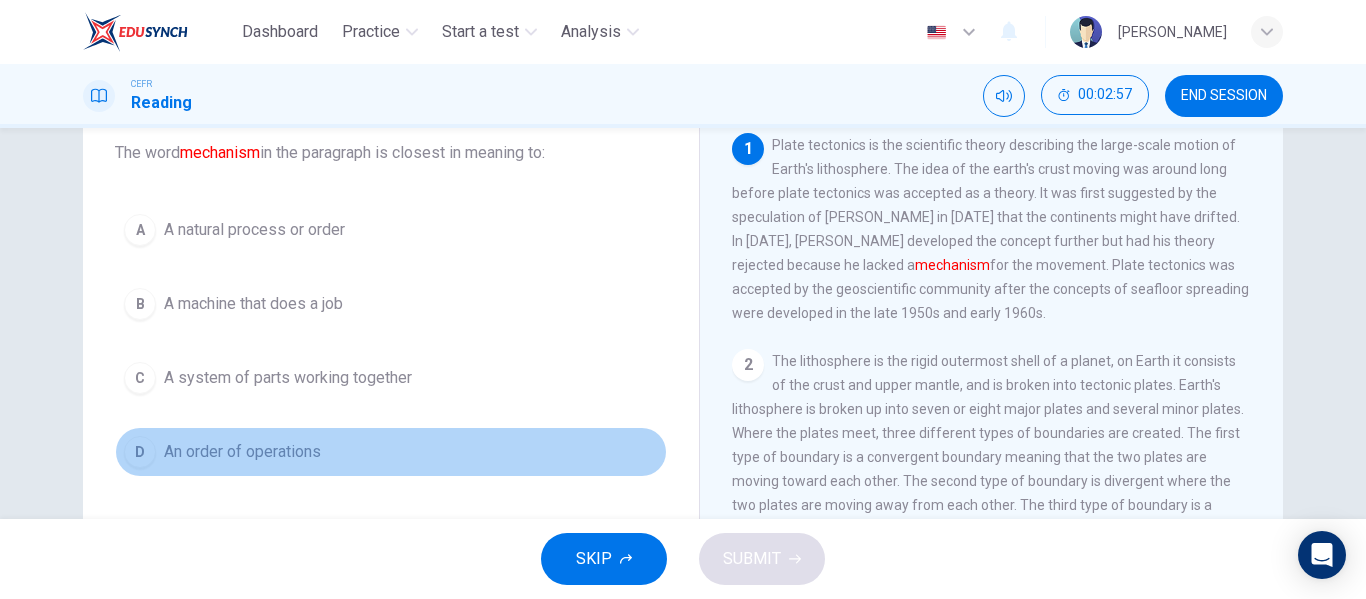 click on "An order of operations" at bounding box center [242, 452] 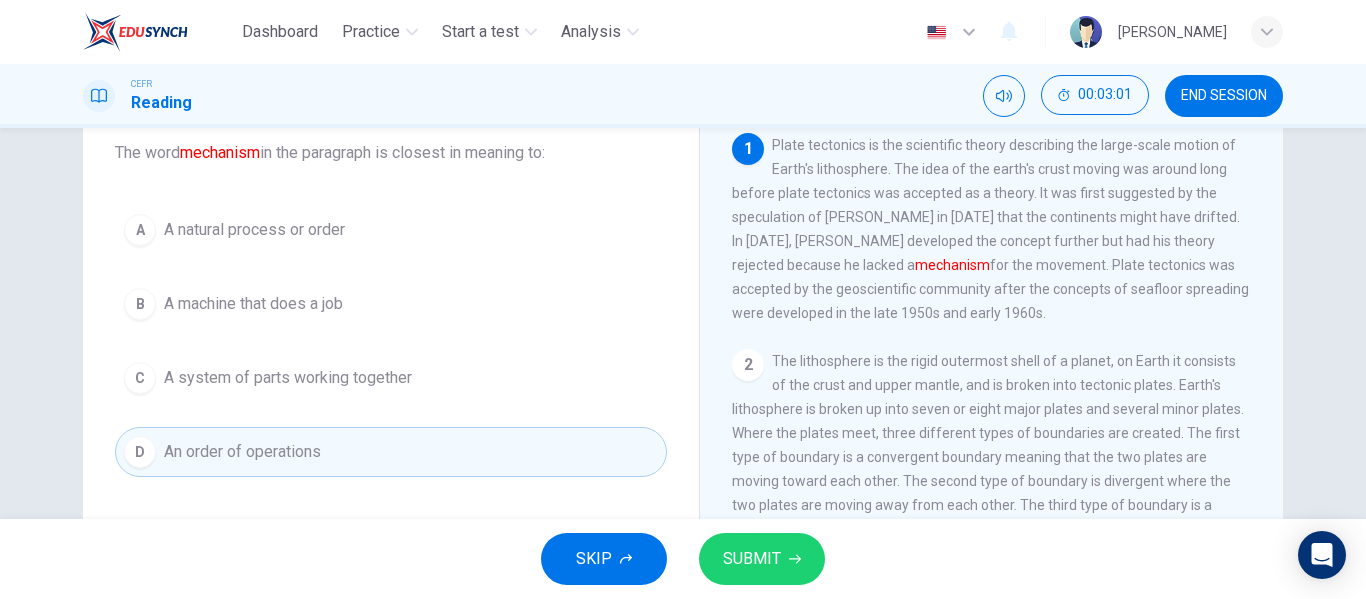 click on "A natural process or order" at bounding box center [254, 230] 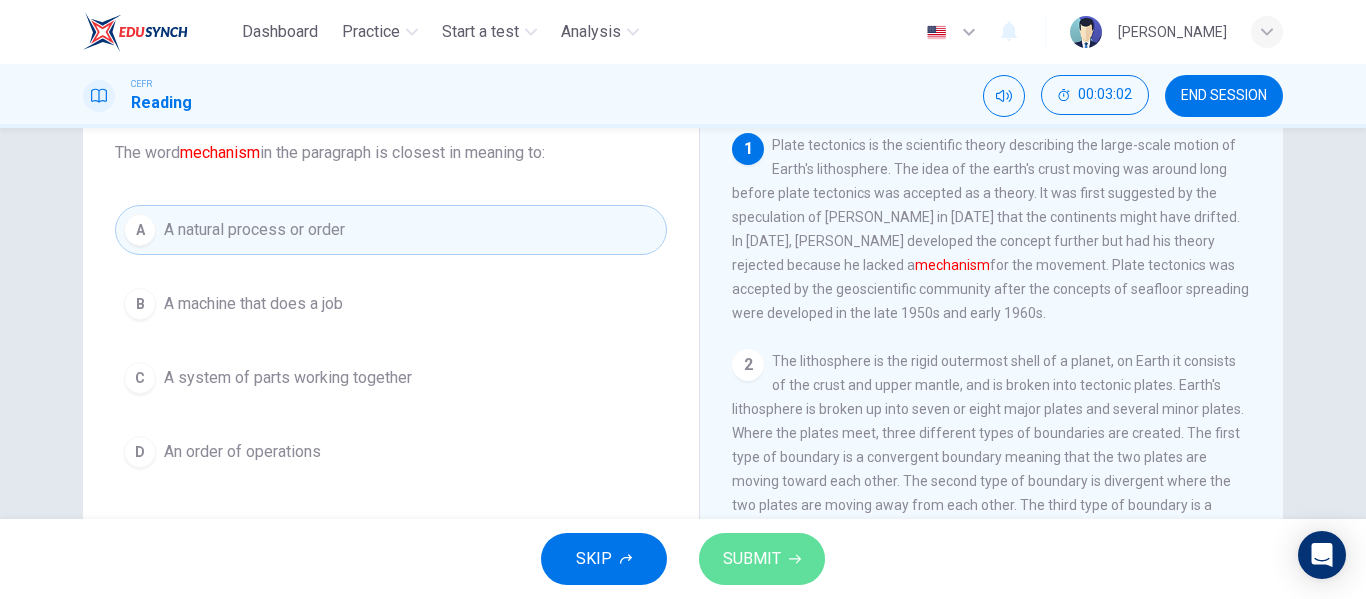 click on "SUBMIT" at bounding box center [752, 559] 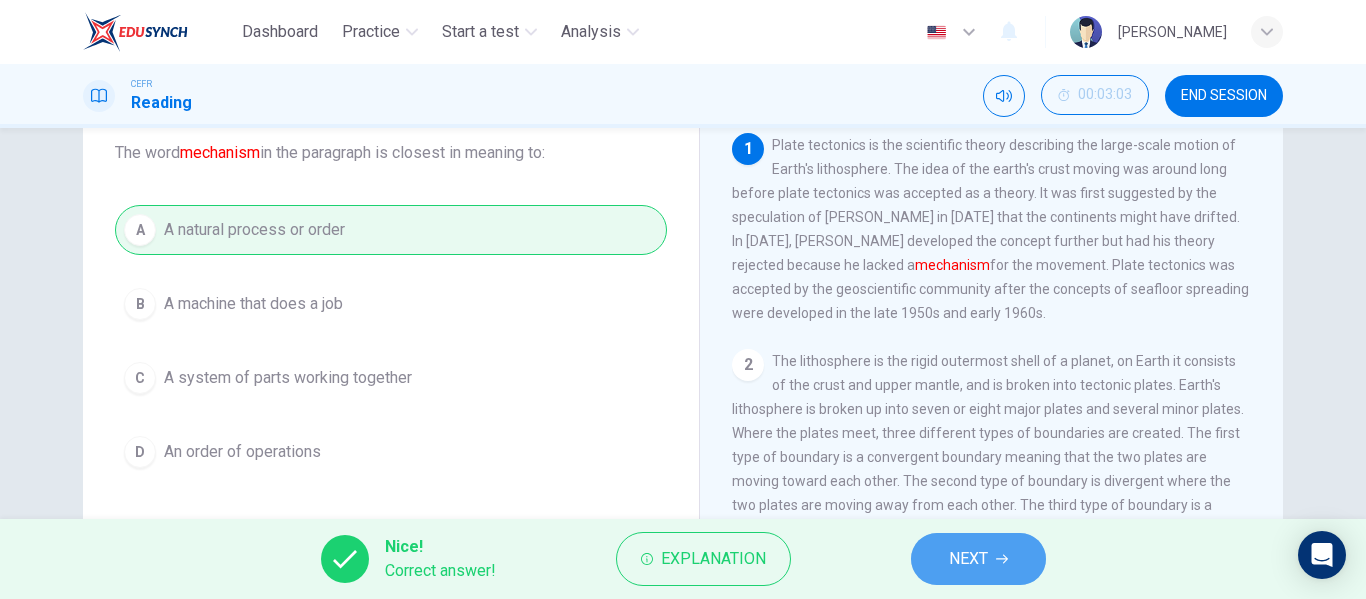 click on "NEXT" at bounding box center (978, 559) 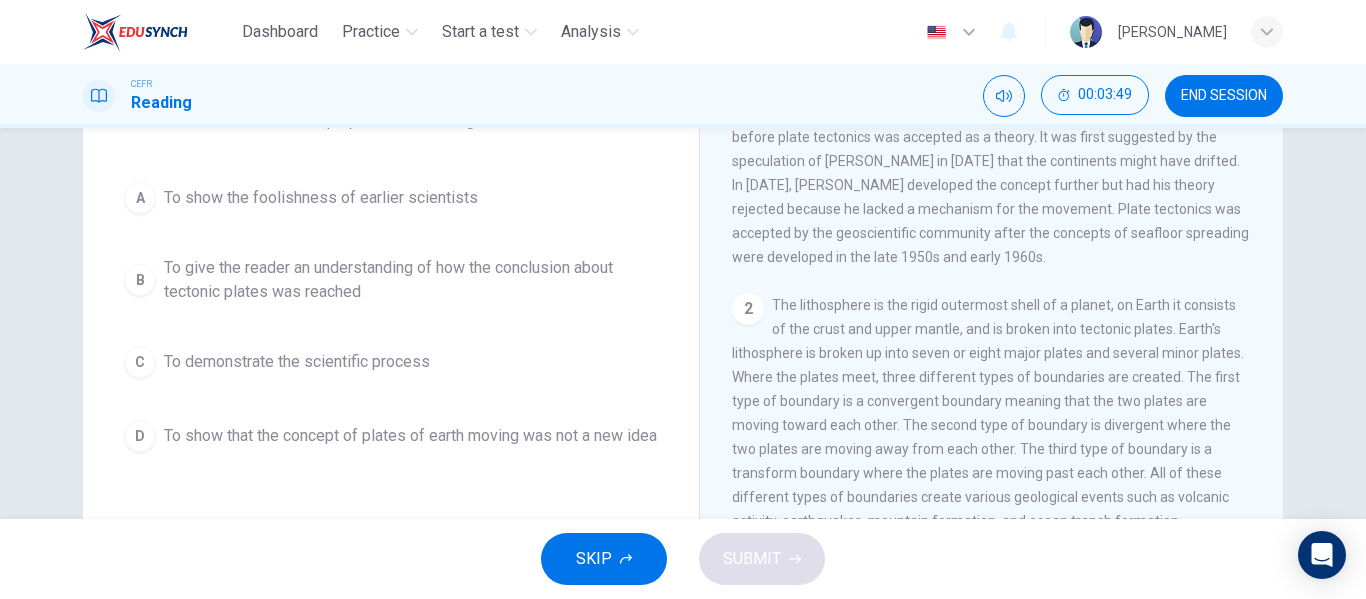 scroll, scrollTop: 179, scrollLeft: 0, axis: vertical 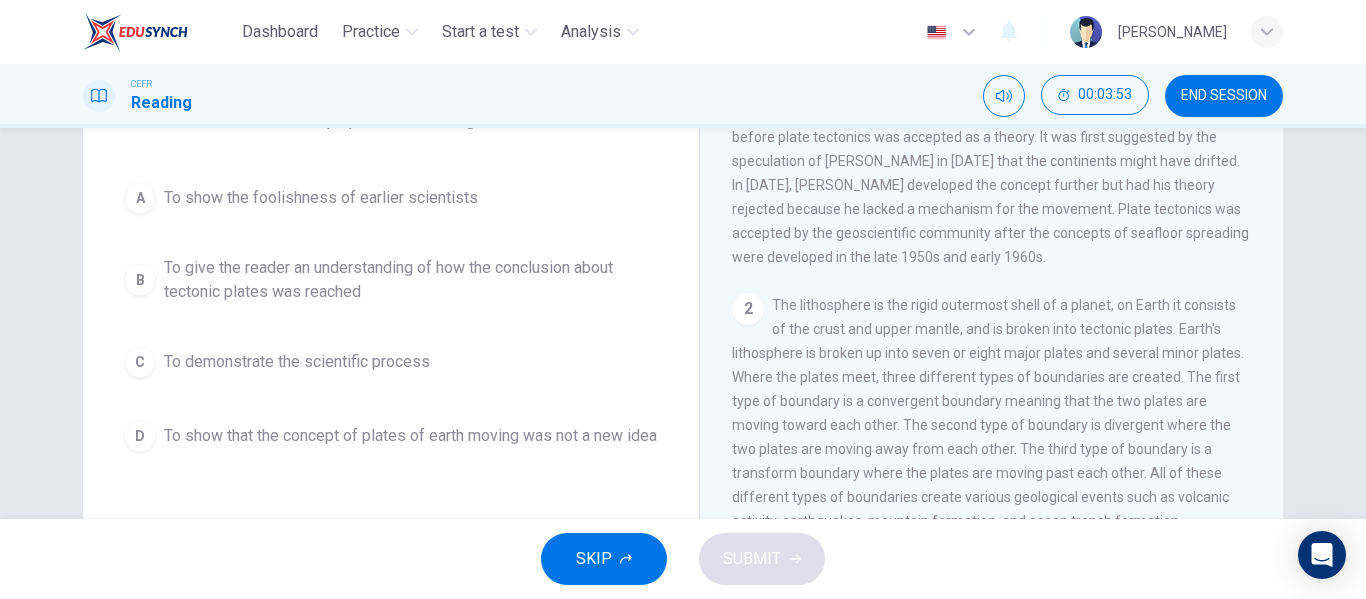click on "To show that the concept of plates of earth moving was not a new idea" at bounding box center [410, 436] 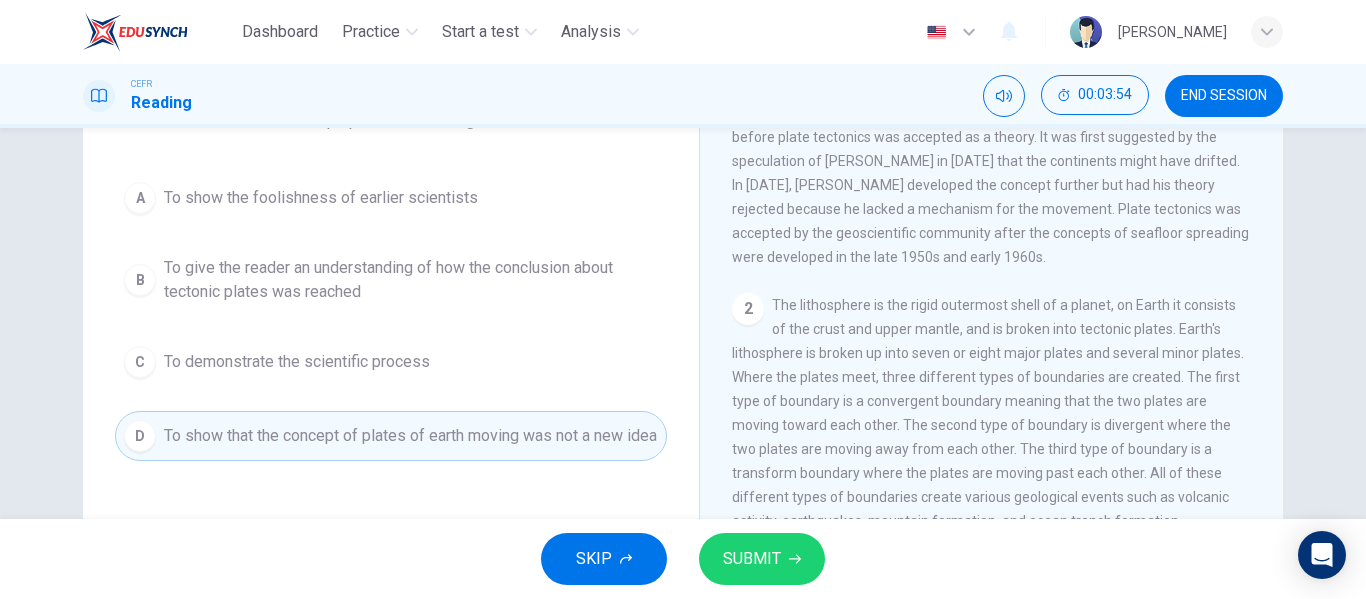 click 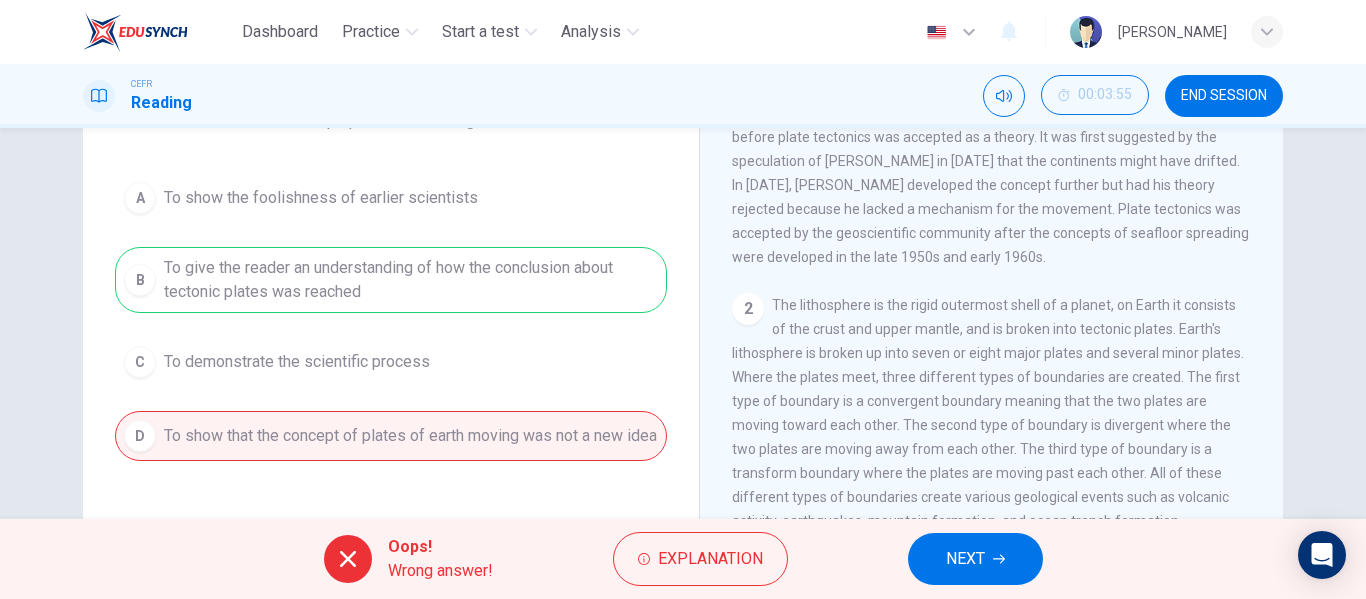 click on "NEXT" at bounding box center [975, 559] 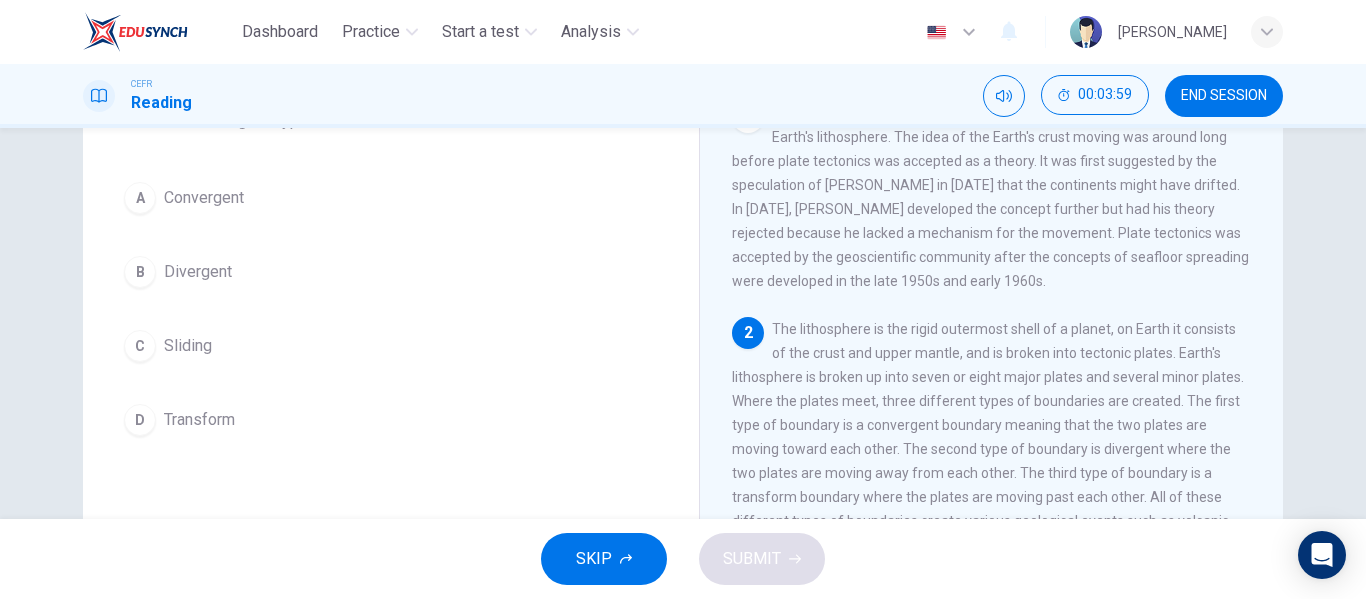 scroll, scrollTop: 160, scrollLeft: 0, axis: vertical 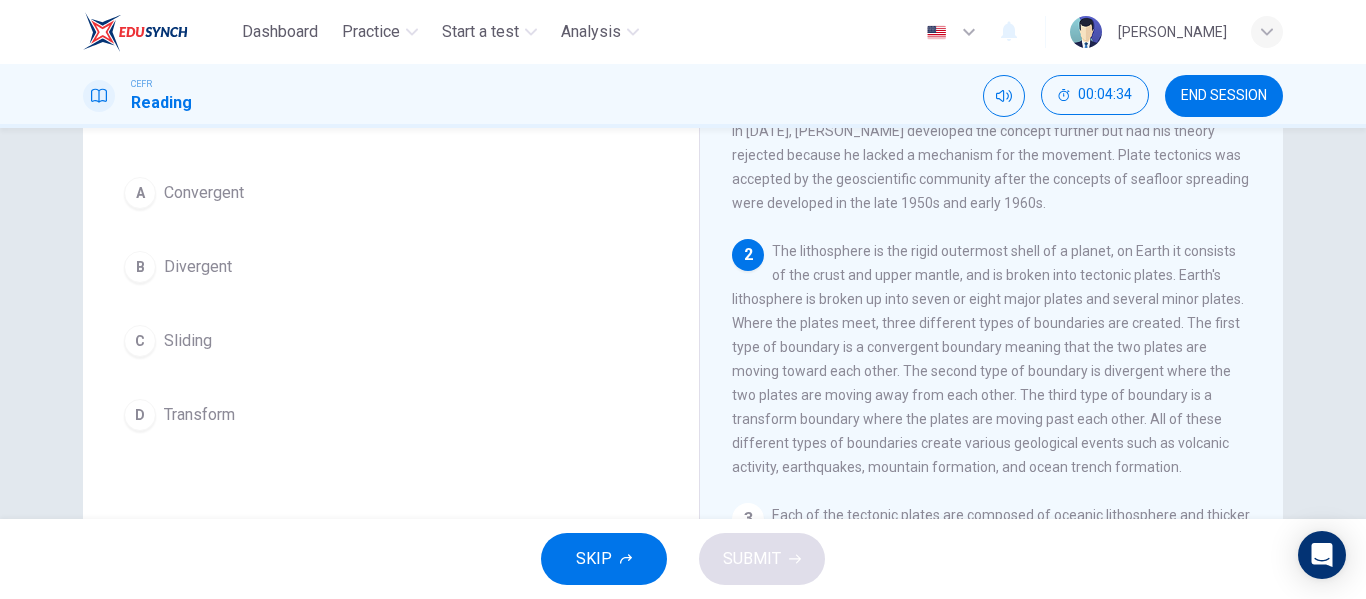 click on "C Sliding" at bounding box center [391, 341] 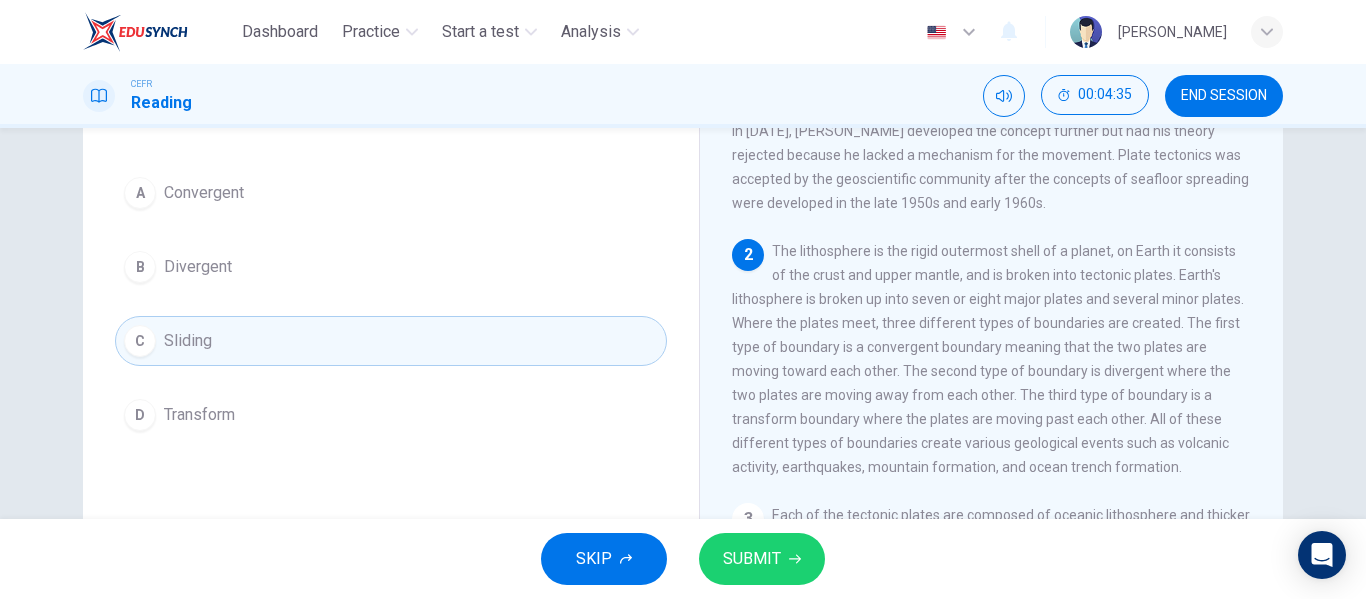 click on "SUBMIT" at bounding box center [752, 559] 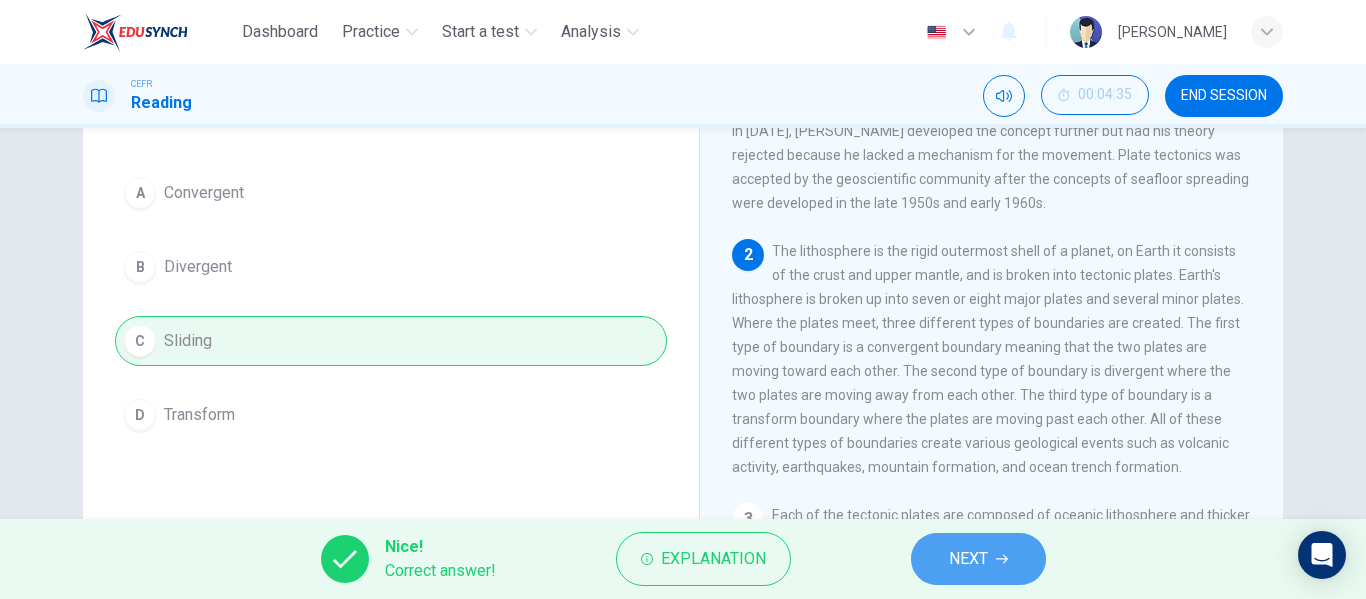 click 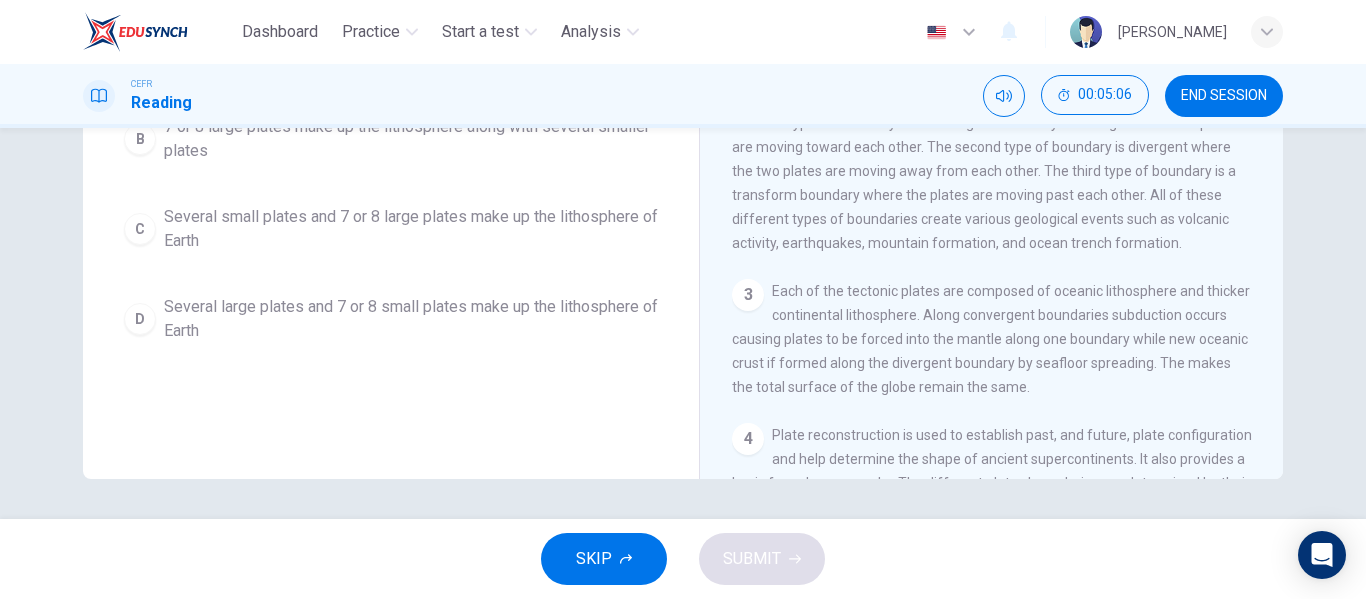 scroll, scrollTop: 383, scrollLeft: 0, axis: vertical 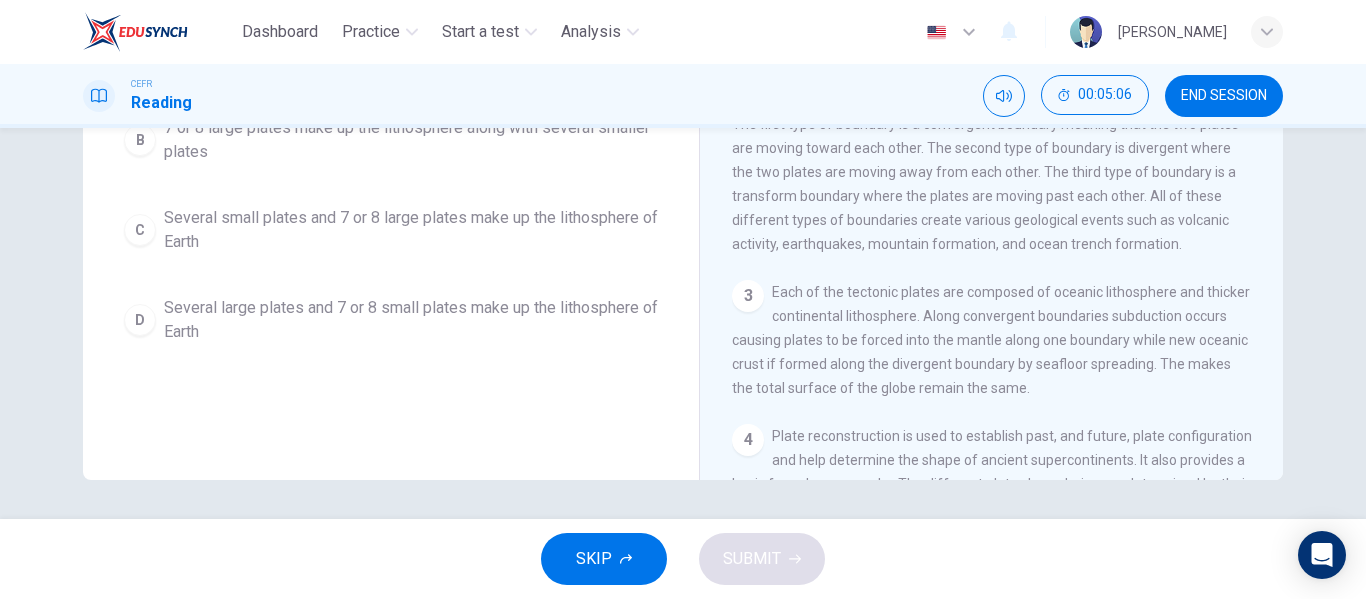 click on "Several large plates and 7 or 8 small plates make up the lithosphere of Earth" at bounding box center [411, 320] 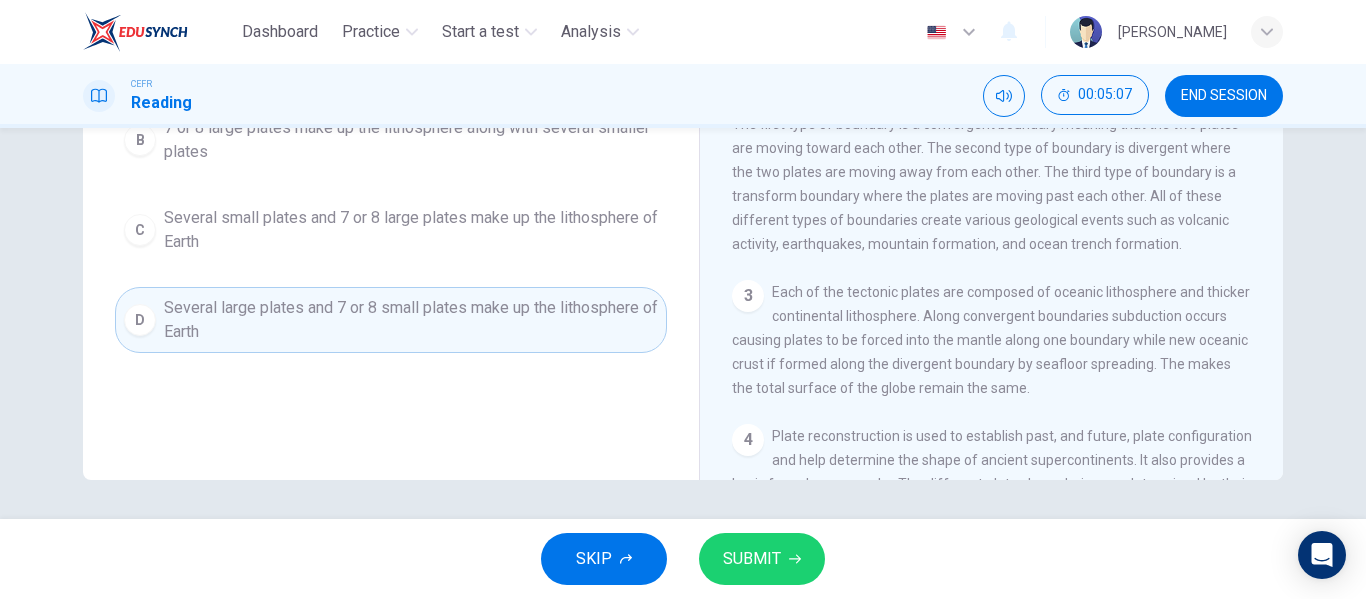 click on "SUBMIT" at bounding box center (752, 559) 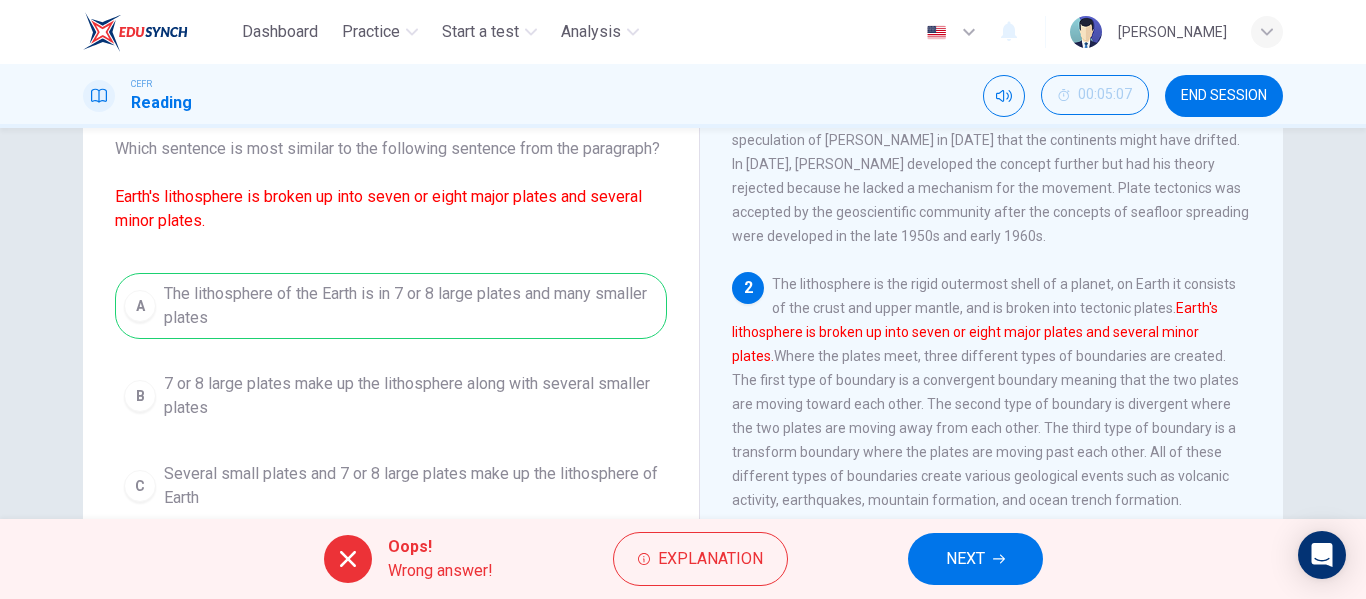 scroll, scrollTop: 126, scrollLeft: 0, axis: vertical 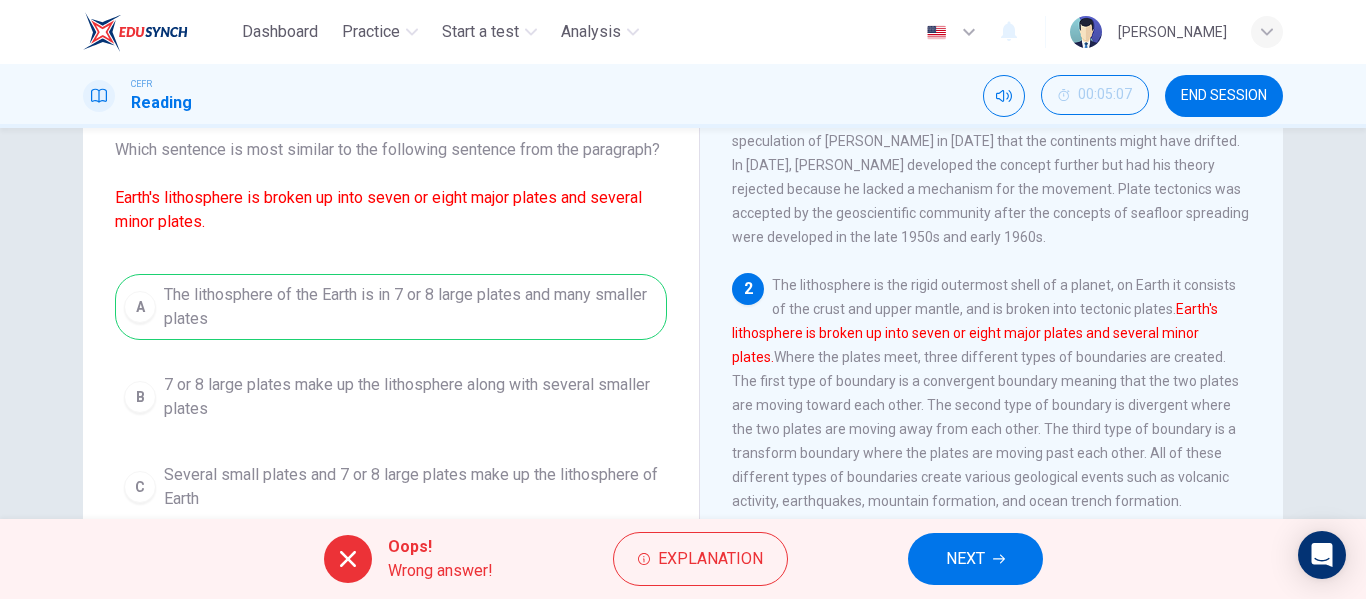 click on "NEXT" at bounding box center [965, 559] 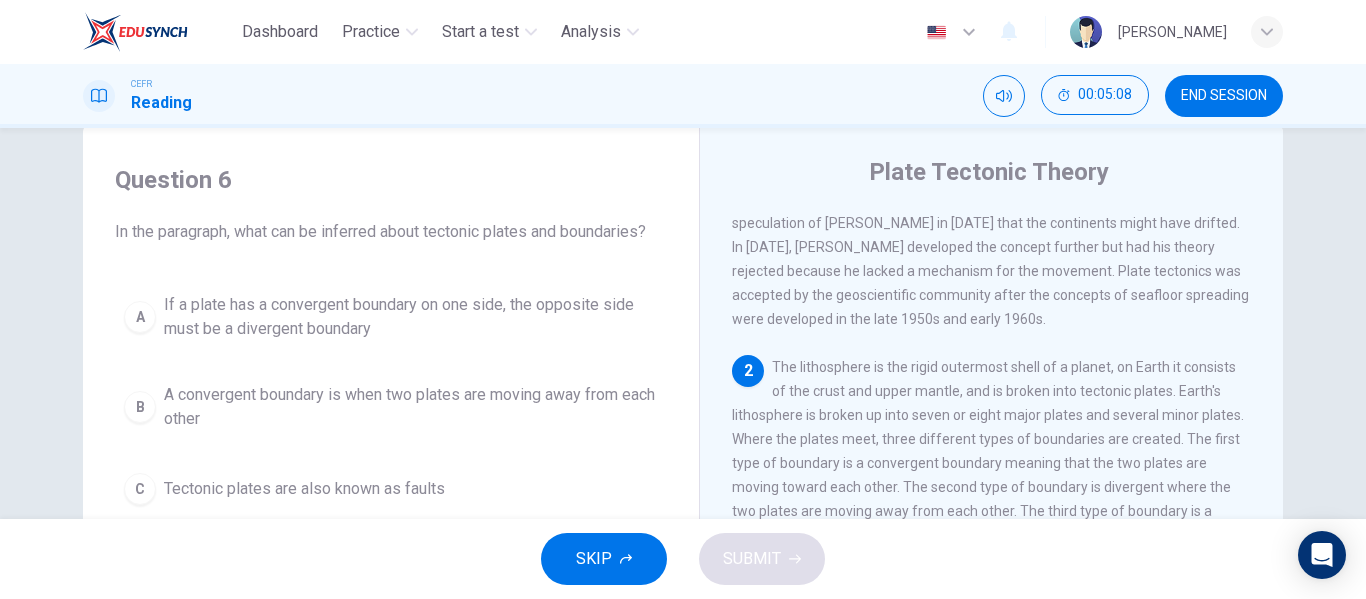 scroll, scrollTop: 43, scrollLeft: 0, axis: vertical 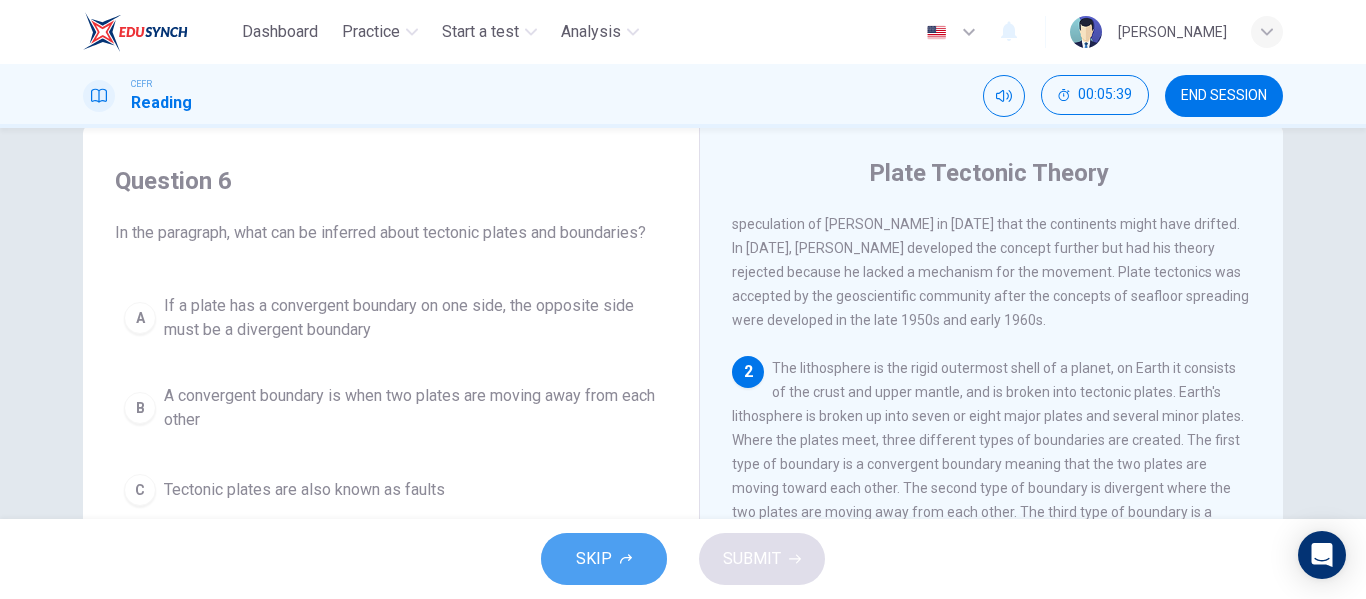 click on "SKIP" at bounding box center (594, 559) 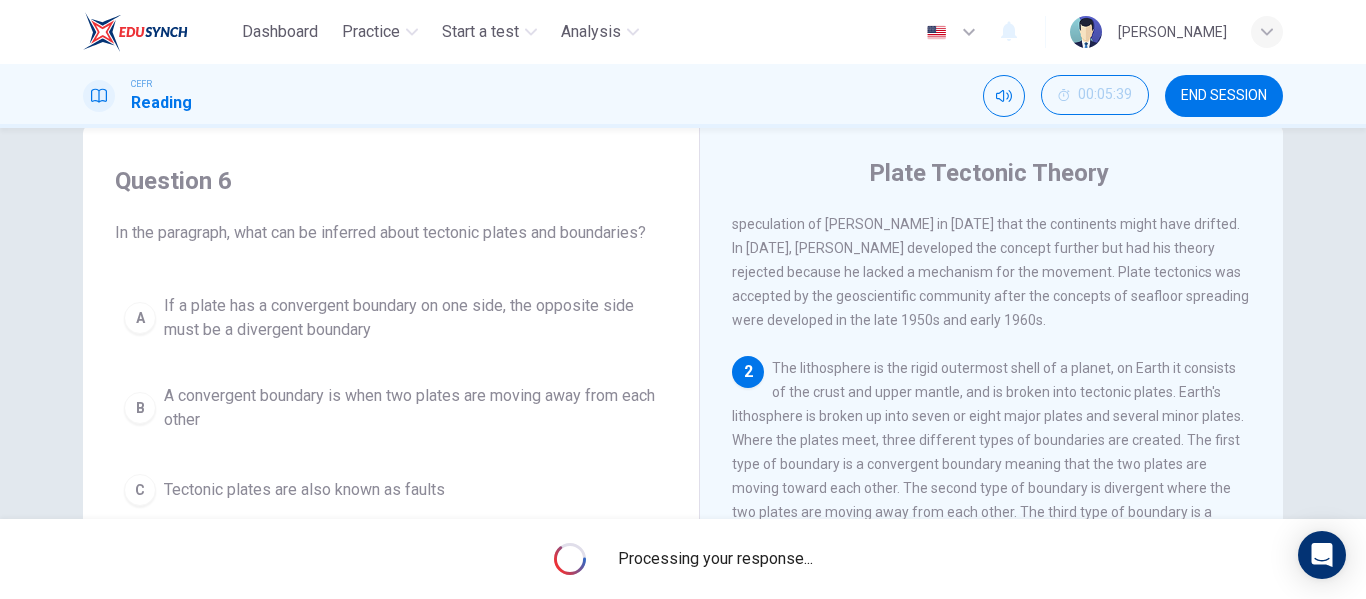 click on "Processing your response..." at bounding box center [683, 559] 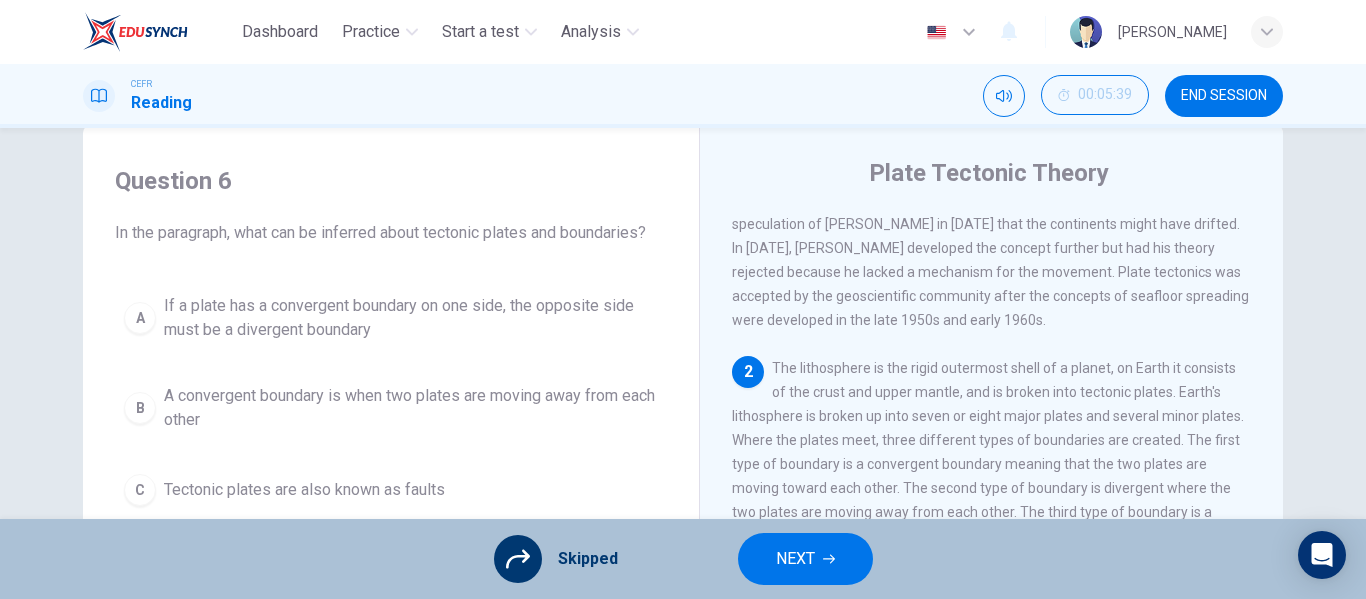click at bounding box center (518, 559) 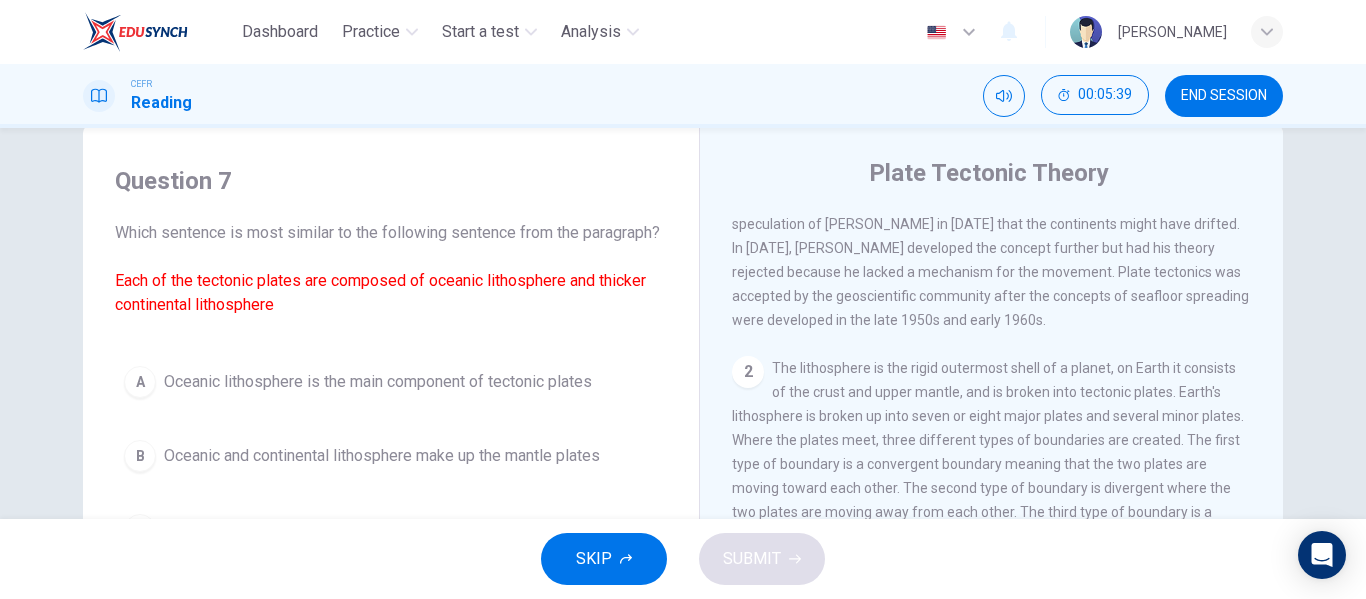 click 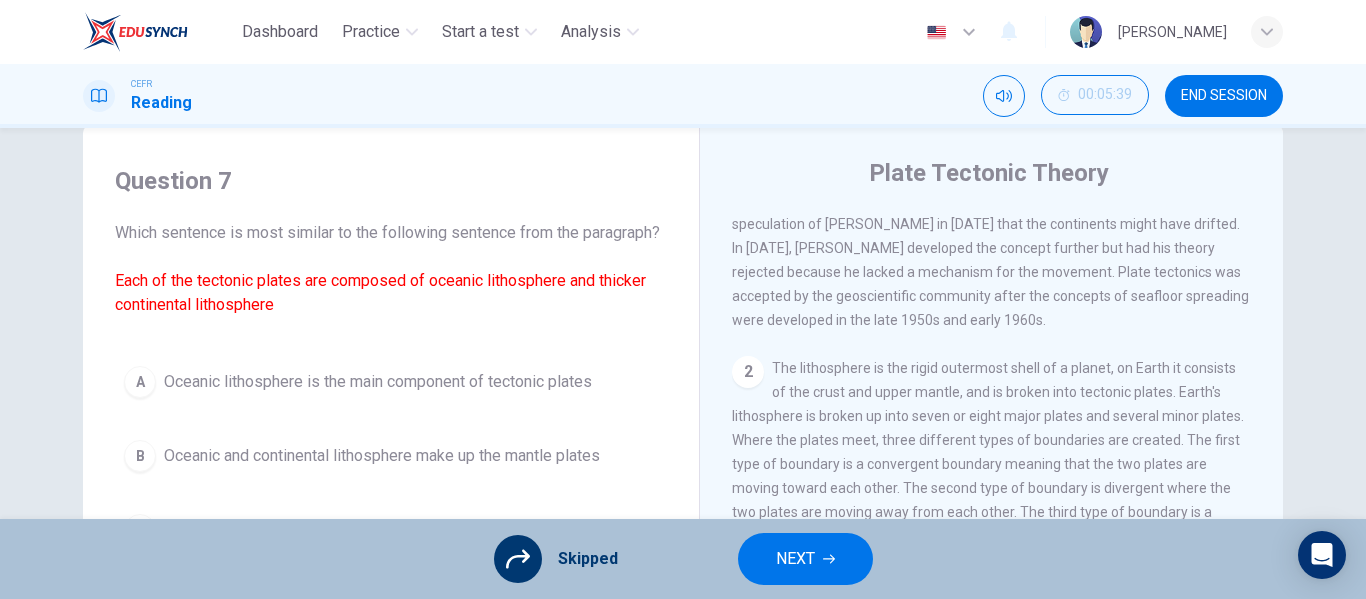 click 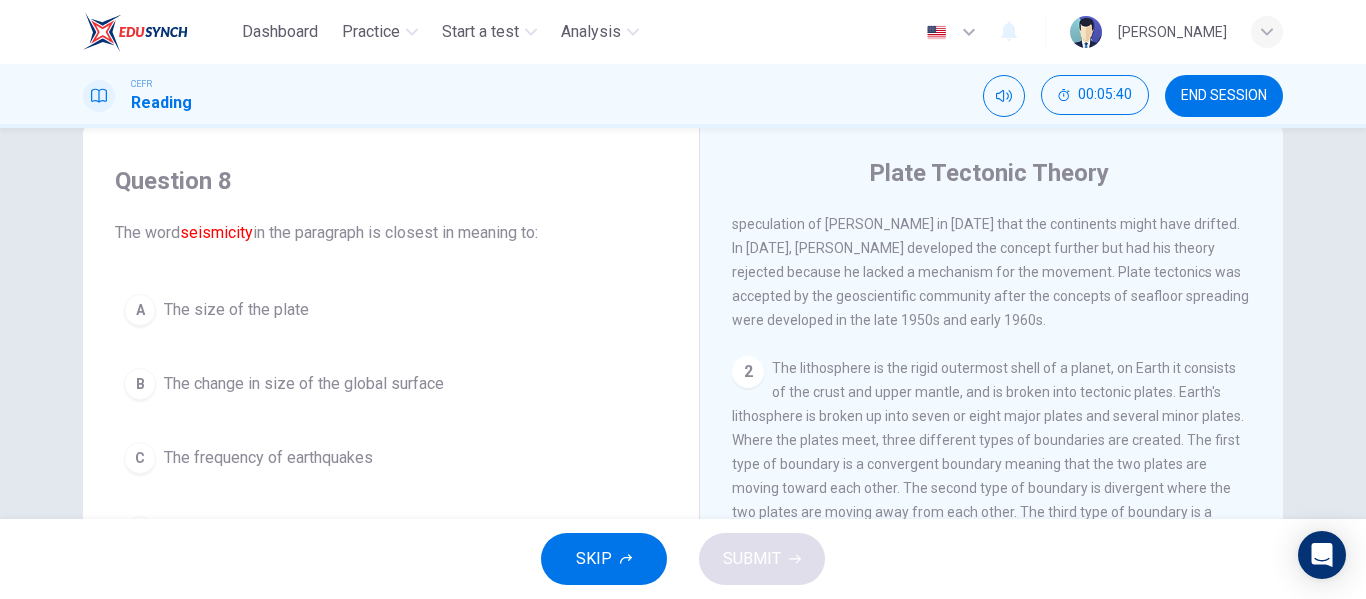 click on "SKIP" at bounding box center (594, 559) 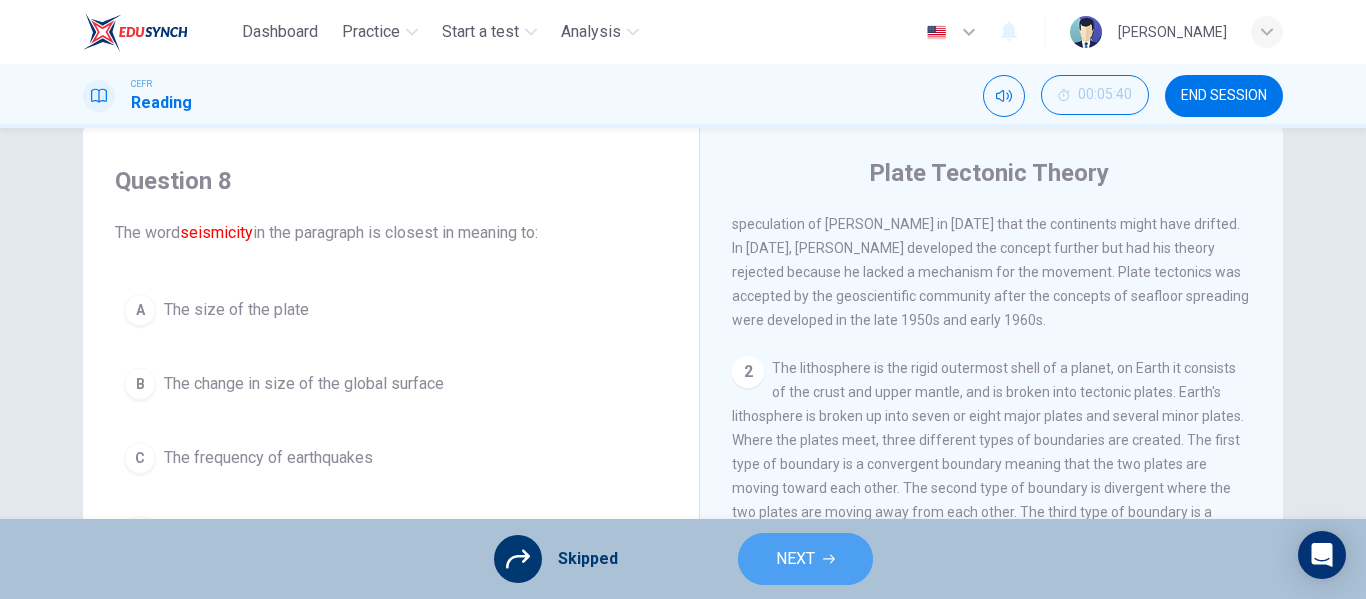 click on "NEXT" at bounding box center [795, 559] 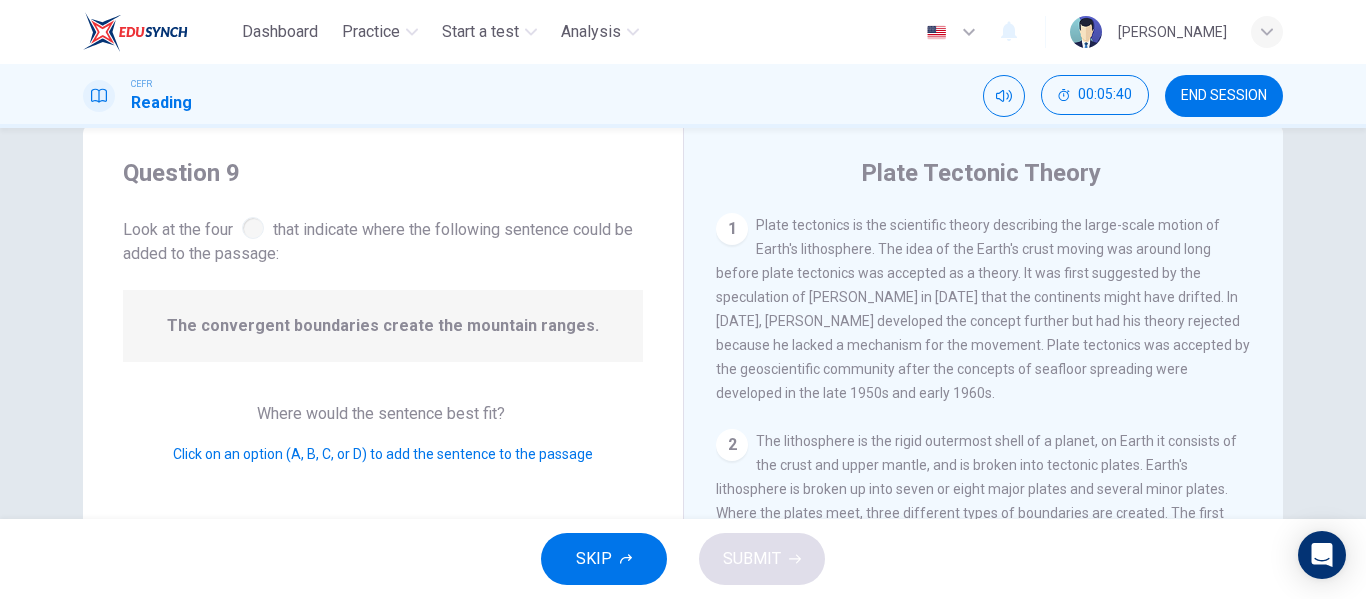 scroll, scrollTop: 275, scrollLeft: 0, axis: vertical 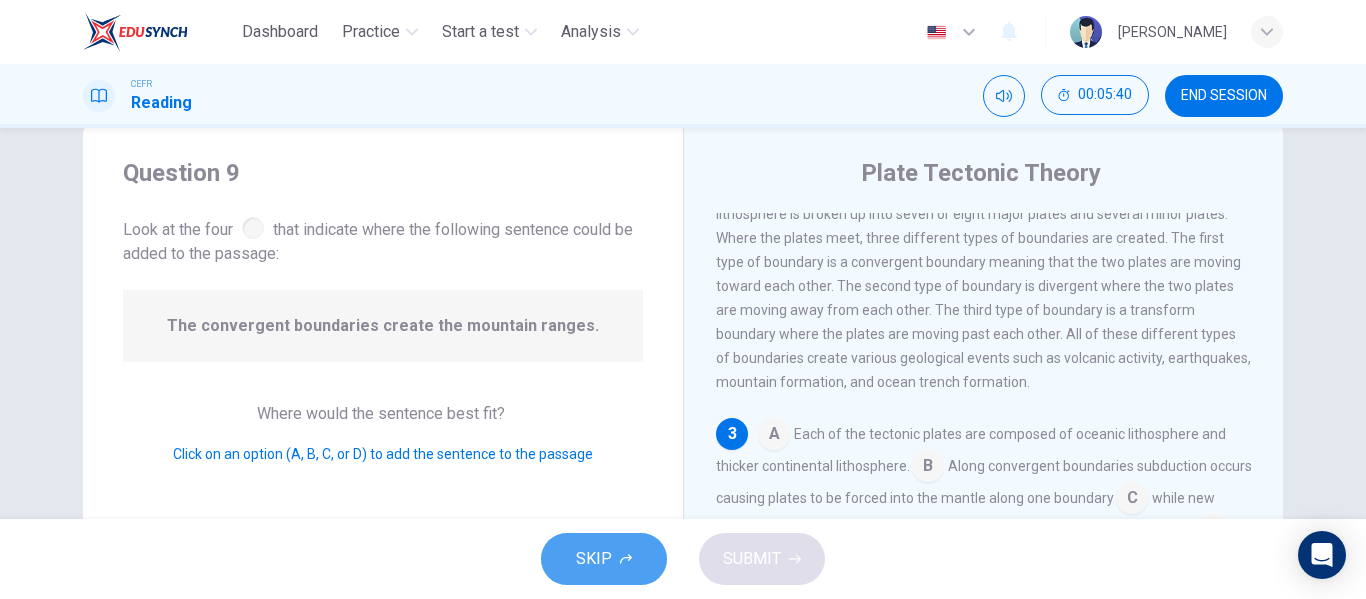 click on "SKIP" at bounding box center (604, 559) 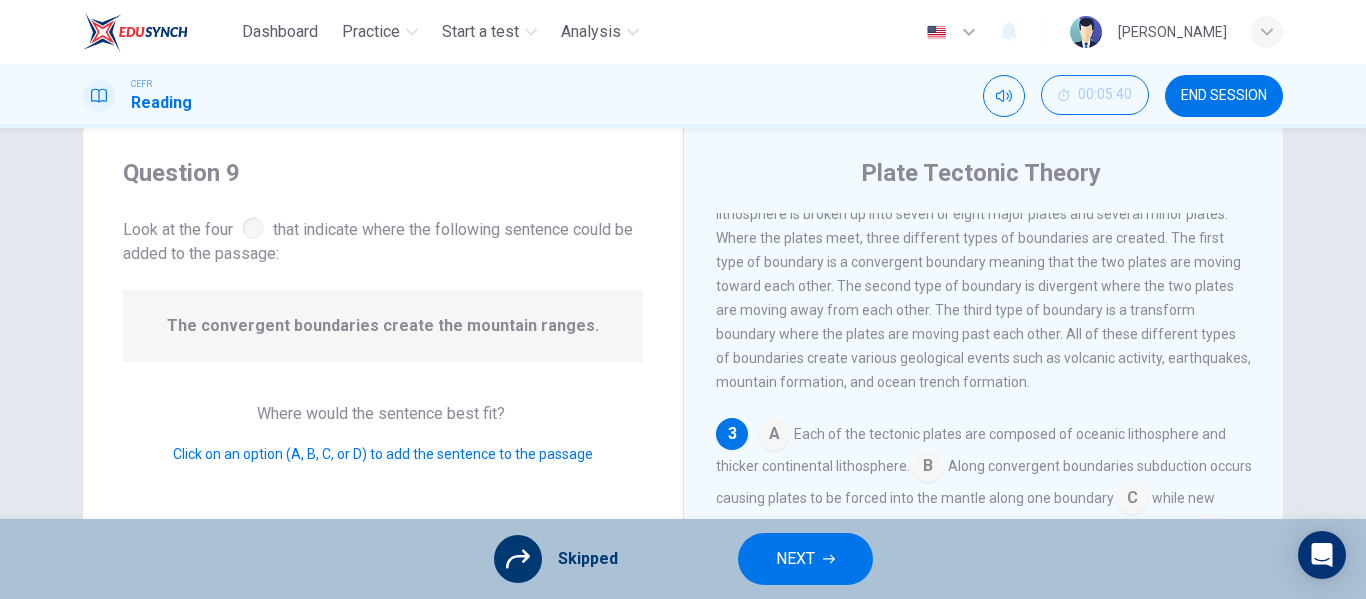 click on "NEXT" at bounding box center [805, 559] 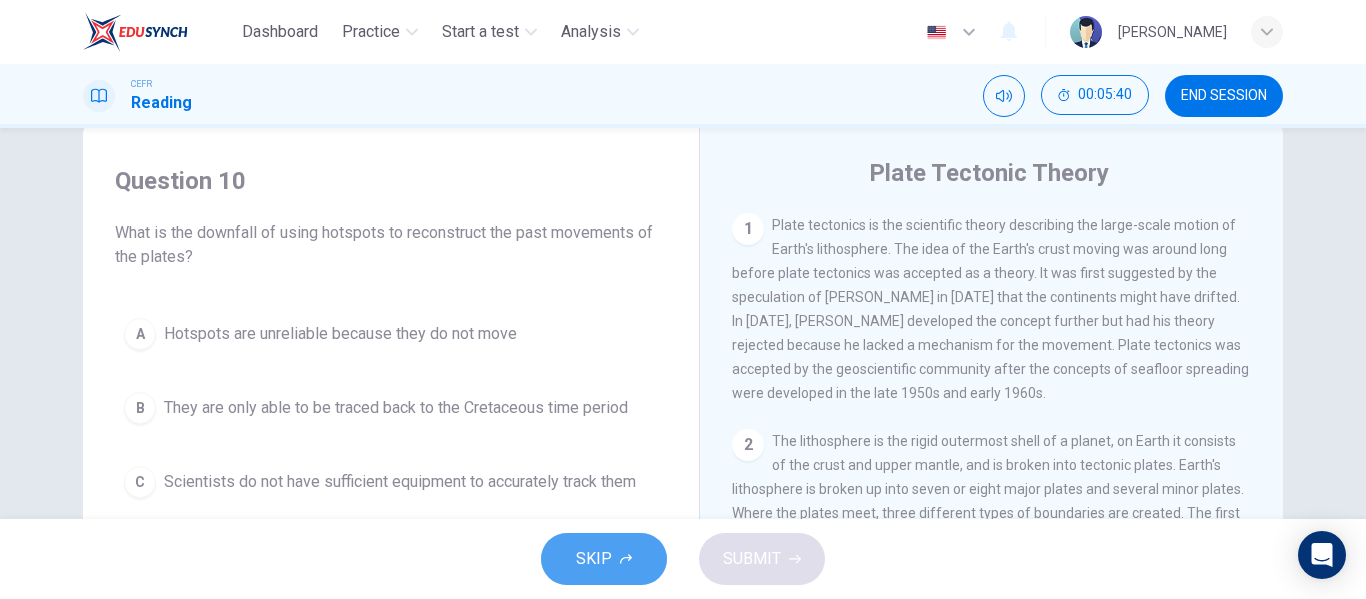 click on "SKIP" at bounding box center (594, 559) 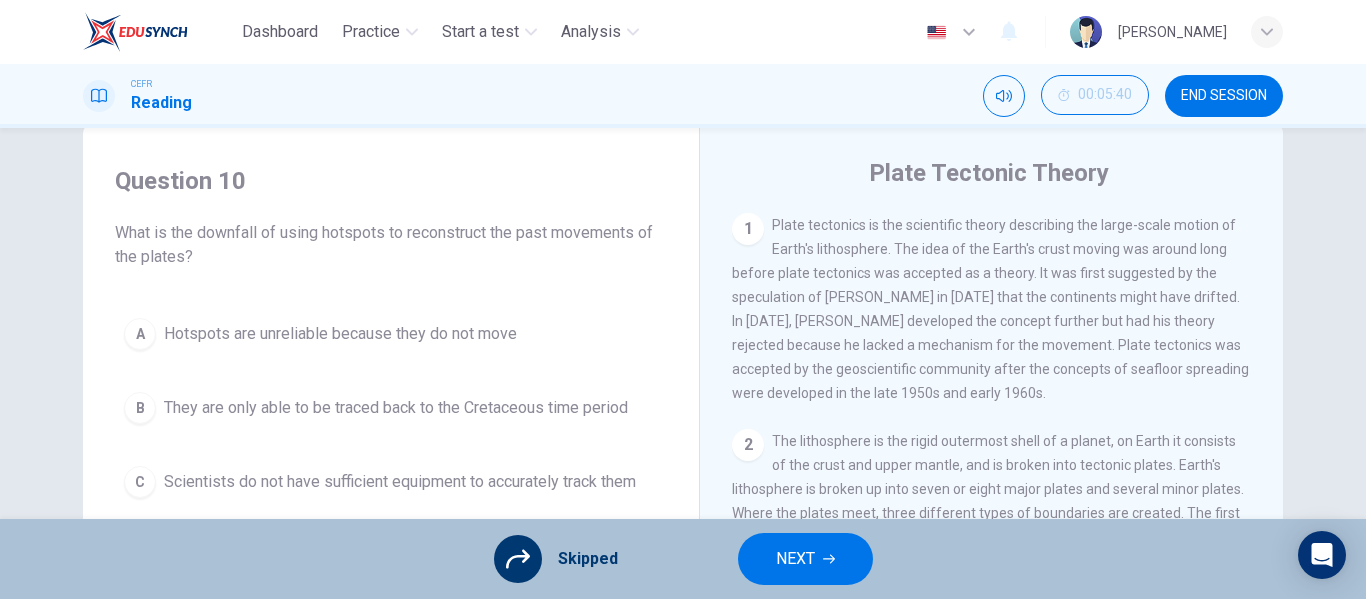 click on "NEXT" at bounding box center [795, 559] 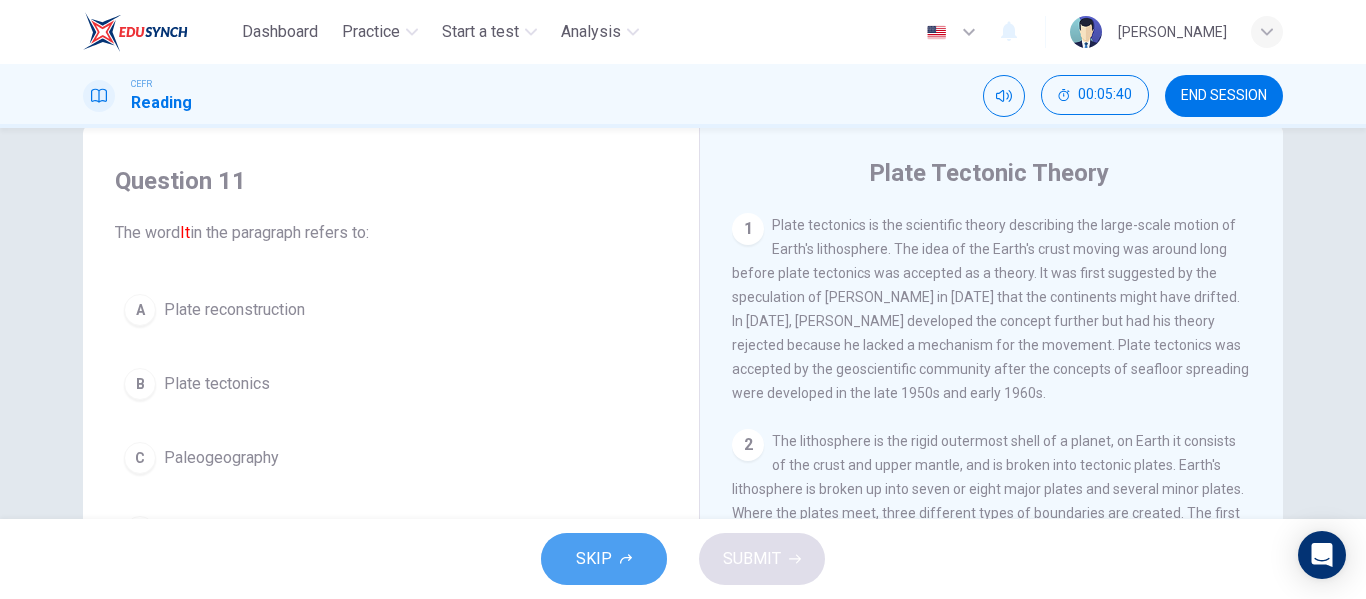 click 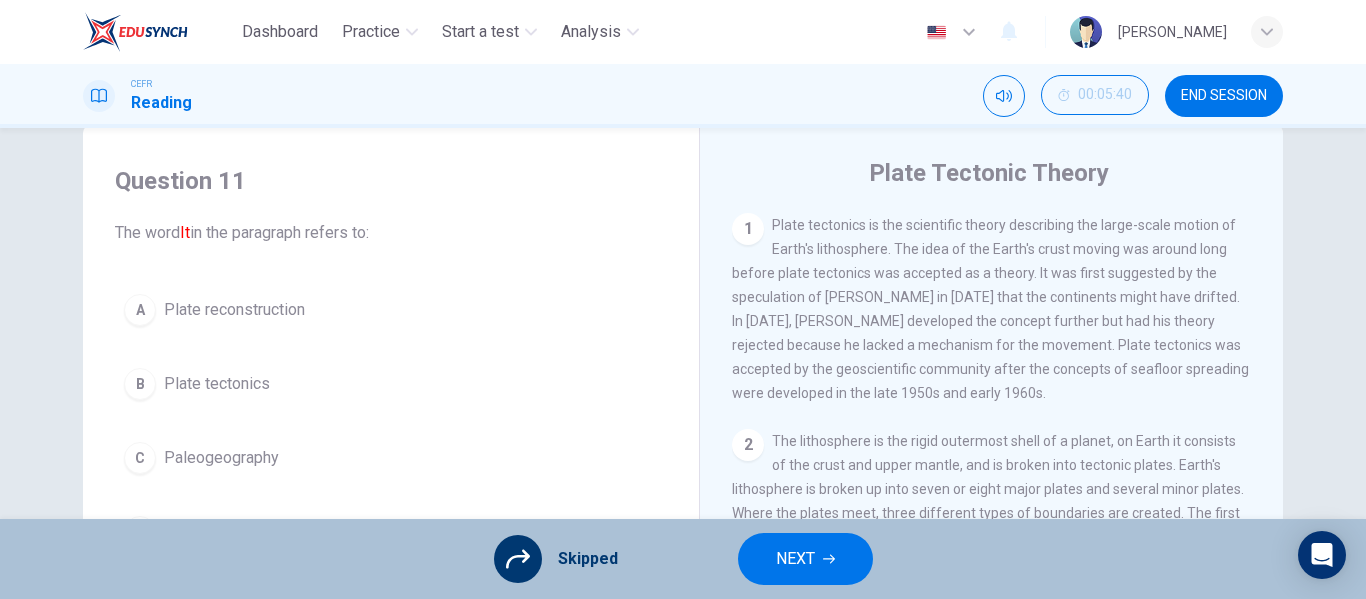 click on "NEXT" at bounding box center (795, 559) 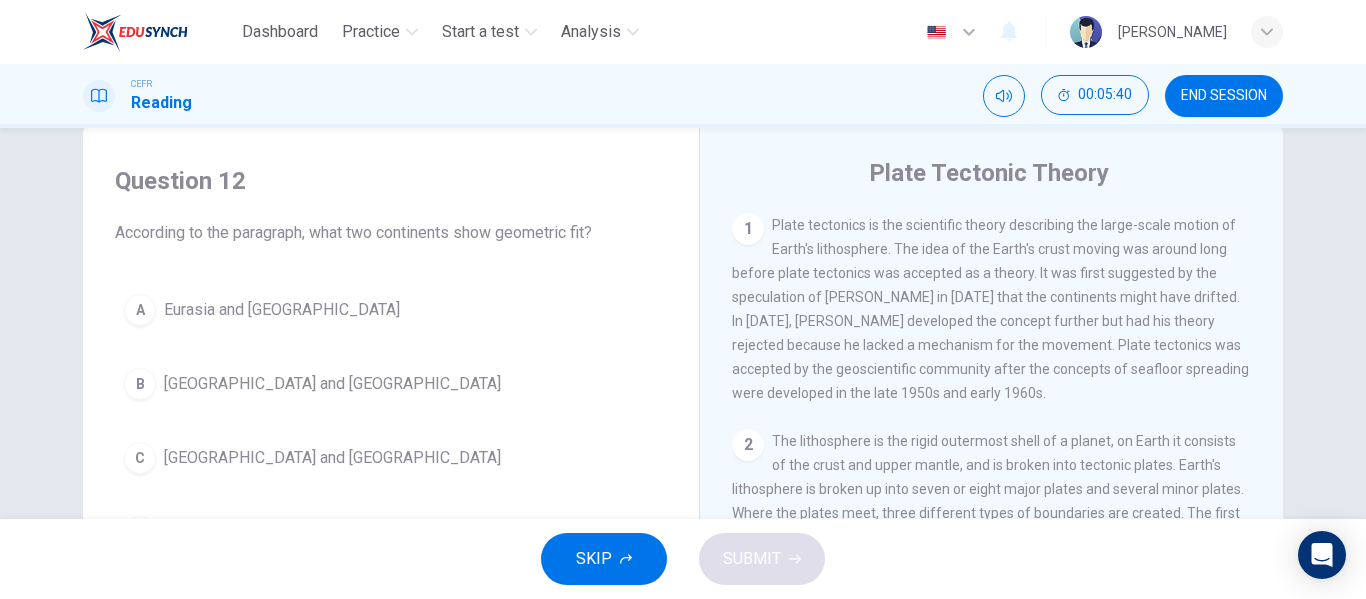 click on "SKIP" at bounding box center (604, 559) 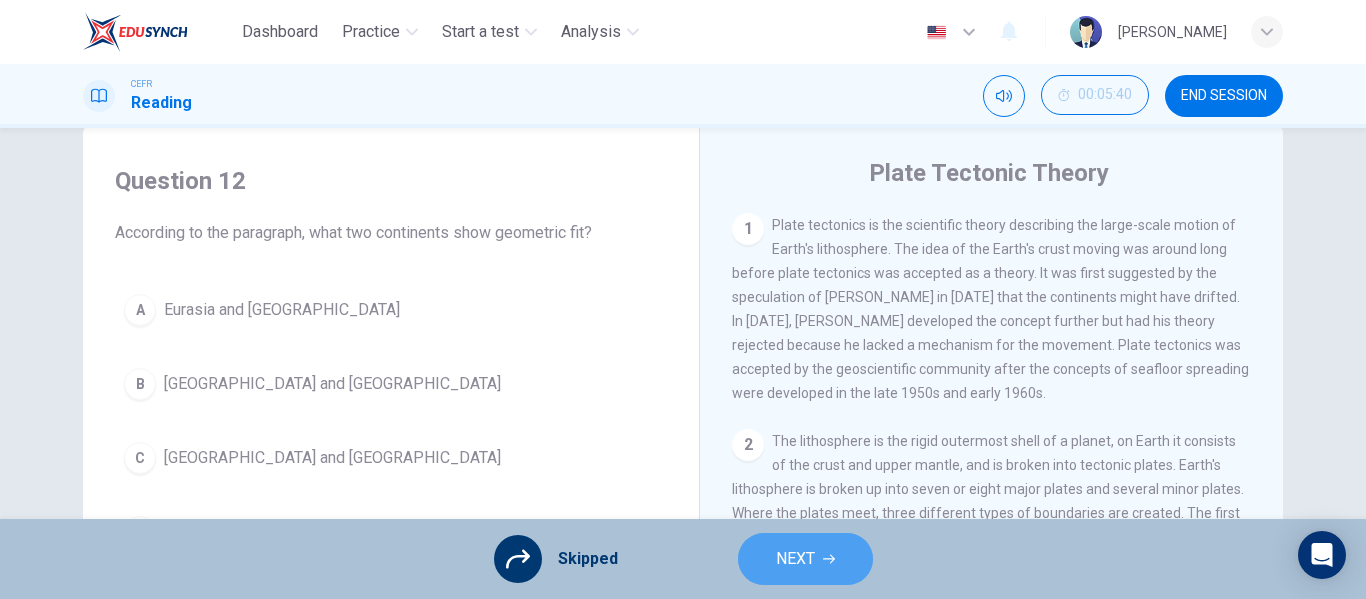 click on "NEXT" at bounding box center [795, 559] 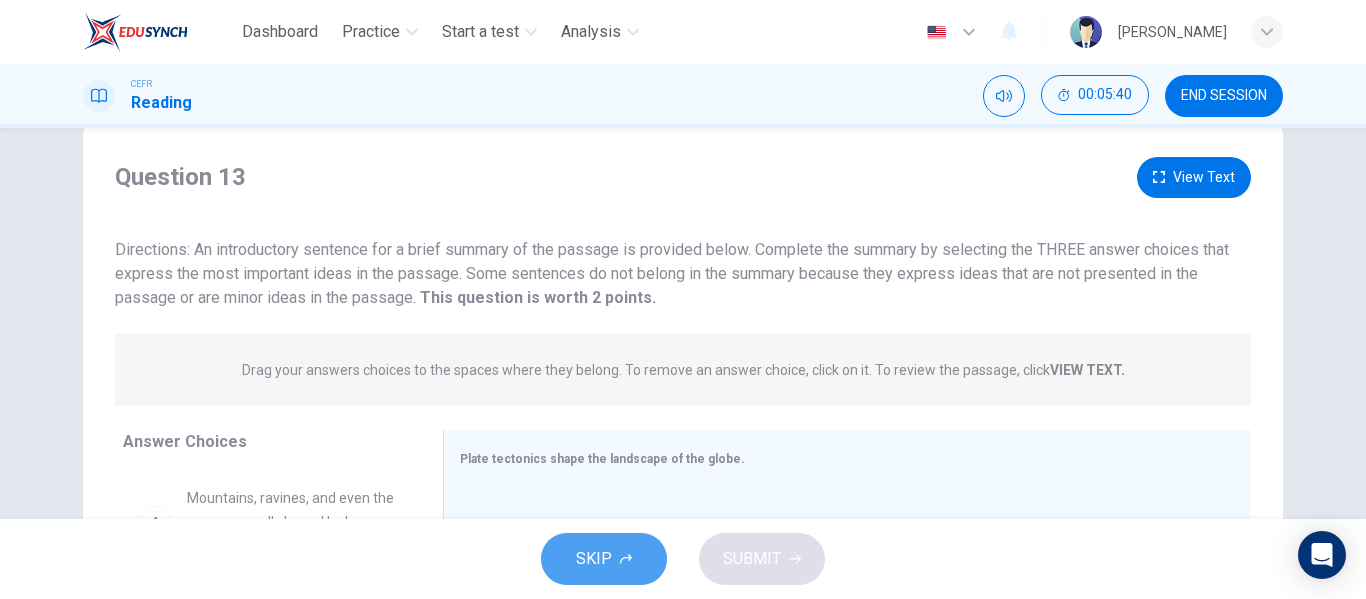 click on "SKIP" at bounding box center [604, 559] 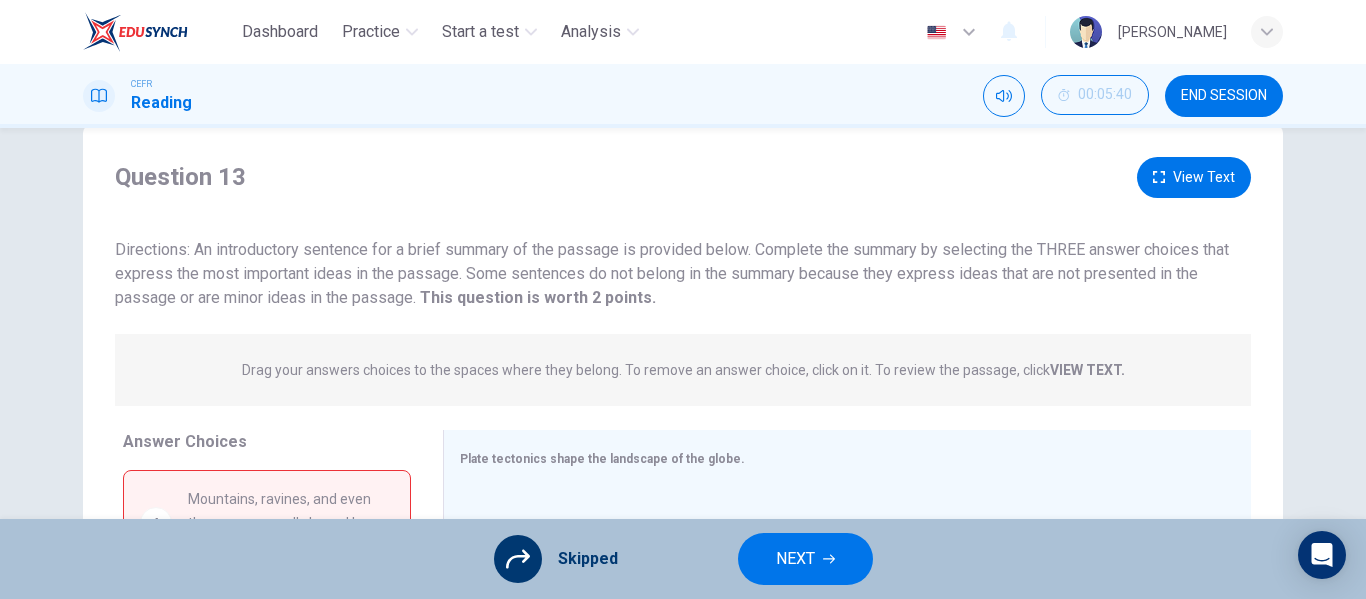 click on "NEXT" at bounding box center (805, 559) 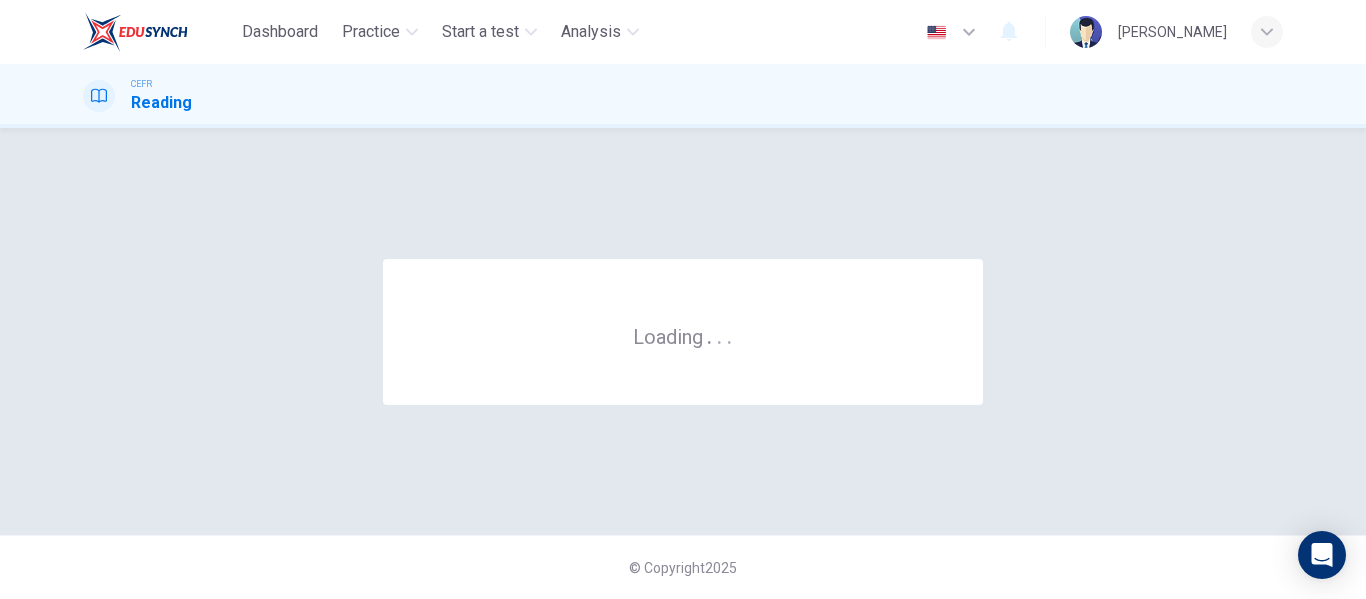 scroll, scrollTop: 0, scrollLeft: 0, axis: both 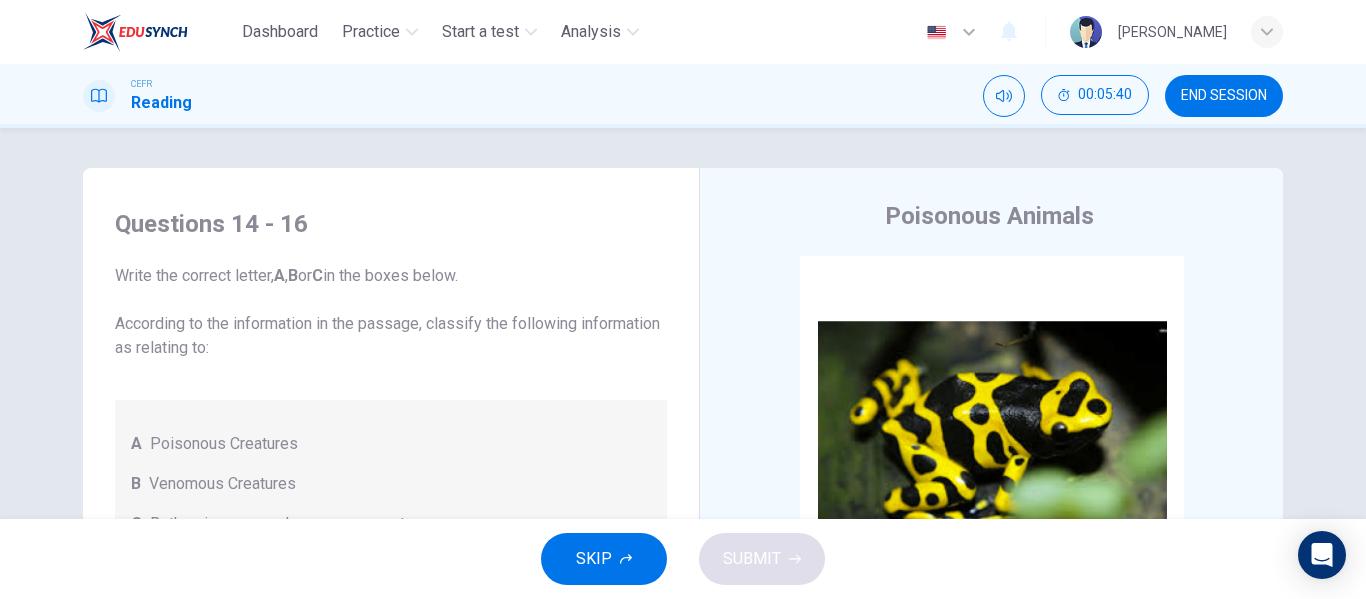 click on "SKIP" at bounding box center [604, 559] 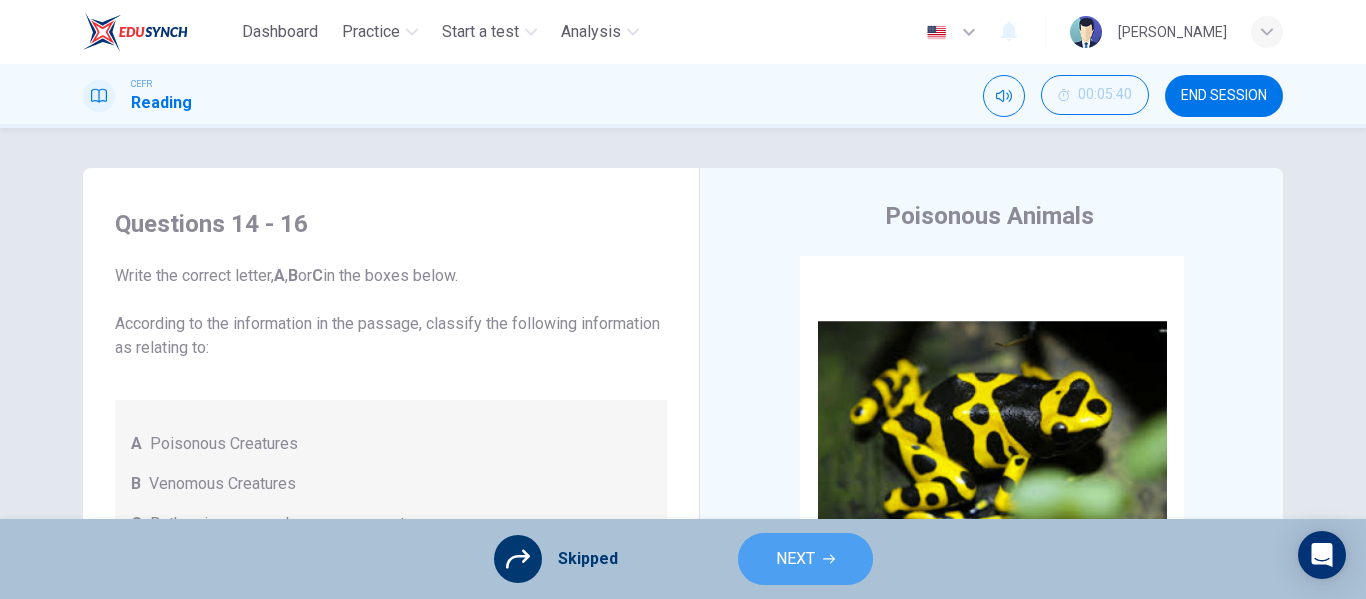 click on "NEXT" at bounding box center (795, 559) 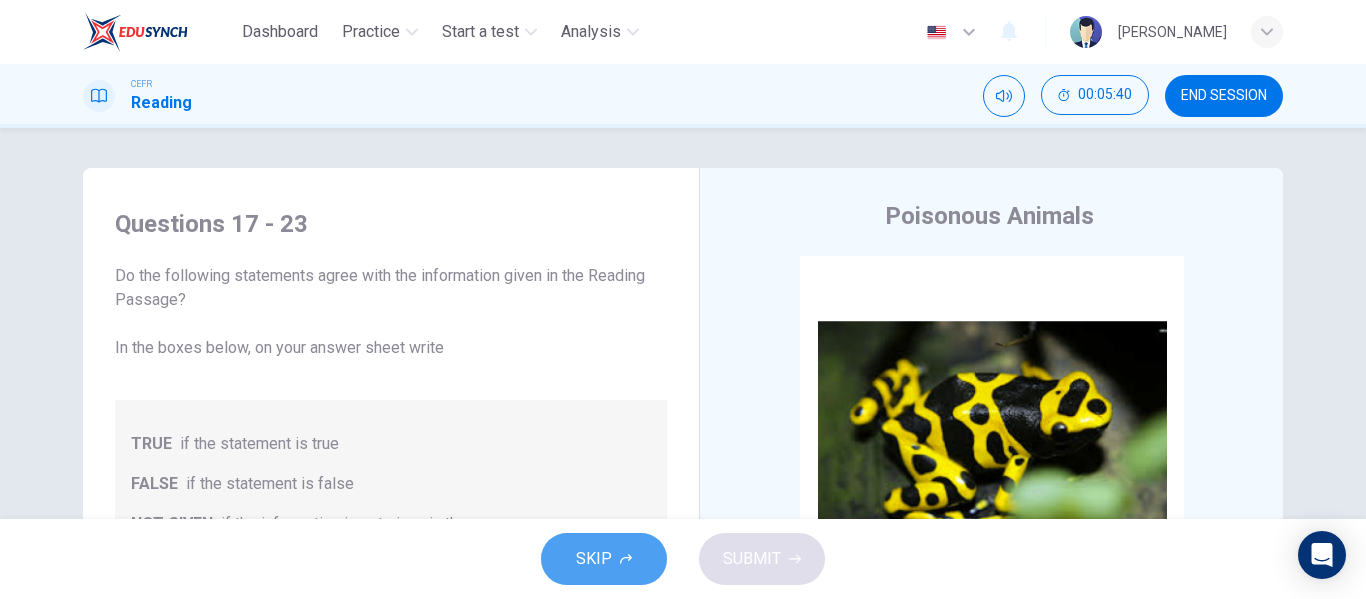 click on "SKIP" at bounding box center [604, 559] 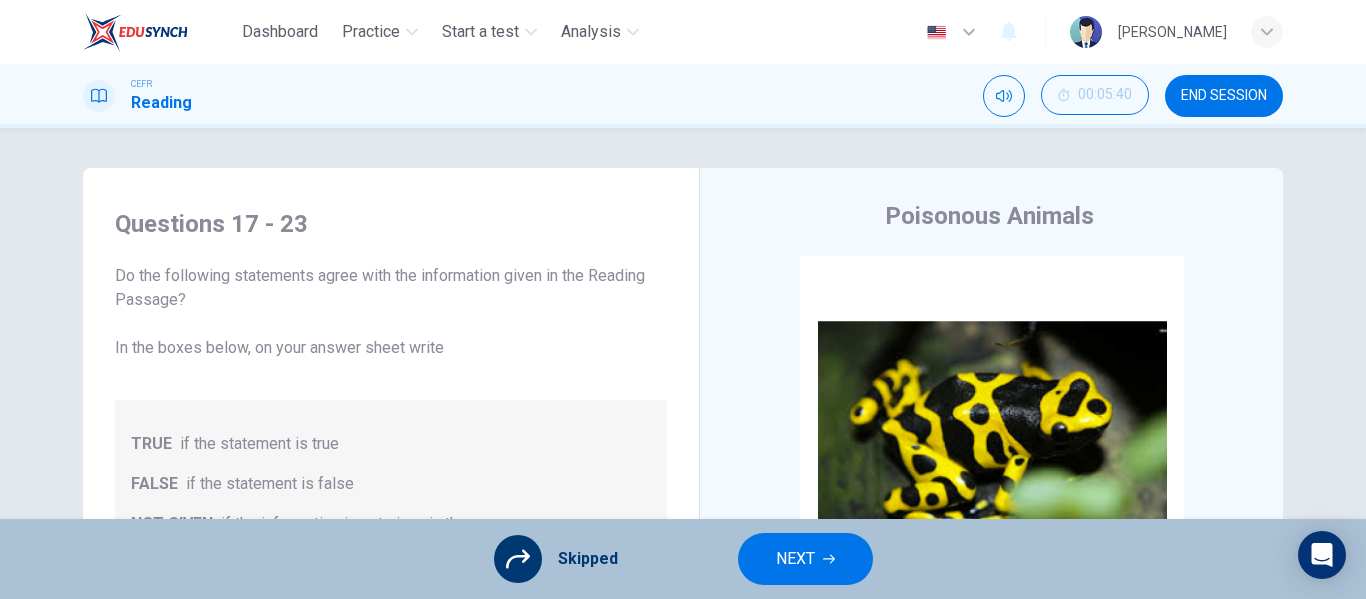 click on "NEXT" at bounding box center [805, 559] 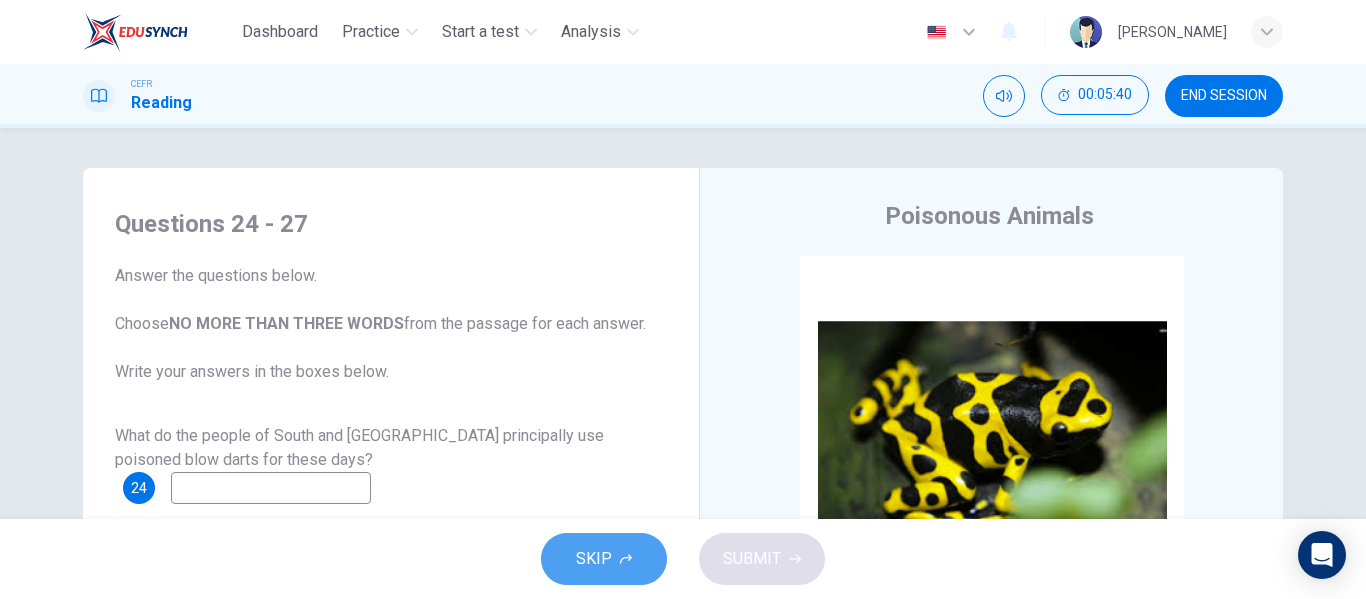 click 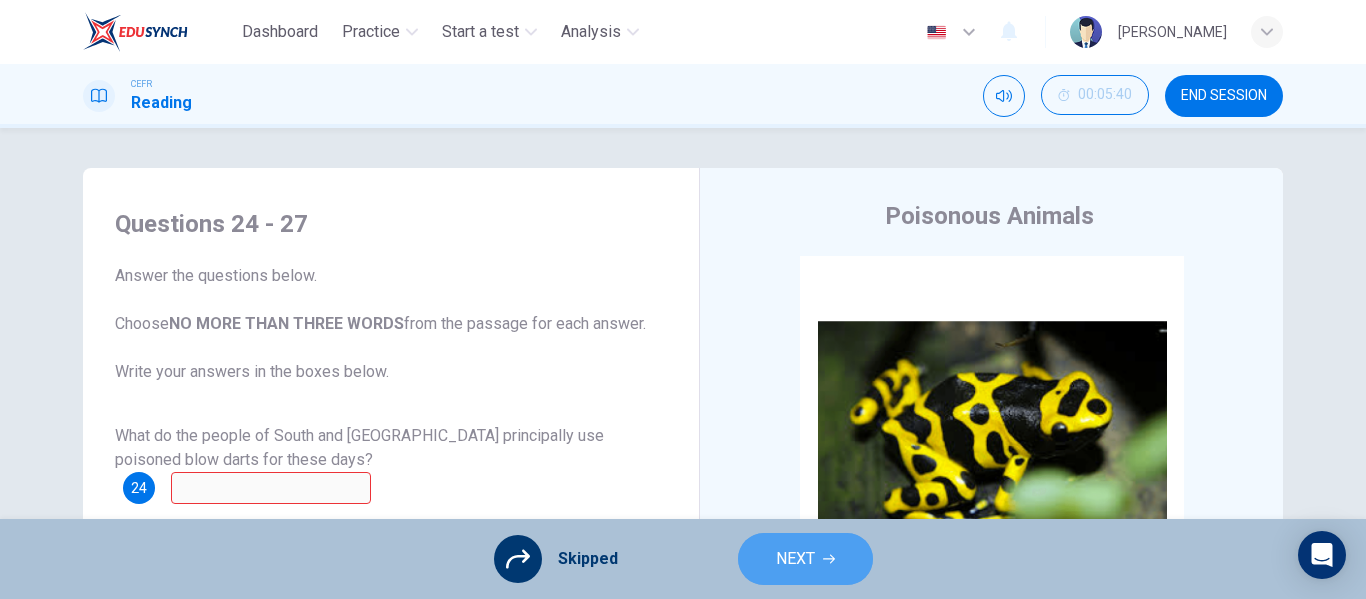 click on "NEXT" at bounding box center [805, 559] 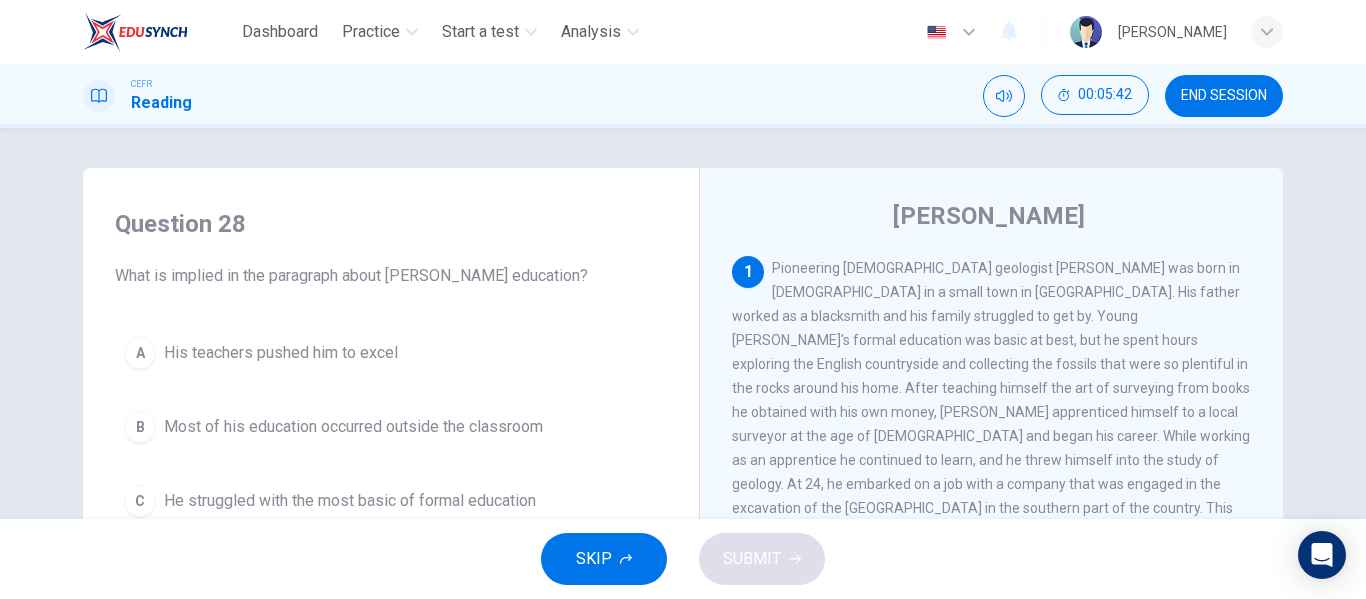 click on "SKIP" at bounding box center (604, 559) 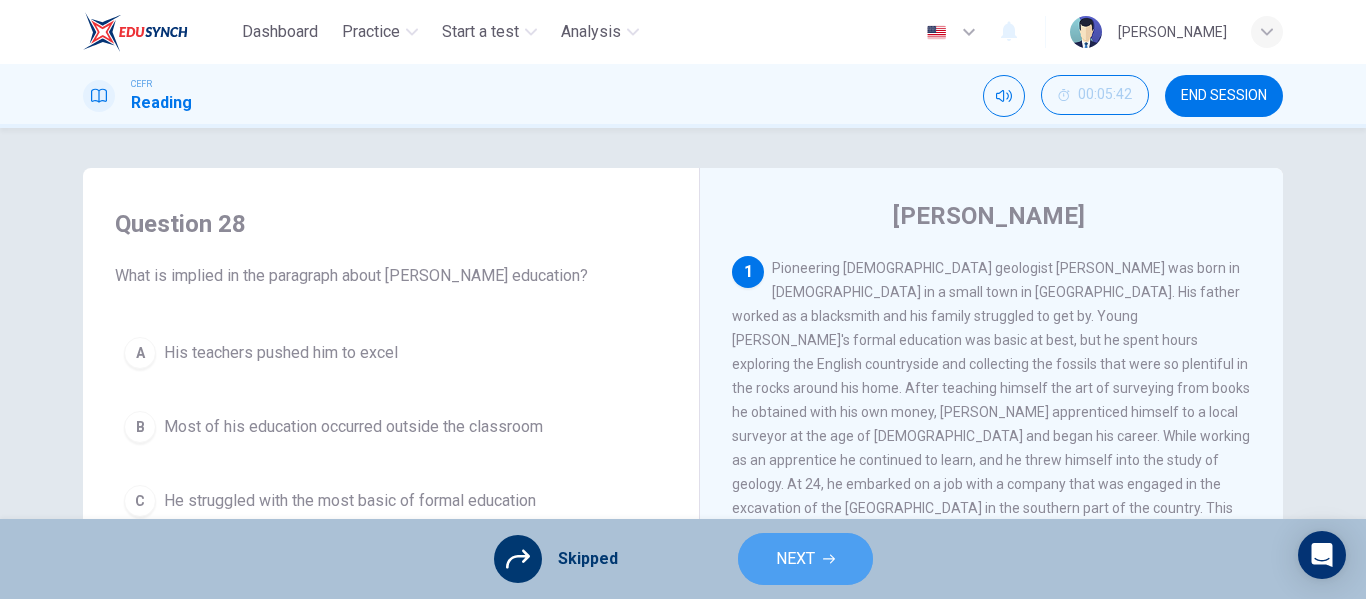 click on "NEXT" at bounding box center [805, 559] 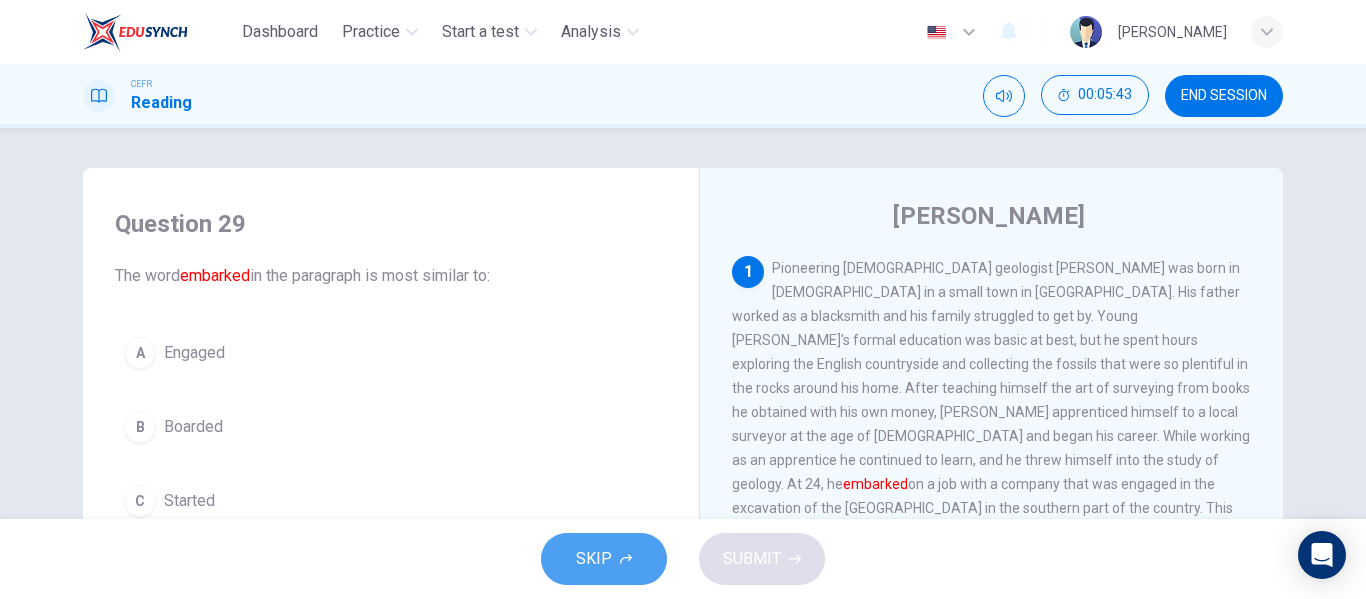 click on "SKIP" at bounding box center [604, 559] 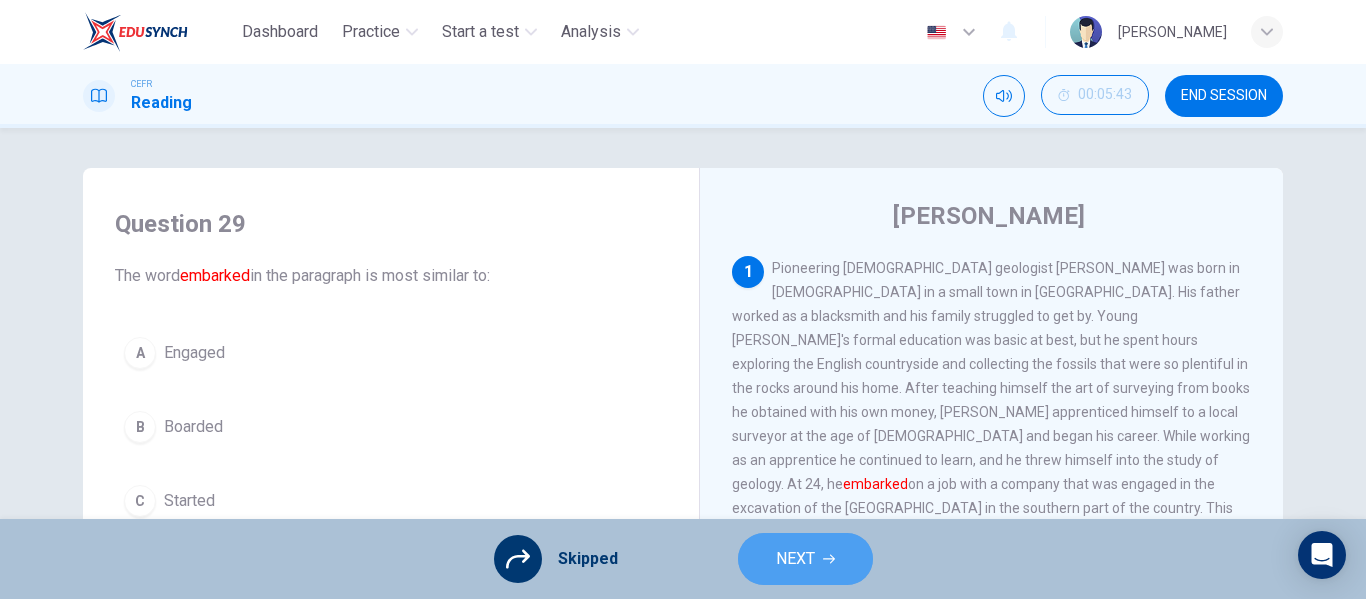 click on "NEXT" at bounding box center [805, 559] 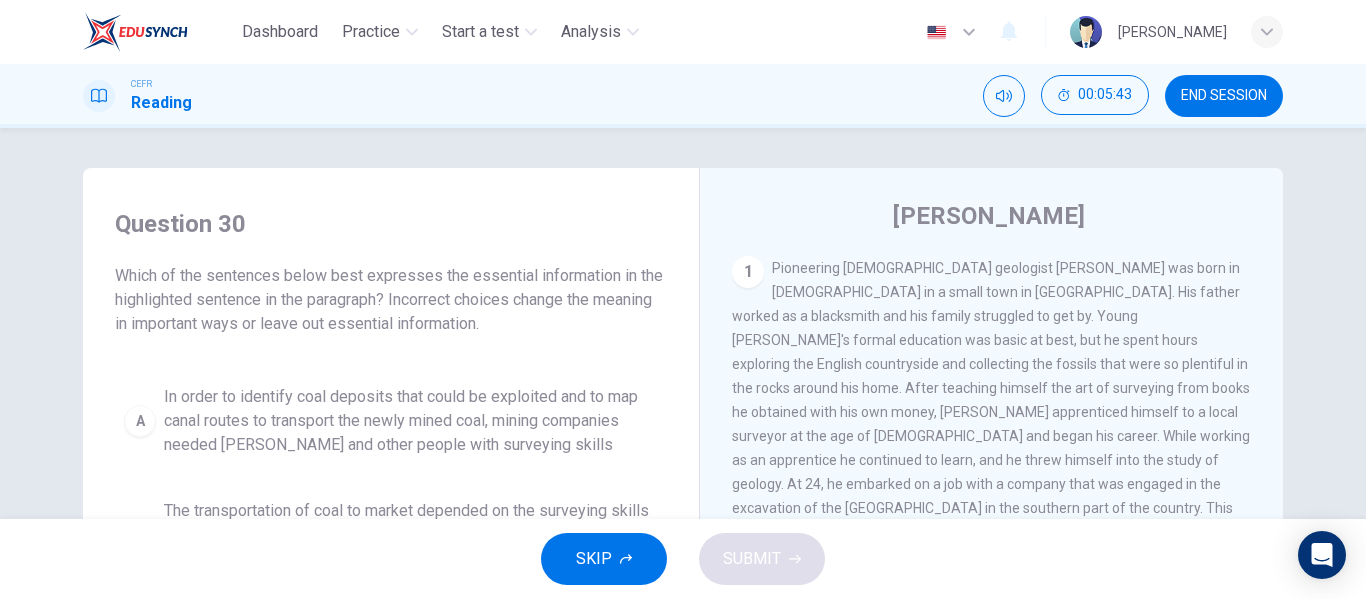 click on "SKIP" at bounding box center [604, 559] 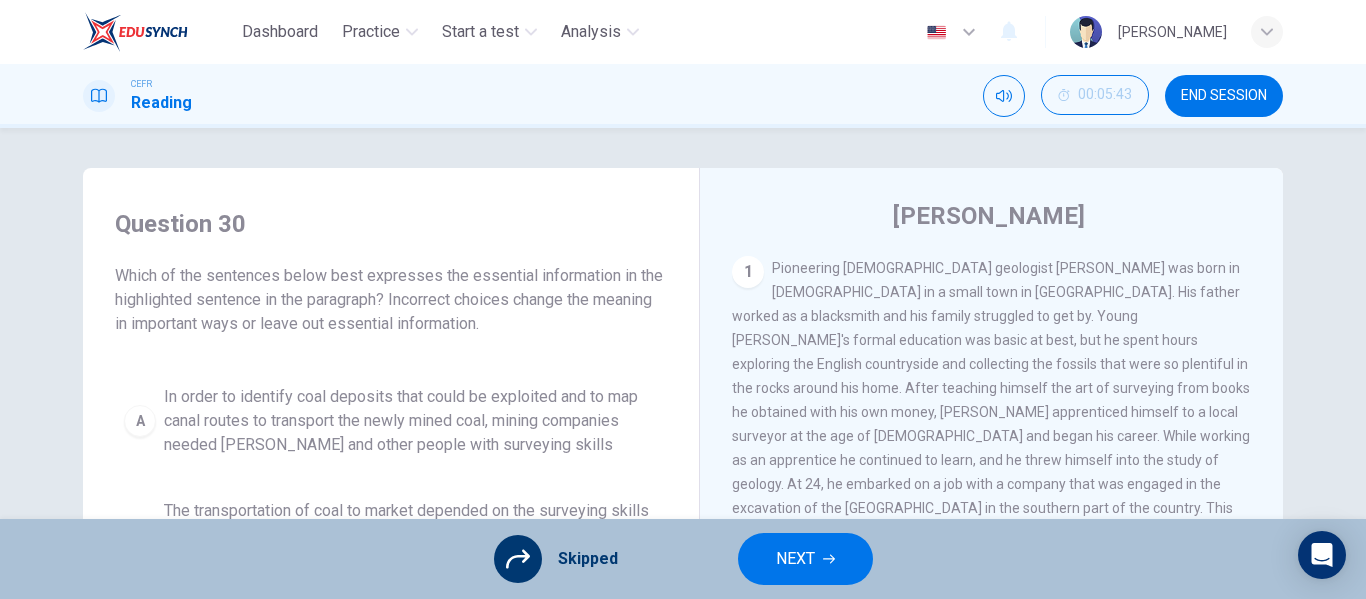 click on "NEXT" at bounding box center (795, 559) 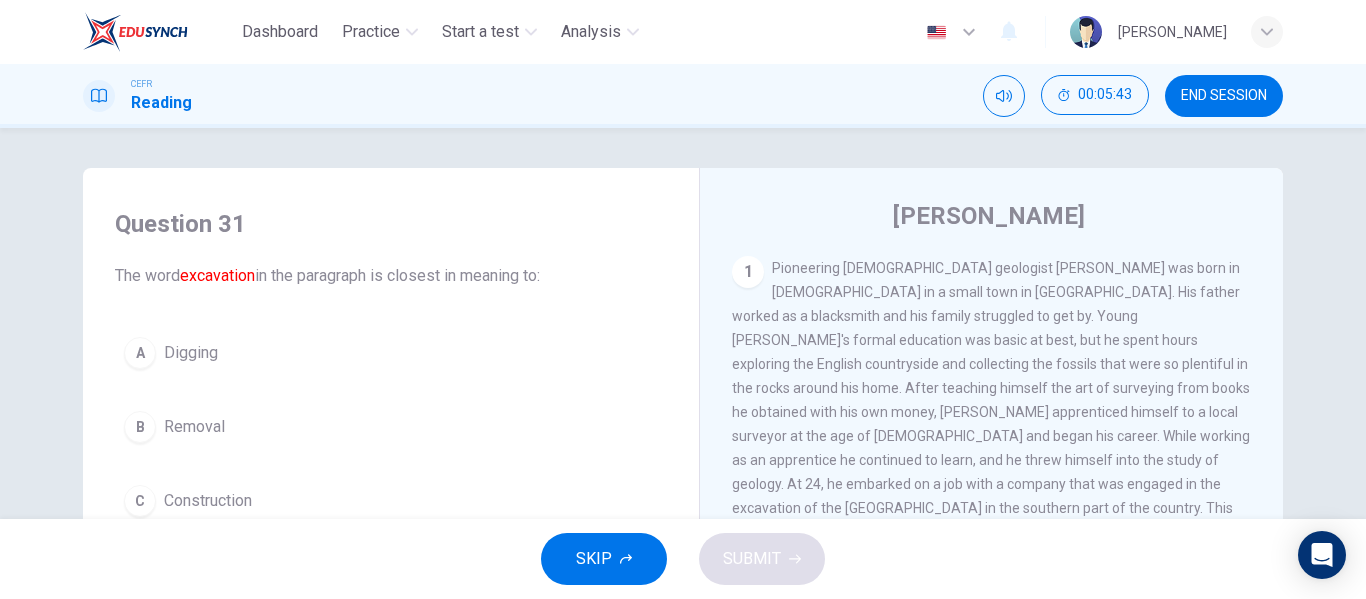 click on "SKIP" at bounding box center [604, 559] 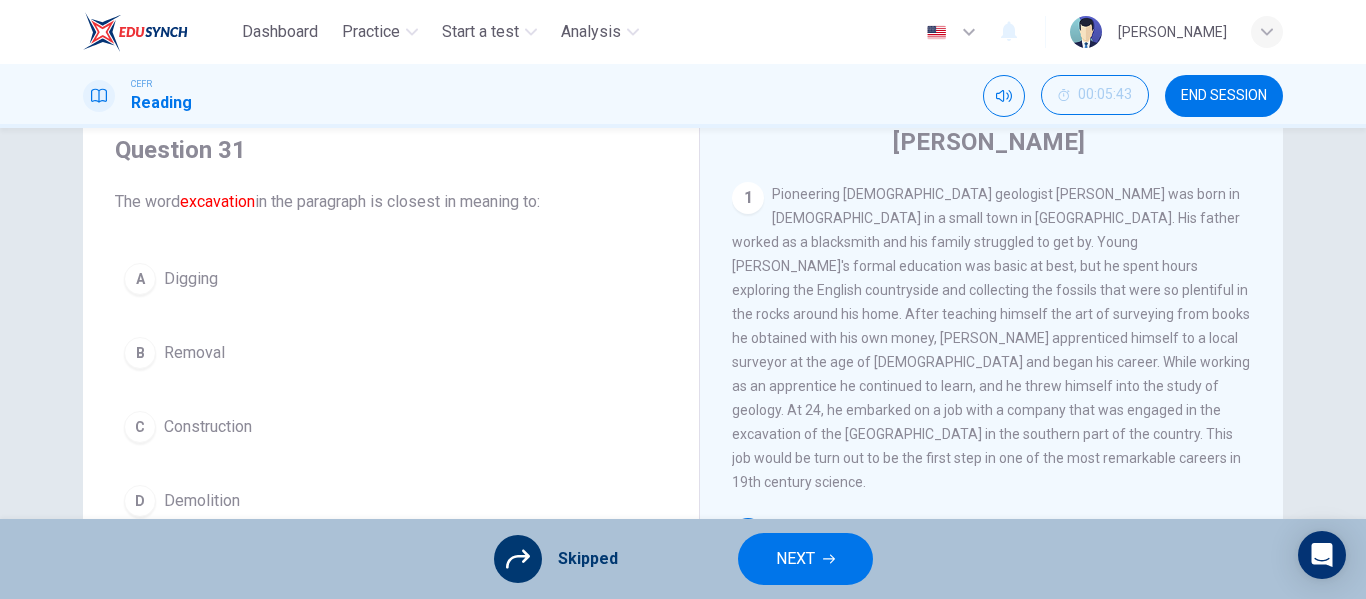 scroll, scrollTop: 75, scrollLeft: 0, axis: vertical 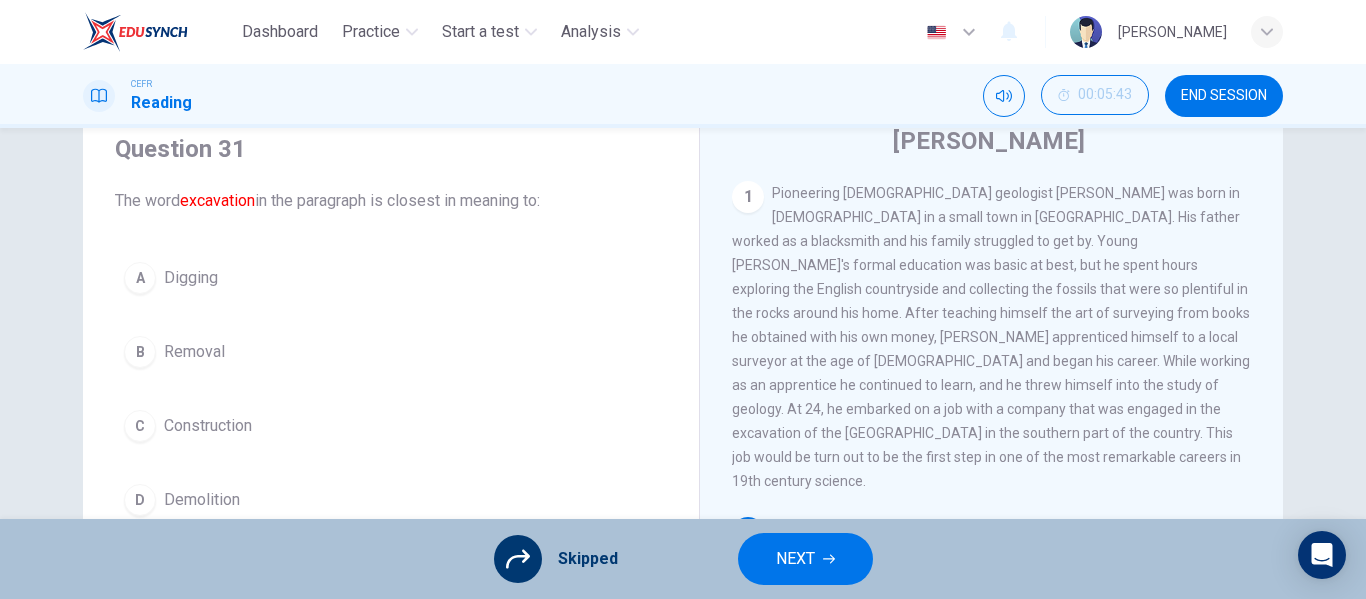 click on "A Digging B Removal C Construction D Demolition" at bounding box center [391, 389] 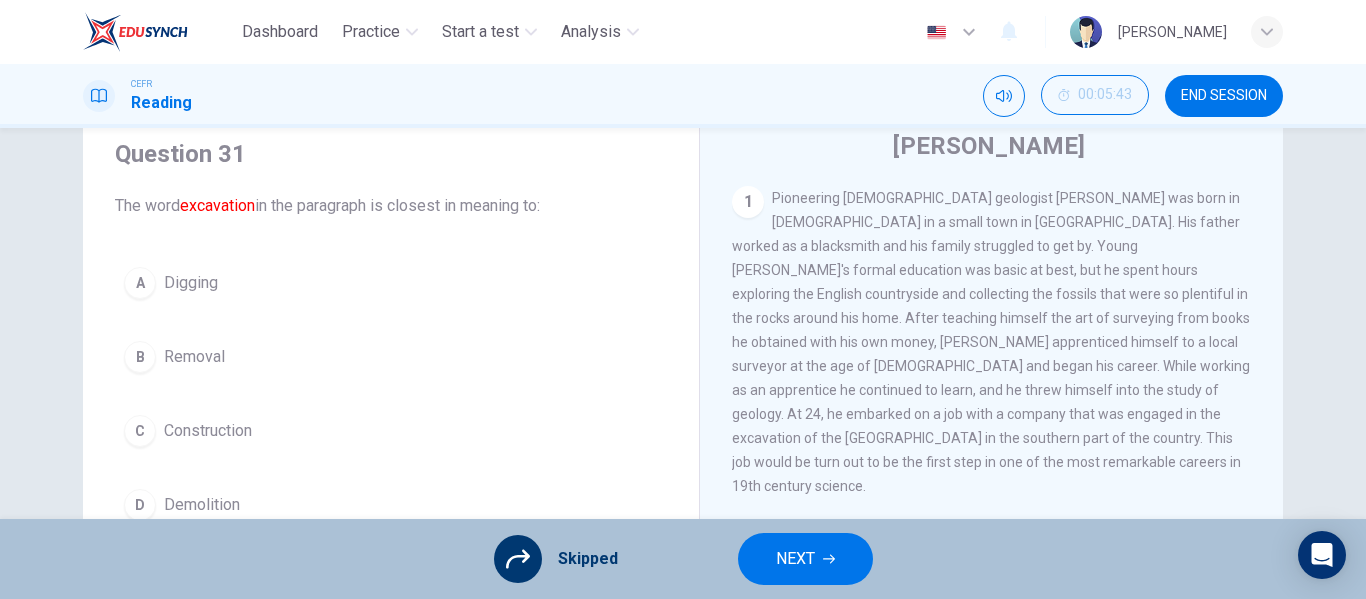 scroll, scrollTop: 78, scrollLeft: 0, axis: vertical 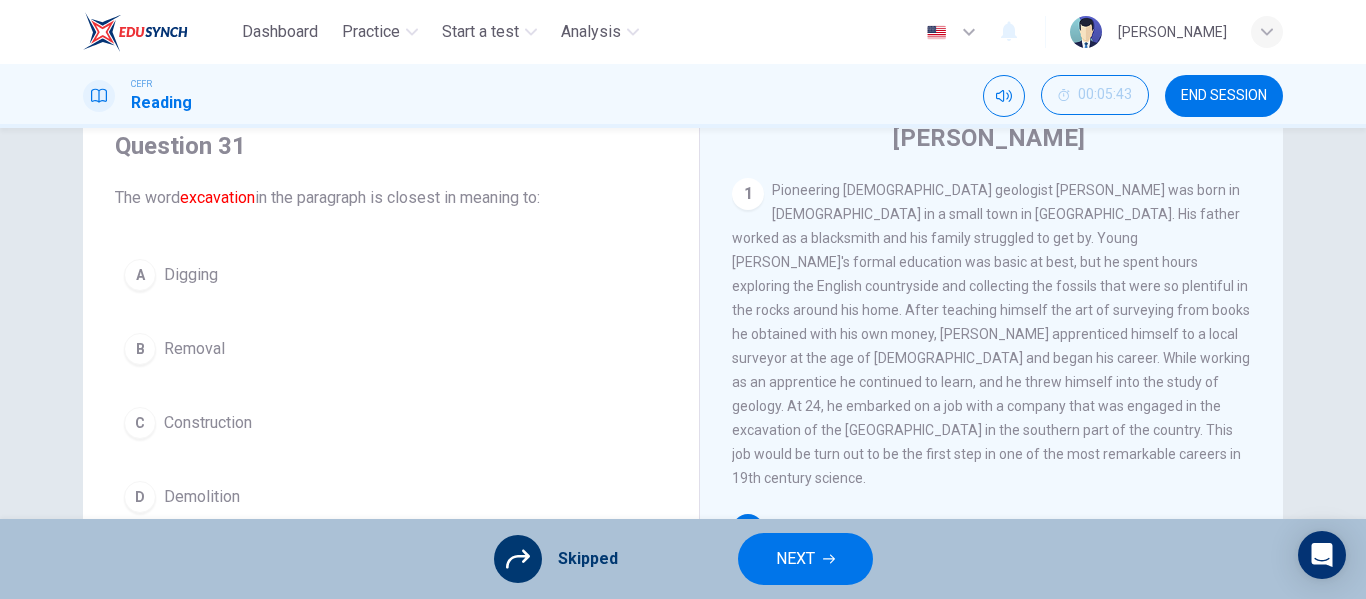 click on "A Digging B Removal C Construction D Demolition" at bounding box center [391, 386] 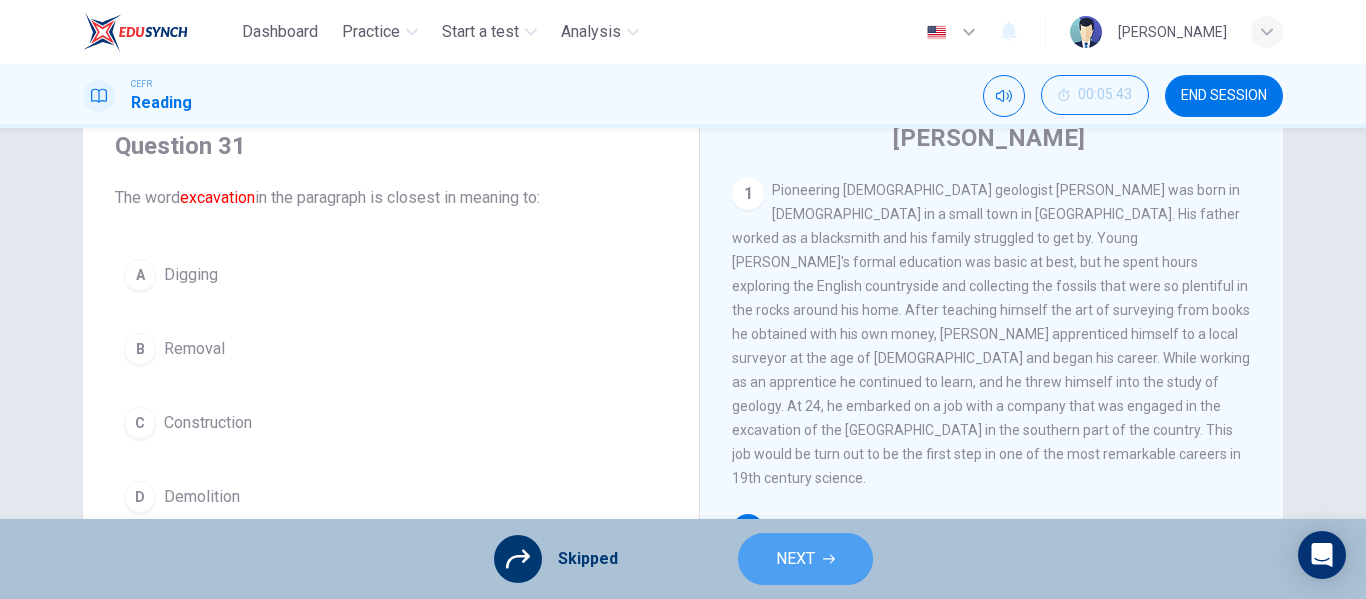 click on "NEXT" at bounding box center [795, 559] 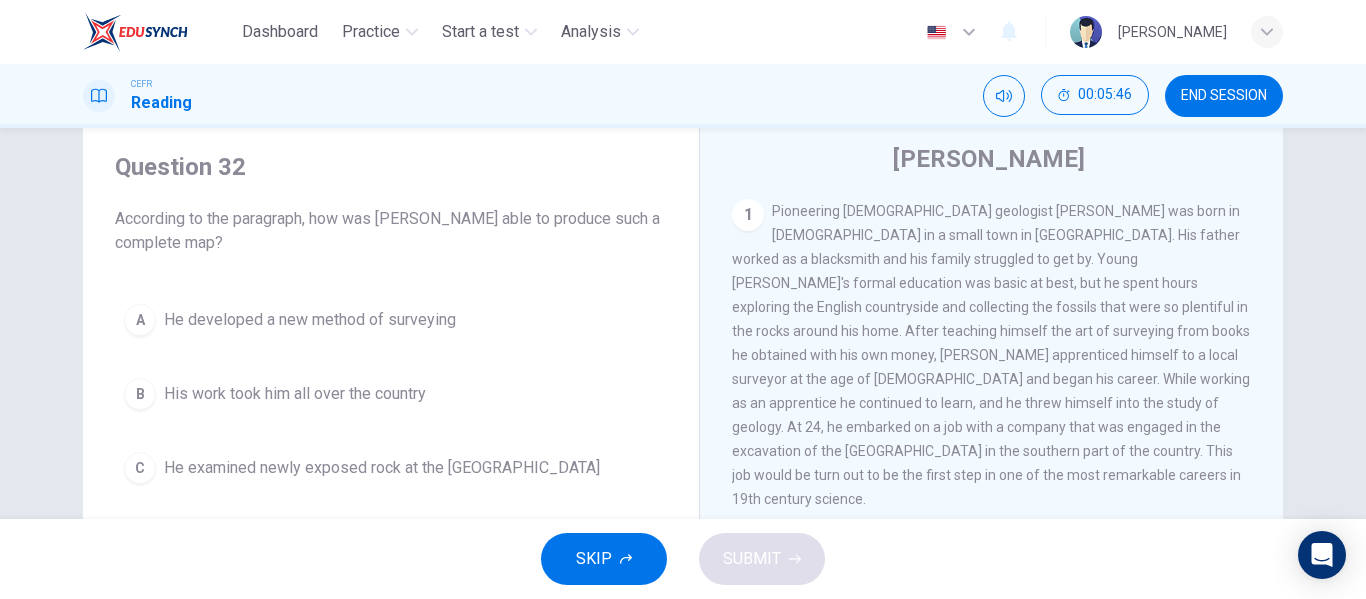 scroll, scrollTop: 56, scrollLeft: 0, axis: vertical 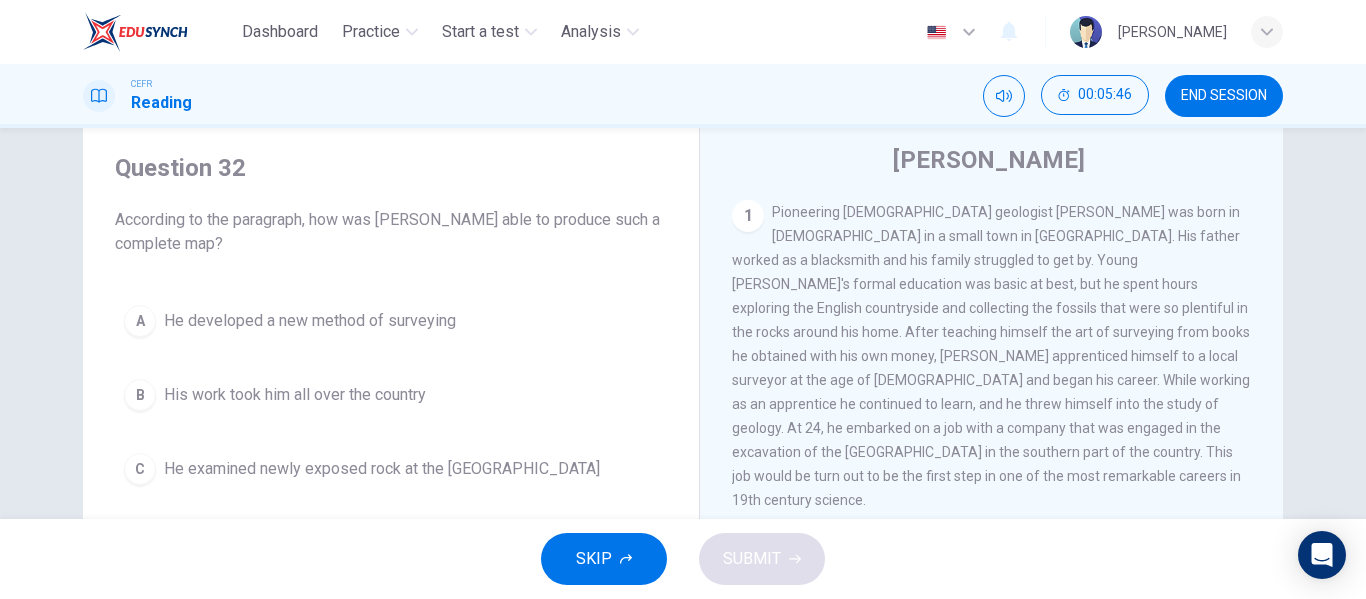click on "END SESSION" at bounding box center [1224, 96] 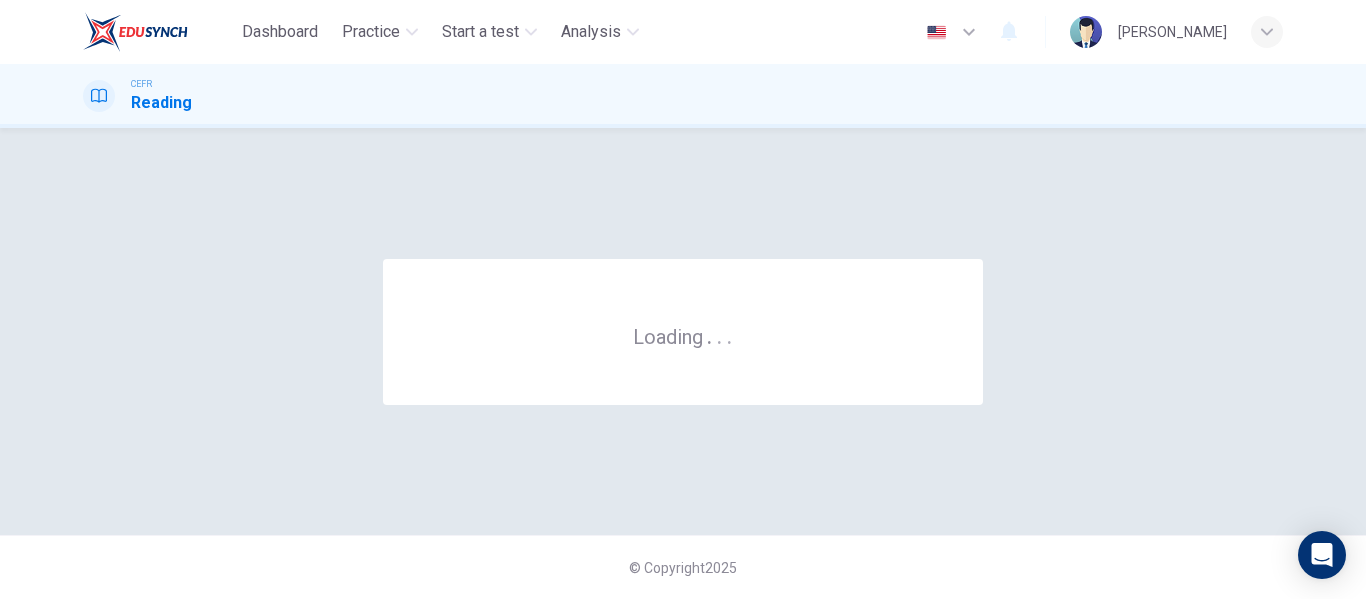 scroll, scrollTop: 0, scrollLeft: 0, axis: both 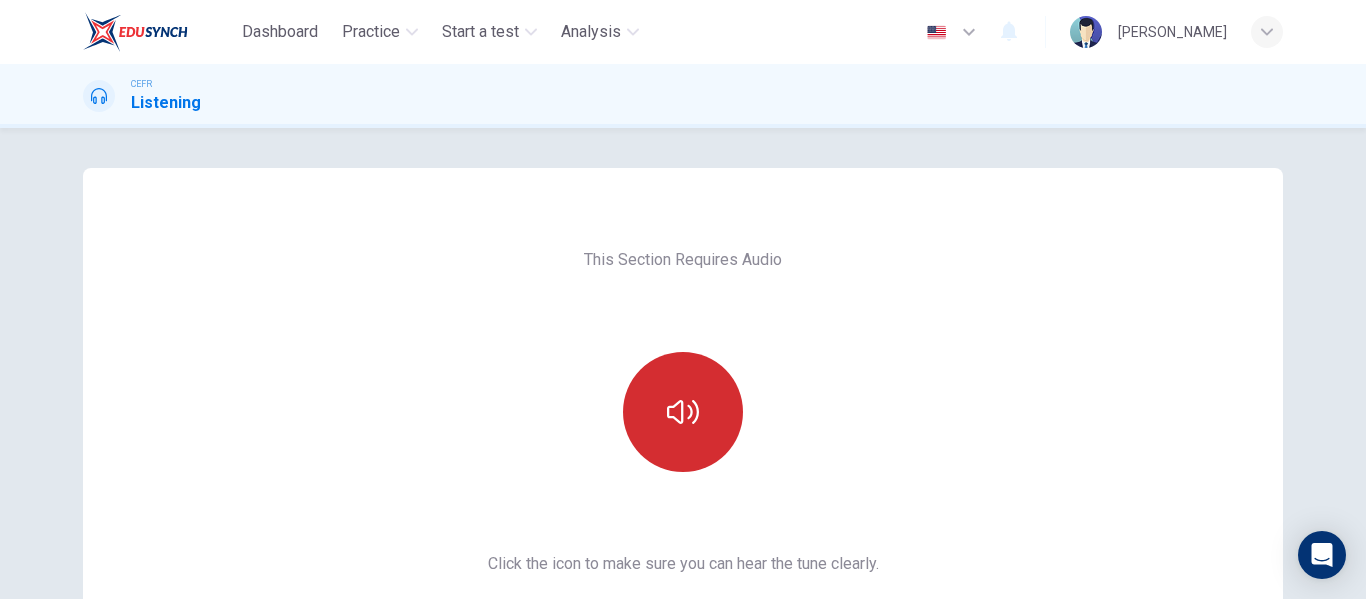 click at bounding box center (683, 412) 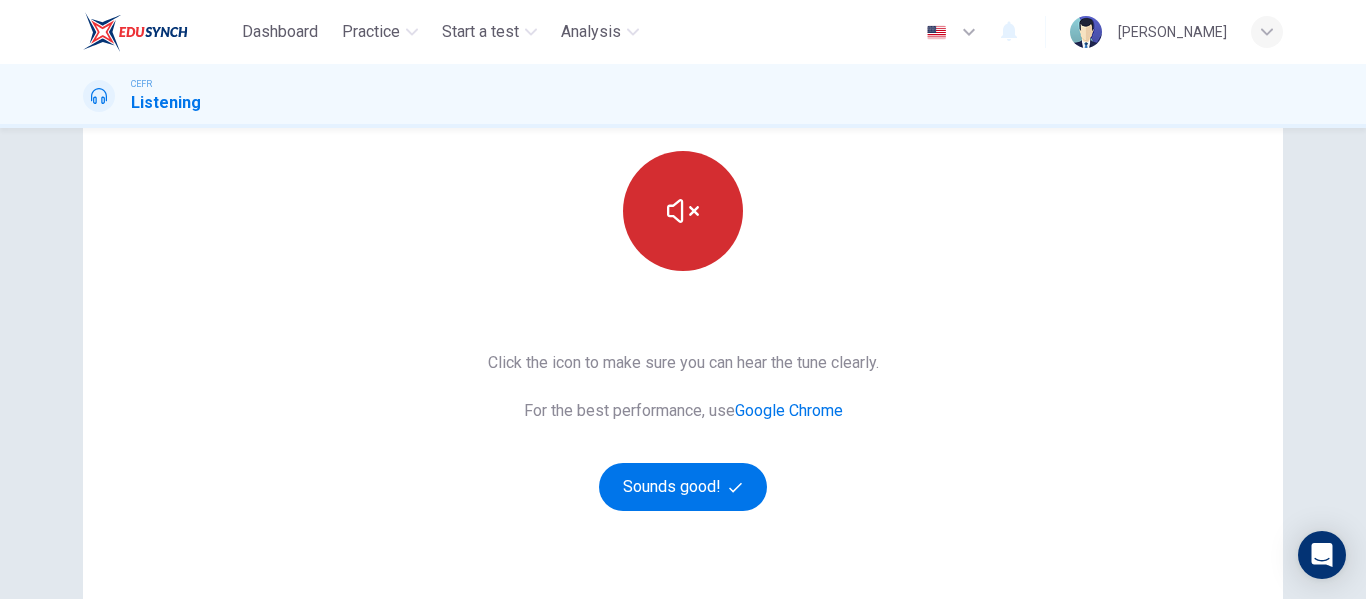 scroll, scrollTop: 240, scrollLeft: 0, axis: vertical 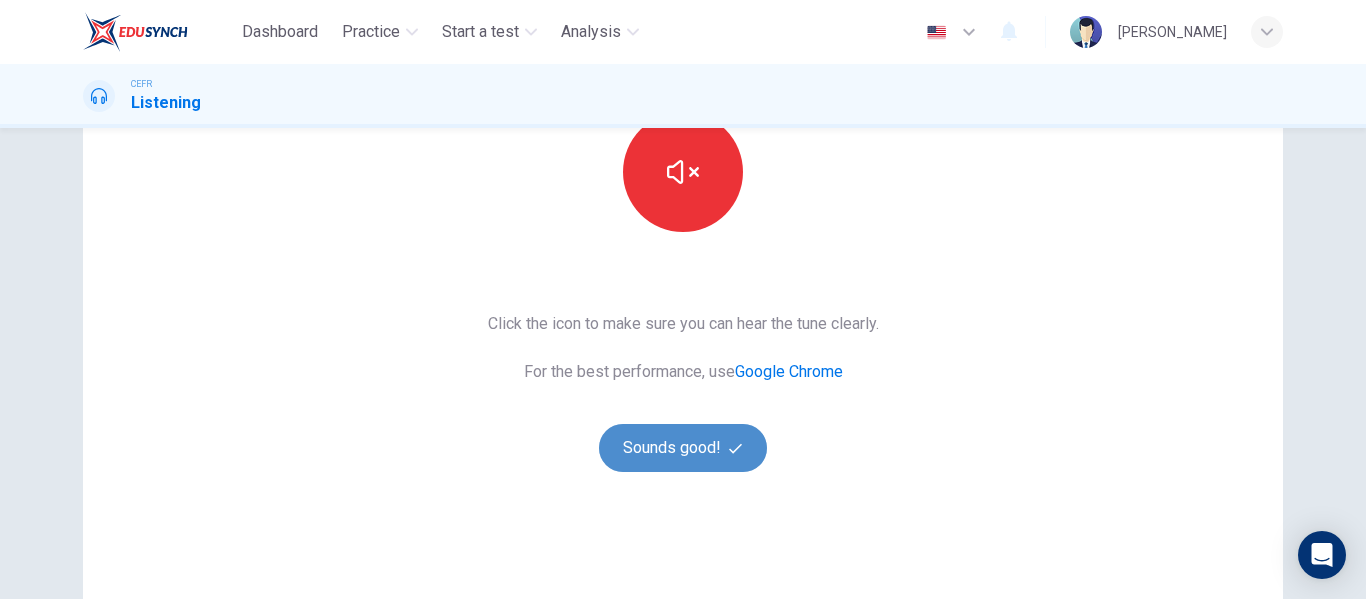 click on "Sounds good!" at bounding box center [683, 448] 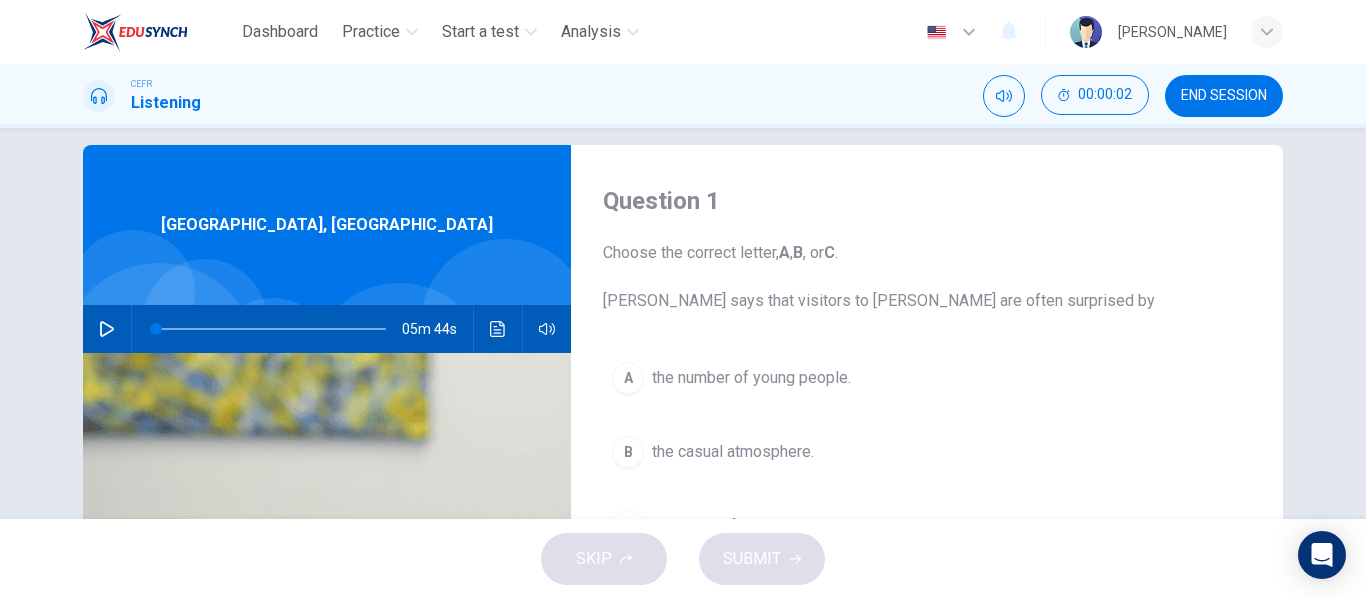 scroll, scrollTop: 22, scrollLeft: 0, axis: vertical 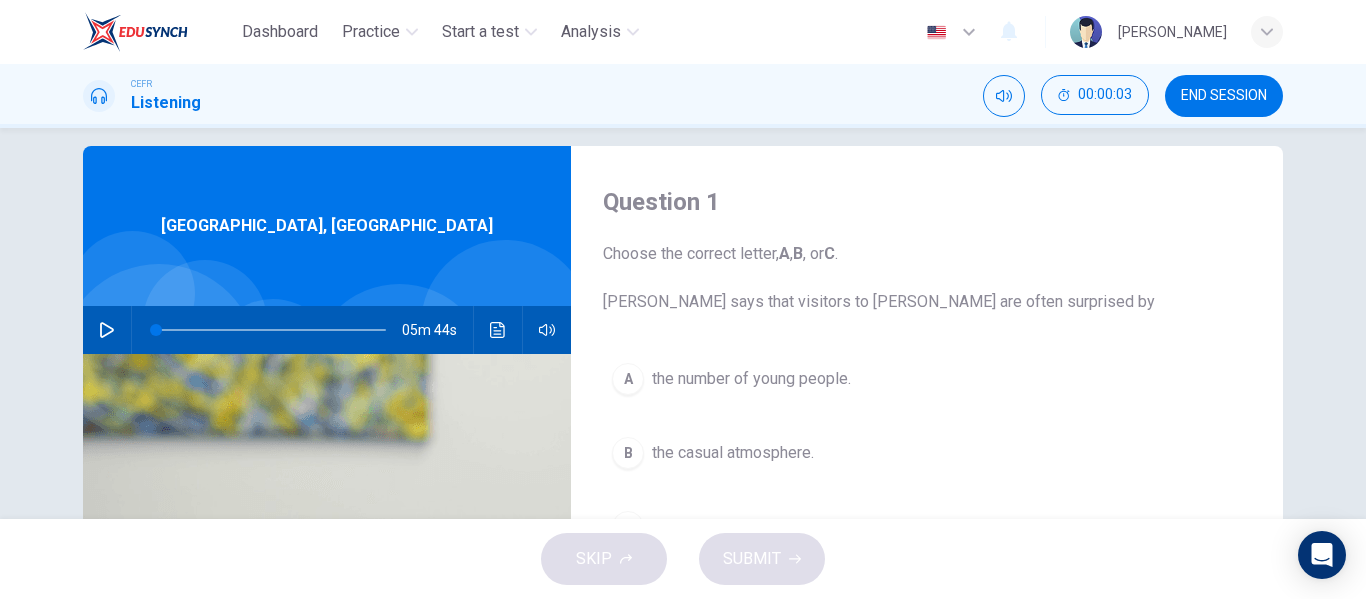 click 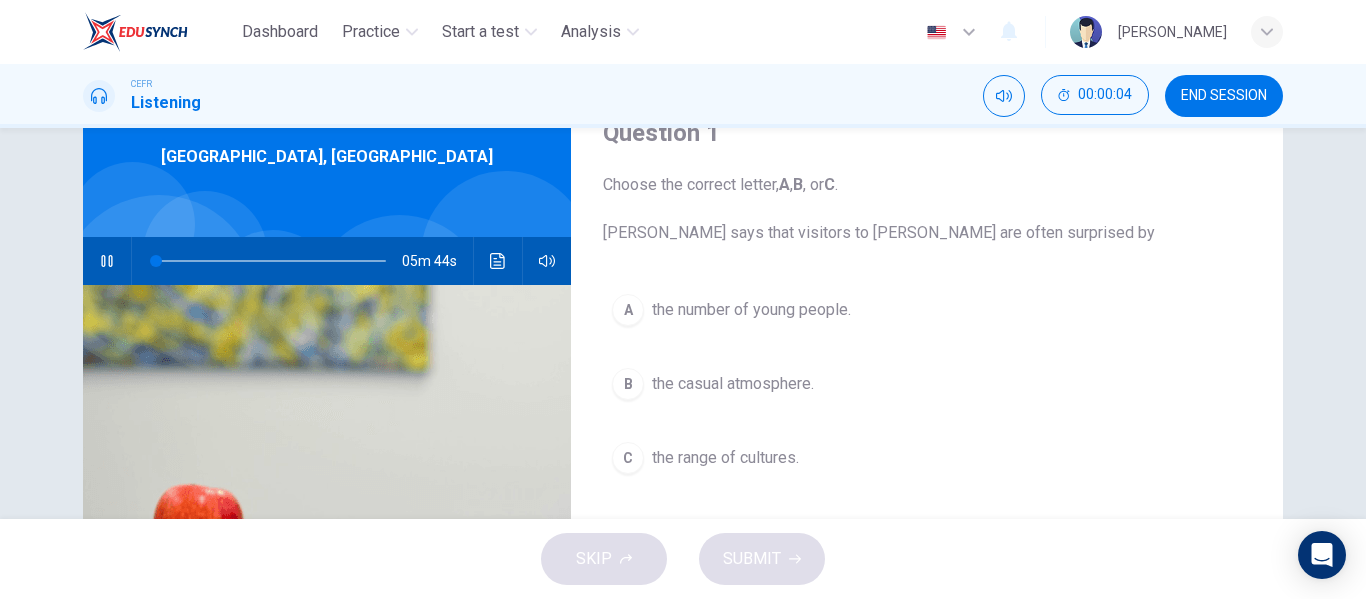 type on "0" 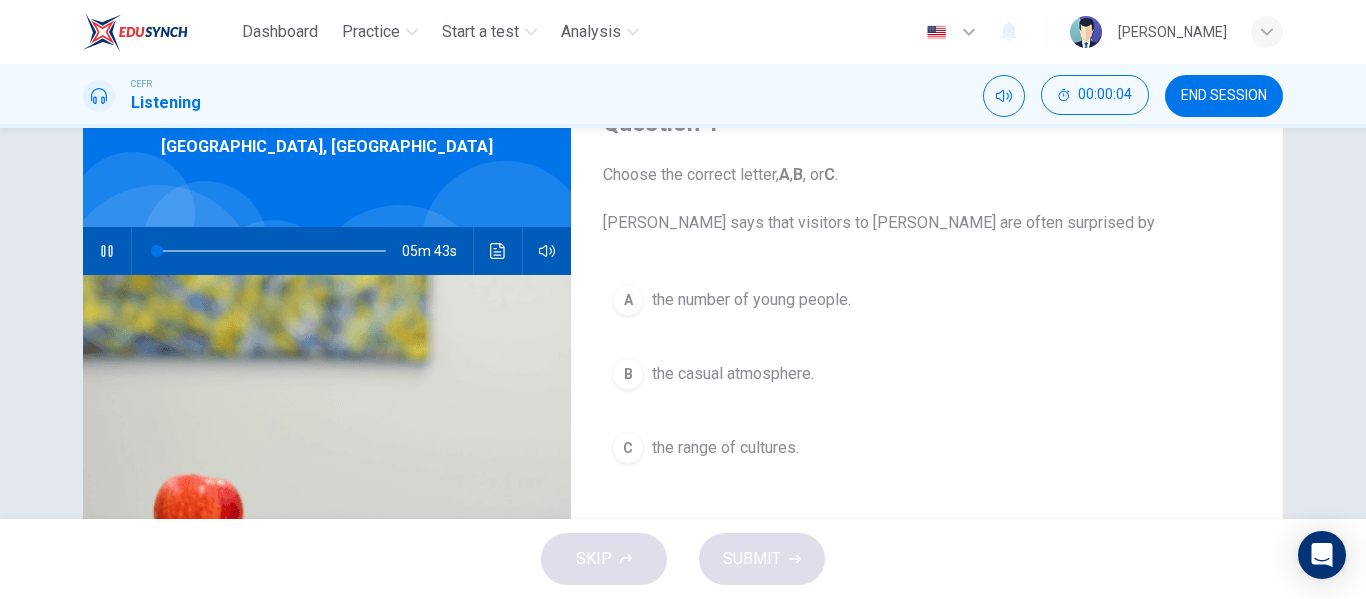 type 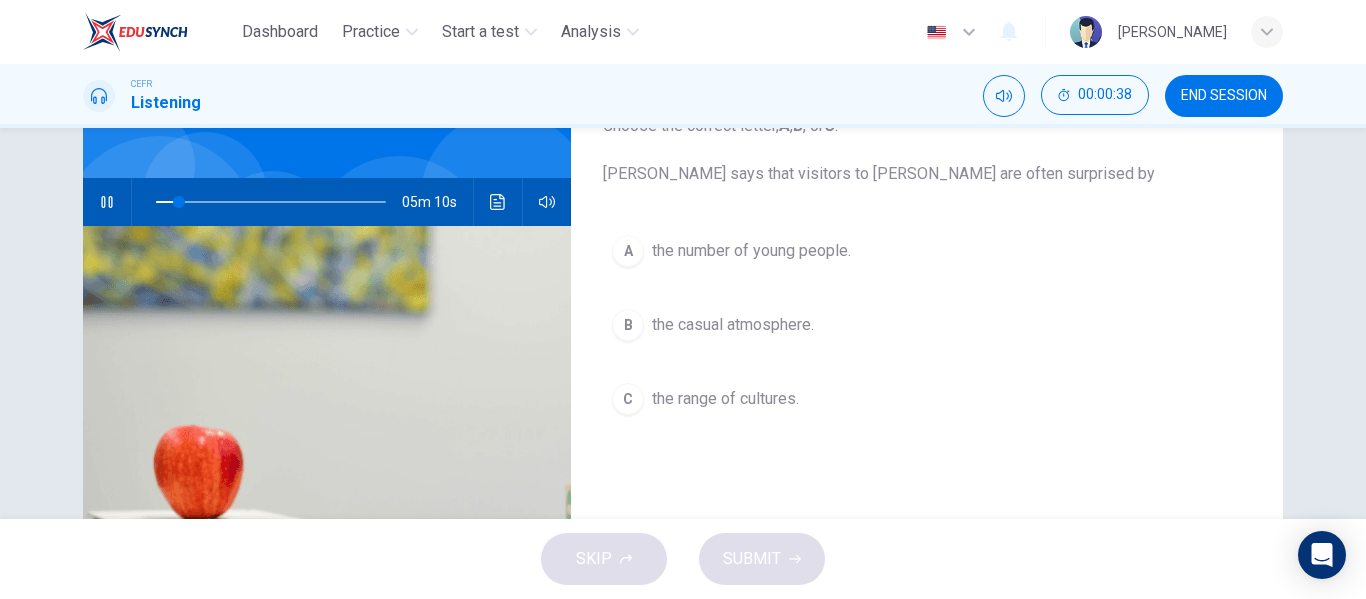 scroll, scrollTop: 151, scrollLeft: 0, axis: vertical 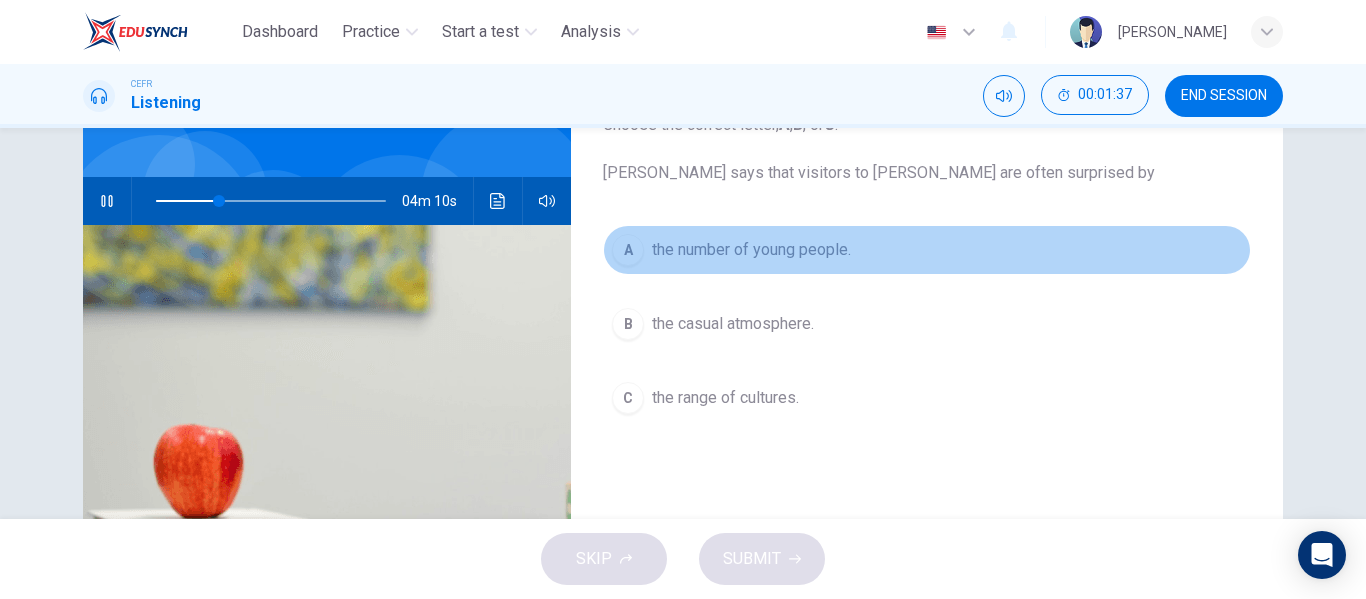 click on "the number of young people." at bounding box center [751, 250] 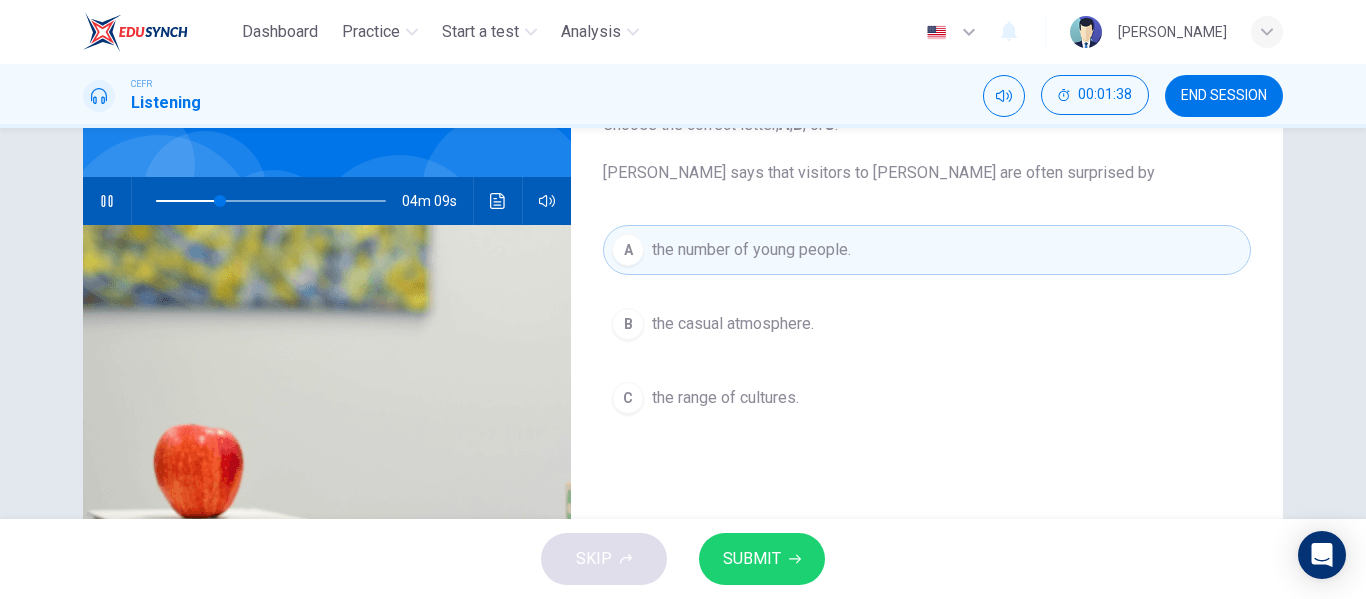 click on "SUBMIT" at bounding box center [752, 559] 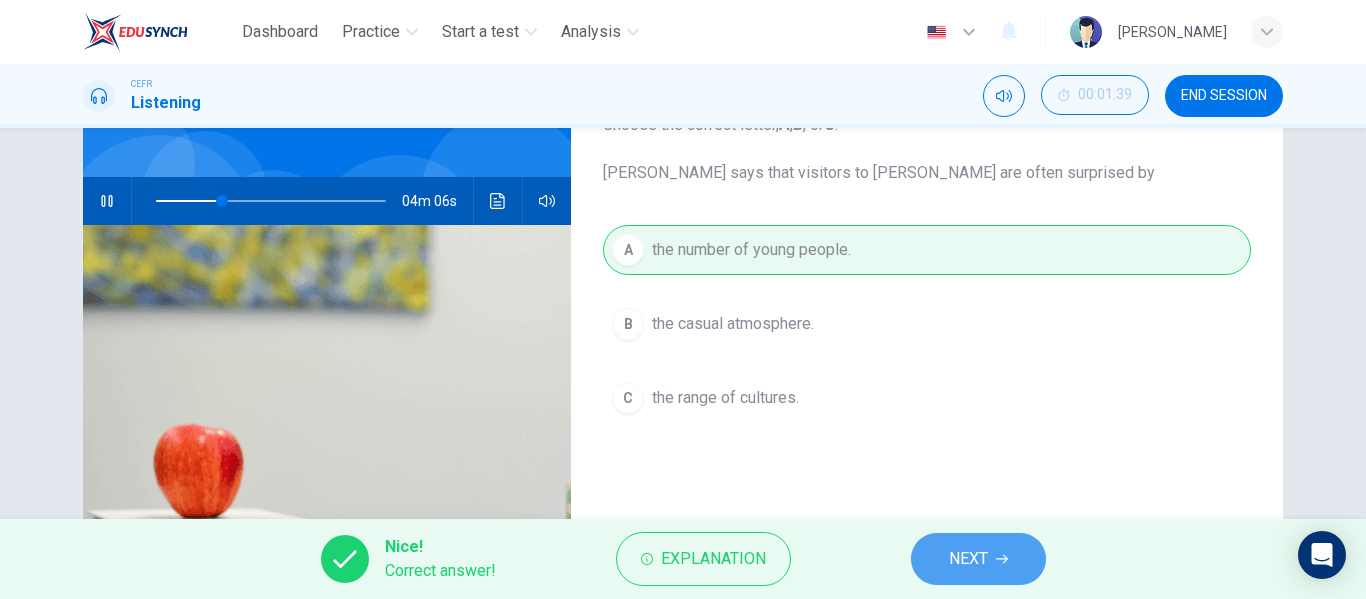 click on "NEXT" at bounding box center (968, 559) 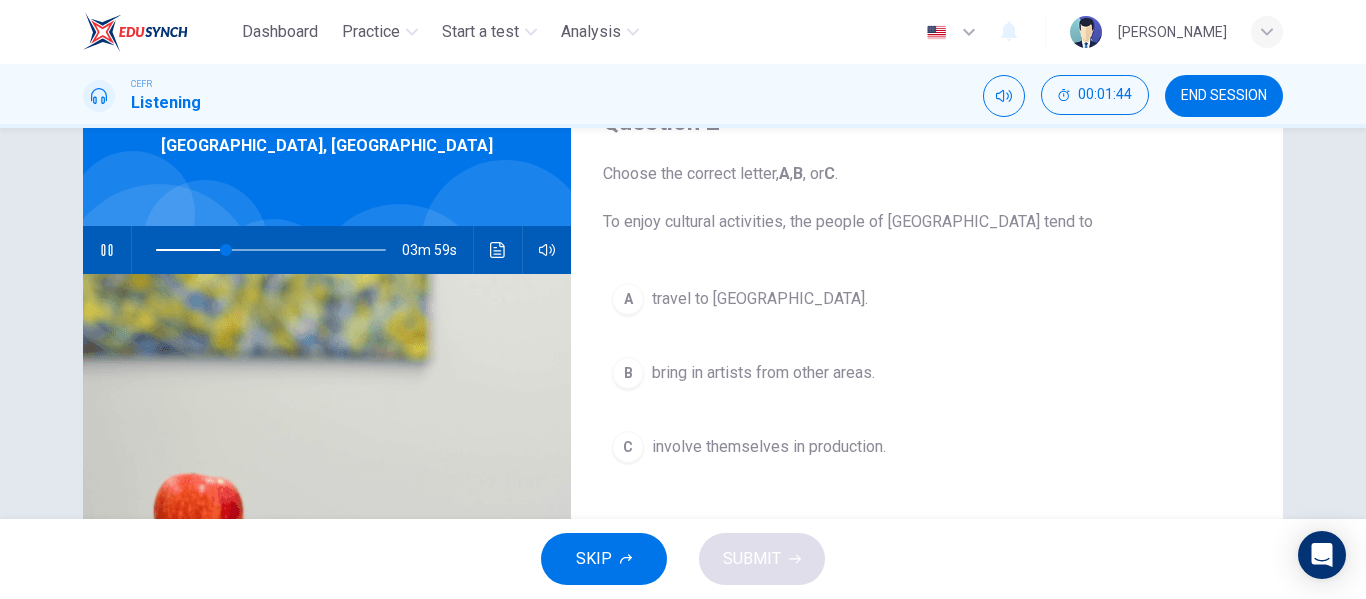 scroll, scrollTop: 100, scrollLeft: 0, axis: vertical 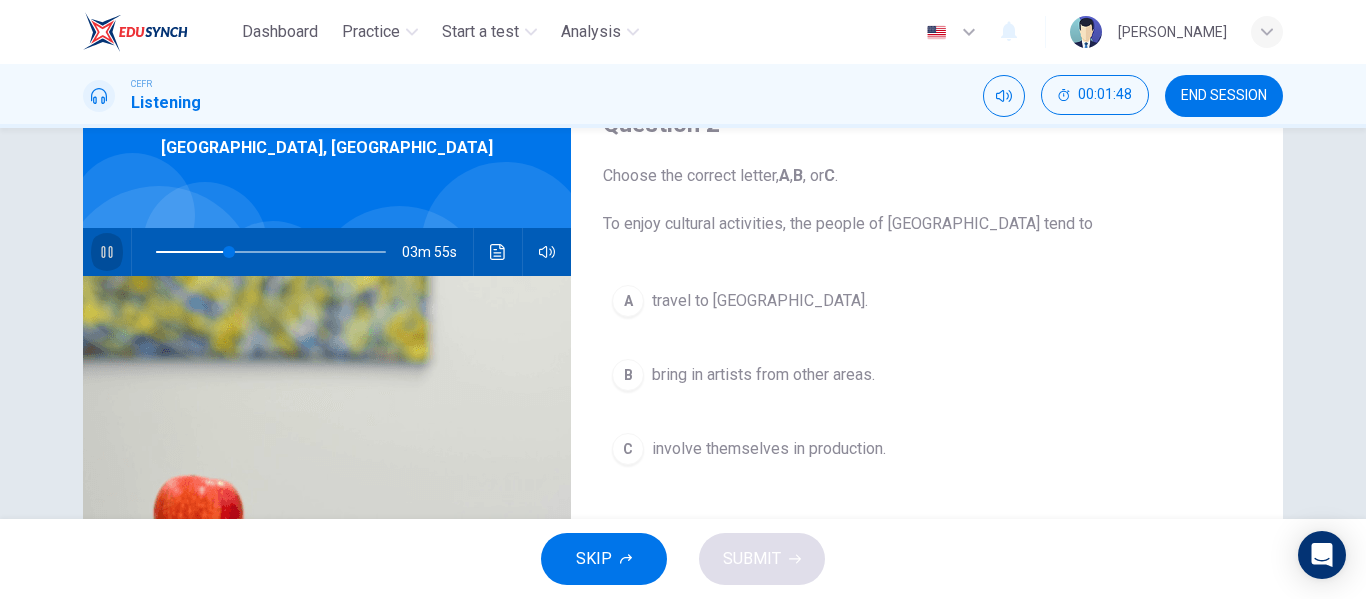 click 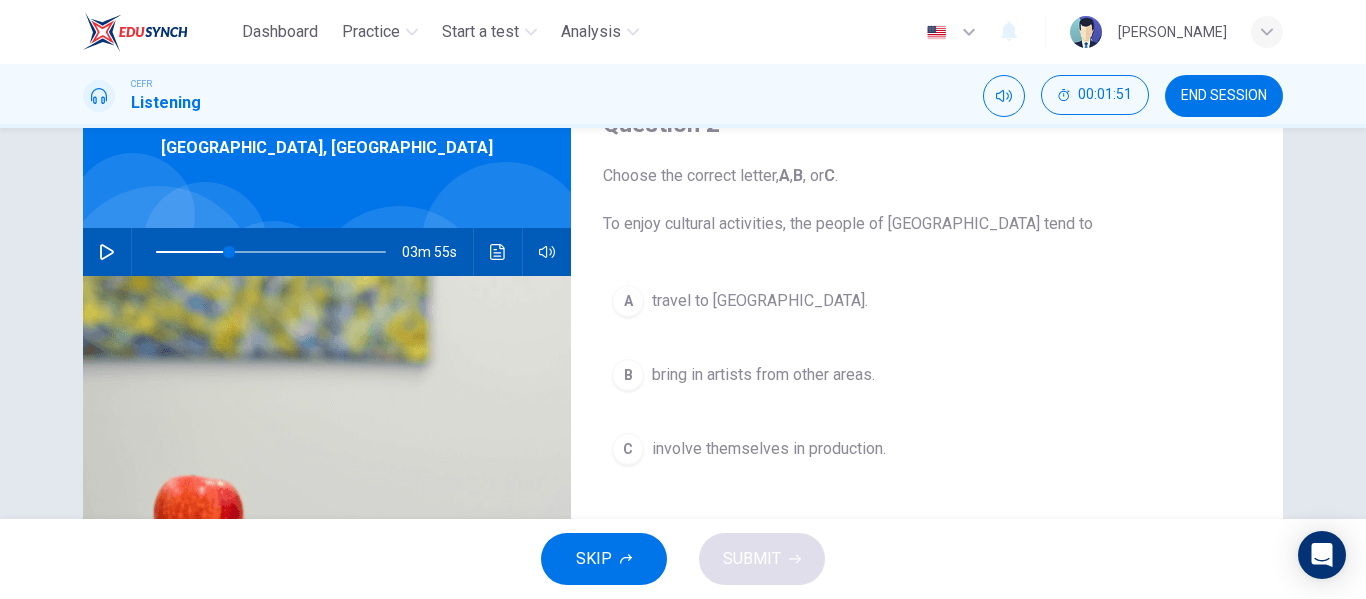 click on "SKIP" at bounding box center (594, 559) 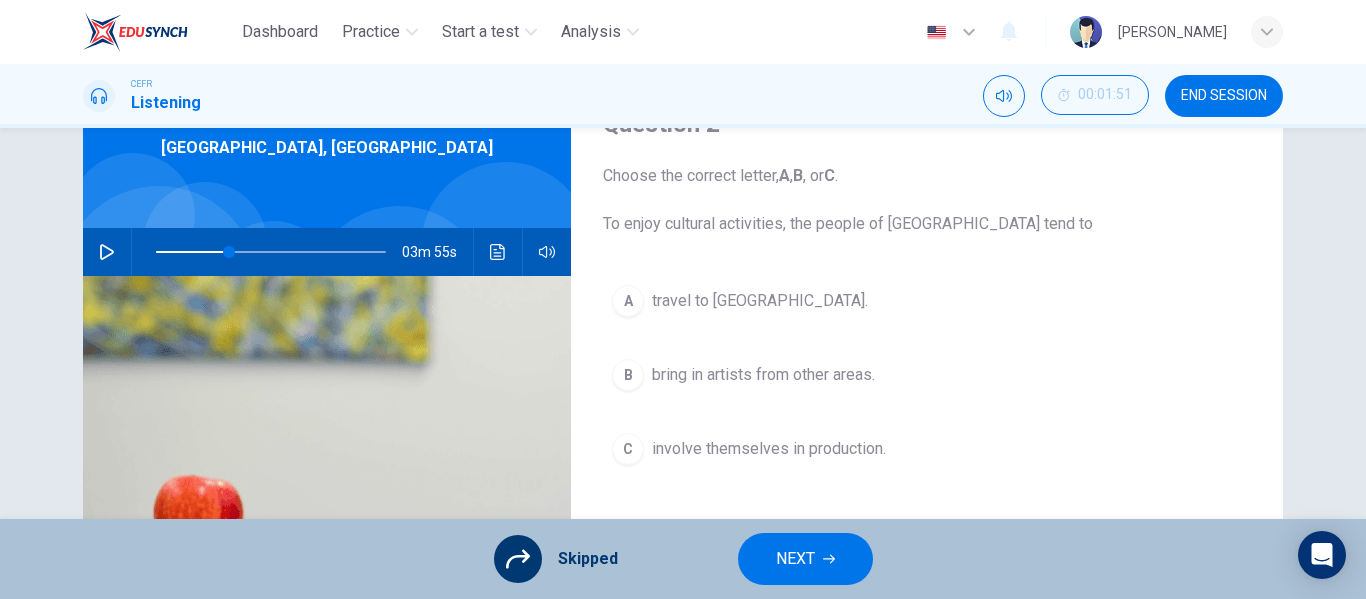 click 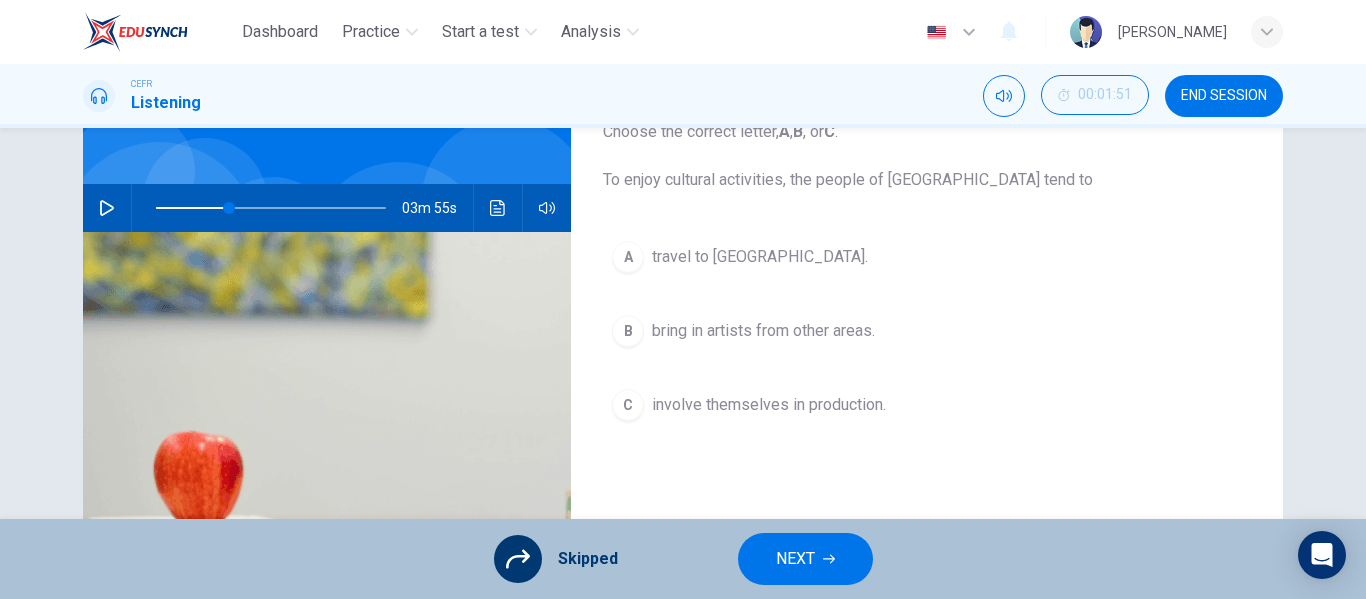 scroll, scrollTop: 145, scrollLeft: 0, axis: vertical 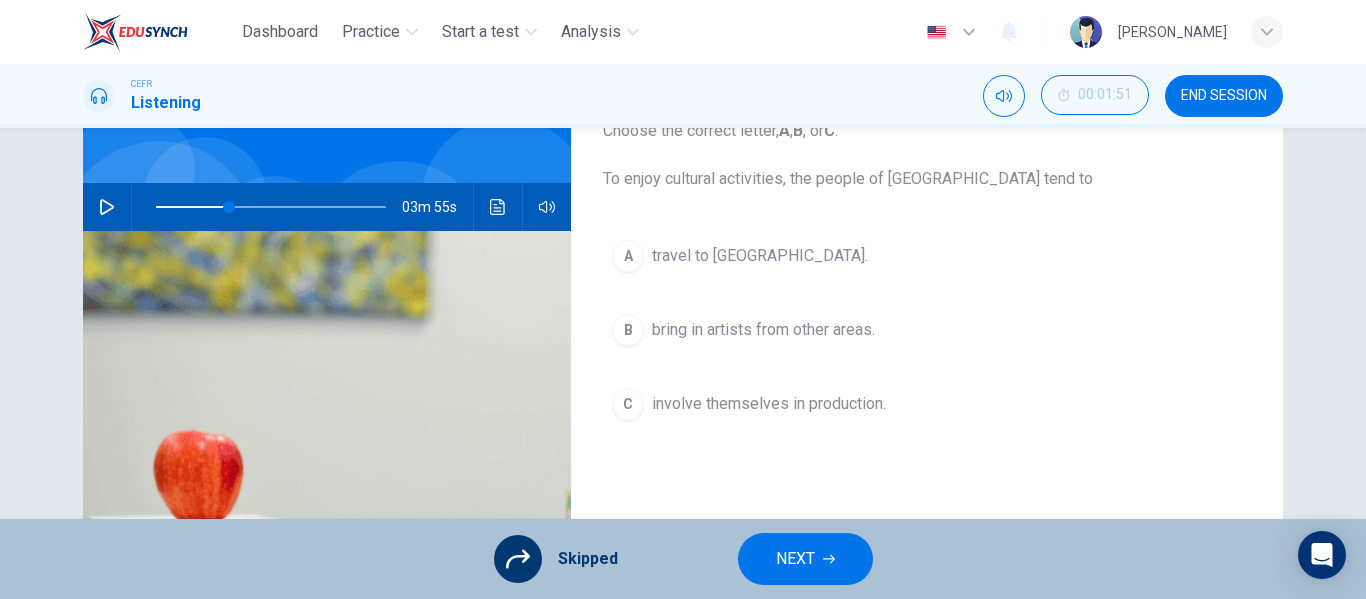 click 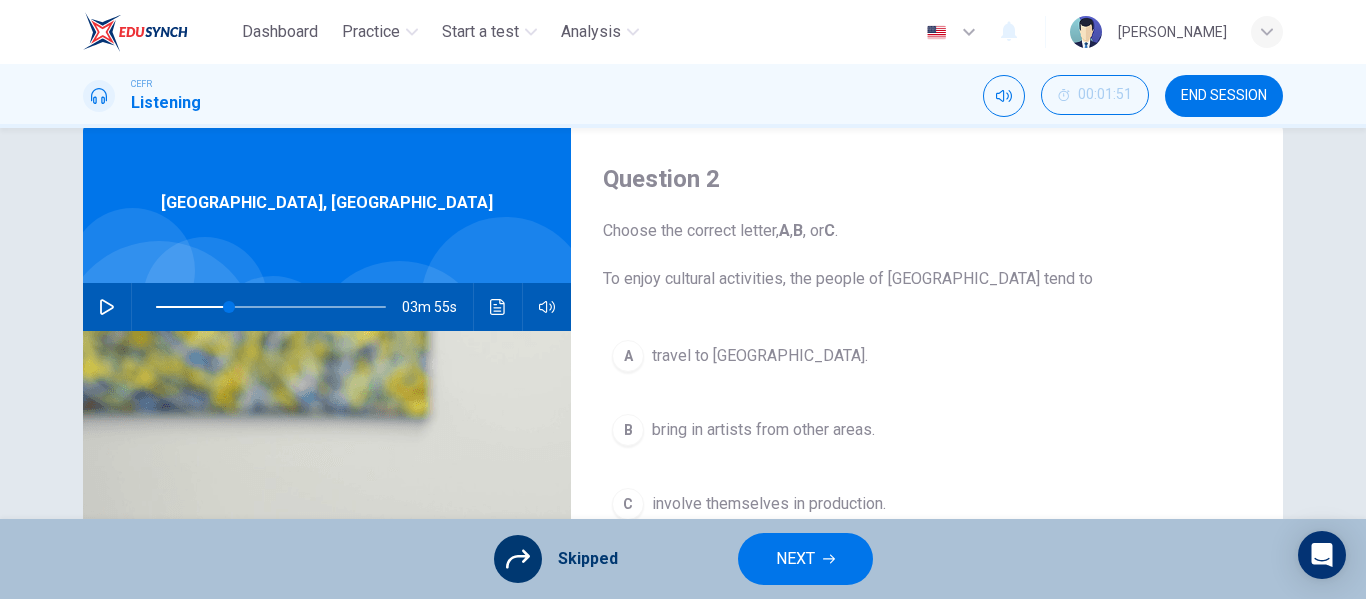 scroll, scrollTop: 44, scrollLeft: 0, axis: vertical 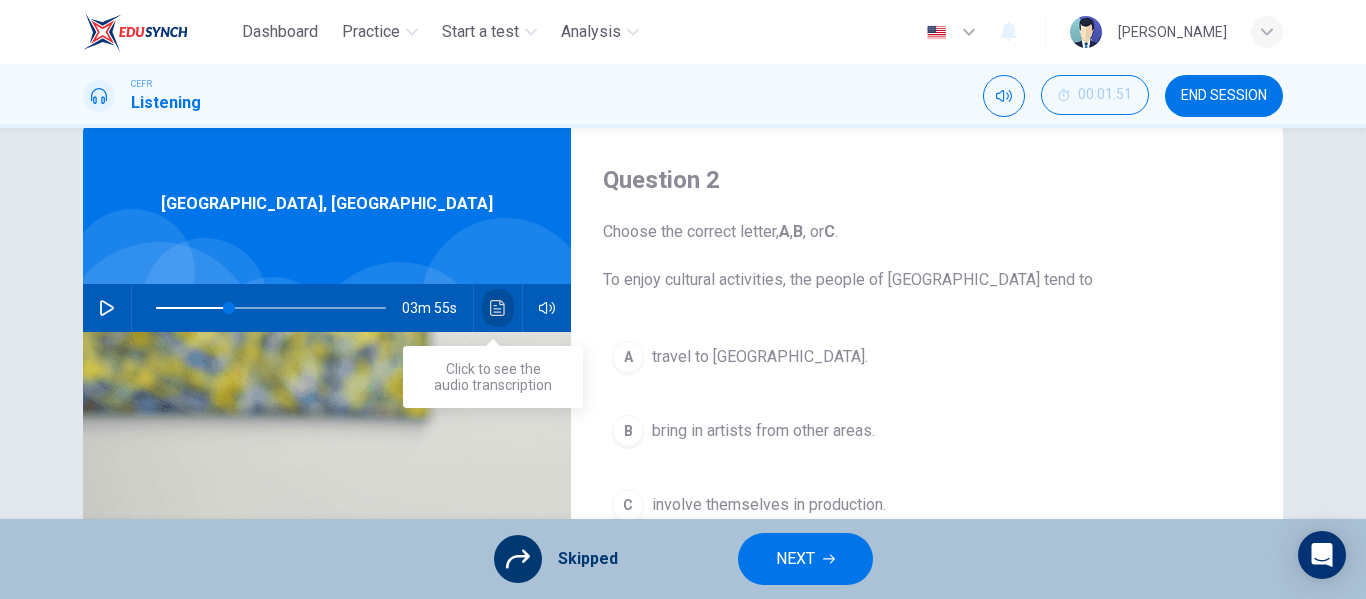 click 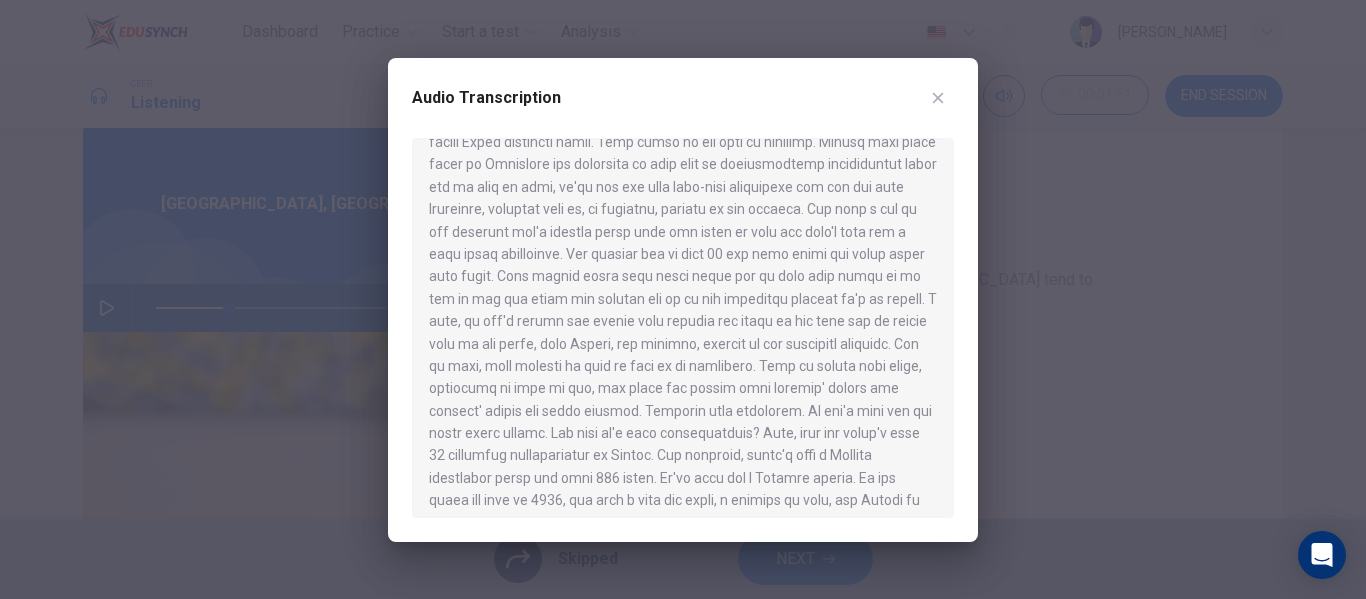 scroll, scrollTop: 224, scrollLeft: 0, axis: vertical 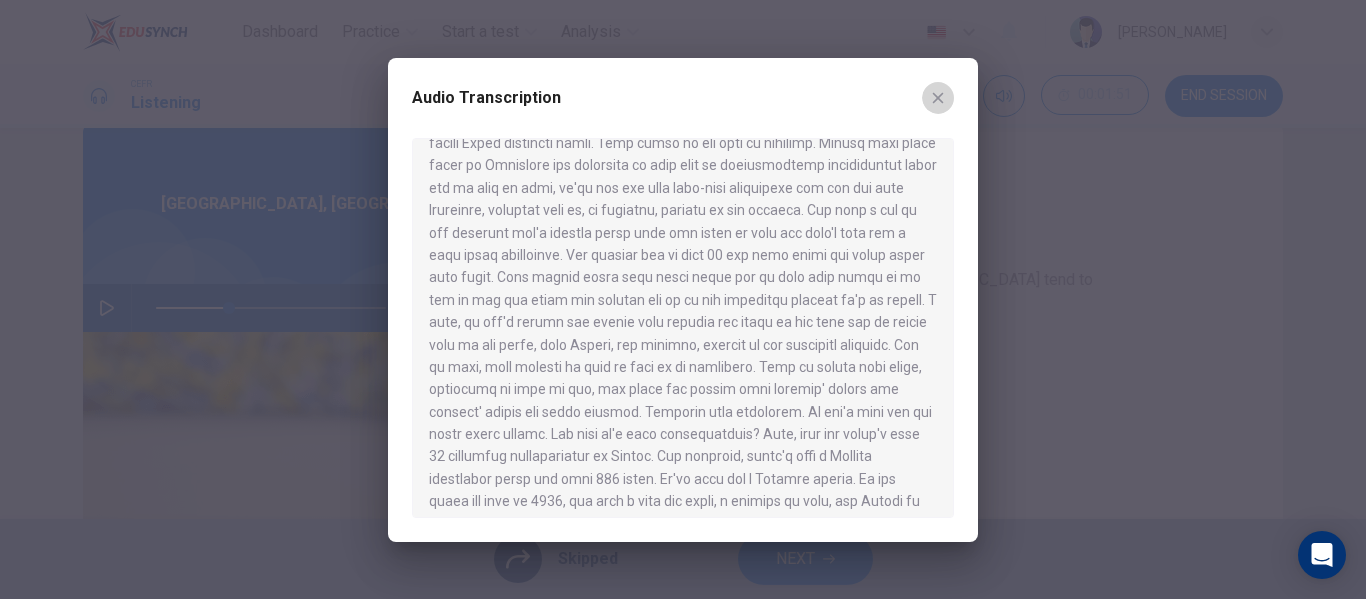 click at bounding box center [938, 98] 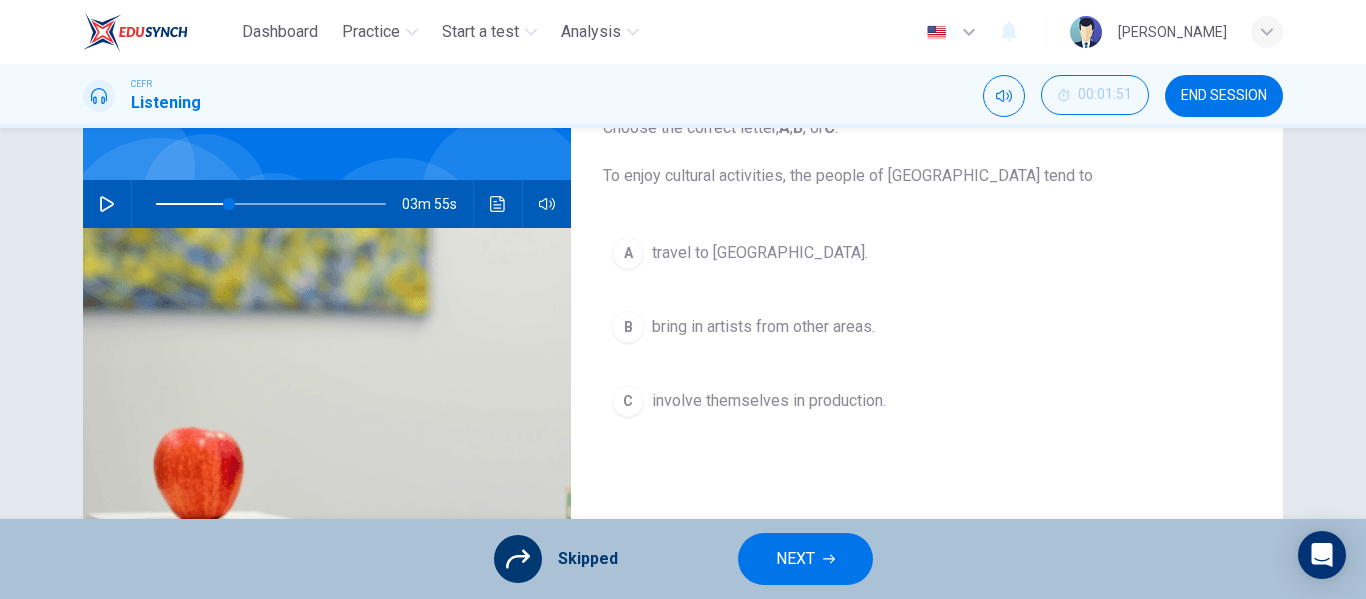 scroll, scrollTop: 149, scrollLeft: 0, axis: vertical 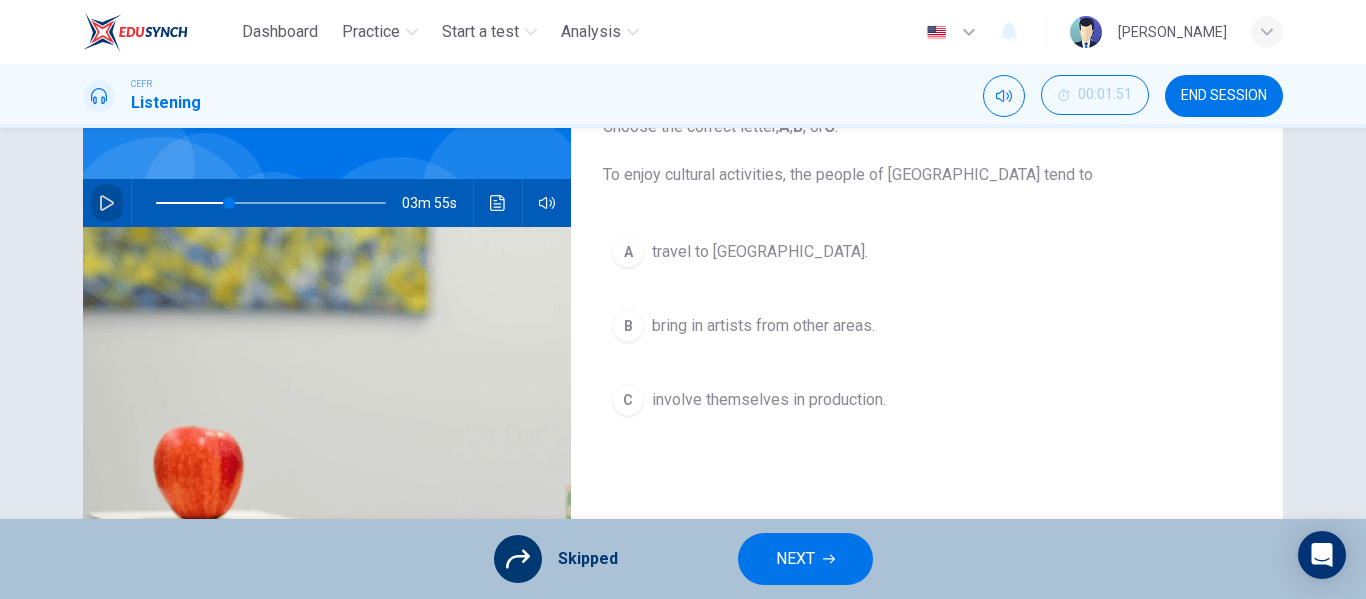 click 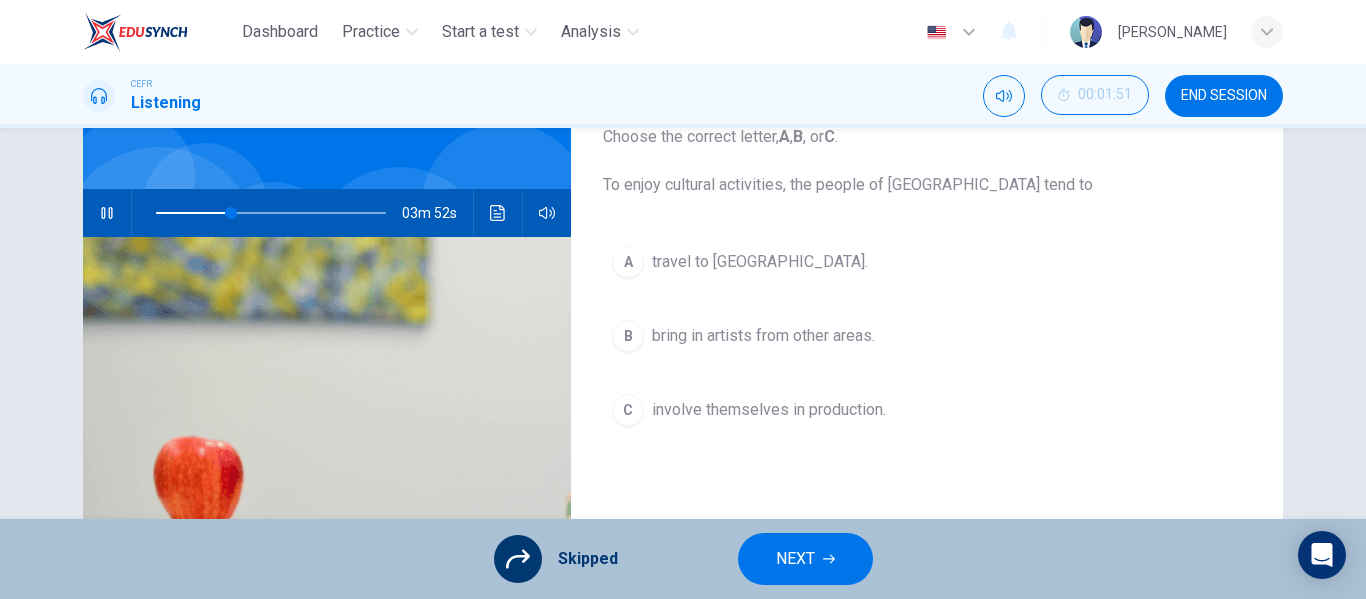scroll, scrollTop: 138, scrollLeft: 0, axis: vertical 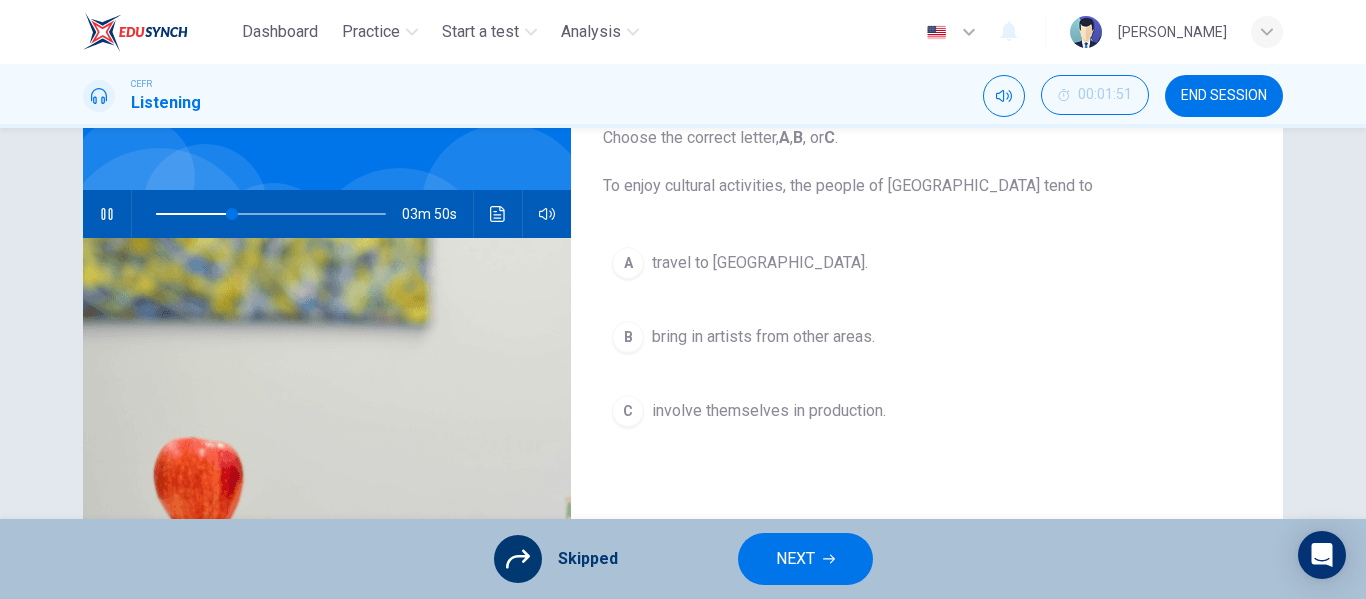 click on "A travel to southern [GEOGRAPHIC_DATA]. B bring in artists from other areas. C involve themselves in production." at bounding box center [927, 357] 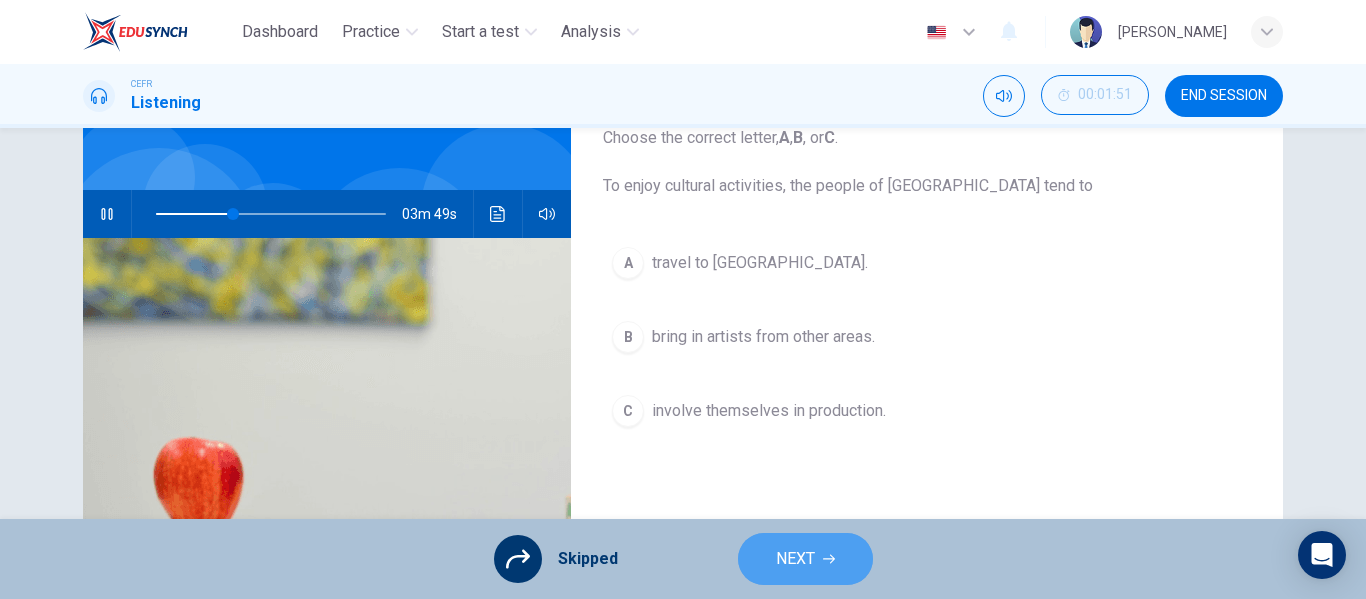 click on "NEXT" at bounding box center [795, 559] 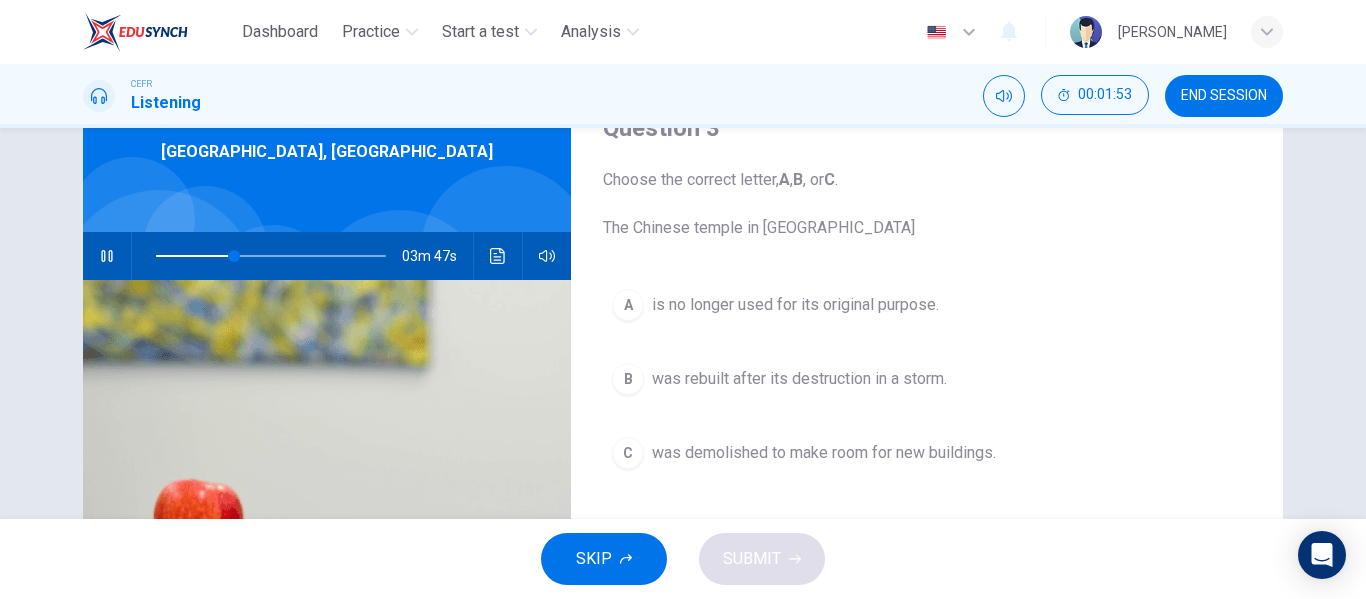 scroll, scrollTop: 94, scrollLeft: 0, axis: vertical 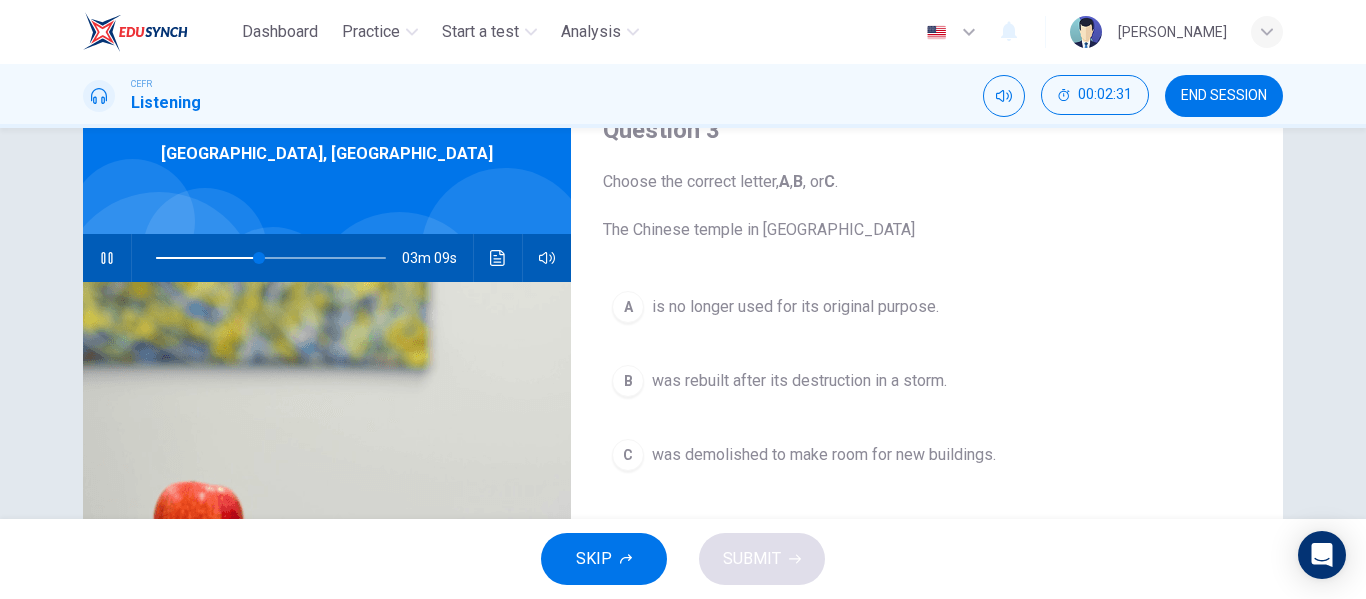click on "was rebuilt after its destruction in a storm." at bounding box center (799, 381) 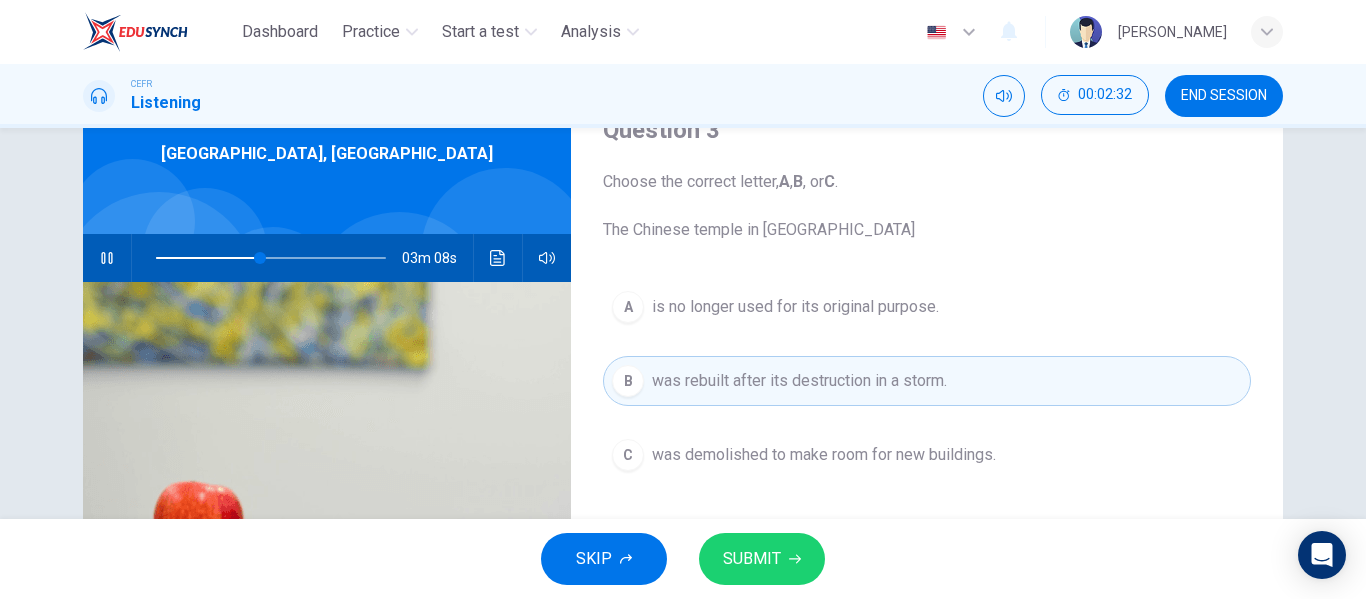 click on "SUBMIT" at bounding box center (752, 559) 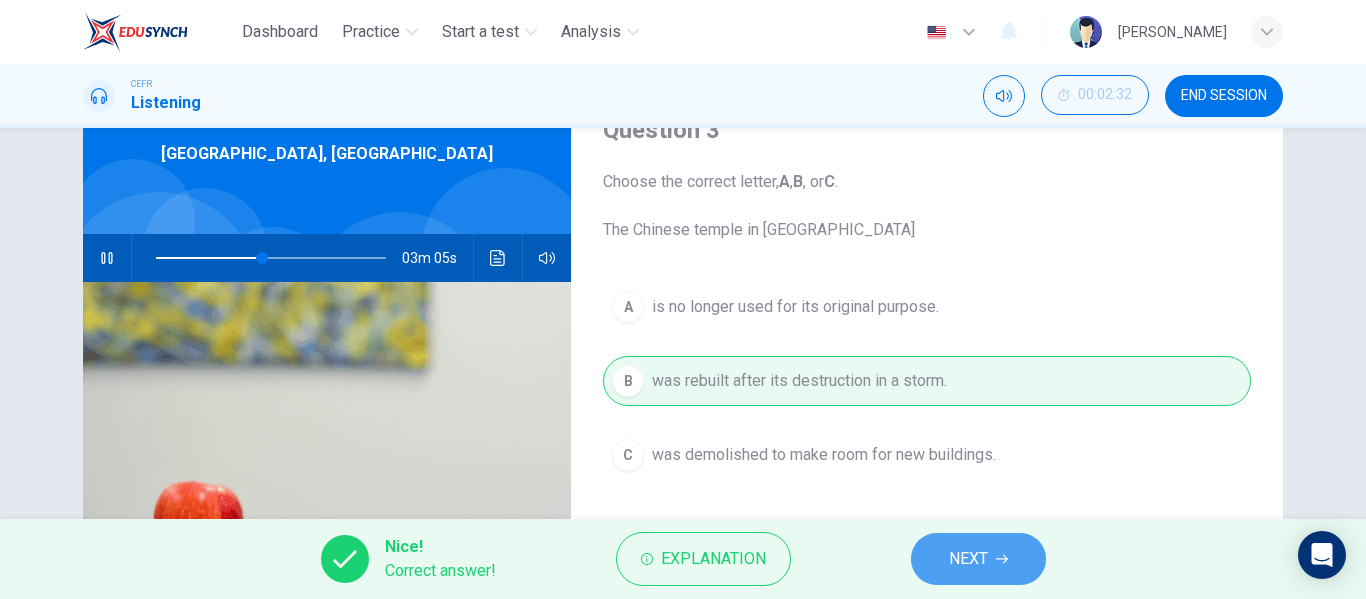 click on "NEXT" at bounding box center (968, 559) 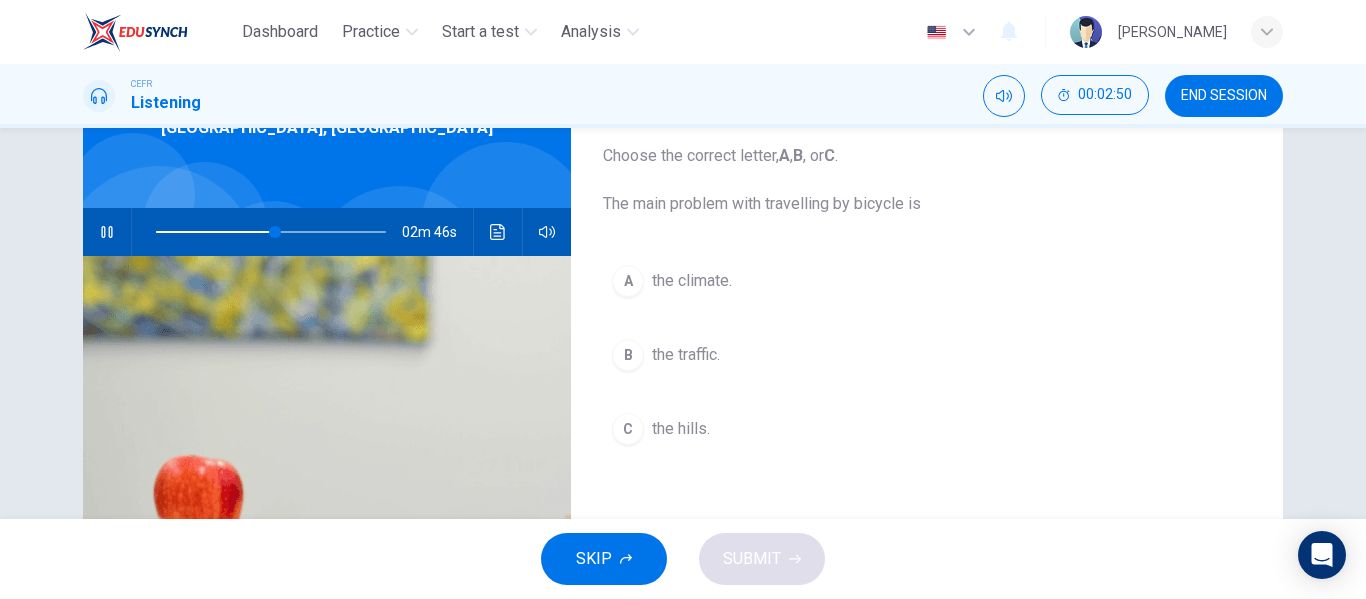 scroll, scrollTop: 109, scrollLeft: 0, axis: vertical 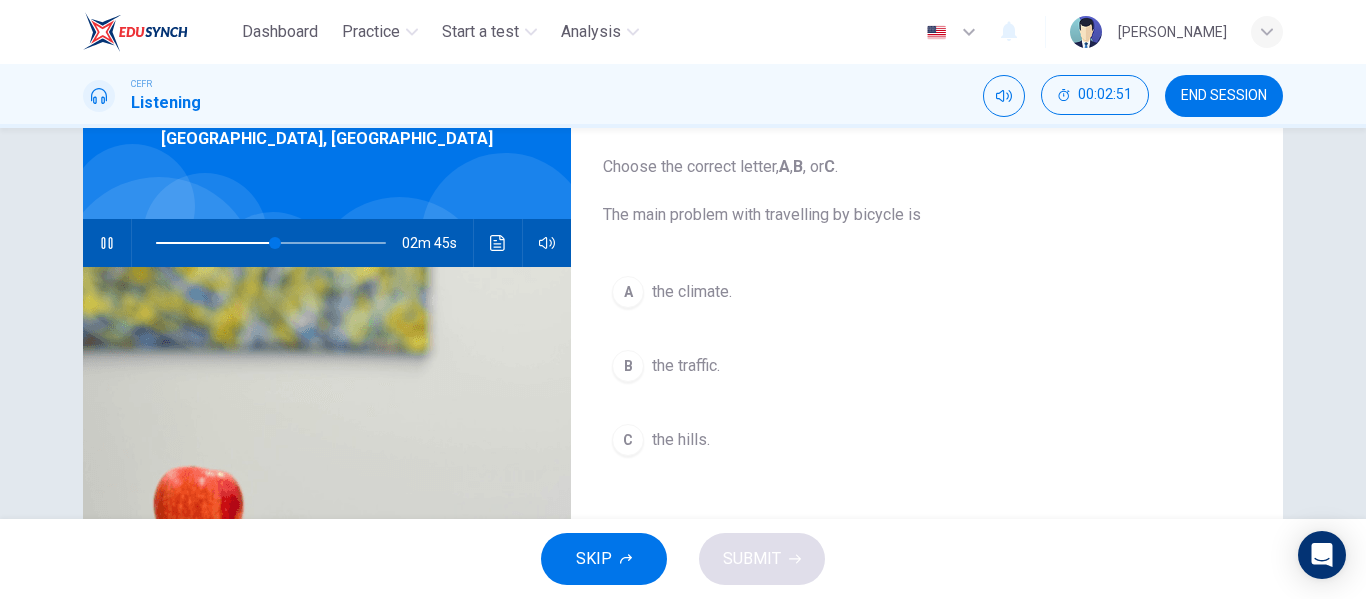 click on "the climate." at bounding box center (692, 292) 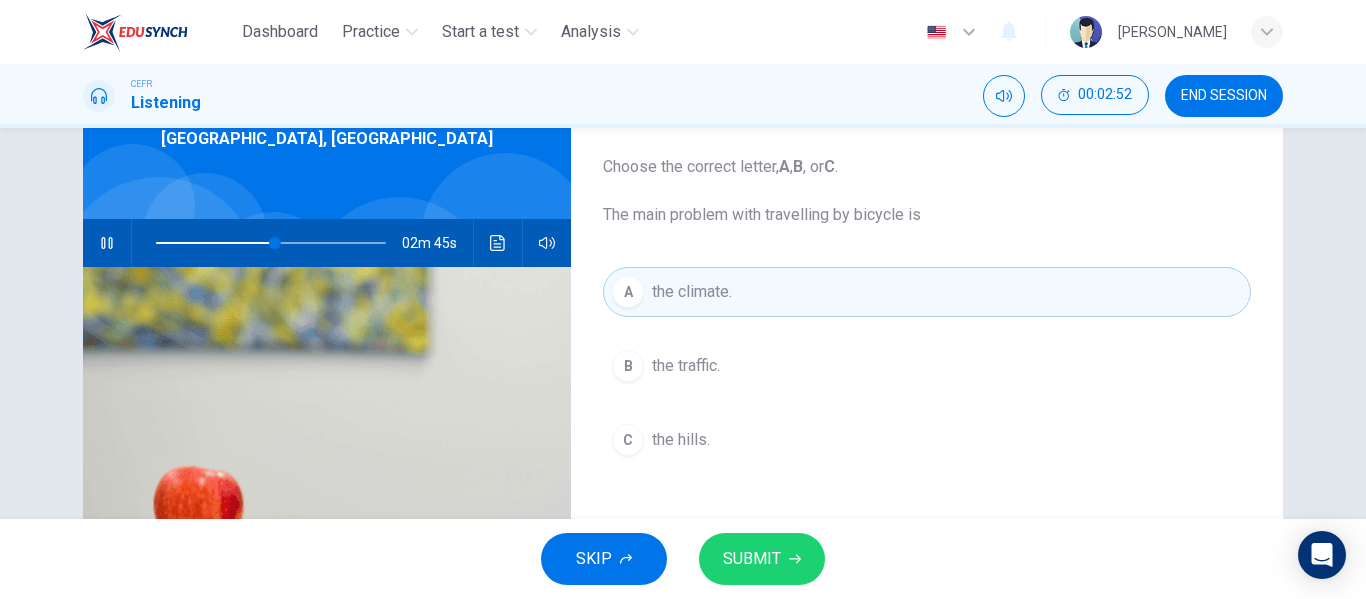click on "SUBMIT" at bounding box center [752, 559] 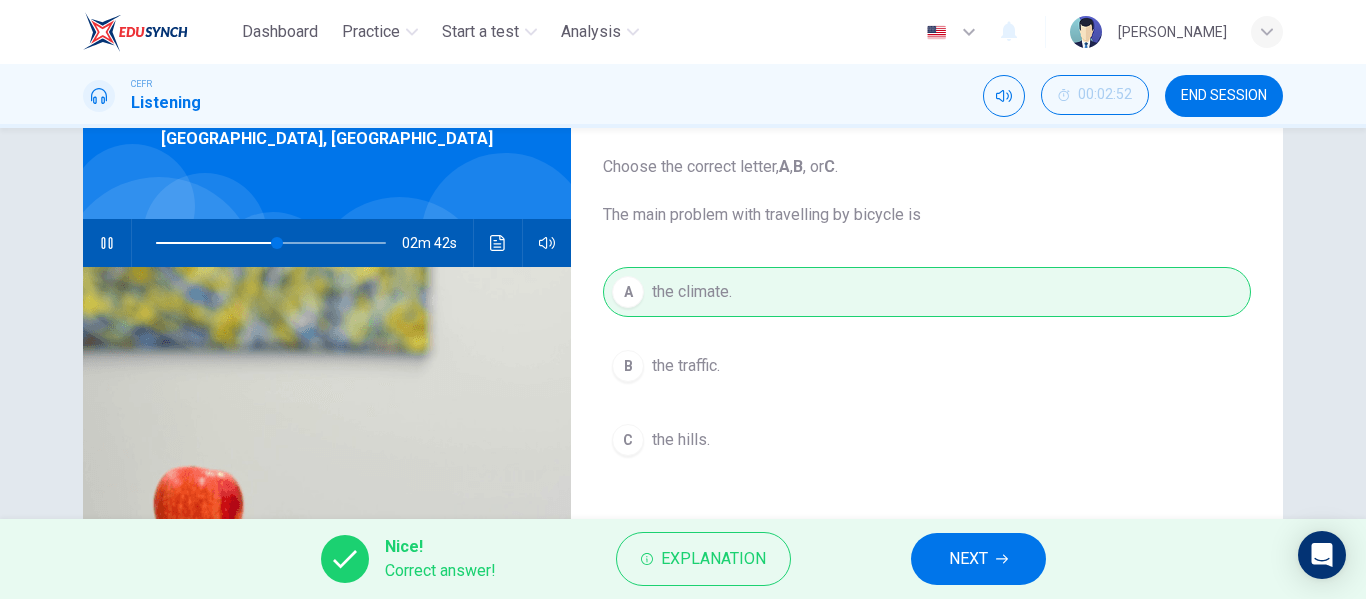 click on "NEXT" at bounding box center [968, 559] 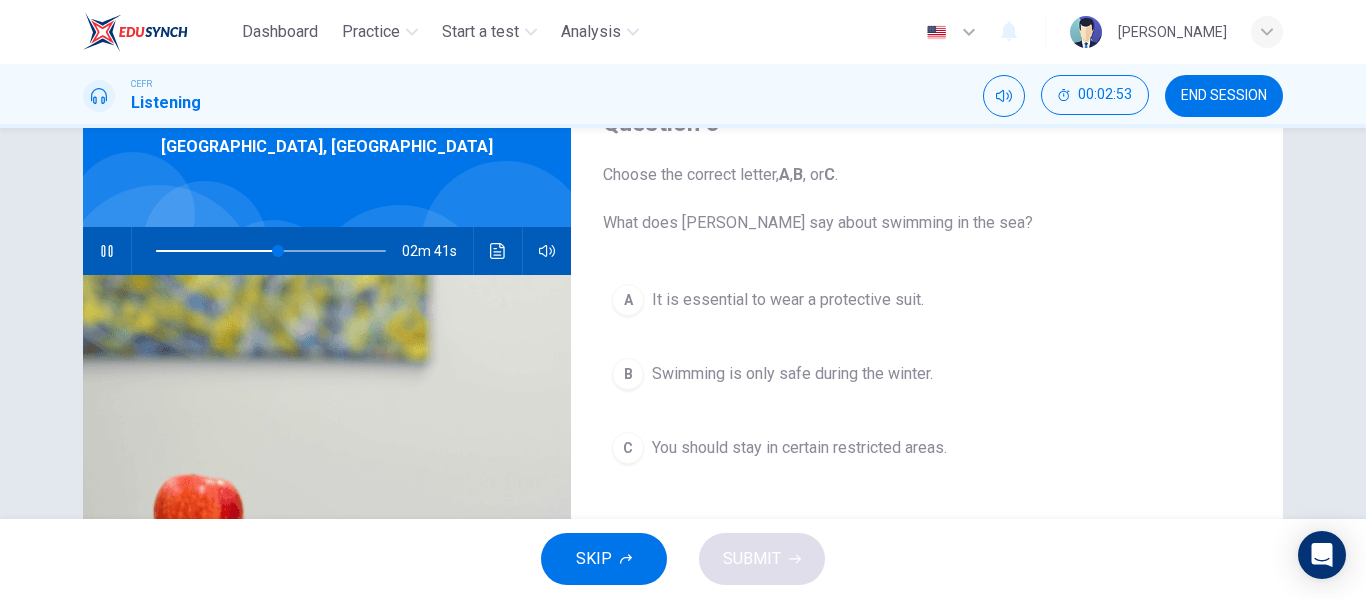 scroll, scrollTop: 100, scrollLeft: 0, axis: vertical 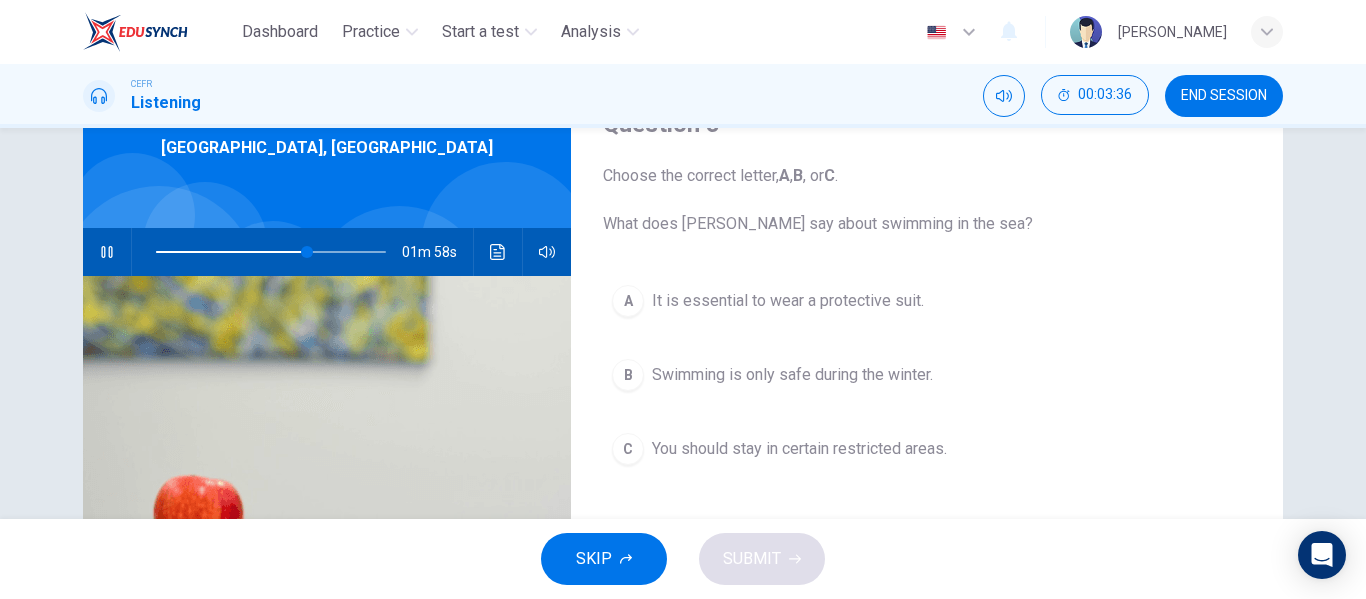 click on "You should stay in certain restricted areas." at bounding box center (799, 449) 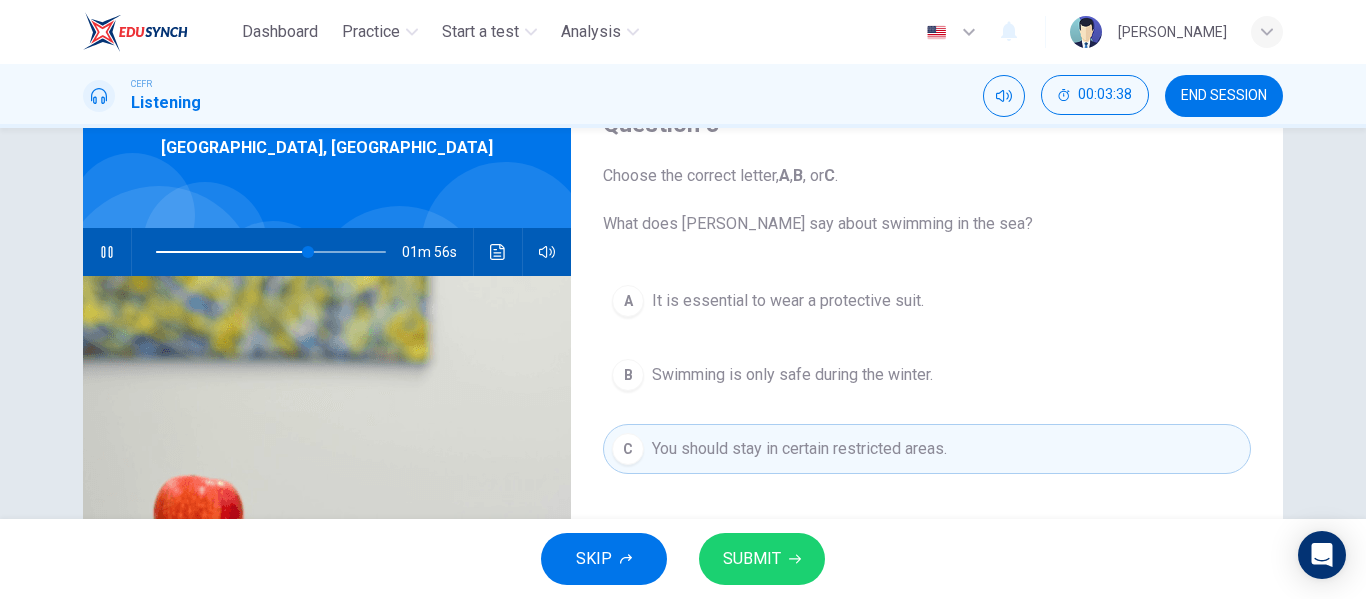 click on "SUBMIT" at bounding box center (762, 559) 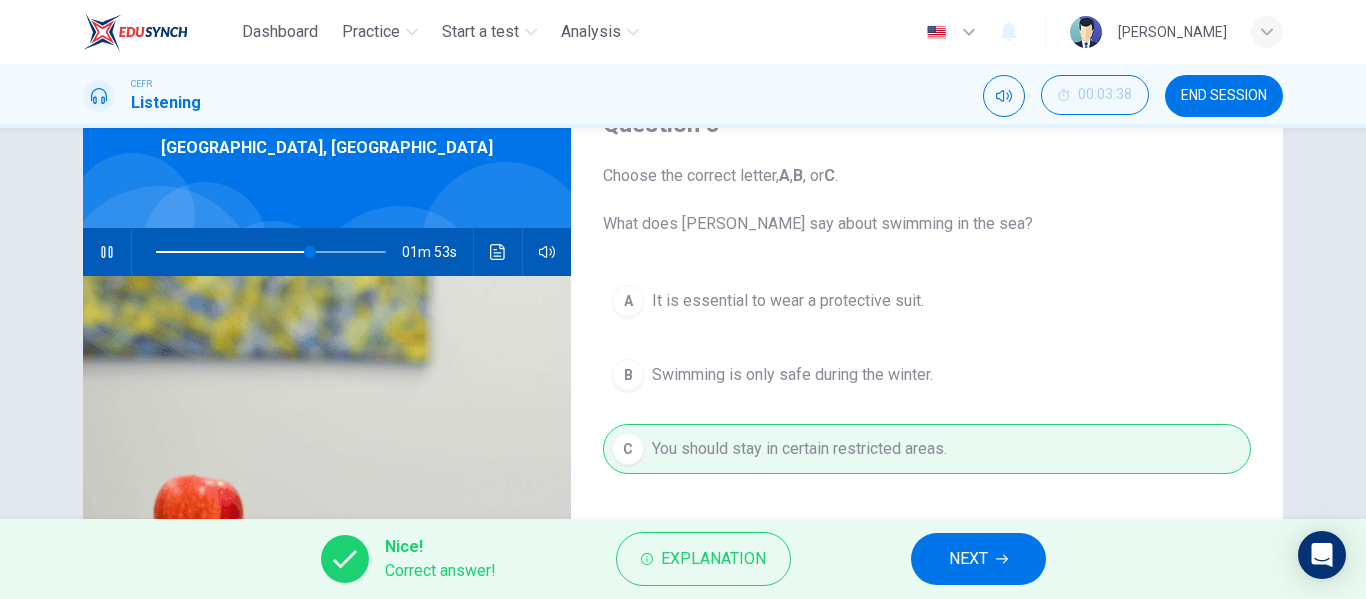 click on "NEXT" at bounding box center (968, 559) 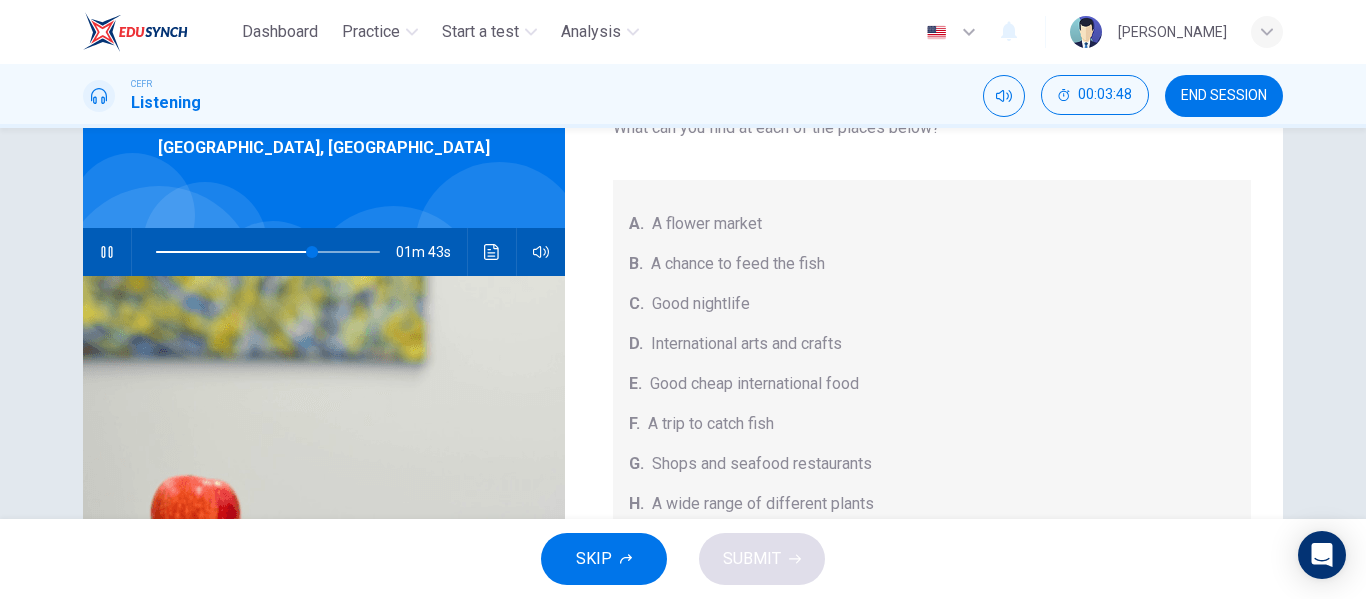 scroll, scrollTop: 225, scrollLeft: 0, axis: vertical 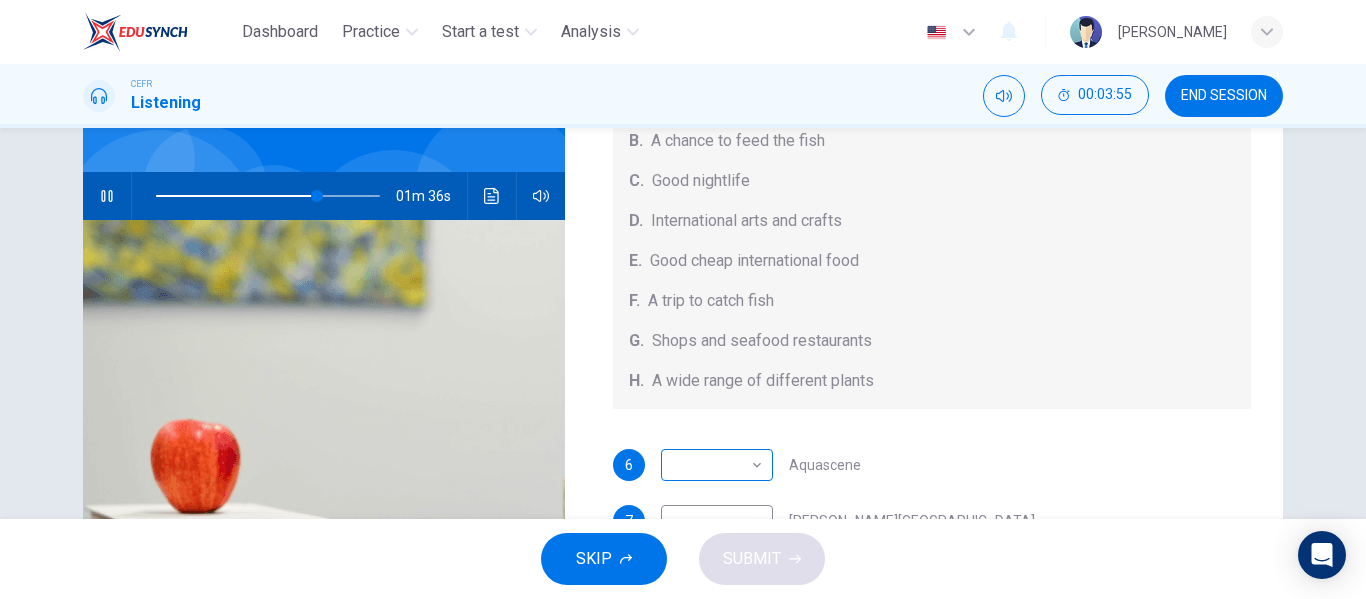 drag, startPoint x: 737, startPoint y: 303, endPoint x: 733, endPoint y: 468, distance: 165.04848 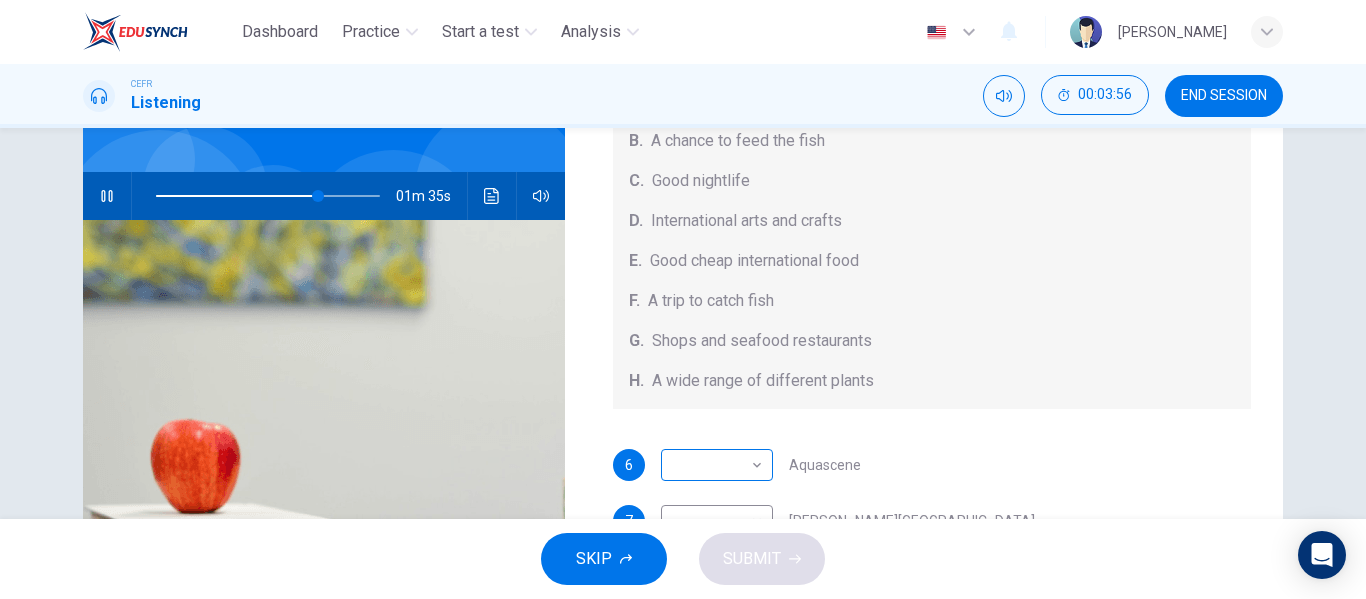 click on "Dashboard Practice Start a test Analysis English en ​ [PERSON_NAME] CEFR Listening 00:03:56 END SESSION Questions 6 - 10 Choose your answers from the box and write the correct letter  A-H  next to the questions below.
What can you find at each of the places below? A. A flower market B. A chance to feed the fish C. Good nightlife D. International arts and crafts E. Good cheap international food F. A trip to catch fish G. Shops and seafood restaurants H. A wide range of different plants 6 ​ ​ Aquascene 7 ​ ​ [PERSON_NAME][GEOGRAPHIC_DATA] 8 ​ ​ [GEOGRAPHIC_DATA] 9 ​ ​ [PERSON_NAME][GEOGRAPHIC_DATA] 10 ​ ​ [PERSON_NAME][GEOGRAPHIC_DATA] 35s SKIP SUBMIT EduSynch - Online Language Proficiency Testing
Dashboard Practice Start a test Analysis Notifications © Copyright  2025" at bounding box center (683, 299) 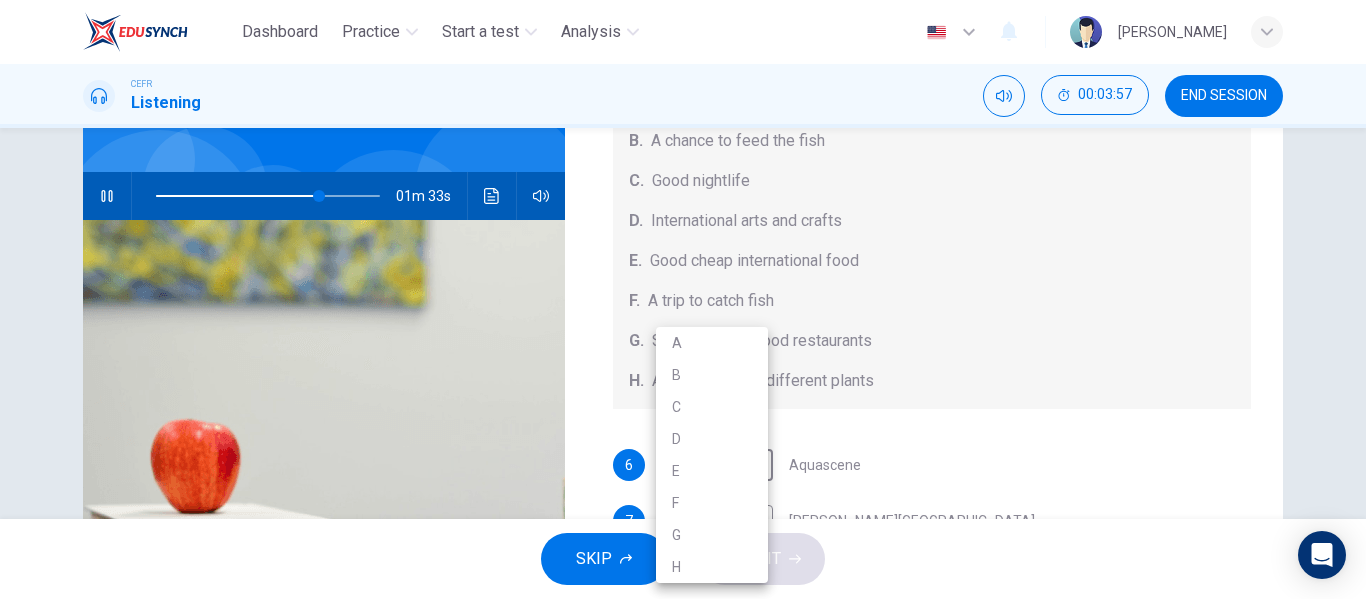 click on "F" at bounding box center (712, 503) 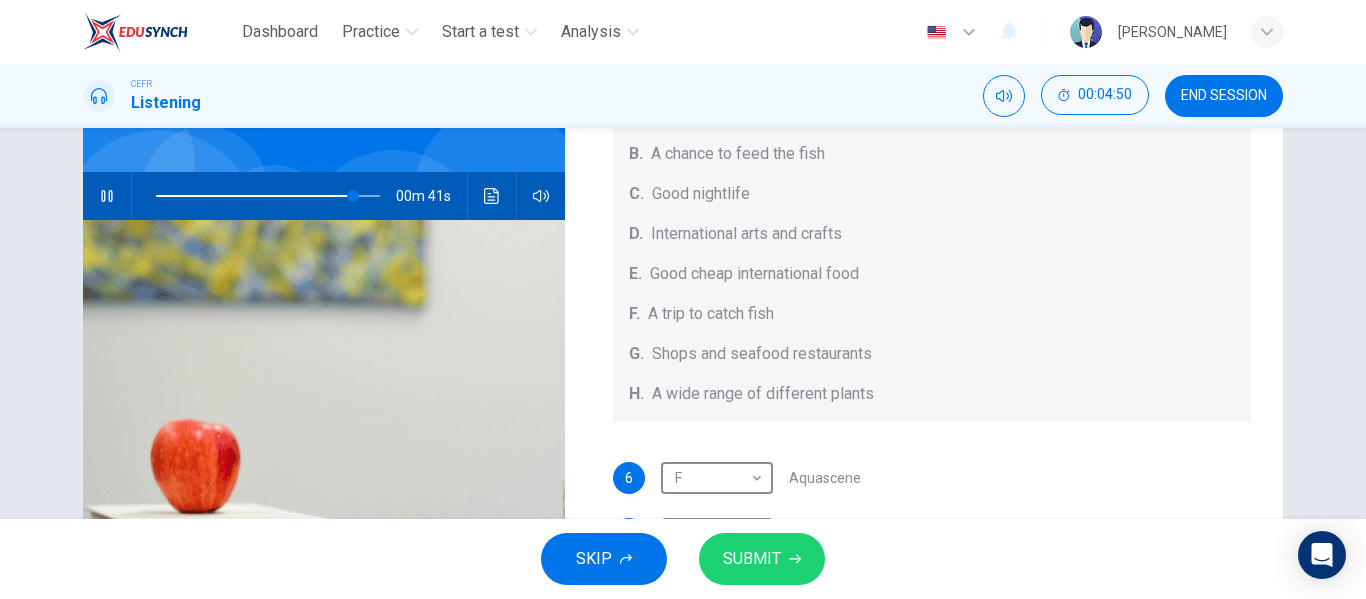 scroll, scrollTop: 225, scrollLeft: 0, axis: vertical 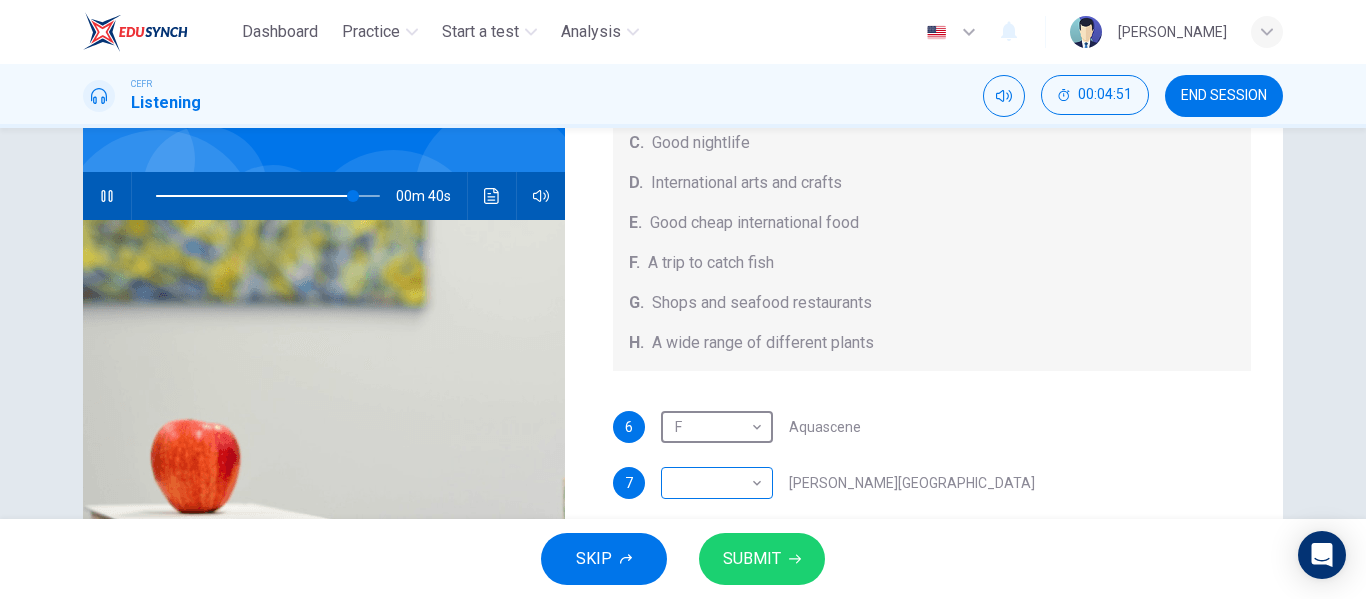 click on "Dashboard Practice Start a test Analysis English en ​ [PERSON_NAME] Listening 00:04:51 END SESSION Questions 6 - 10 Choose your answers from the box and write the correct letter  A-H  next to the questions below.
What can you find at each of the places below? A. A flower market B. A chance to feed the fish C. Good nightlife D. International arts and crafts E. Good cheap international food F. A trip to catch fish G. Shops and seafood restaurants H. A wide range of different plants 6 F F ​ Aquascene 7 ​ ​ [PERSON_NAME][GEOGRAPHIC_DATA] 8 ​ ​ [GEOGRAPHIC_DATA] 9 ​ ​ [PERSON_NAME][GEOGRAPHIC_DATA] 10 ​ ​ [PERSON_NAME][GEOGRAPHIC_DATA] [GEOGRAPHIC_DATA], [GEOGRAPHIC_DATA] 00m 40s SKIP SUBMIT EduSynch - Online Language Proficiency Testing
Dashboard Practice Start a test Analysis Notifications © Copyright  2025" at bounding box center (683, 299) 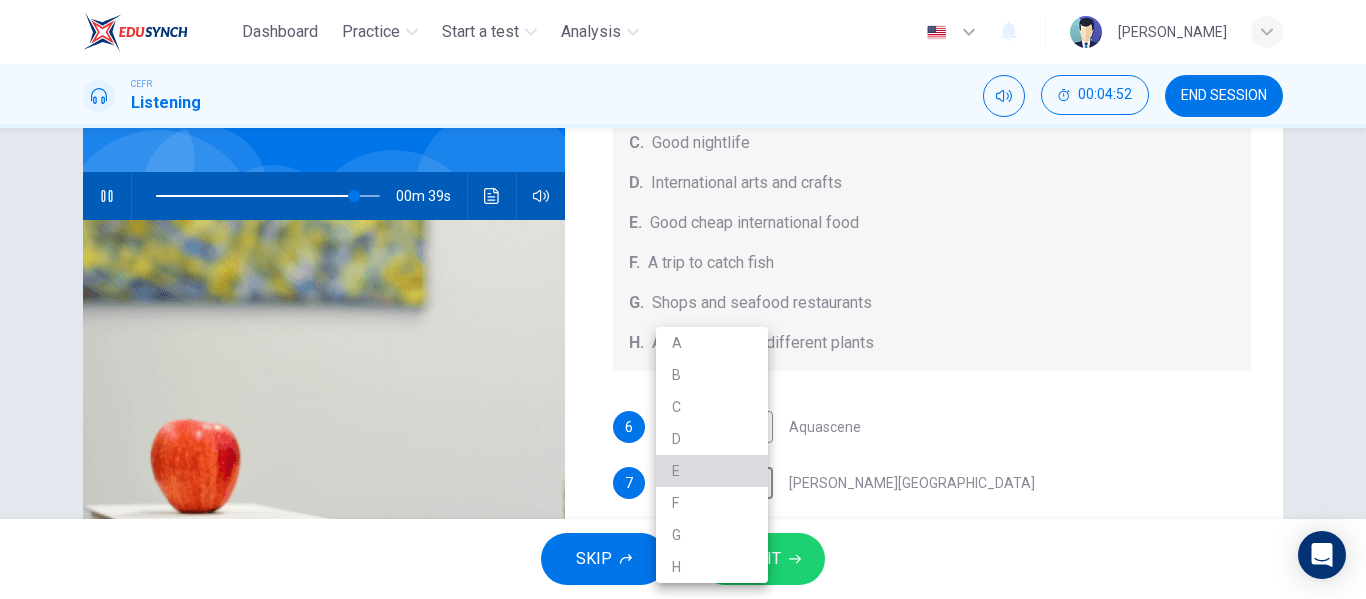 click on "E" at bounding box center [712, 471] 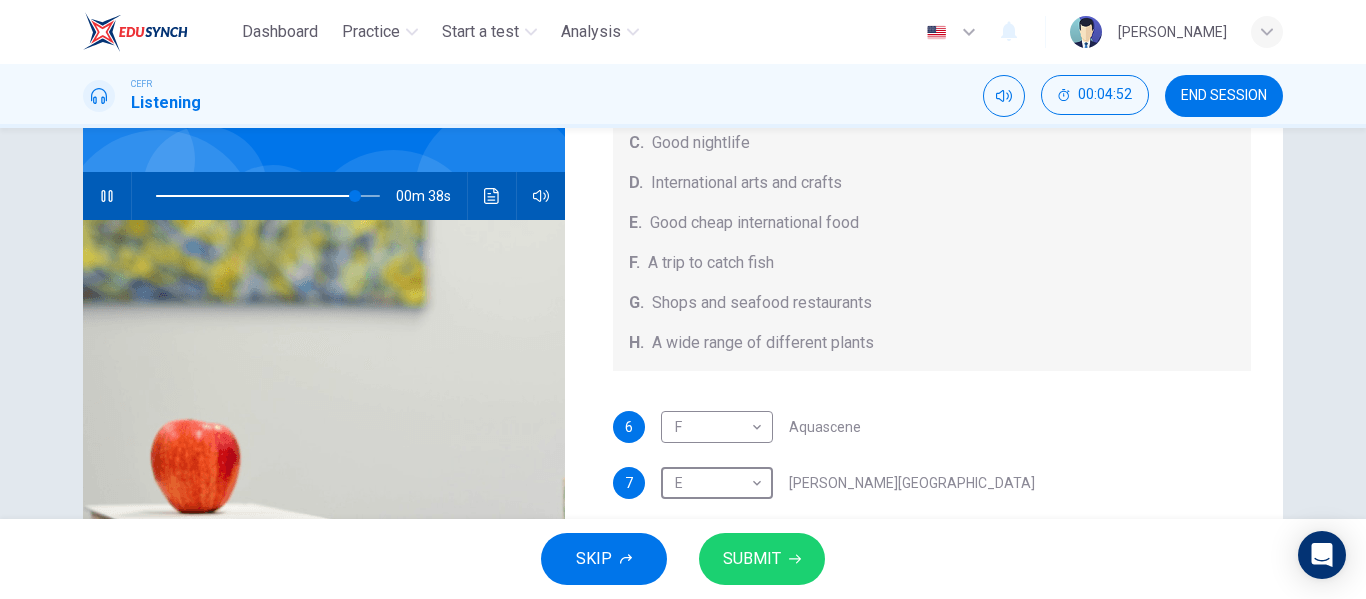 click on "SUBMIT" at bounding box center (762, 559) 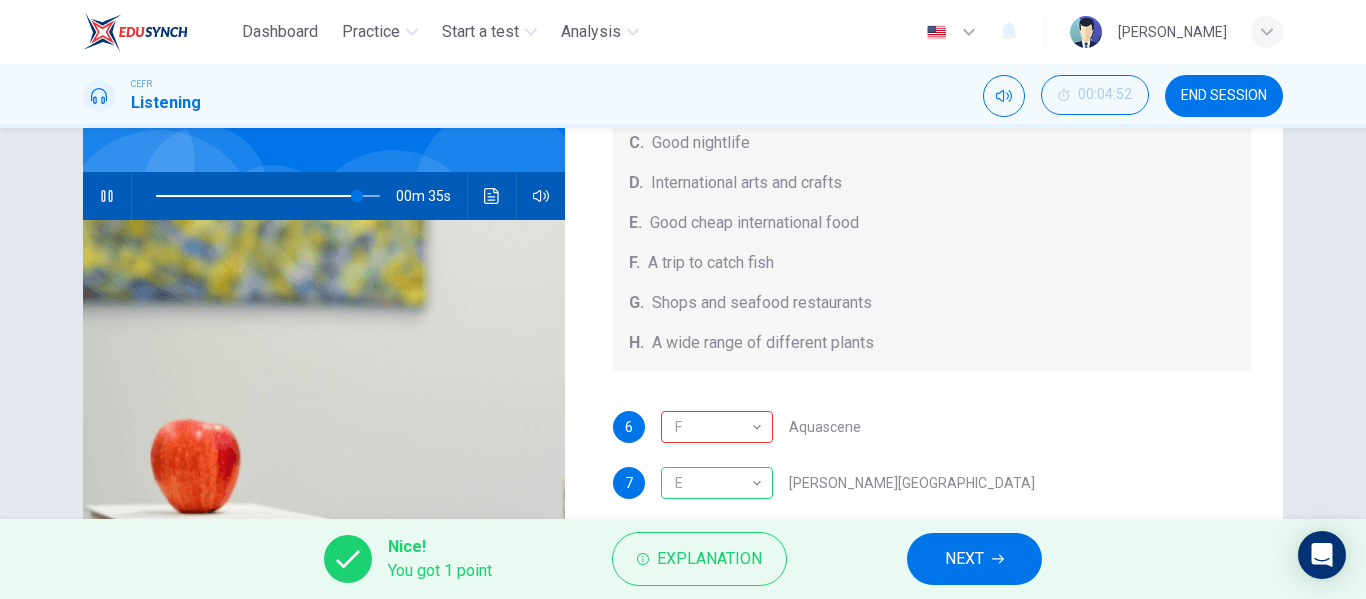 type on "90" 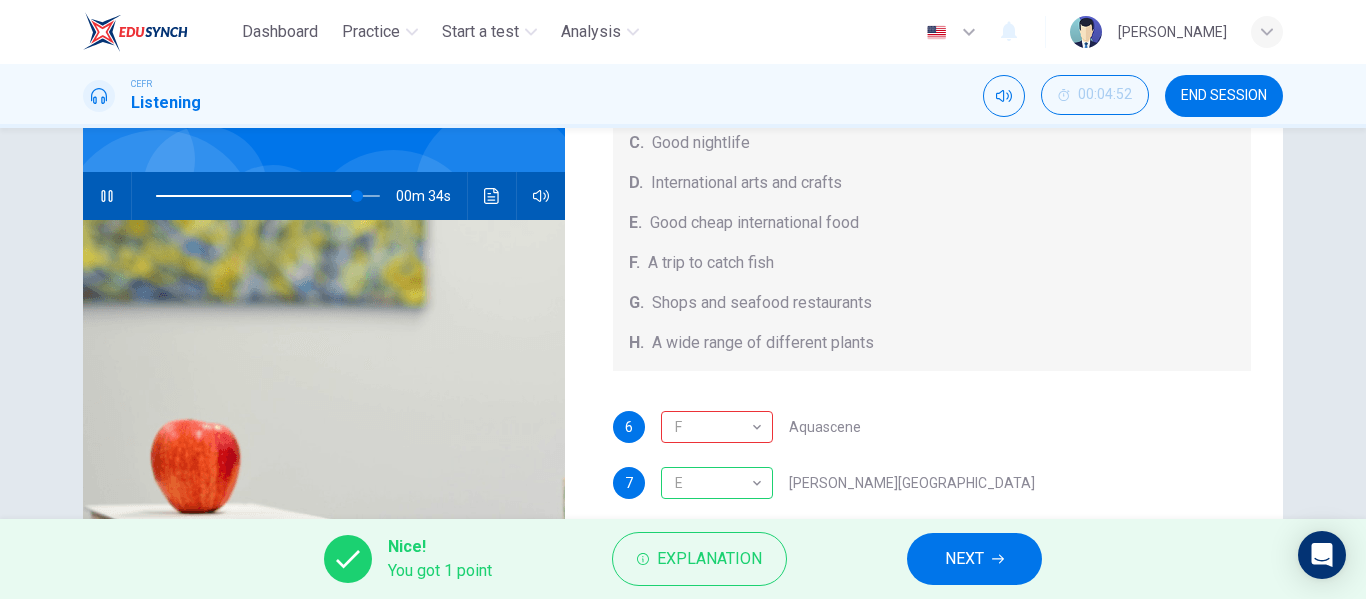 click on "NEXT" at bounding box center (964, 559) 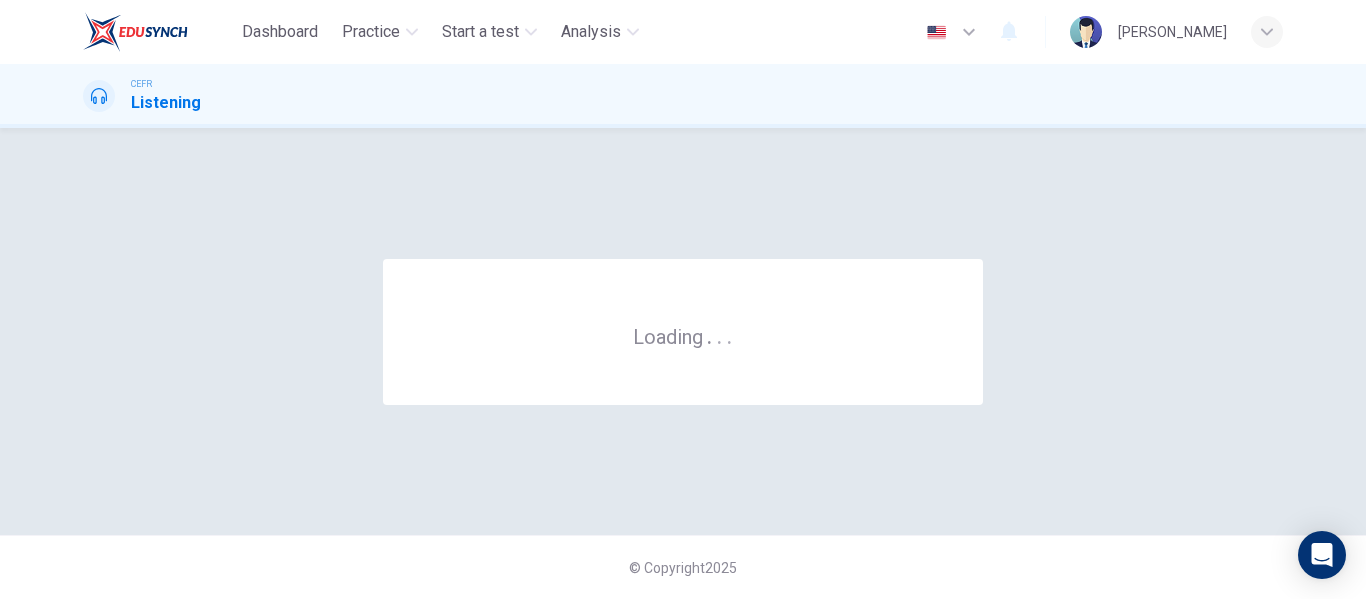 scroll, scrollTop: 0, scrollLeft: 0, axis: both 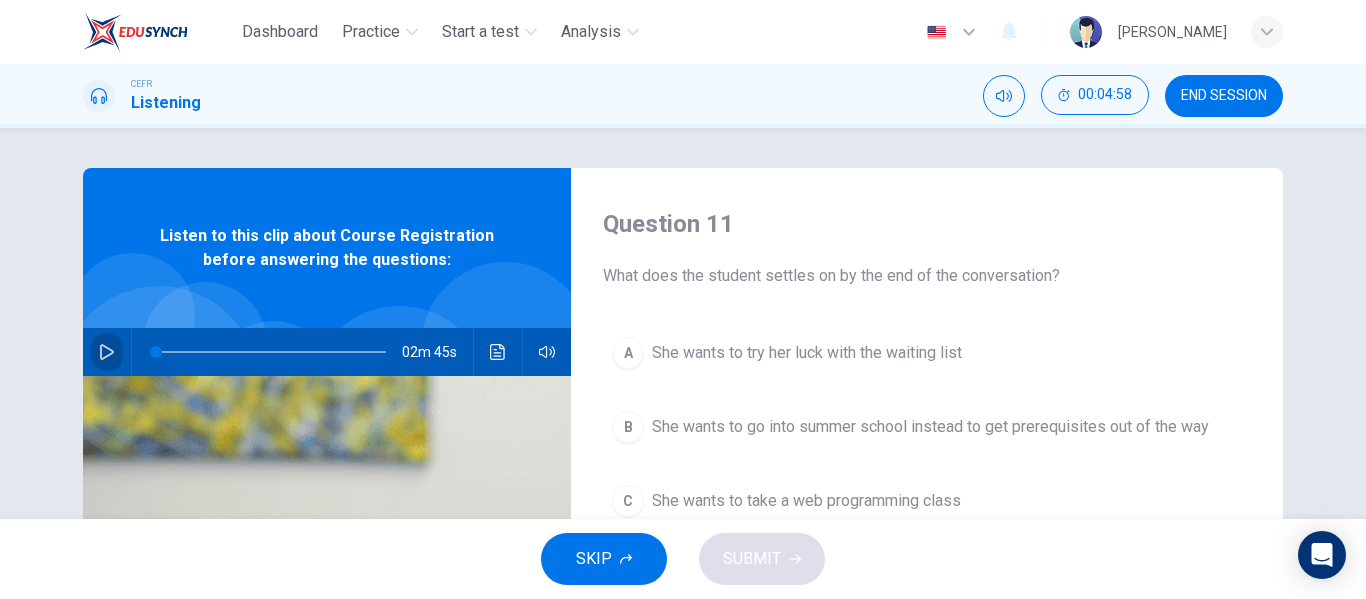 click at bounding box center (107, 352) 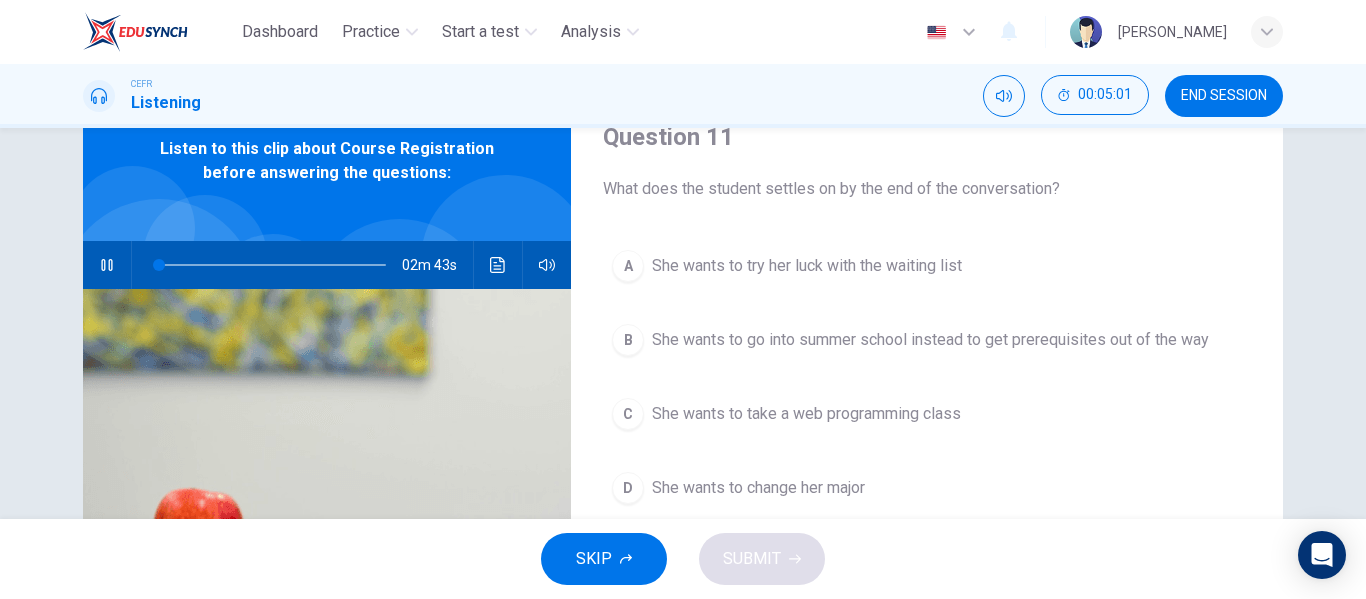 type on "2" 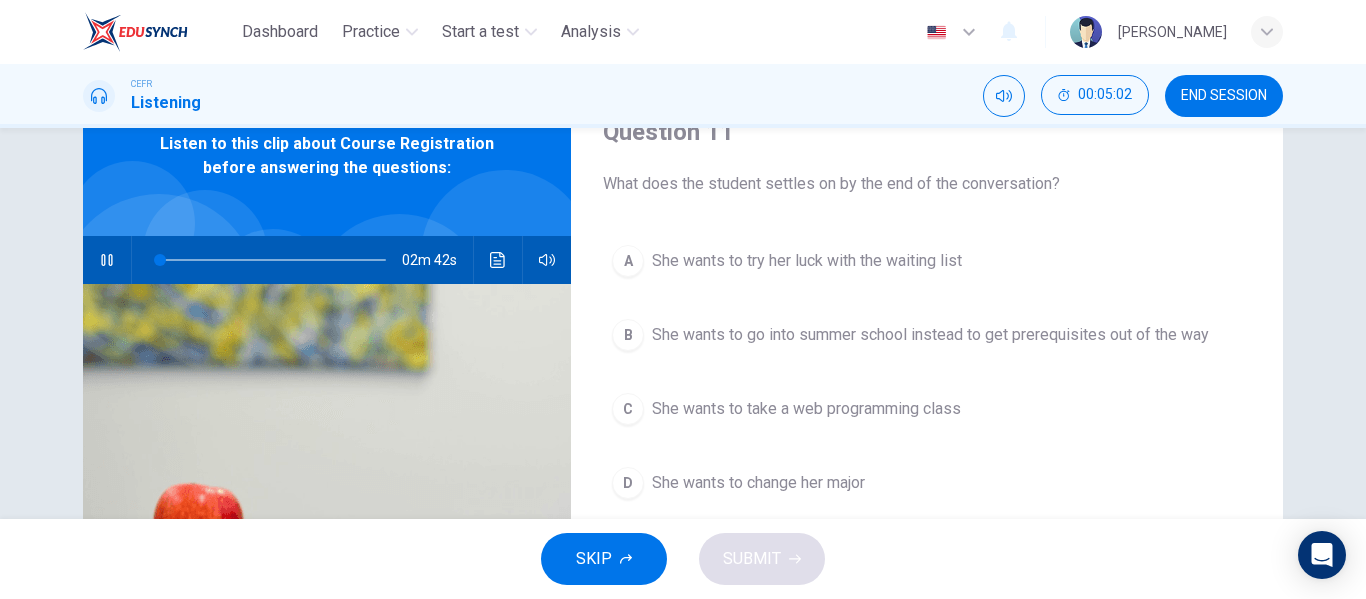 type 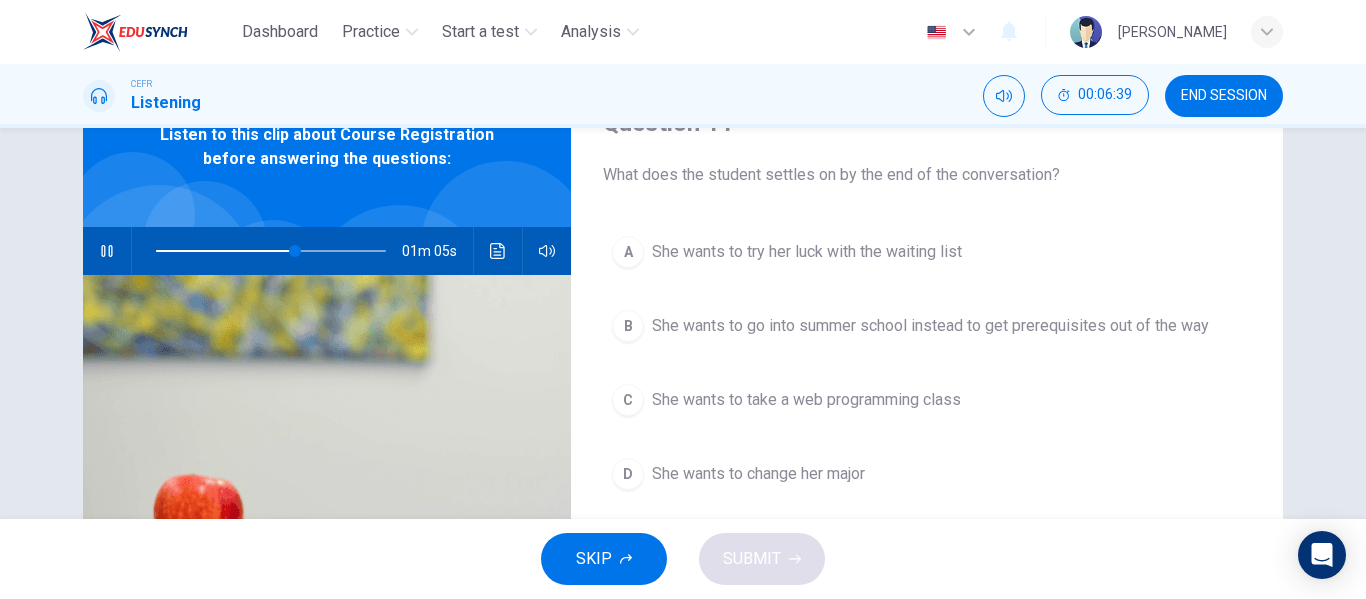 scroll, scrollTop: 102, scrollLeft: 0, axis: vertical 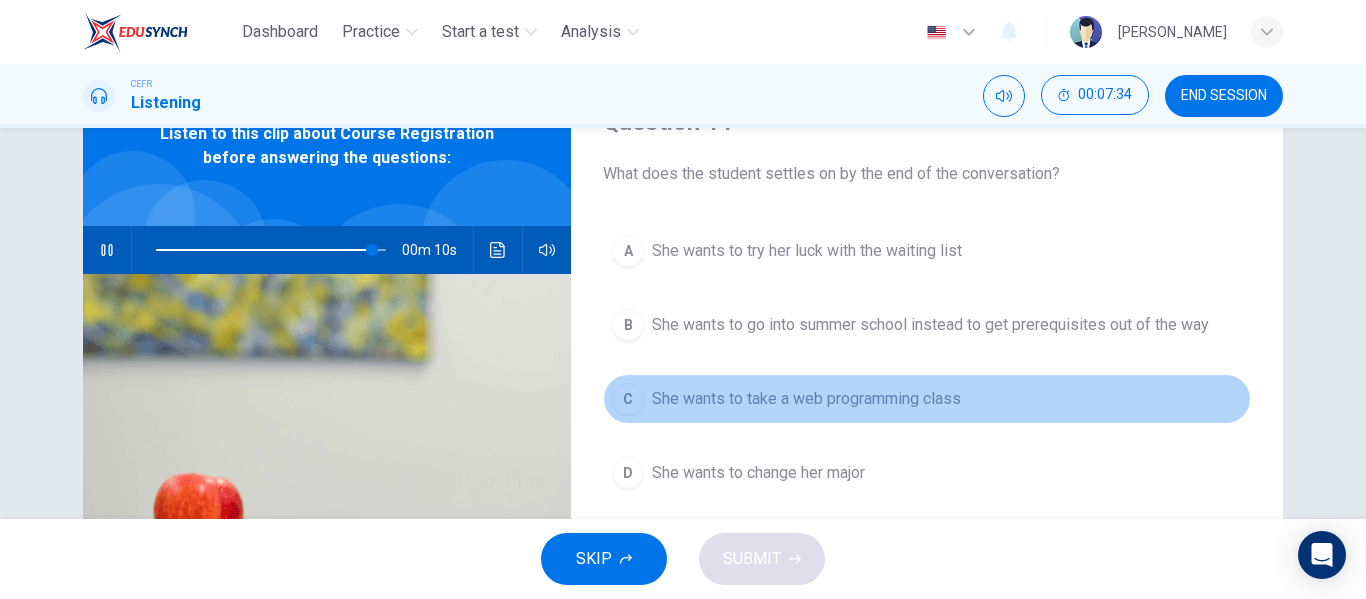 click on "She wants to take a web programming class" at bounding box center [806, 399] 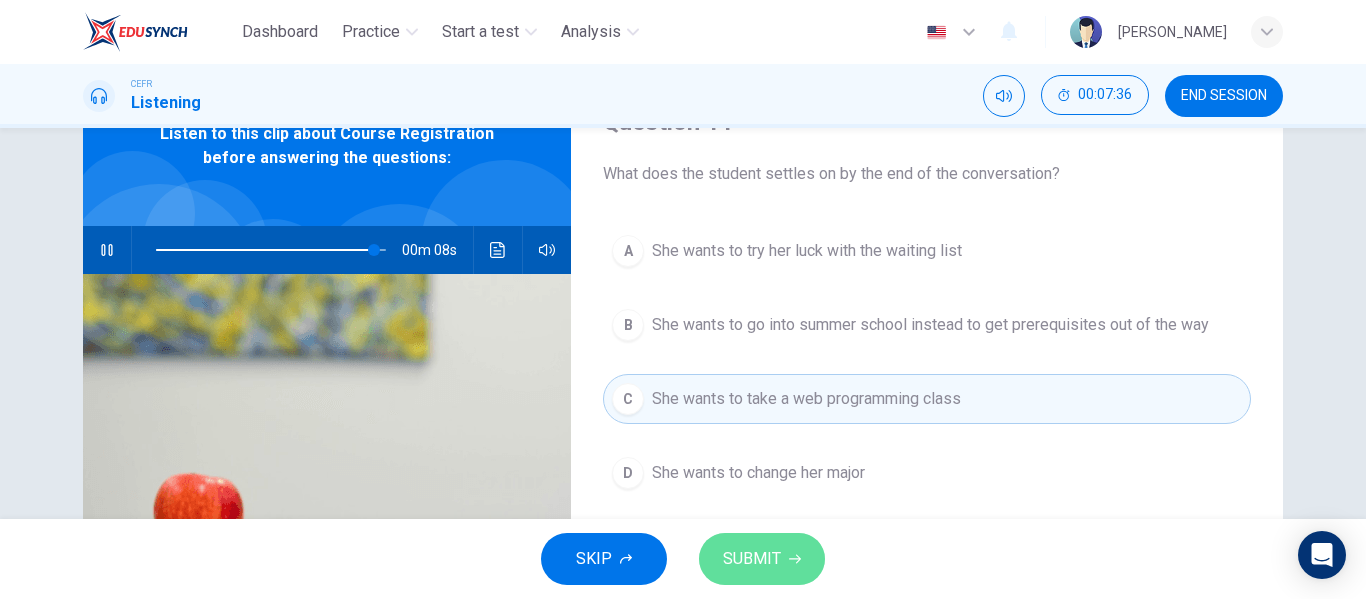 click on "SUBMIT" at bounding box center [762, 559] 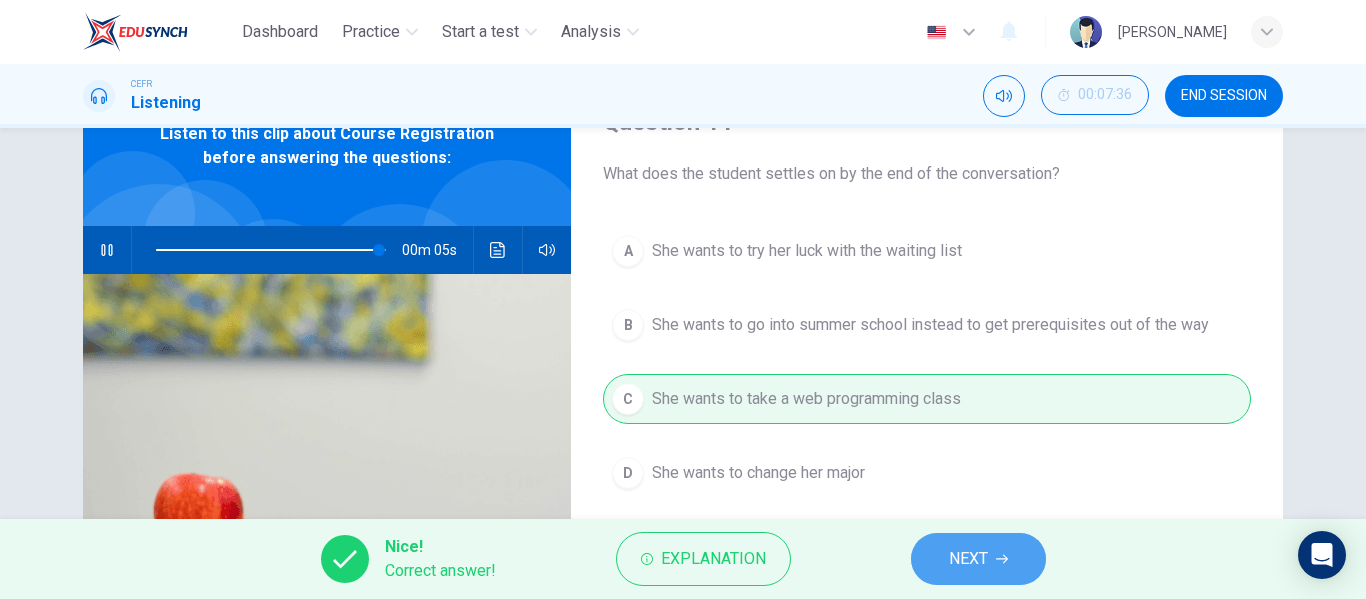 click on "NEXT" at bounding box center [978, 559] 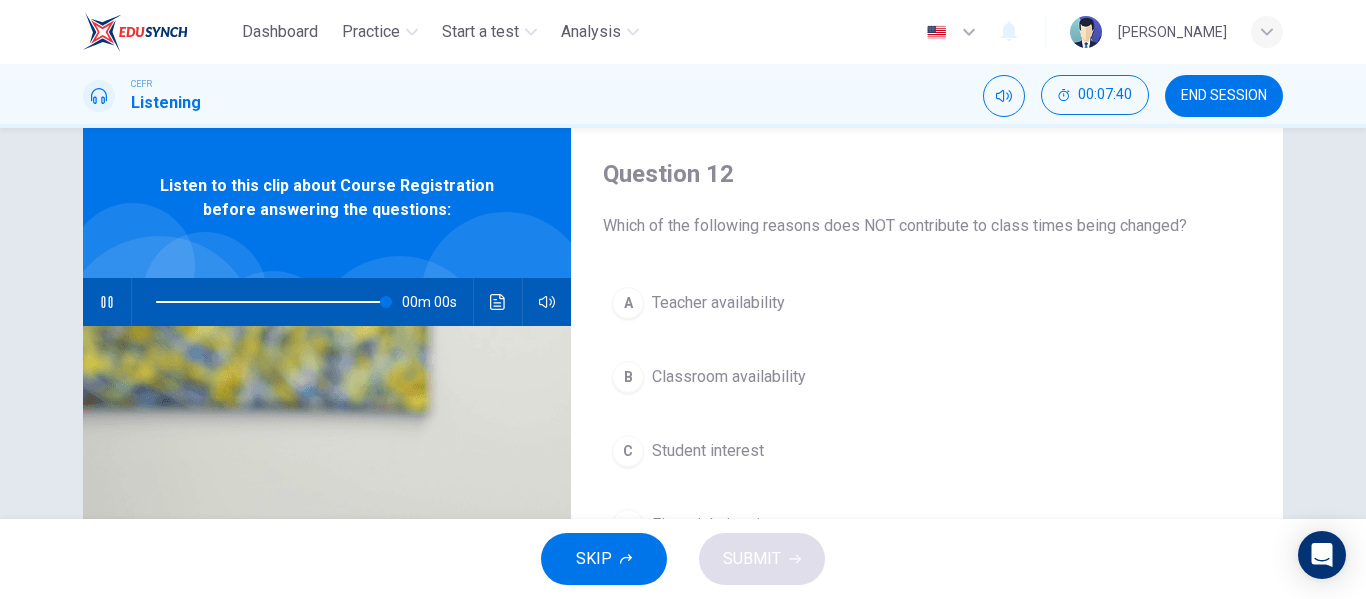 type on "0" 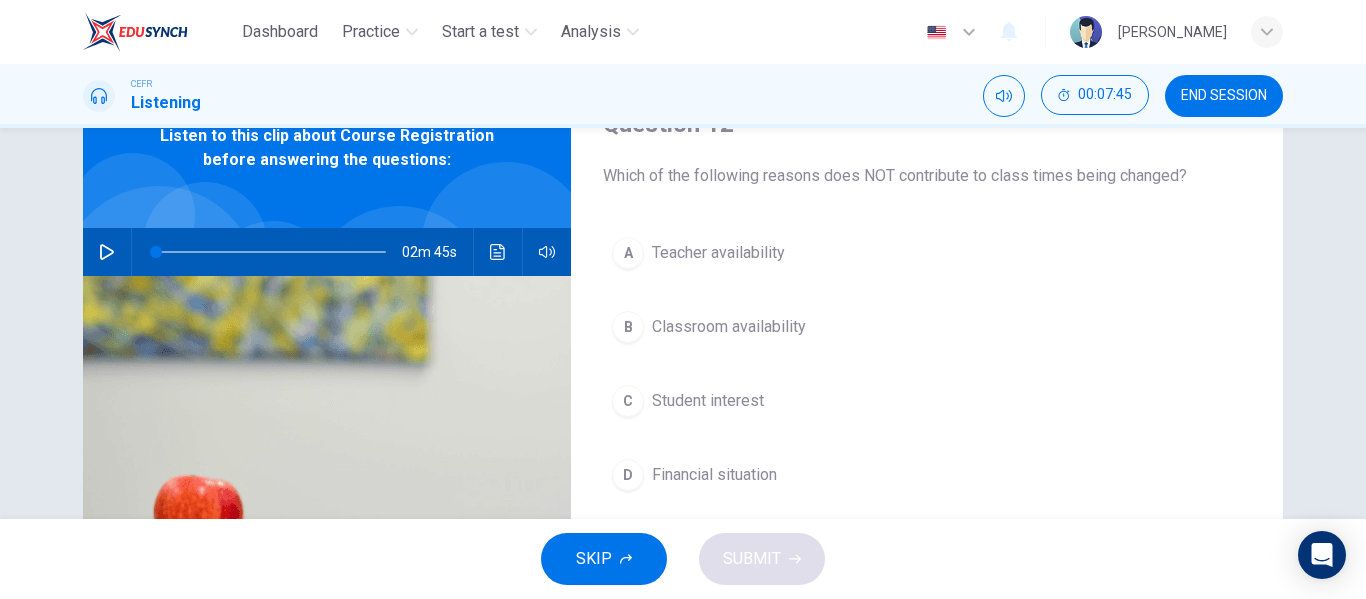scroll, scrollTop: 108, scrollLeft: 0, axis: vertical 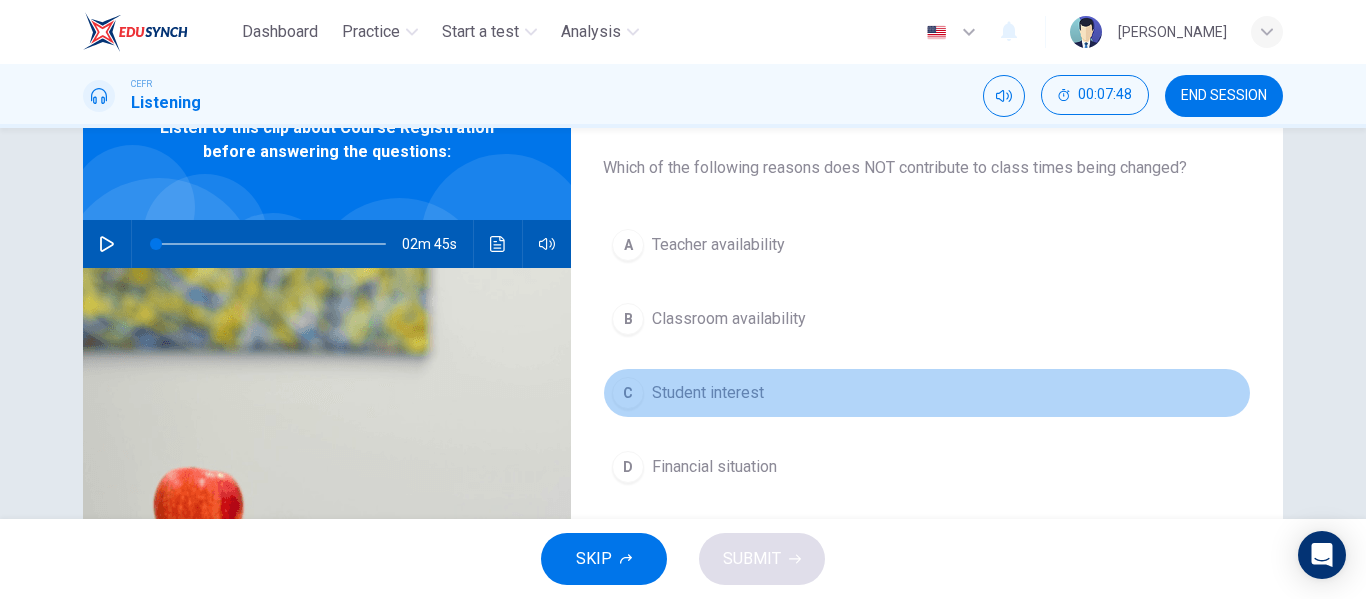 click on "Student interest" at bounding box center [708, 393] 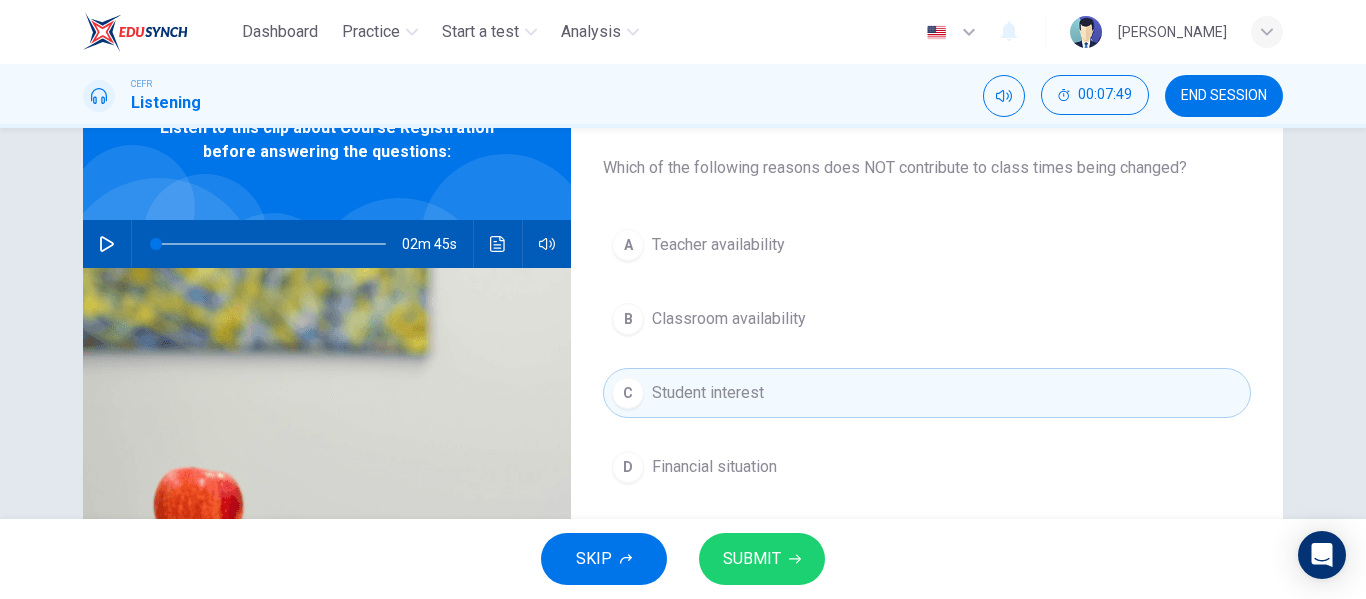 click on "D Financial situation" at bounding box center [927, 467] 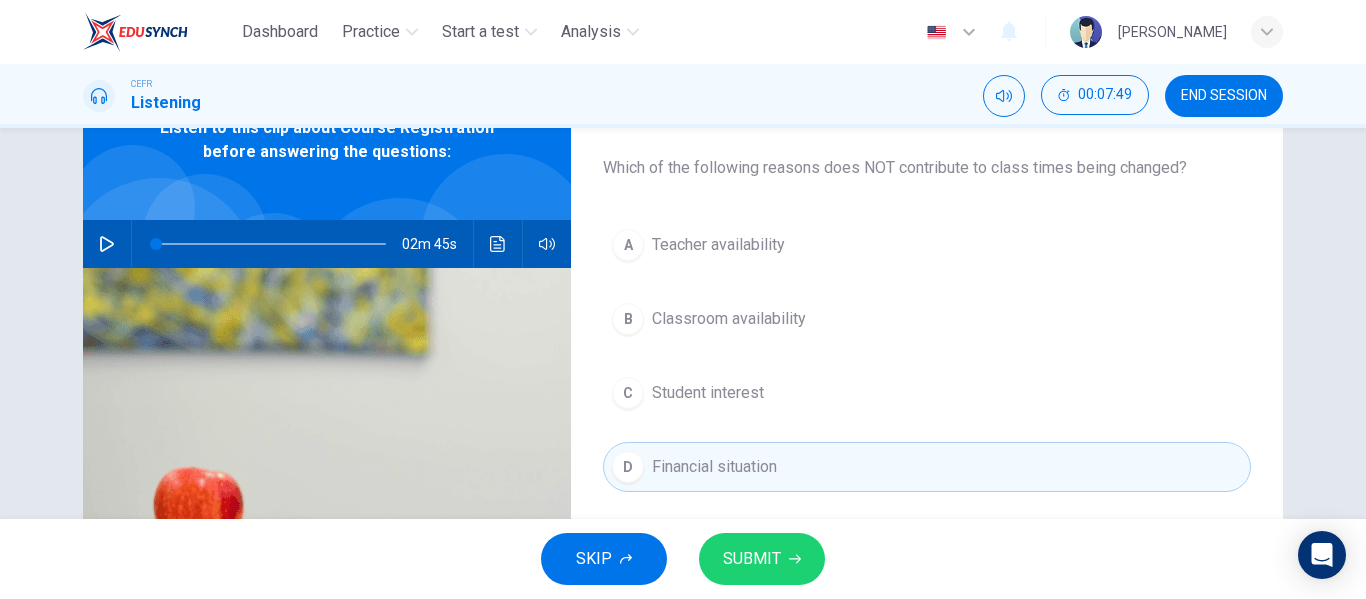 click on "SUBMIT" at bounding box center [752, 559] 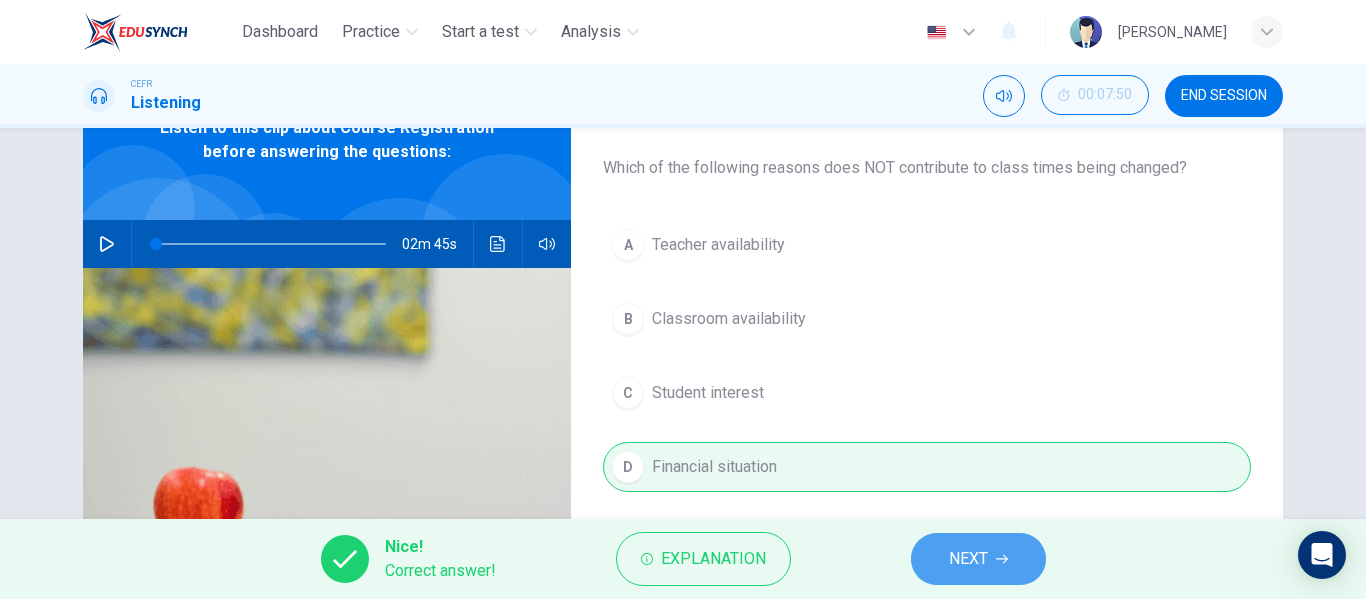 click on "NEXT" at bounding box center (978, 559) 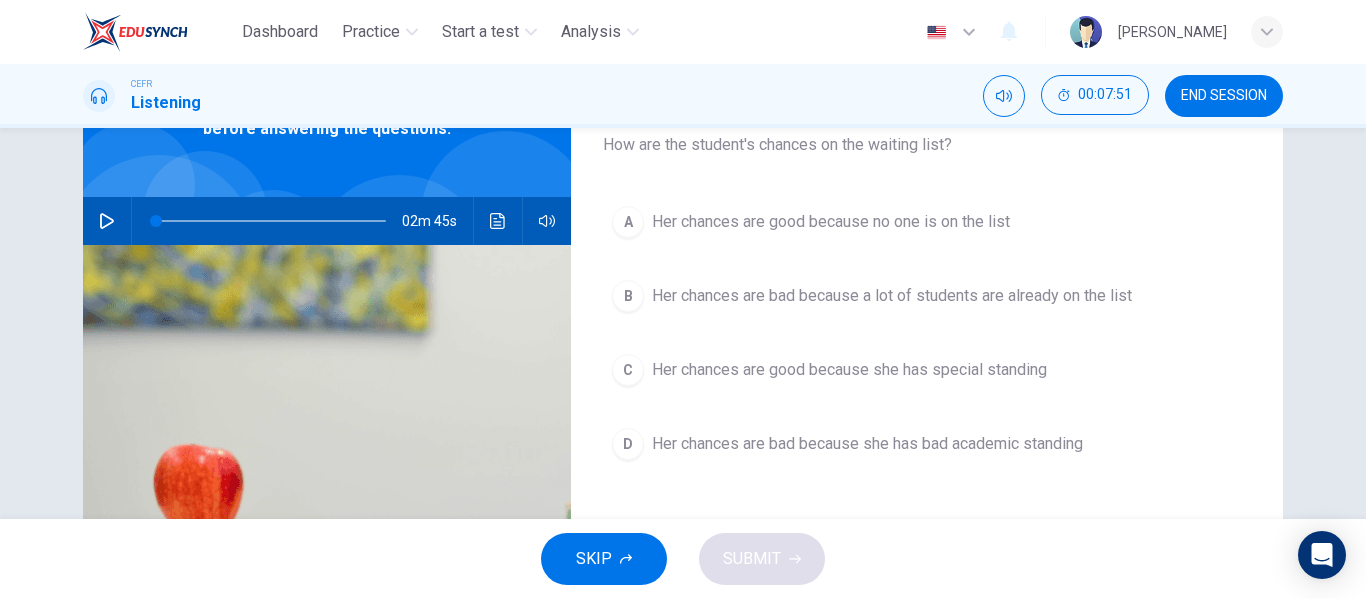 scroll, scrollTop: 132, scrollLeft: 0, axis: vertical 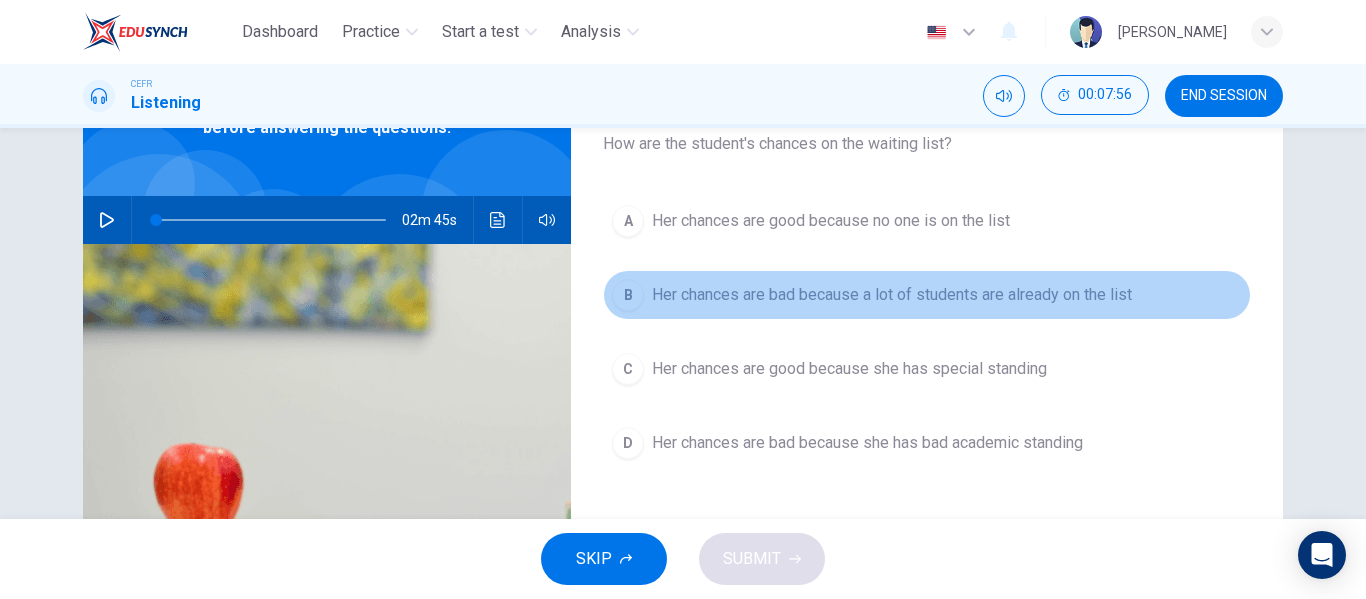 click on "Her chances are bad because a lot of students are already on the list" at bounding box center (892, 295) 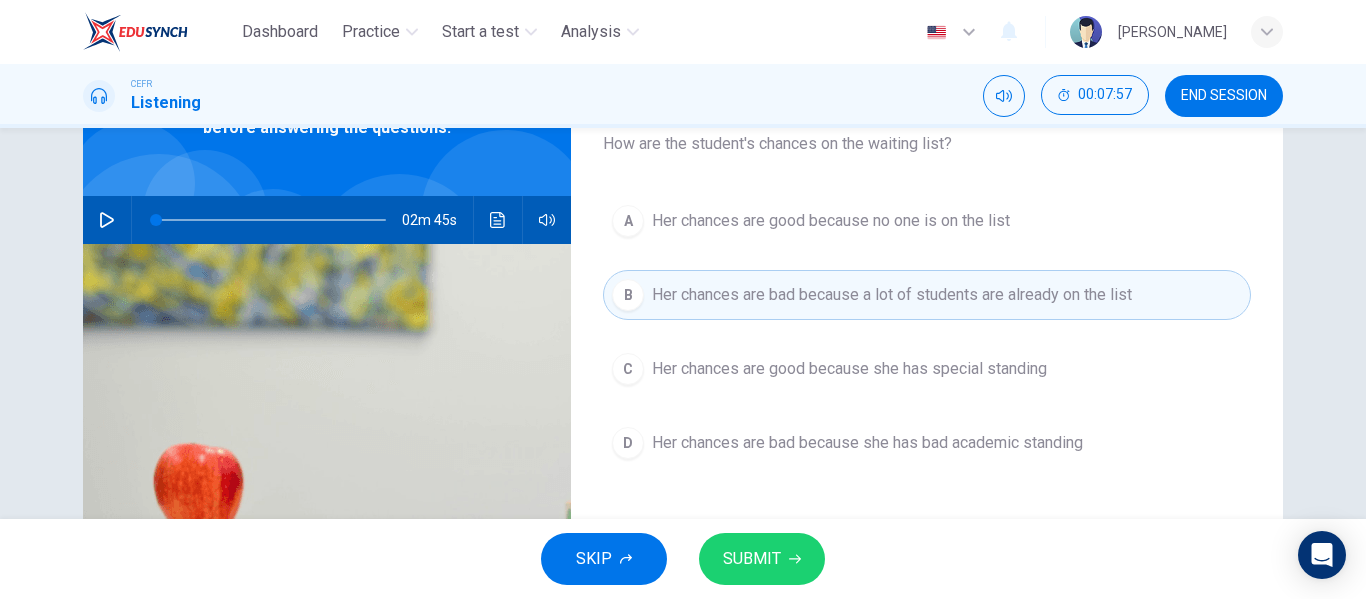 click on "SUBMIT" at bounding box center [762, 559] 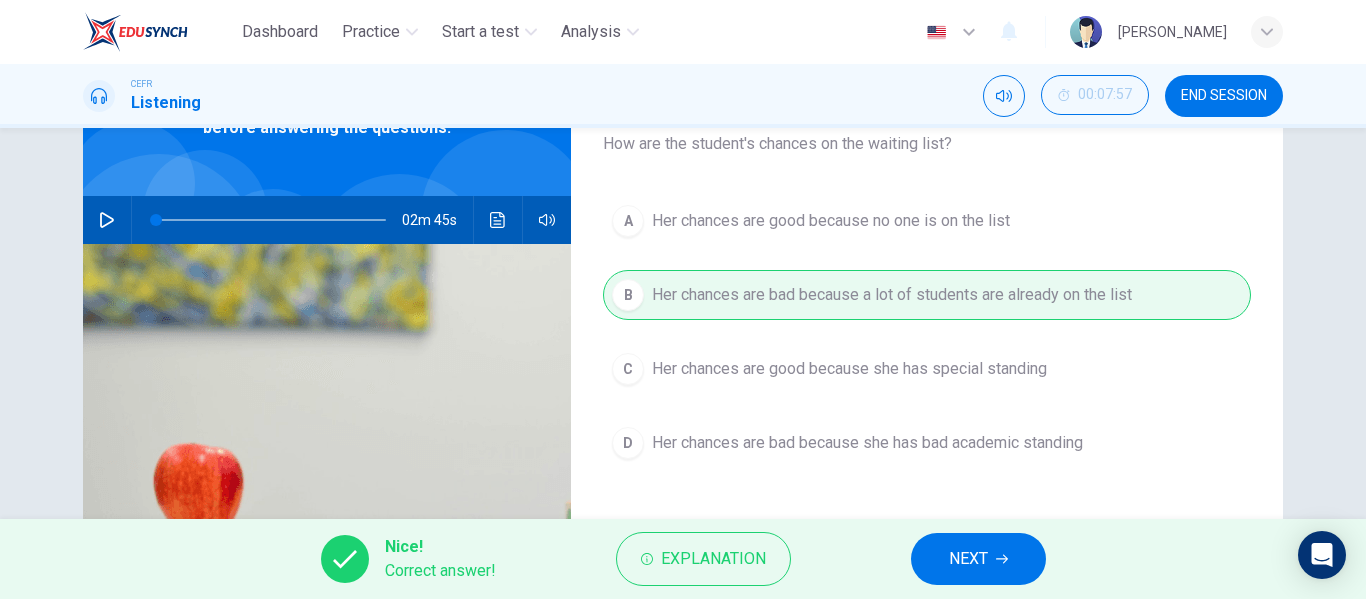 click on "NEXT" at bounding box center (978, 559) 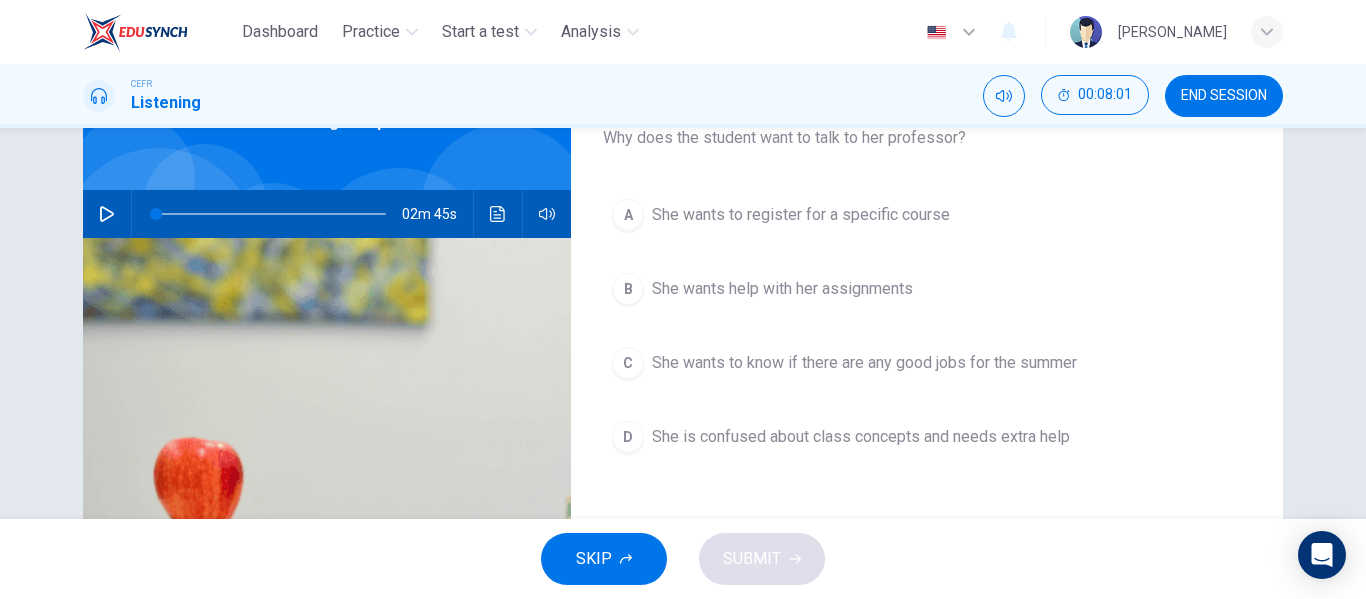 scroll, scrollTop: 138, scrollLeft: 0, axis: vertical 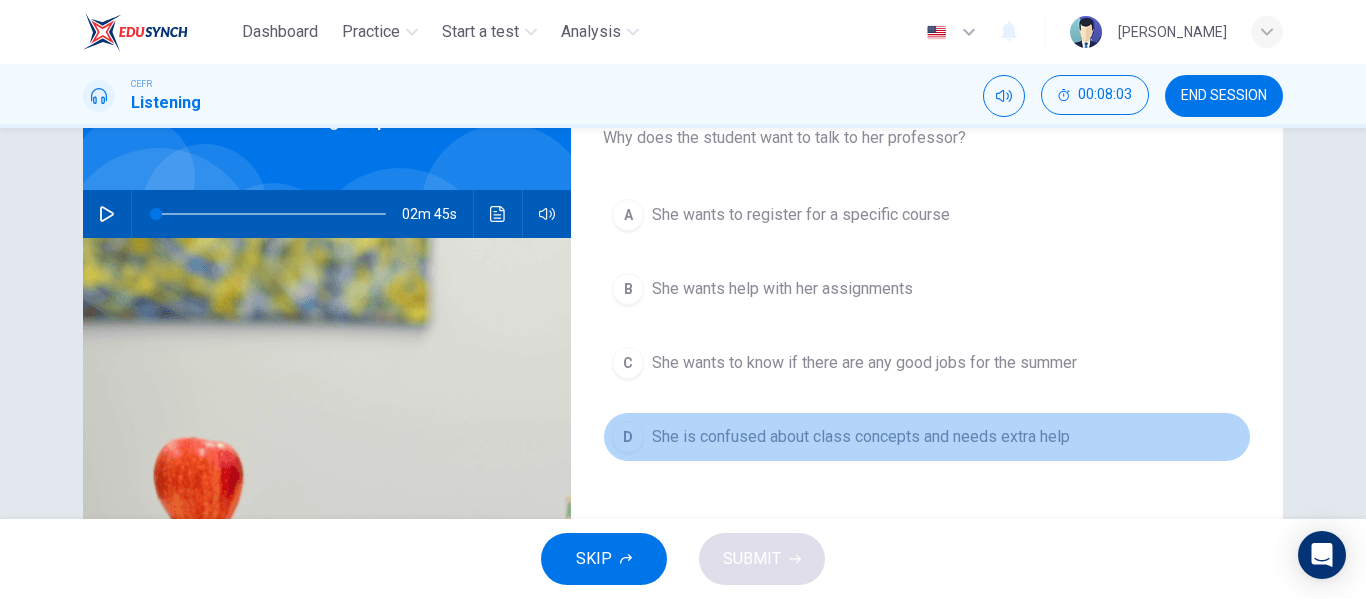 click on "She is confused about class concepts and needs extra help" at bounding box center [861, 437] 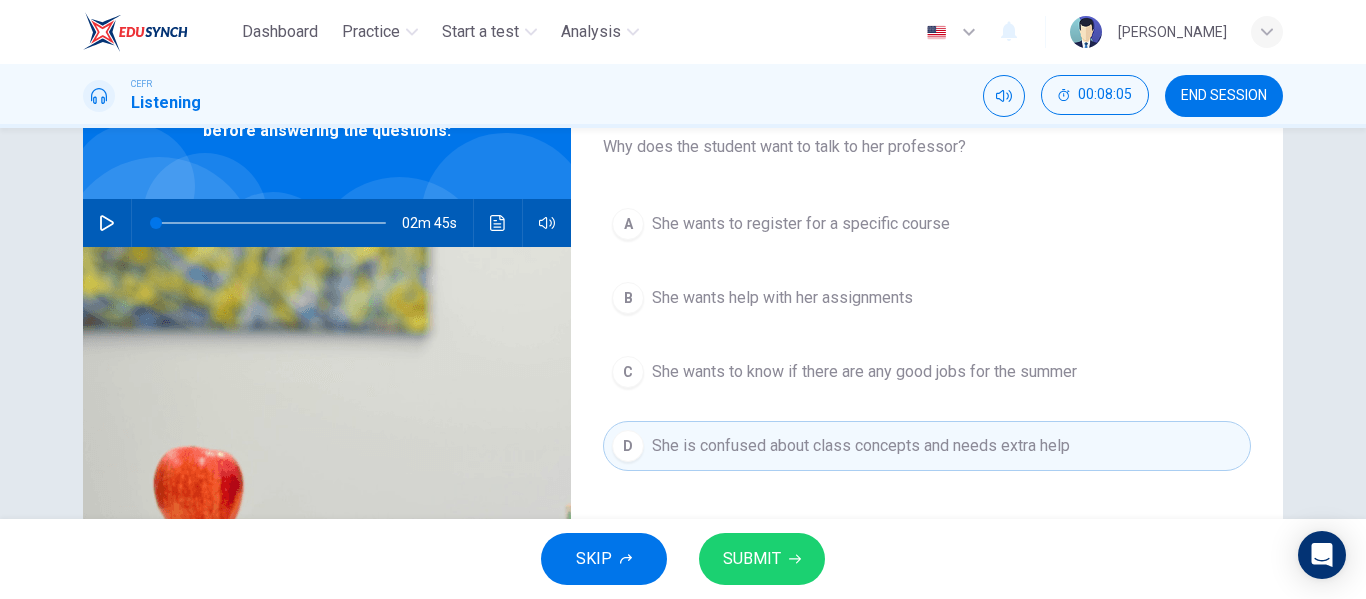 scroll, scrollTop: 128, scrollLeft: 0, axis: vertical 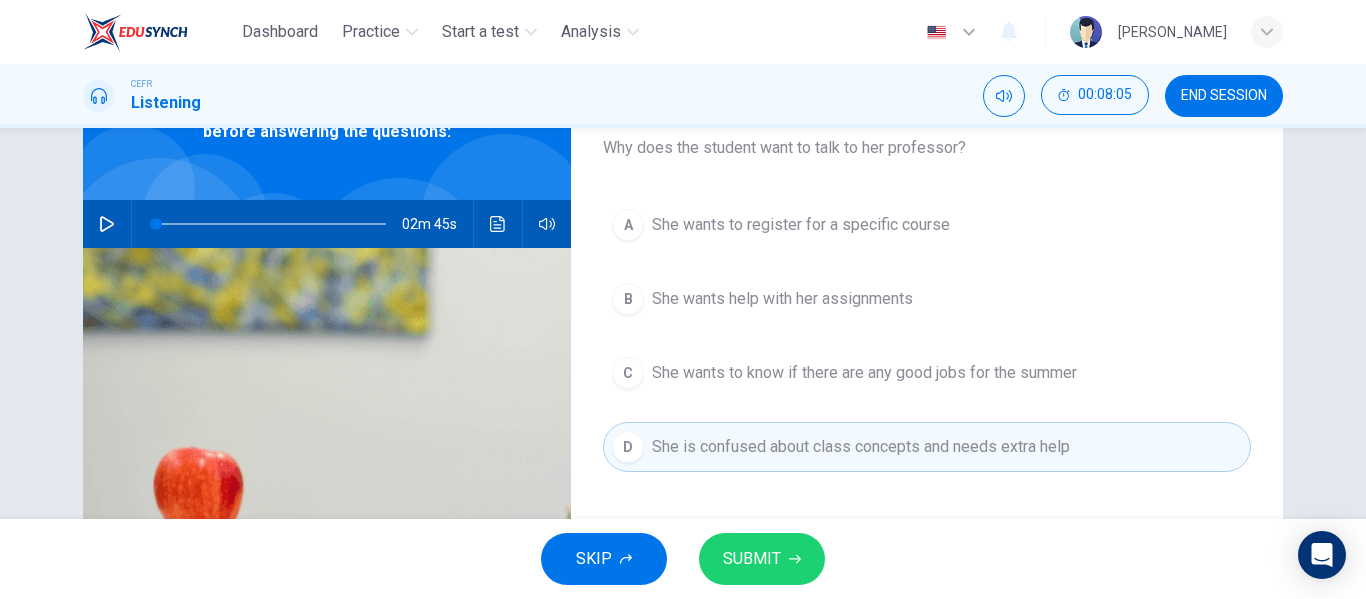 click on "A She wants to register for a specific course" at bounding box center (927, 225) 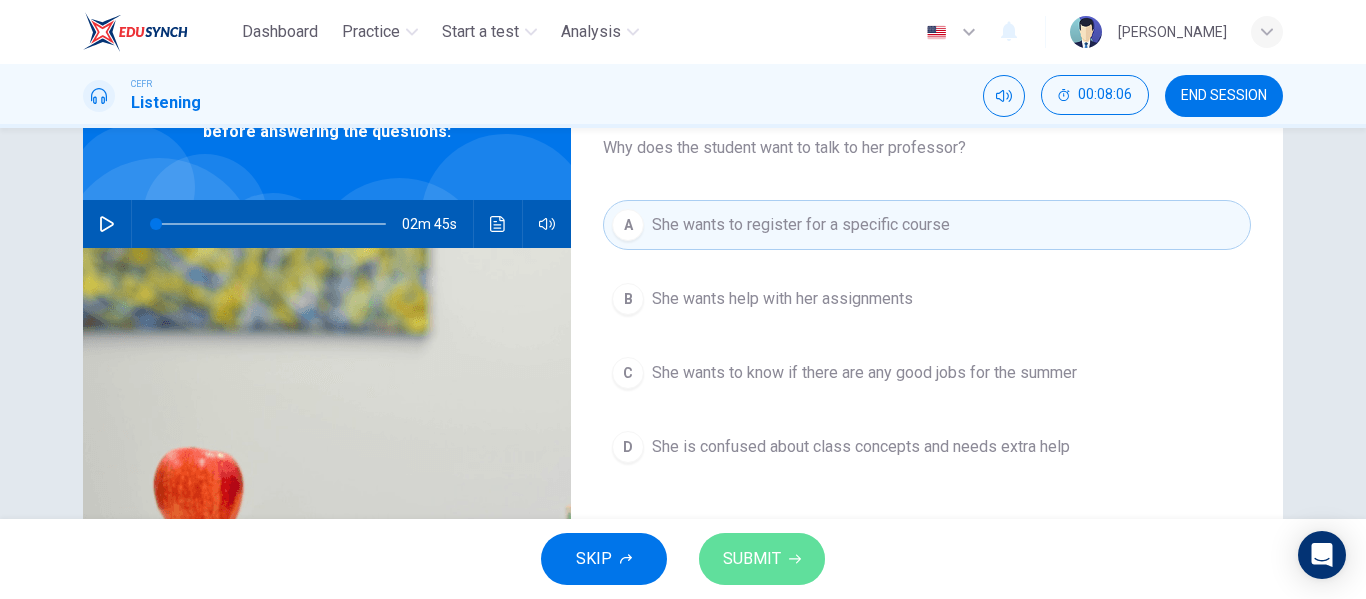 click on "SUBMIT" at bounding box center (752, 559) 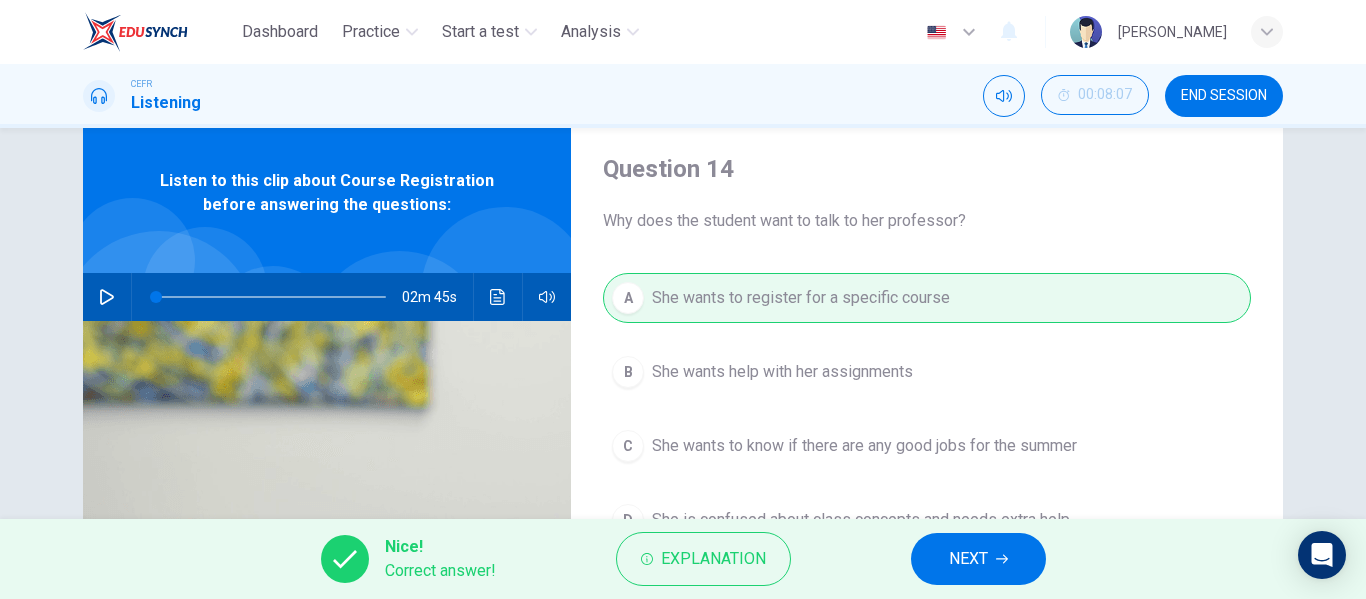 scroll, scrollTop: 54, scrollLeft: 0, axis: vertical 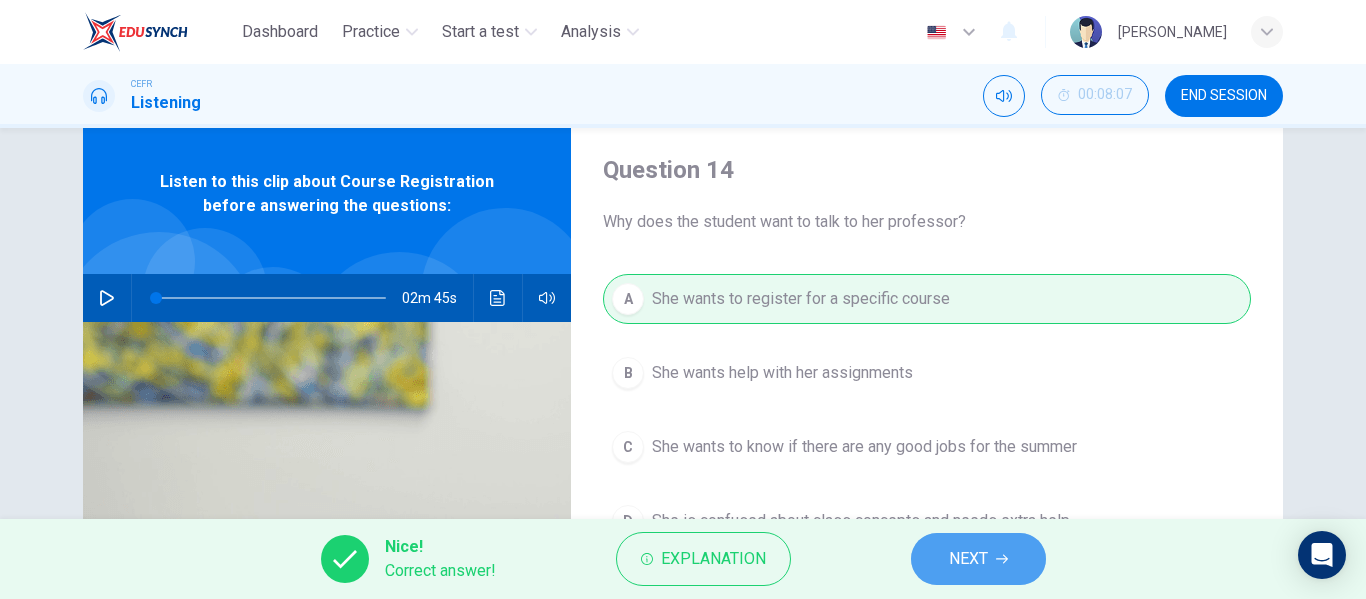 click on "NEXT" at bounding box center (968, 559) 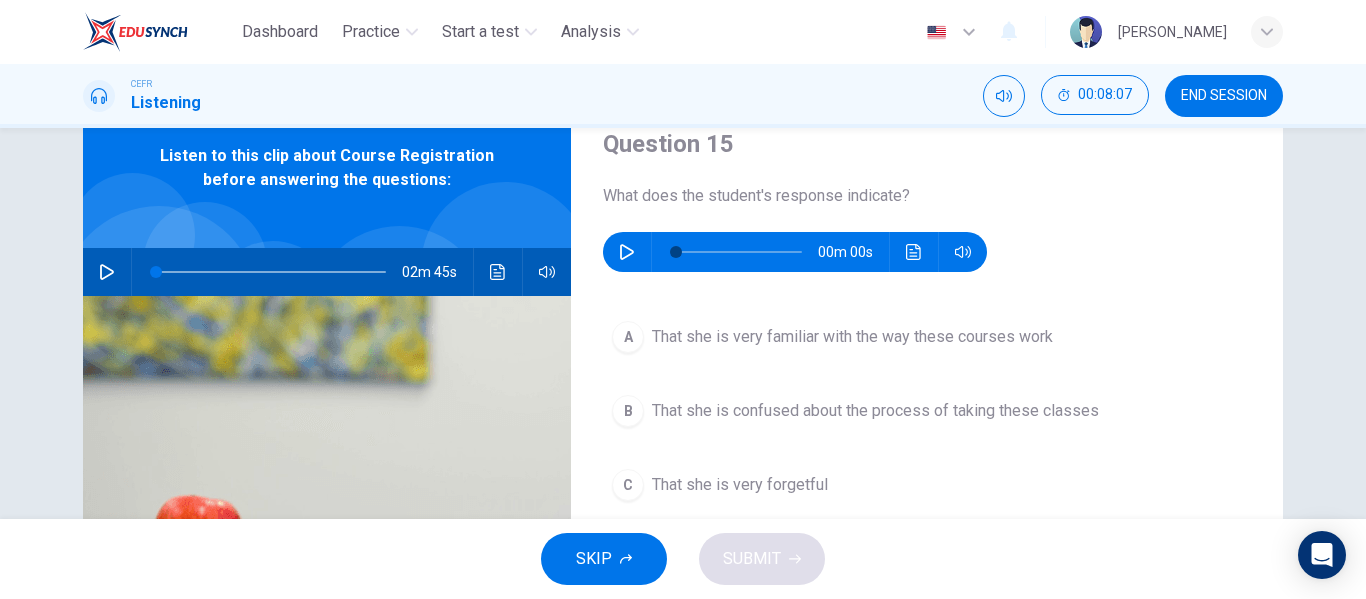 scroll, scrollTop: 80, scrollLeft: 0, axis: vertical 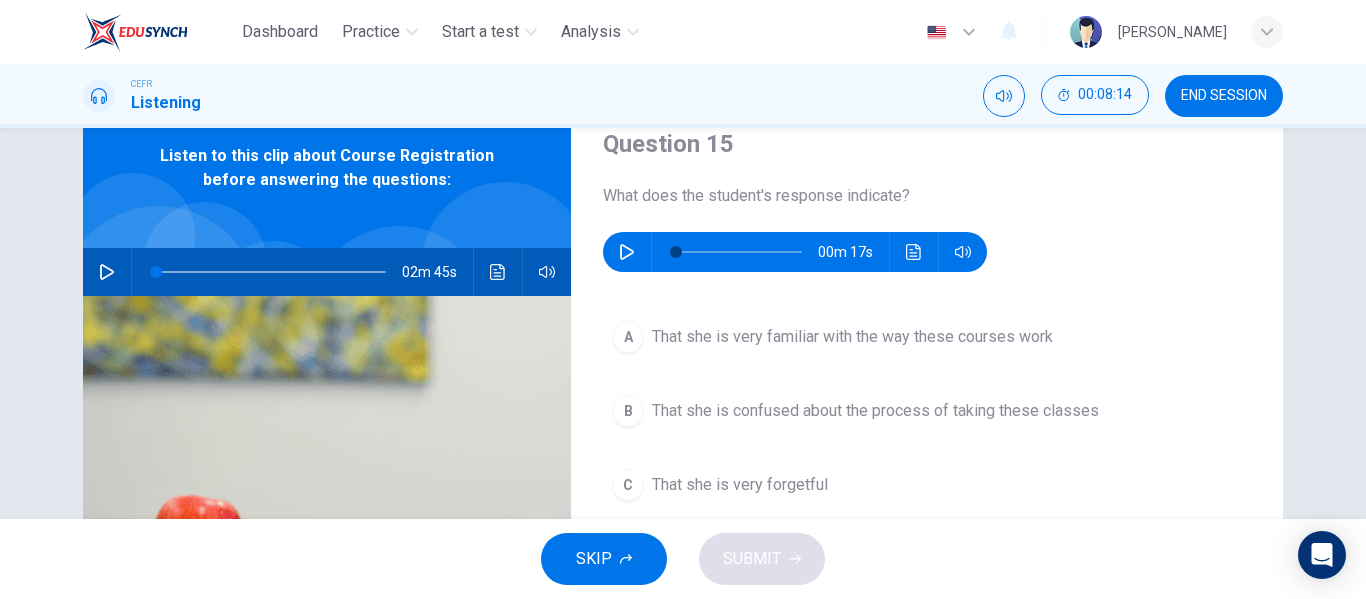 click 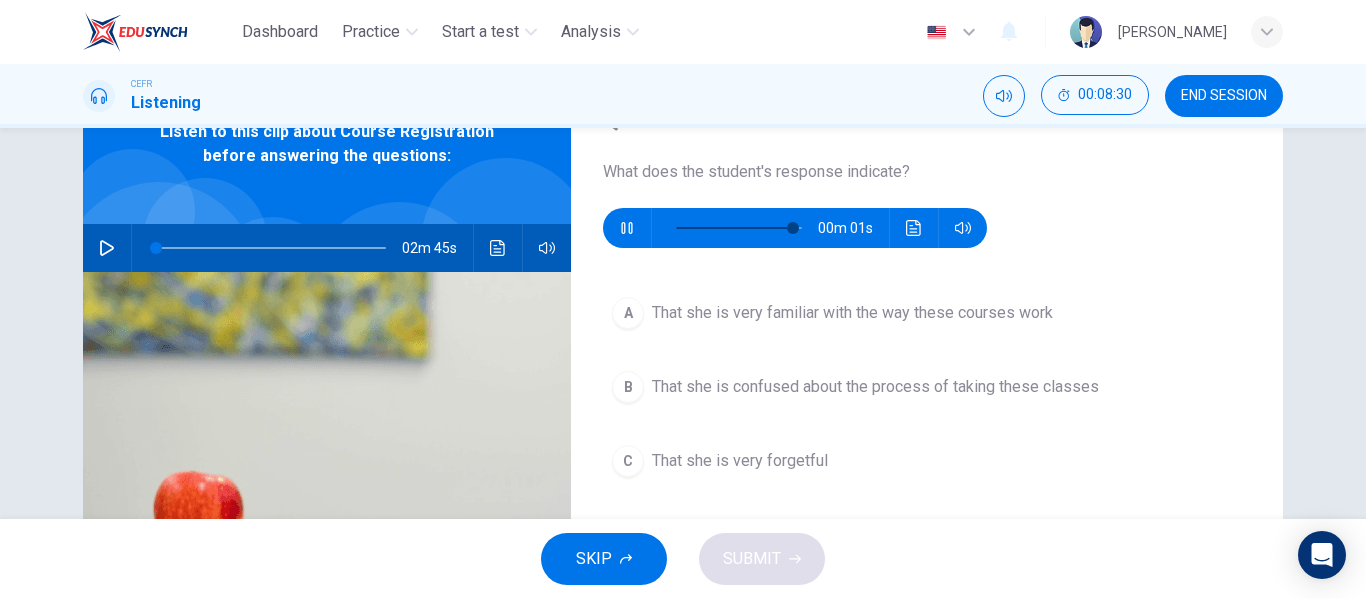 scroll, scrollTop: 105, scrollLeft: 0, axis: vertical 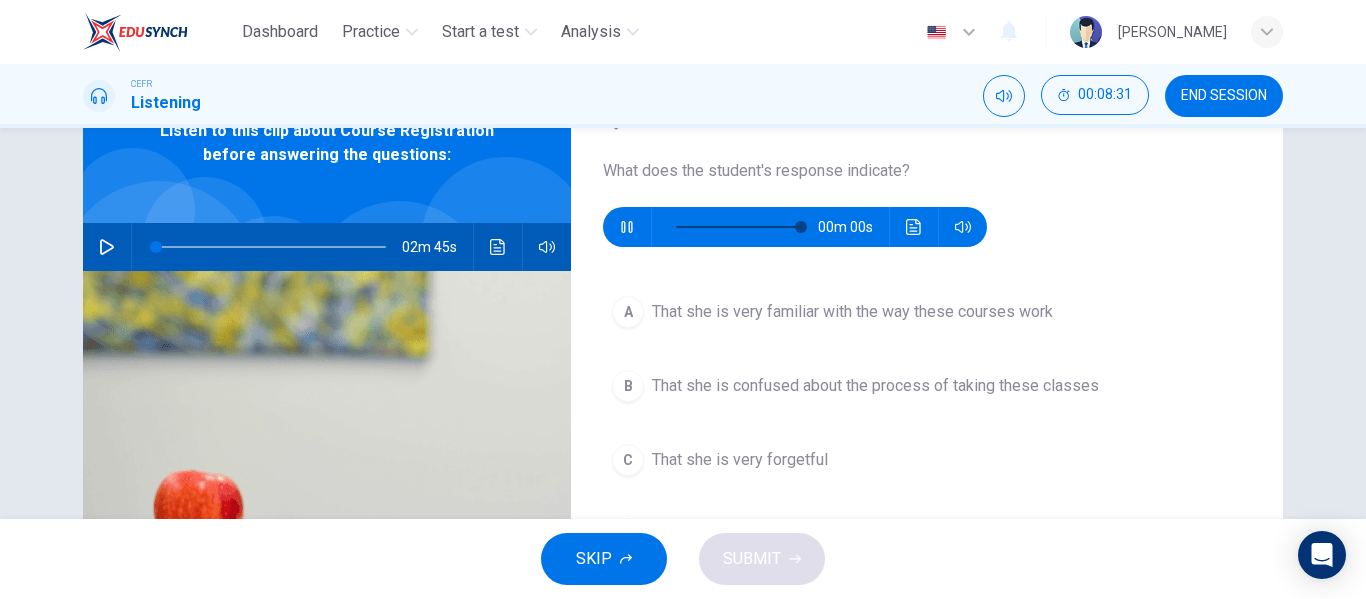 type on "0" 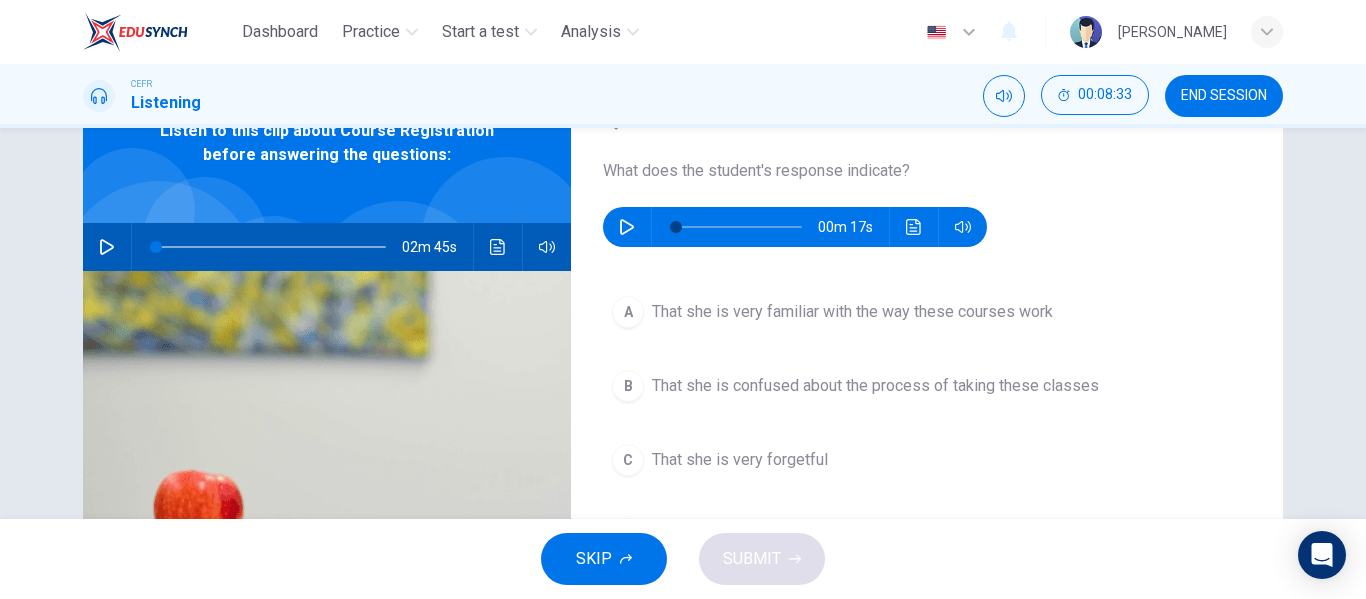 click on "That she is confused about the process of taking these classes" at bounding box center [875, 386] 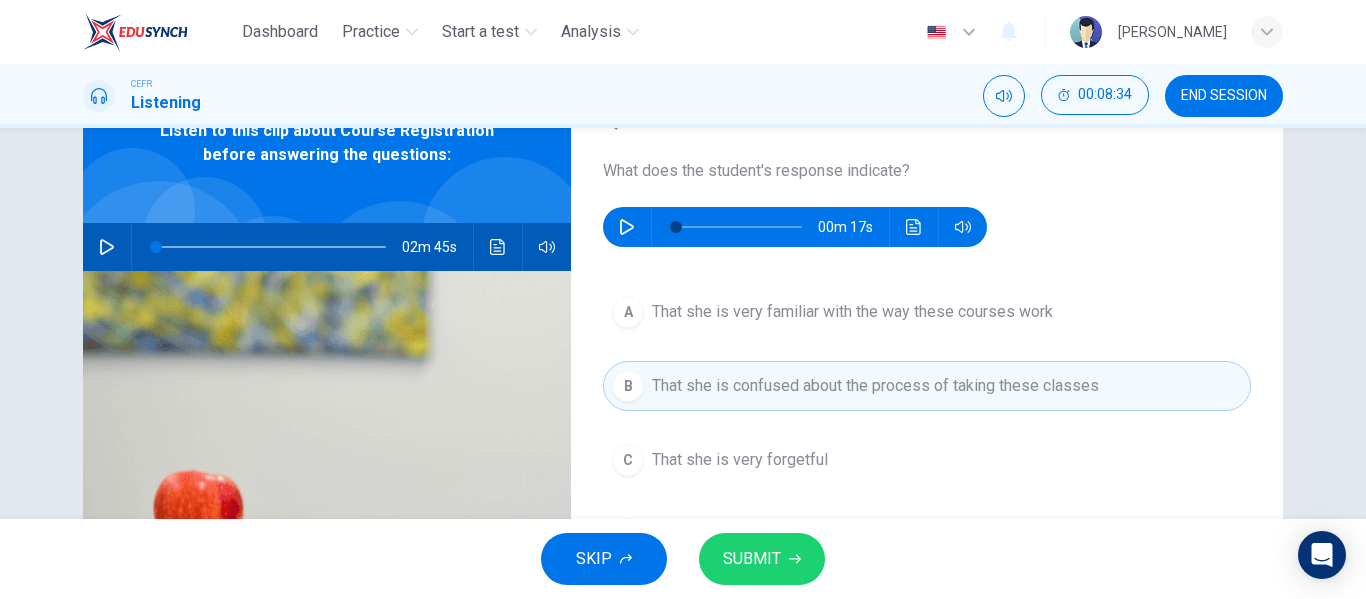 click on "SUBMIT" at bounding box center [762, 559] 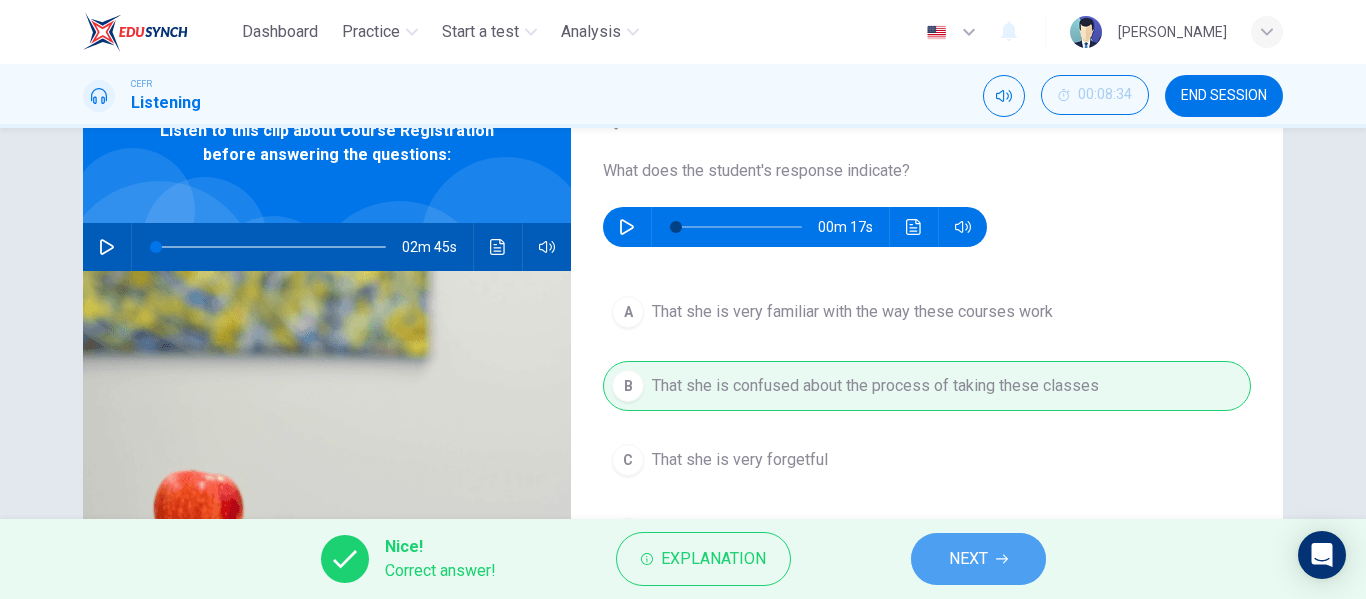 click on "NEXT" at bounding box center [968, 559] 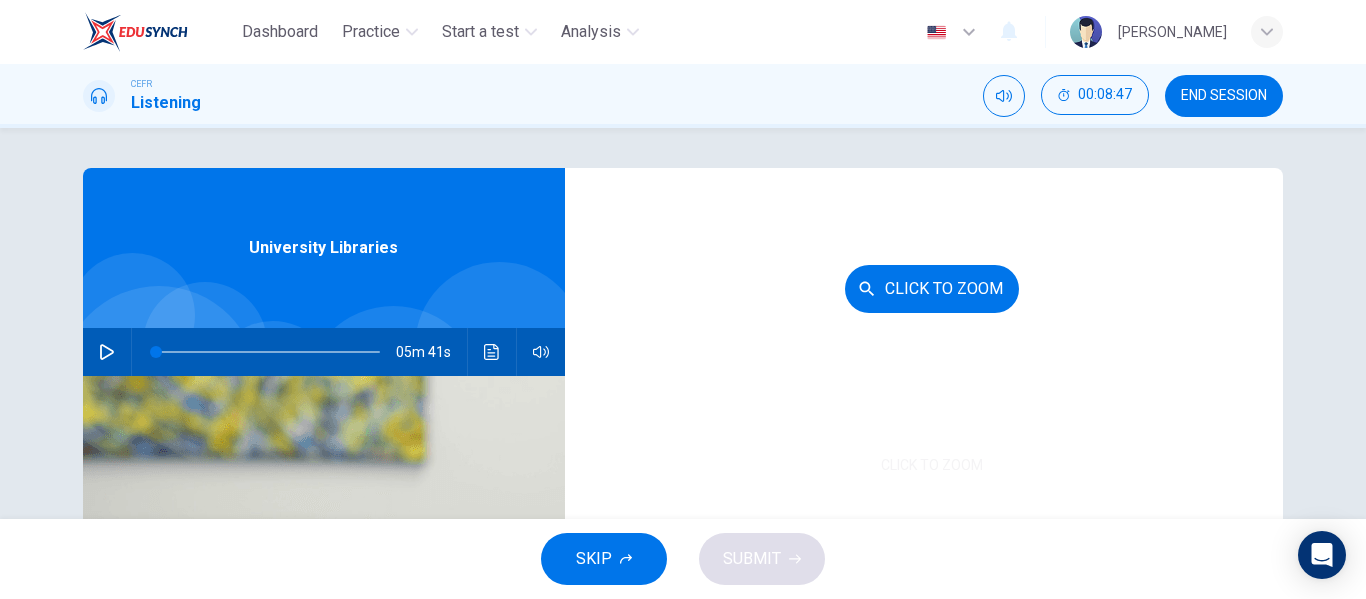 scroll, scrollTop: 398, scrollLeft: 0, axis: vertical 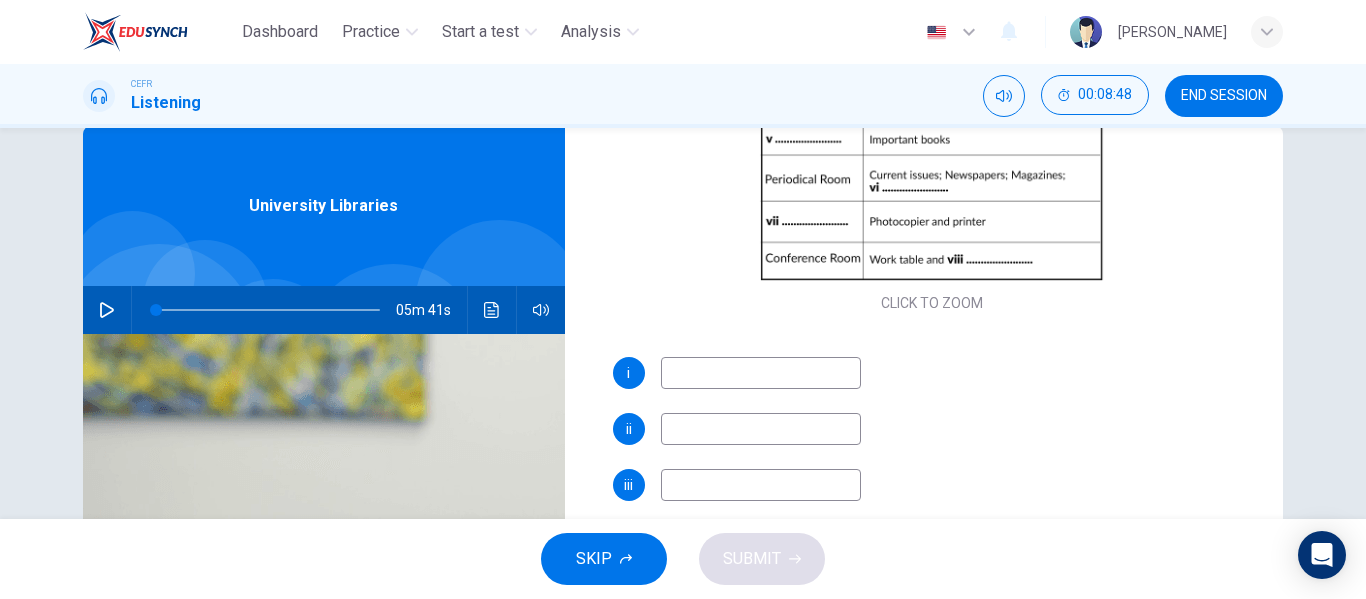 click at bounding box center [761, 373] 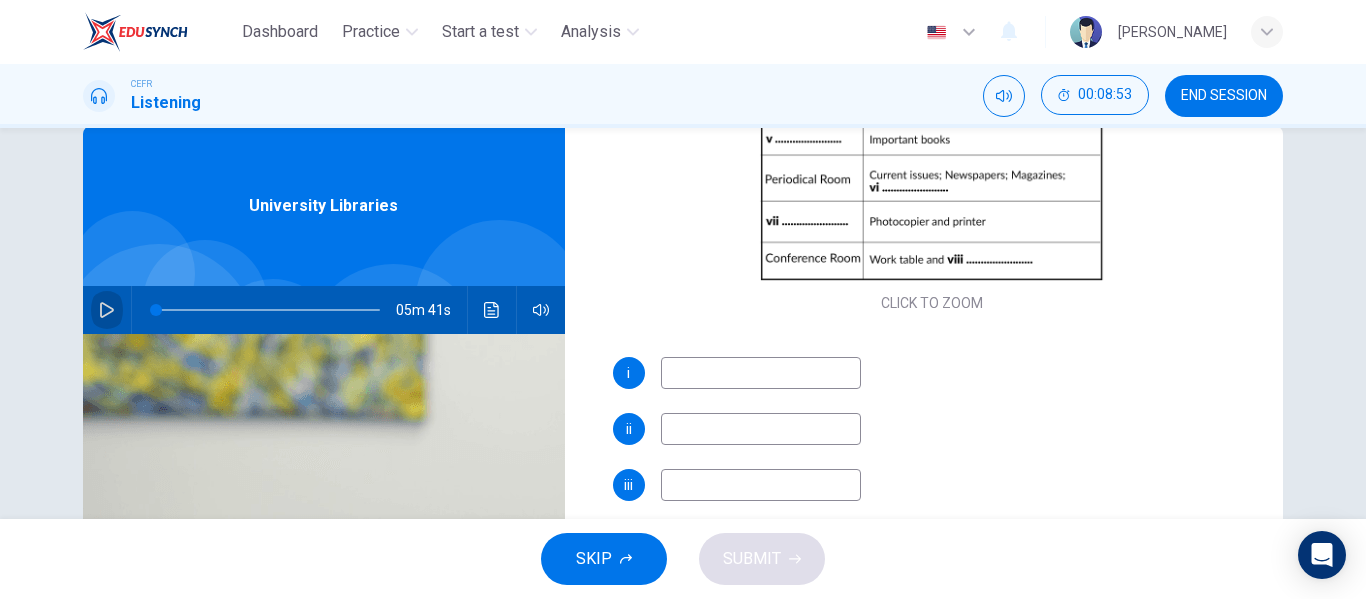 click 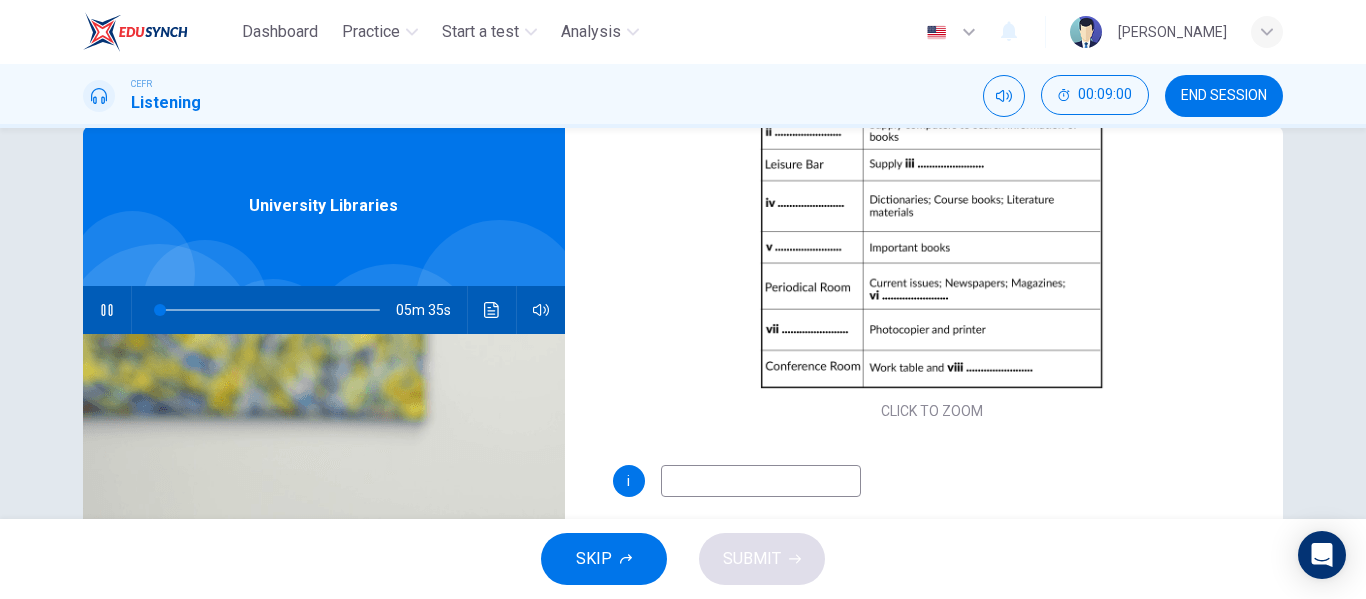scroll, scrollTop: 289, scrollLeft: 0, axis: vertical 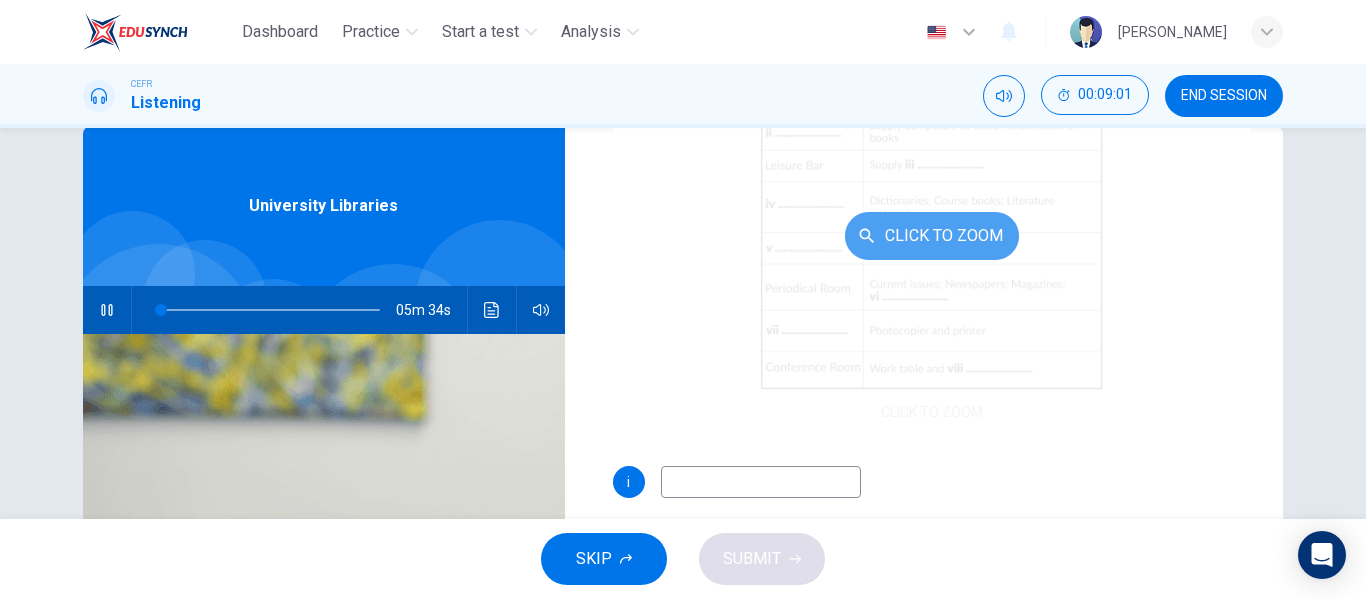 click on "Click to Zoom" at bounding box center [932, 236] 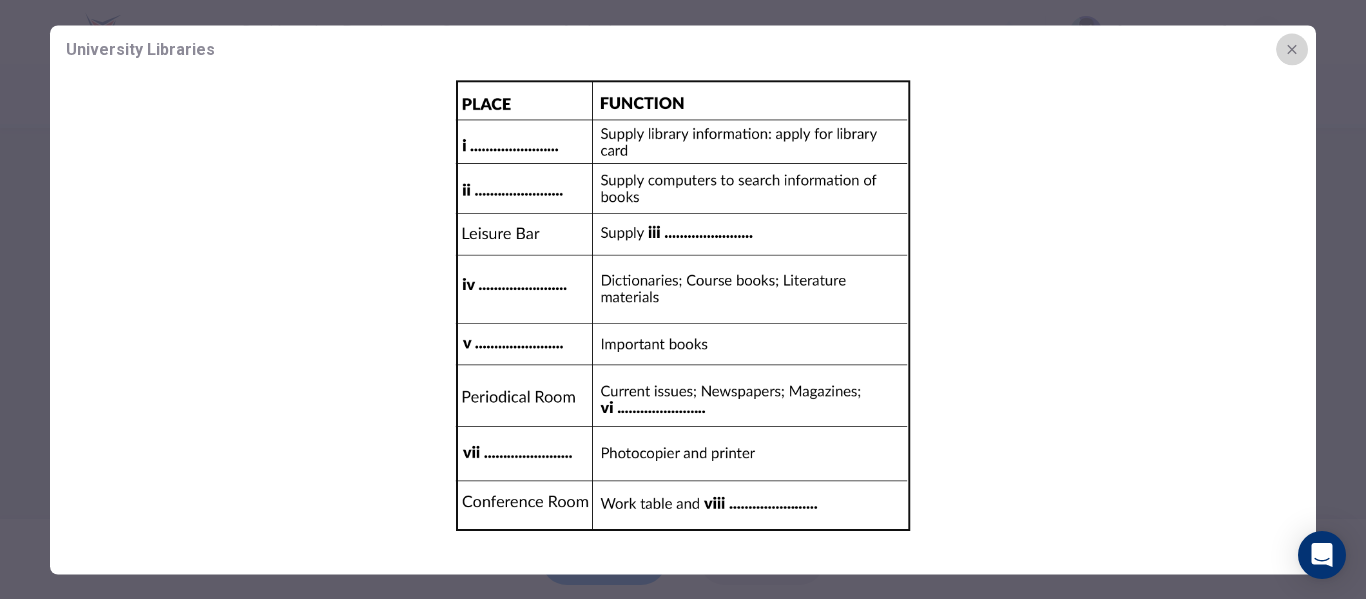 click 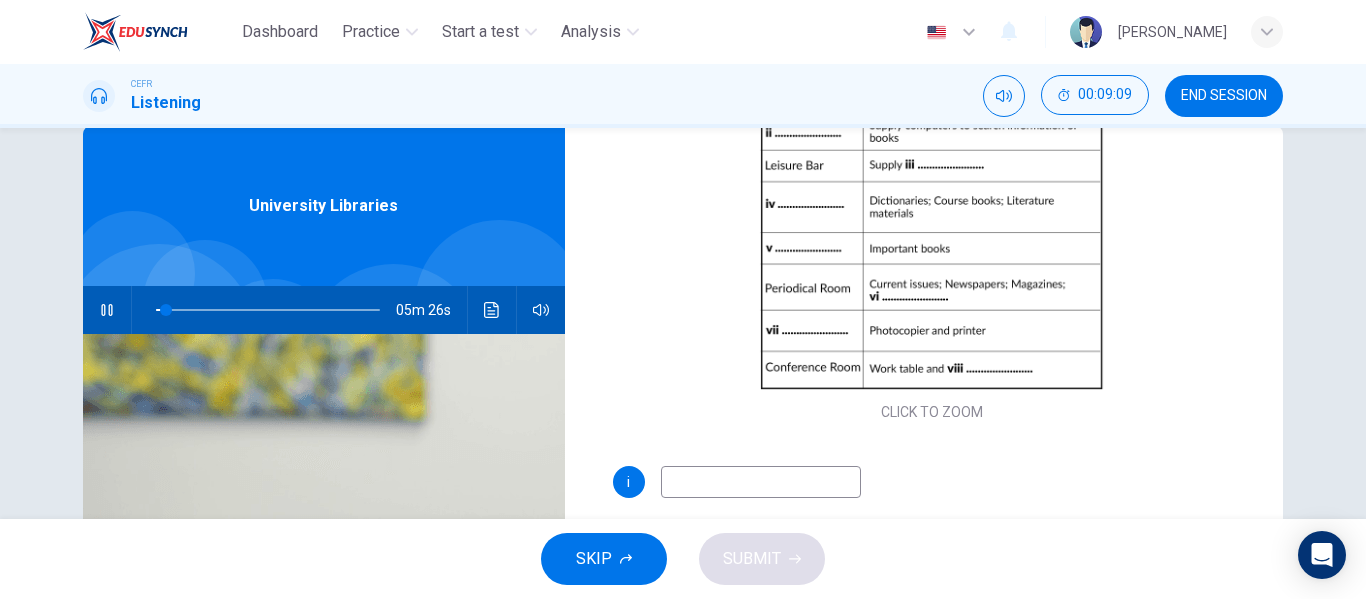 click at bounding box center [761, 482] 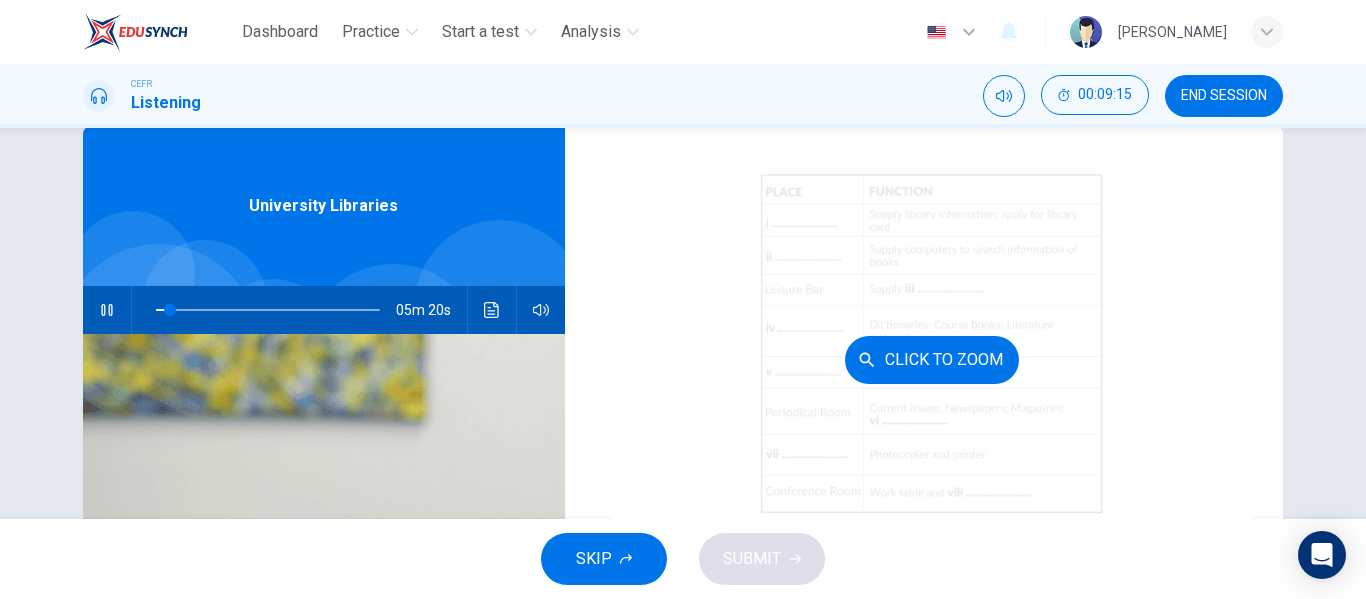 scroll, scrollTop: 166, scrollLeft: 0, axis: vertical 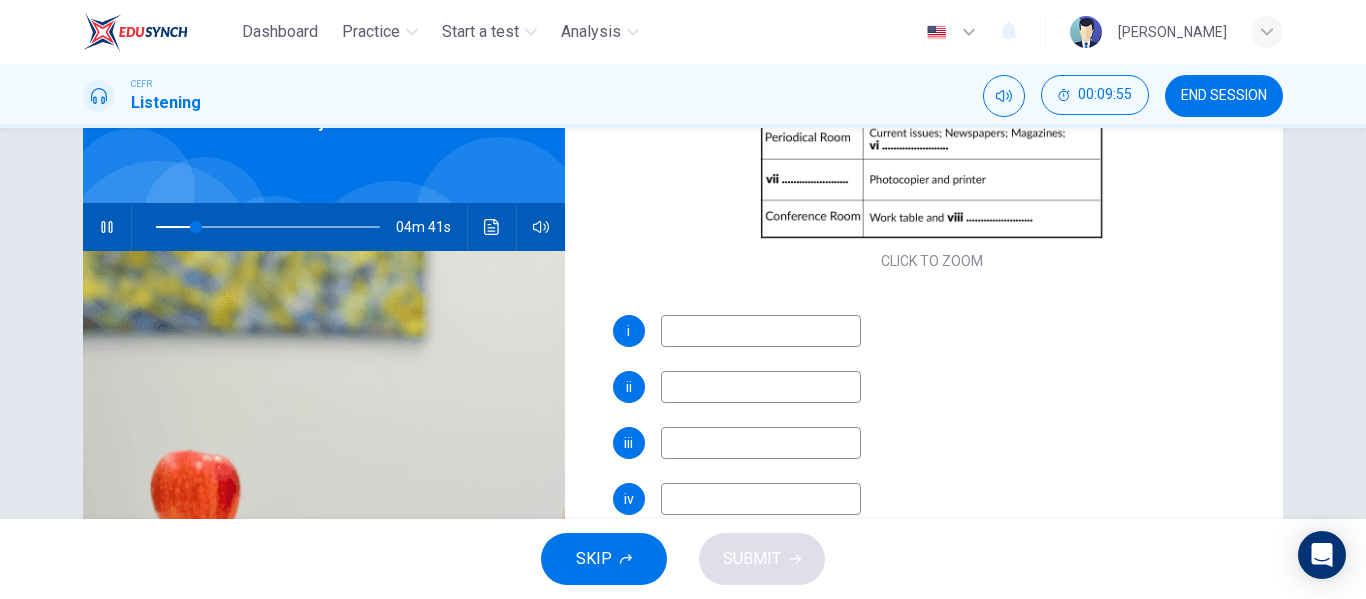 type on "18" 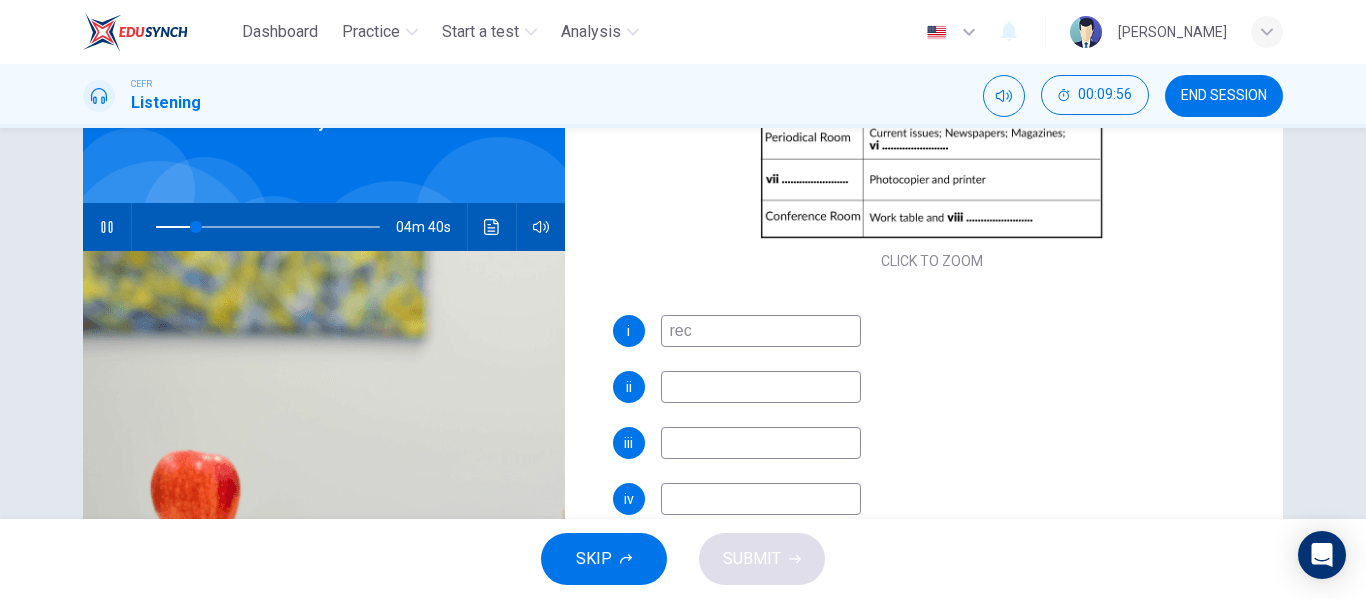 type on "rece" 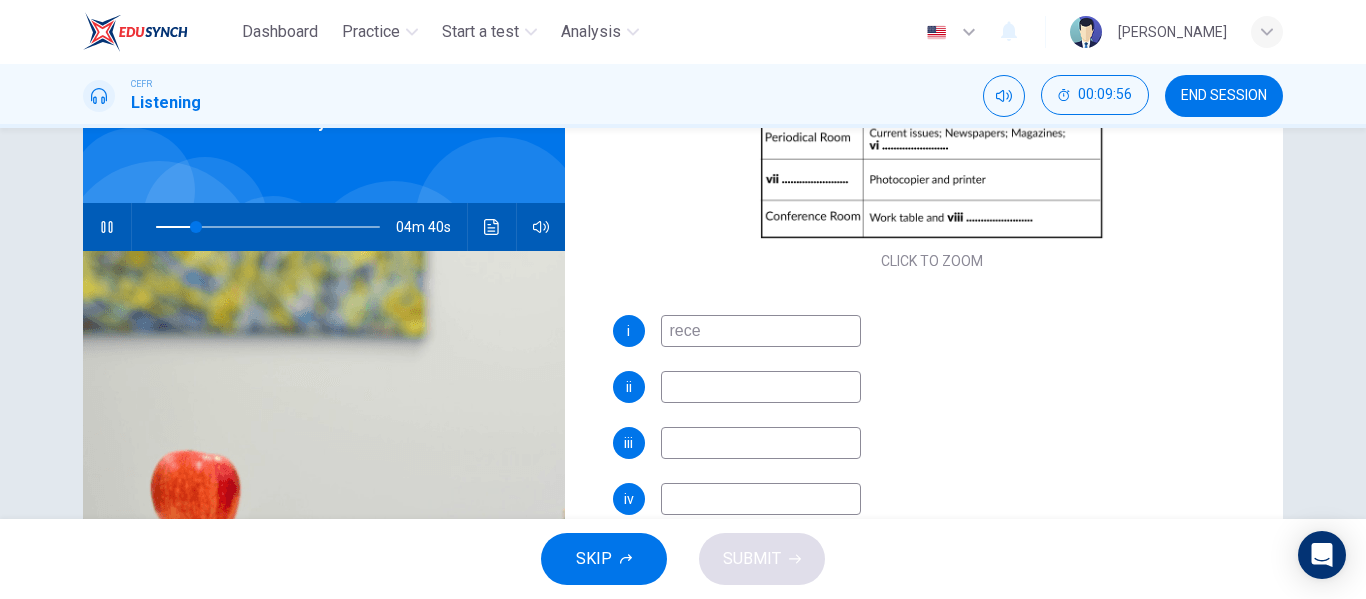 type on "18" 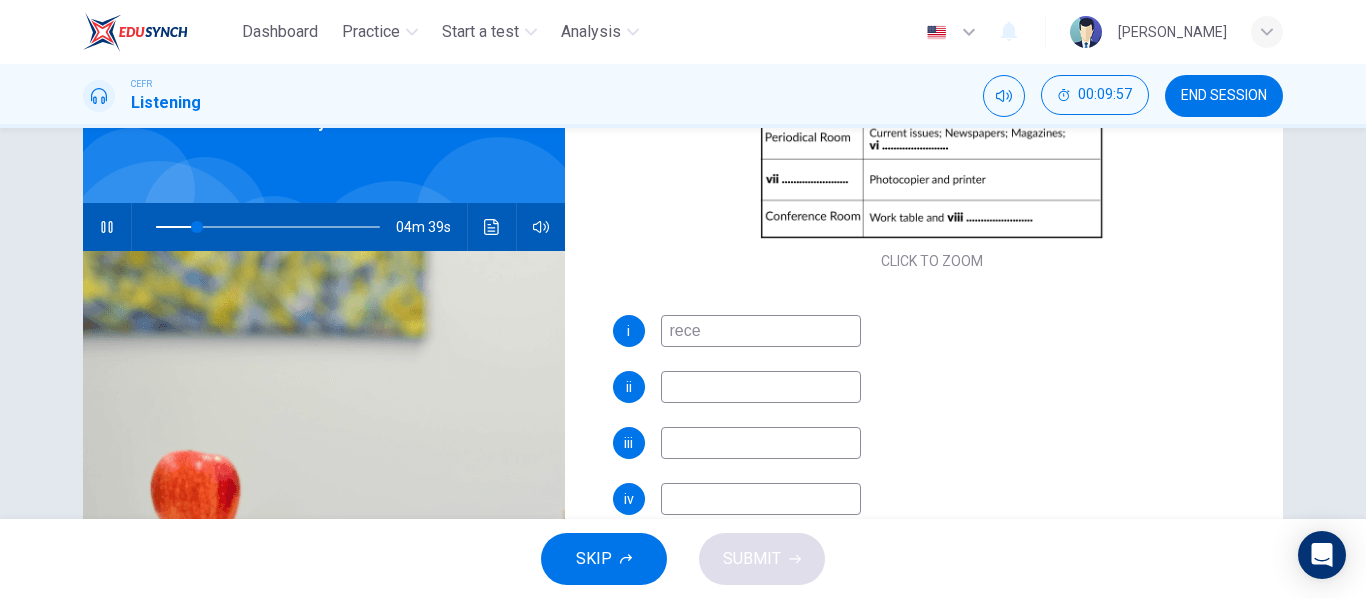 type on "recep" 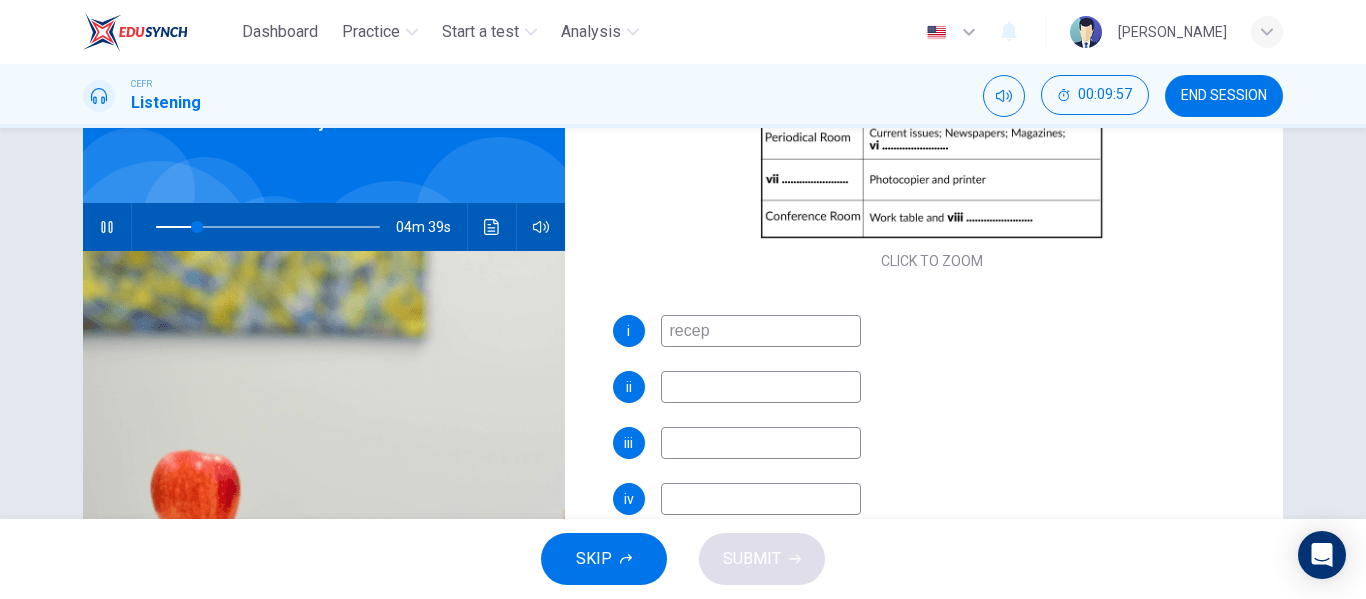 type on "19" 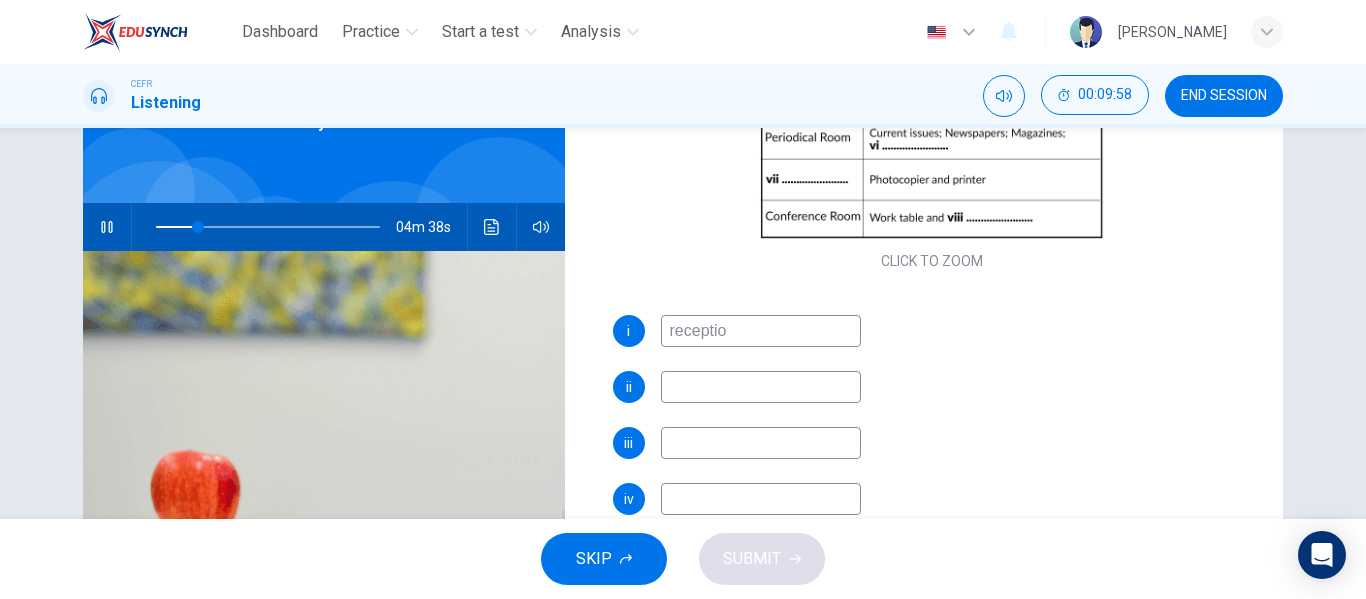 type on "reception" 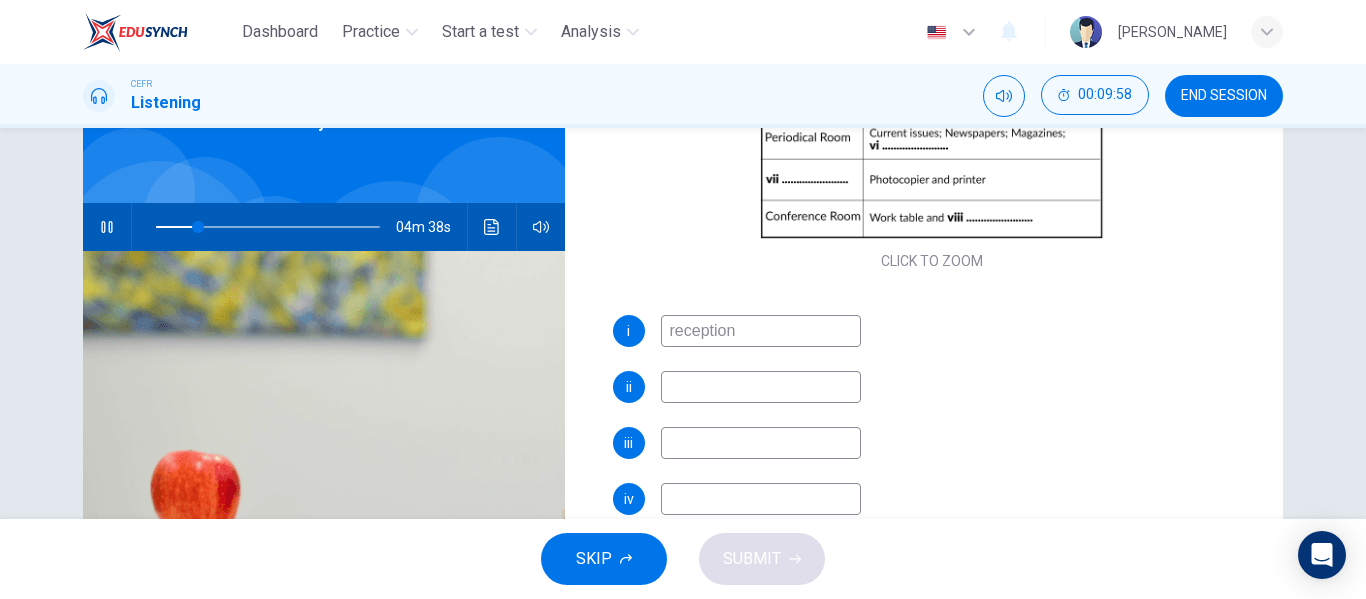 type on "19" 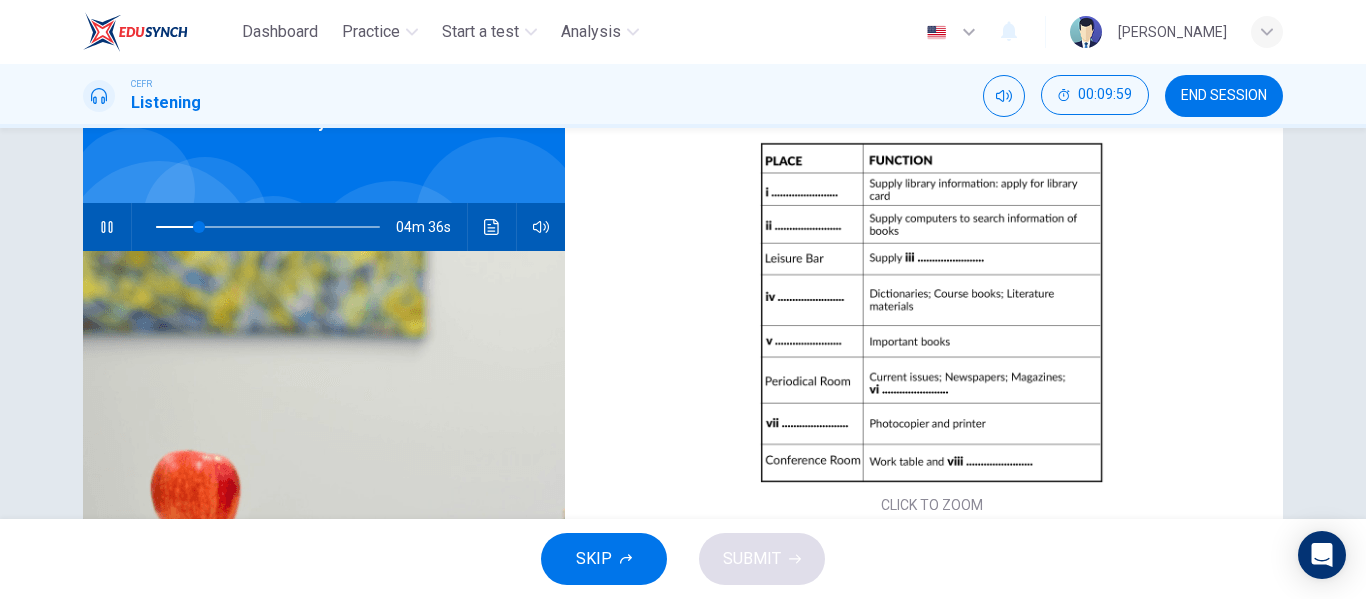 scroll, scrollTop: 108, scrollLeft: 0, axis: vertical 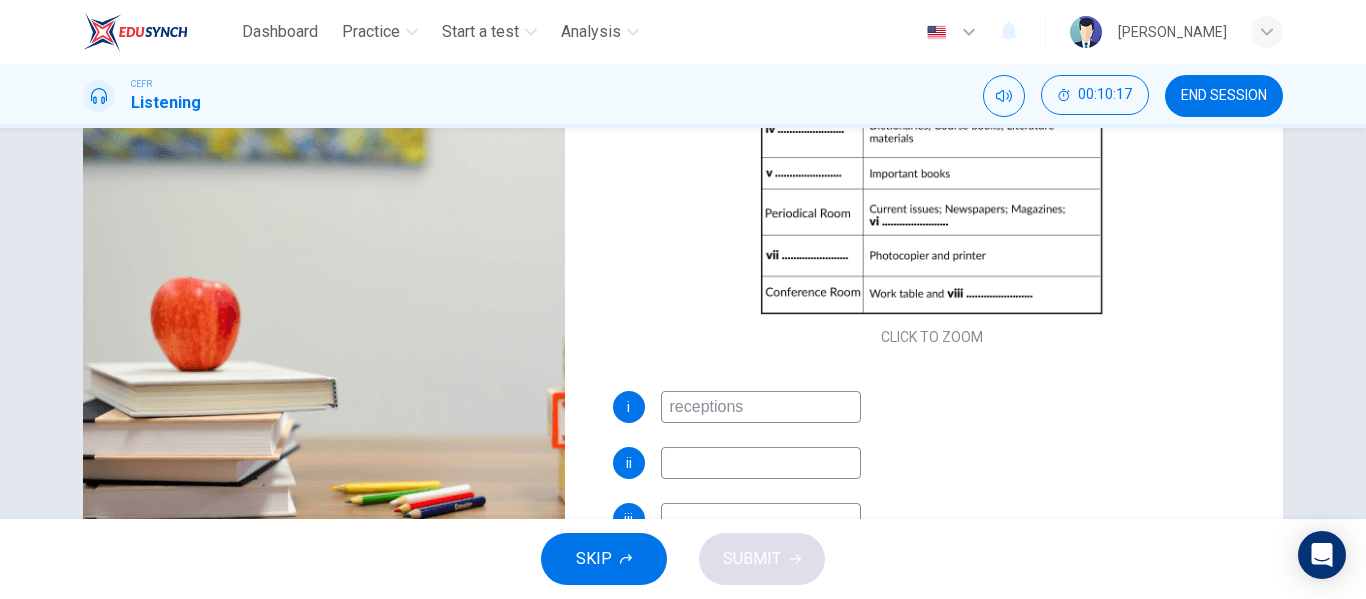 type on "24" 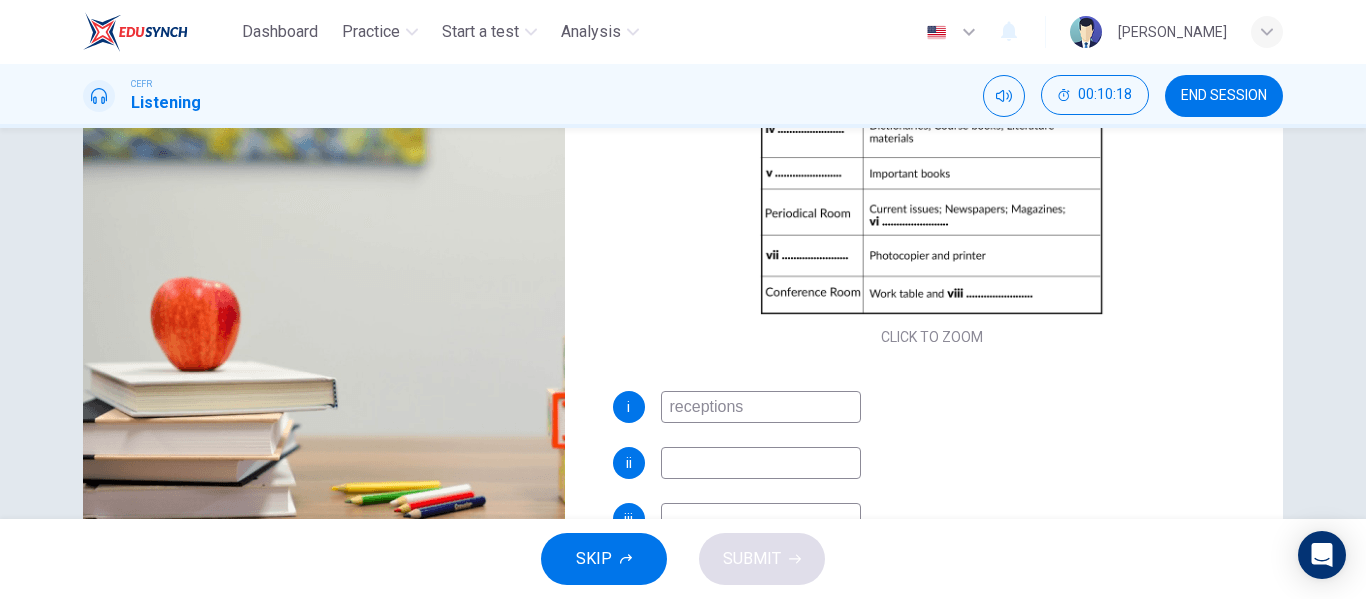 type on "25" 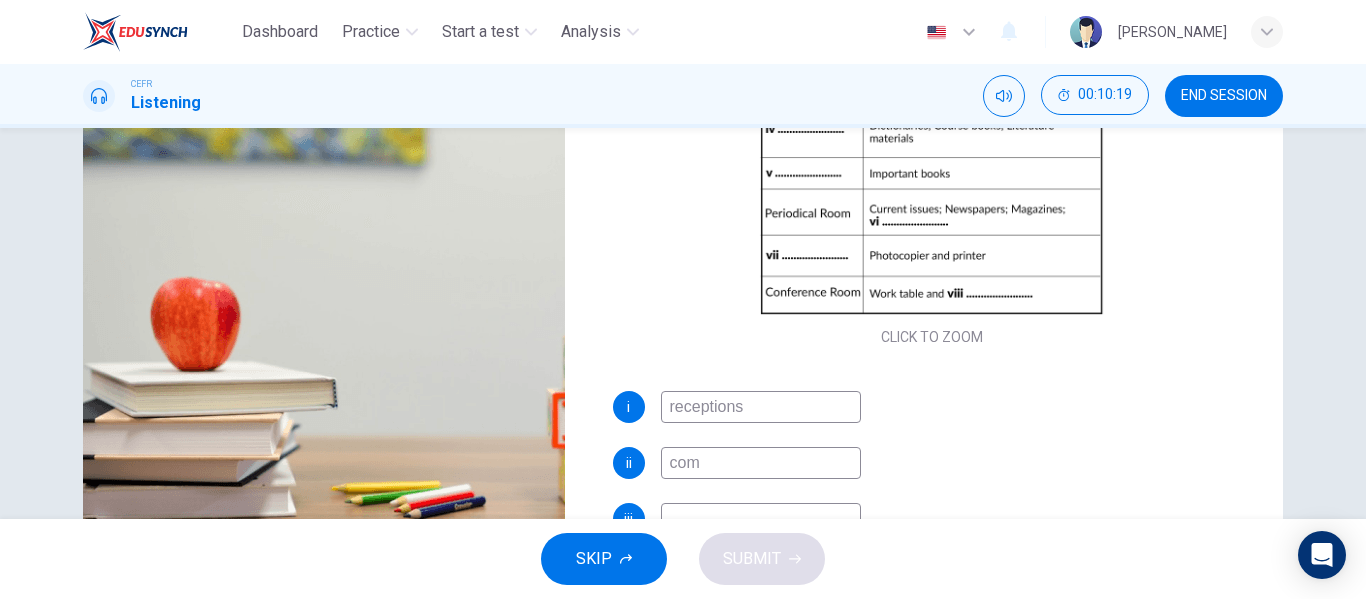 type on "comp" 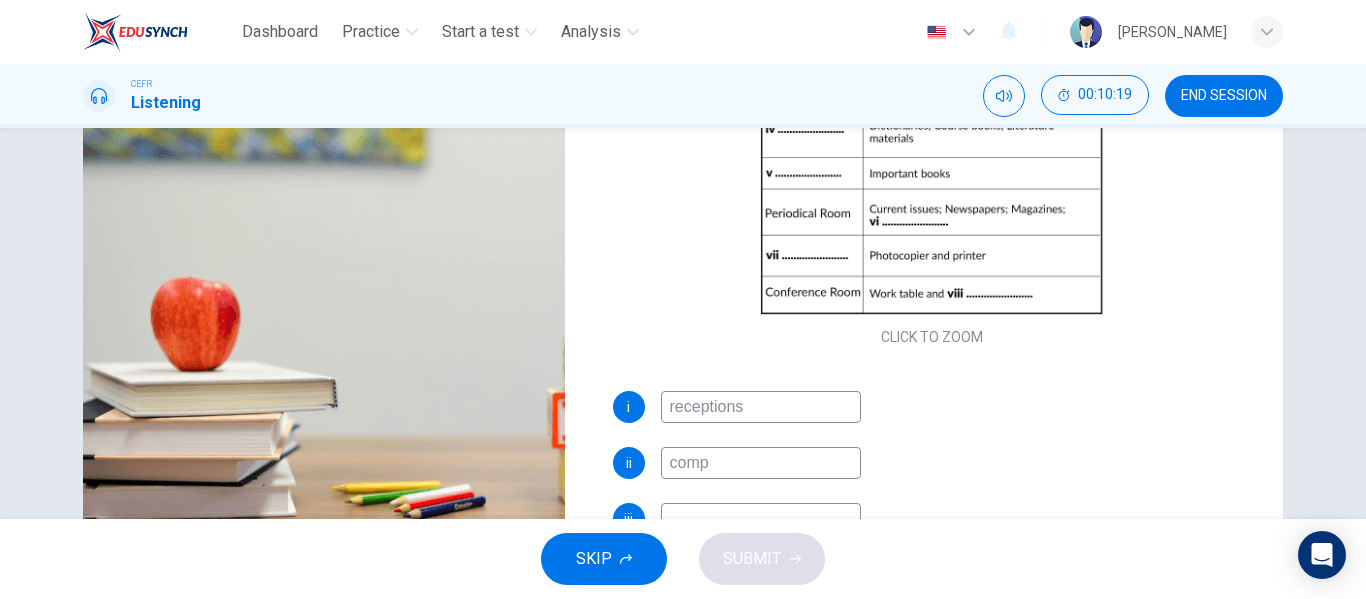 type on "25" 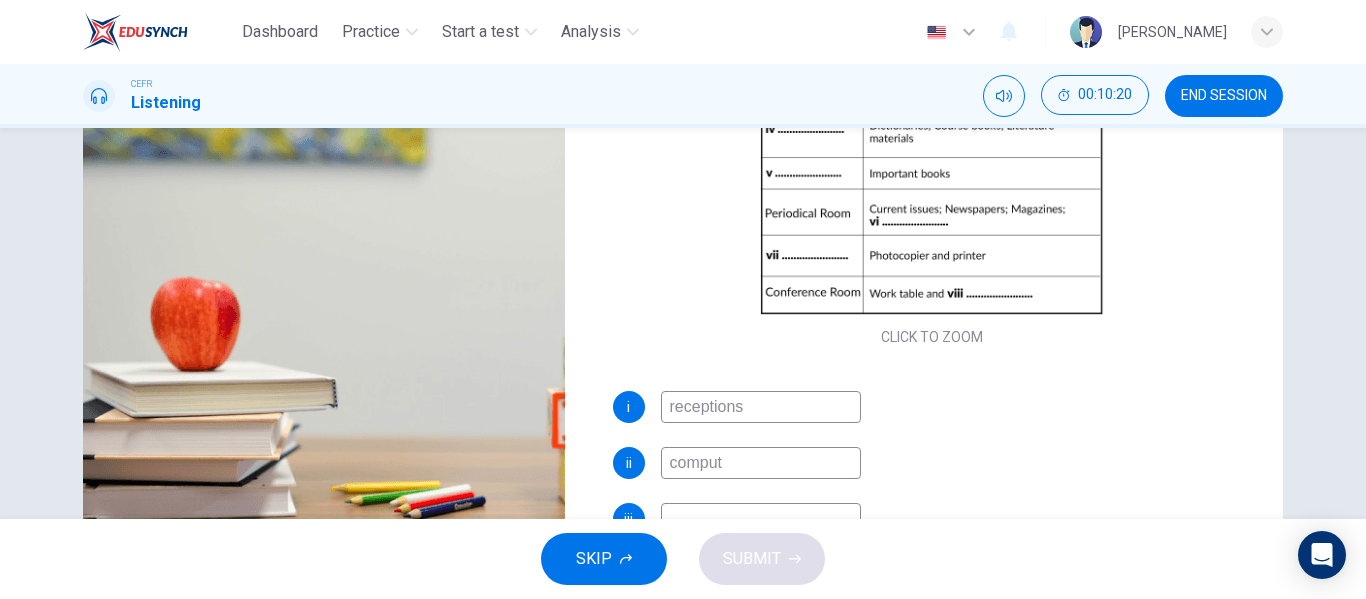 type on "compute" 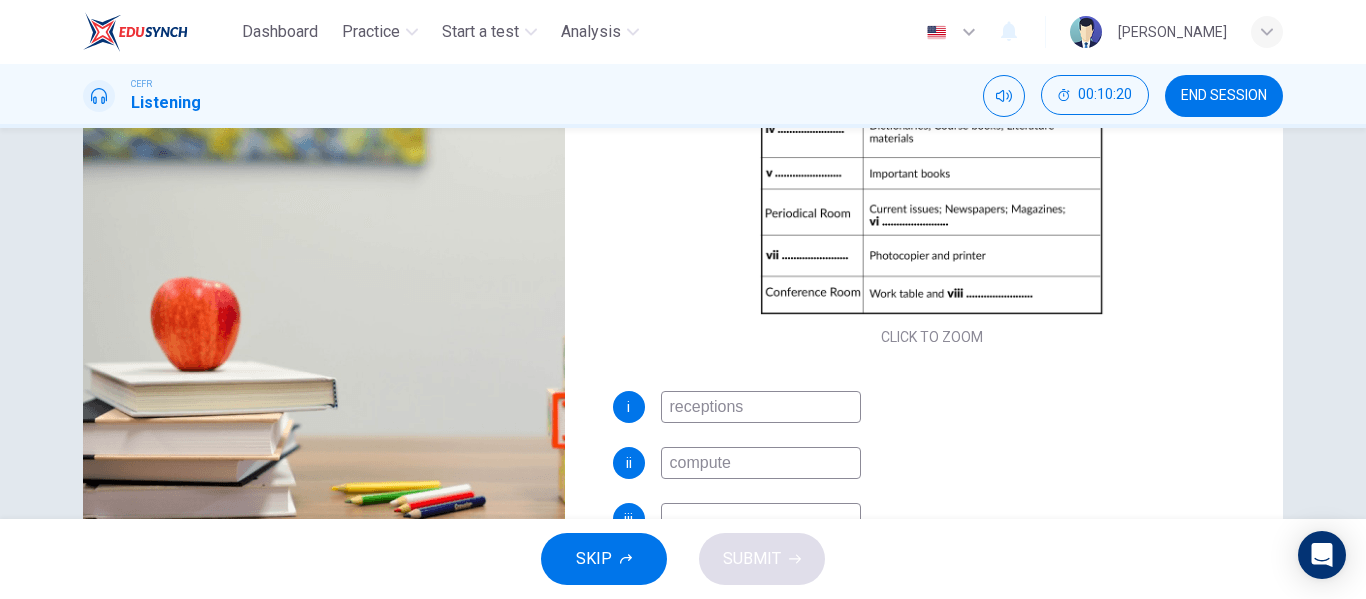 type on "25" 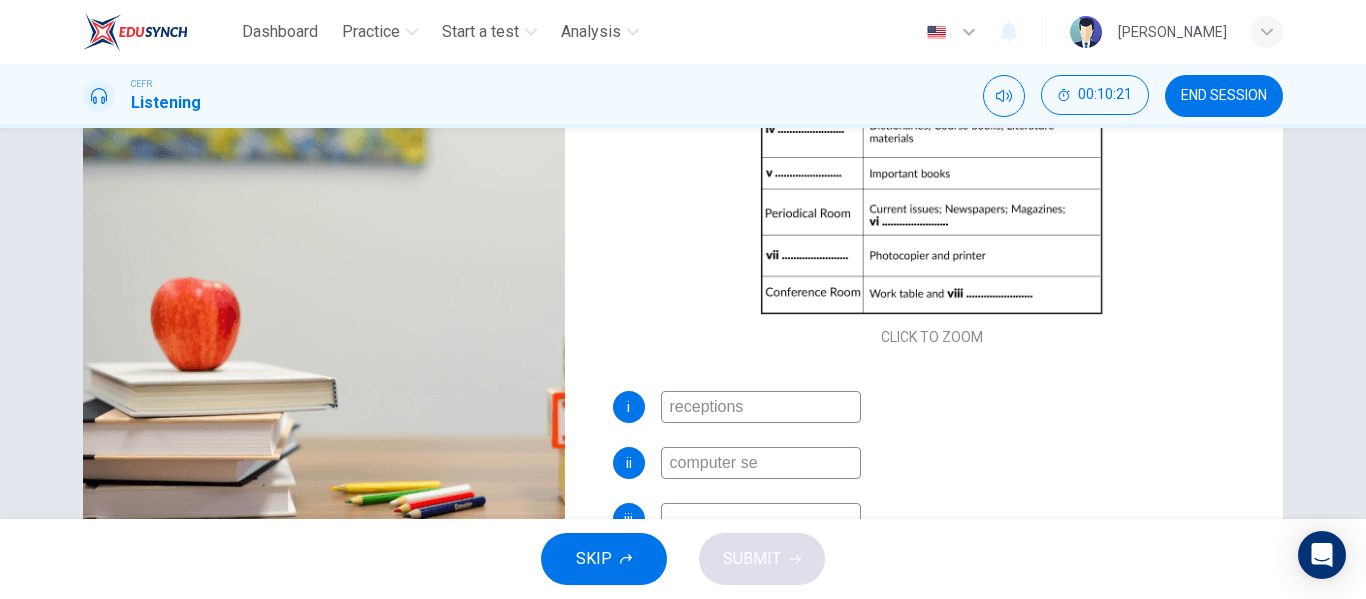 type on "computer sec" 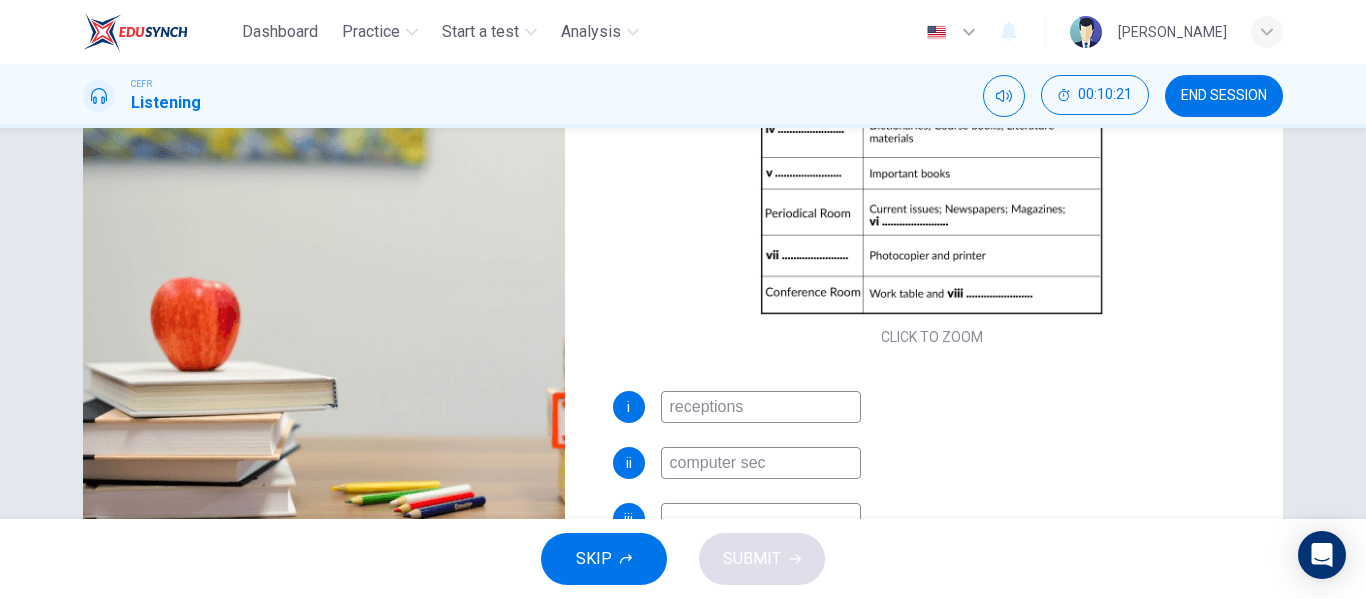type on "26" 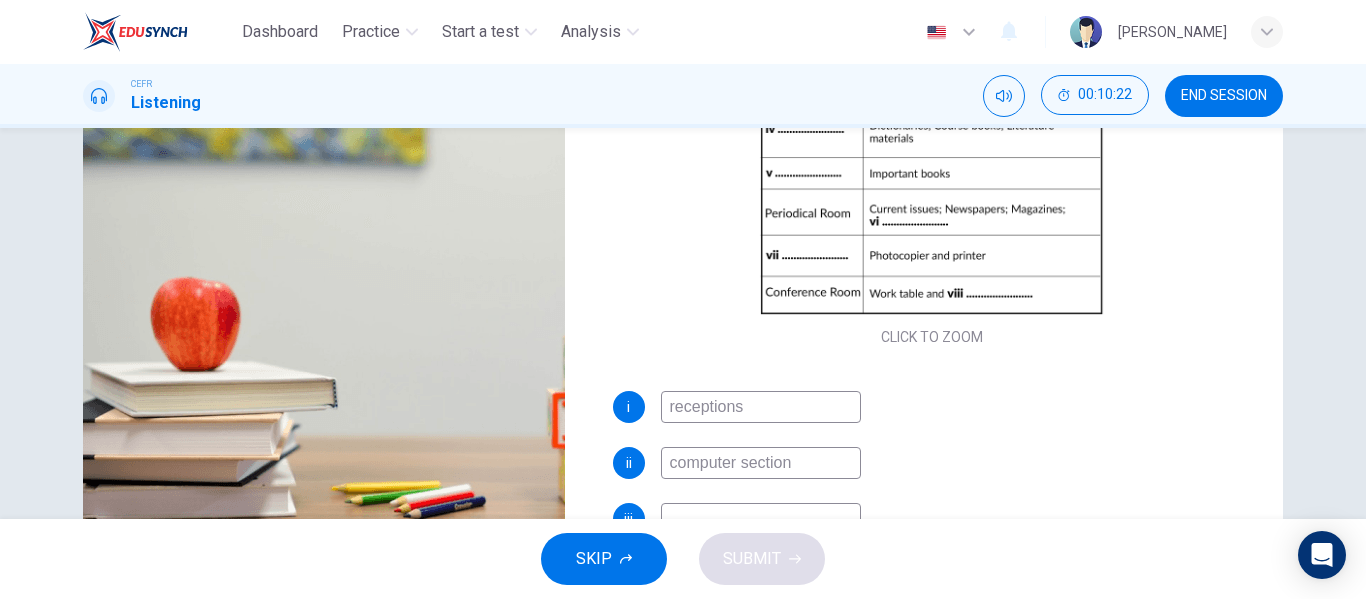 type on "computer sections" 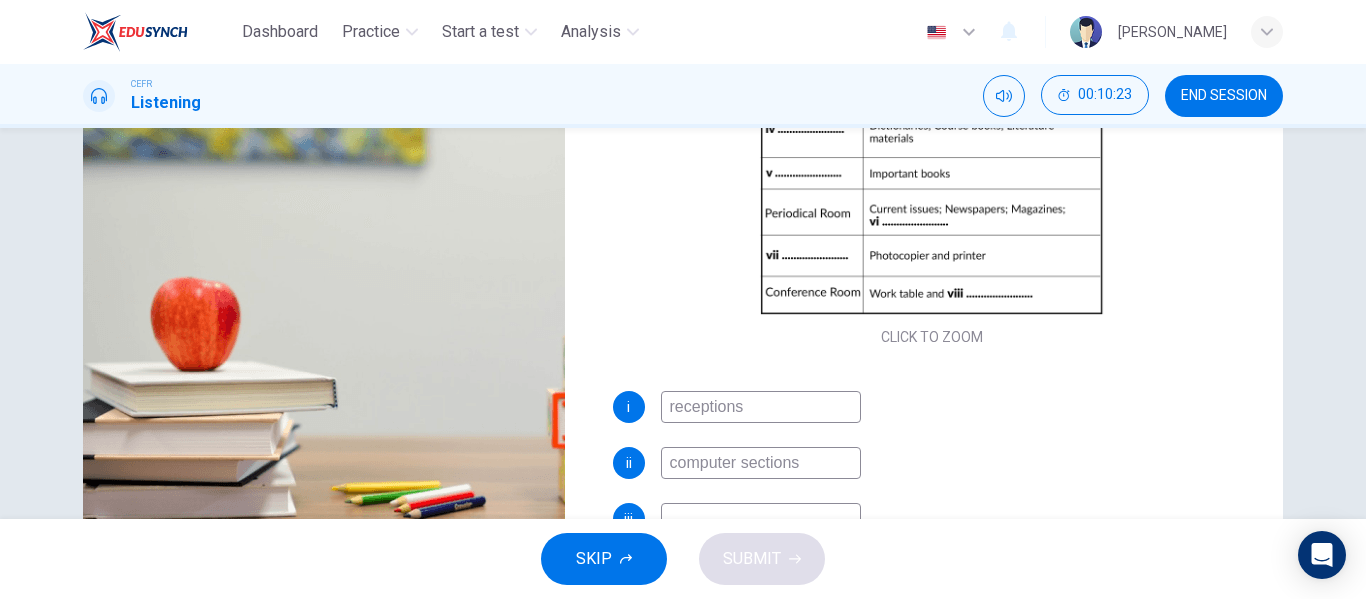 scroll, scrollTop: 0, scrollLeft: 0, axis: both 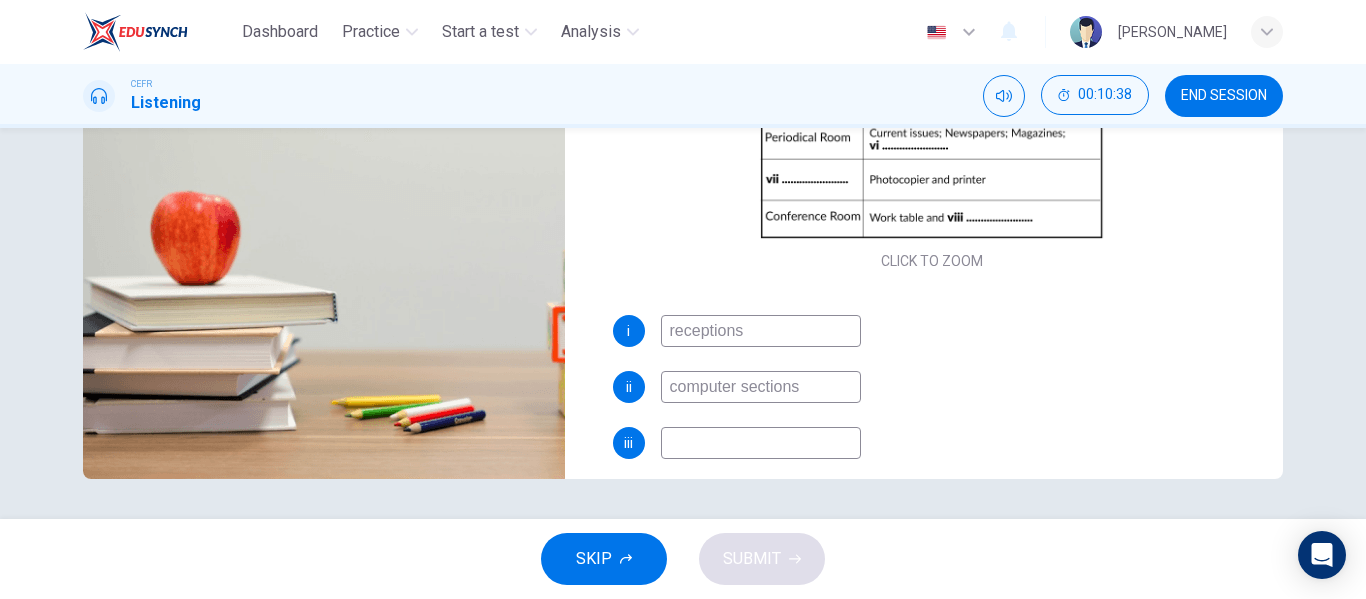 type on "31" 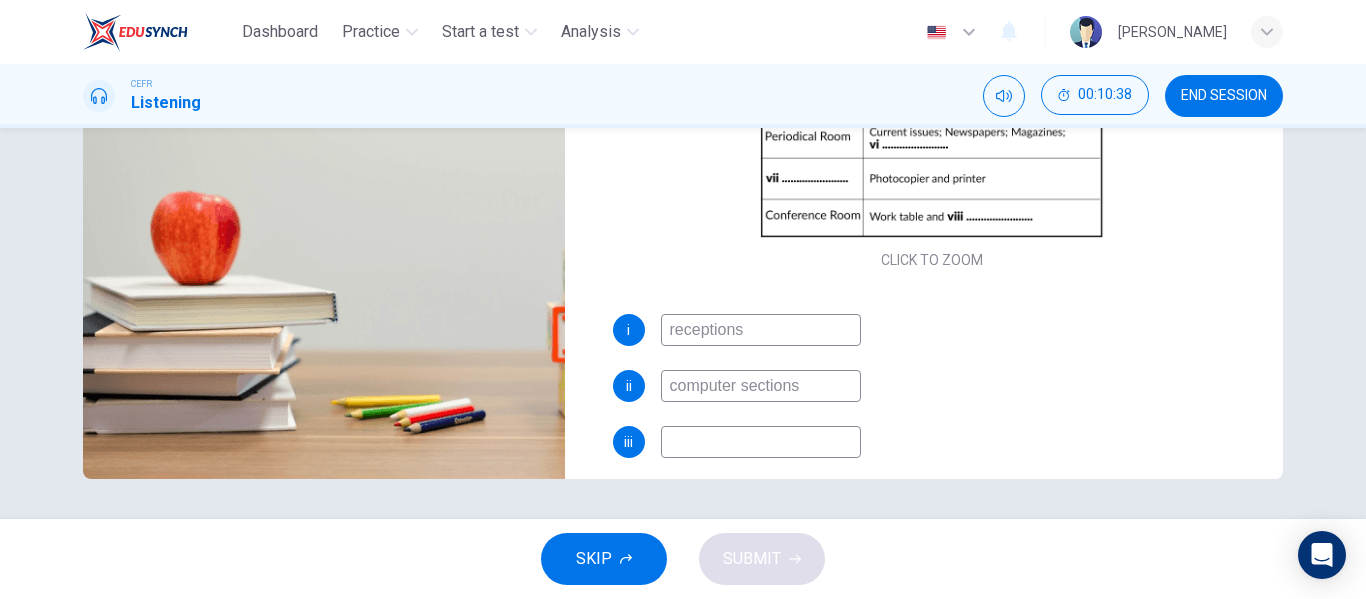 scroll, scrollTop: 100, scrollLeft: 0, axis: vertical 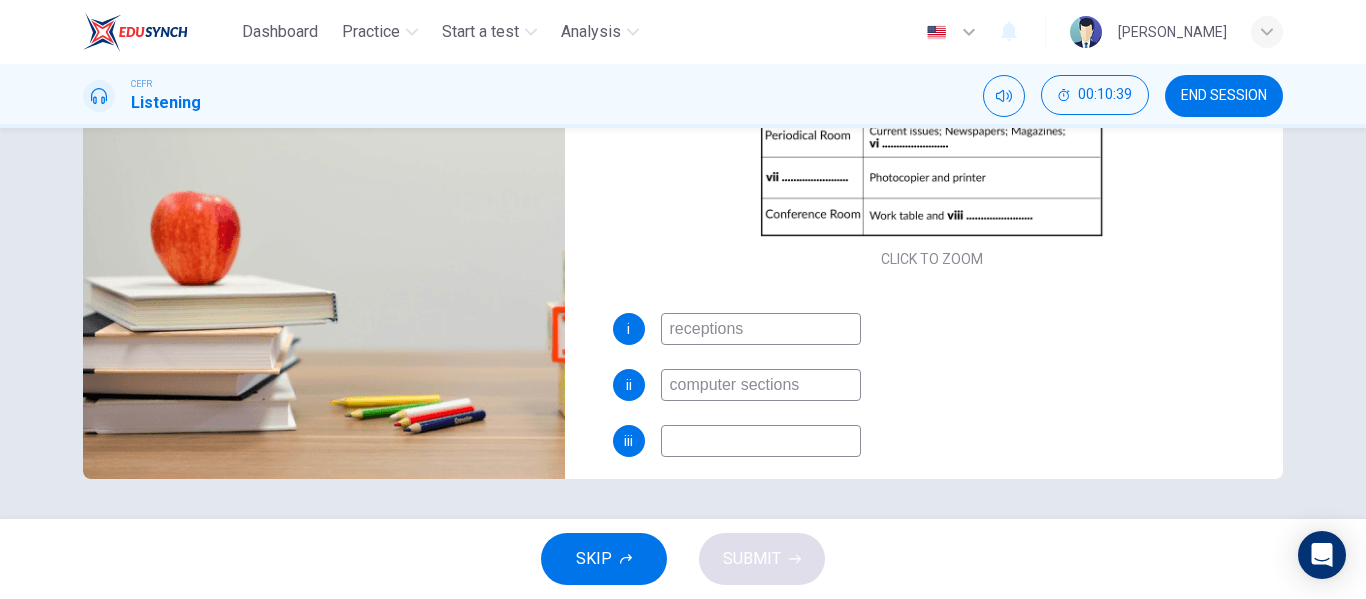 type on "computer sections" 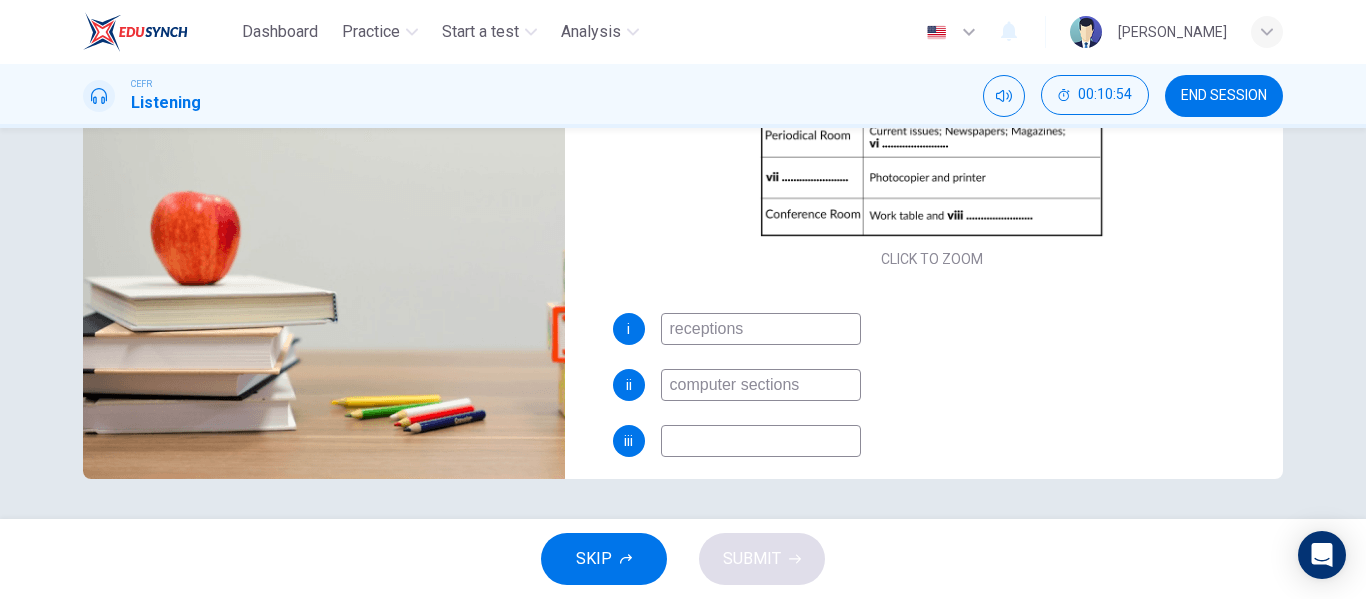 type on "35" 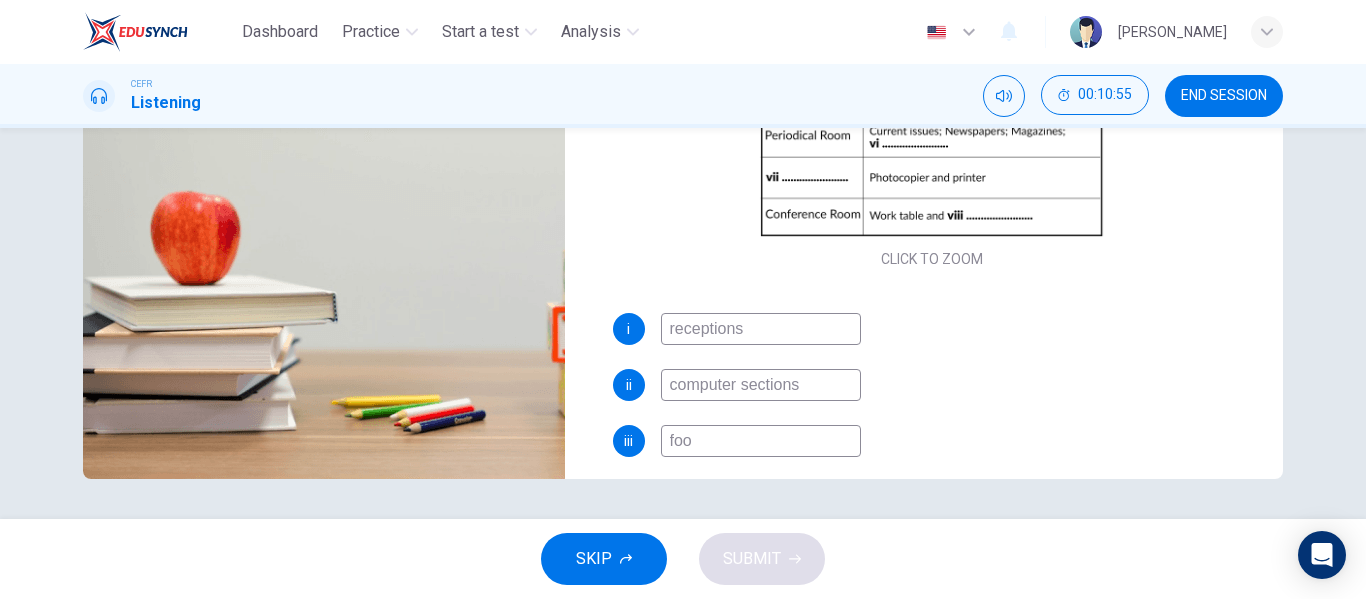 type on "food" 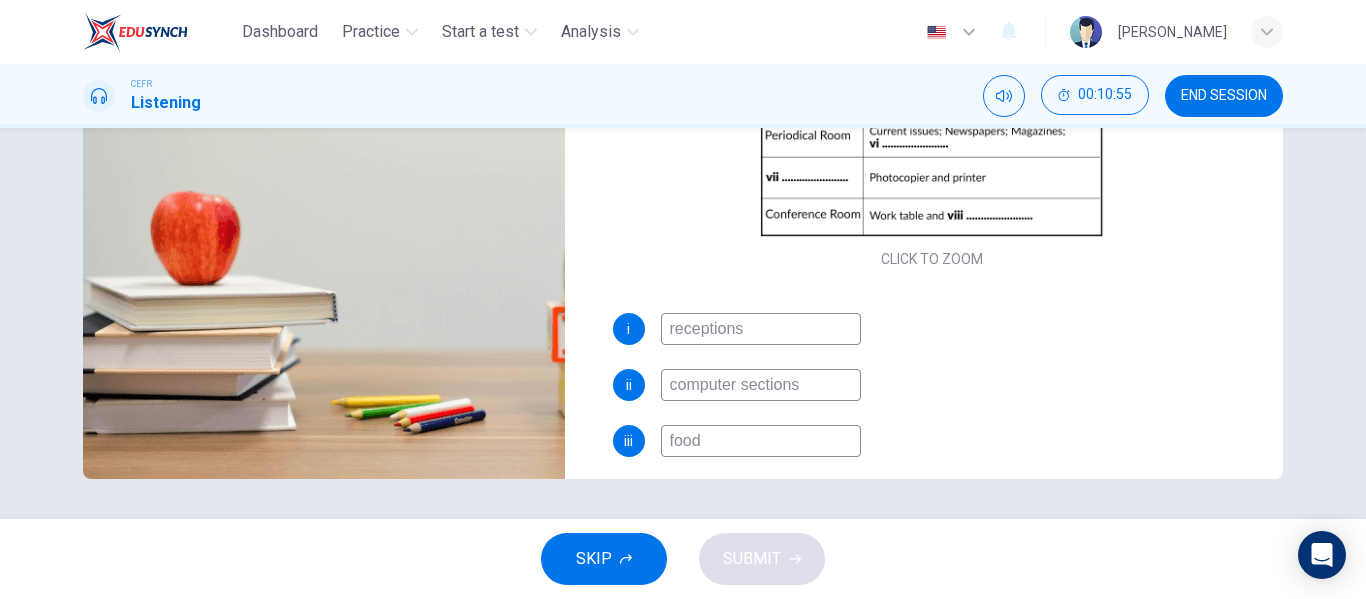 type on "36" 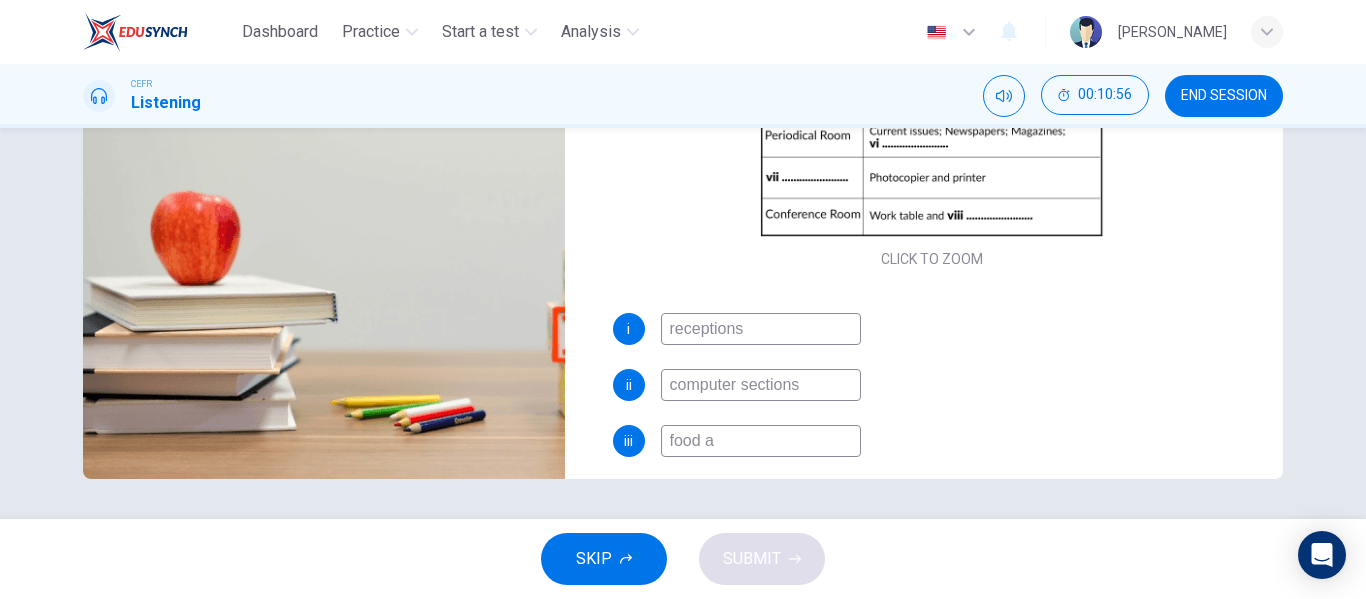 type on "food an" 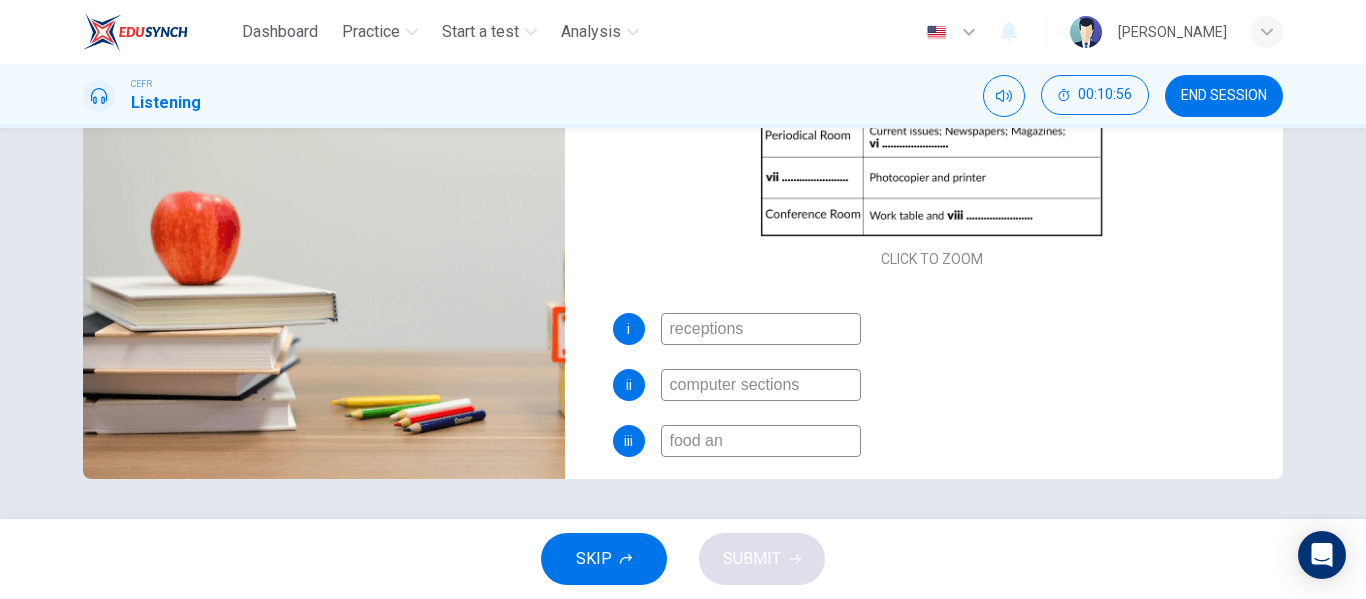 type on "36" 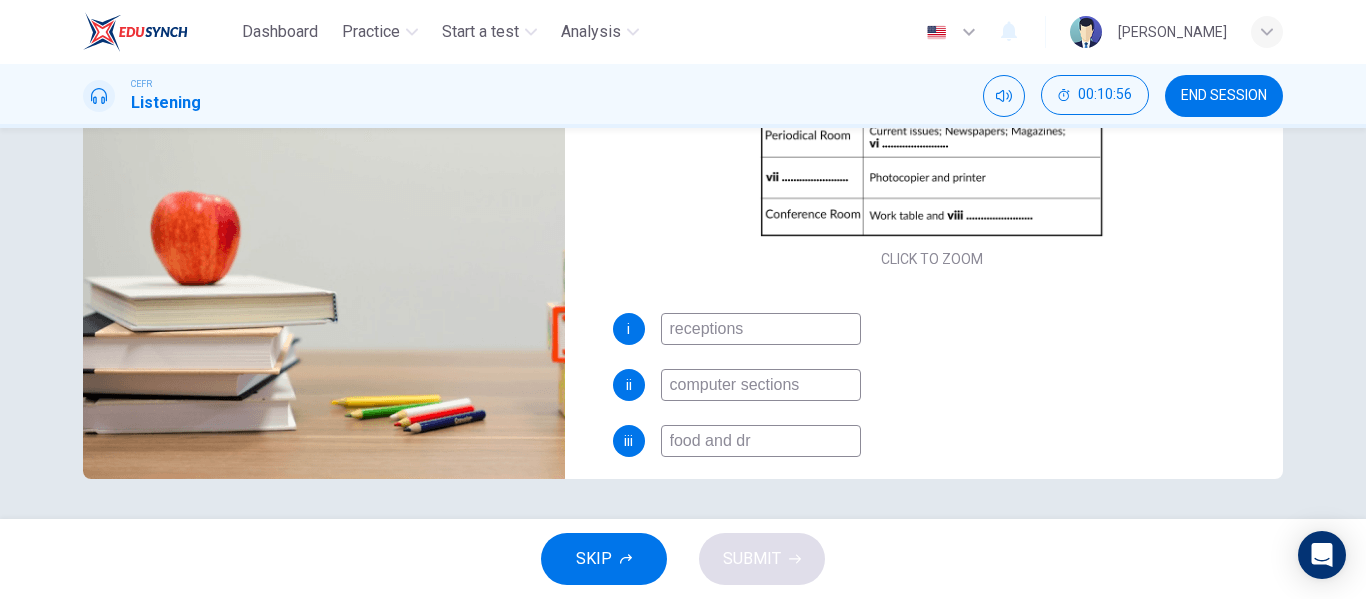 type on "food and dri" 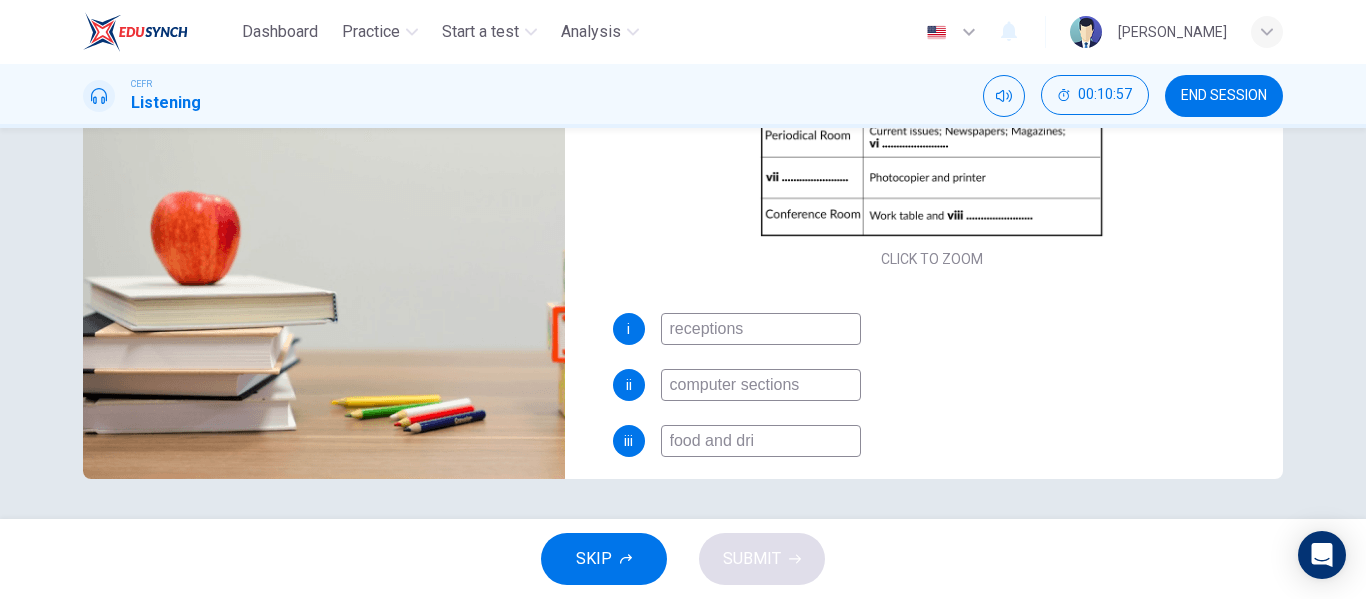type on "36" 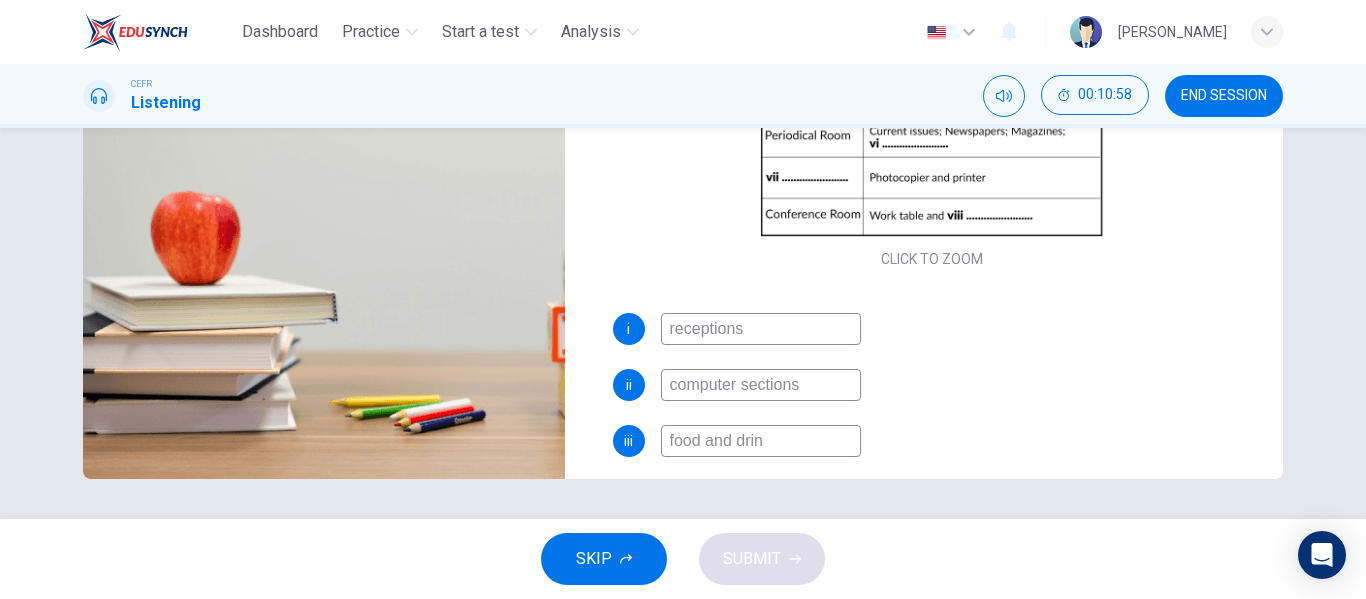 type on "food and drink" 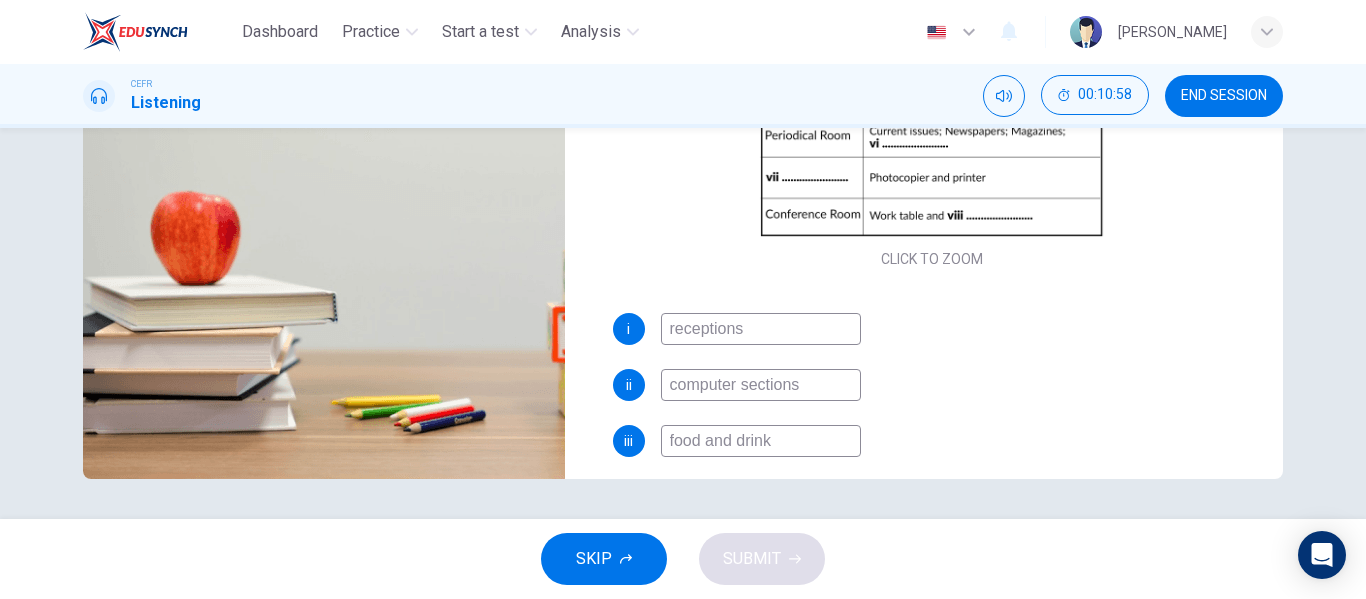 type on "36" 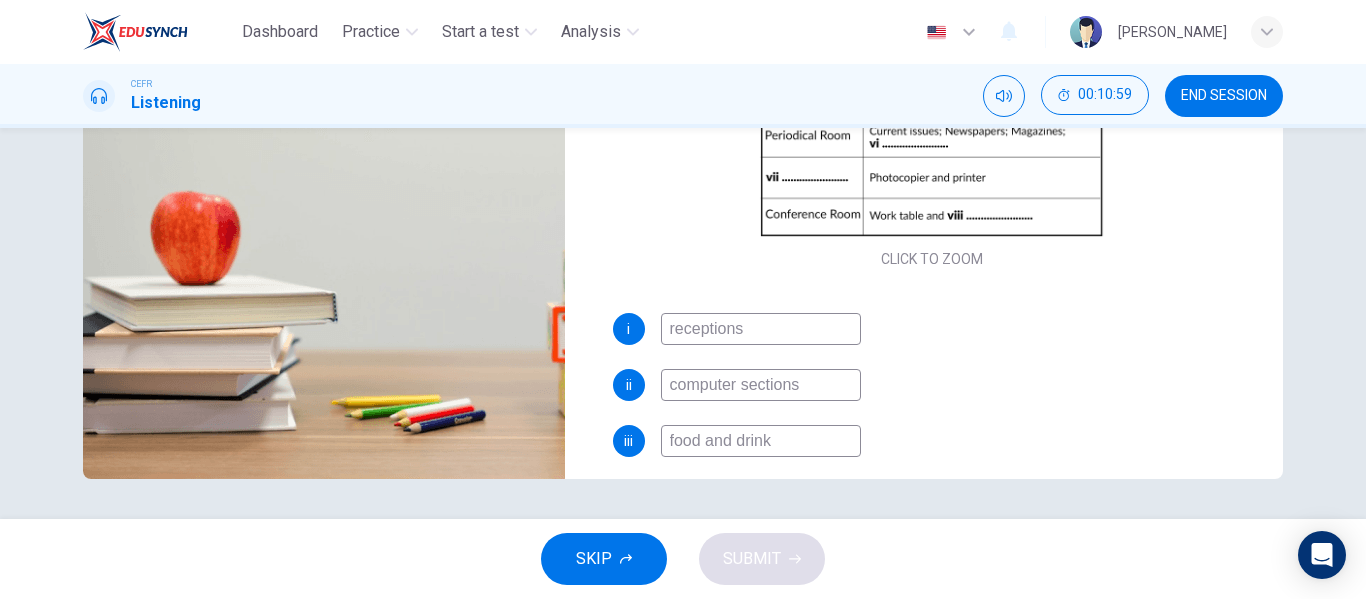 type on "food and drinks" 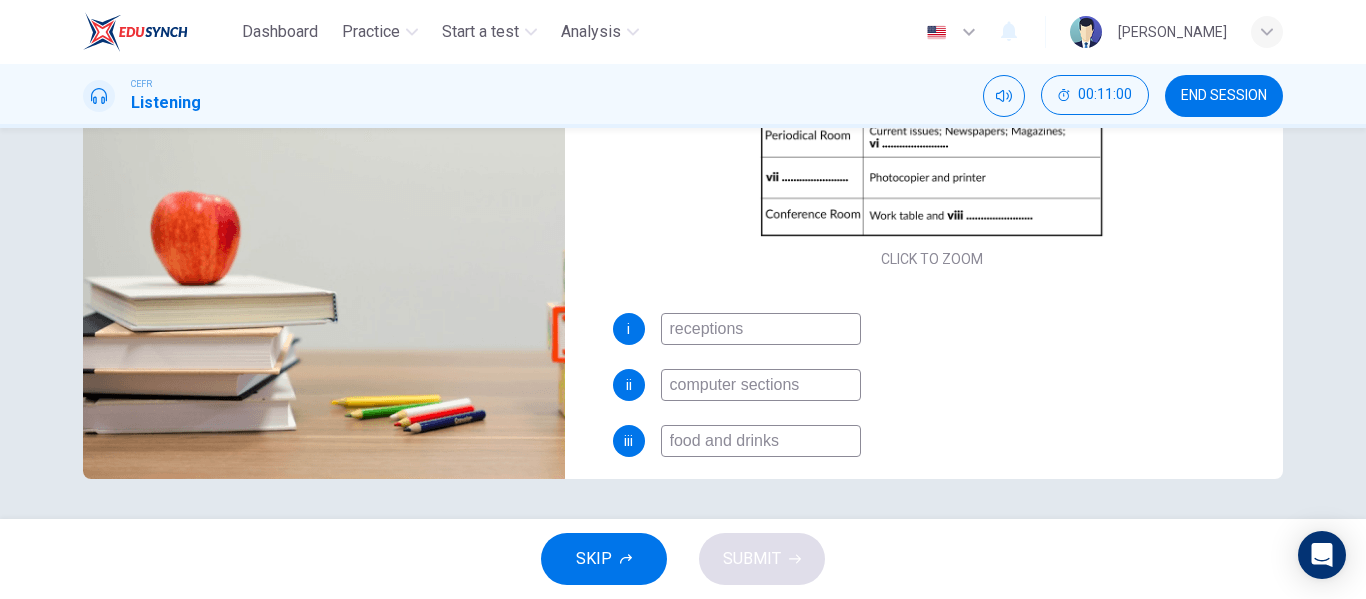 click on "food and drinks" at bounding box center [761, 441] 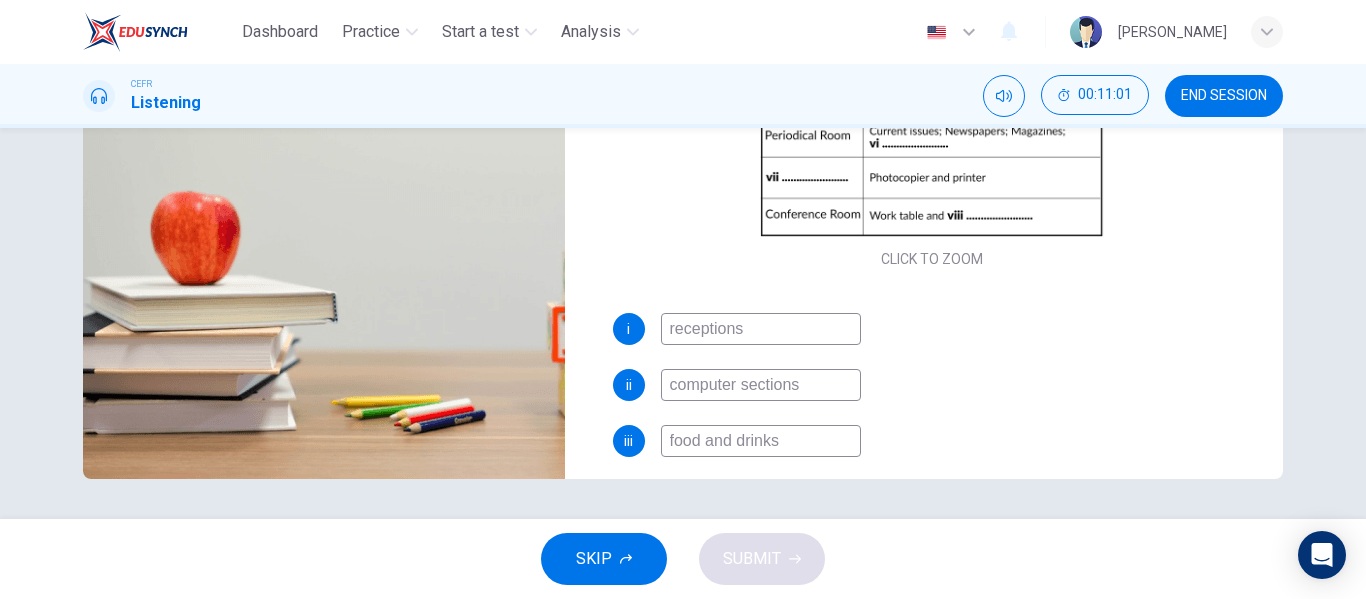 type on "37" 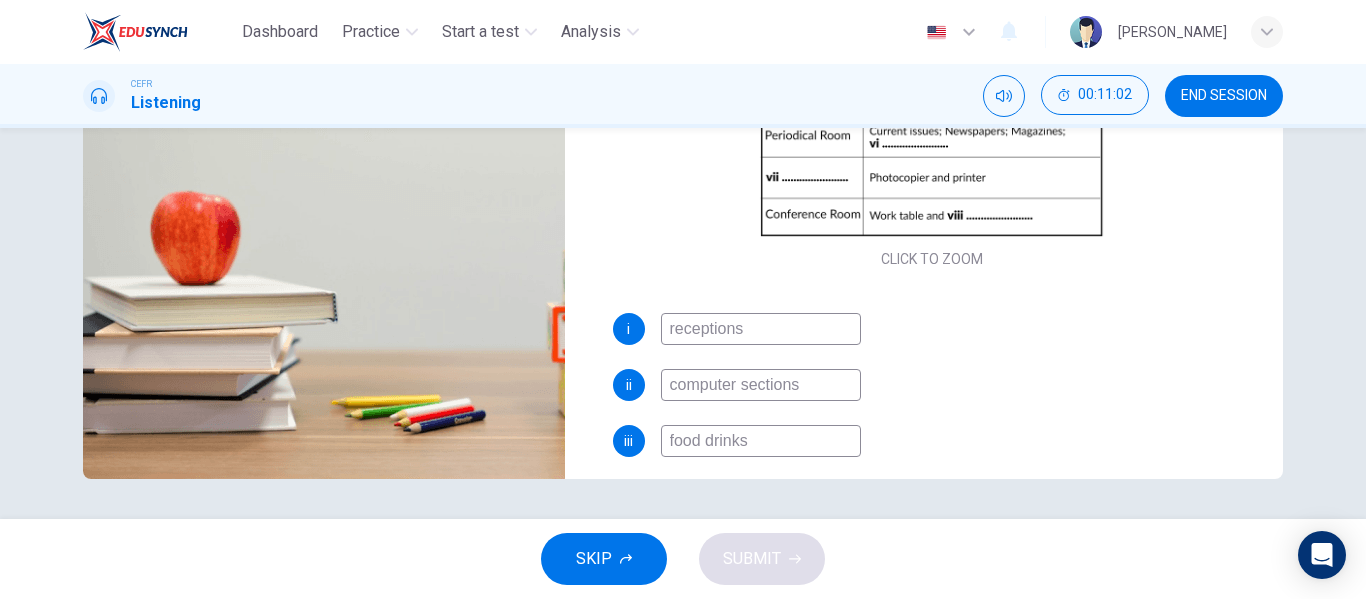 type on "fooddrinks" 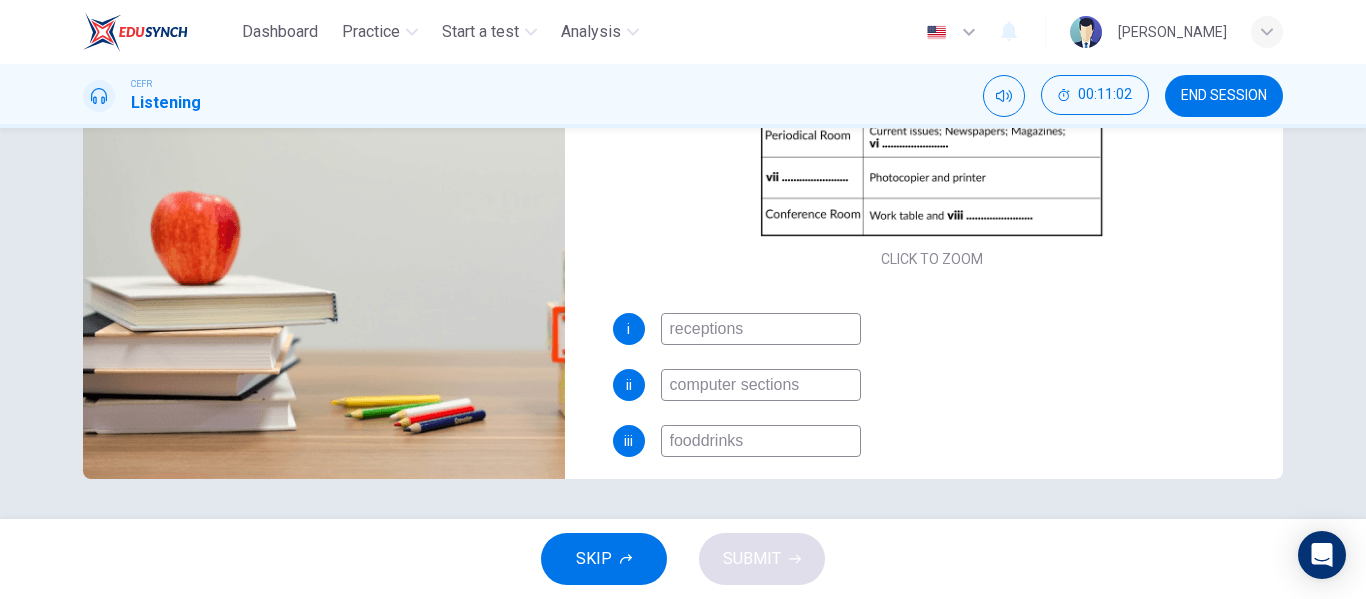 type on "38" 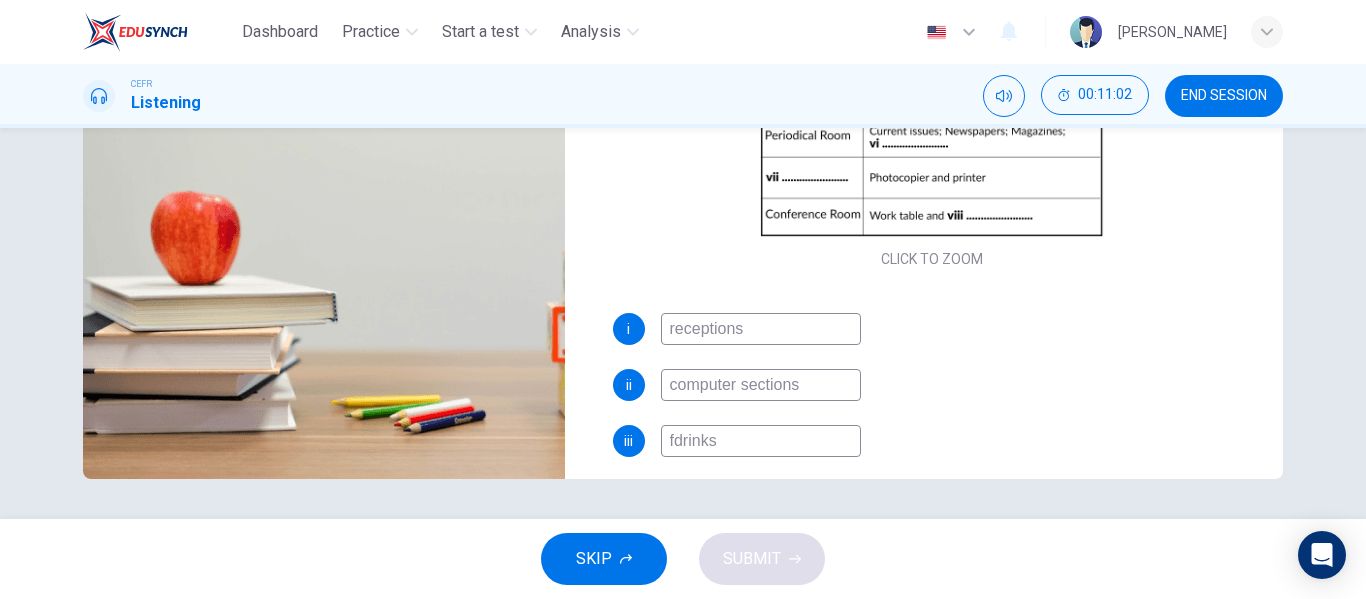 type on "drinks" 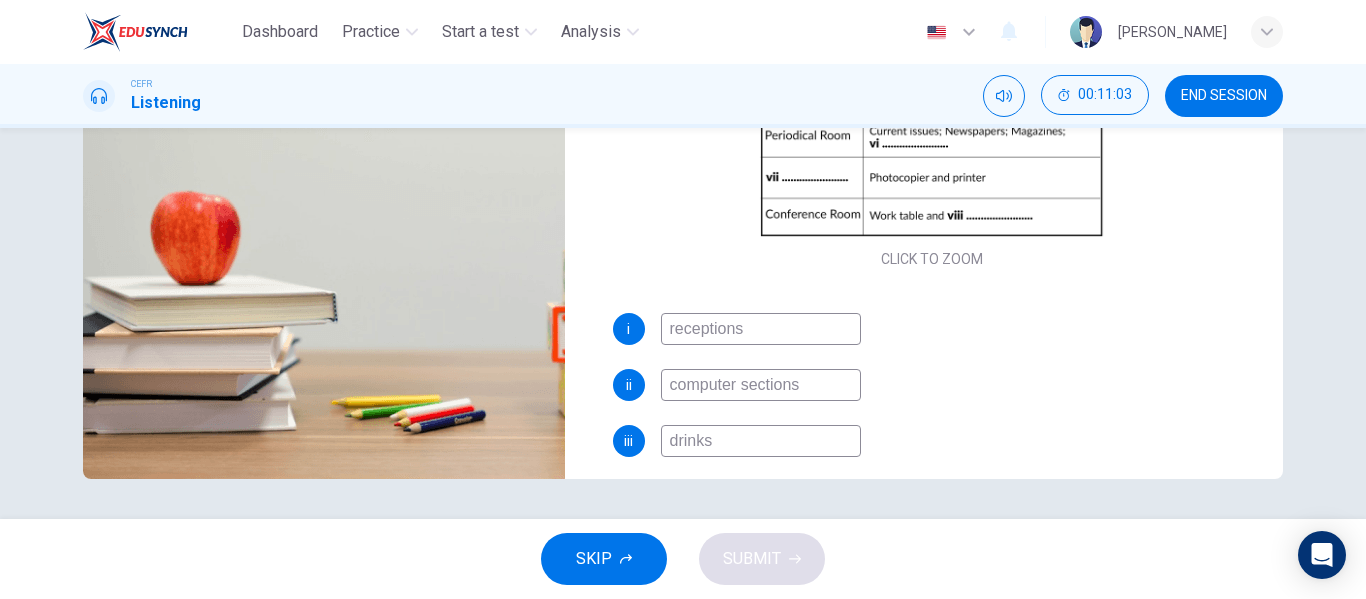 type on "38" 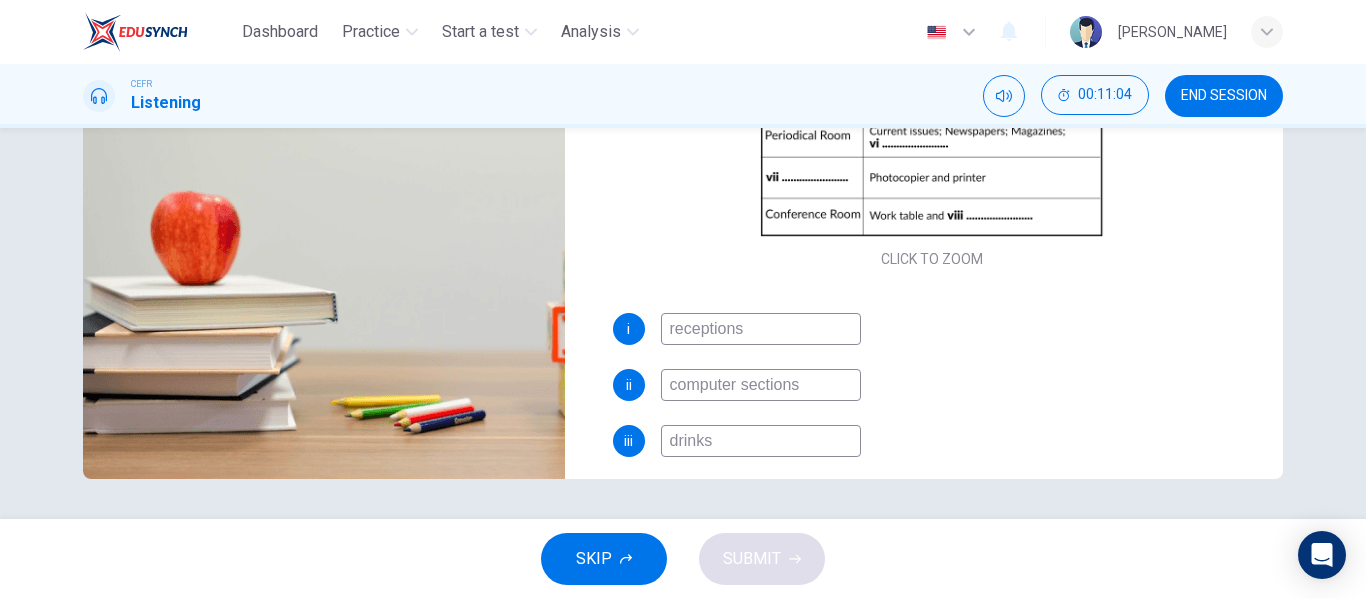 type on "38" 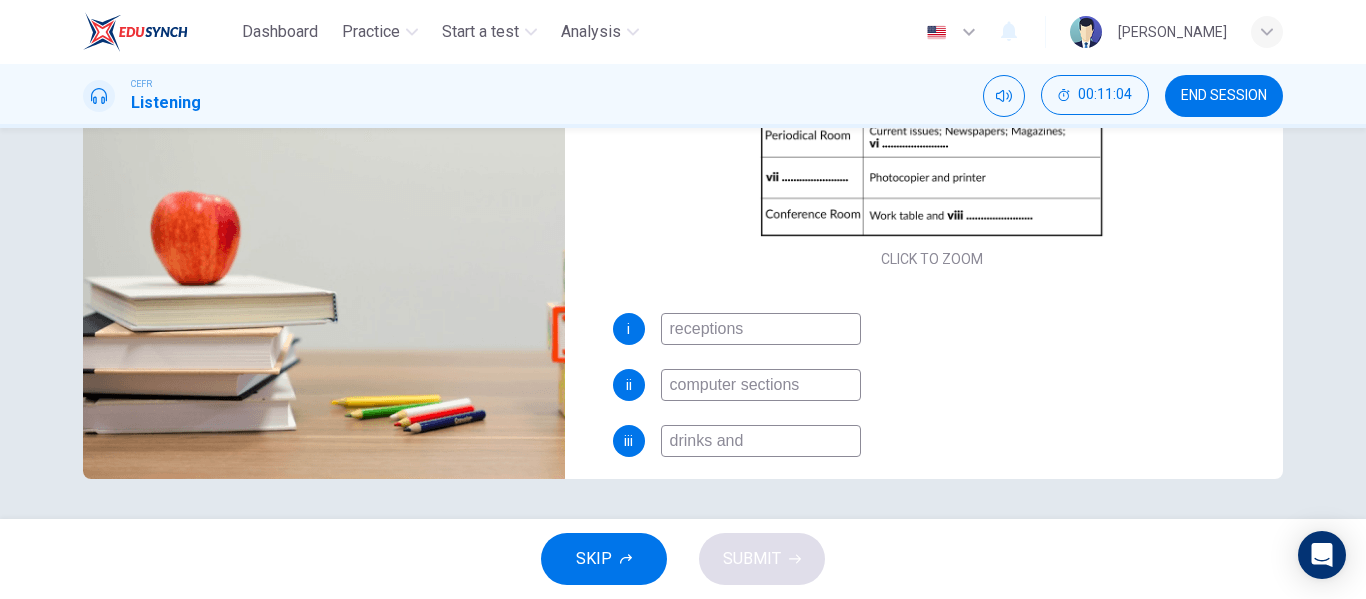type on "drinks and s" 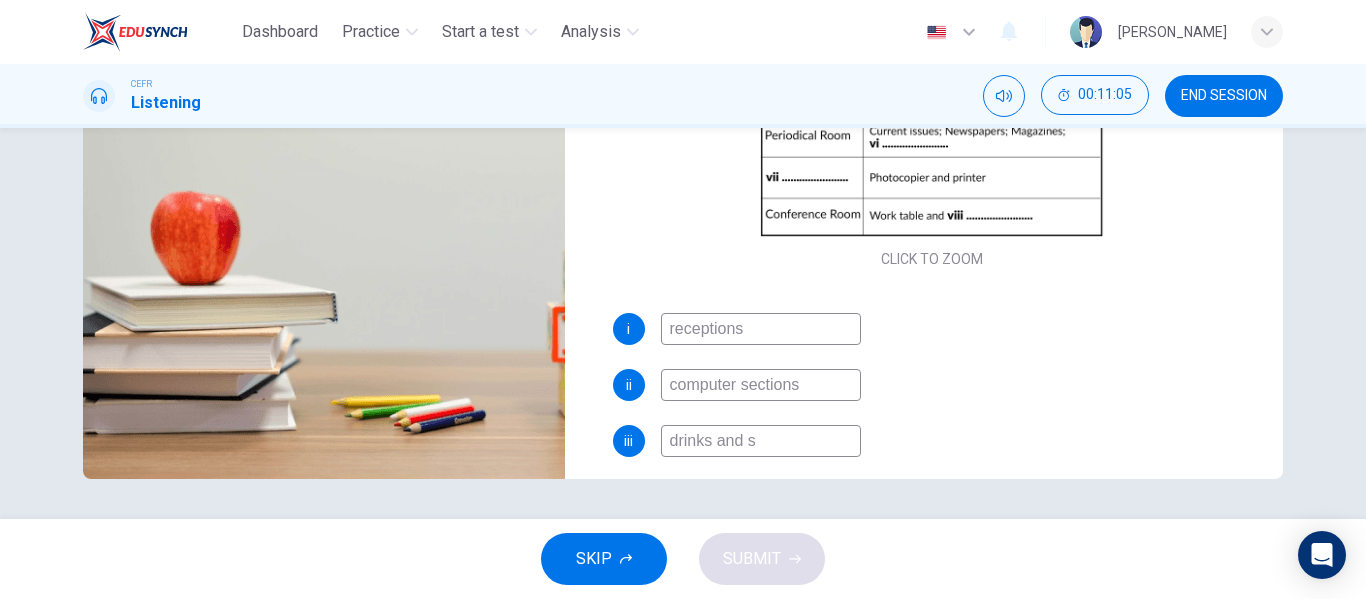 type on "38" 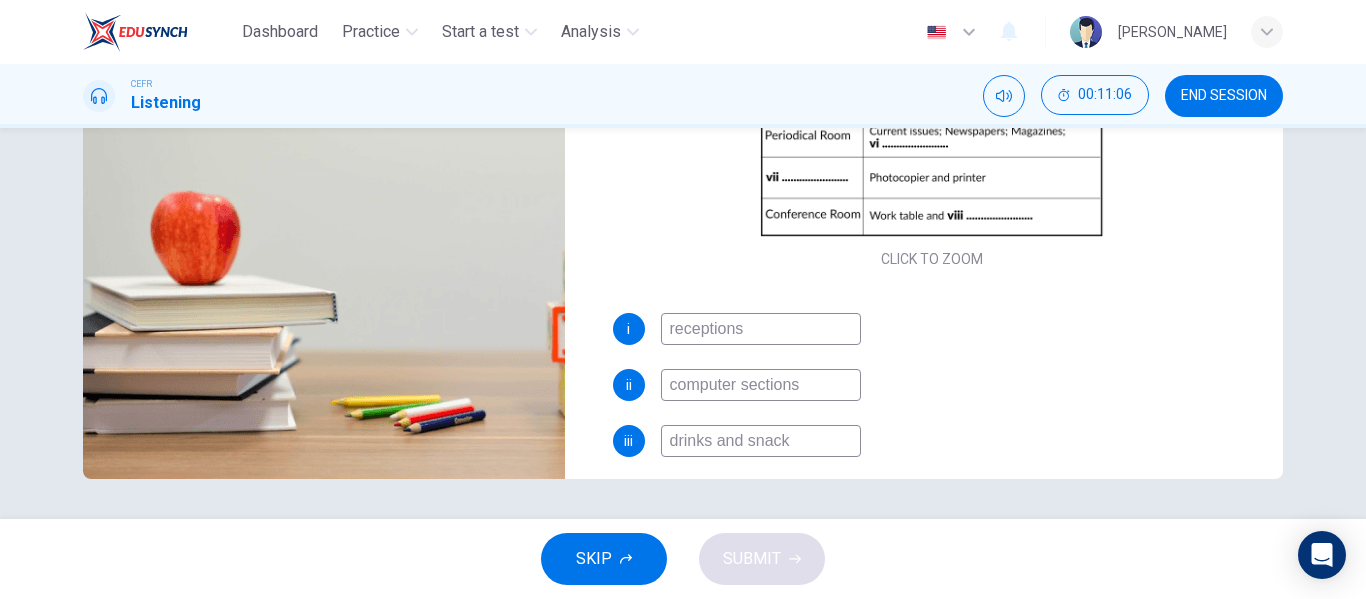 type on "drinks and snacks" 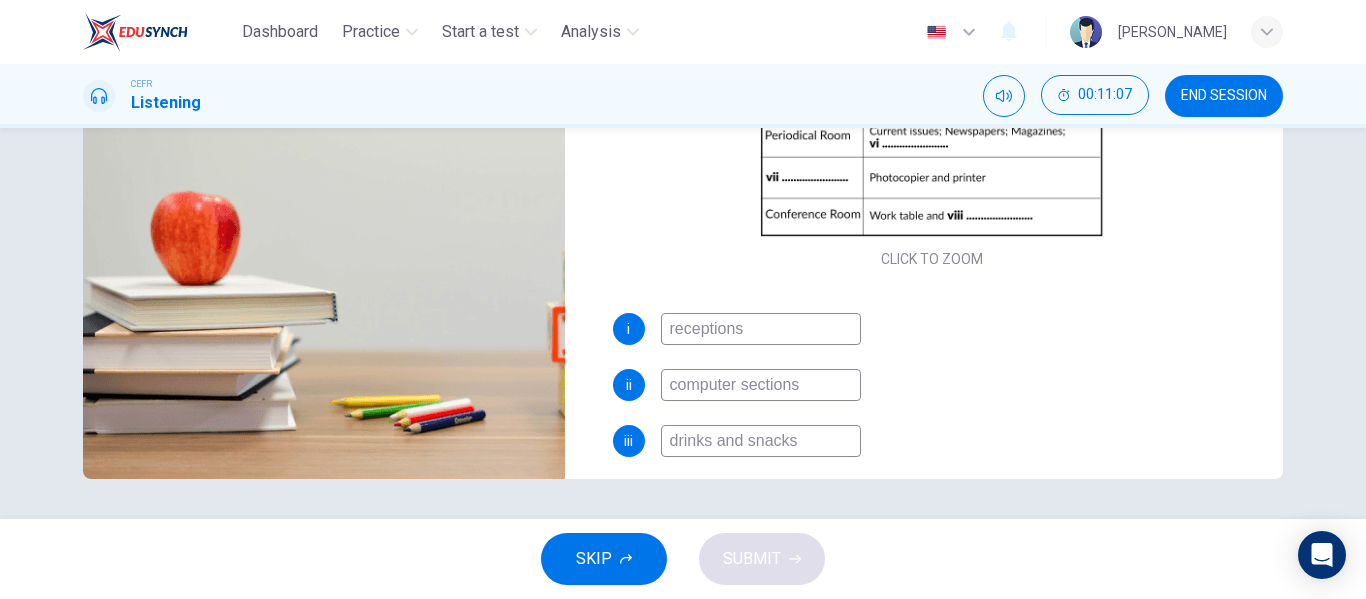 scroll, scrollTop: 0, scrollLeft: 0, axis: both 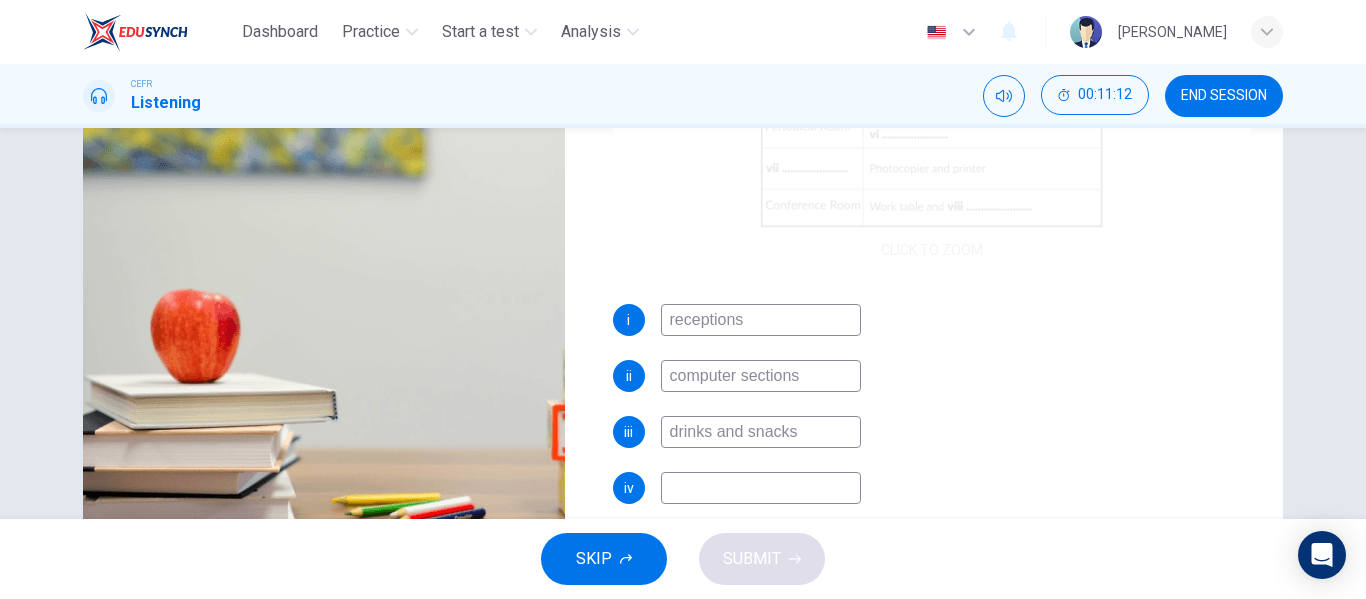 type on "41" 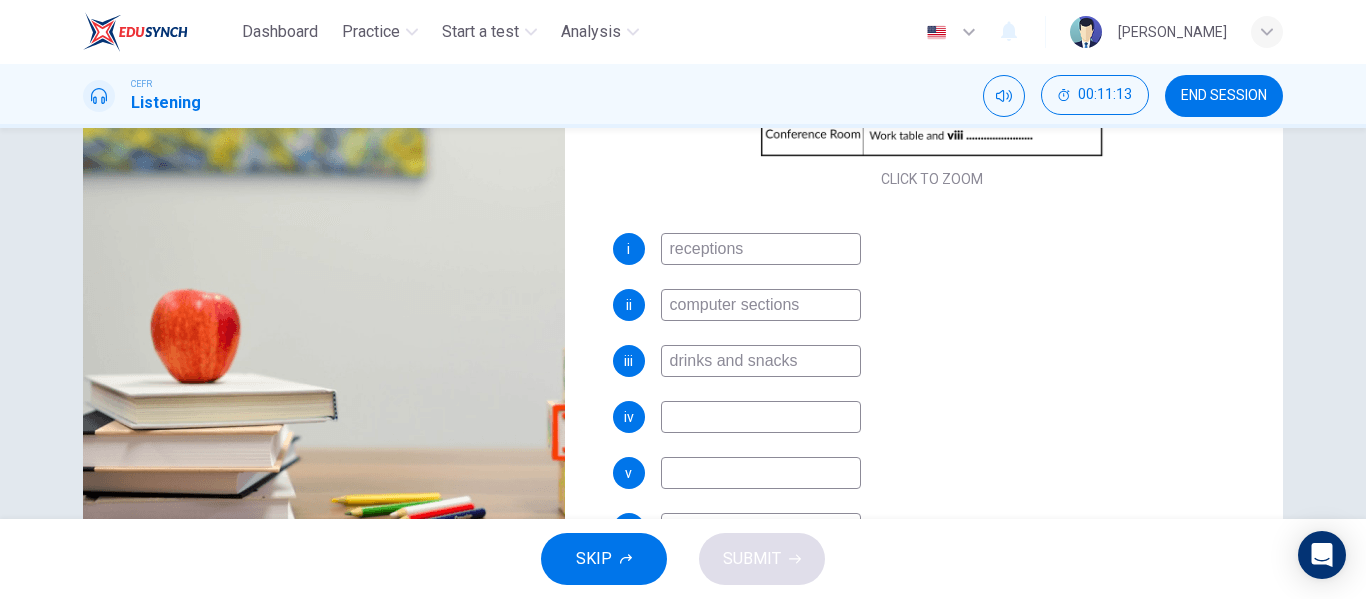 type on "drinks and snacks" 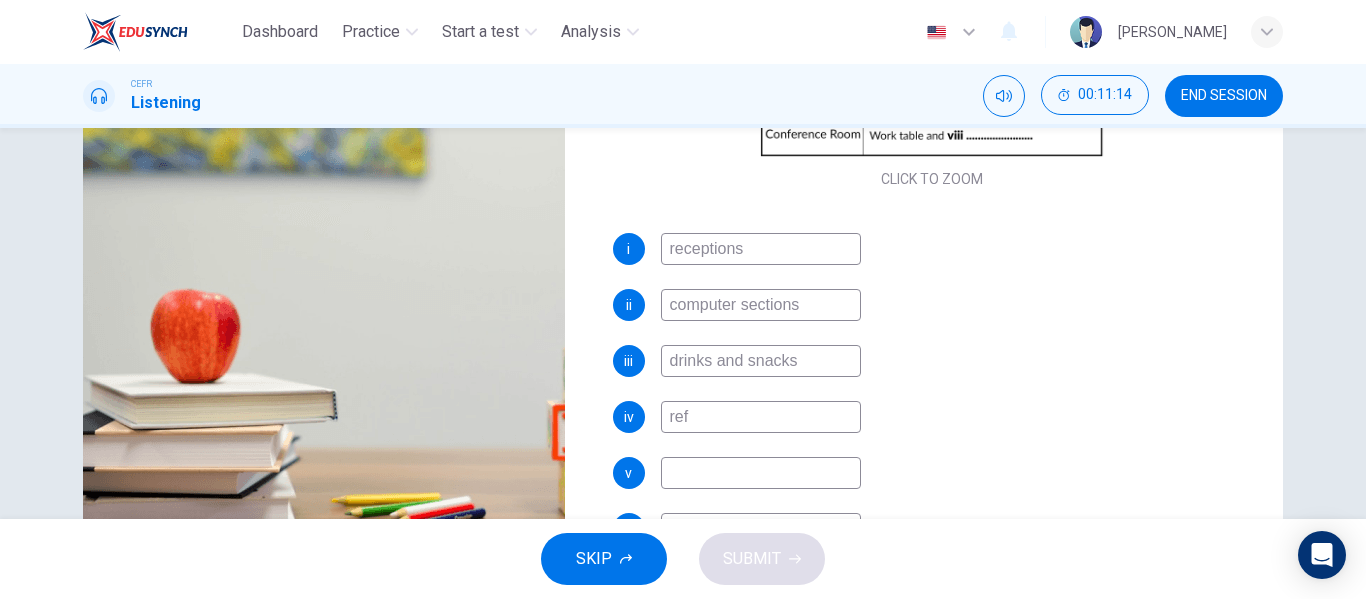 type on "refe" 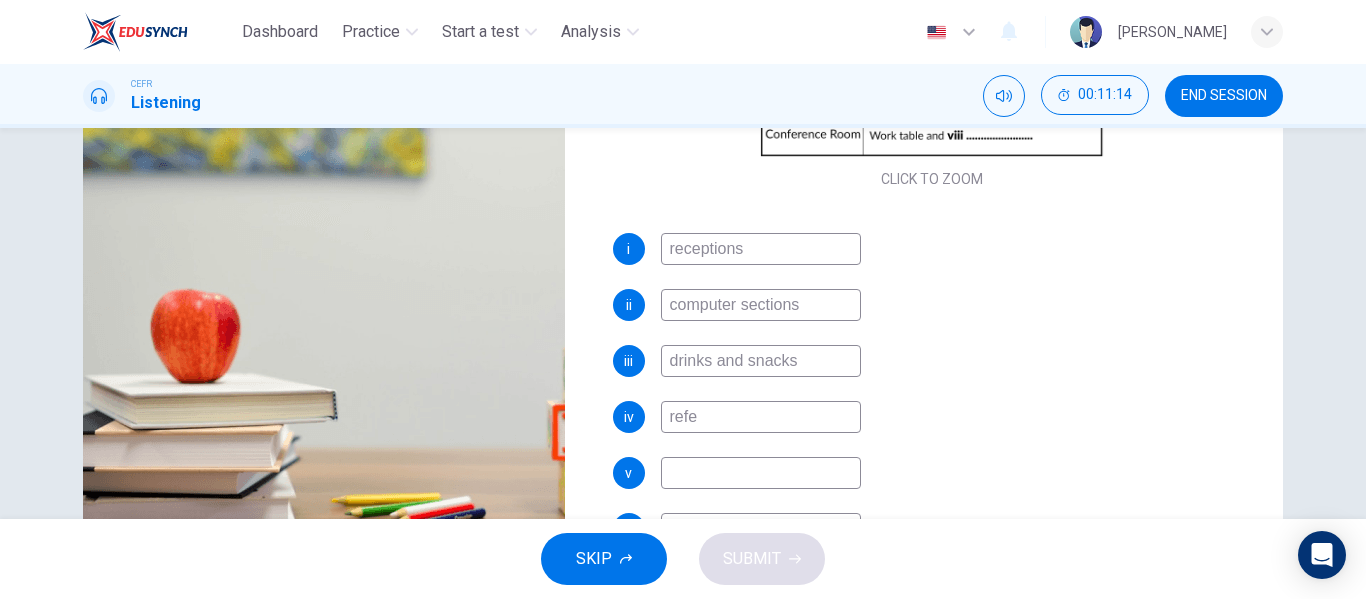 type on "41" 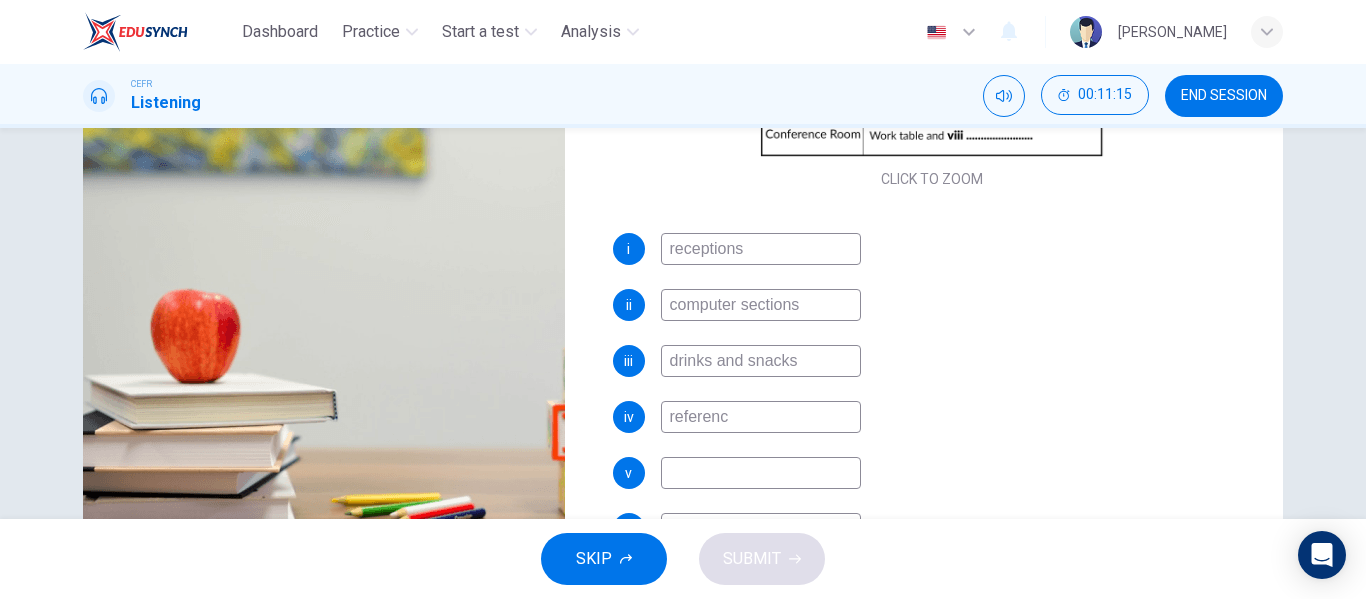 type on "reference" 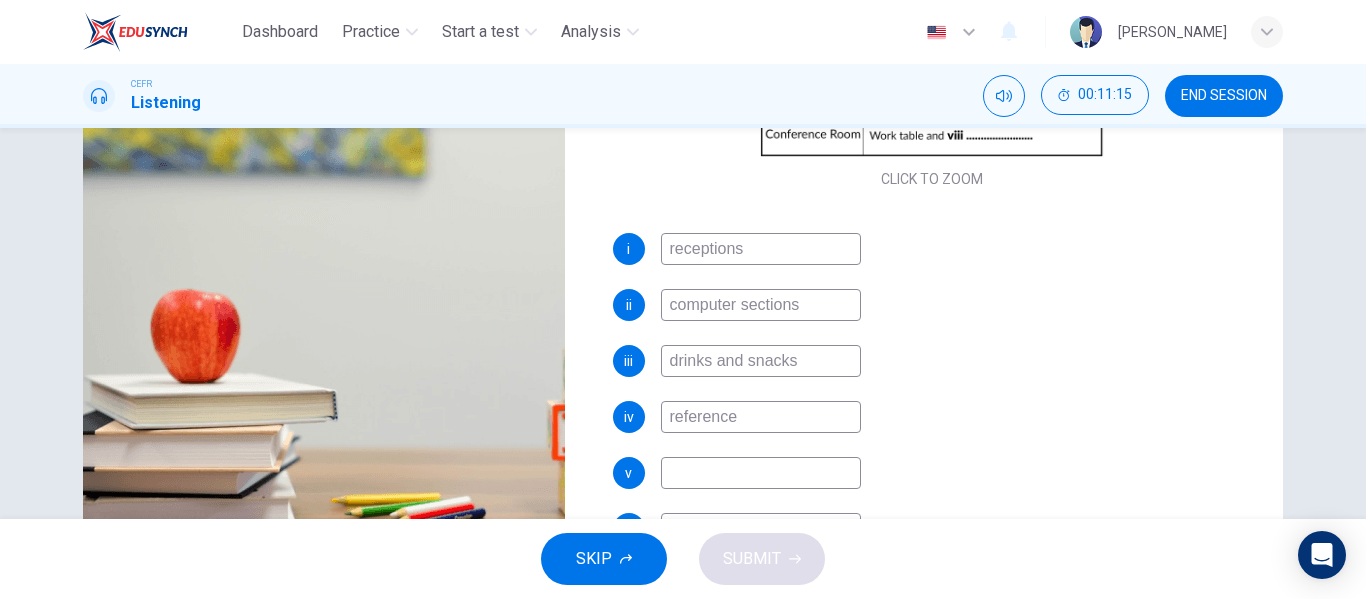 type on "41" 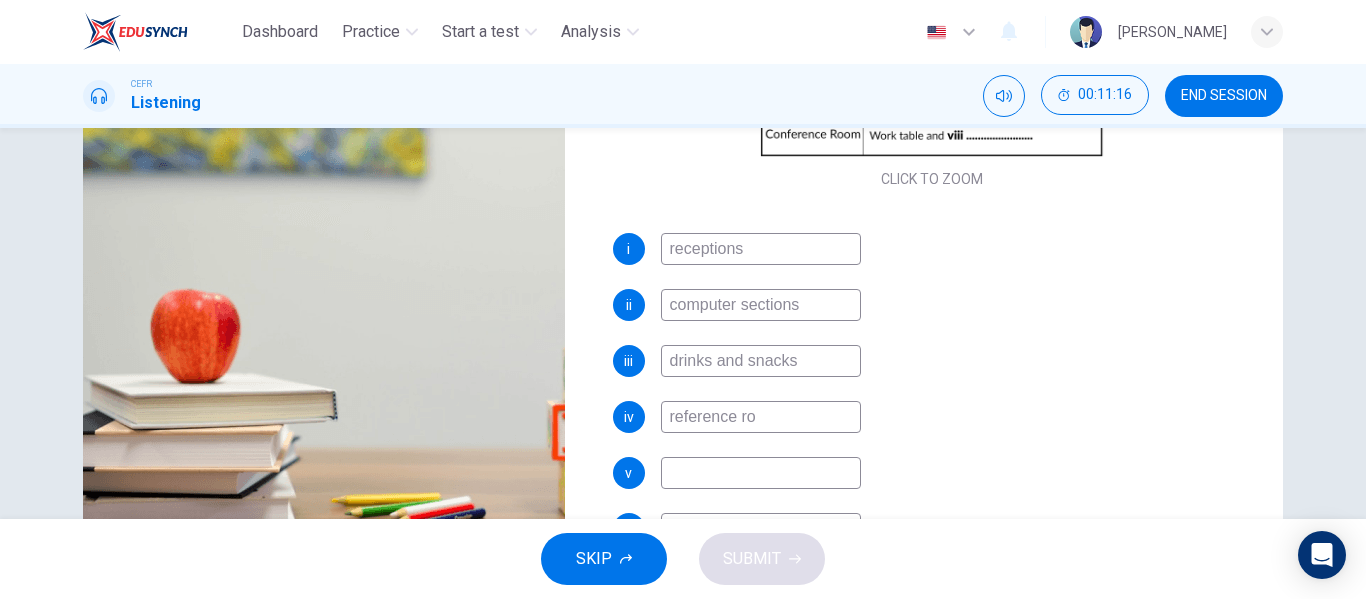 type on "reference rom" 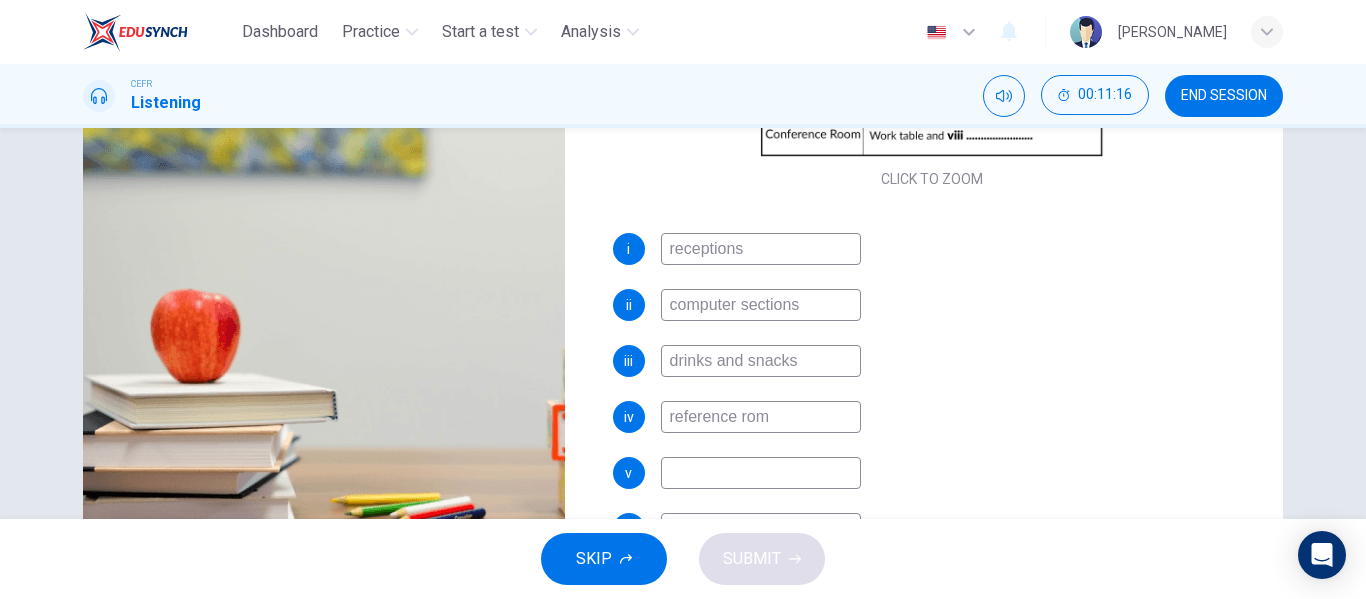 type on "42" 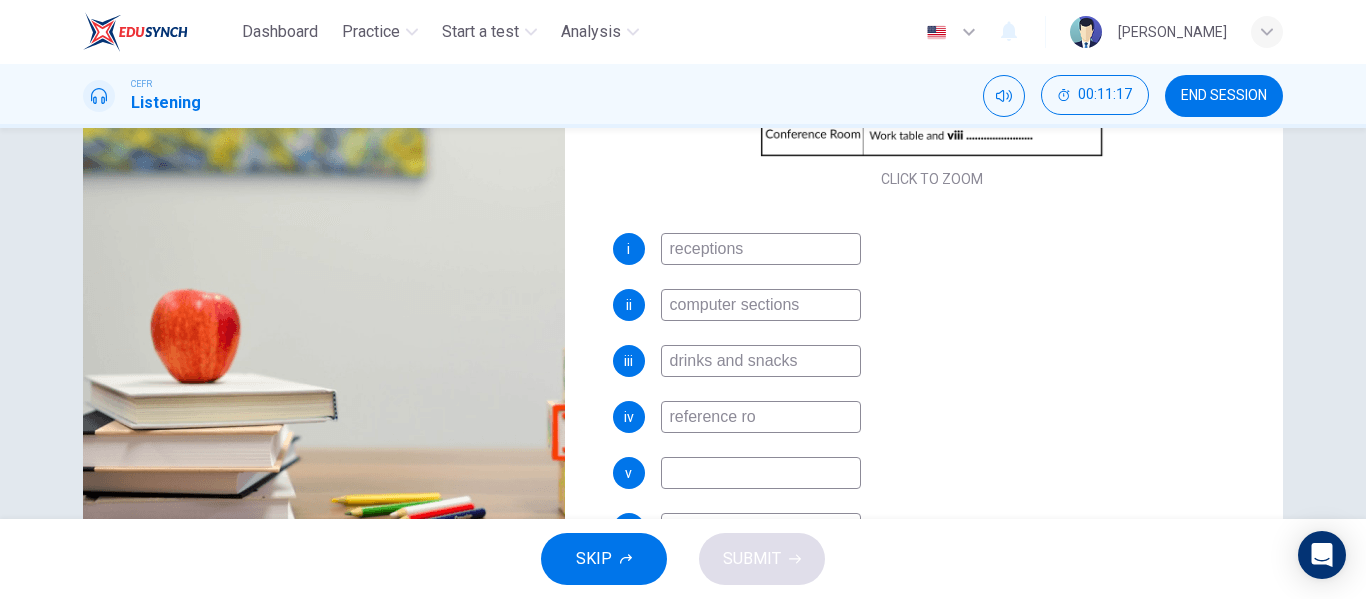 type on "reference roo" 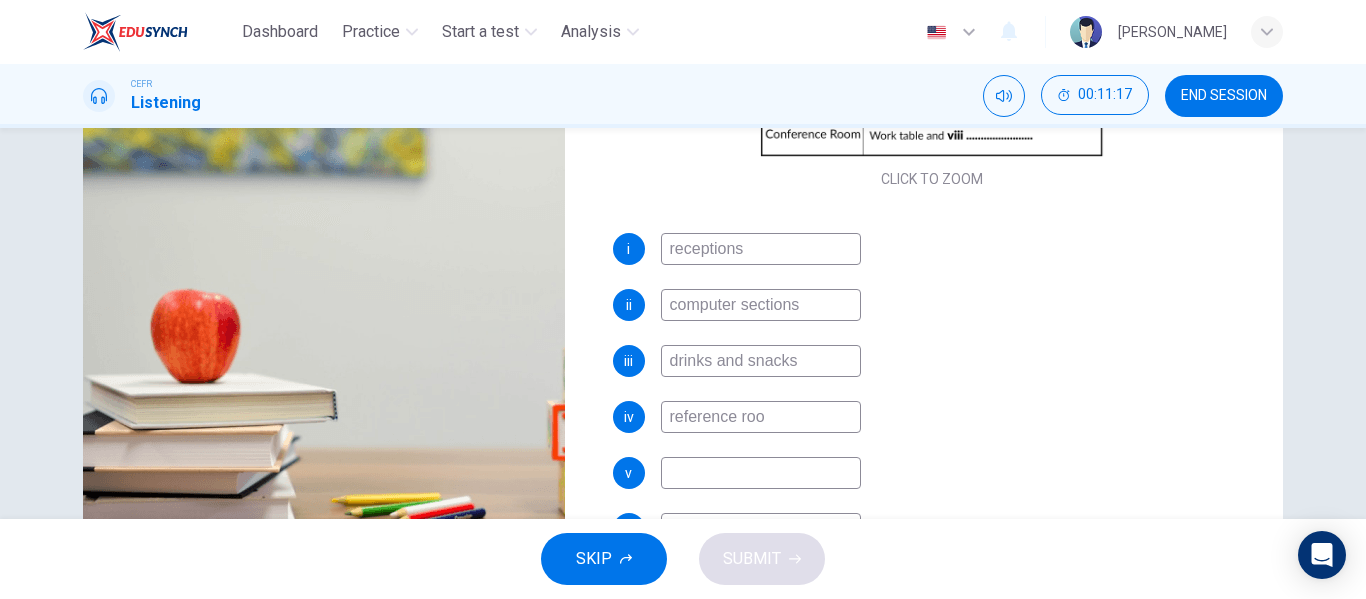 type on "42" 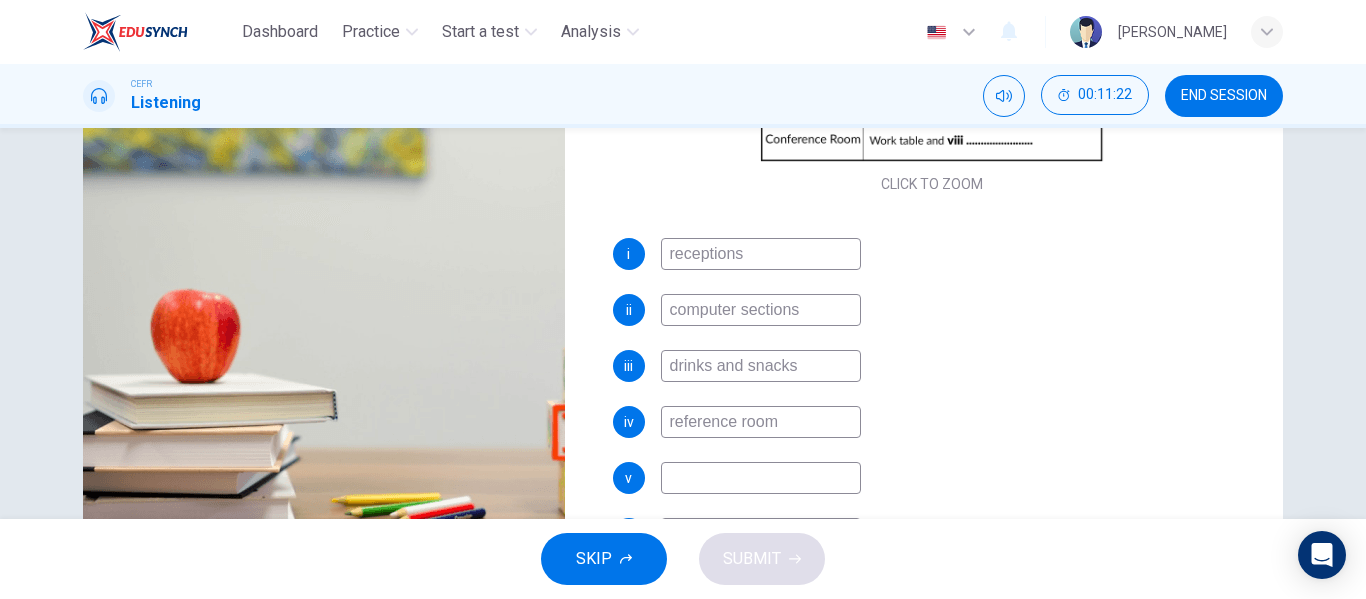 scroll, scrollTop: 274, scrollLeft: 0, axis: vertical 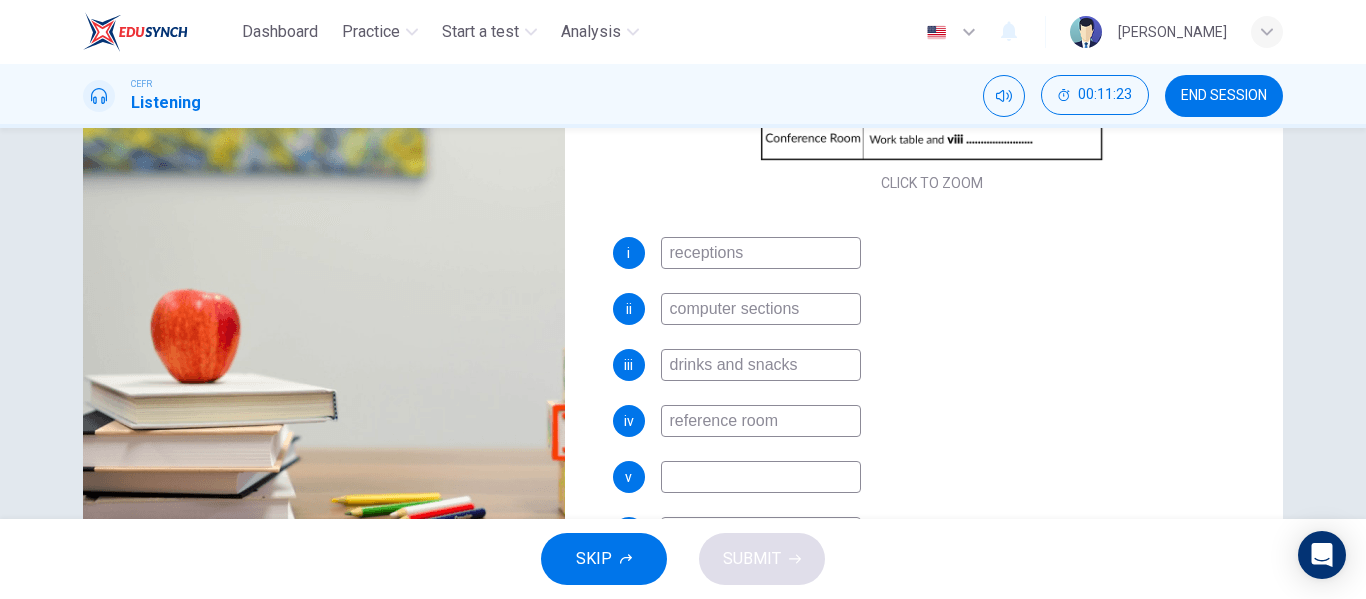 type on "44" 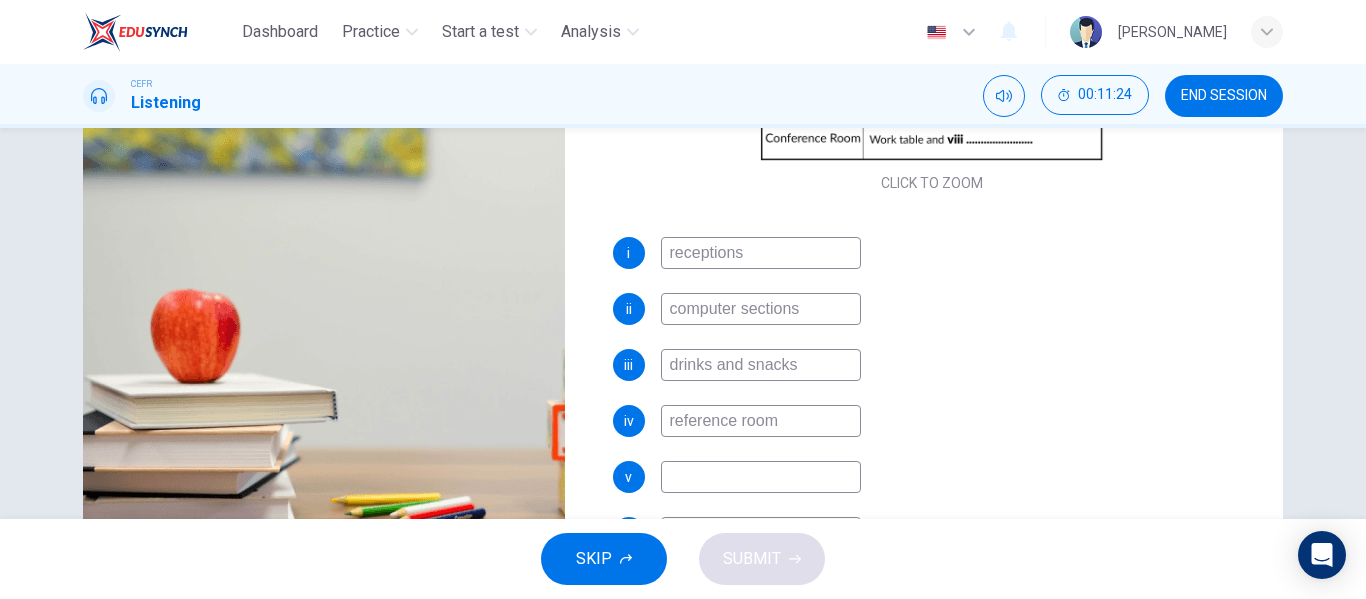 type on "44" 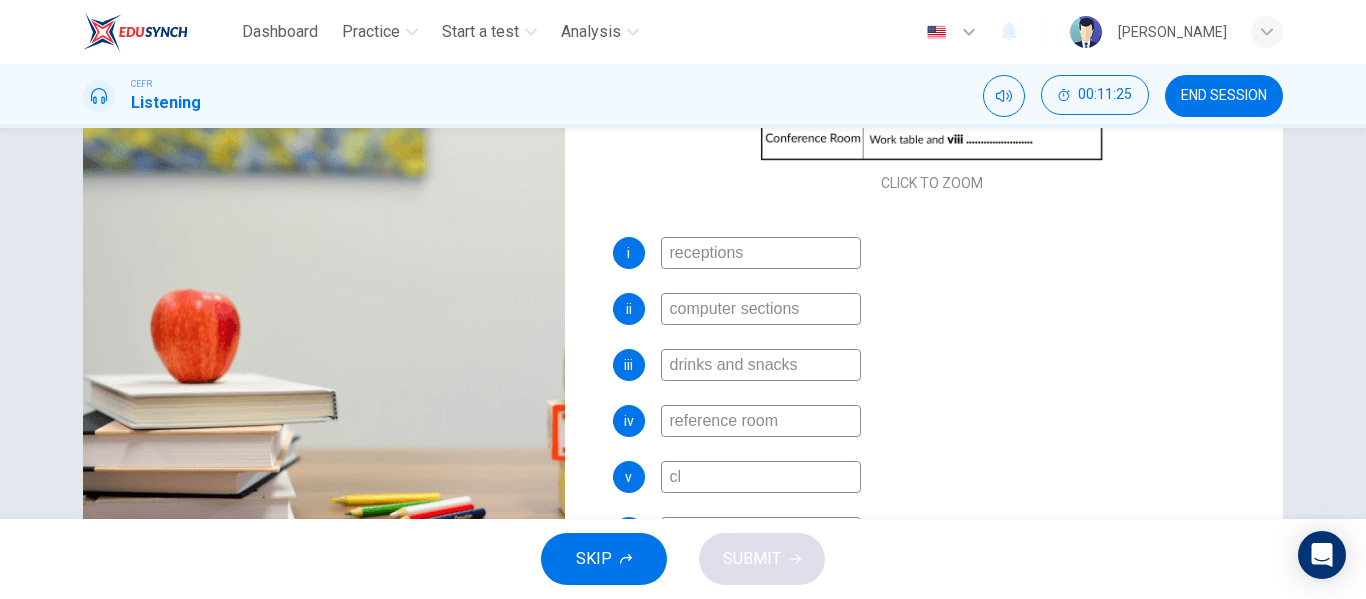 type on "clo" 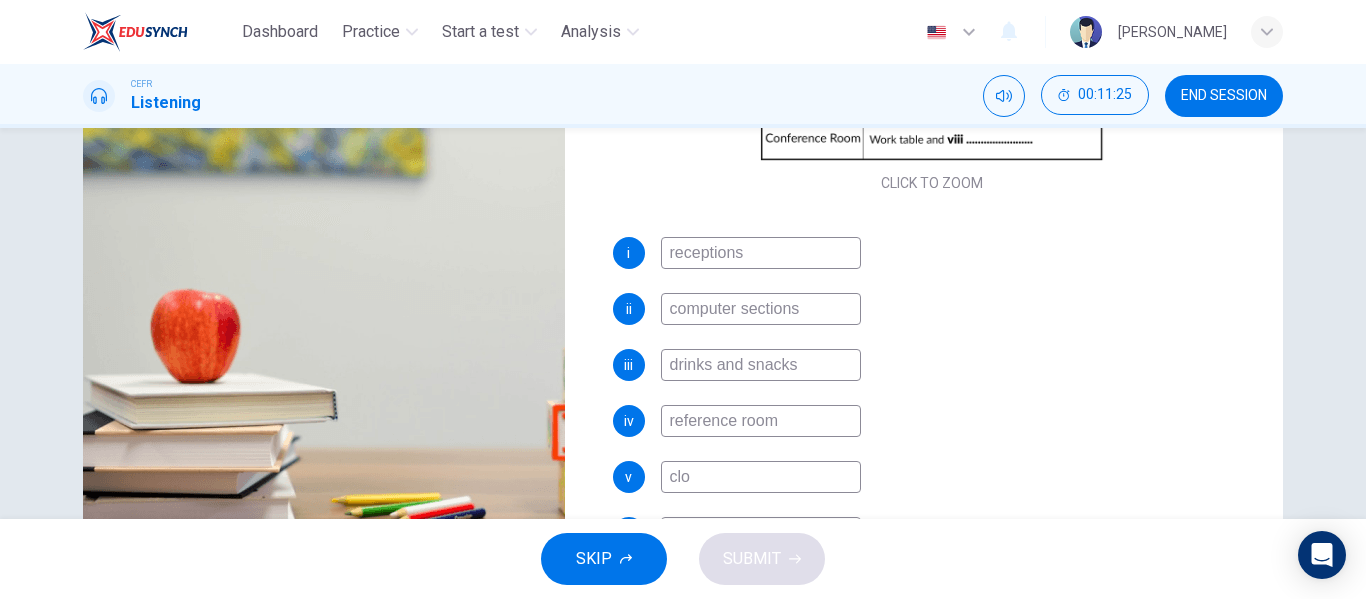type on "44" 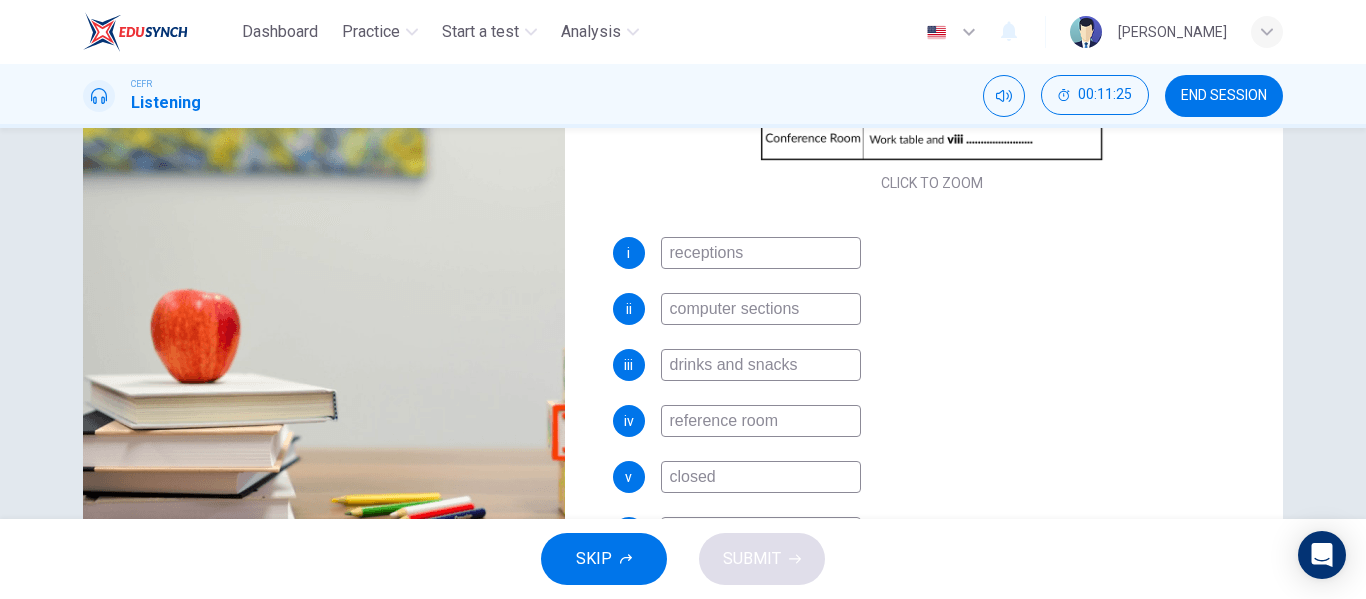 type on "closed" 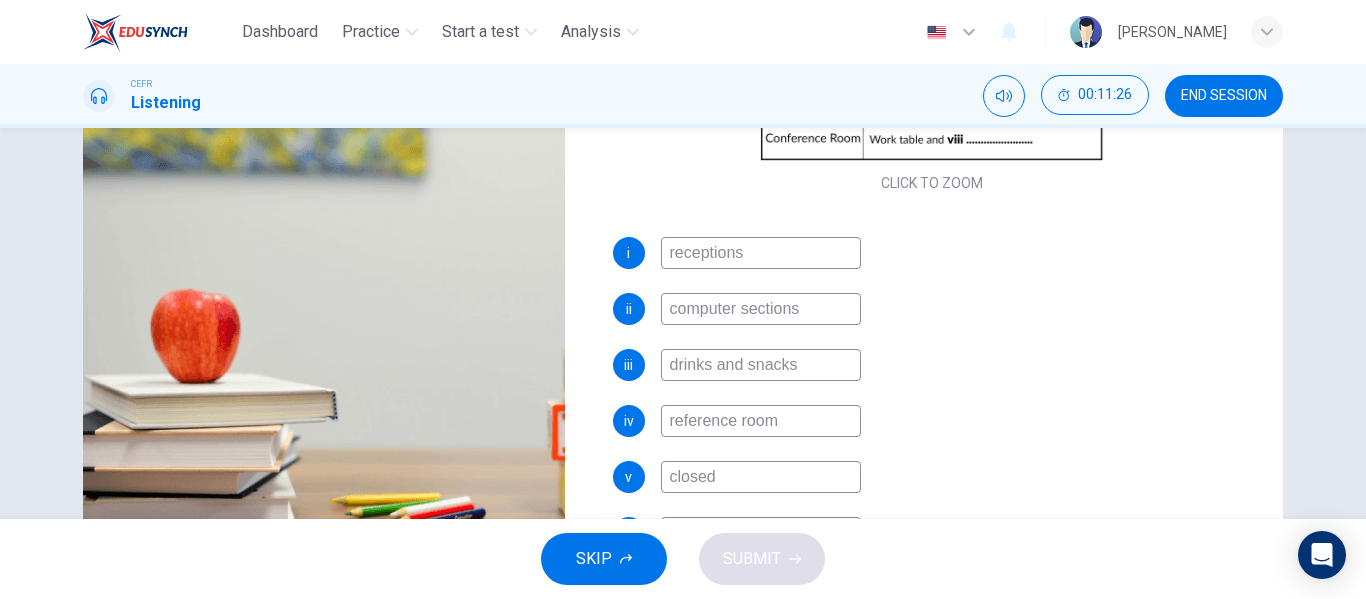 type on "45" 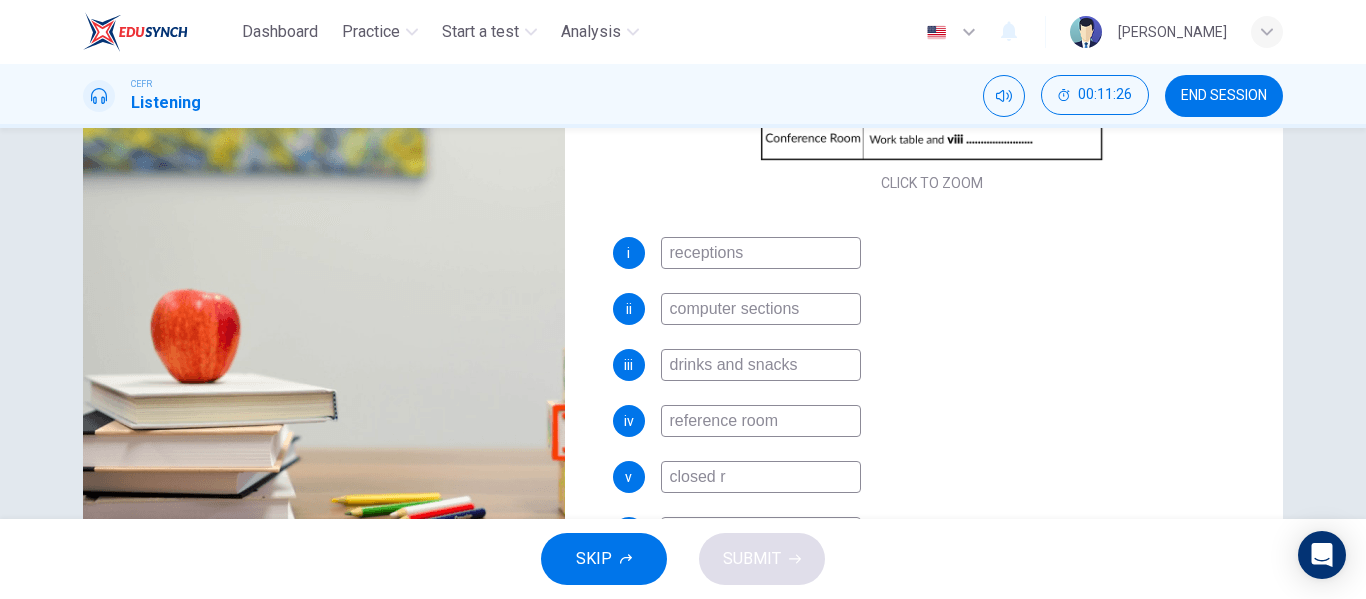 type on "closed re" 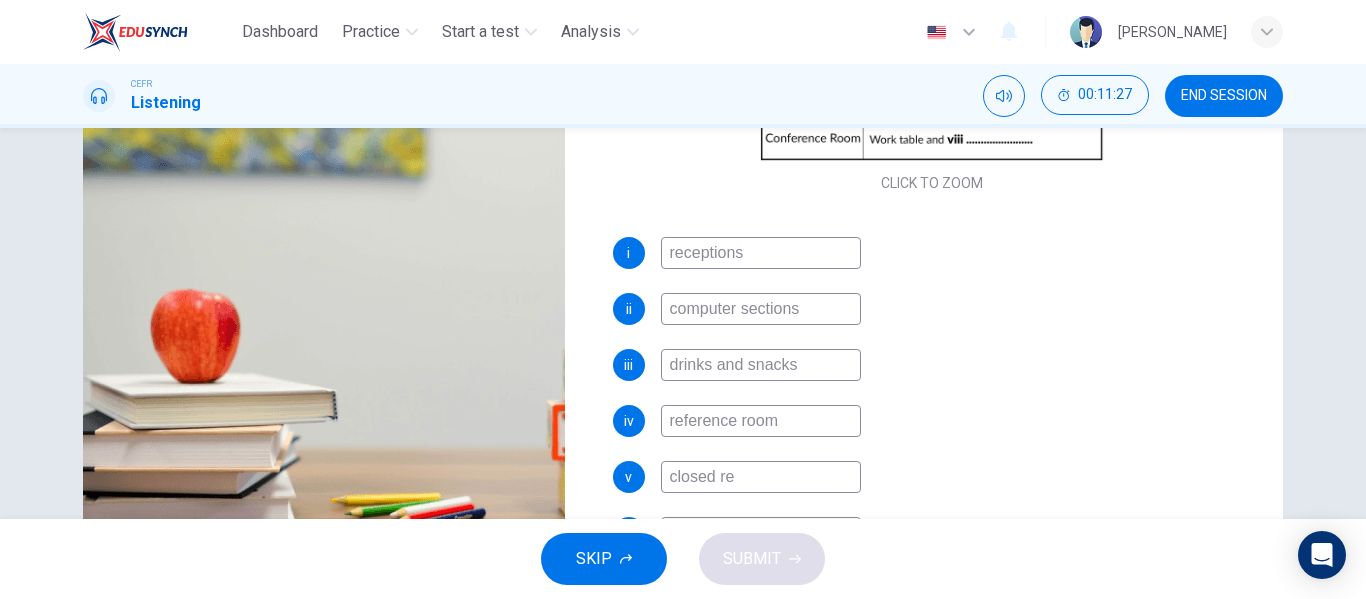 type on "45" 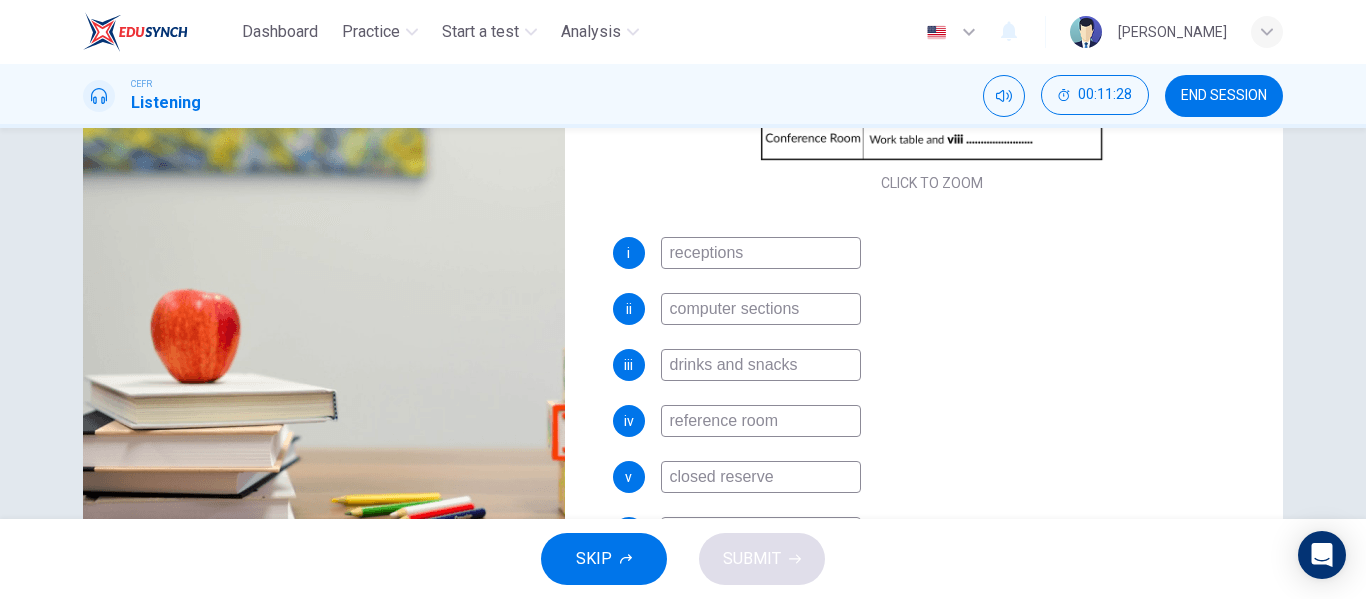 type on "closed reserved" 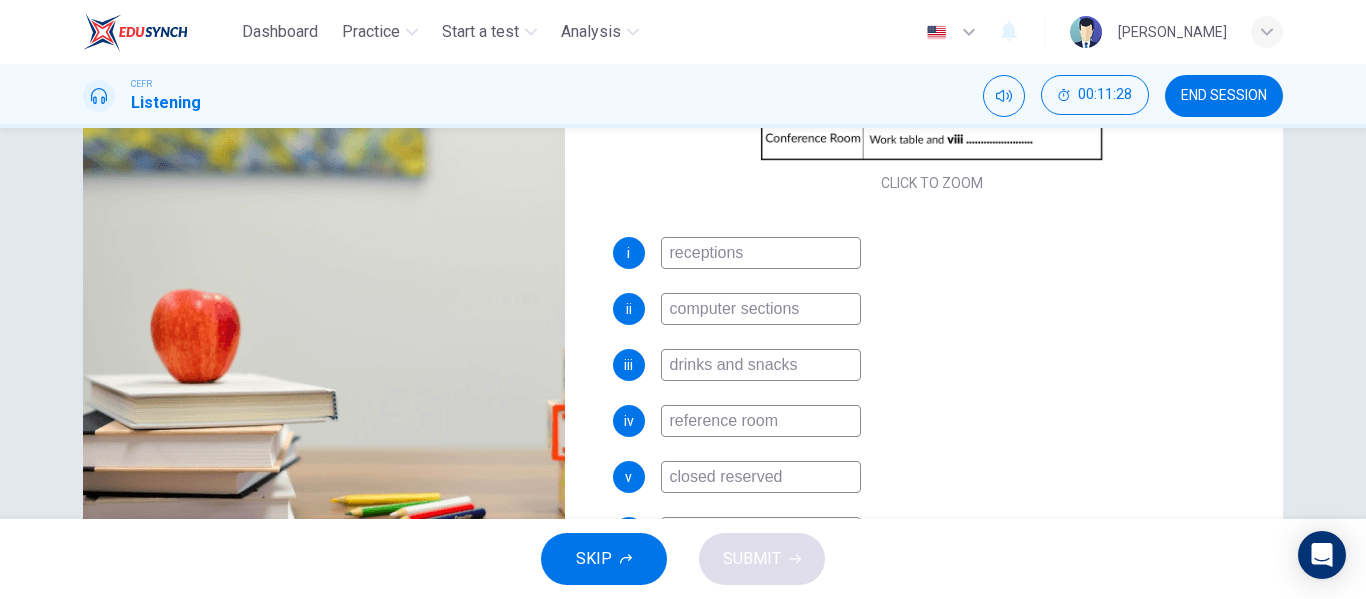 type on "45" 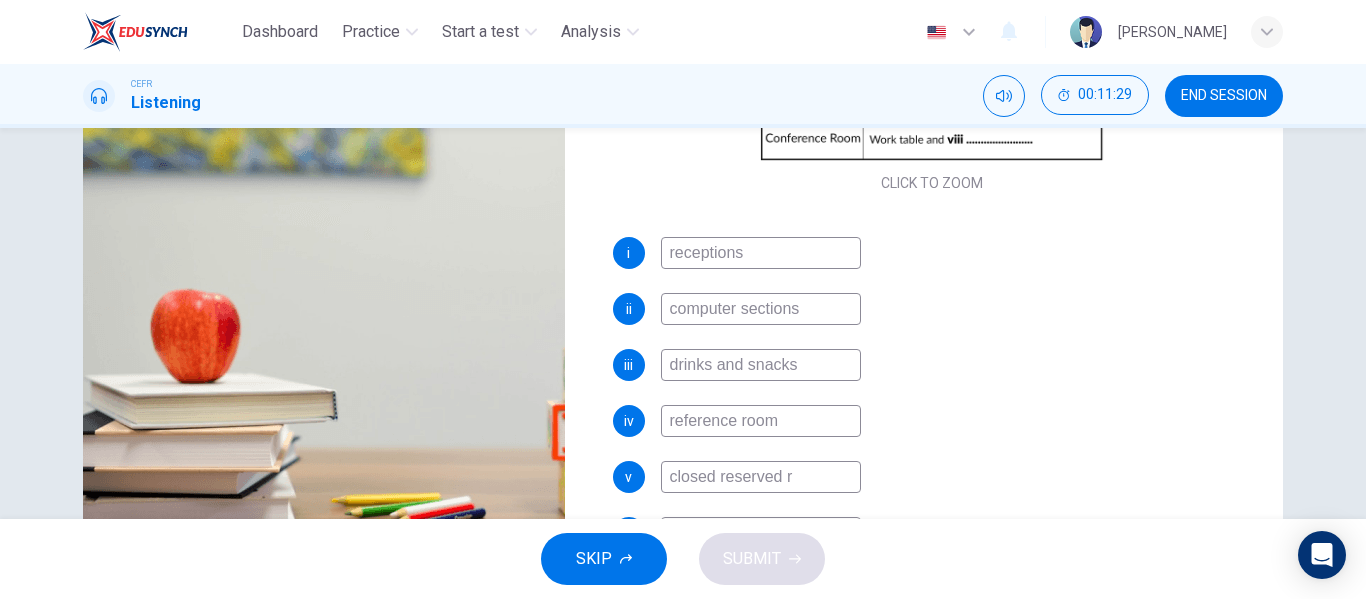 type on "closed reserved ro" 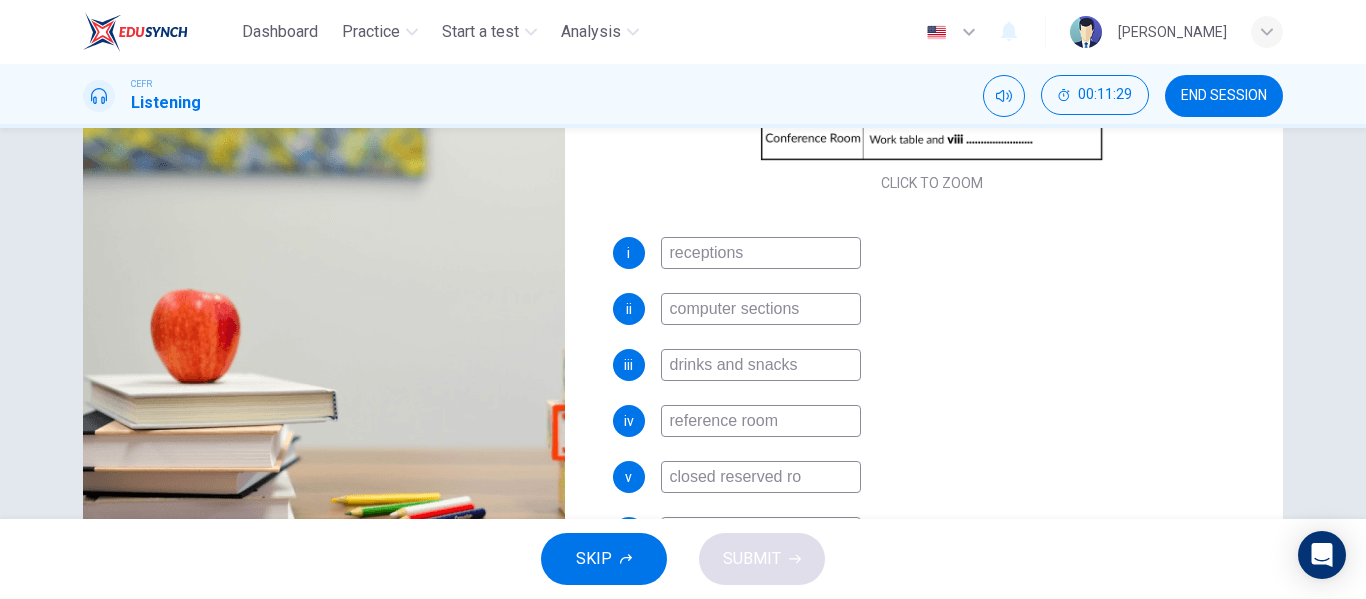 type on "46" 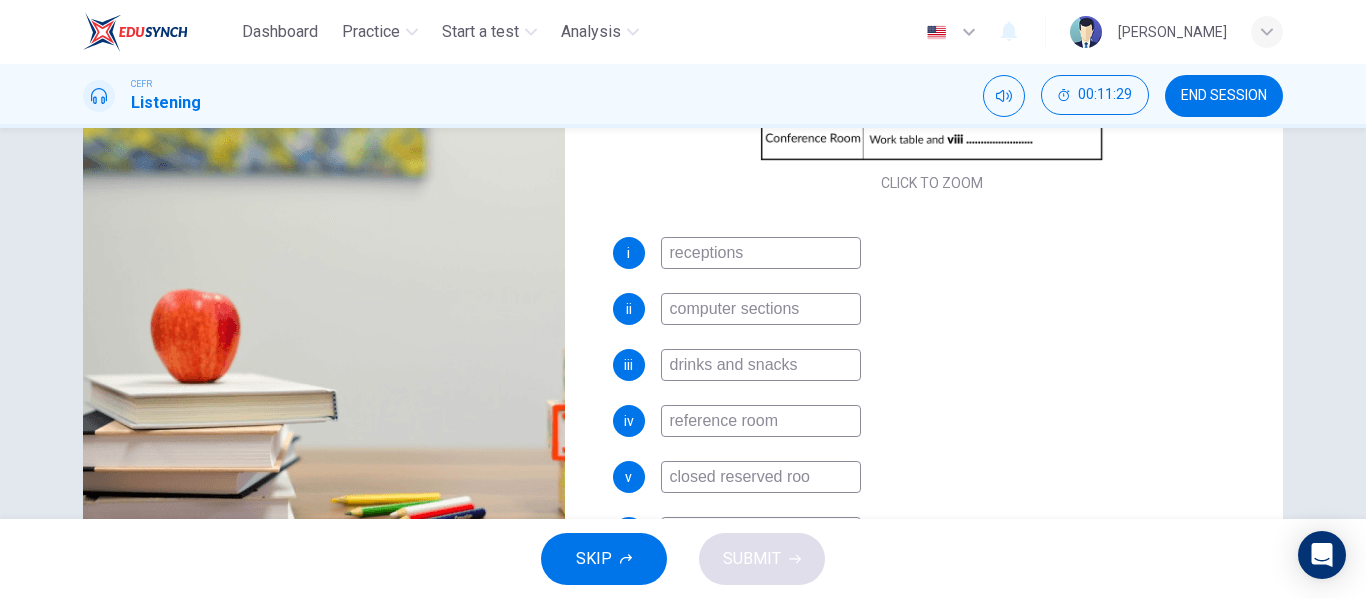 type on "closed reserved room" 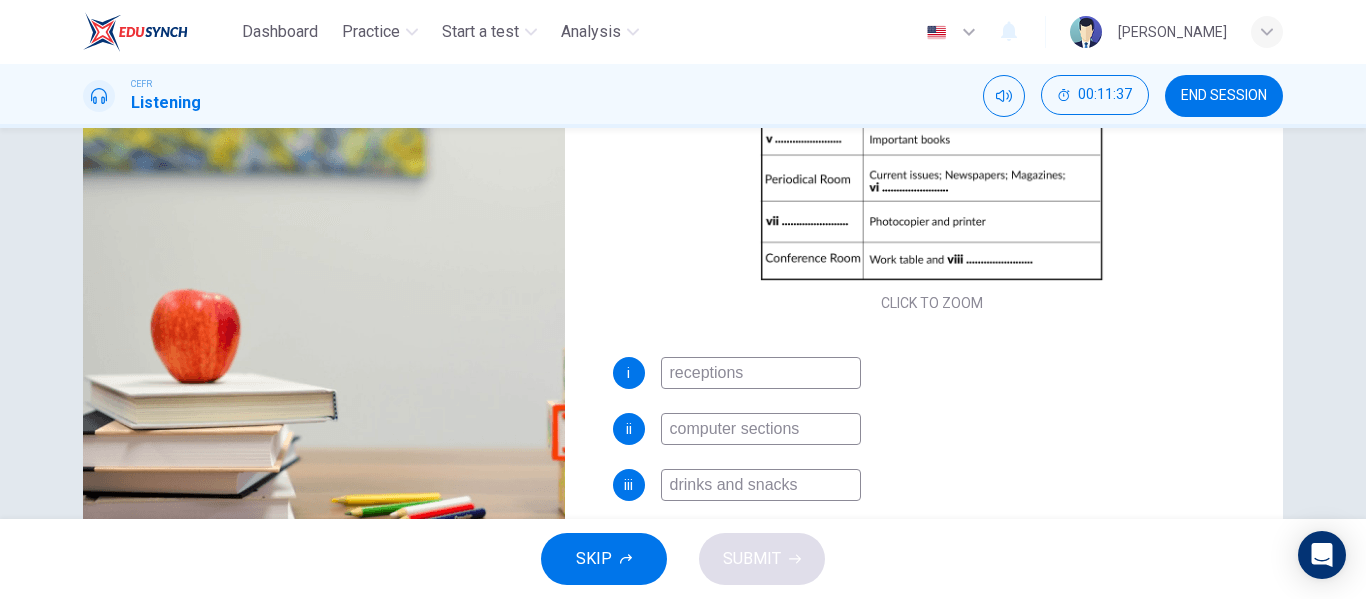 scroll, scrollTop: 155, scrollLeft: 0, axis: vertical 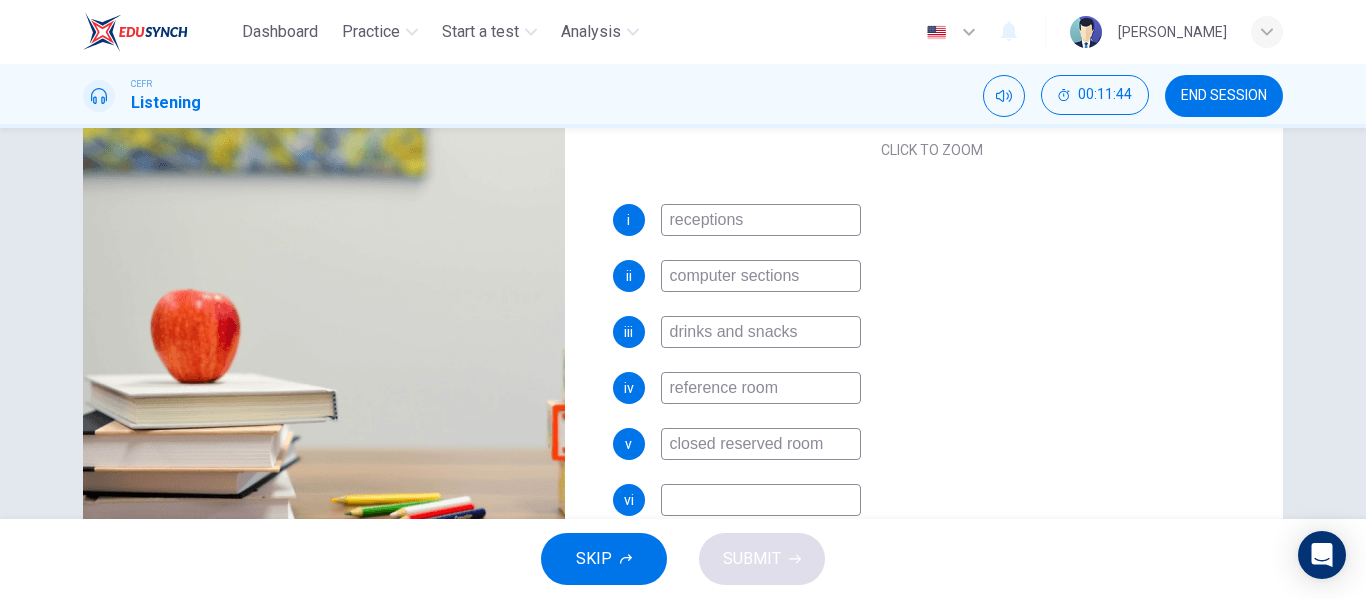 type on "50" 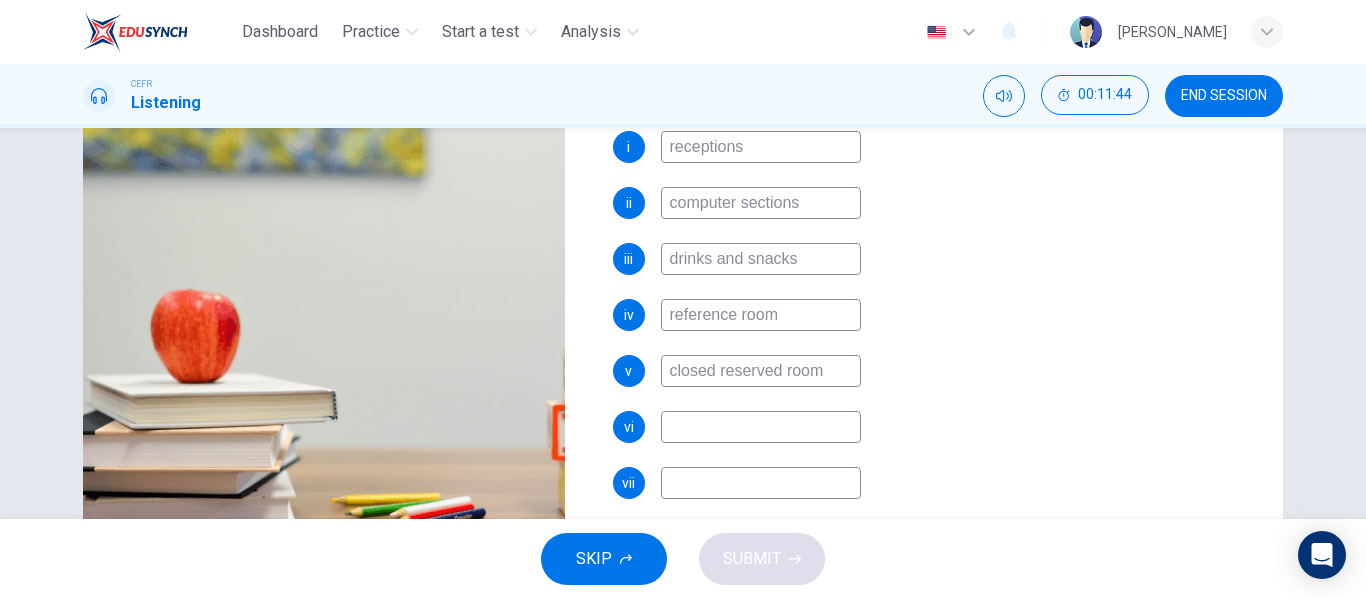 scroll, scrollTop: 381, scrollLeft: 0, axis: vertical 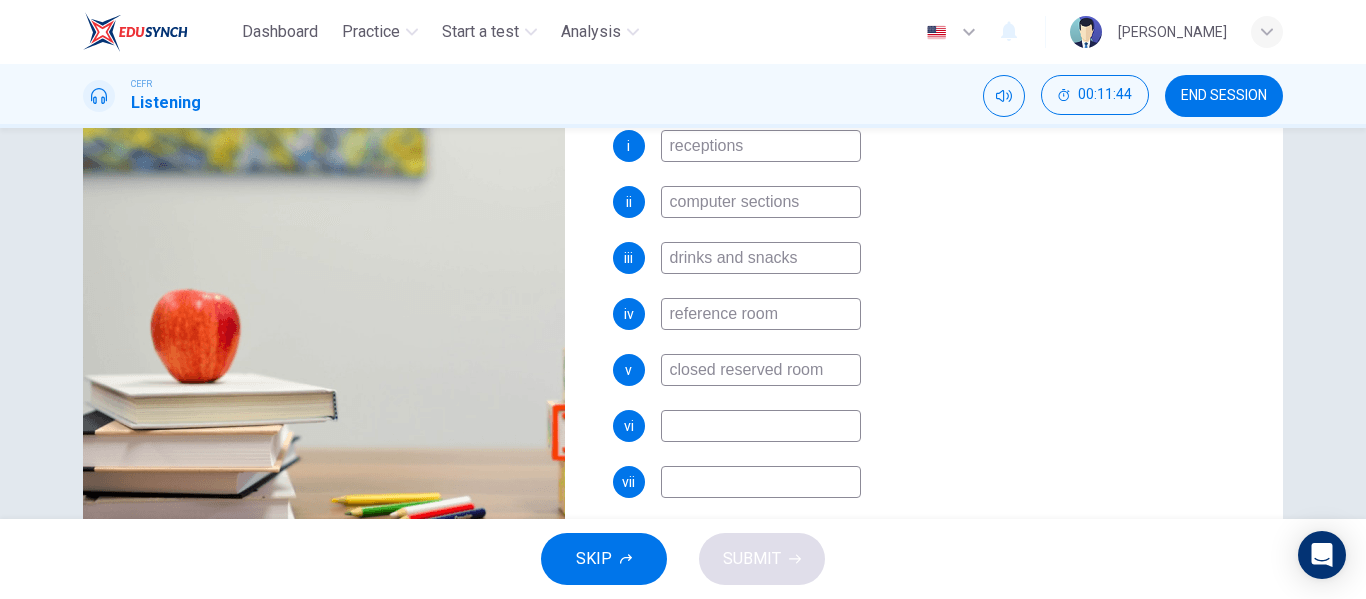 type on "closed reserved room" 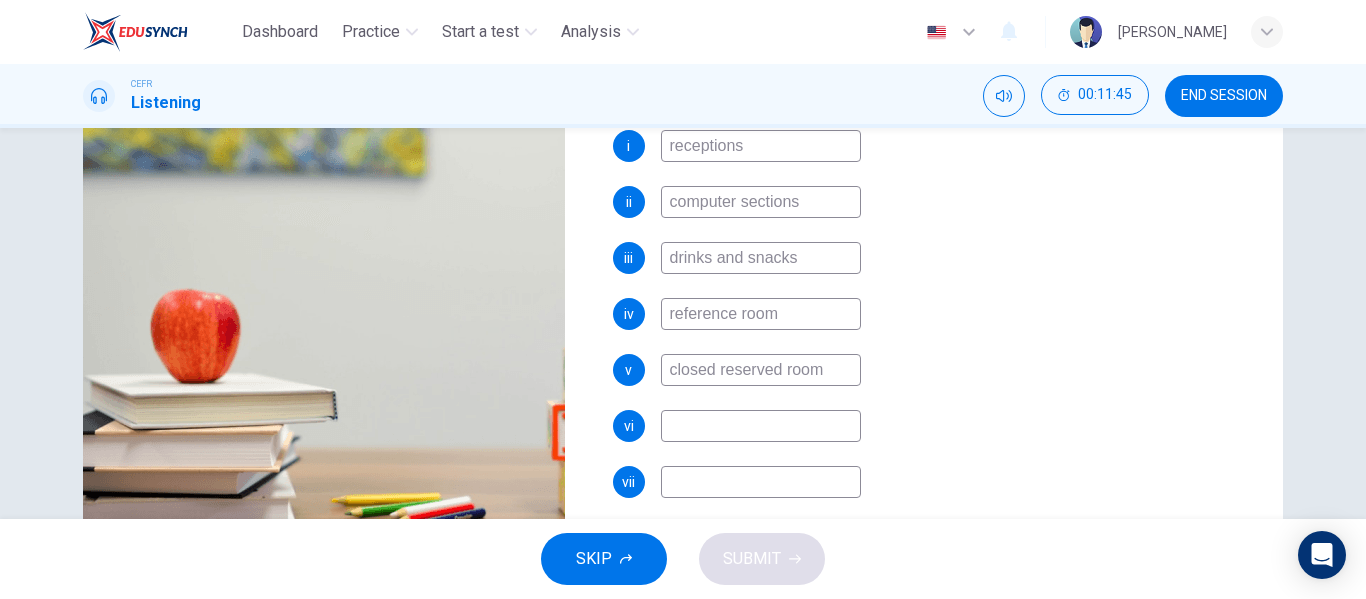 type on "50" 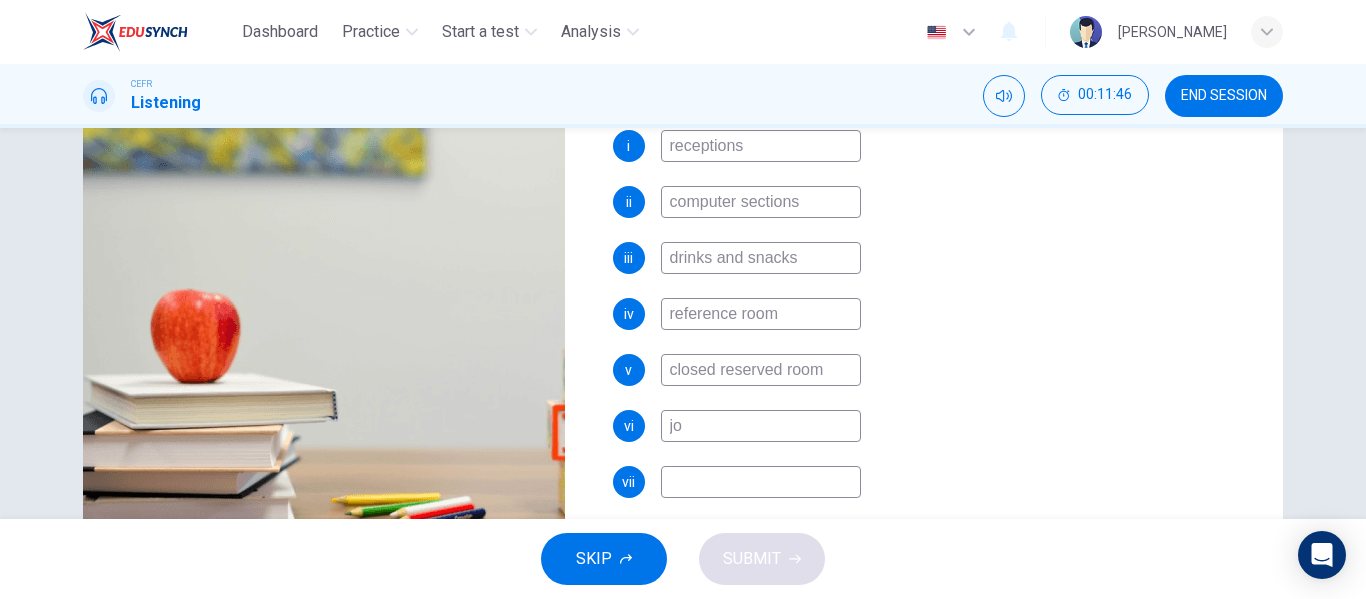 type on "jou" 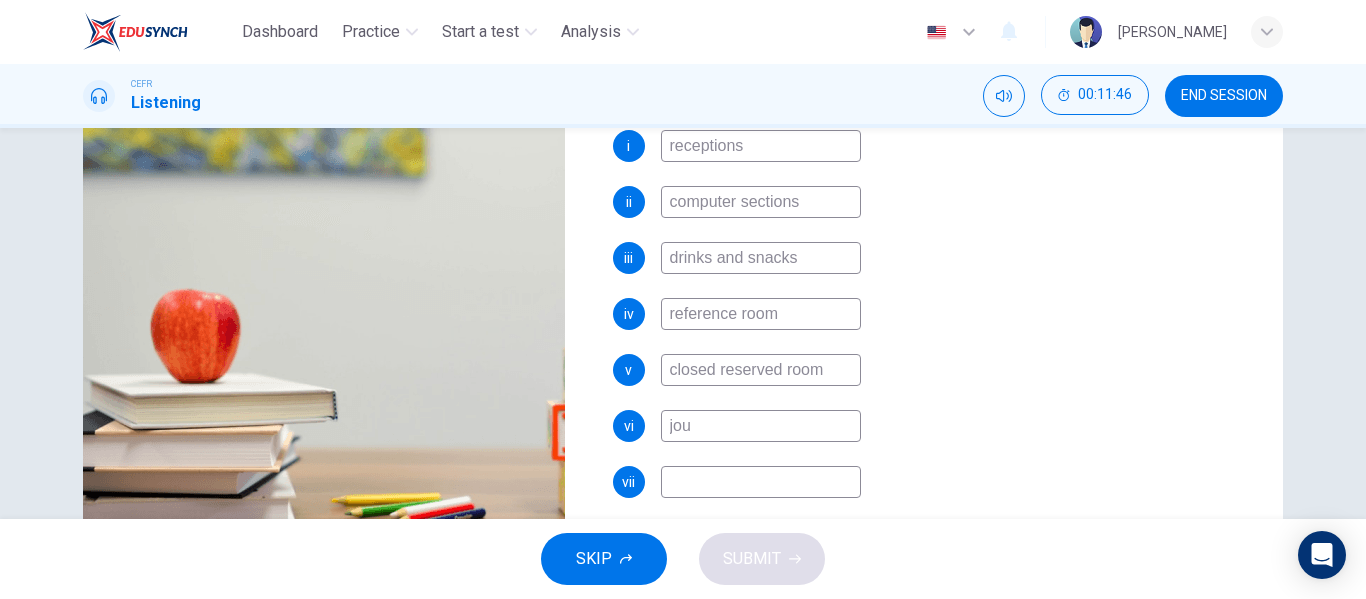 type on "51" 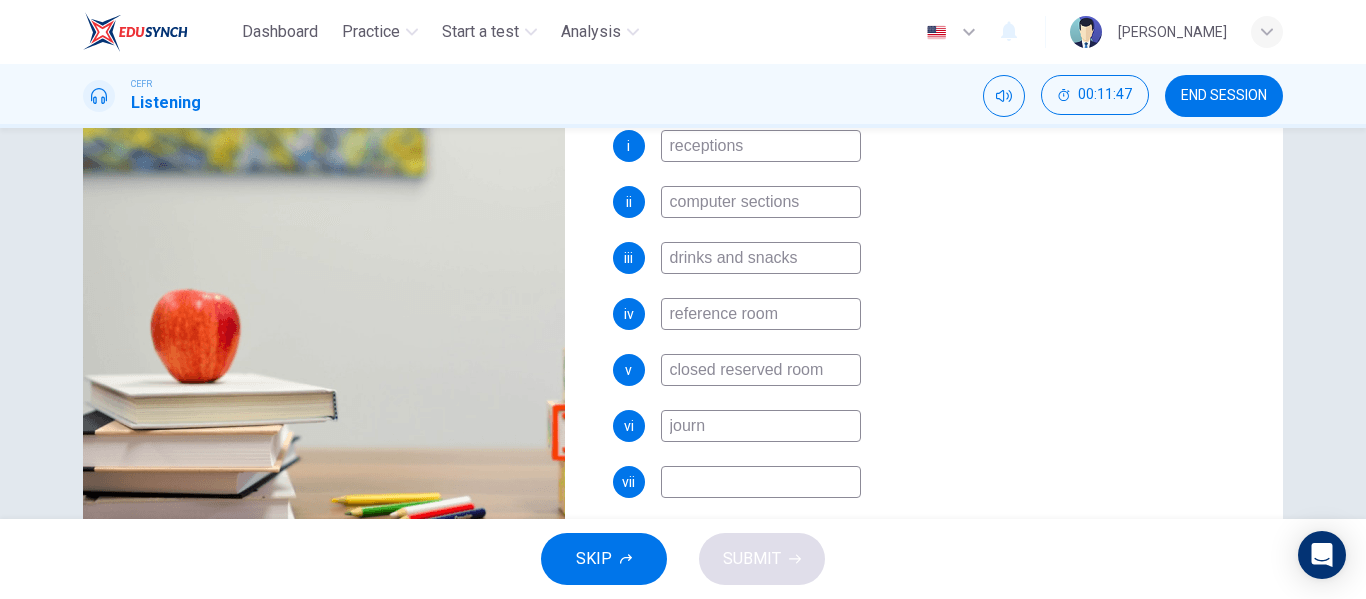 type on "journa" 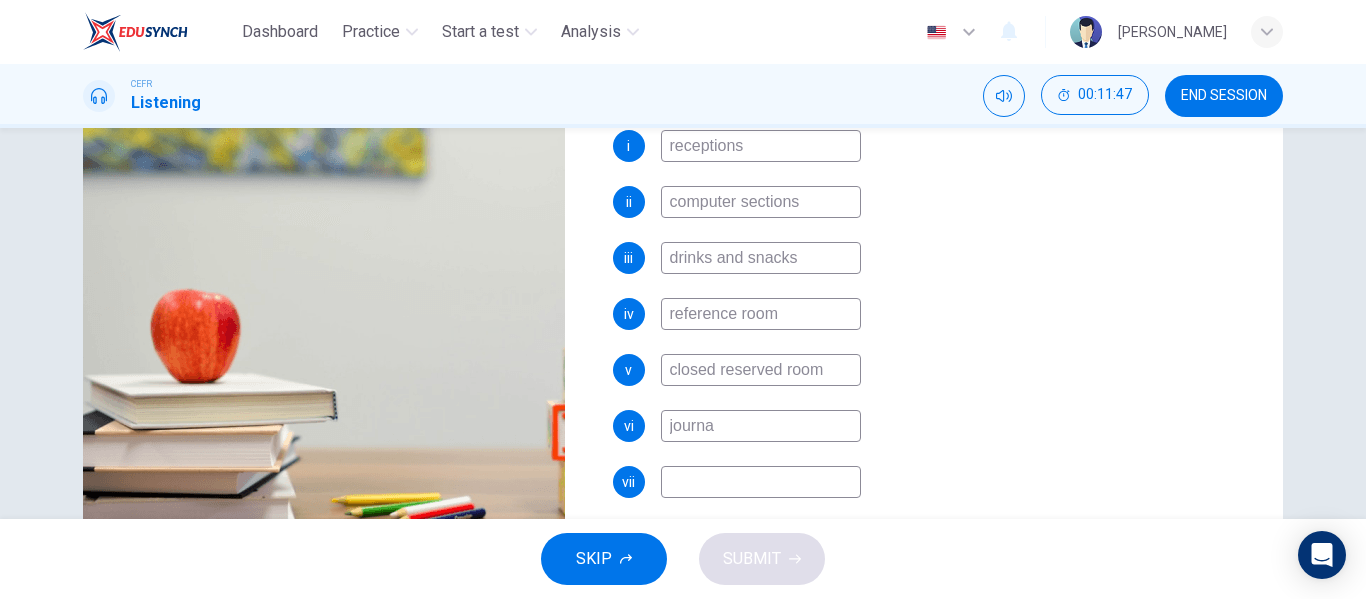 type on "51" 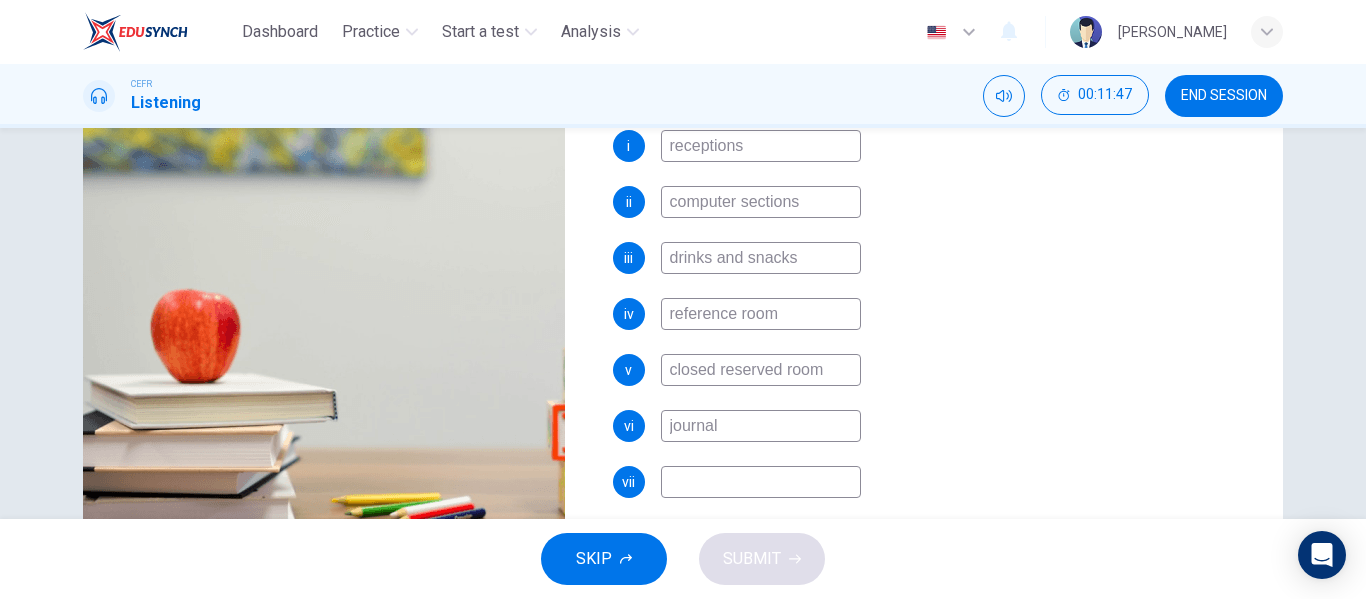 type on "journals" 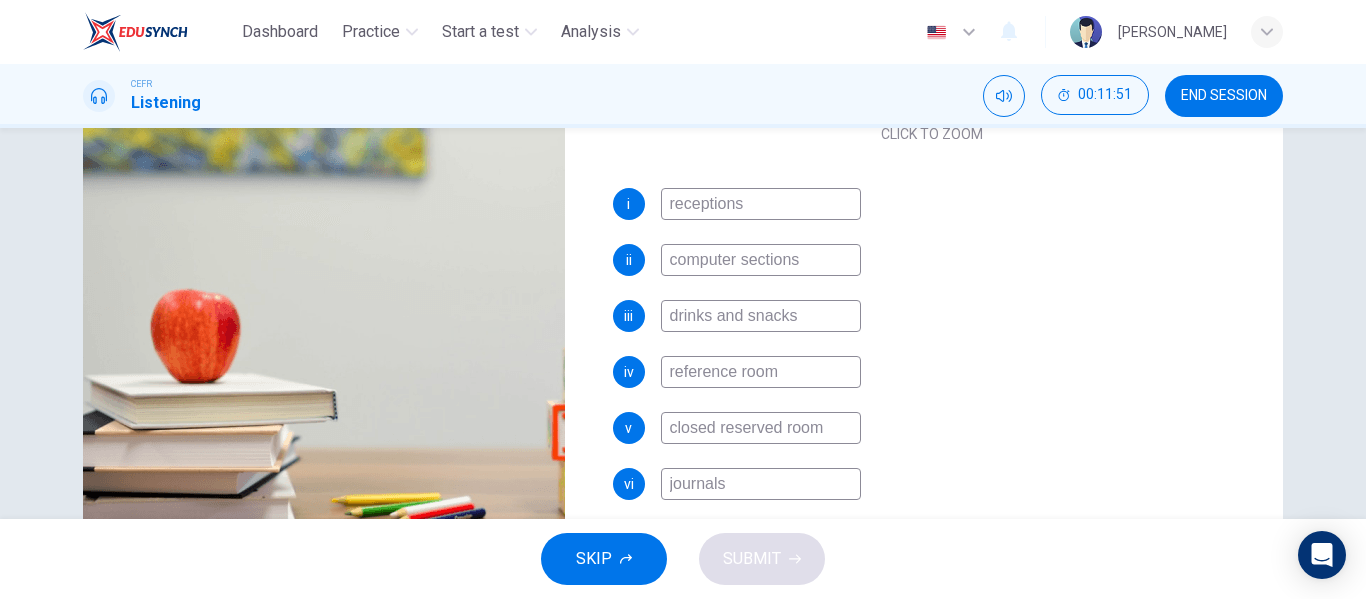 scroll, scrollTop: 398, scrollLeft: 0, axis: vertical 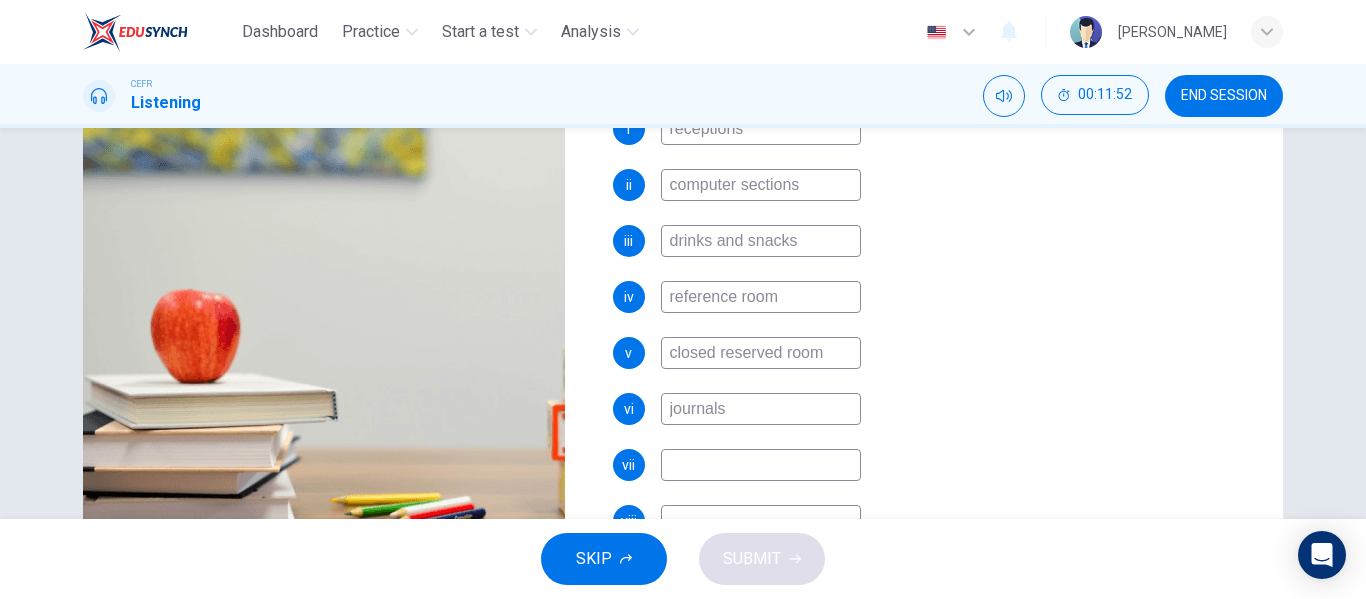 type on "52" 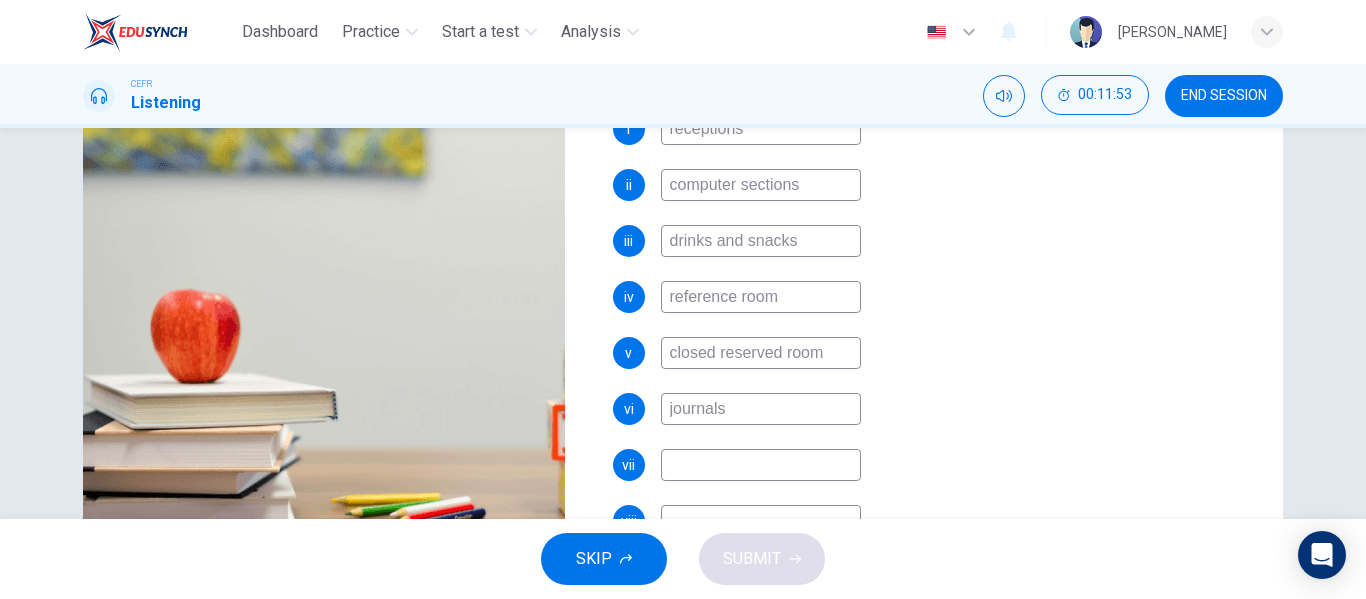 type on "a" 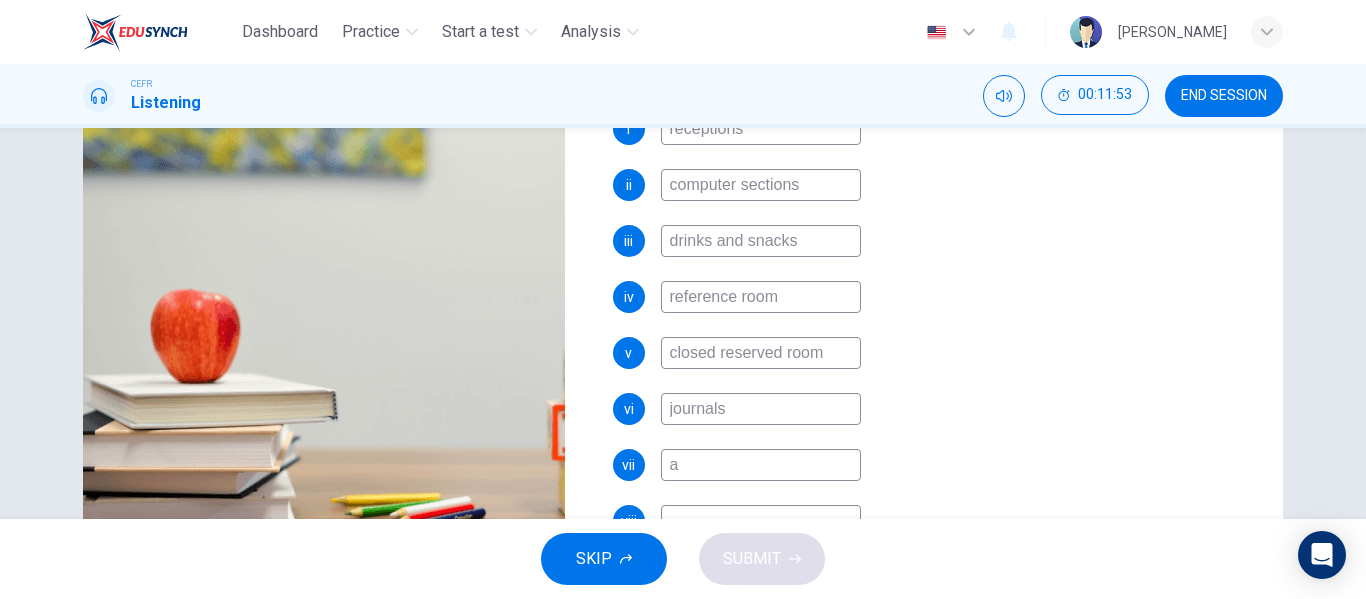 type on "53" 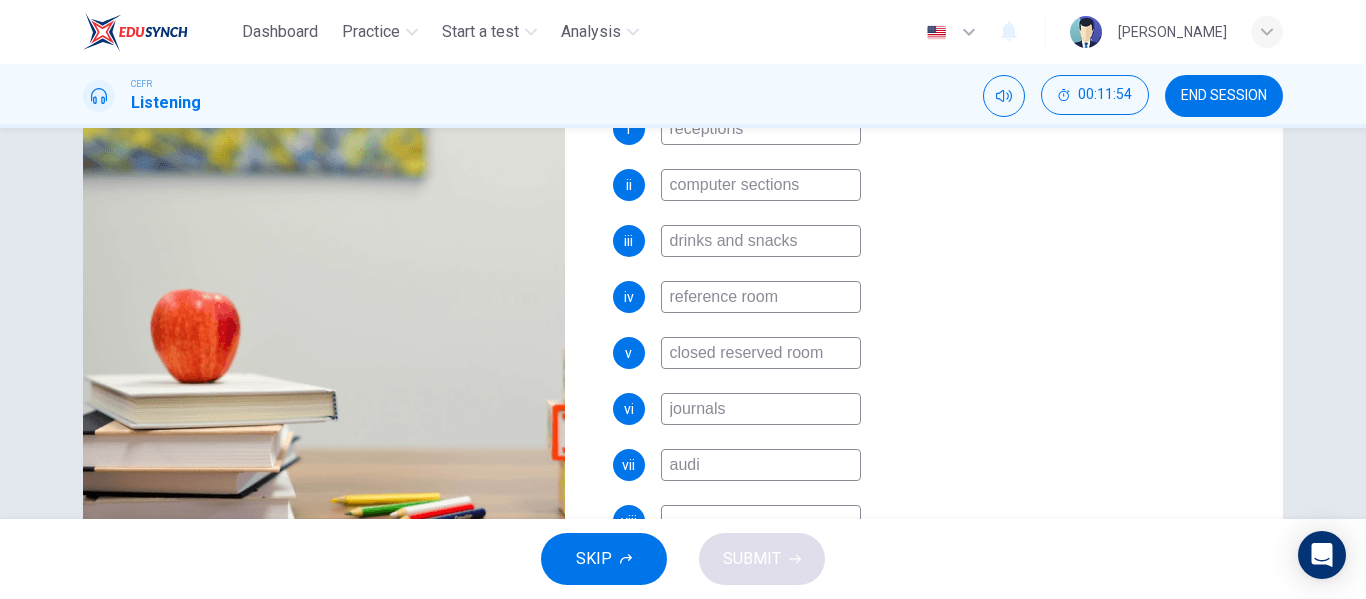type on "audio" 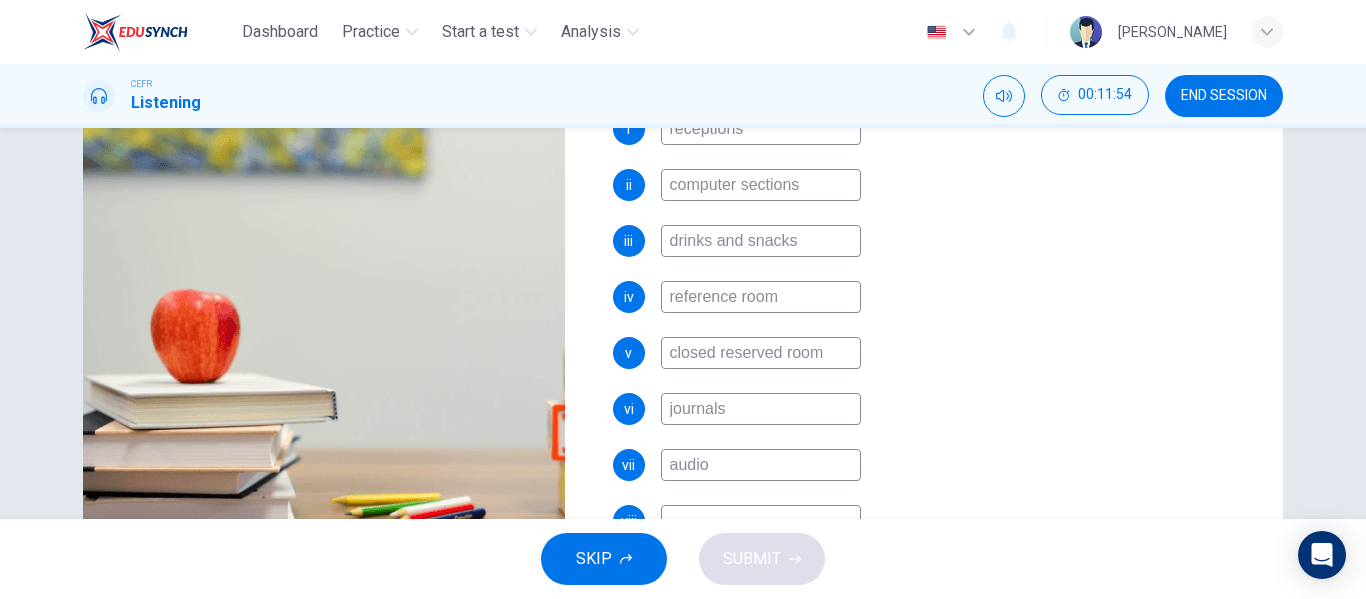 type on "53" 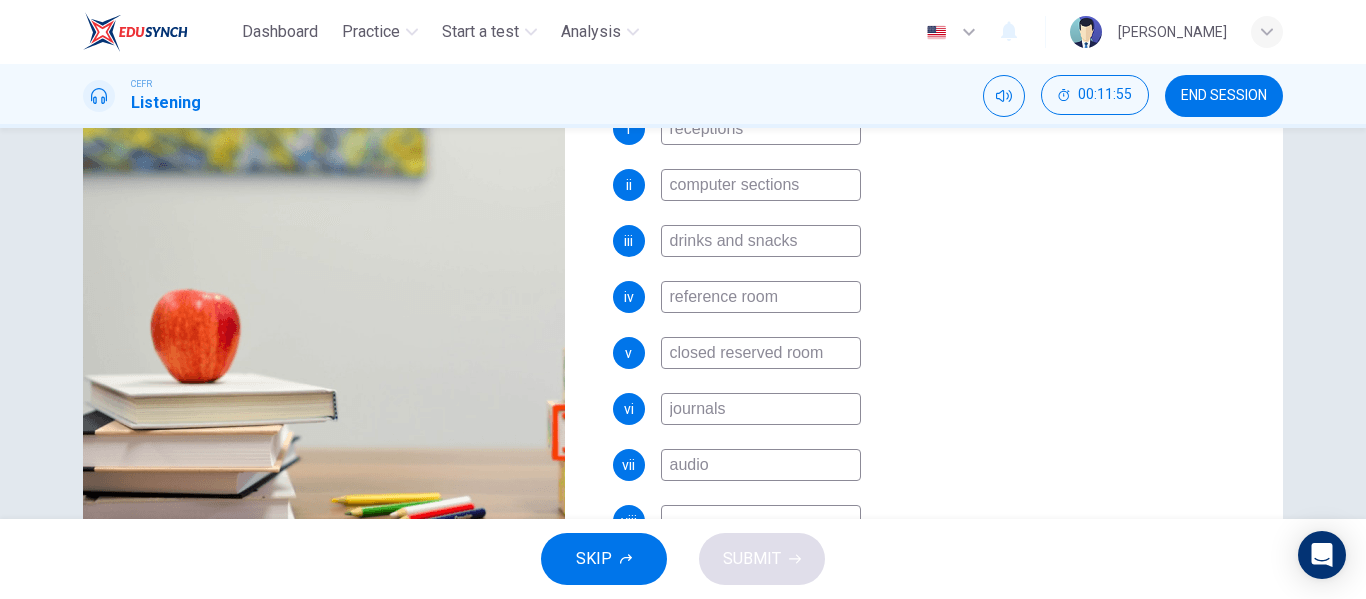 type on "audio v" 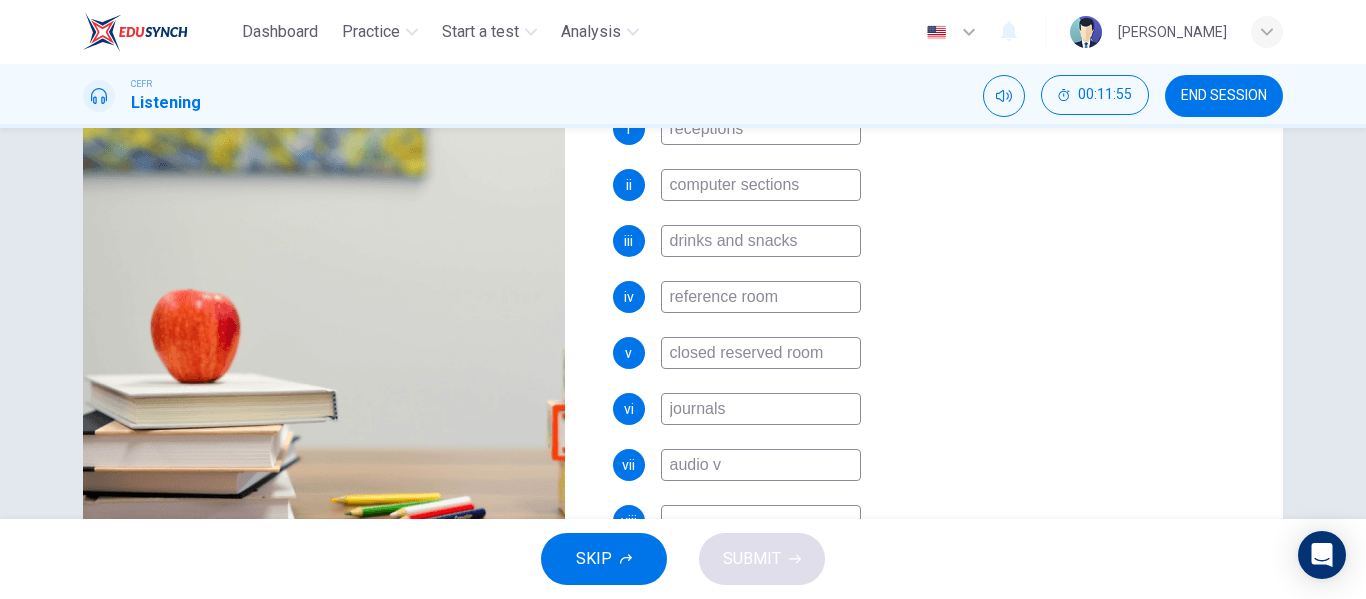 type on "53" 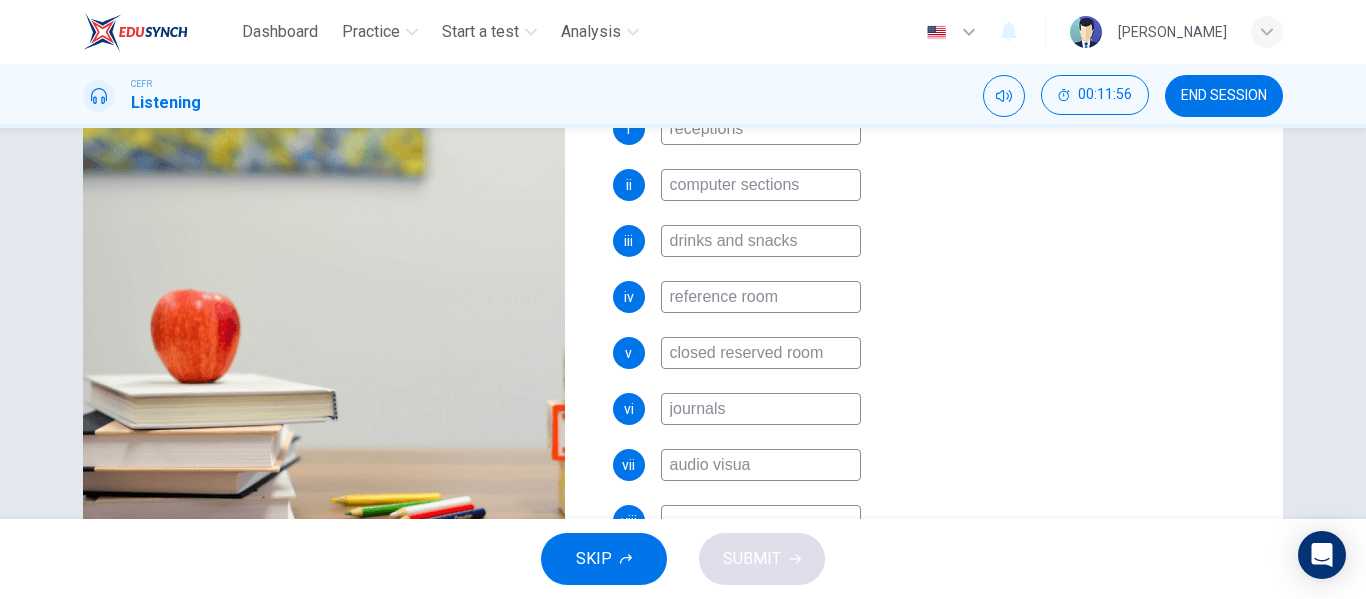 type on "audio visual" 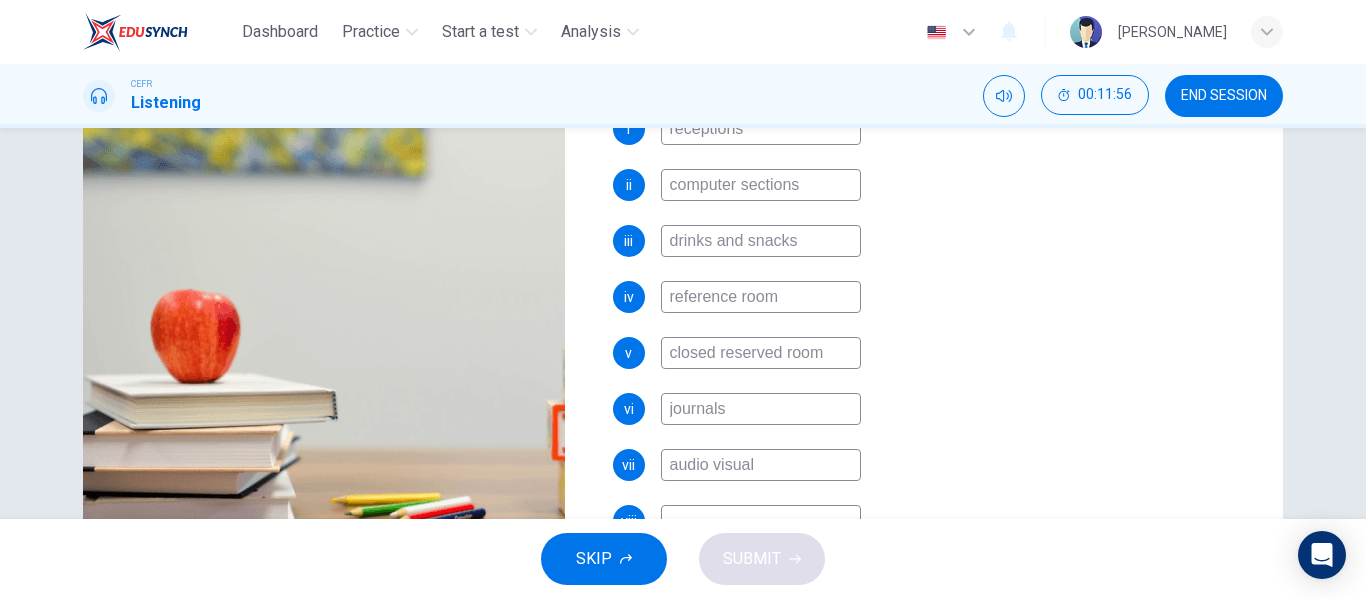 type on "53" 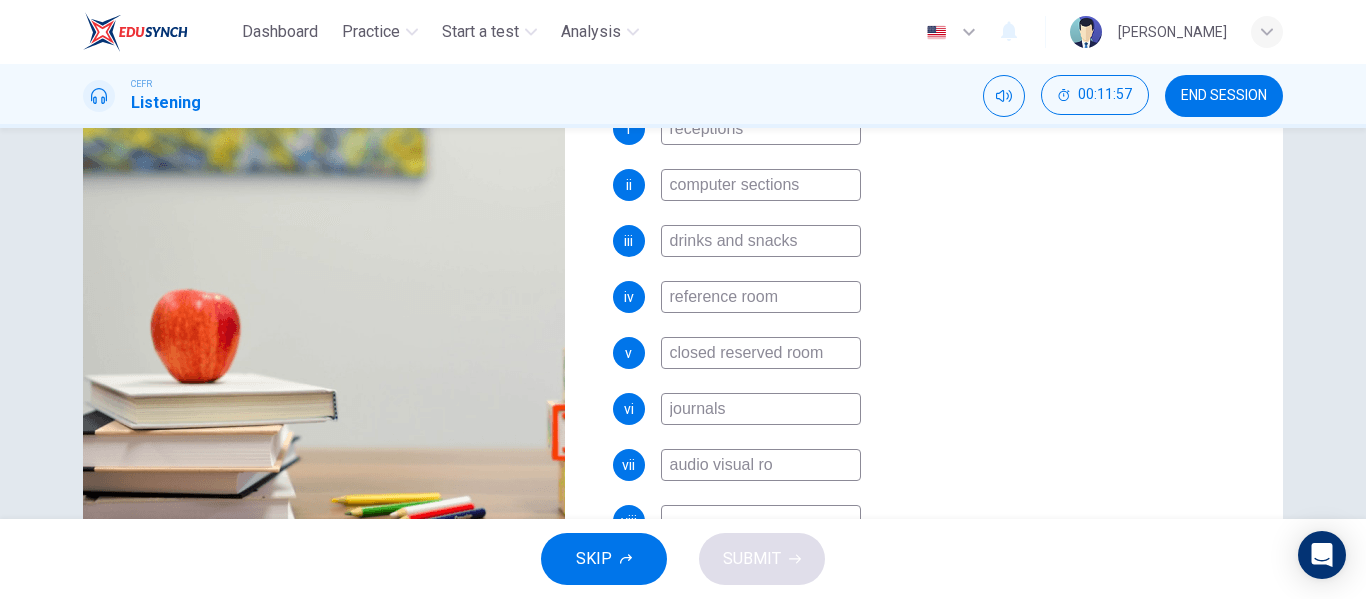 type on "audio visual roo" 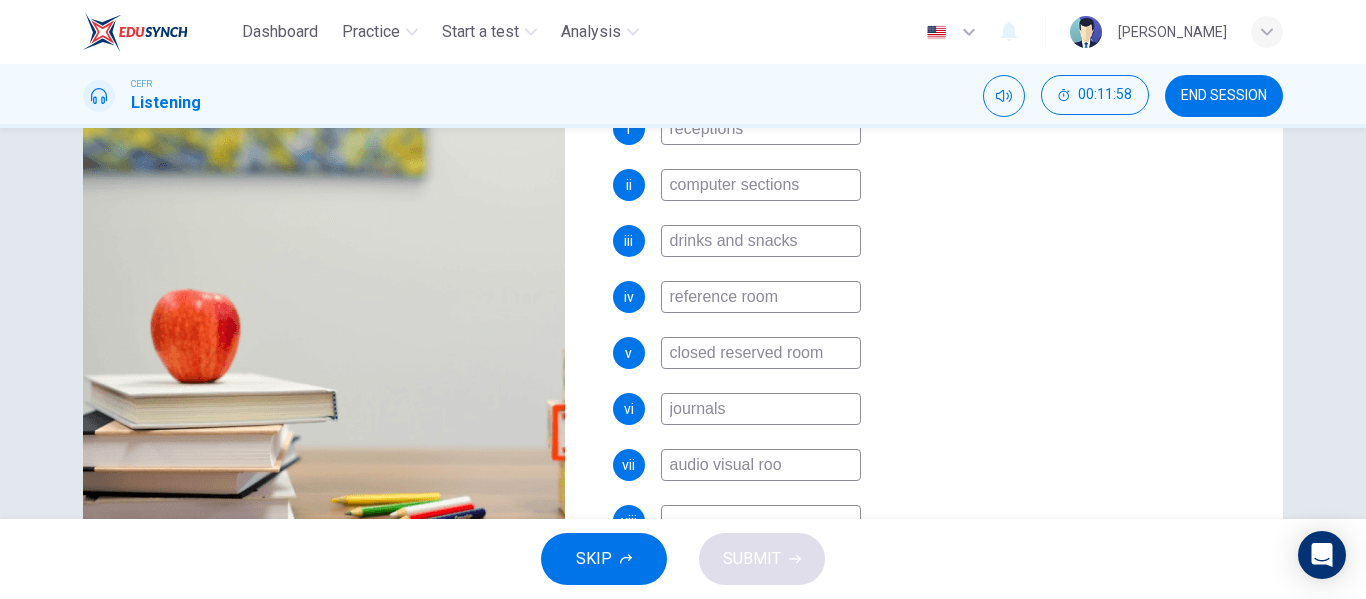 type on "54" 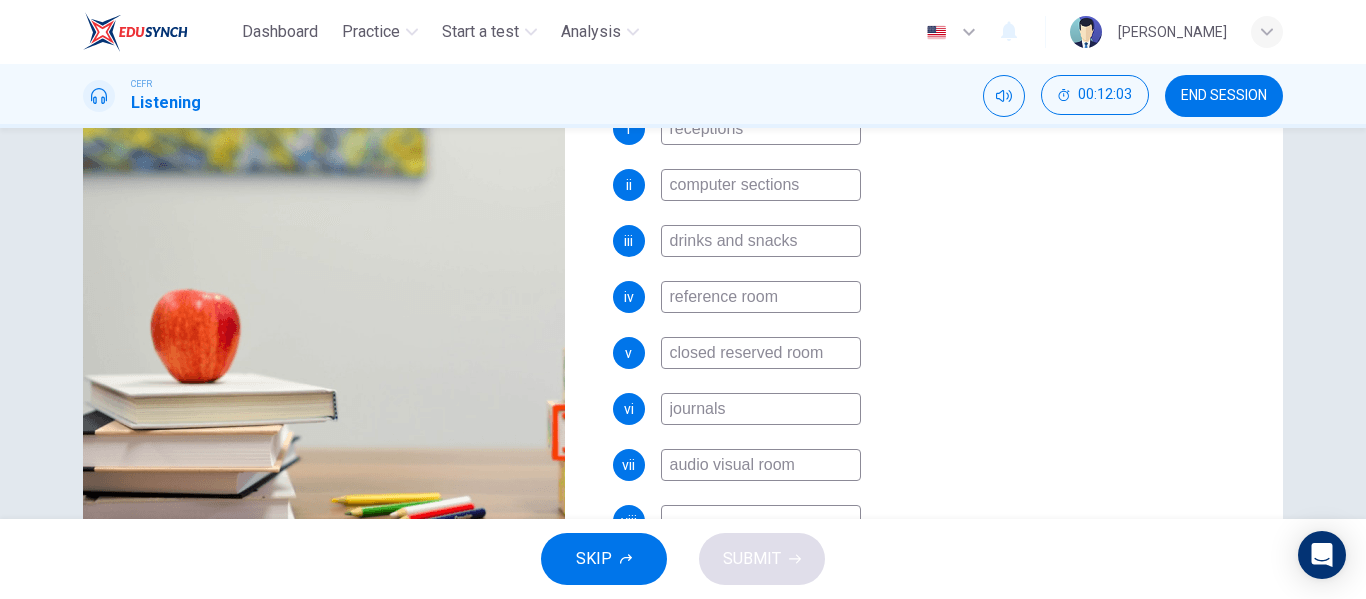 scroll, scrollTop: 398, scrollLeft: 0, axis: vertical 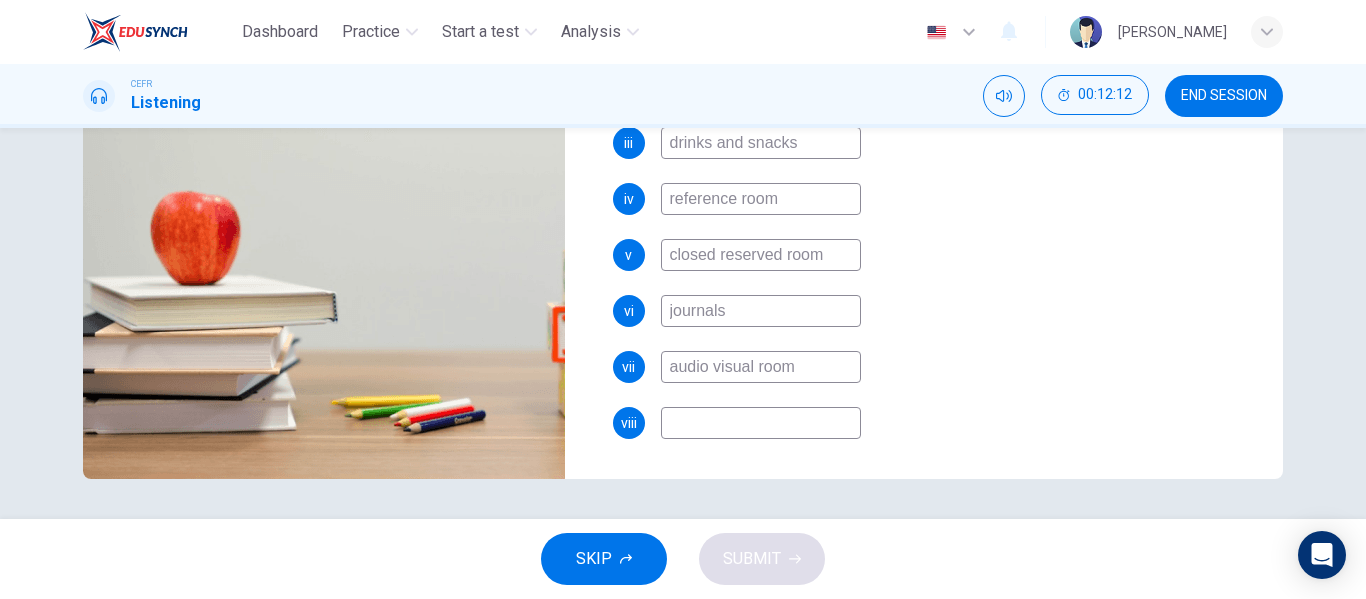 click on "audio visual room" at bounding box center [761, 367] 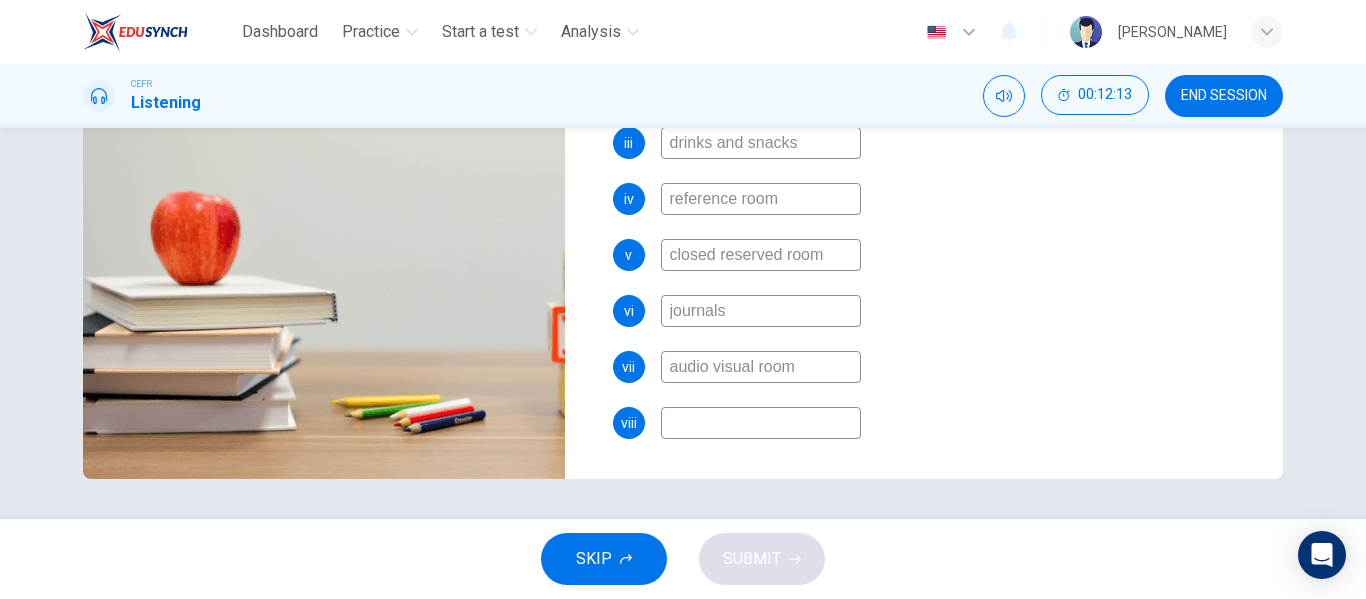 type on "58" 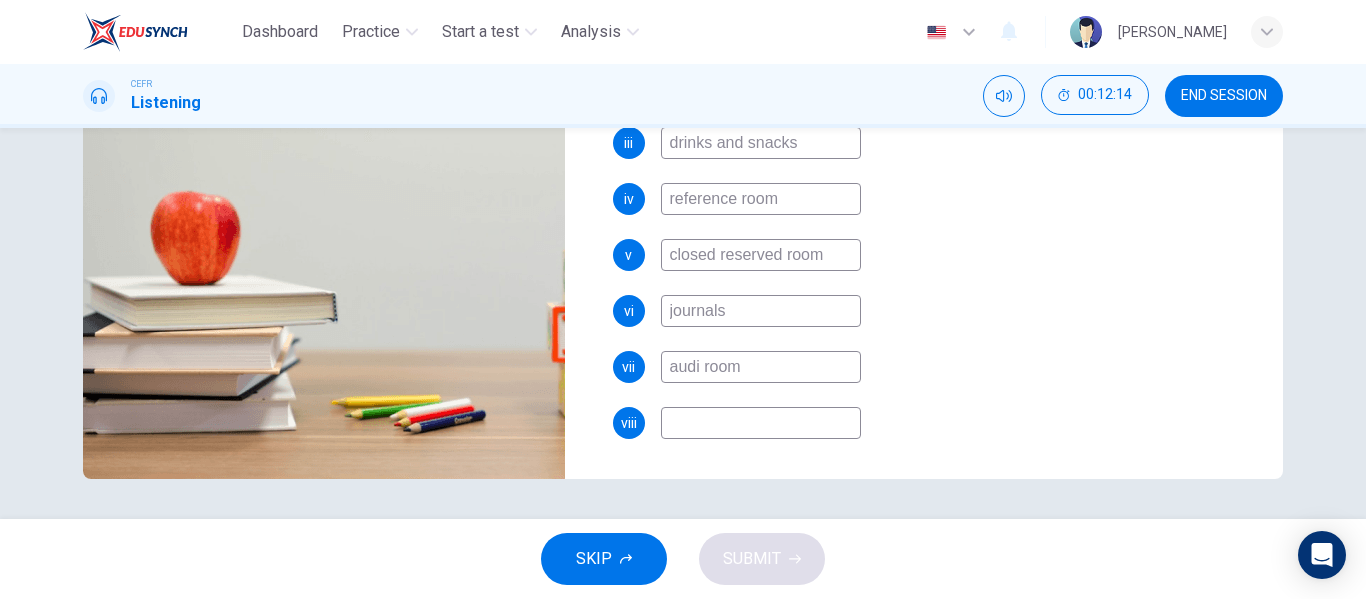 type on "aud room" 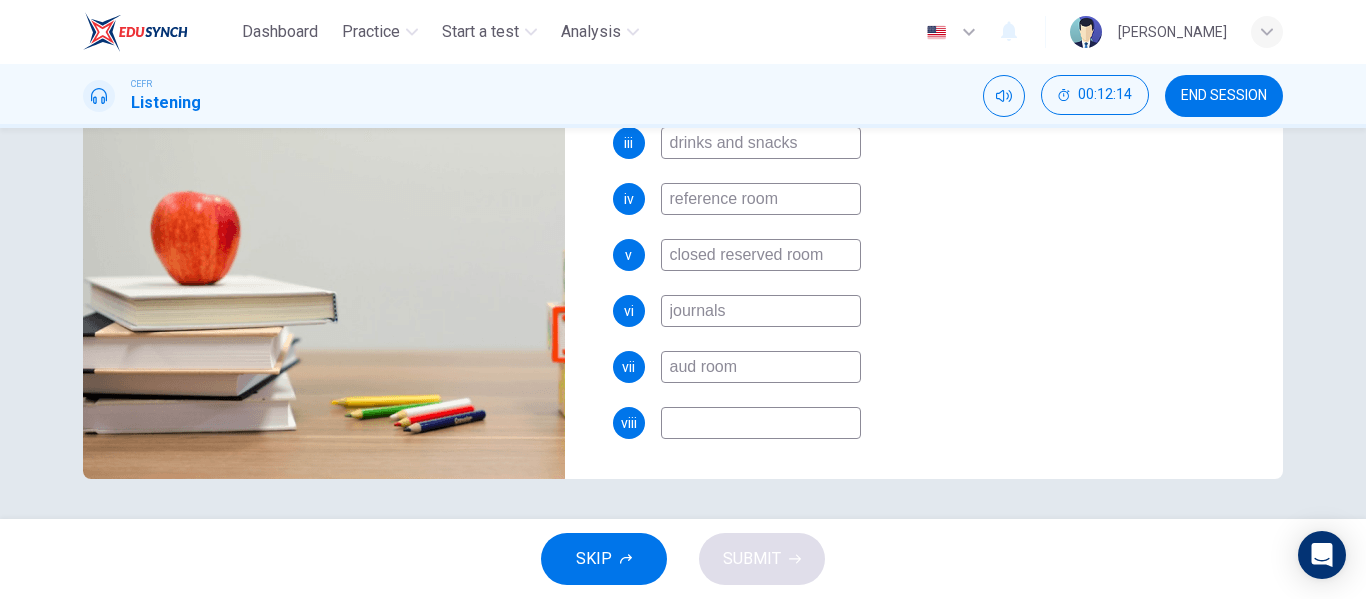 type on "au room" 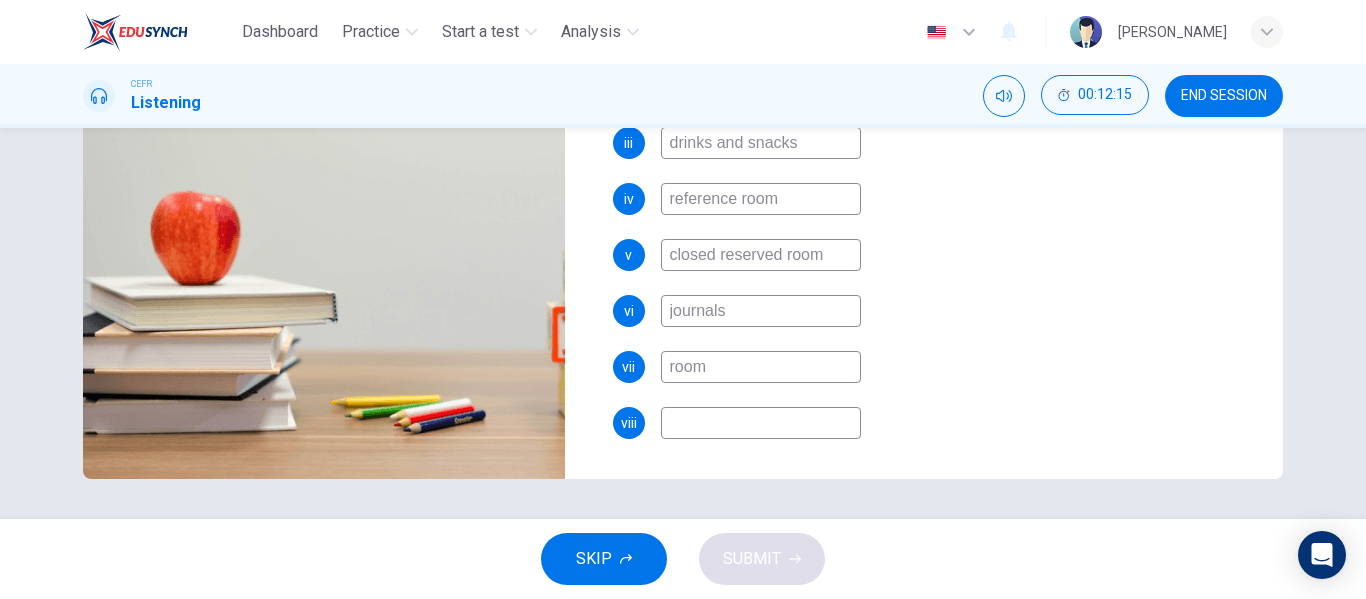 type on "p room" 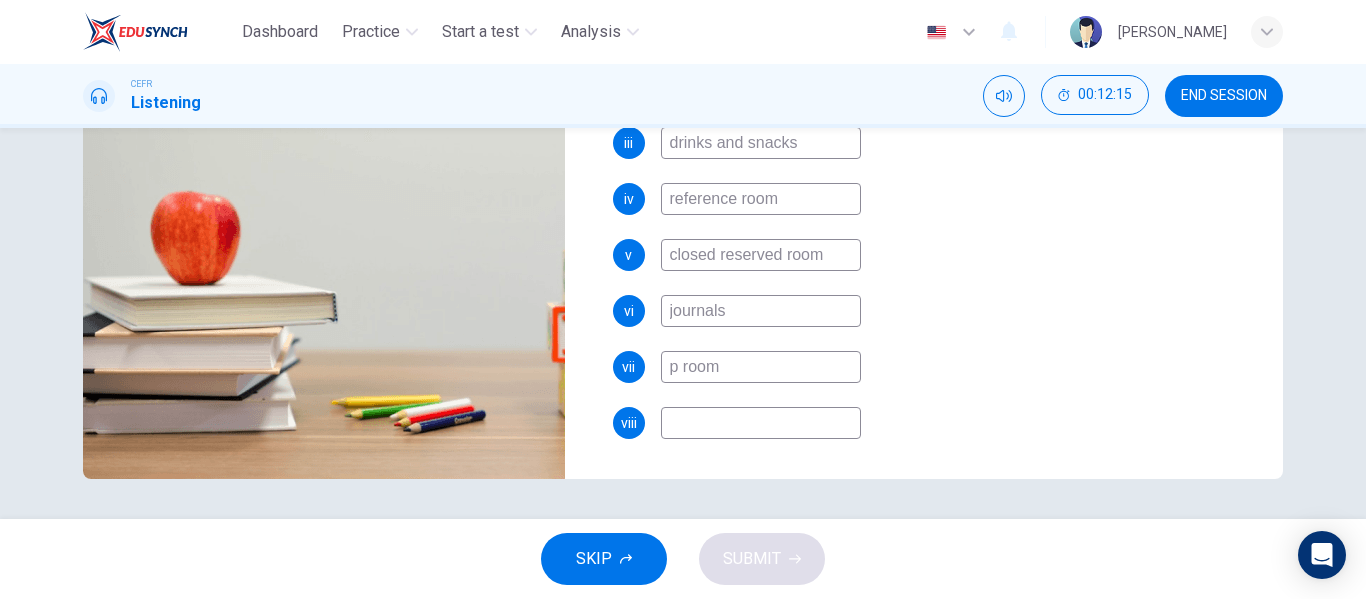 type on "59" 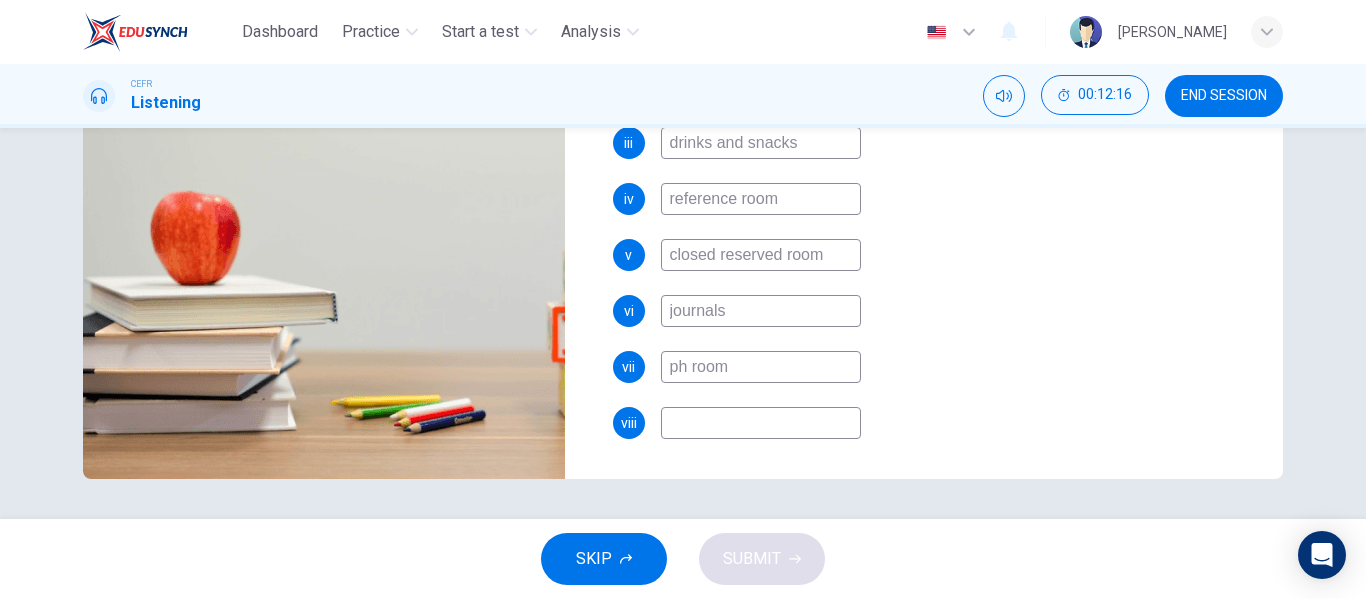 type on "pho room" 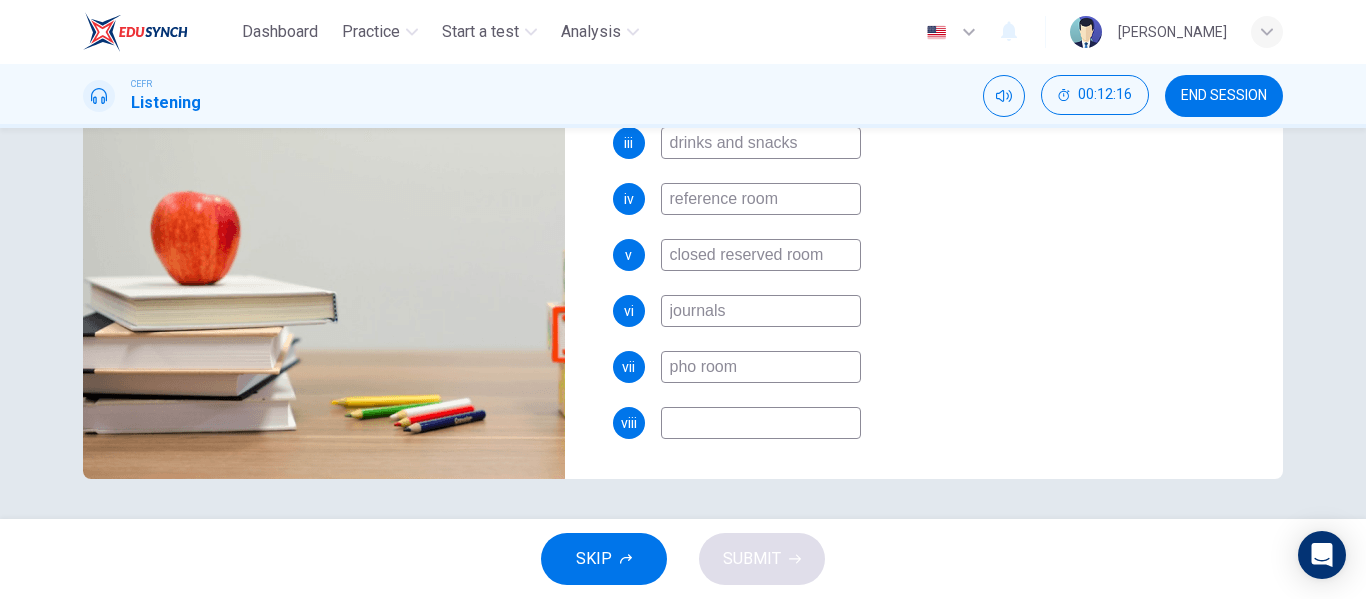 type on "59" 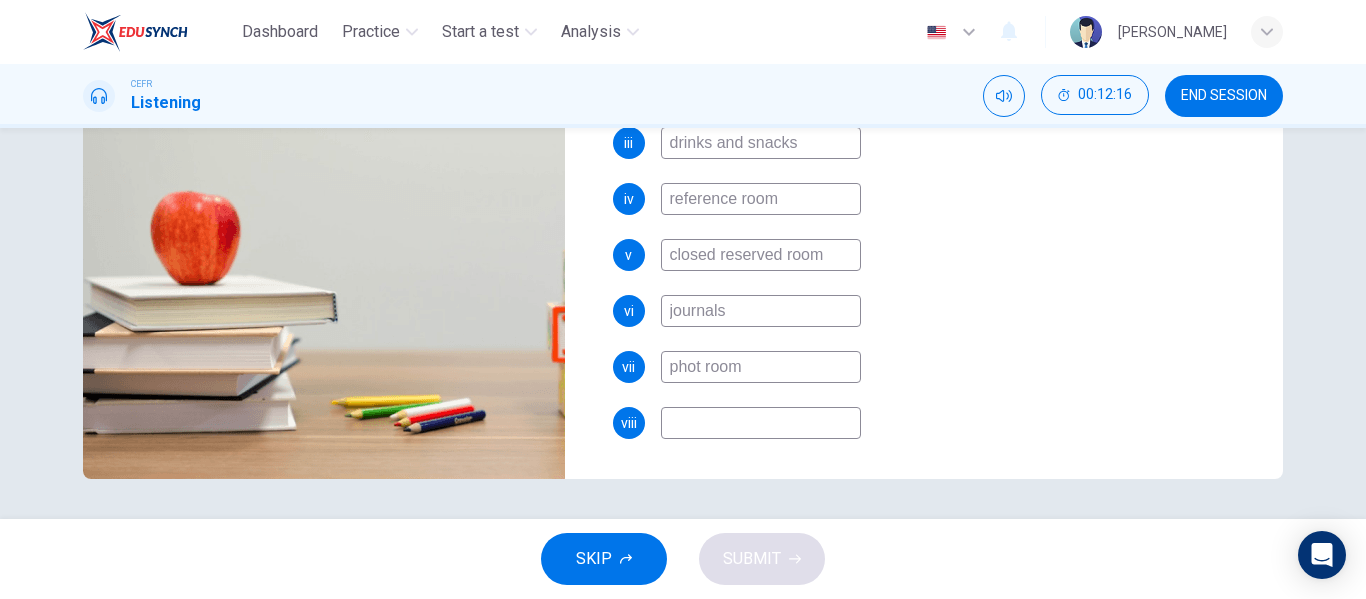 type on "photo room" 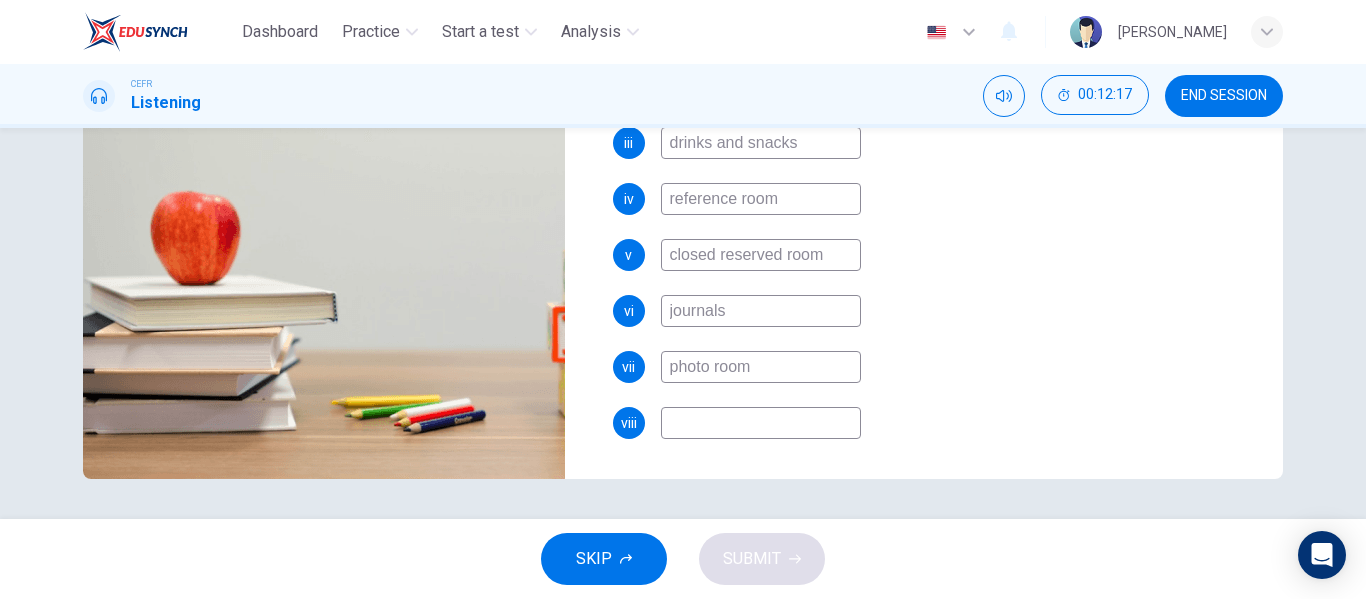 type on "60" 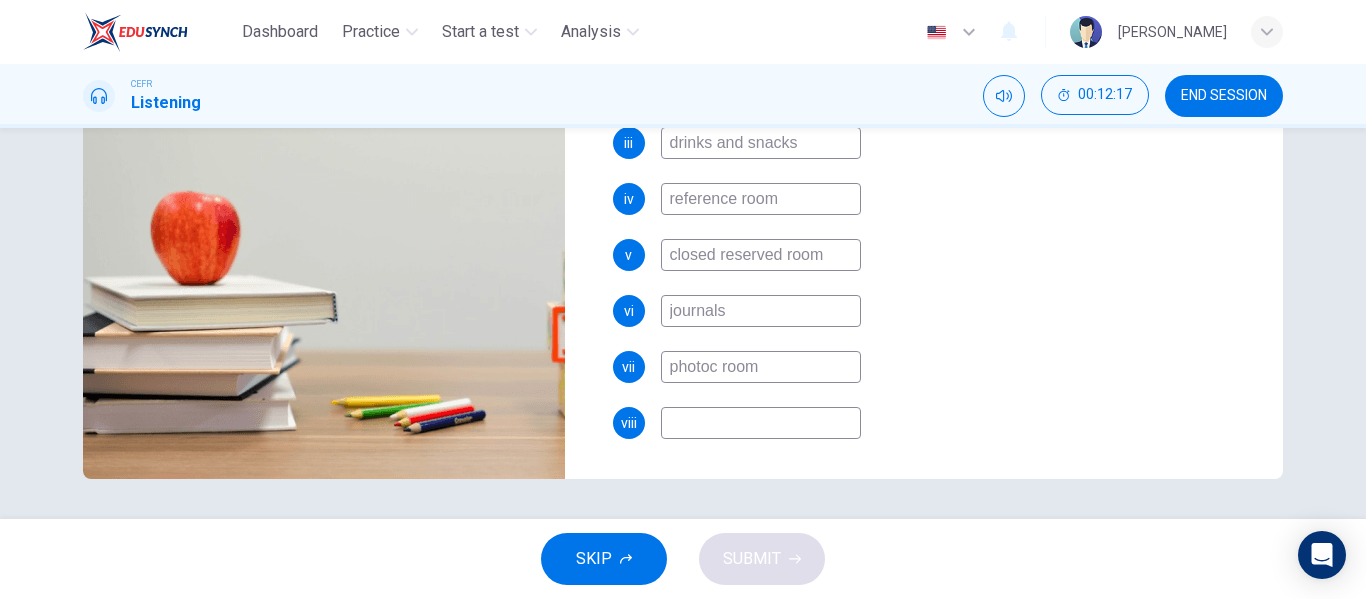 type on "photoco room" 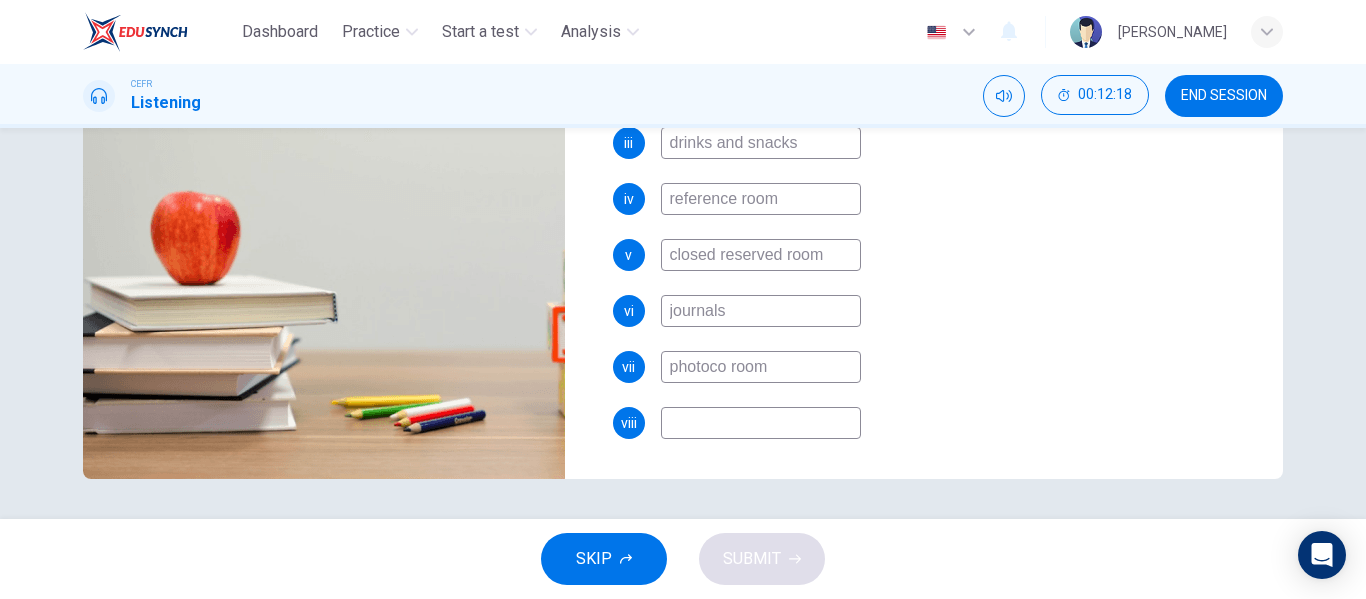 type on "60" 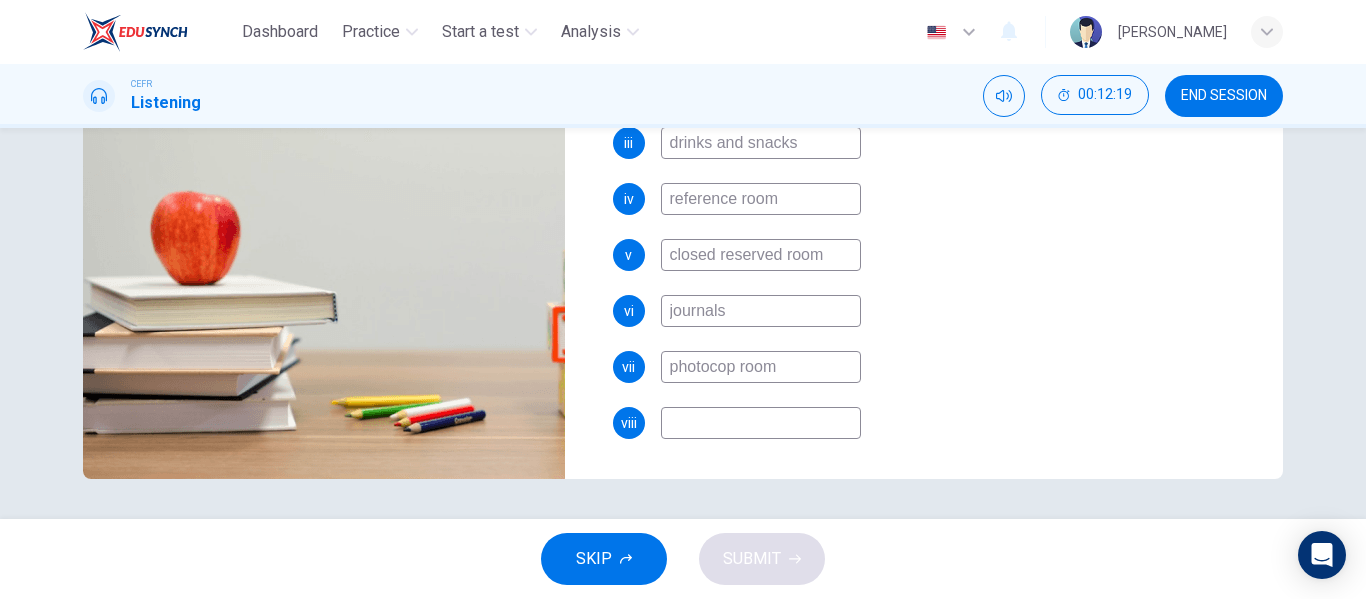 type on "photocopy room" 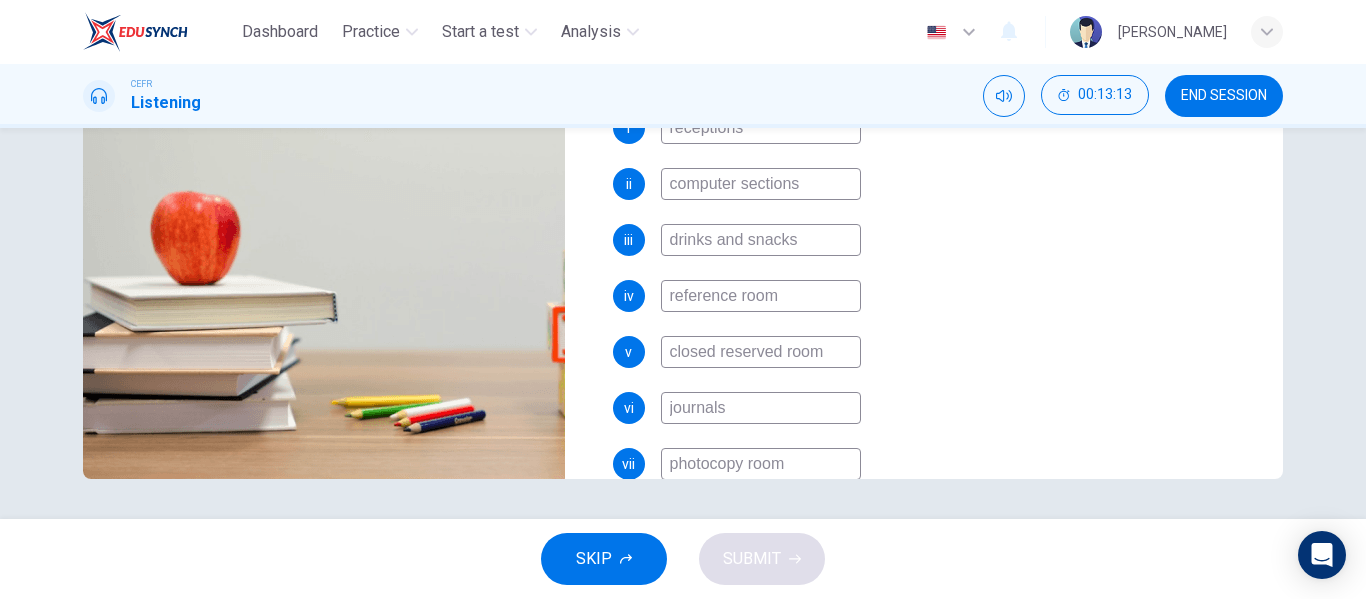 scroll, scrollTop: 398, scrollLeft: 0, axis: vertical 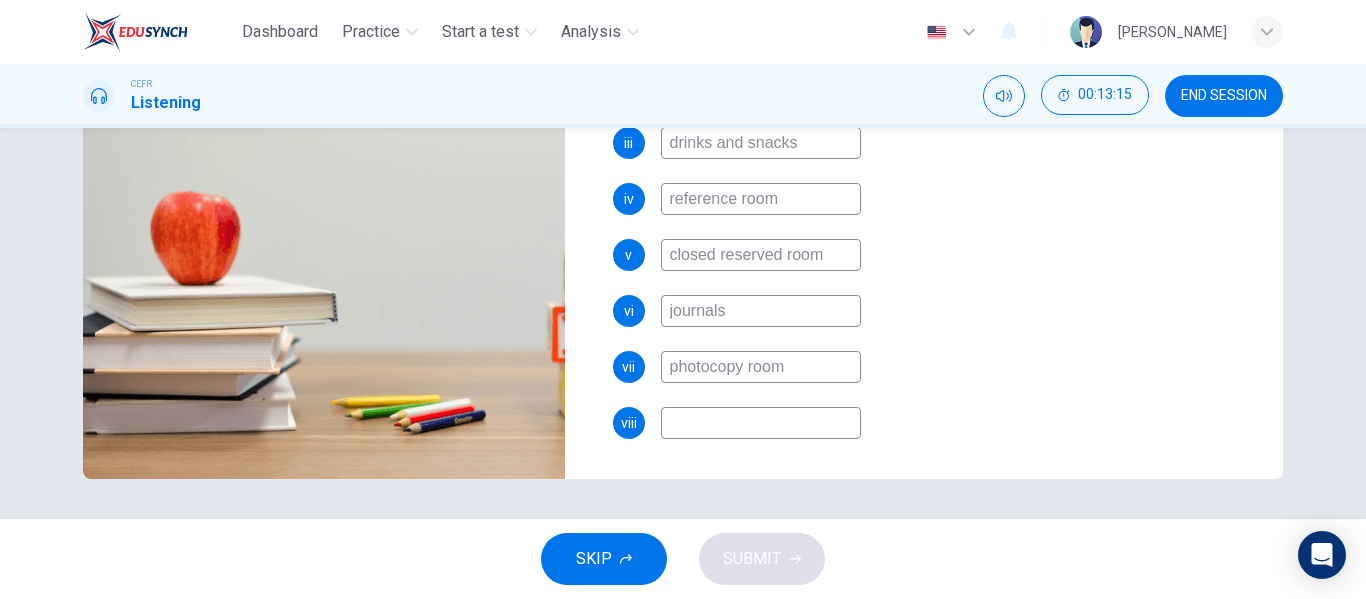 type on "77" 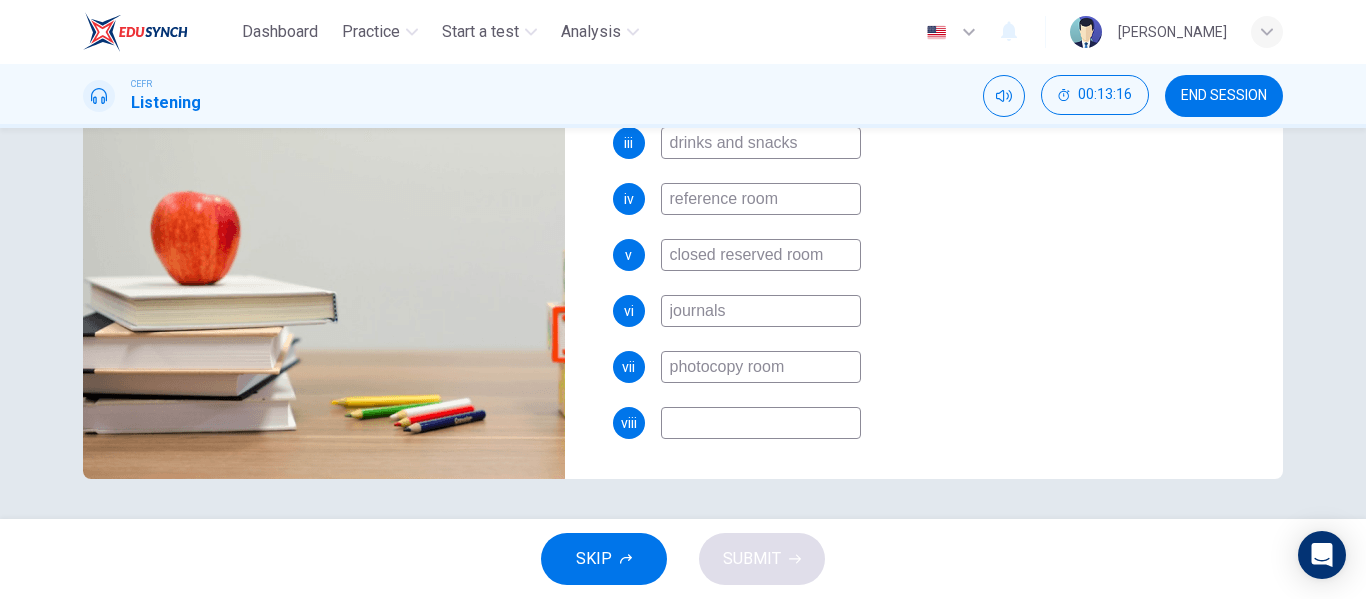 type on "m" 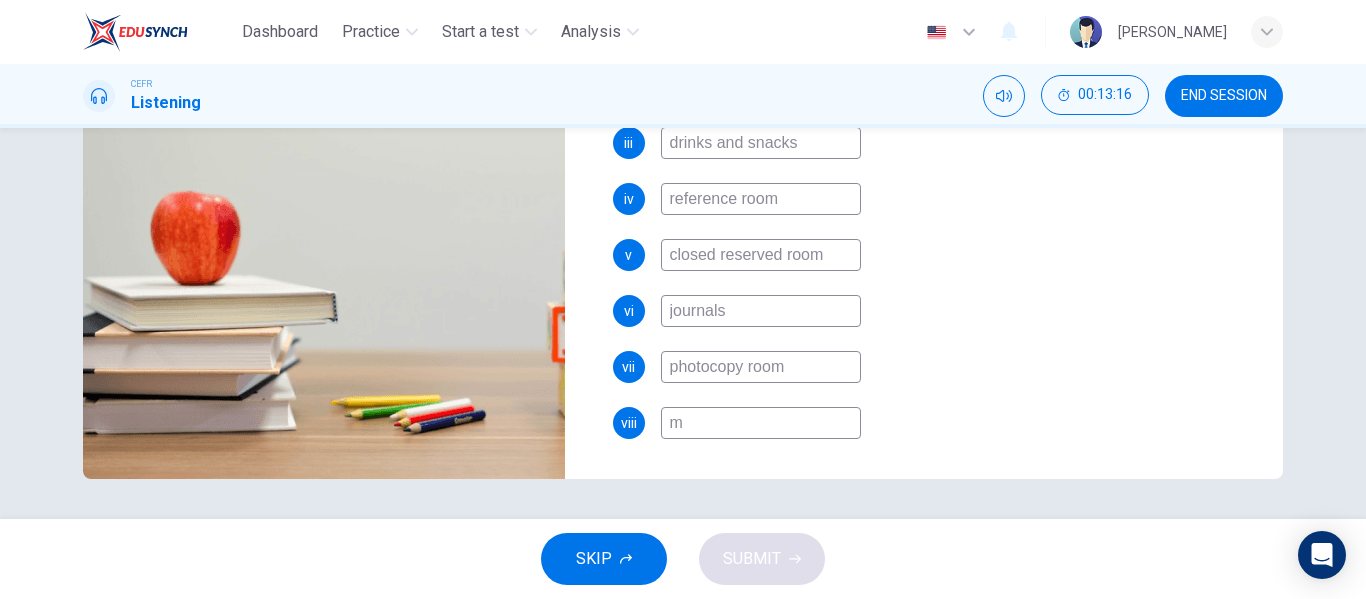 type on "77" 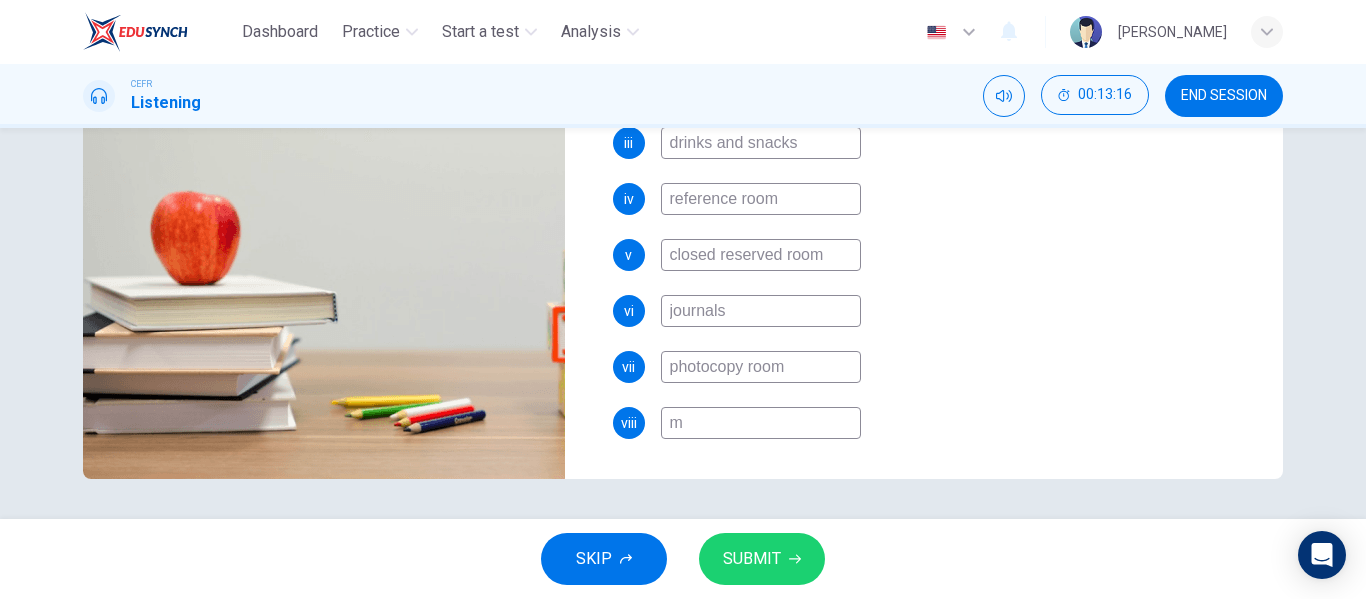 type on "mu" 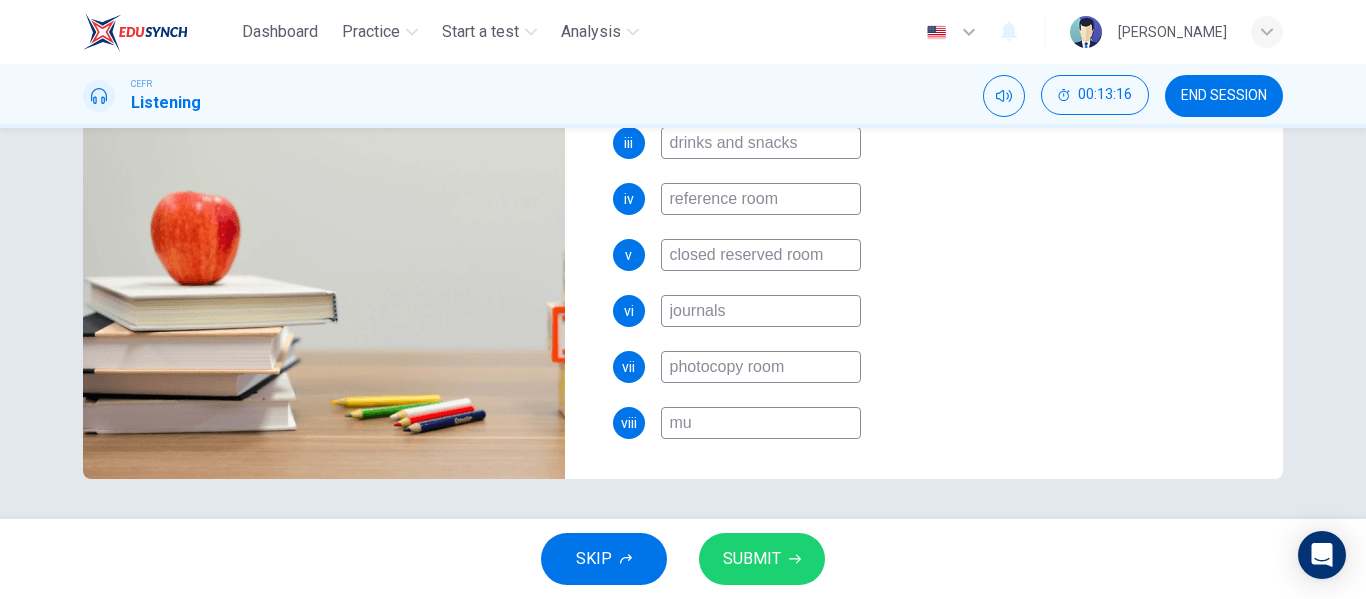 type on "77" 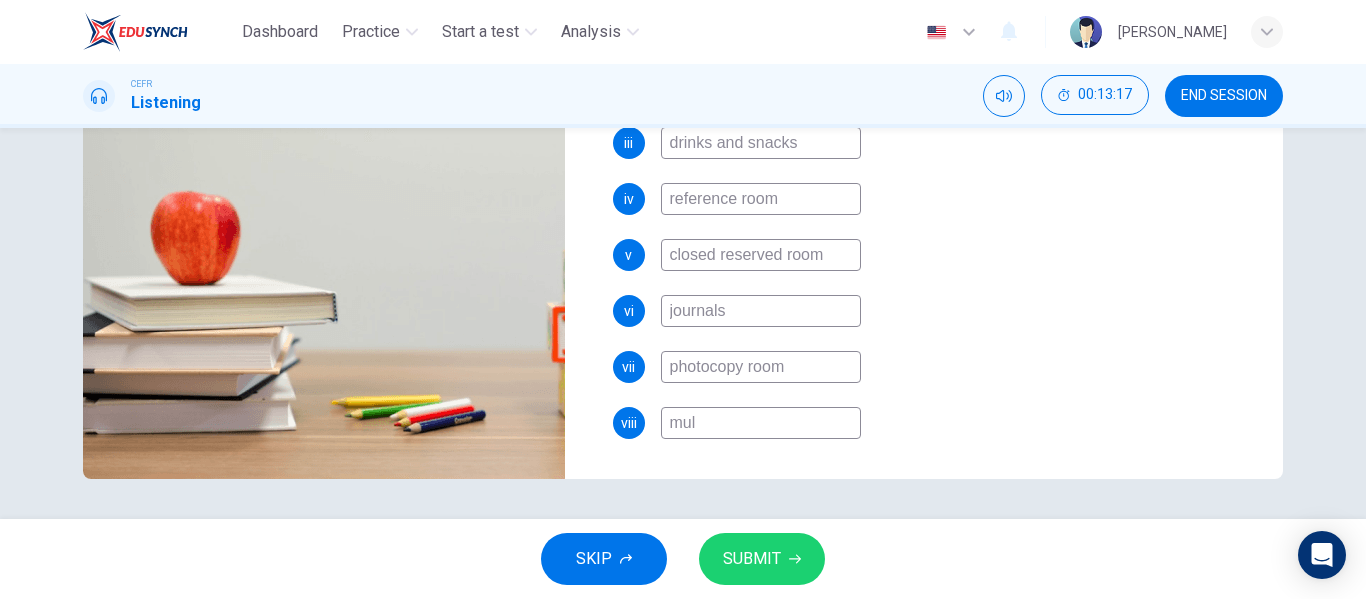 type on "mult" 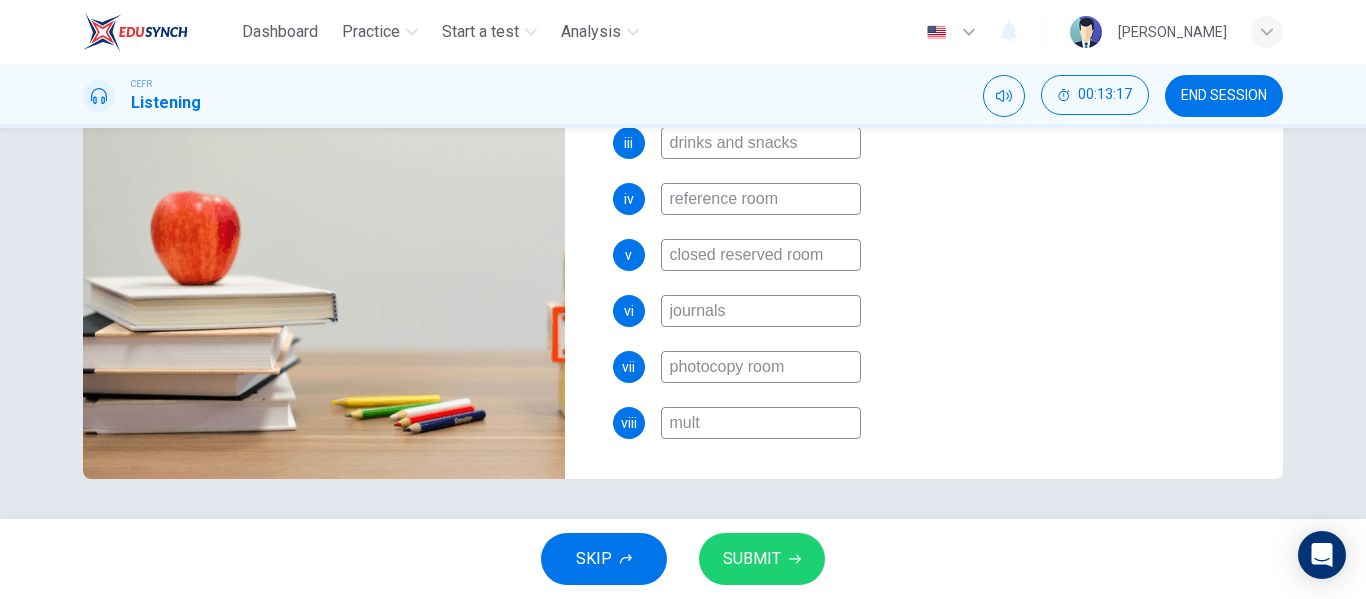type on "77" 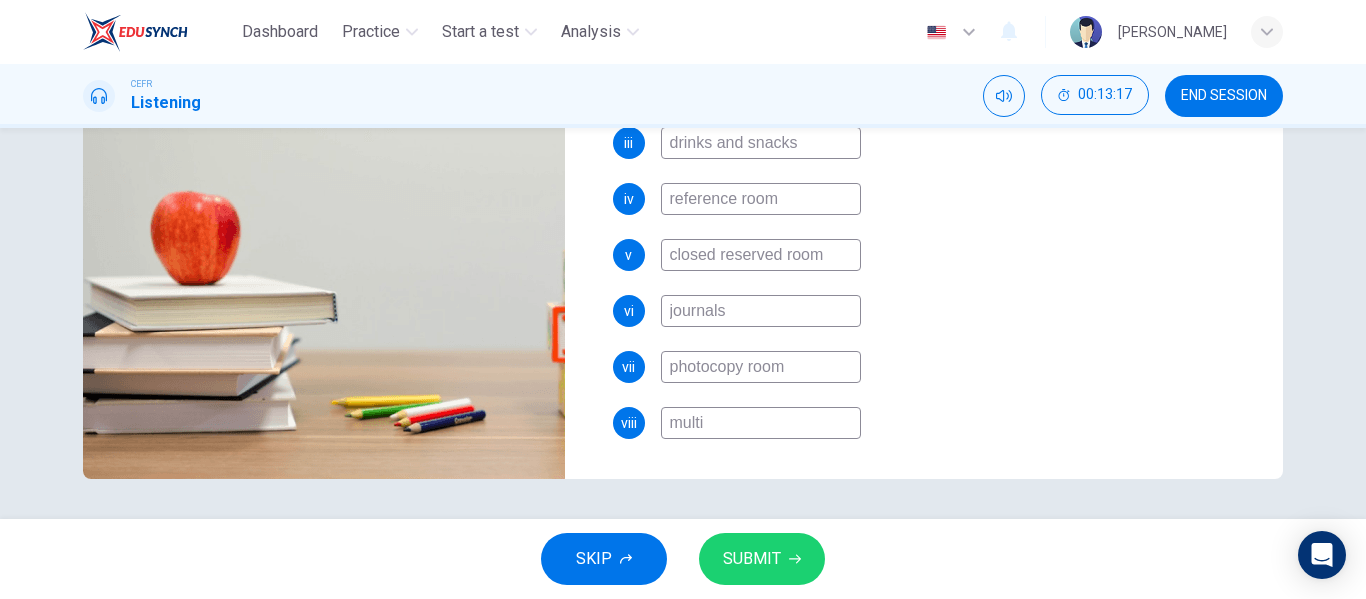 type on "77" 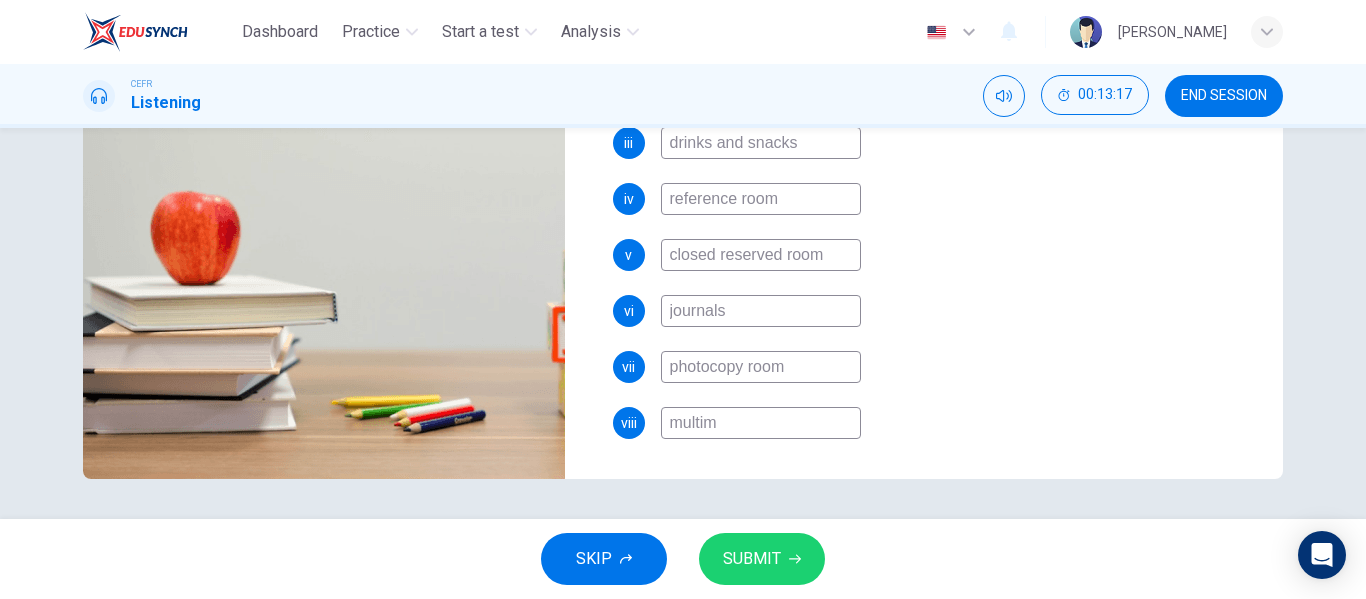 type on "multime" 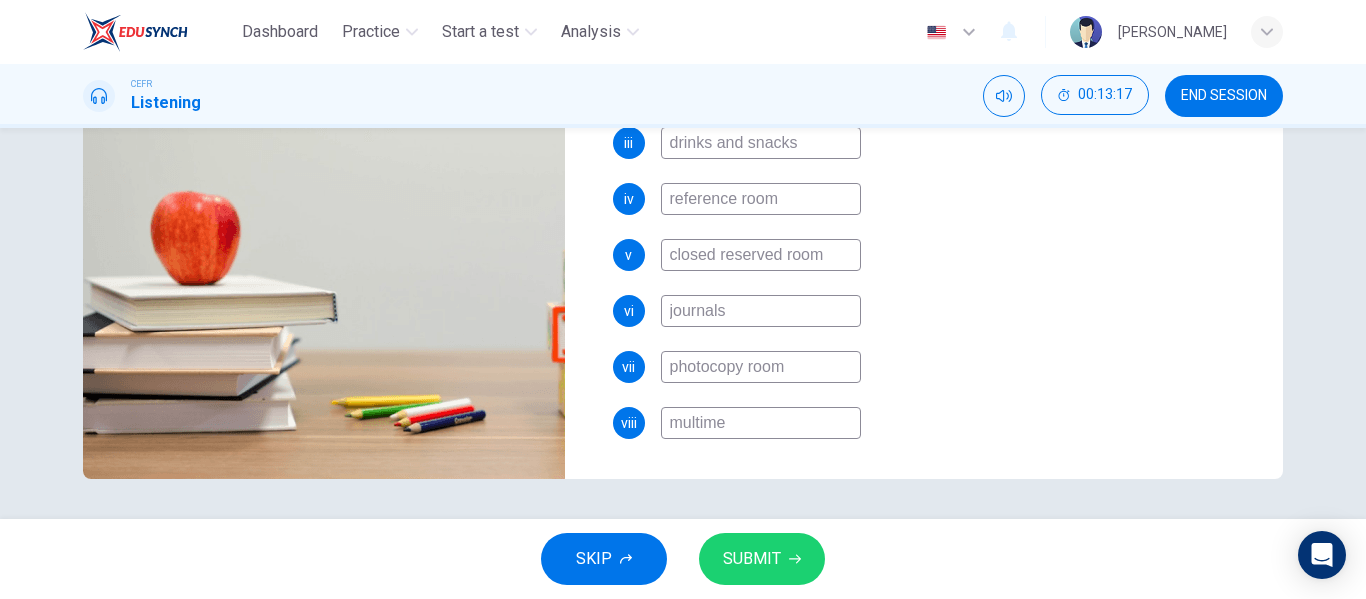 type on "77" 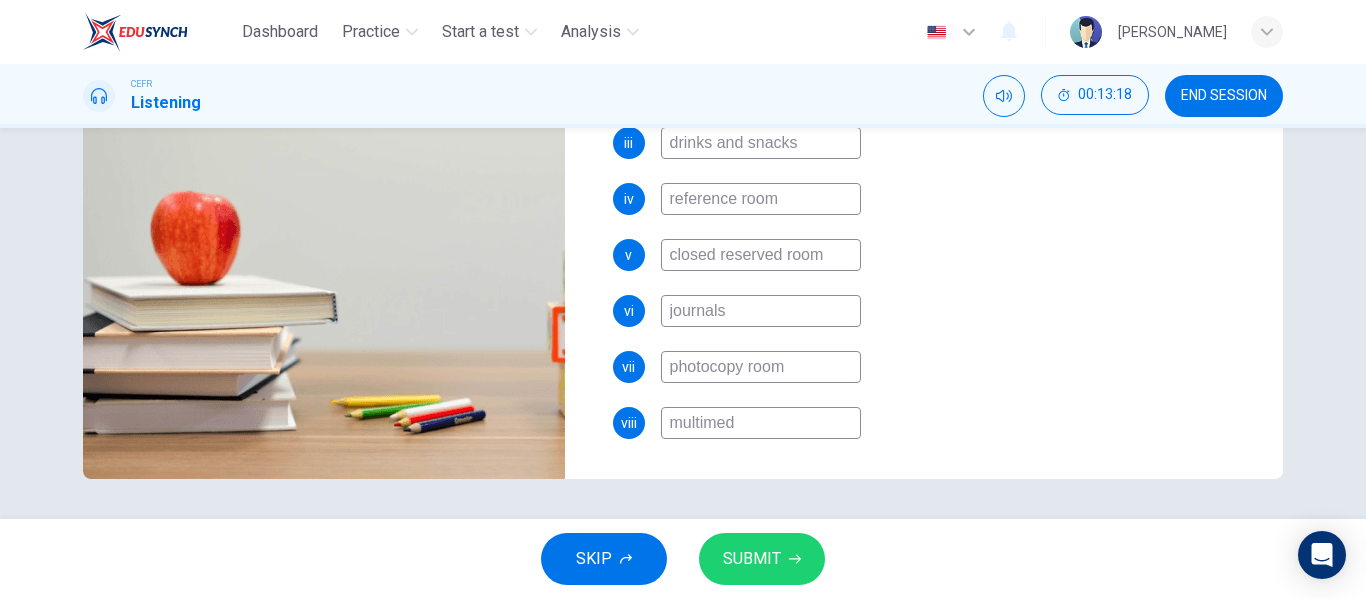 type on "multimedi" 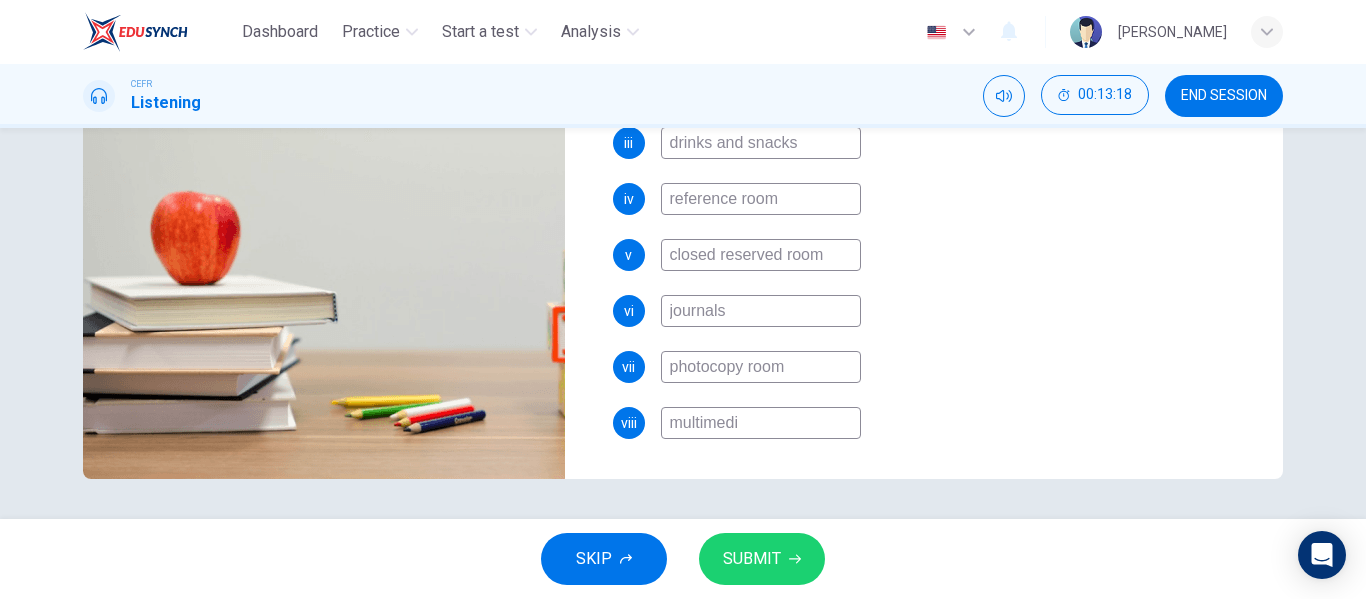 type on "77" 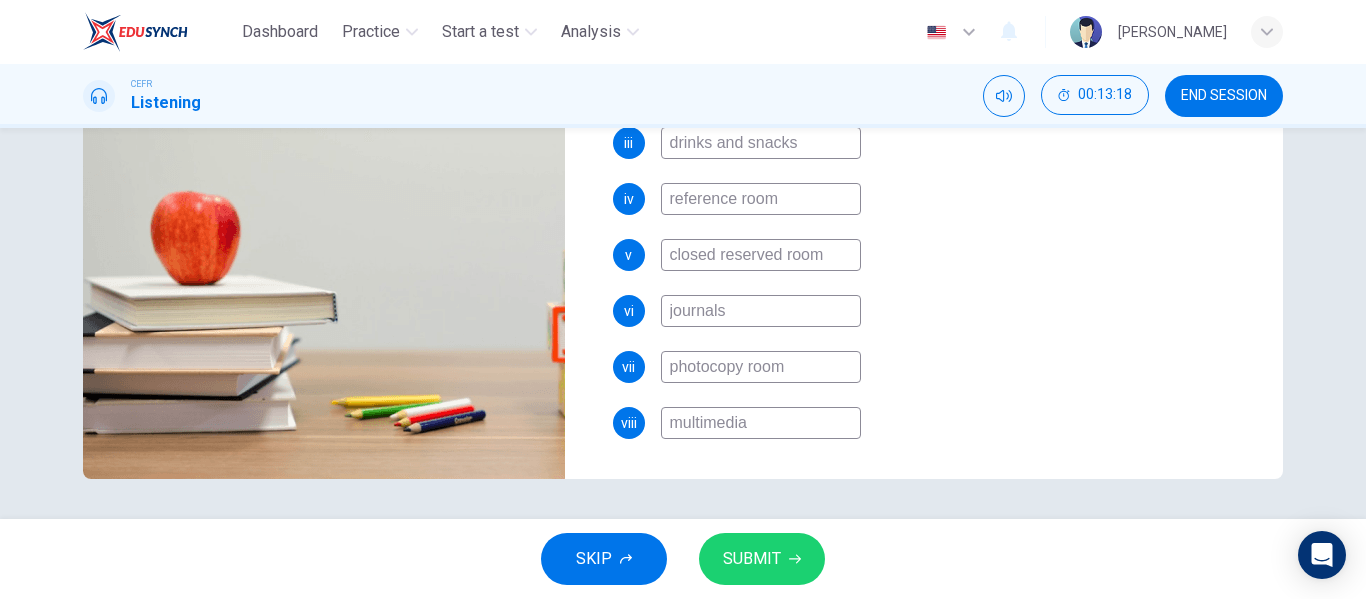type on "77" 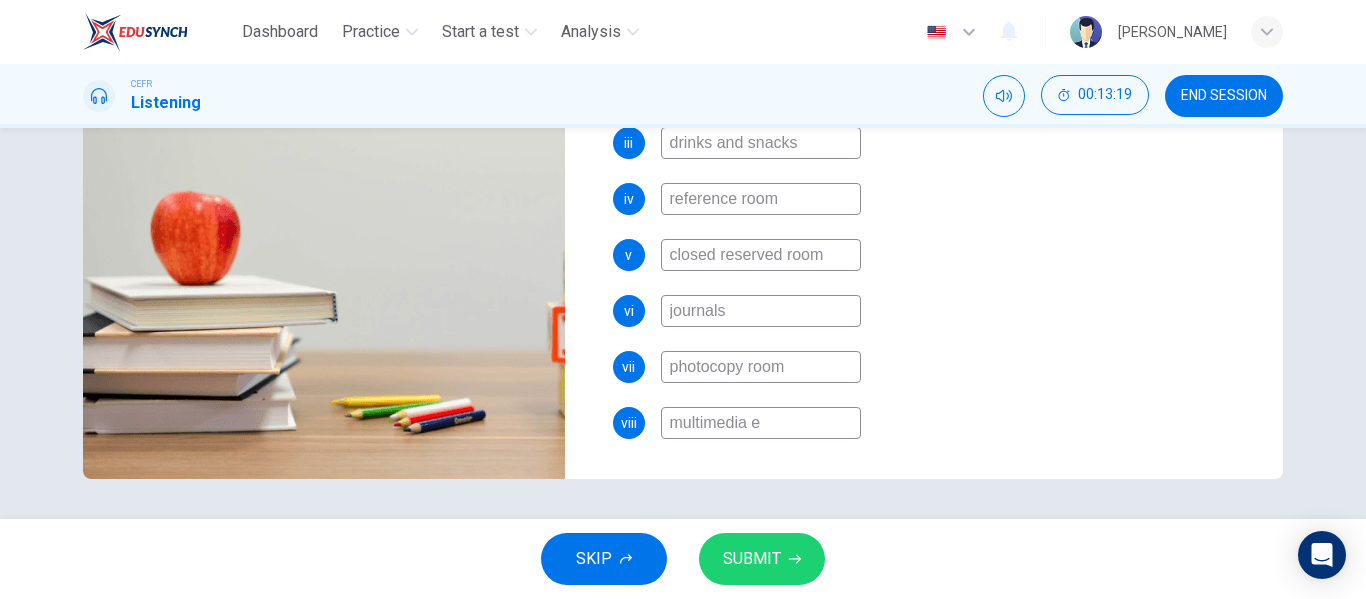 type on "78" 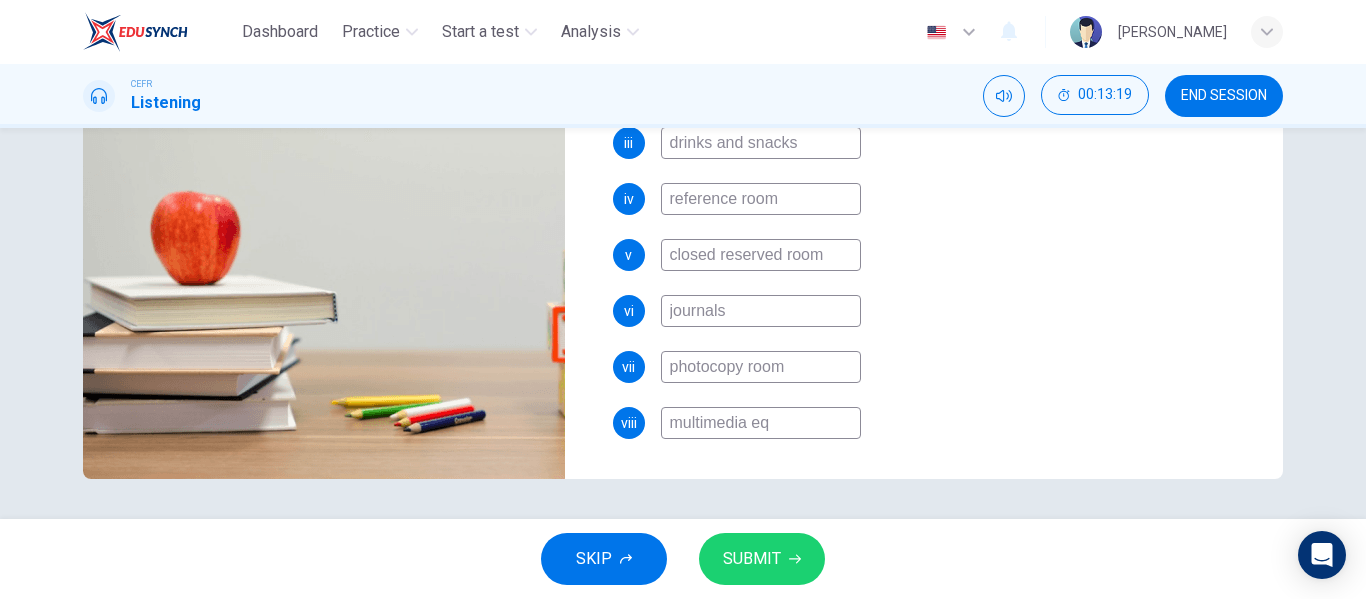type on "78" 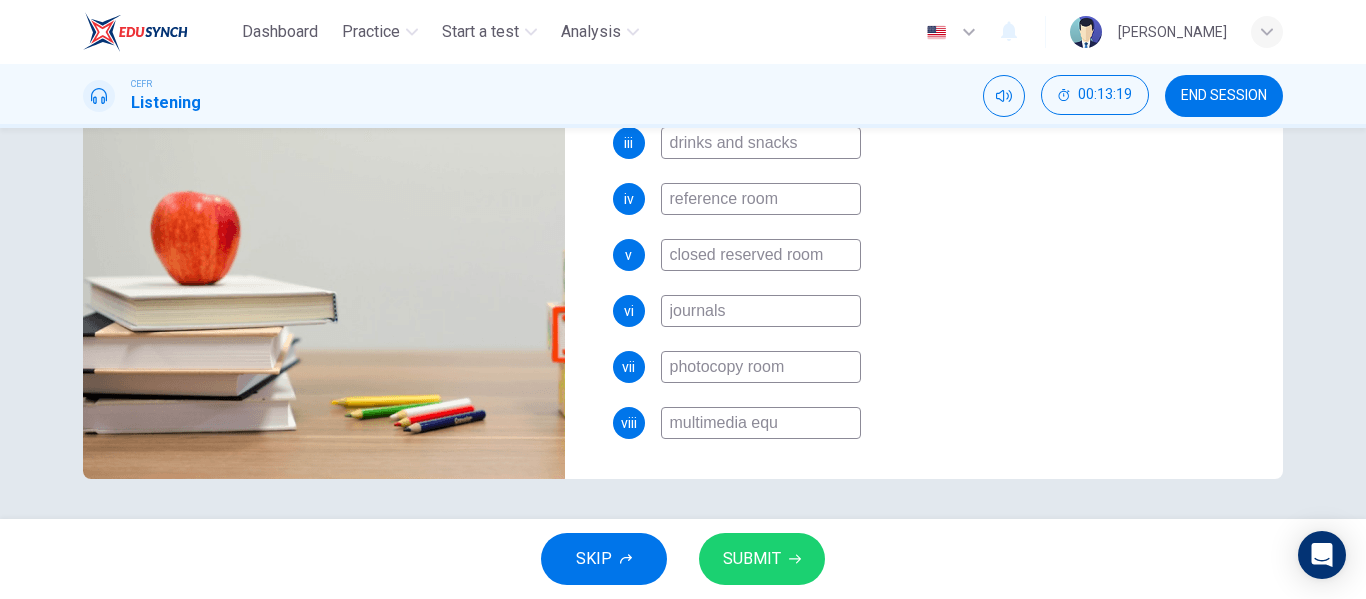 type on "78" 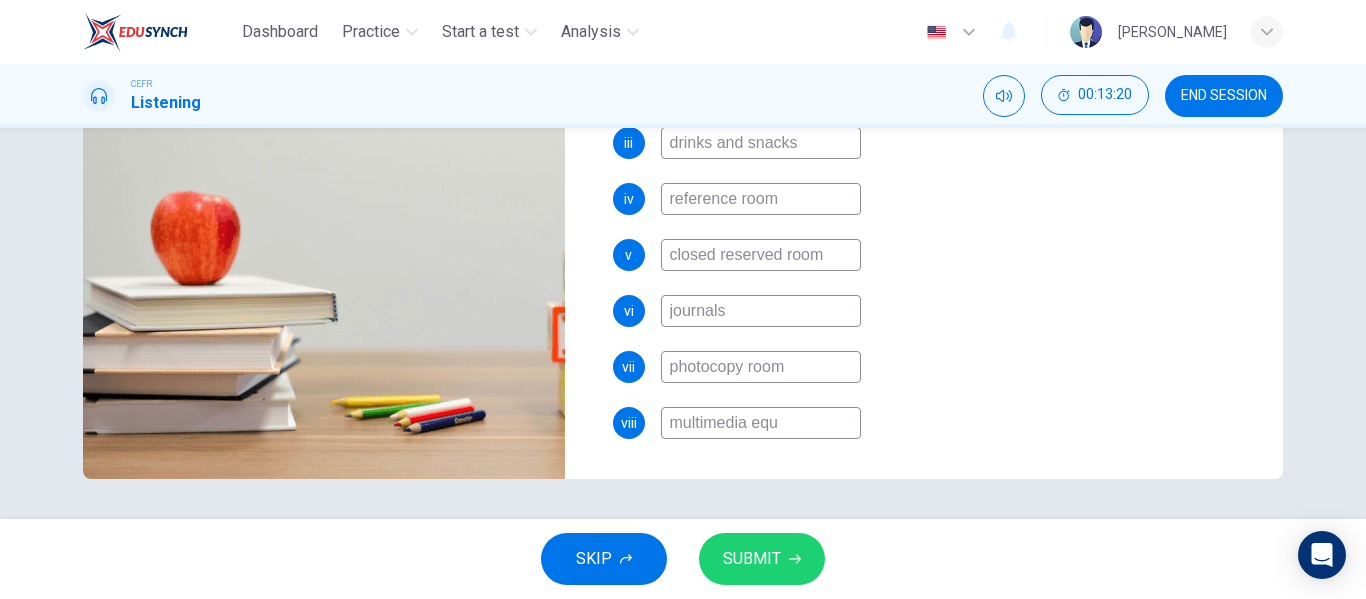 type on "multimedia equi" 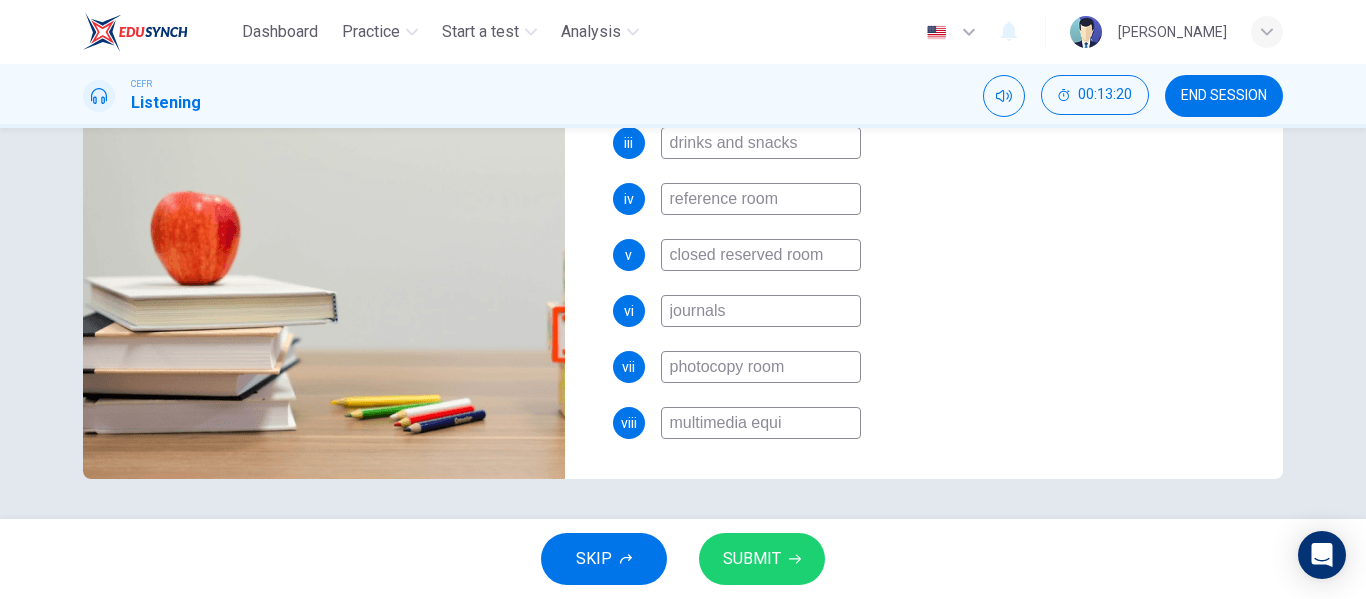 type on "78" 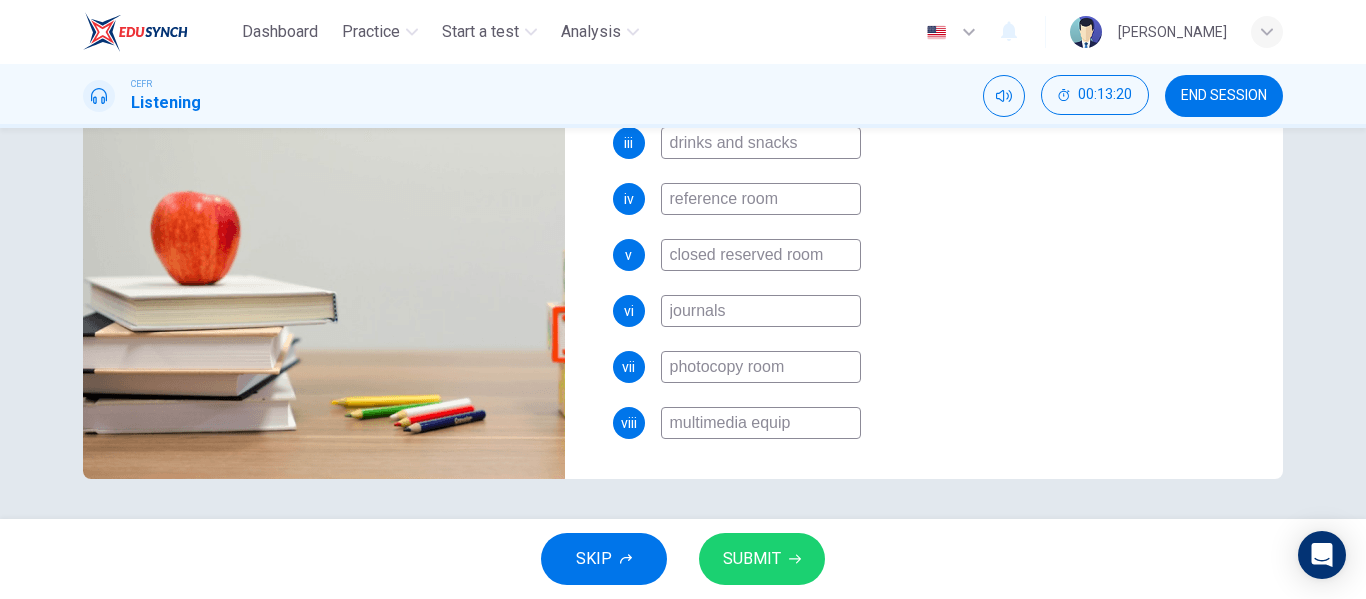 type on "78" 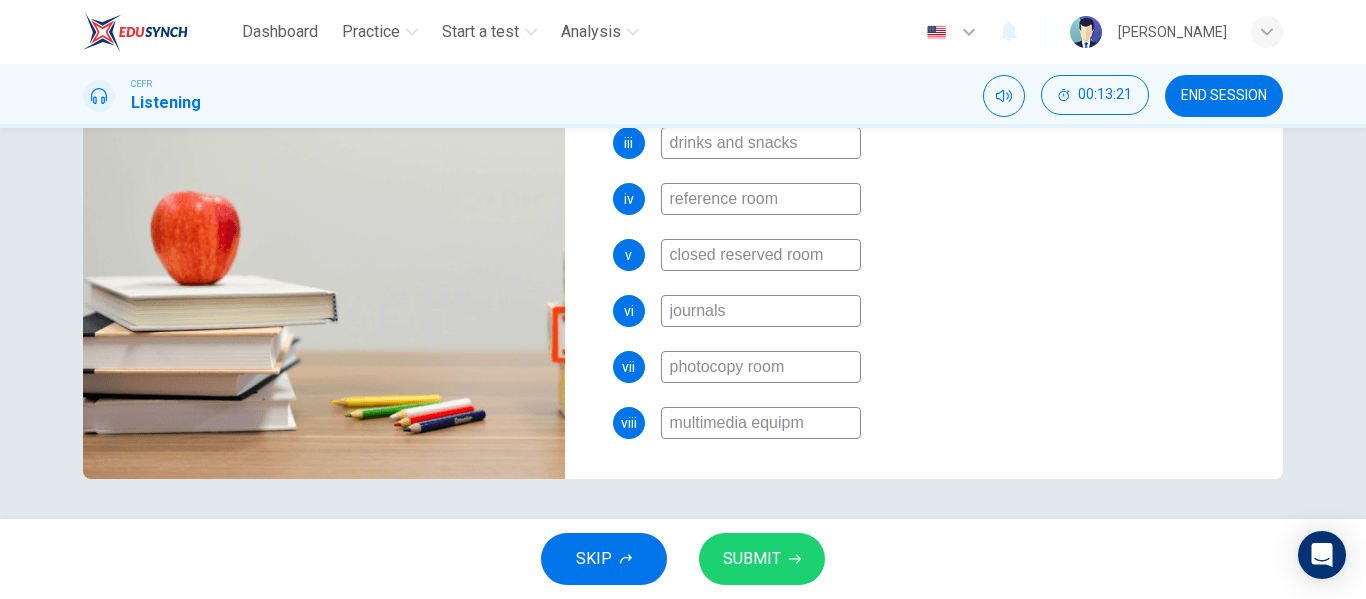type on "multimedia equipme" 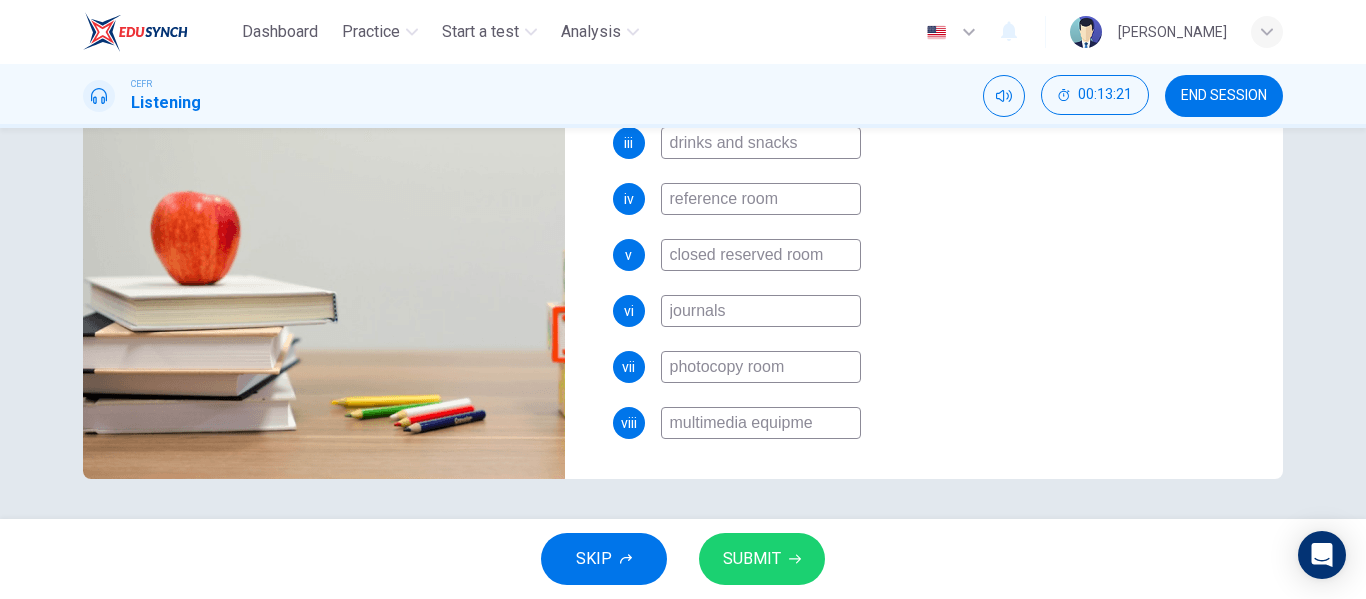 type on "78" 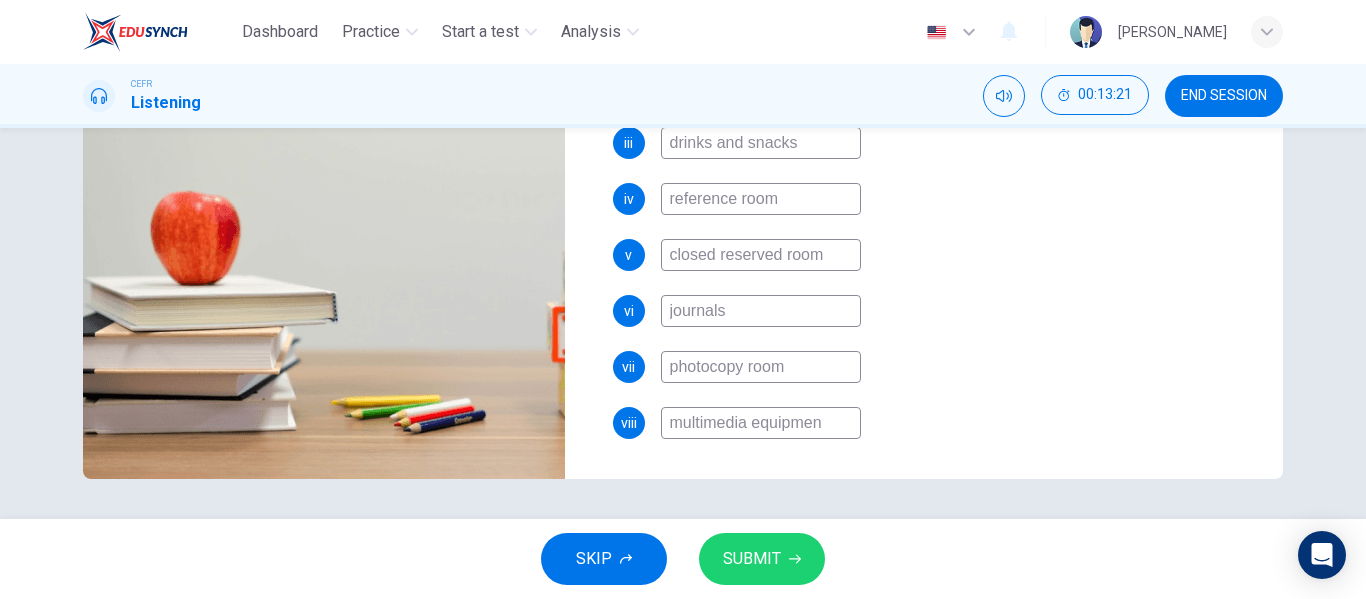 type on "multimedia equipment" 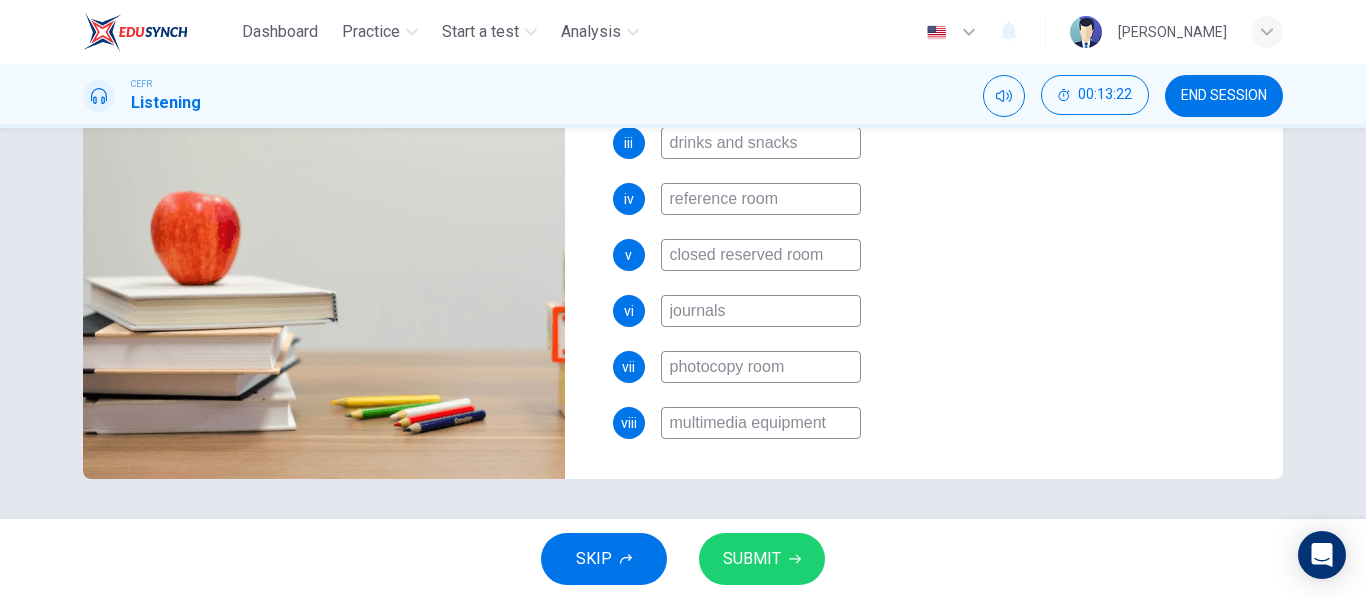 type on "79" 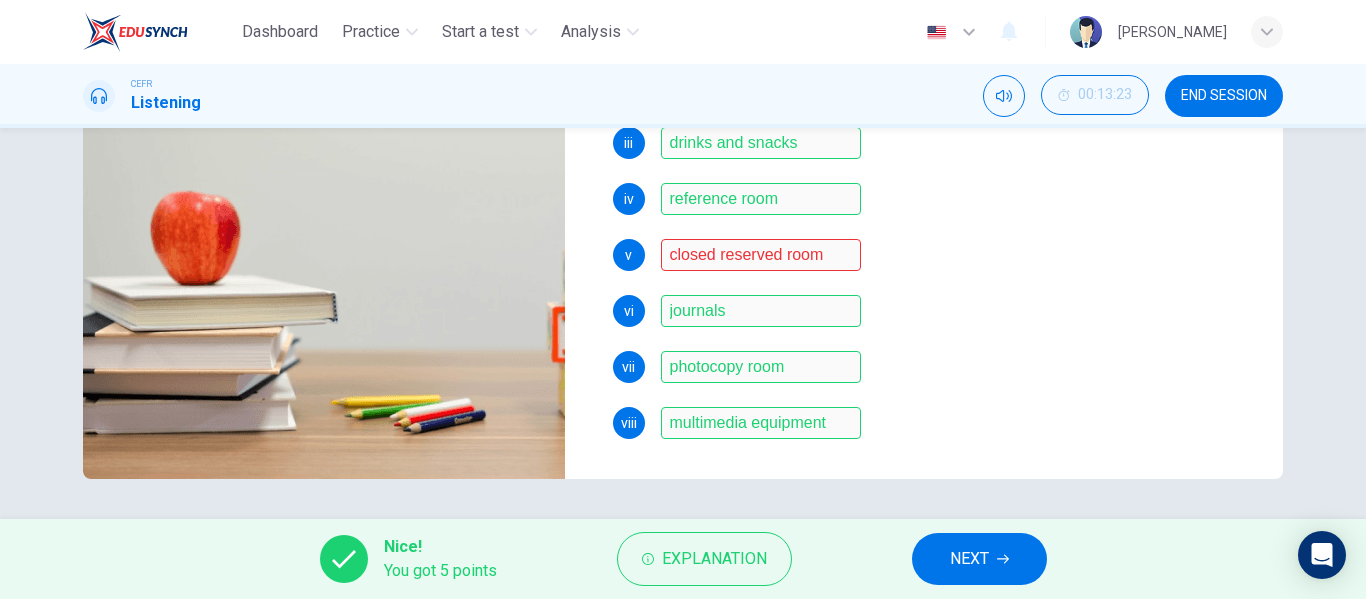 click on "NEXT" at bounding box center [979, 559] 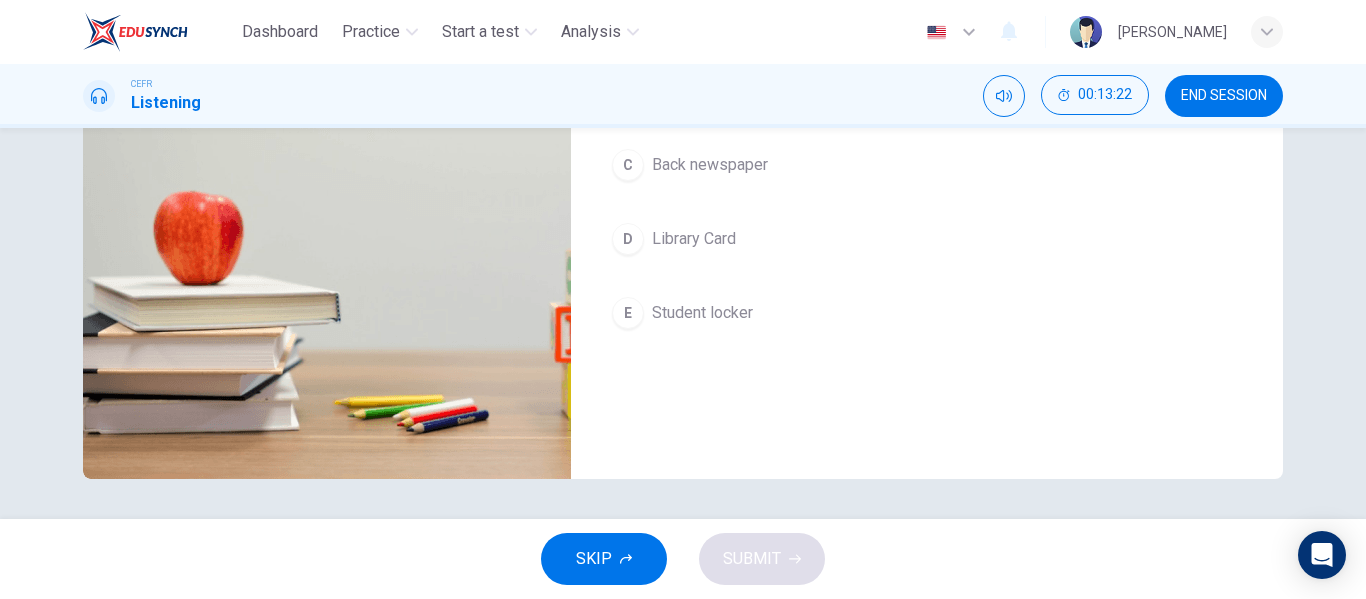 scroll, scrollTop: 0, scrollLeft: 0, axis: both 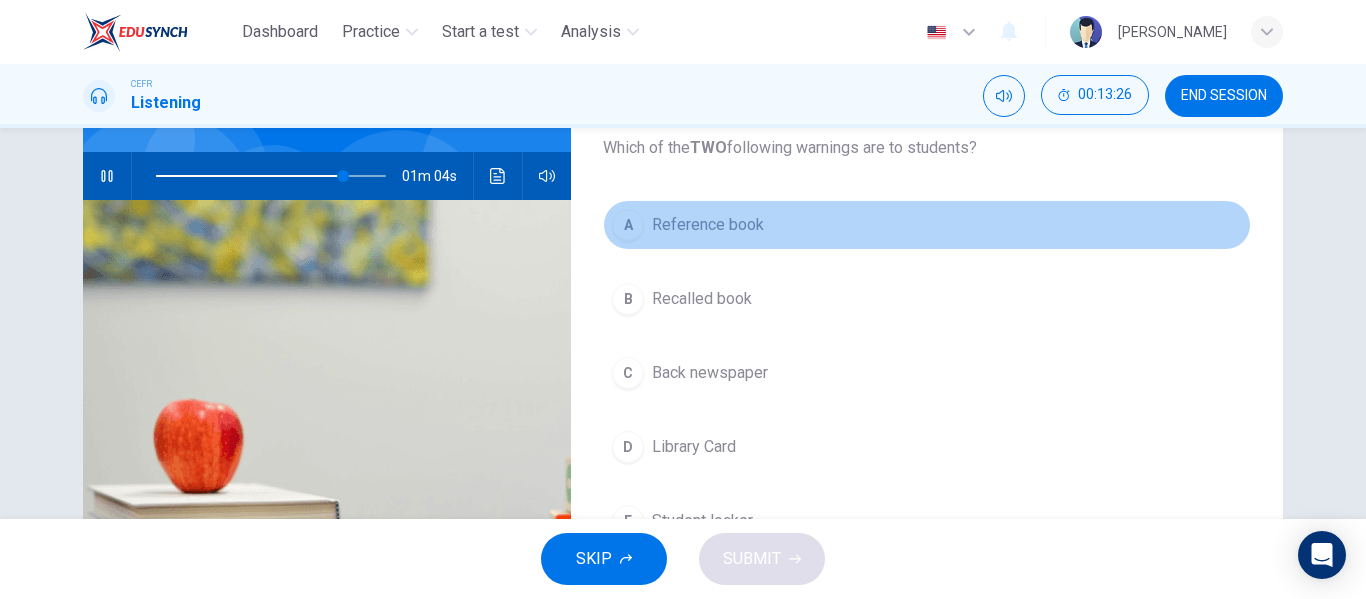 click on "A" at bounding box center (628, 225) 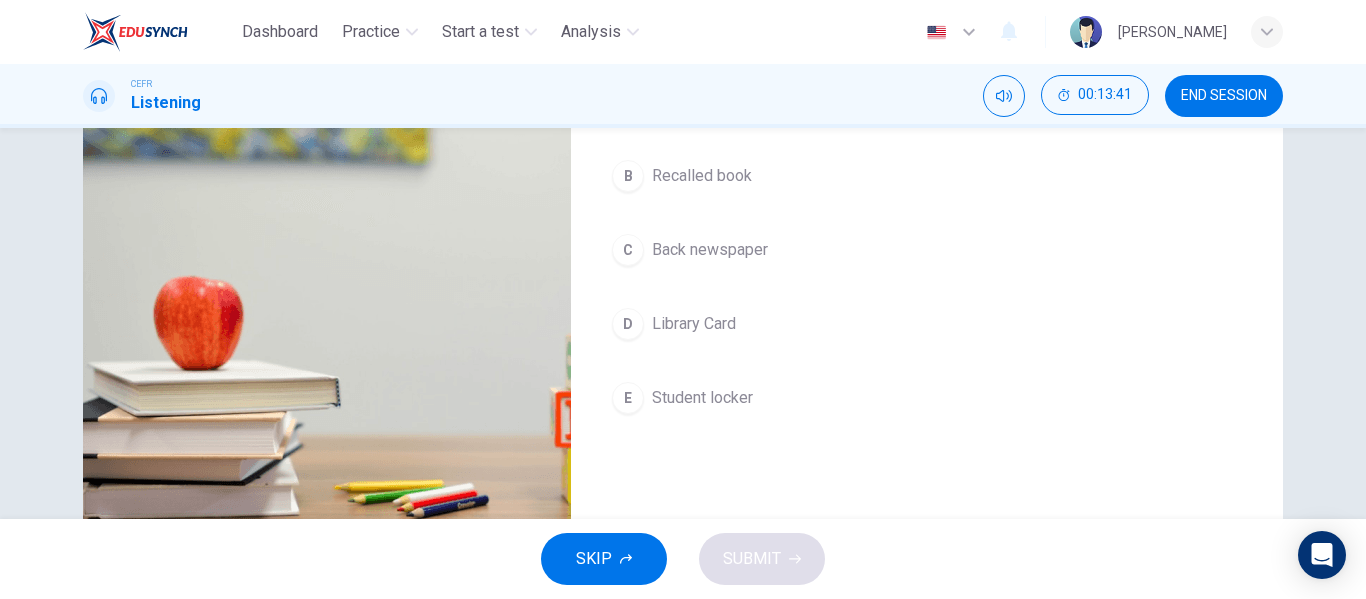 scroll, scrollTop: 299, scrollLeft: 0, axis: vertical 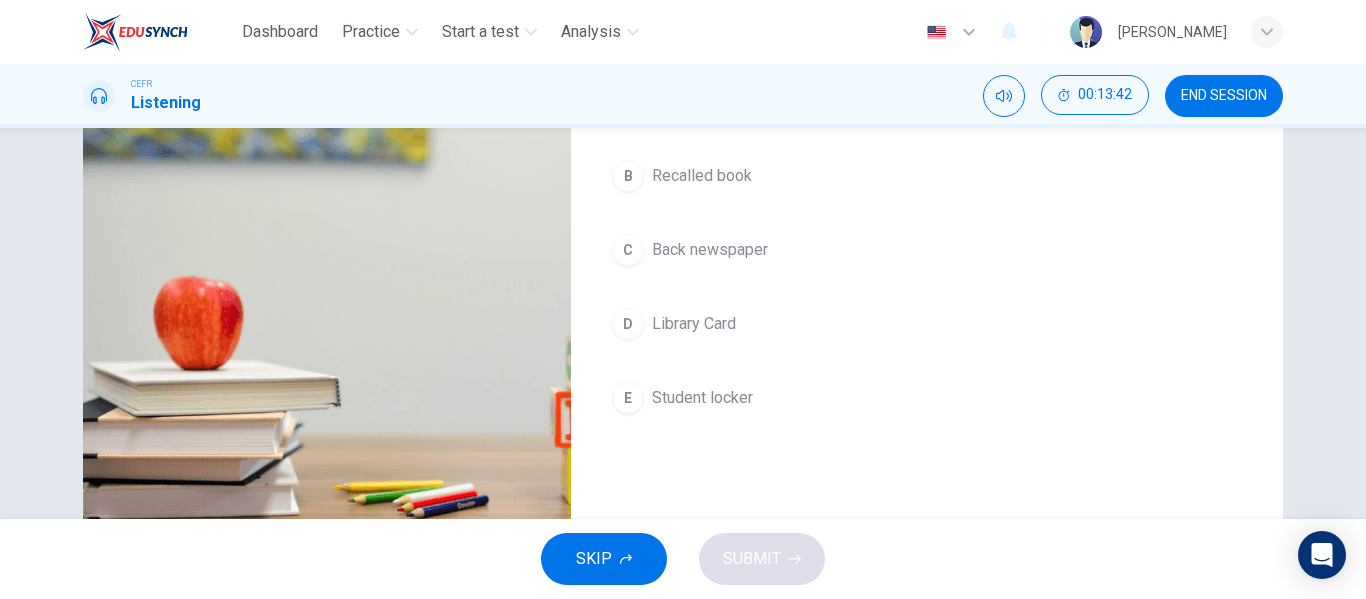click on "Recalled book" at bounding box center [702, 176] 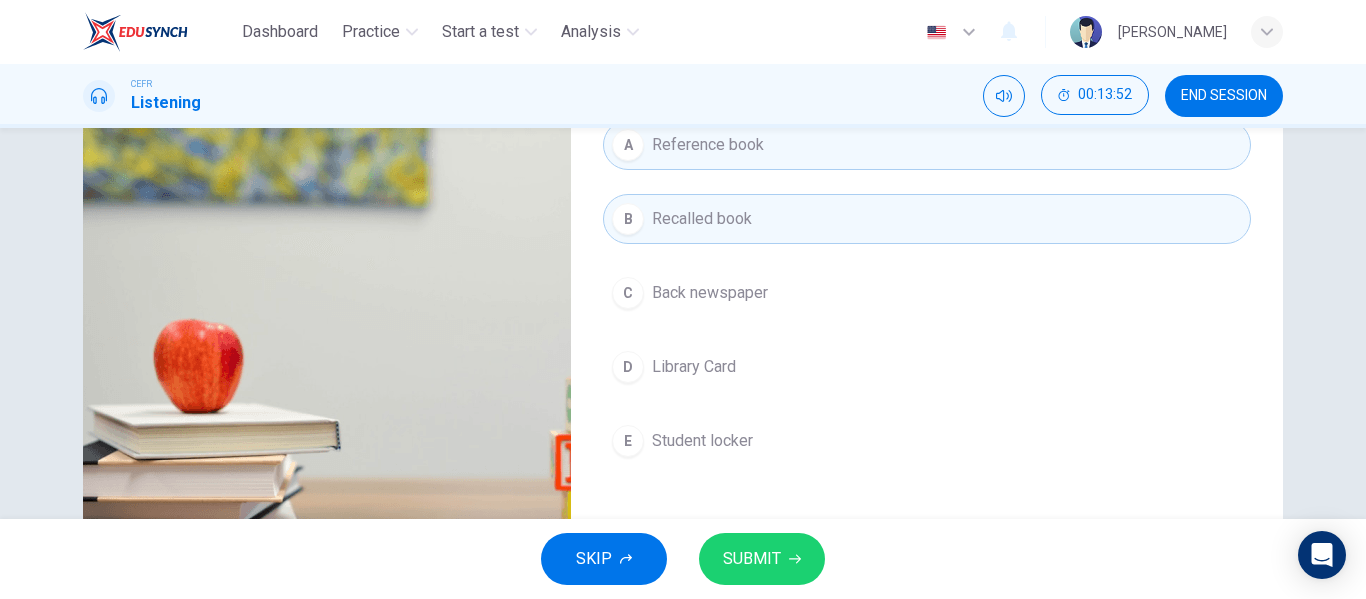 scroll, scrollTop: 255, scrollLeft: 0, axis: vertical 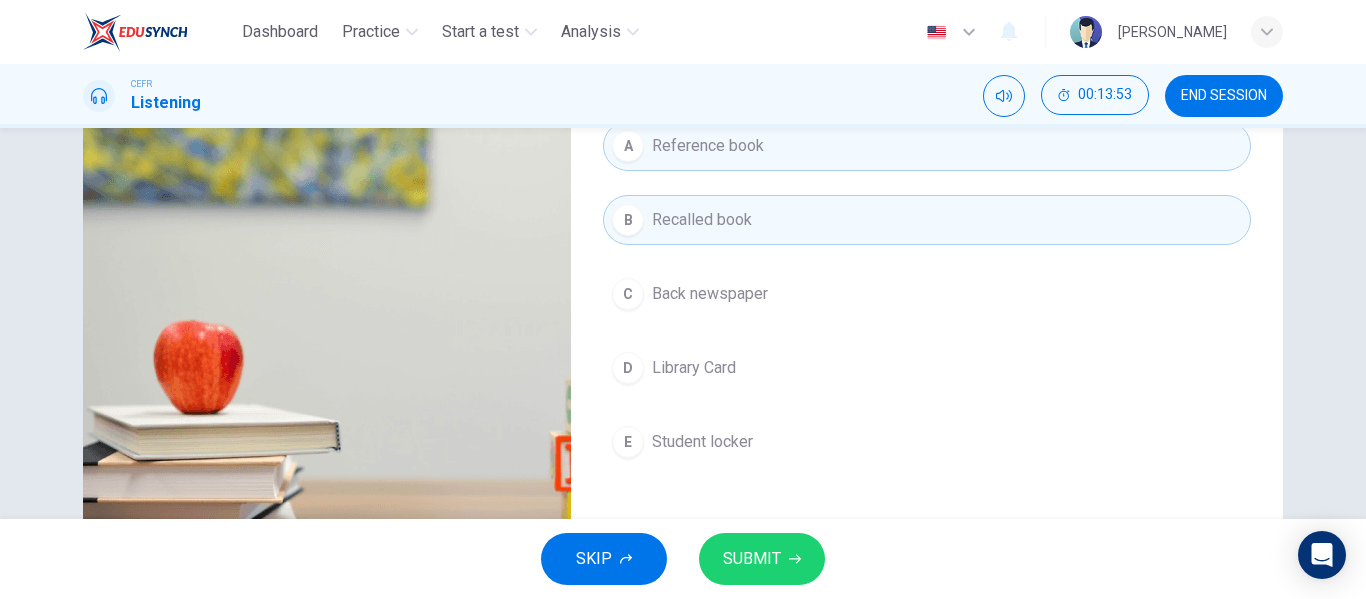 click on "D Library Card" at bounding box center [927, 368] 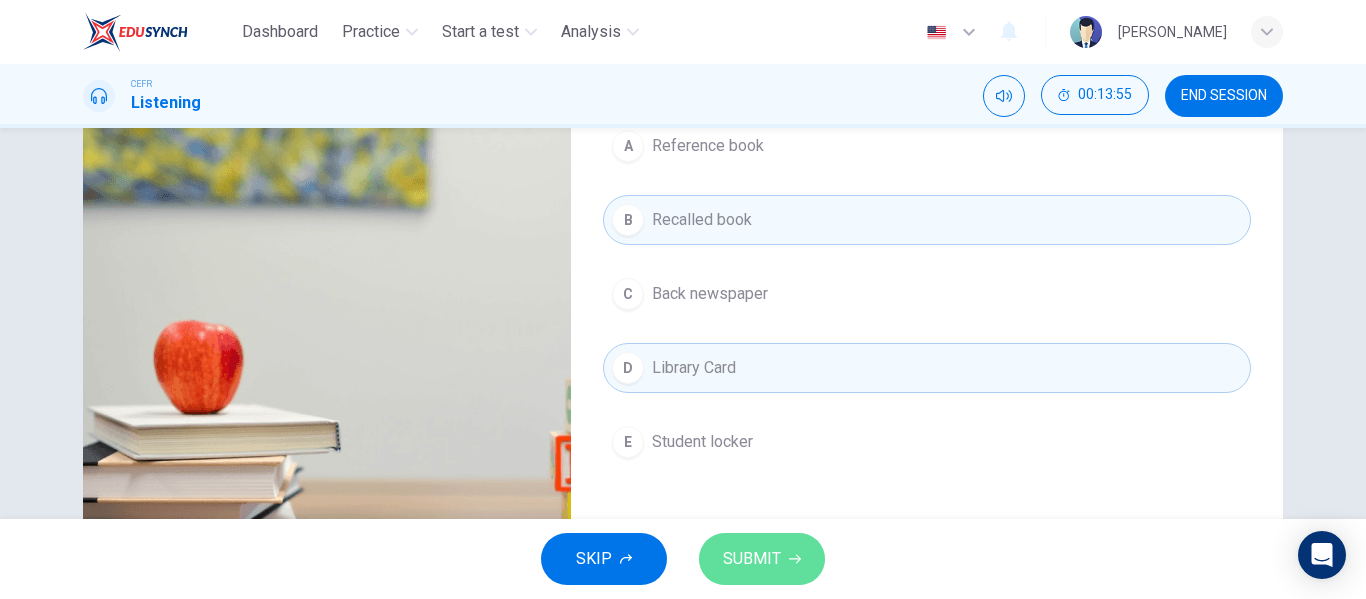 click 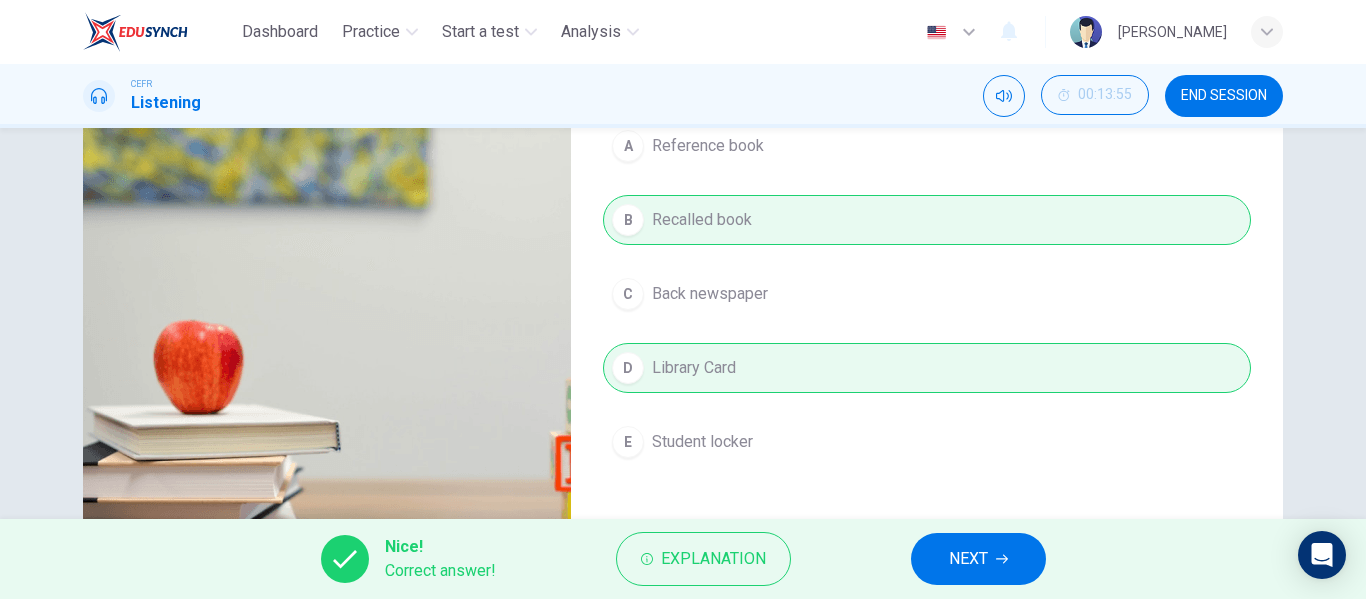 type on "91" 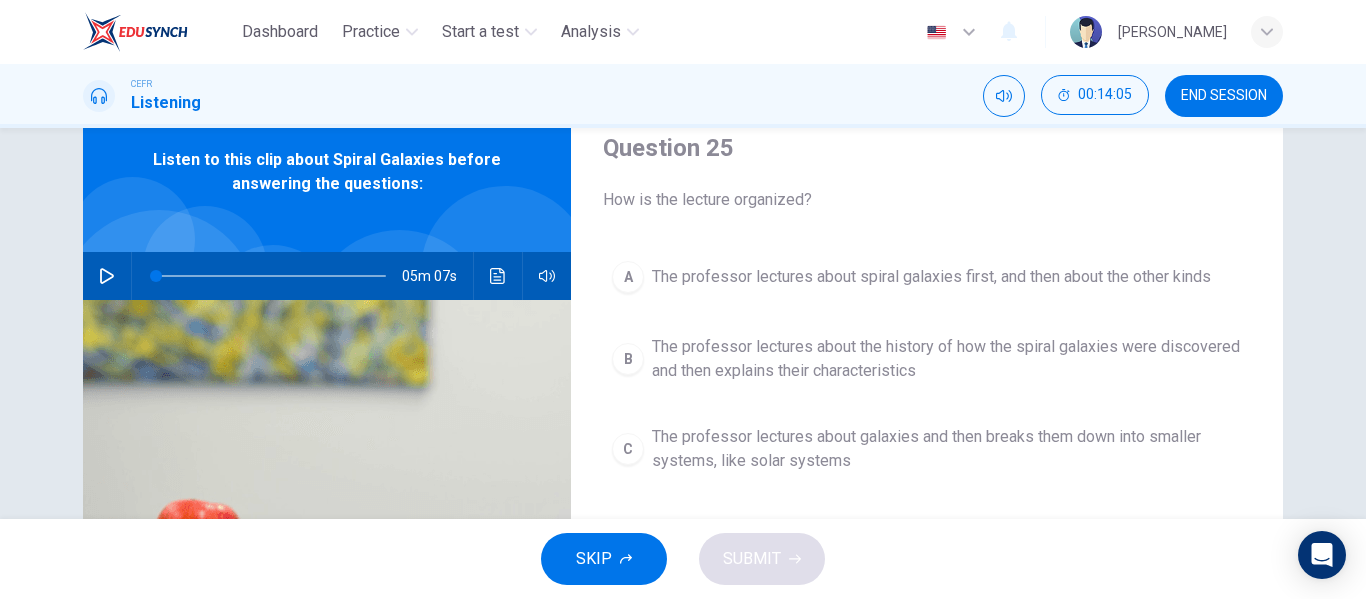 scroll, scrollTop: 75, scrollLeft: 0, axis: vertical 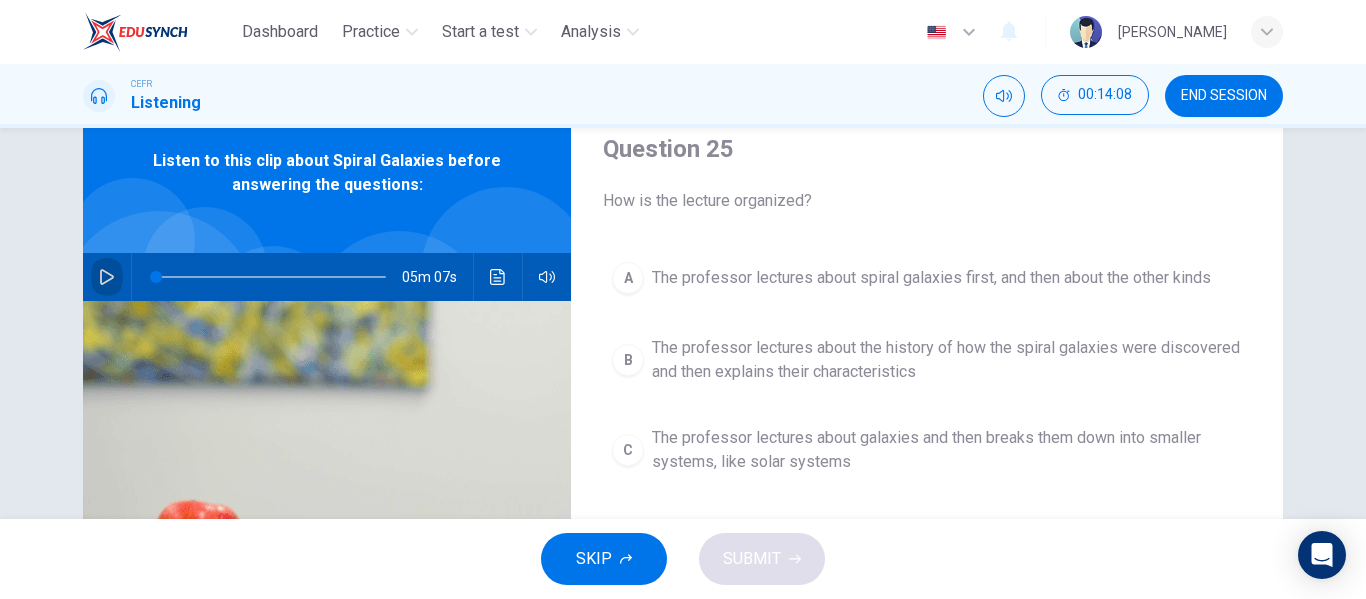 click at bounding box center (107, 277) 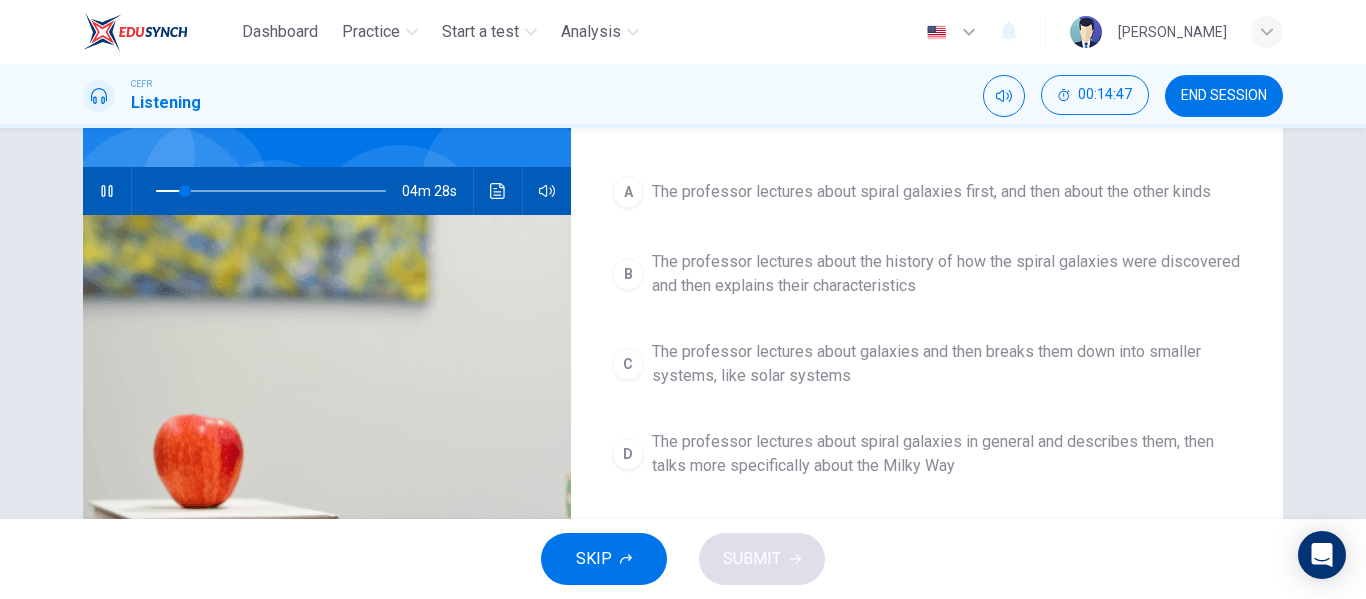 scroll, scrollTop: 160, scrollLeft: 0, axis: vertical 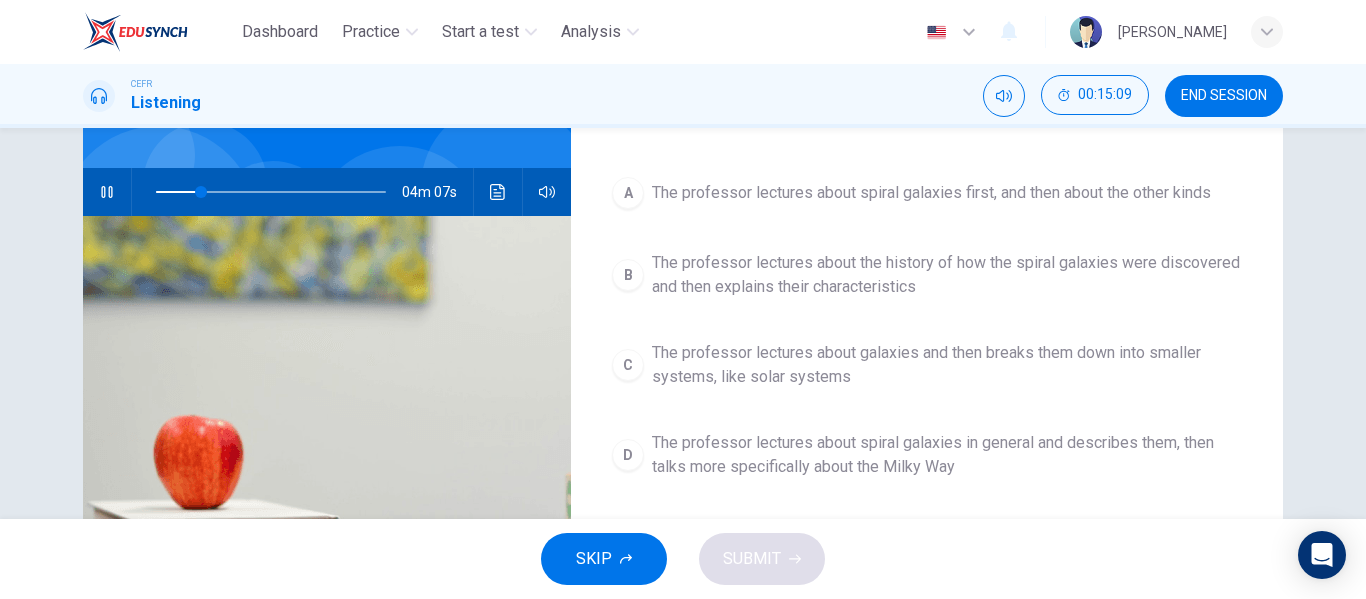 click on "A The professor lectures about spiral galaxies first, and then about the other kinds B The professor lectures about the history of how the spiral galaxies were discovered and then explains their characteristics C The professor lectures about galaxies and then breaks them down into smaller systems, like solar systems D The professor lectures about spiral galaxies in general and describes them, then talks more specifically about the Milky Way" at bounding box center [927, 348] 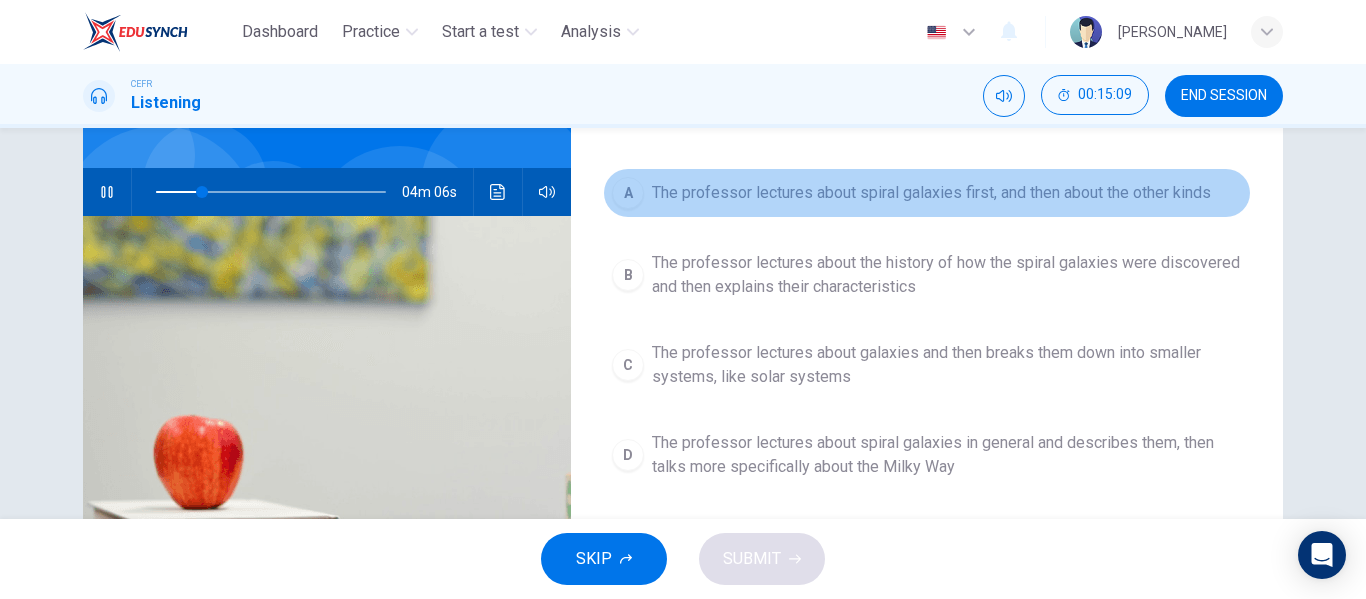 click on "The professor lectures about spiral galaxies first, and then about the other kinds" at bounding box center [931, 193] 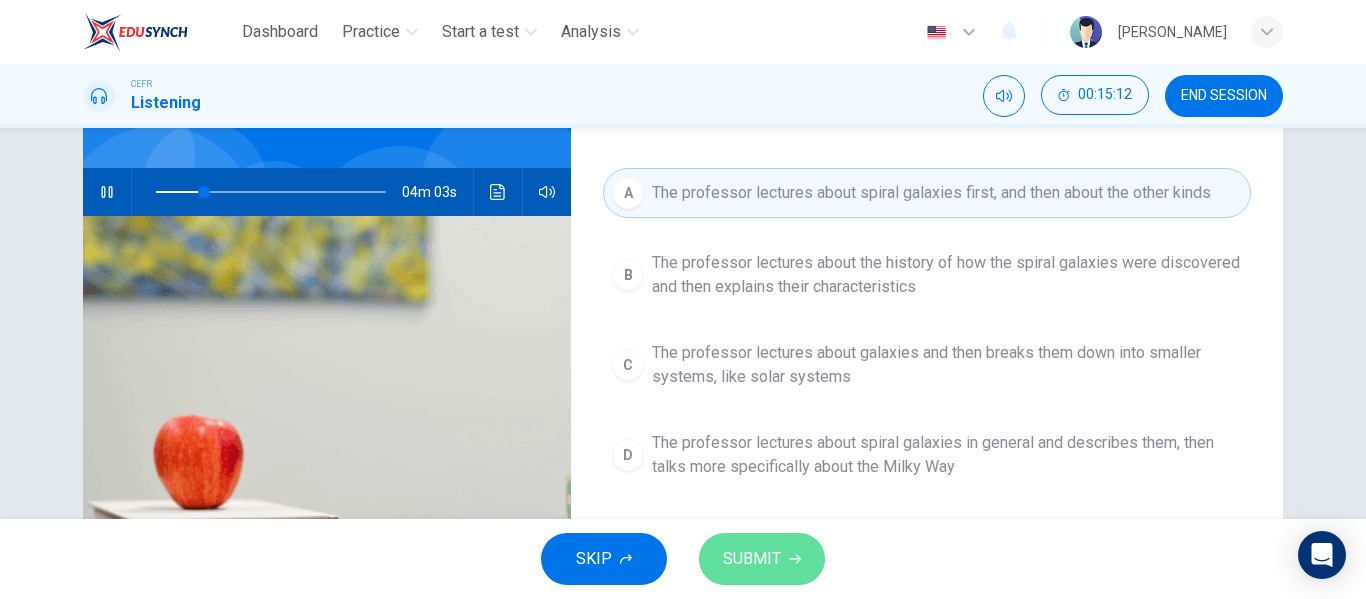 click on "SUBMIT" at bounding box center (762, 559) 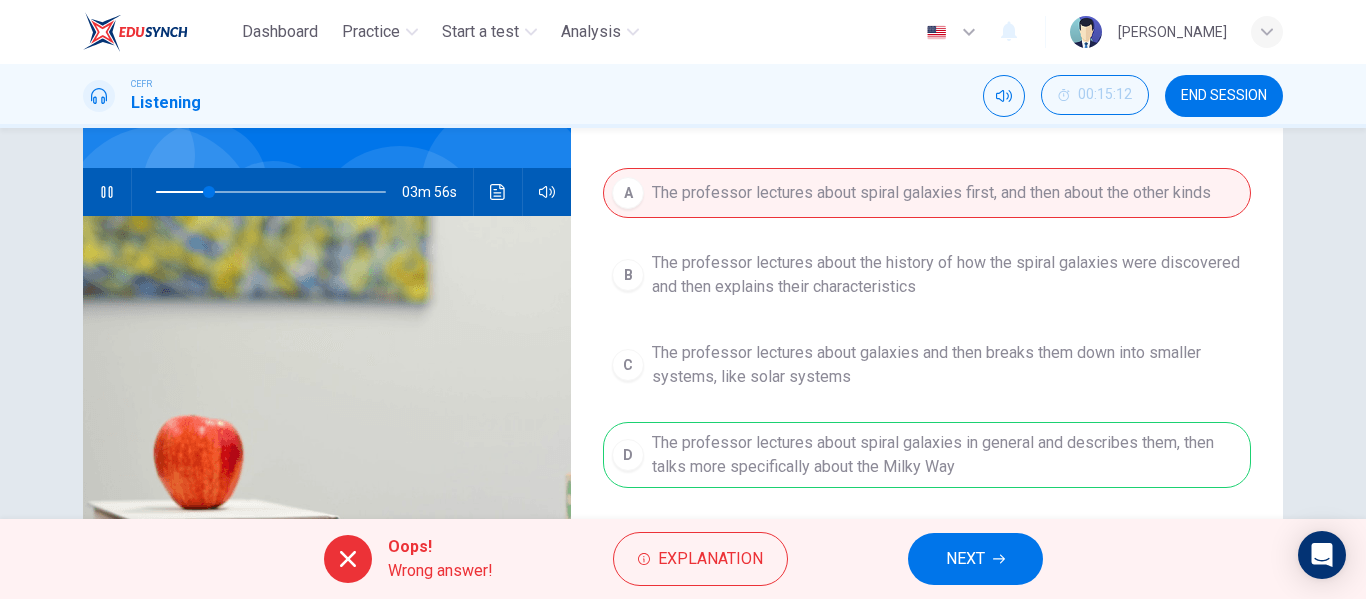 click on "NEXT" at bounding box center (975, 559) 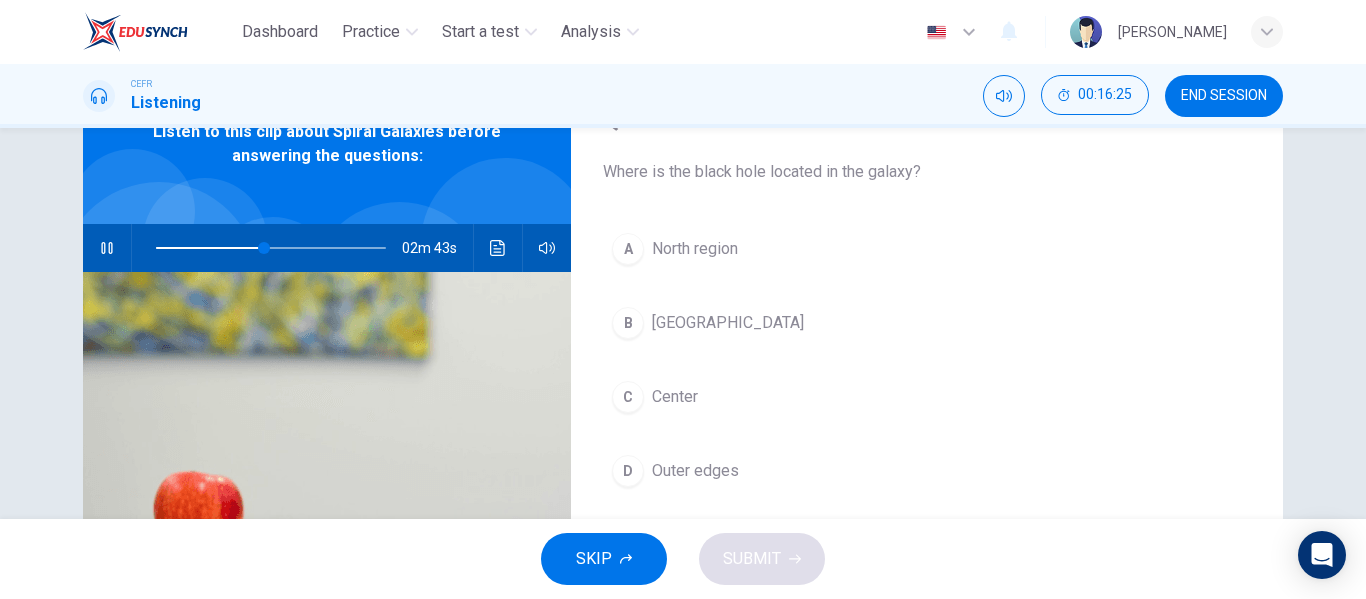 scroll, scrollTop: 104, scrollLeft: 0, axis: vertical 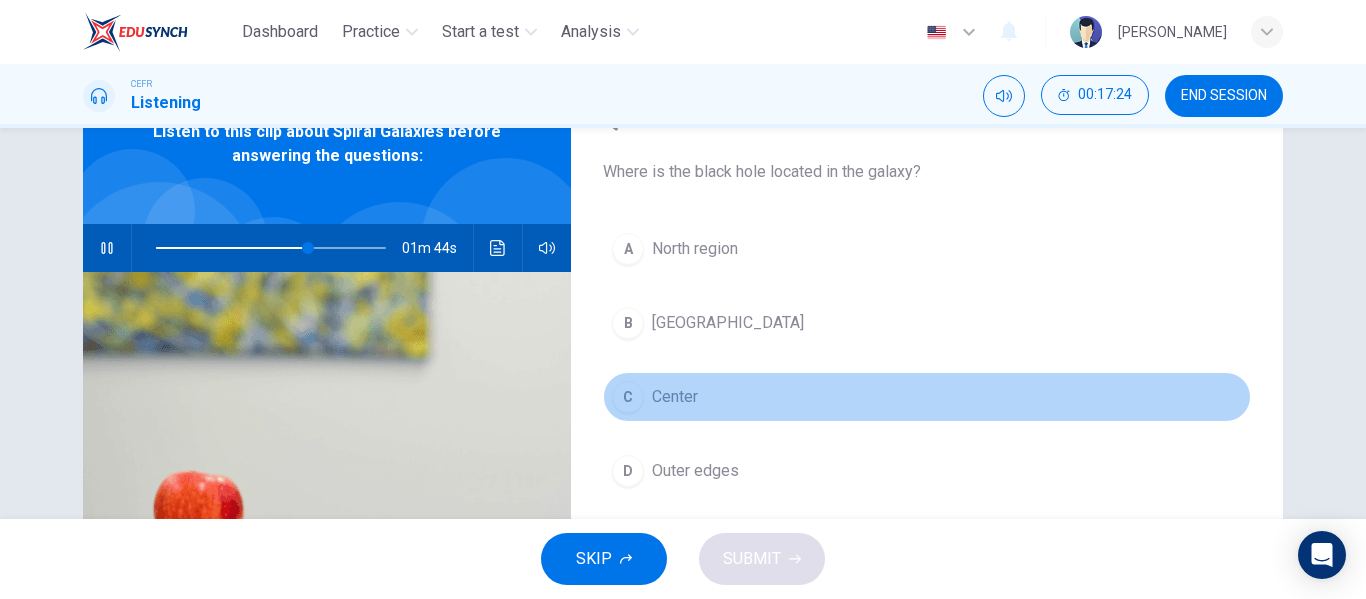 click on "Center" at bounding box center (675, 397) 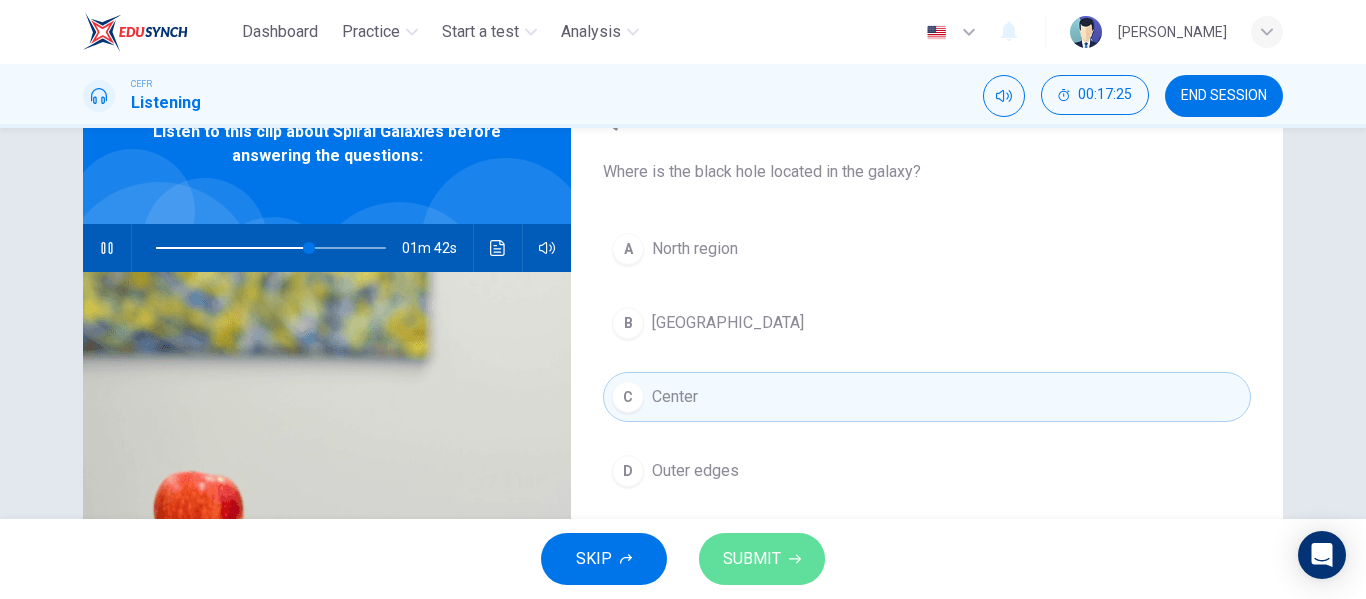 click on "SUBMIT" at bounding box center (752, 559) 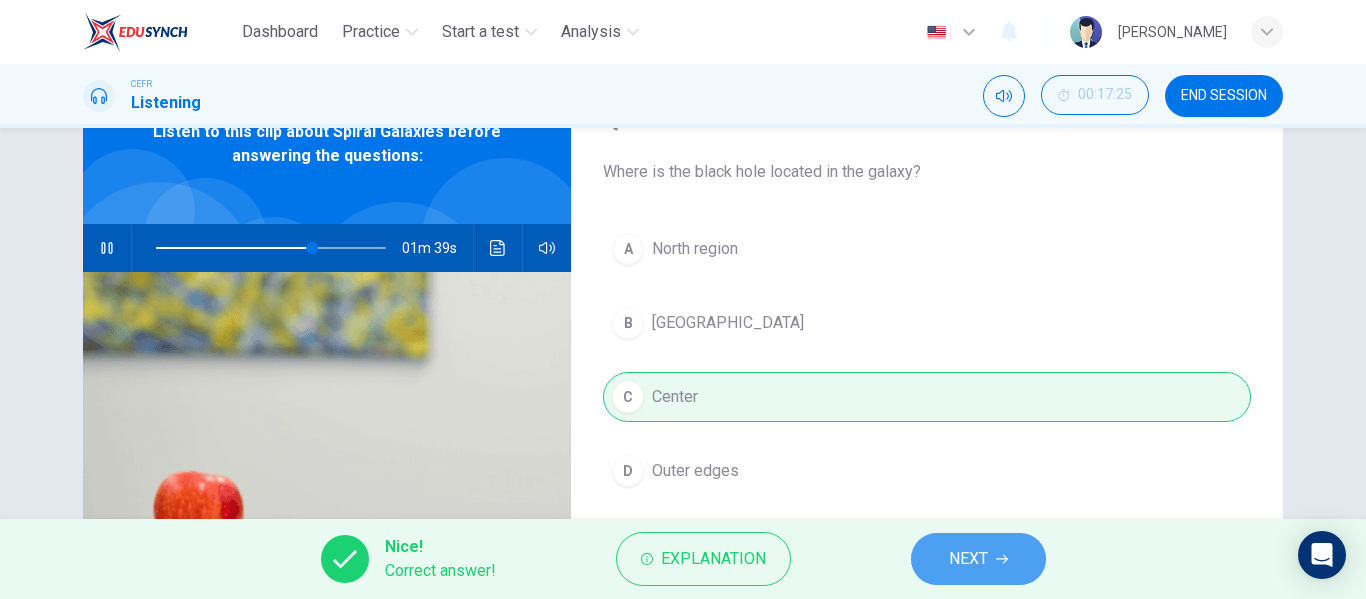 click on "NEXT" at bounding box center [968, 559] 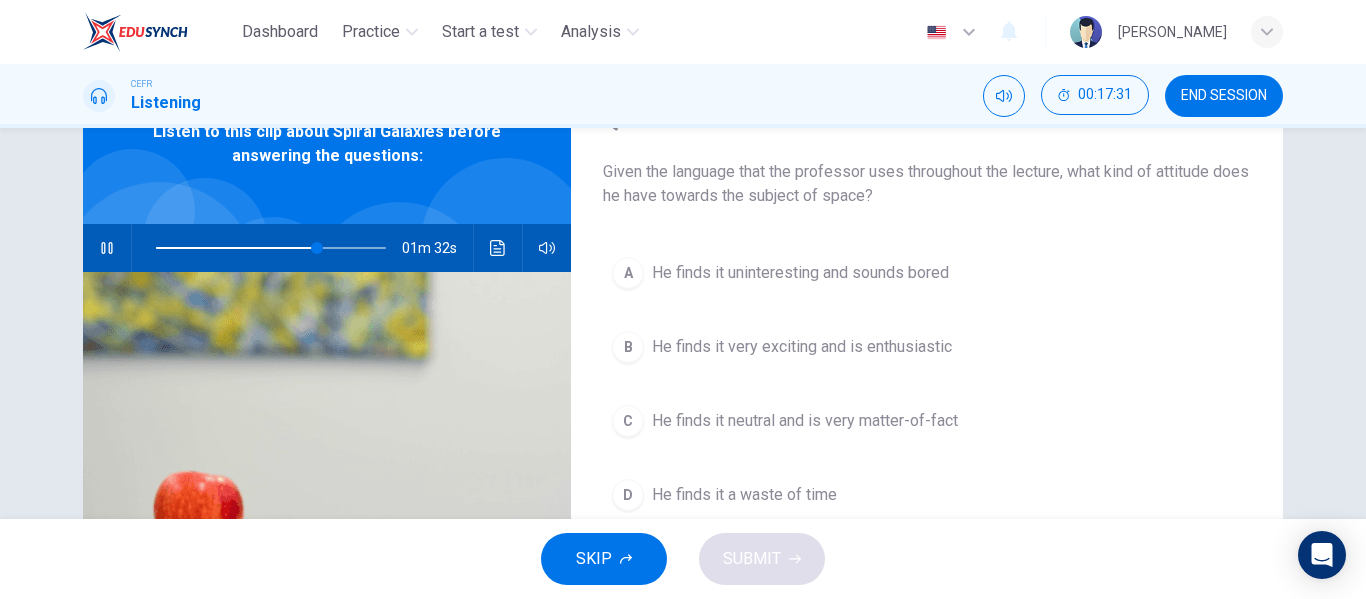 click on "He finds it very exciting and is enthusiastic" at bounding box center (802, 347) 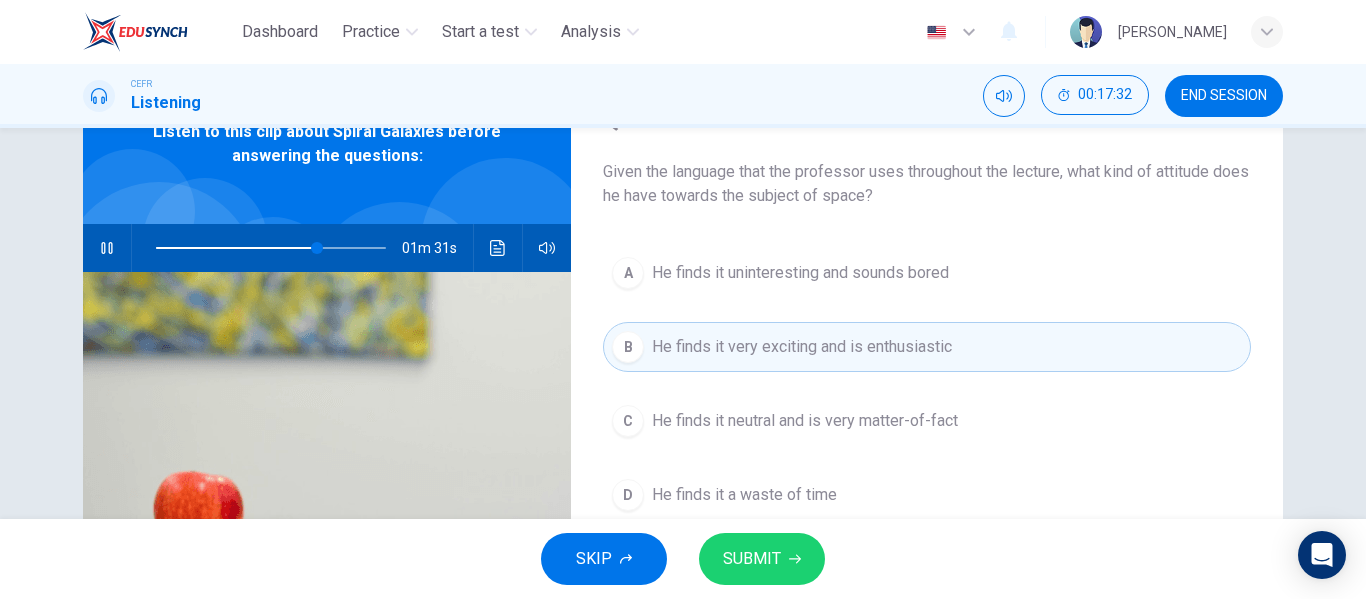 click on "SUBMIT" at bounding box center (762, 559) 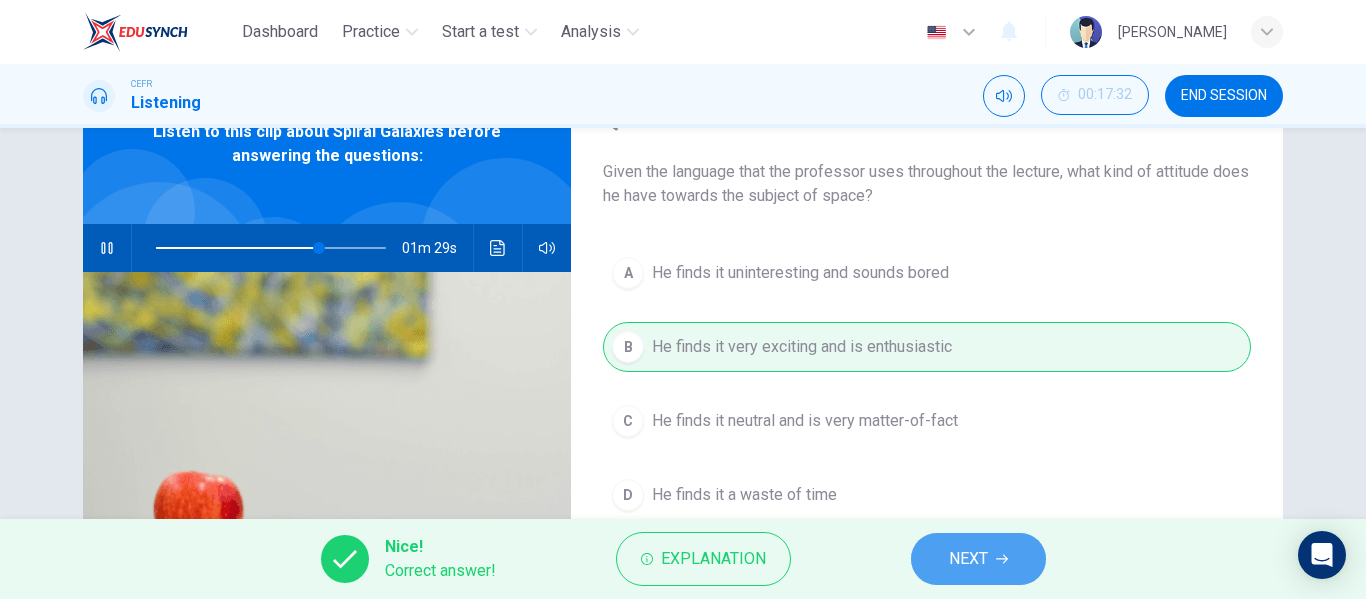click on "NEXT" at bounding box center (978, 559) 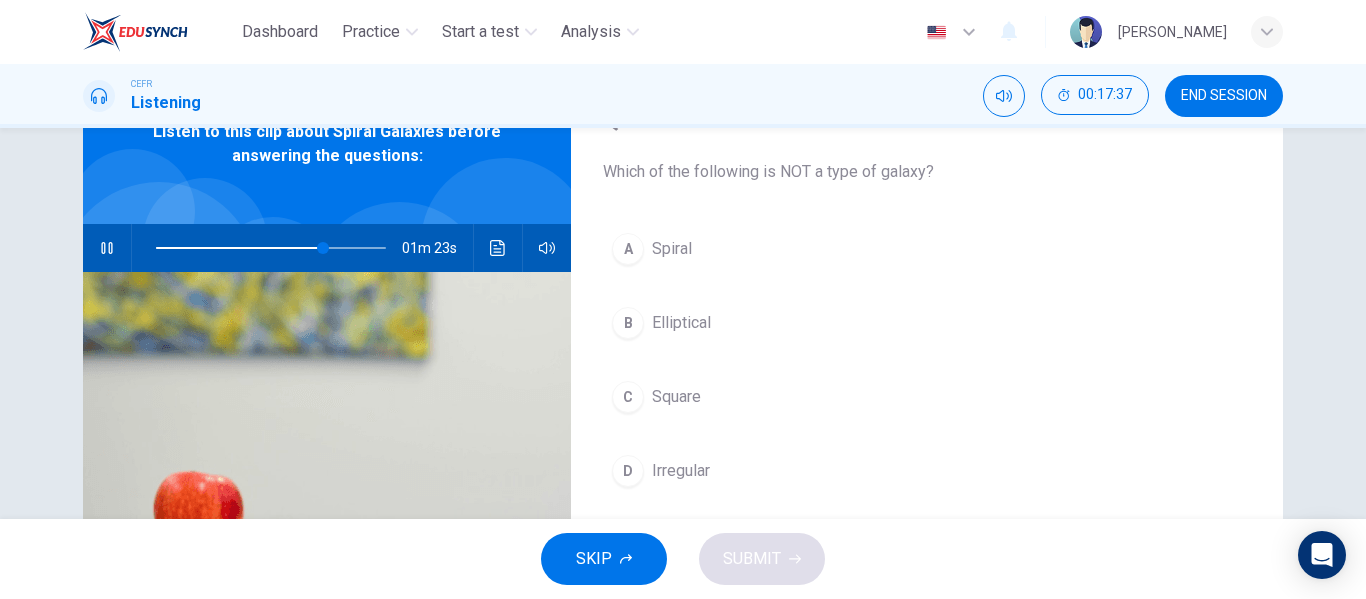 click on "B Elliptical" at bounding box center (927, 323) 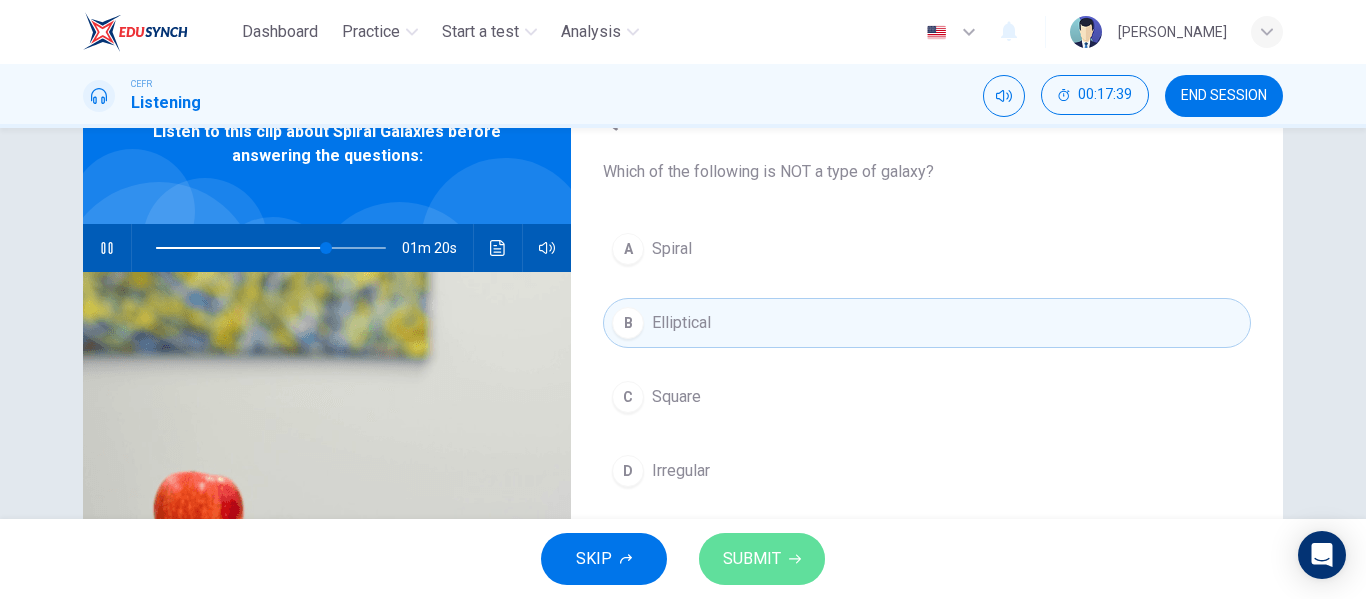 click on "SUBMIT" at bounding box center [752, 559] 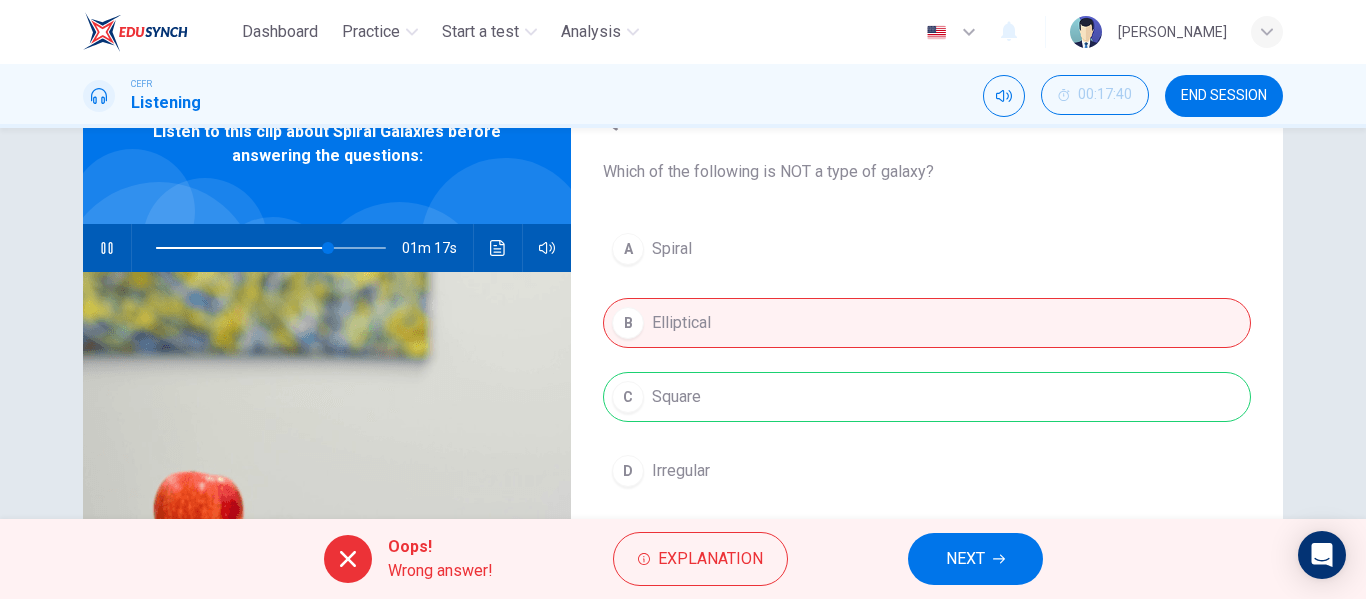 click on "NEXT" at bounding box center (965, 559) 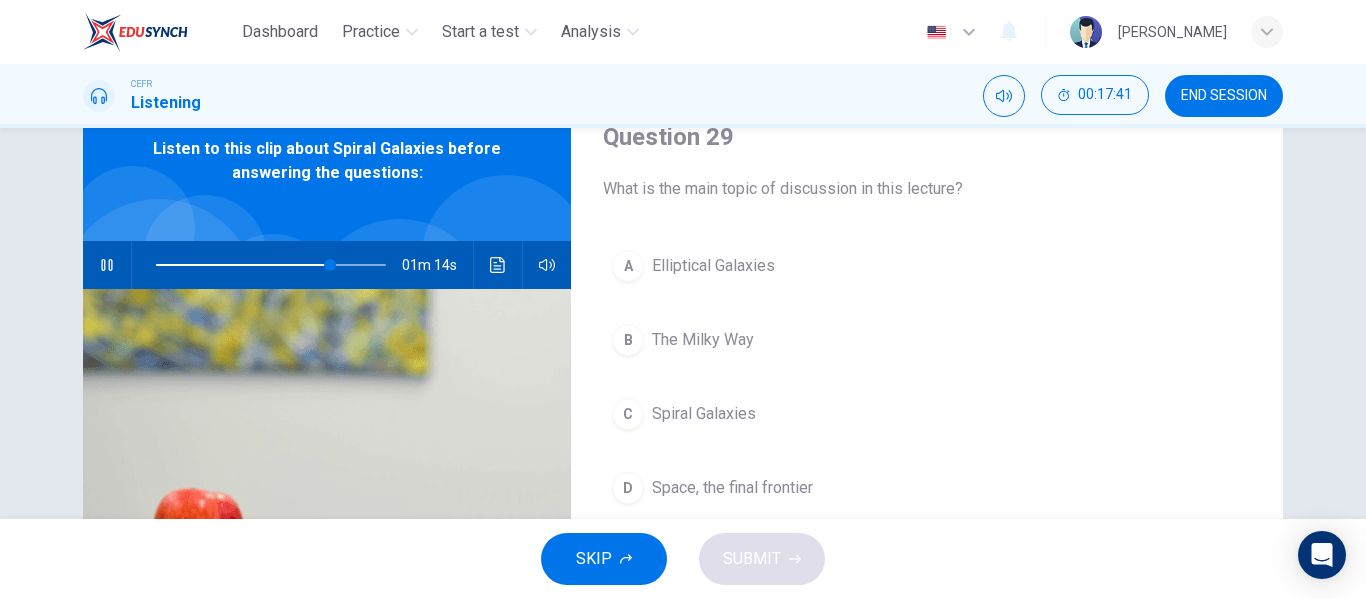 scroll, scrollTop: 86, scrollLeft: 0, axis: vertical 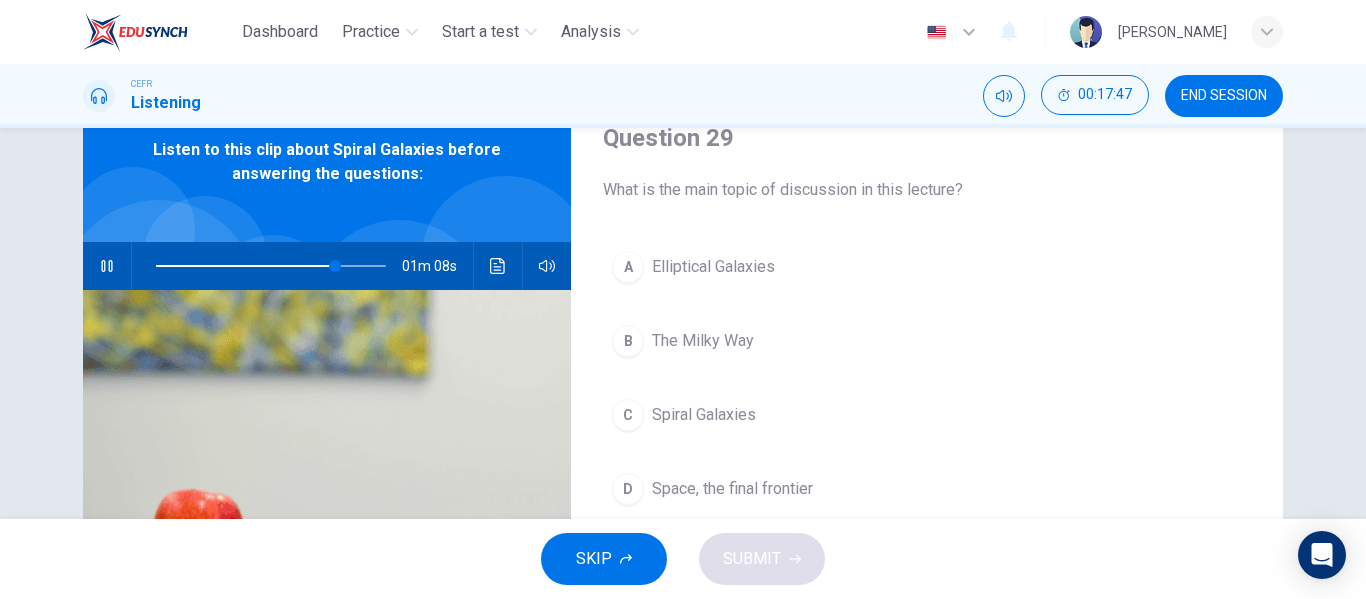 click on "C Spiral Galaxies" at bounding box center (927, 415) 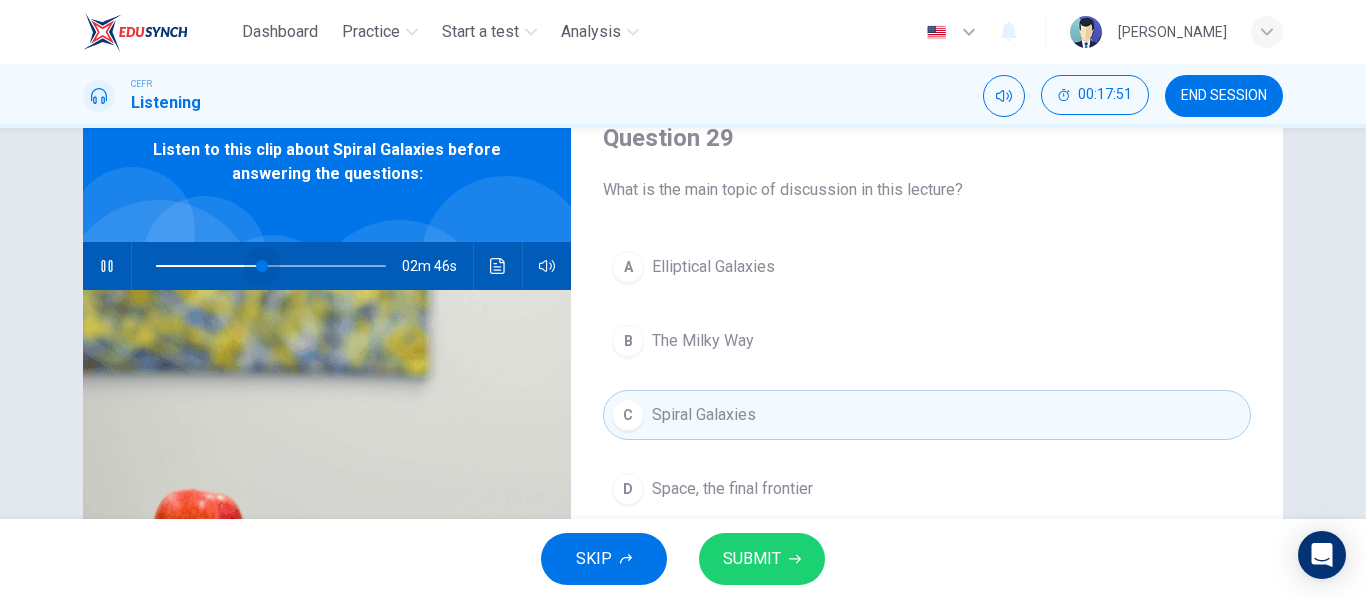 drag, startPoint x: 328, startPoint y: 265, endPoint x: 257, endPoint y: 262, distance: 71.063354 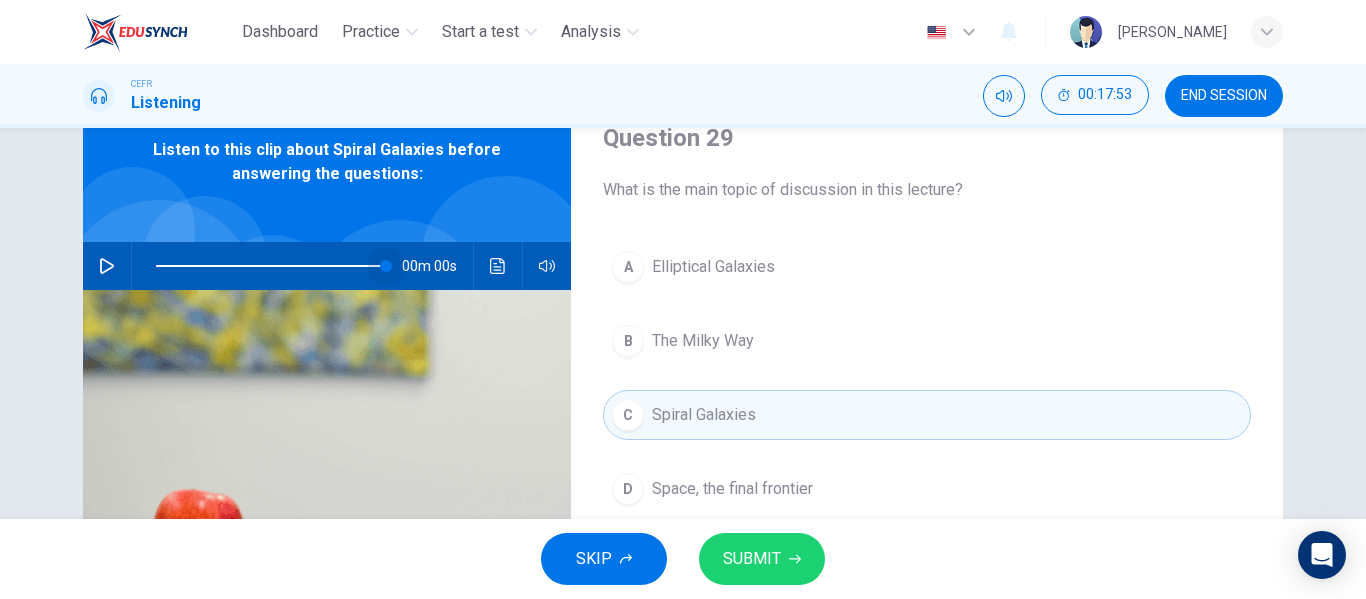 drag, startPoint x: 257, startPoint y: 262, endPoint x: 402, endPoint y: 296, distance: 148.93288 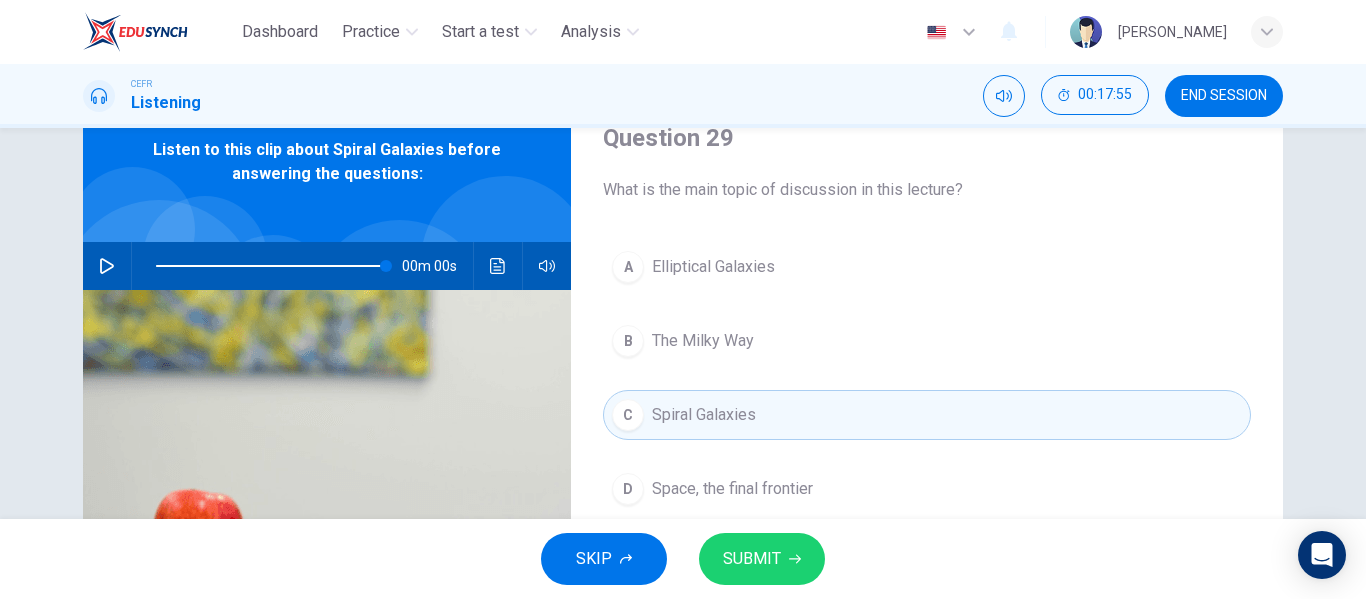 click 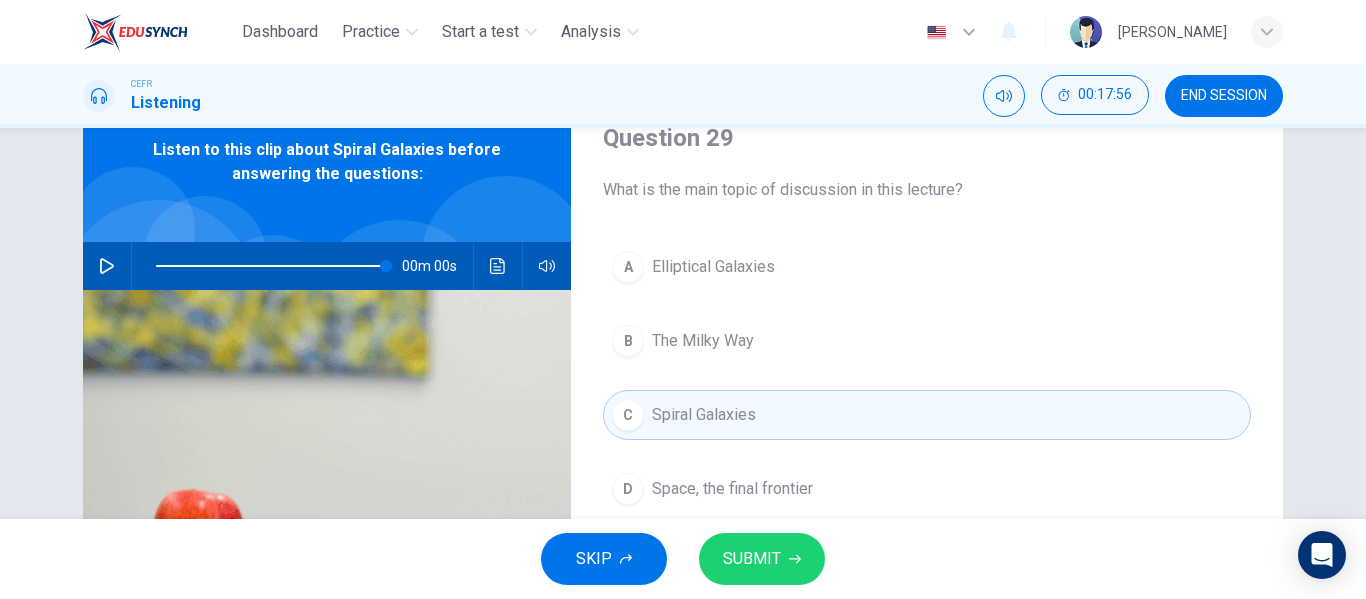 click 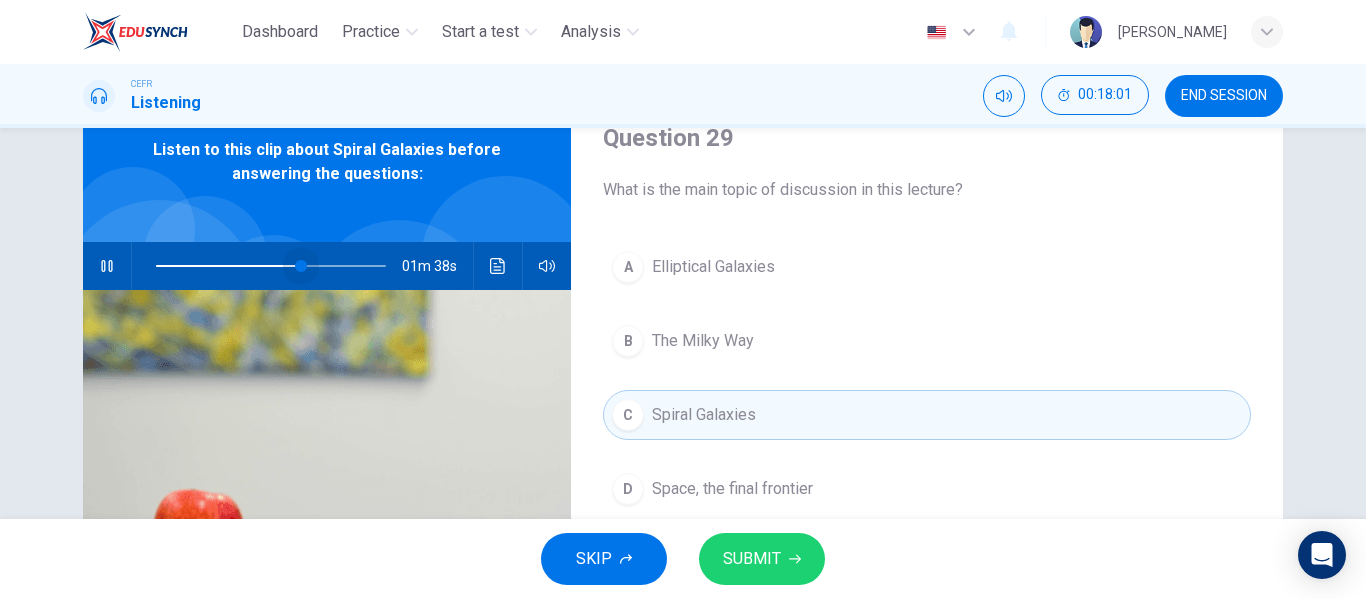 drag, startPoint x: 150, startPoint y: 260, endPoint x: 310, endPoint y: 283, distance: 161.64467 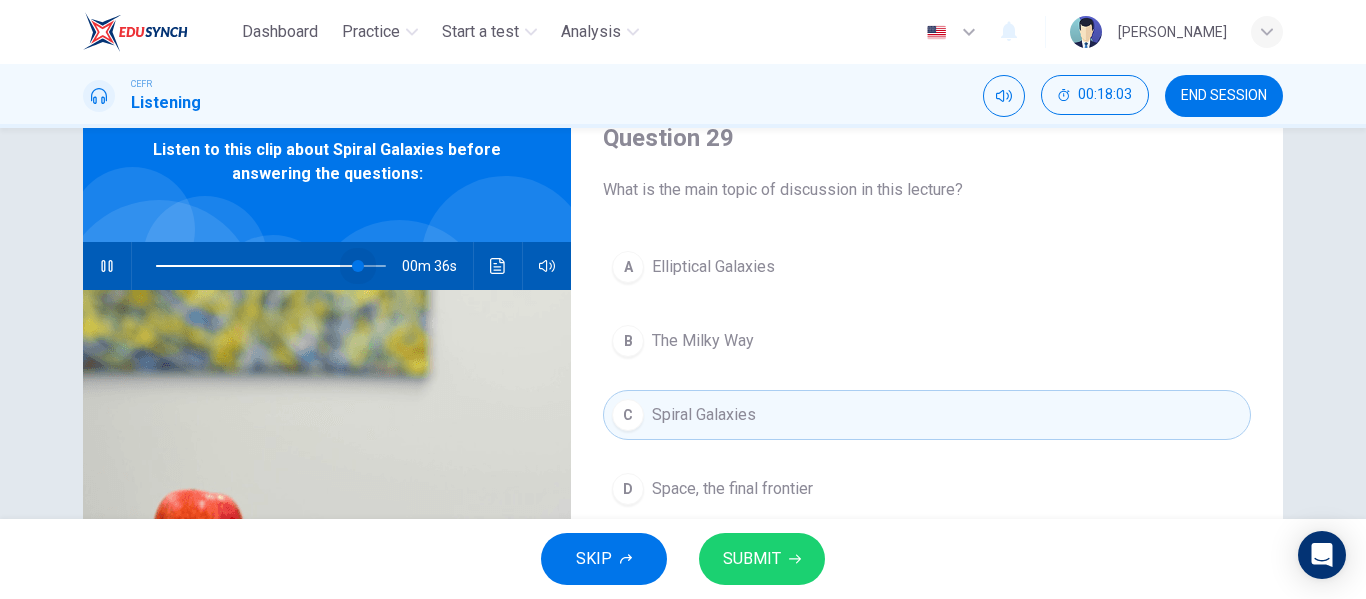 drag, startPoint x: 304, startPoint y: 255, endPoint x: 355, endPoint y: 270, distance: 53.160137 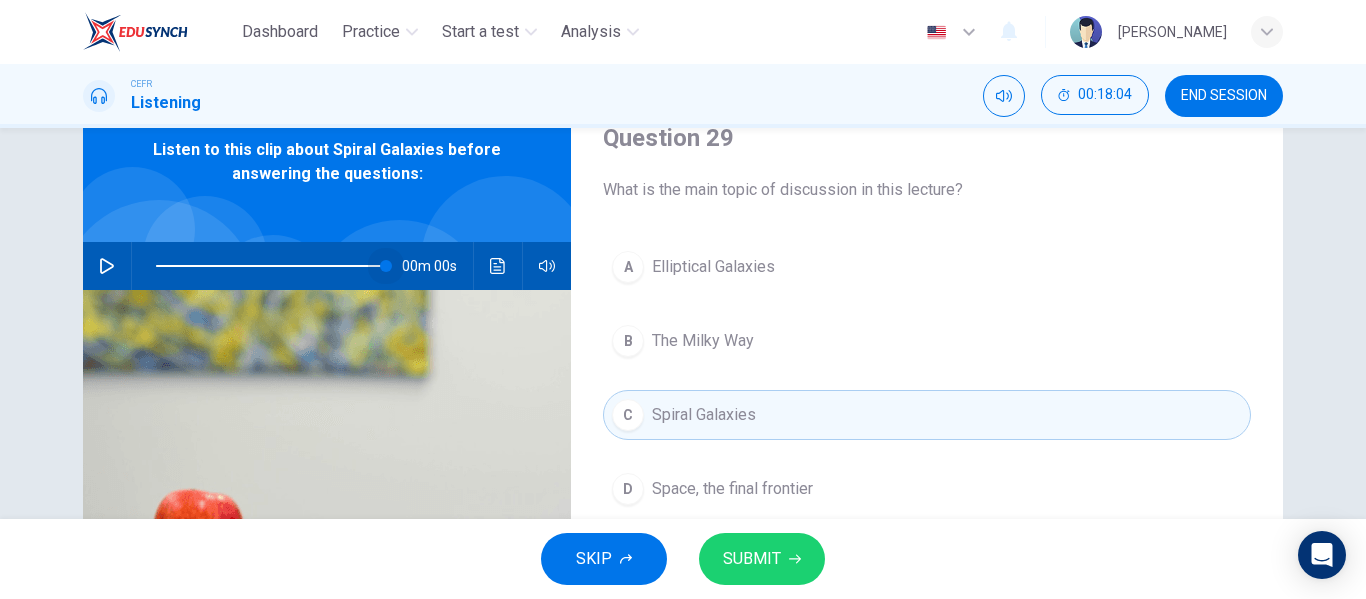 drag, startPoint x: 355, startPoint y: 270, endPoint x: 420, endPoint y: 279, distance: 65.62012 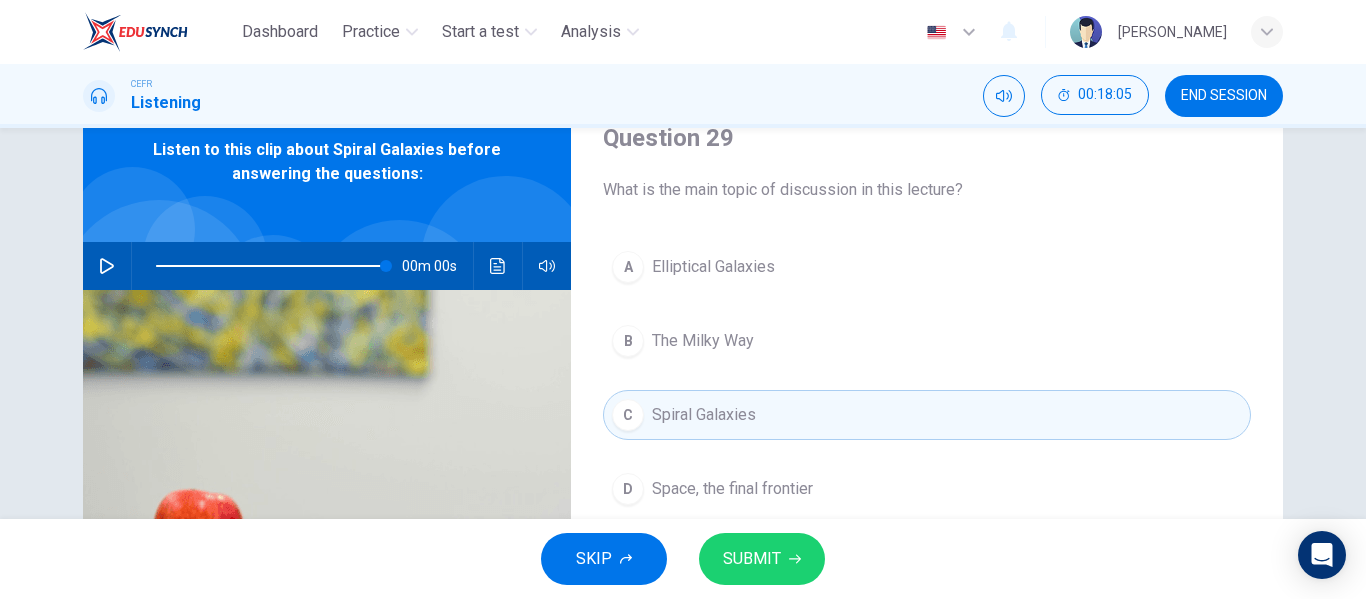 click on "00m 00s" at bounding box center [327, 266] 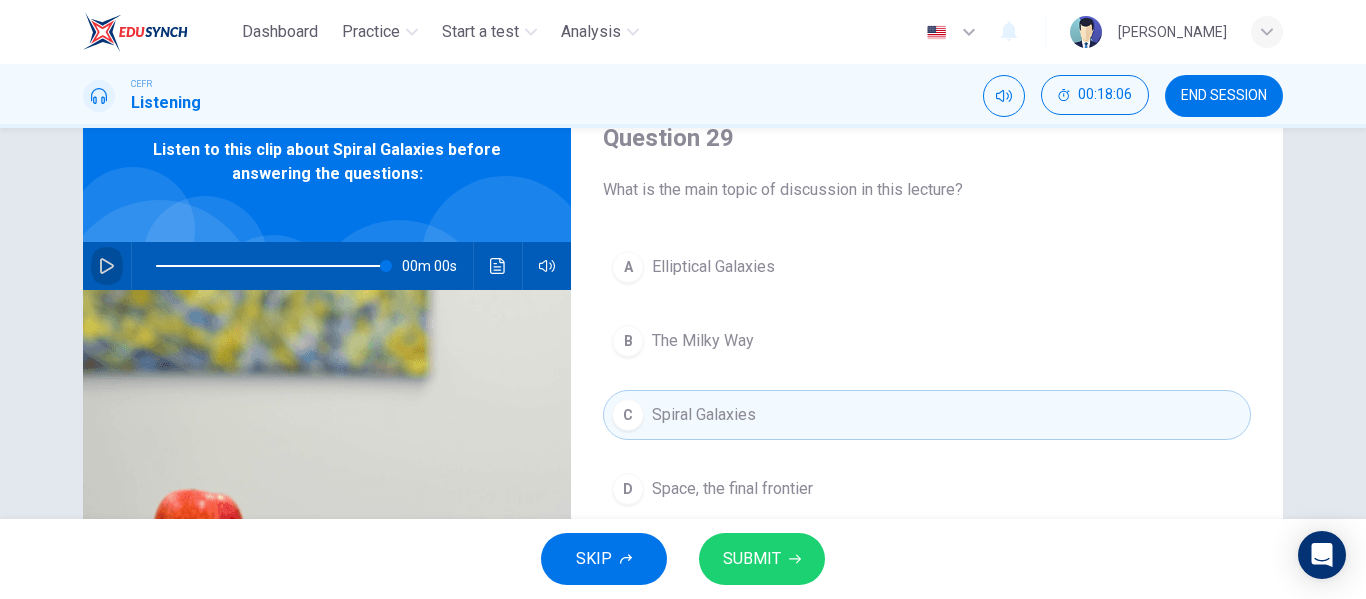click 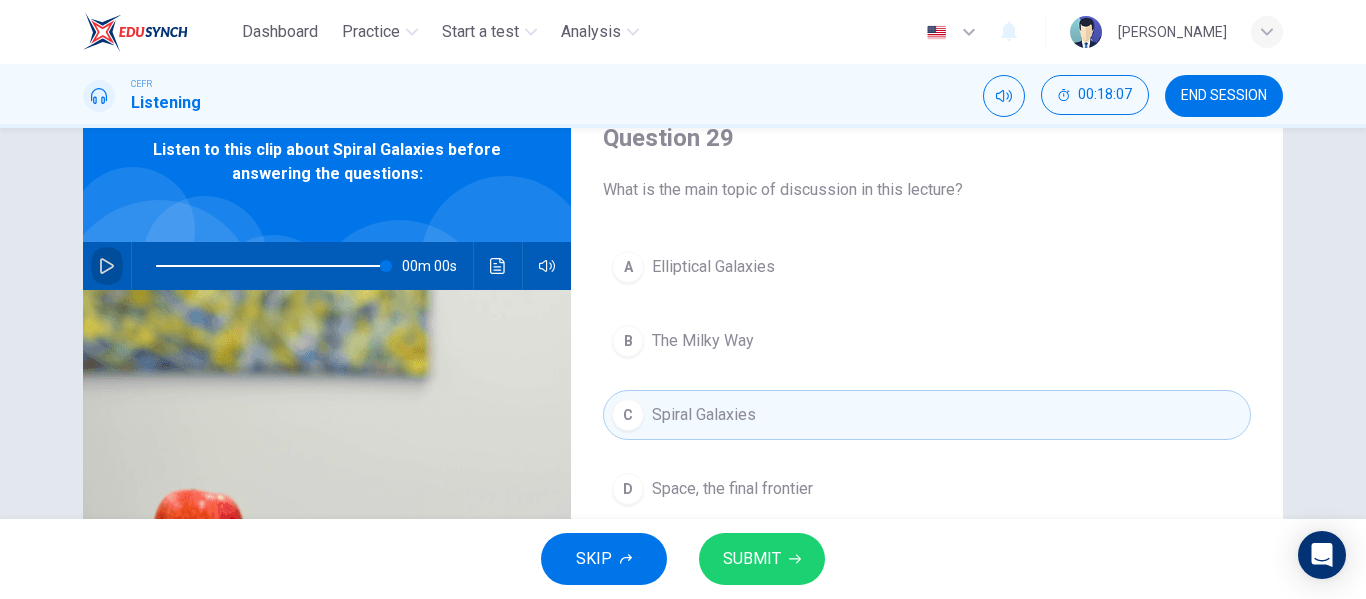 click 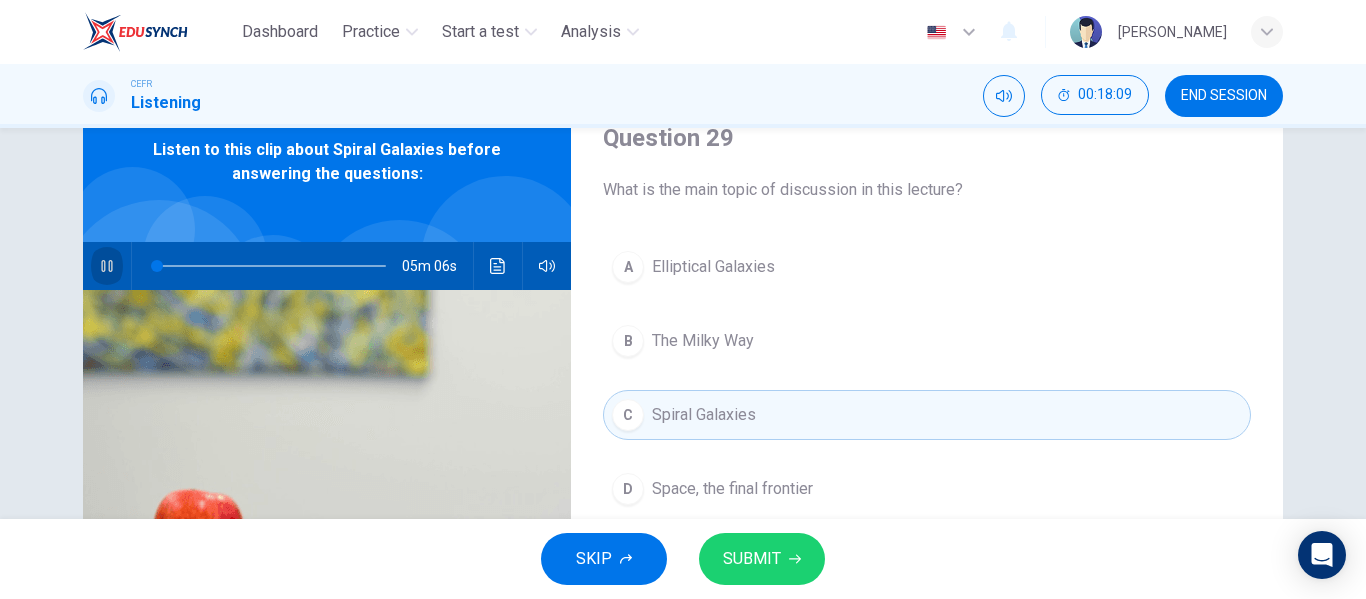 click 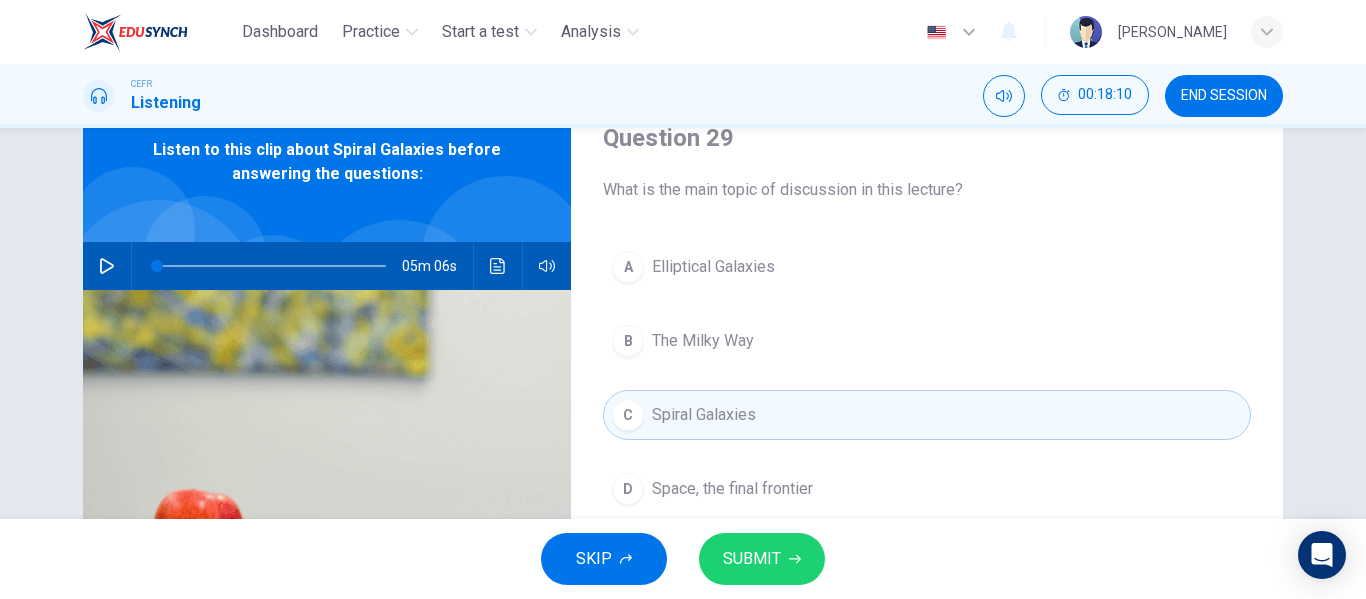 click on "SUBMIT" at bounding box center [752, 559] 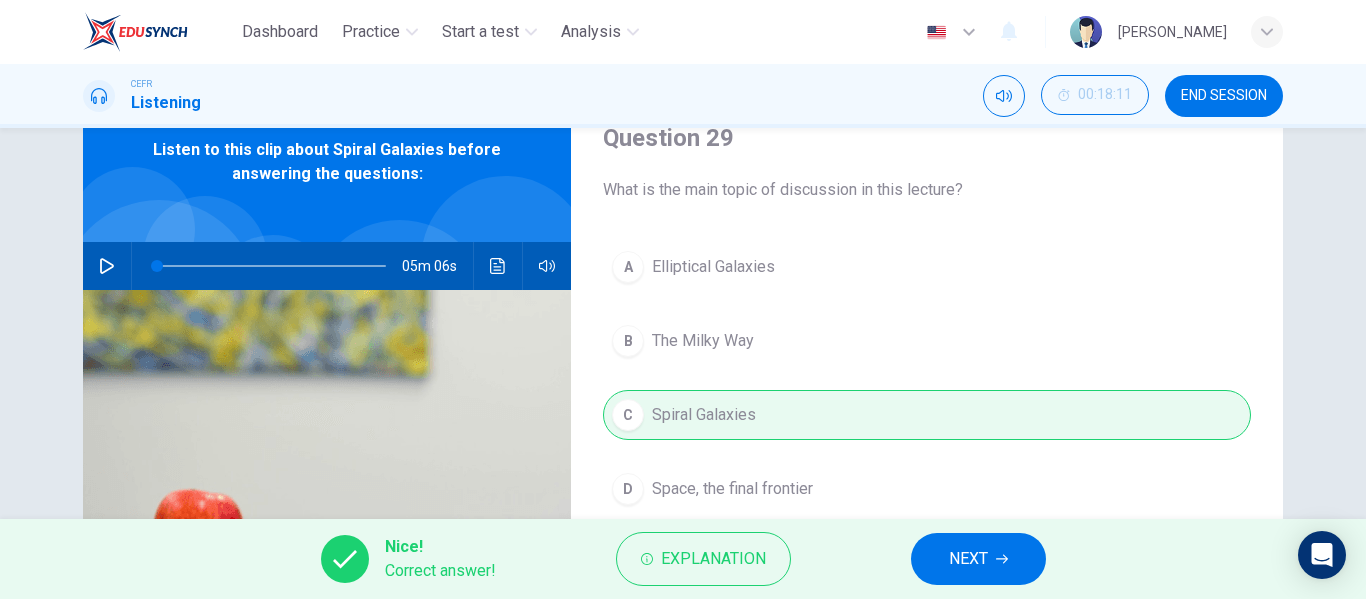 type on "0" 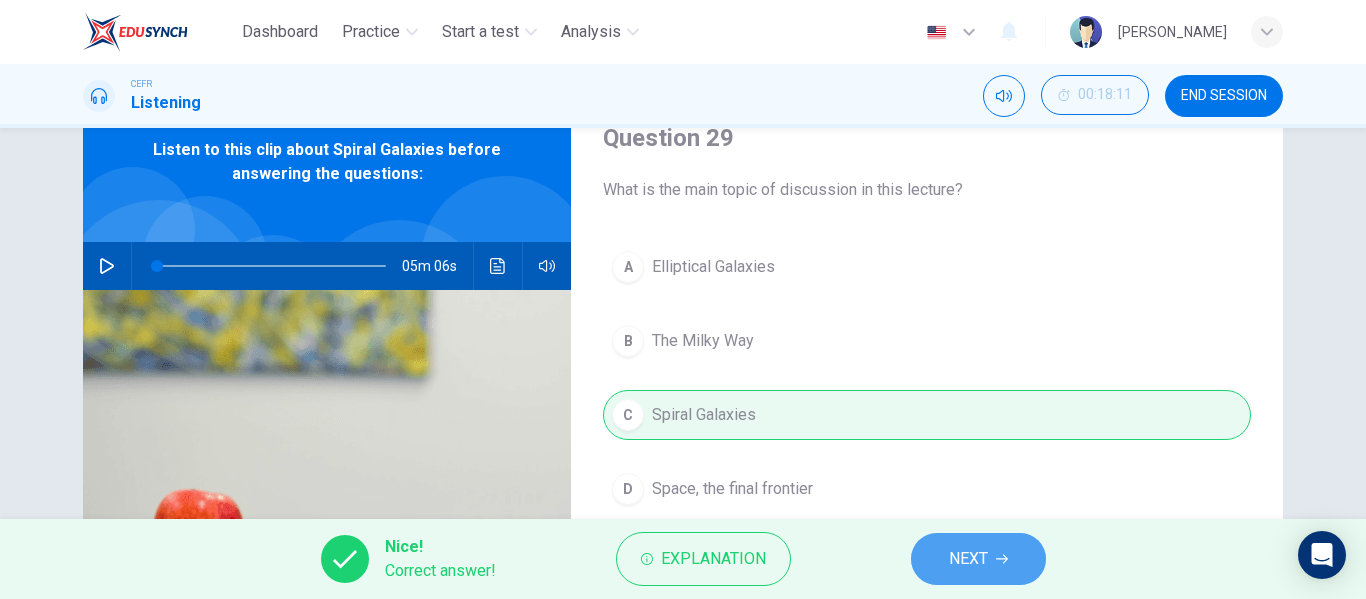 click on "NEXT" at bounding box center (978, 559) 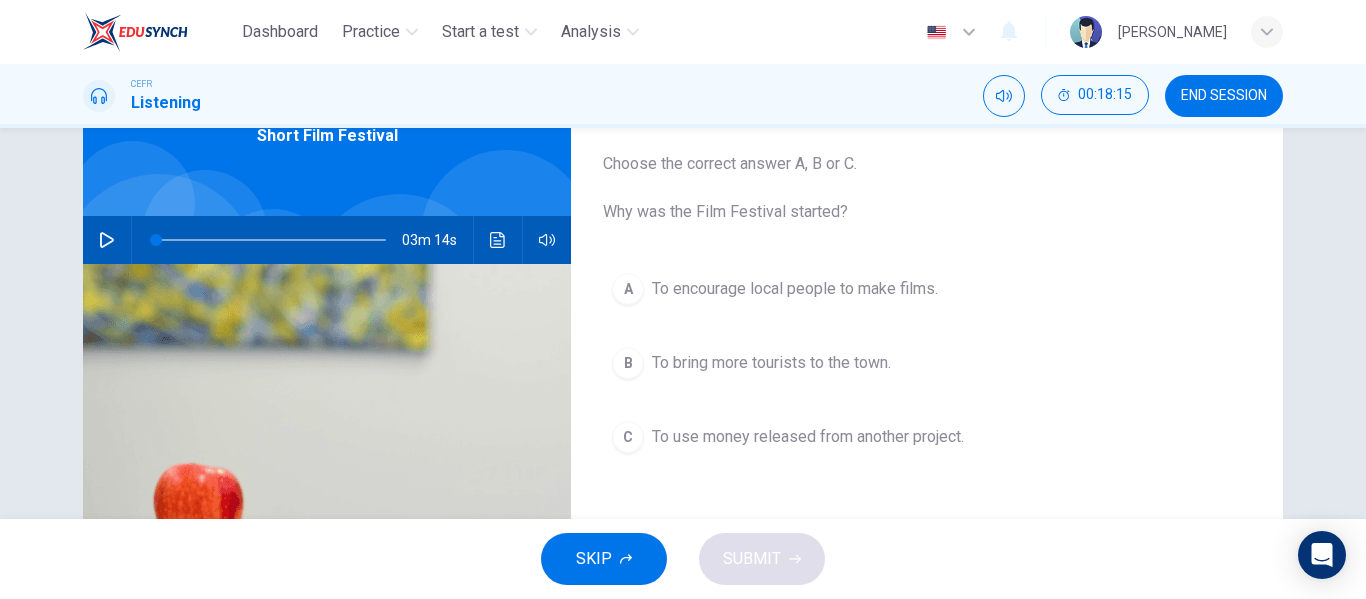 scroll, scrollTop: 115, scrollLeft: 0, axis: vertical 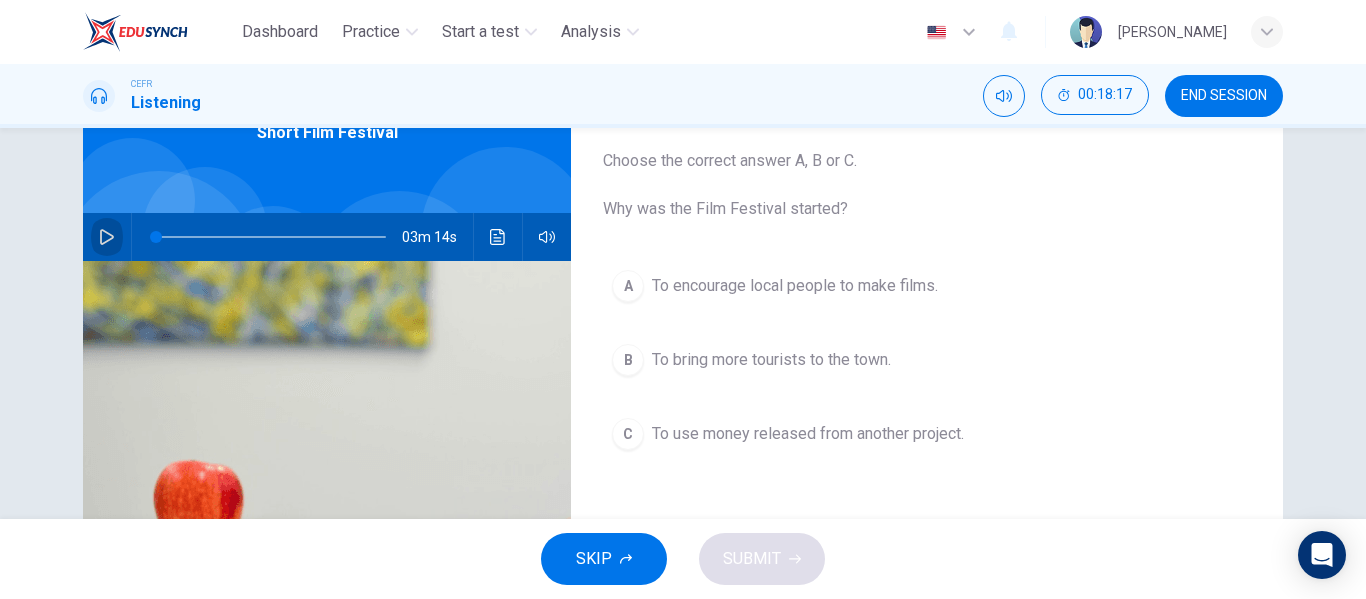 click at bounding box center [107, 237] 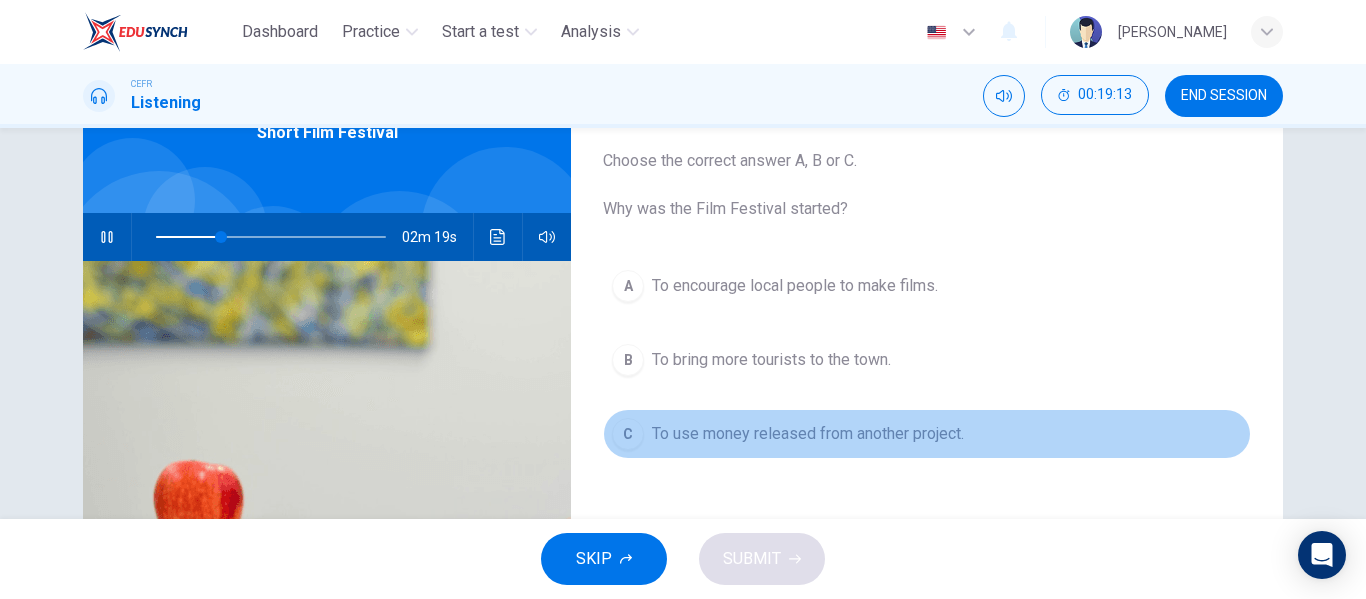click on "To use money released from another project." at bounding box center (808, 434) 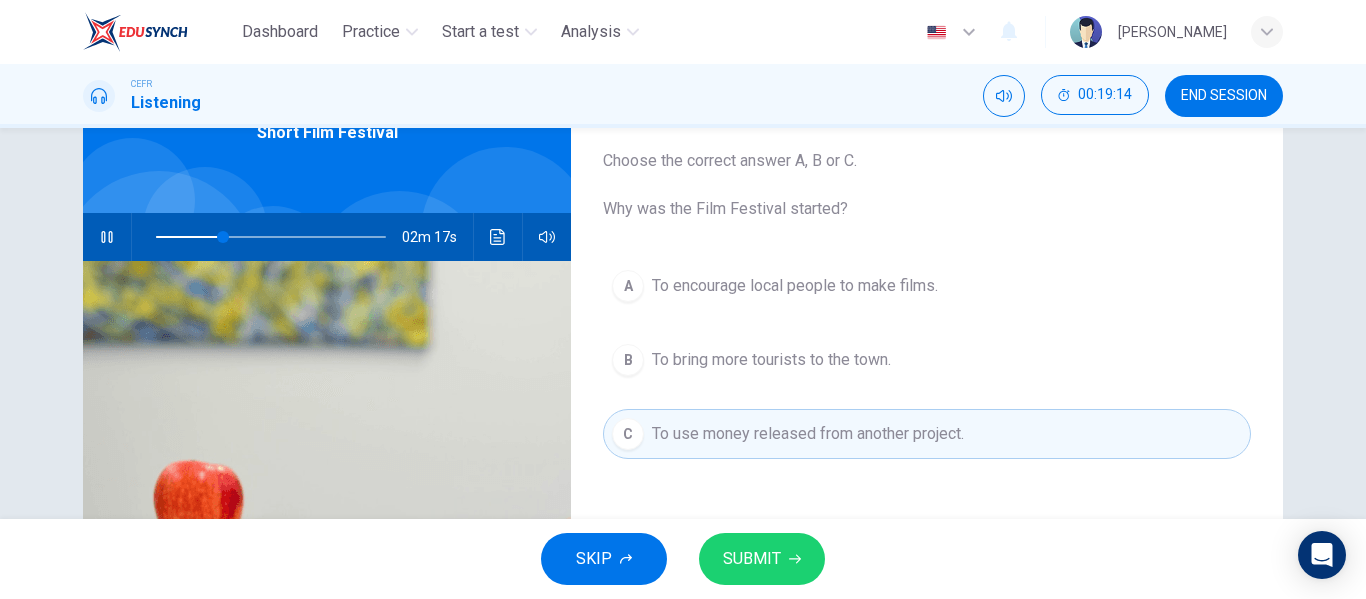 click on "SUBMIT" at bounding box center [752, 559] 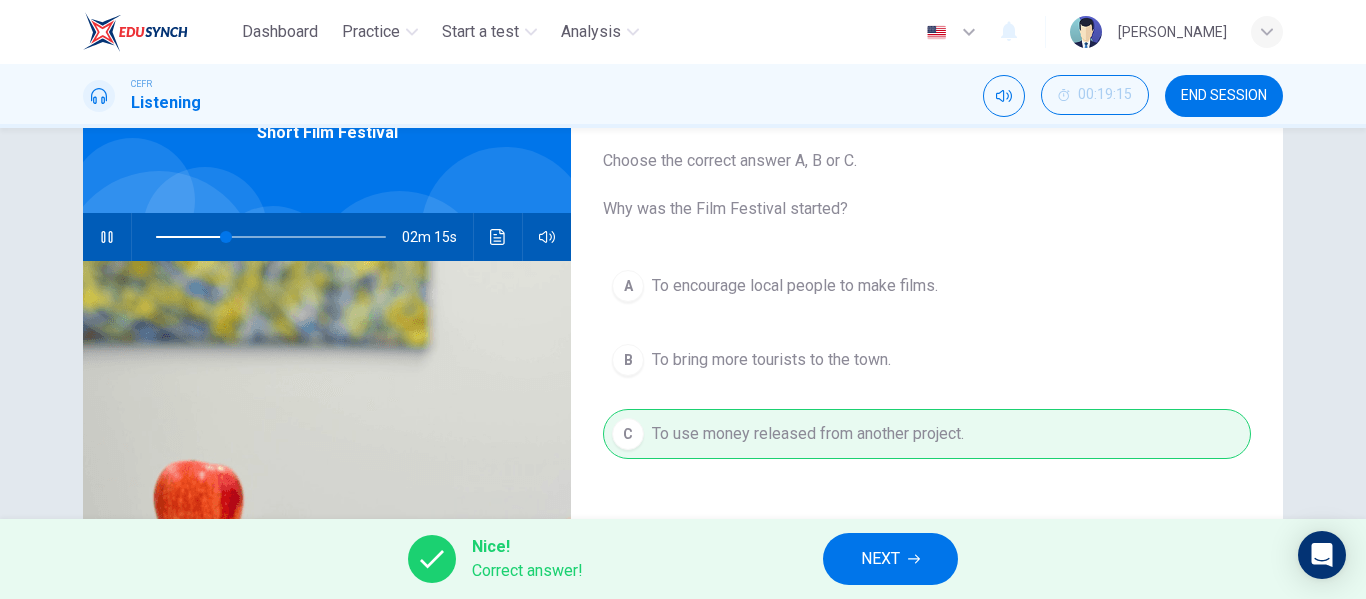 click on "NEXT" at bounding box center [890, 559] 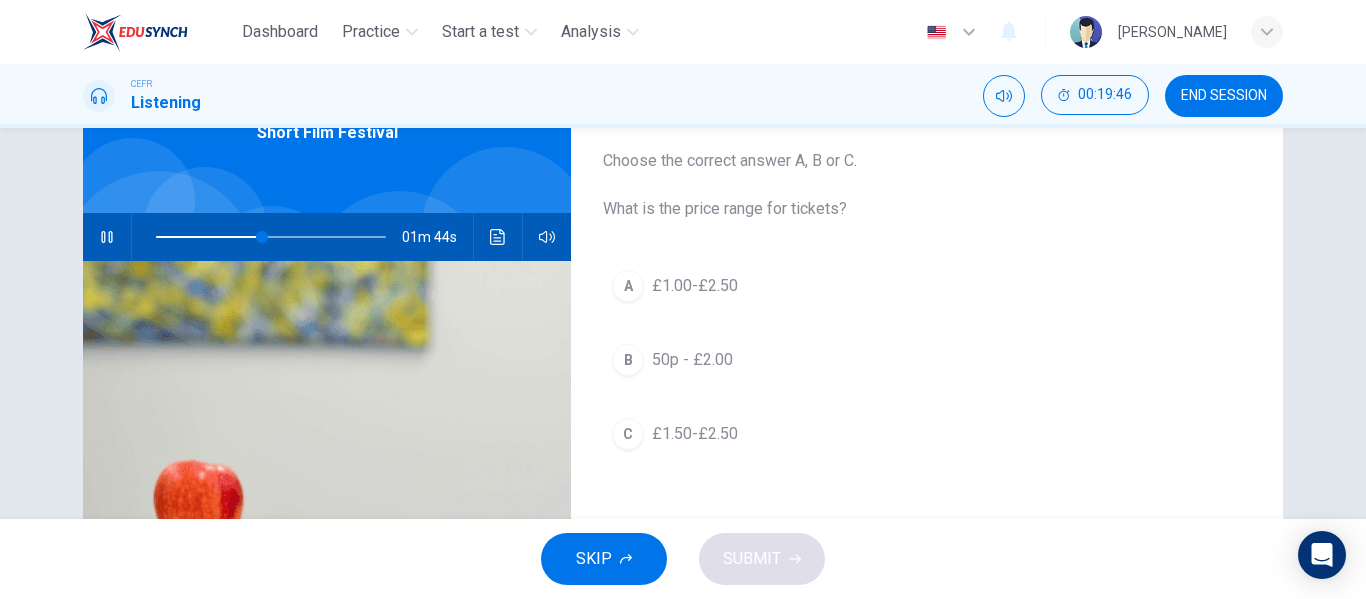 click on "A £1.00-£2.50" at bounding box center [927, 286] 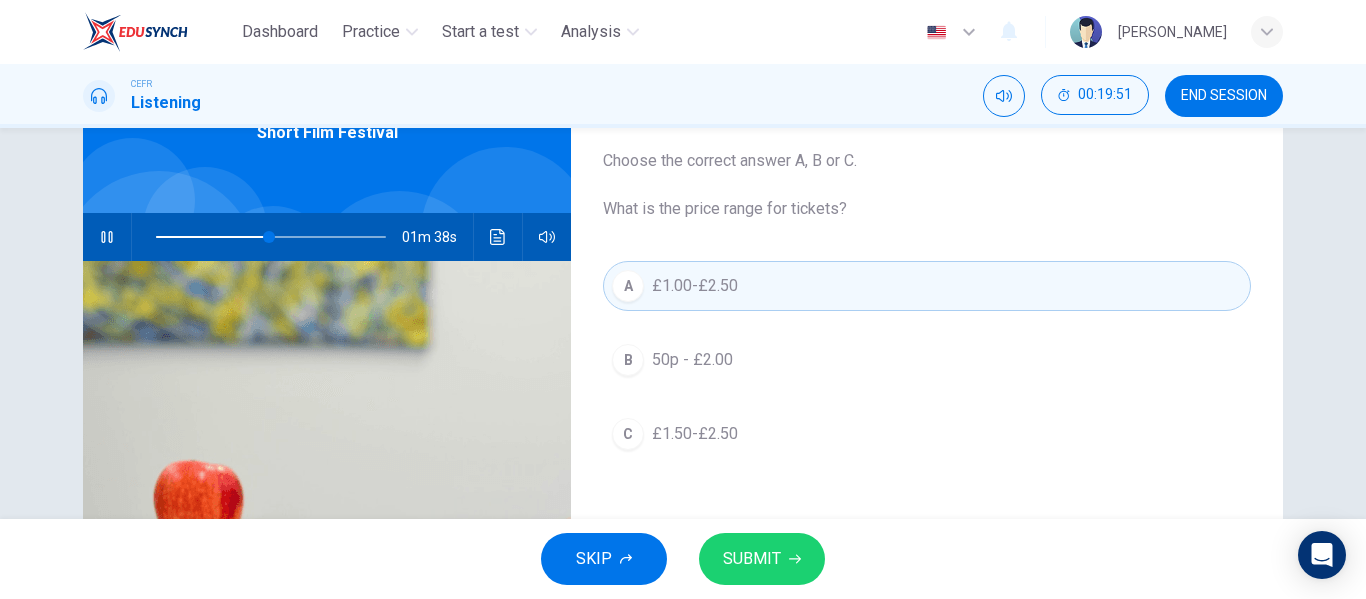 click on "£1.50-£2.50" at bounding box center (695, 434) 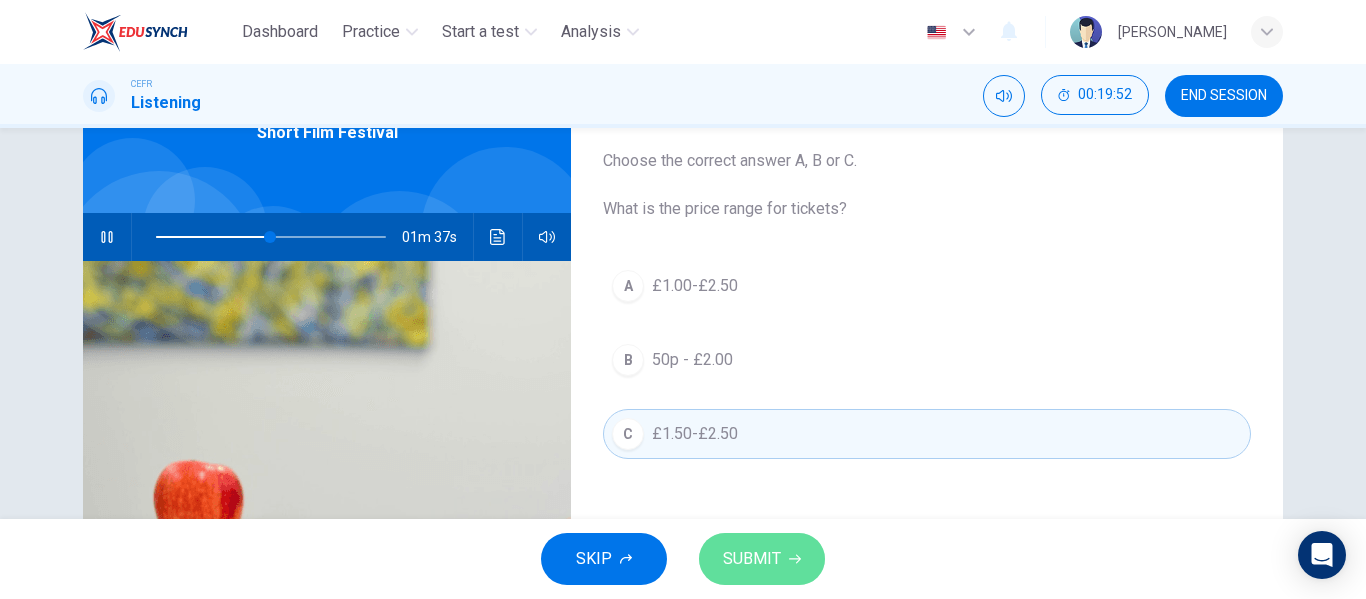 click on "SUBMIT" at bounding box center (752, 559) 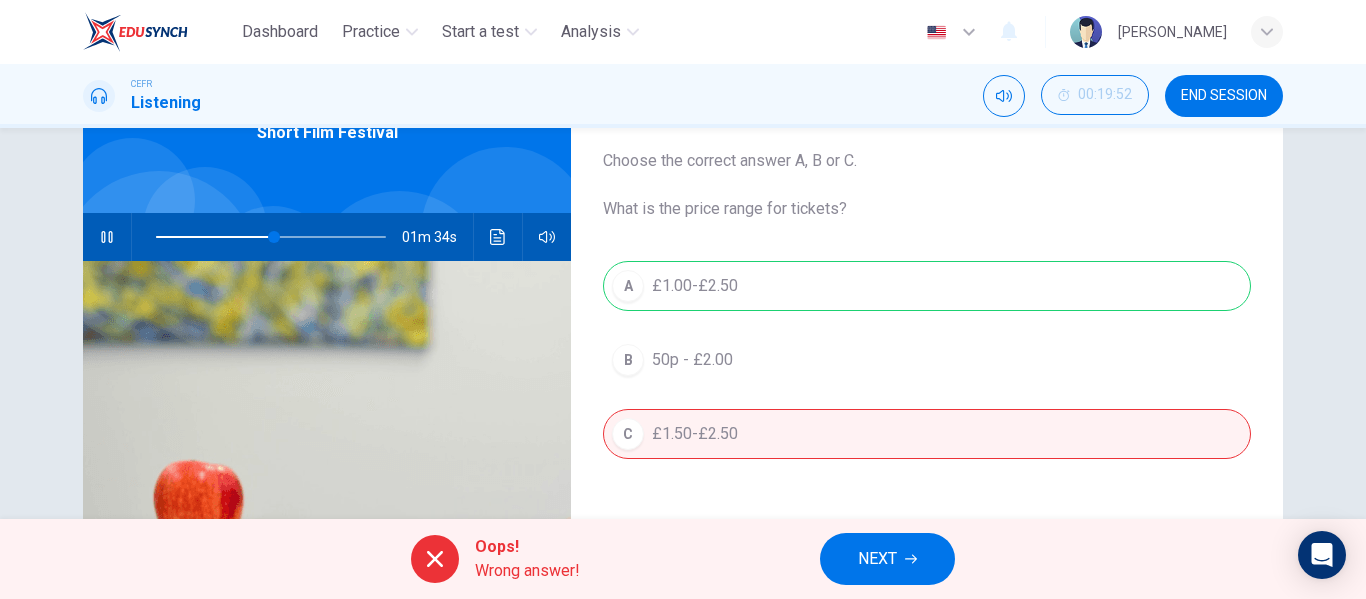 click on "NEXT" at bounding box center [887, 559] 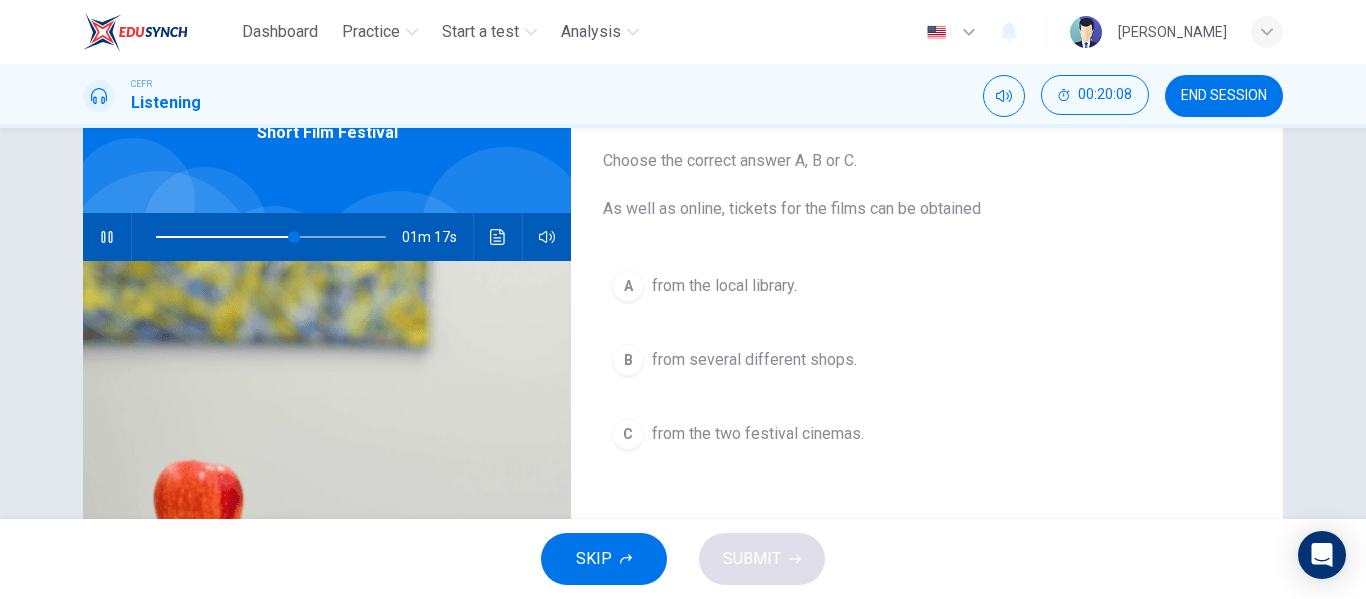 click on "from the local library." at bounding box center [724, 286] 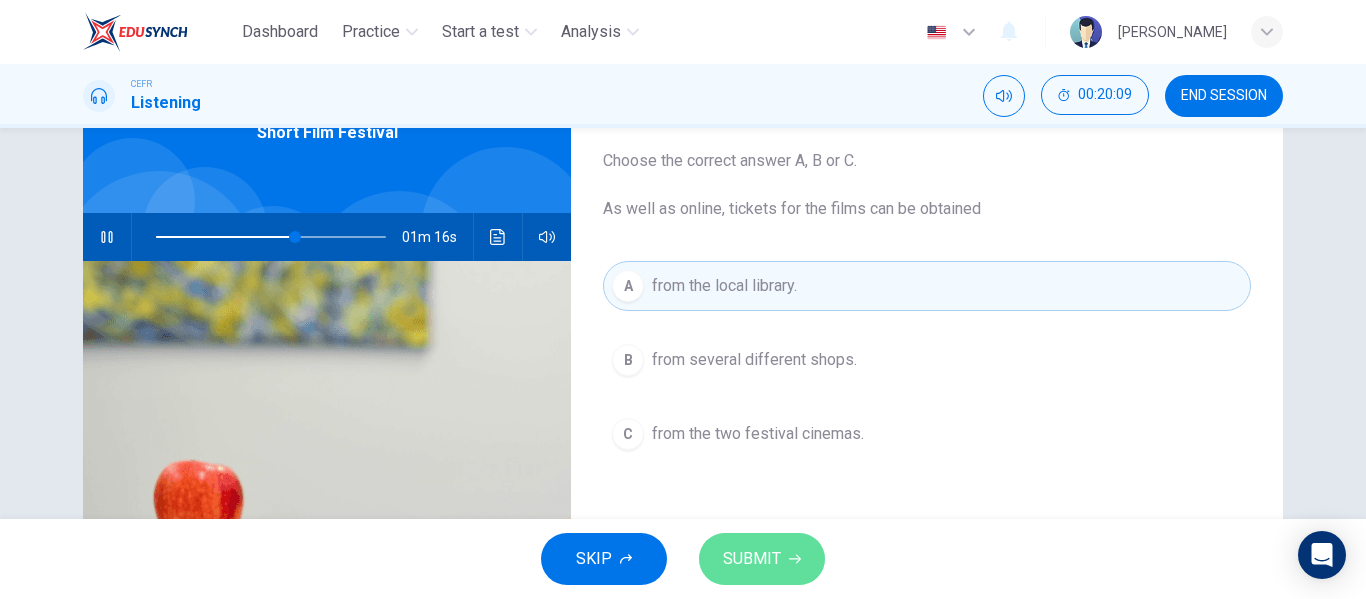 click on "SUBMIT" at bounding box center (752, 559) 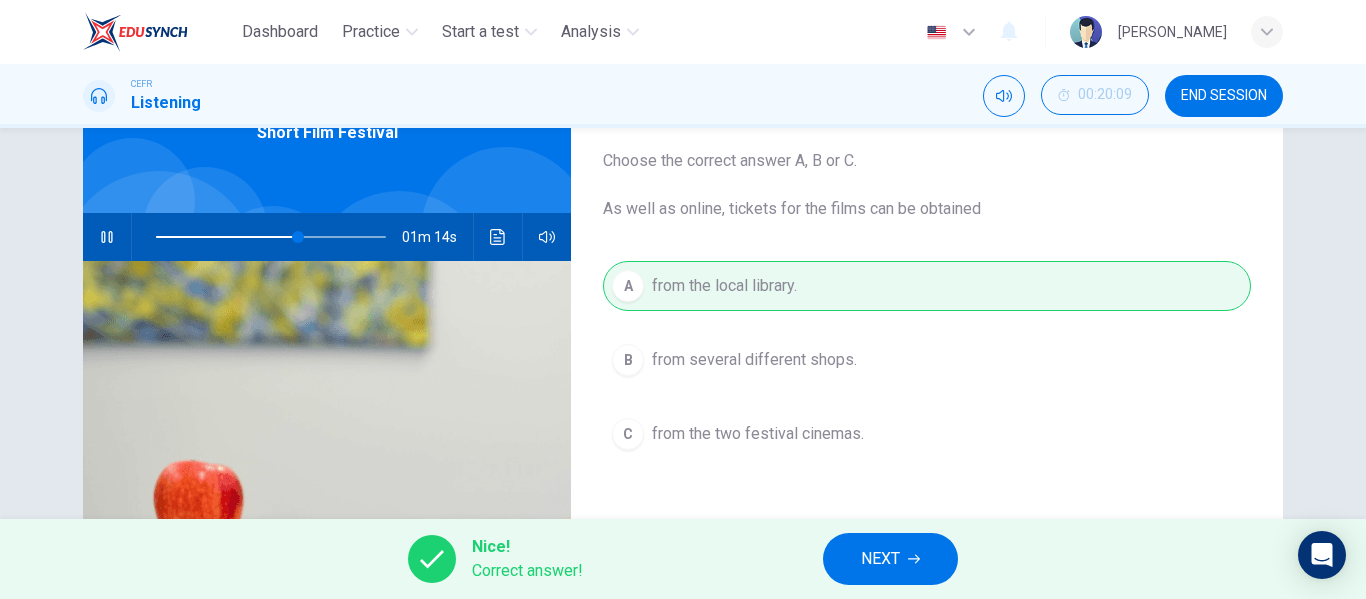 click on "NEXT" at bounding box center [890, 559] 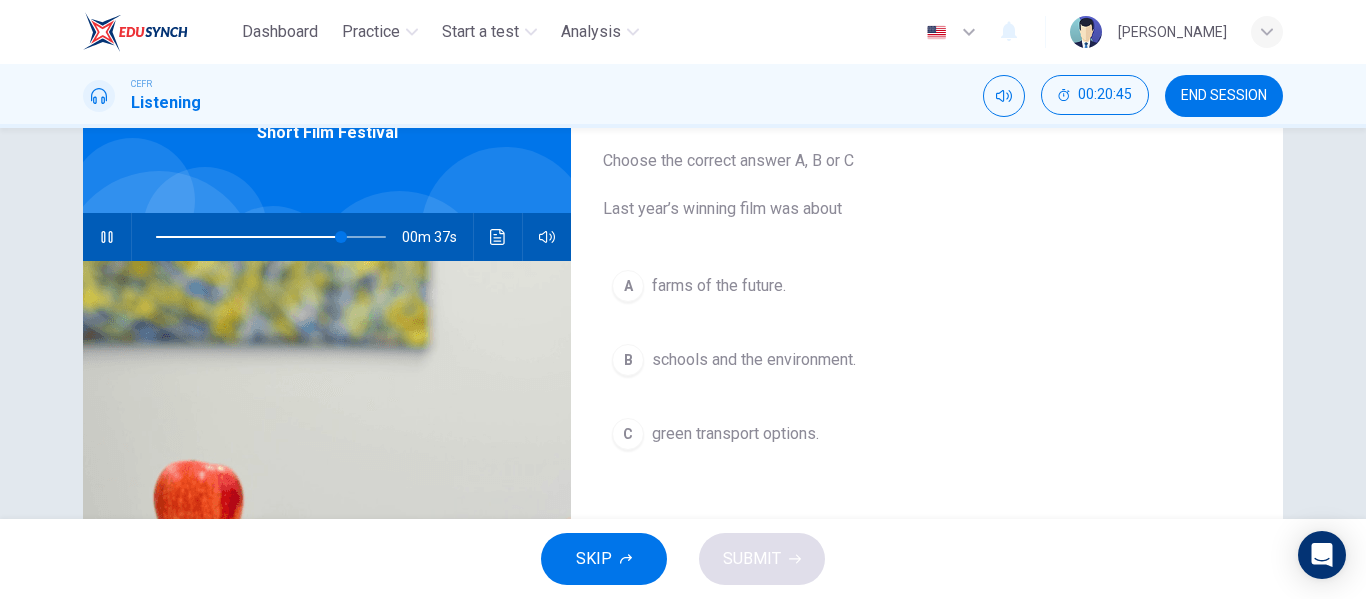 click on "schools and the environment." at bounding box center (754, 360) 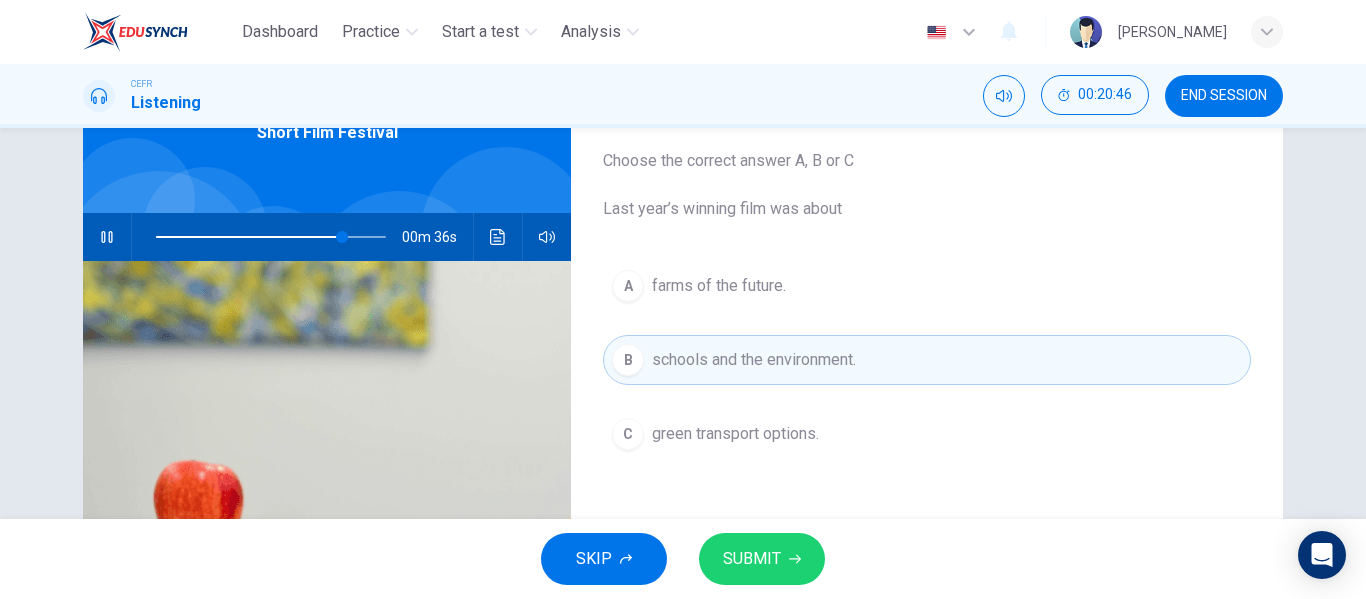 click on "SUBMIT" at bounding box center (752, 559) 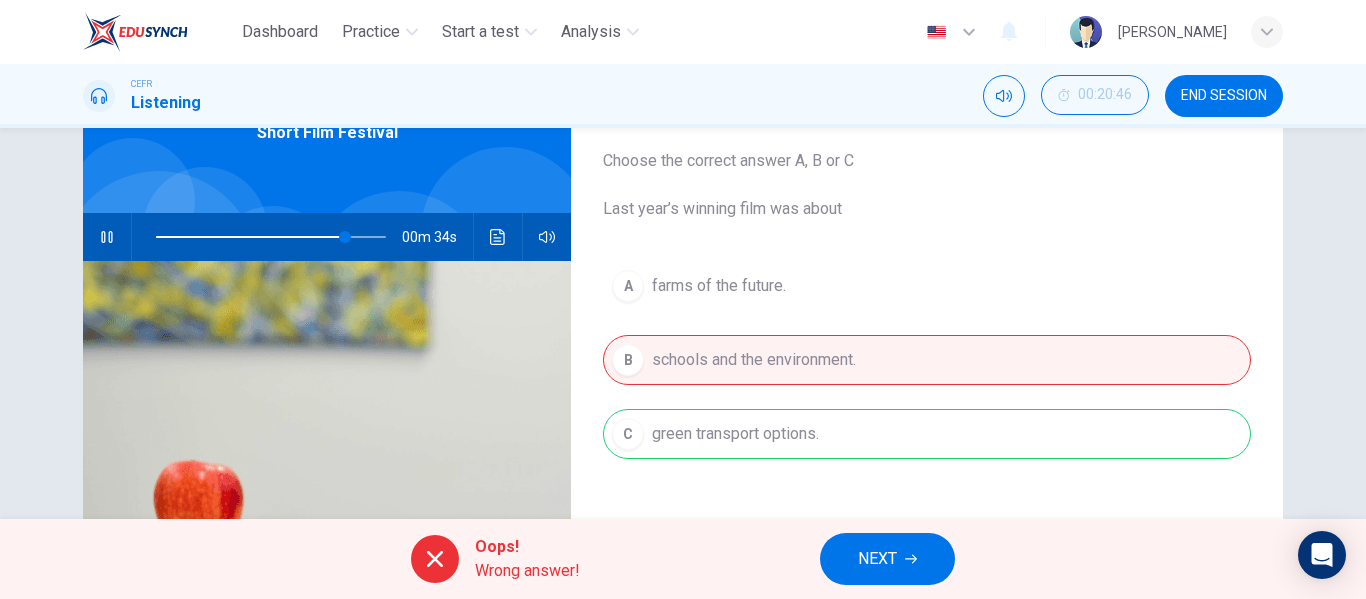 click on "NEXT" at bounding box center [877, 559] 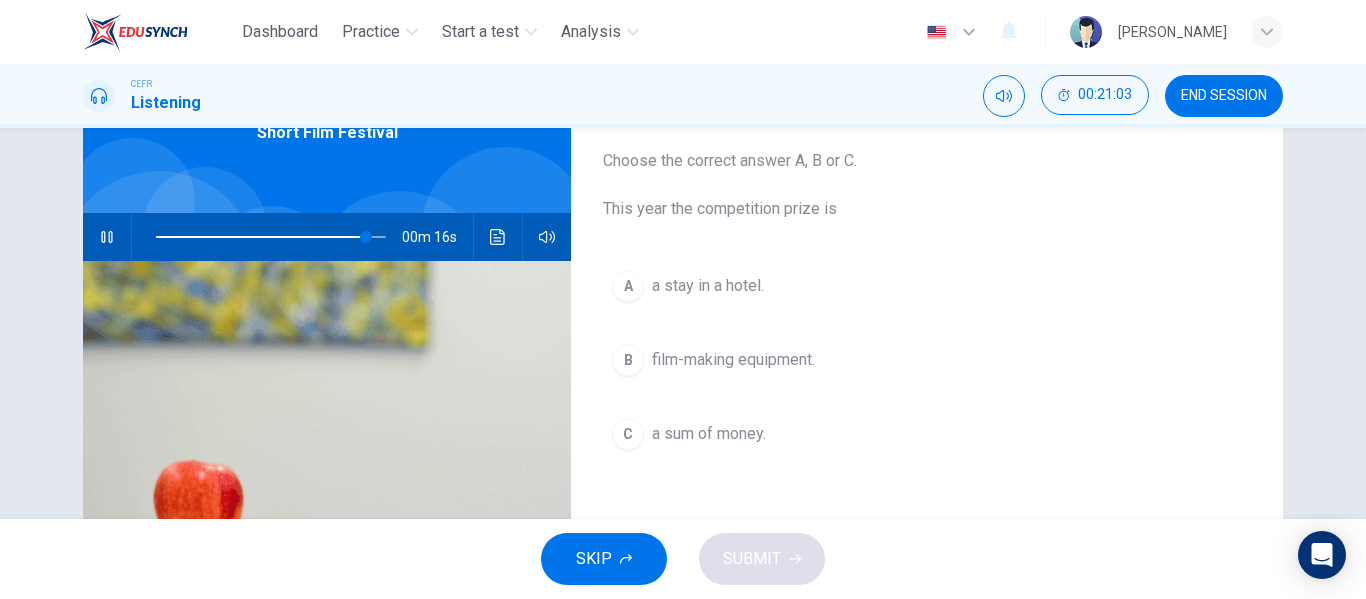 click on "B film-making equipment." at bounding box center (927, 360) 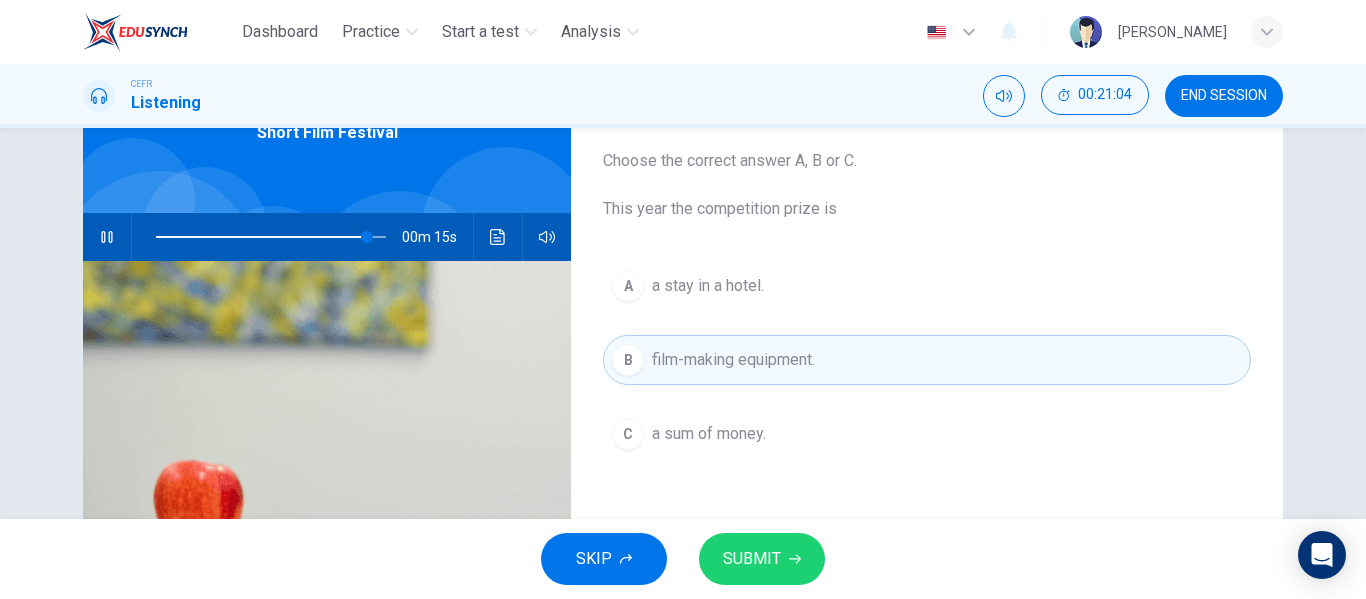 click on "SUBMIT" at bounding box center [752, 559] 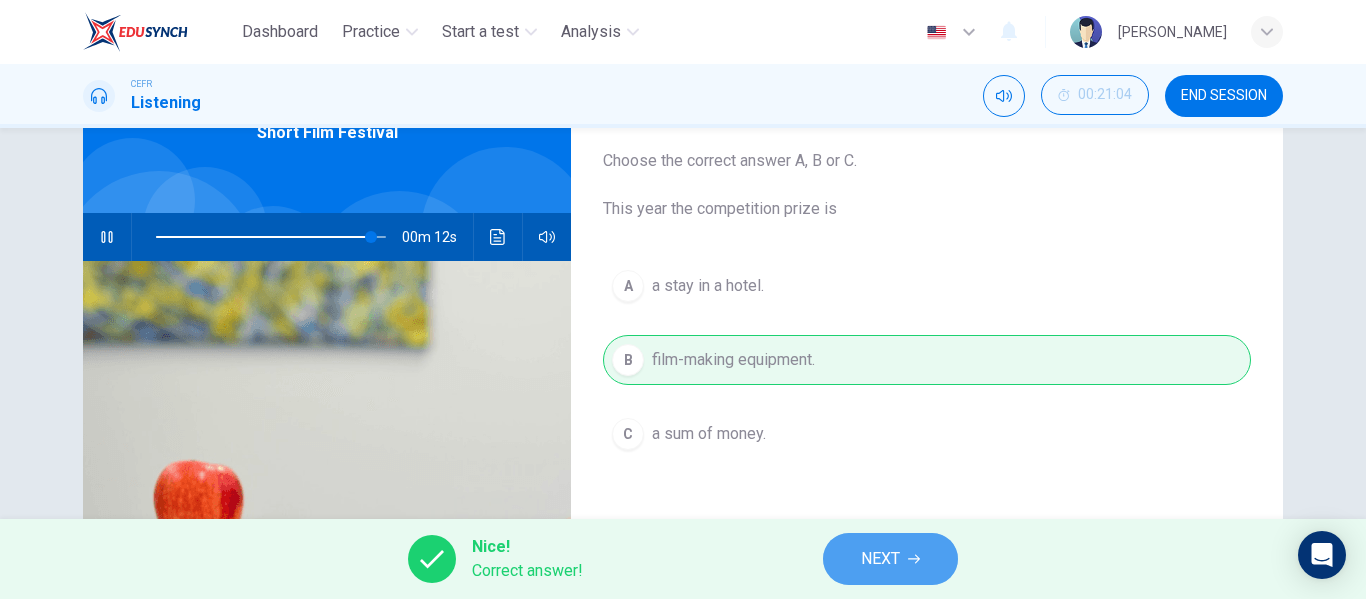 click on "NEXT" at bounding box center [890, 559] 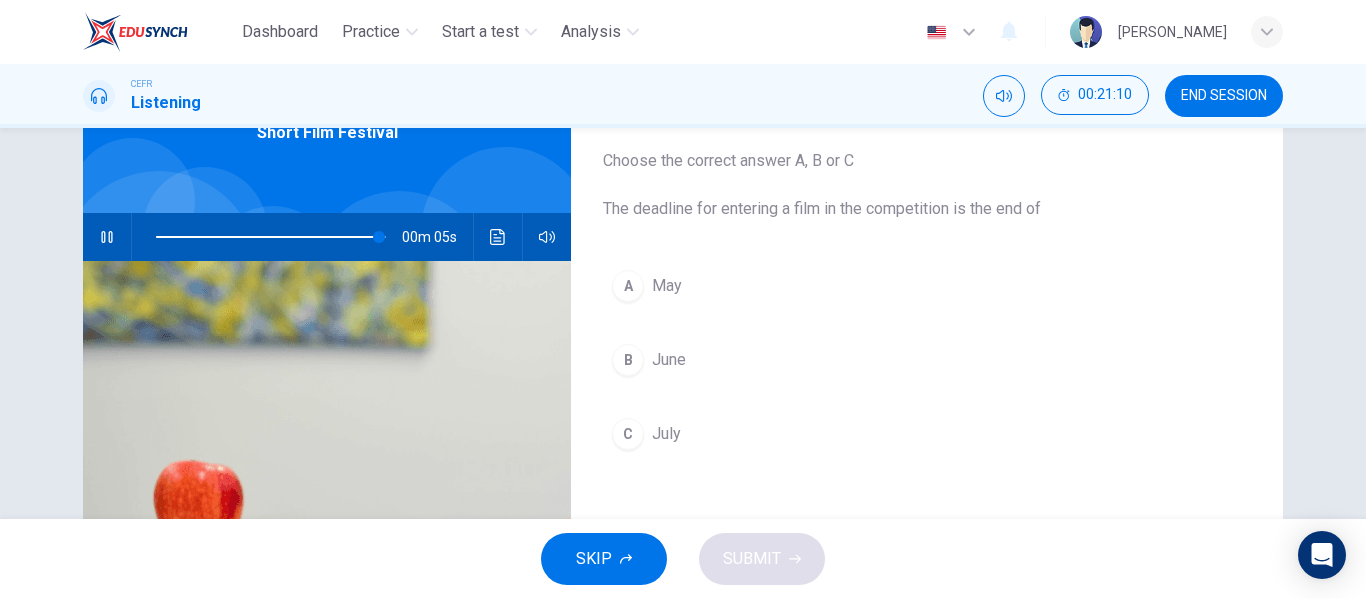 click on "C July" at bounding box center [927, 434] 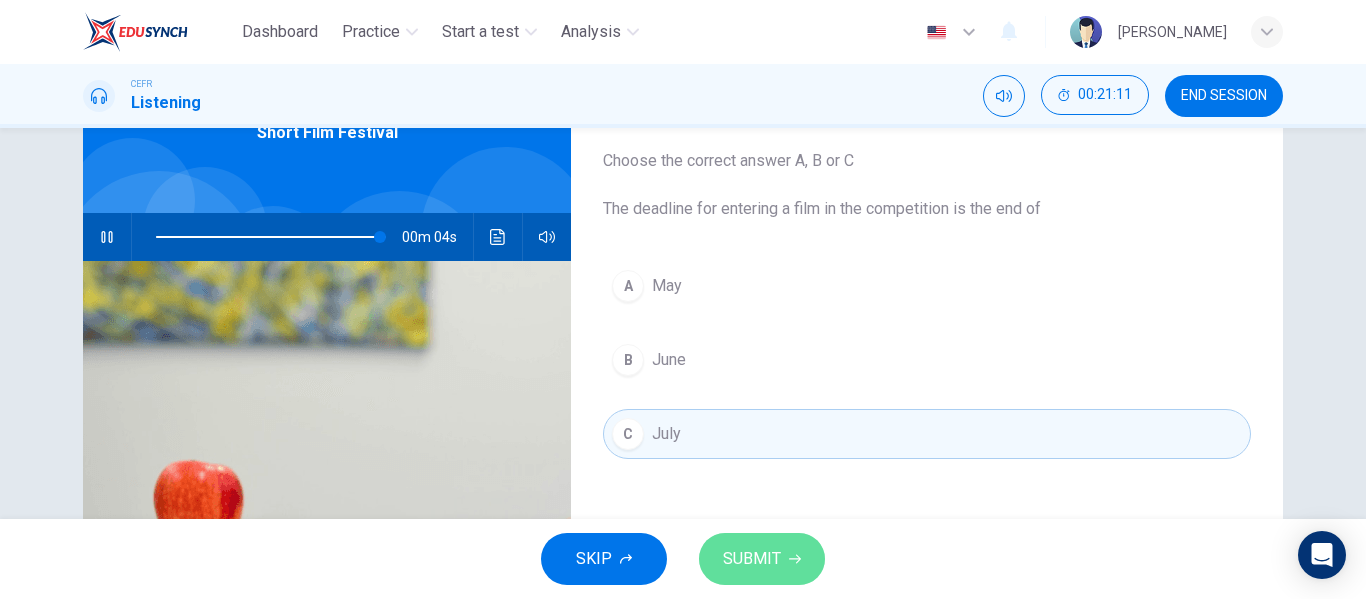 click on "SUBMIT" at bounding box center (762, 559) 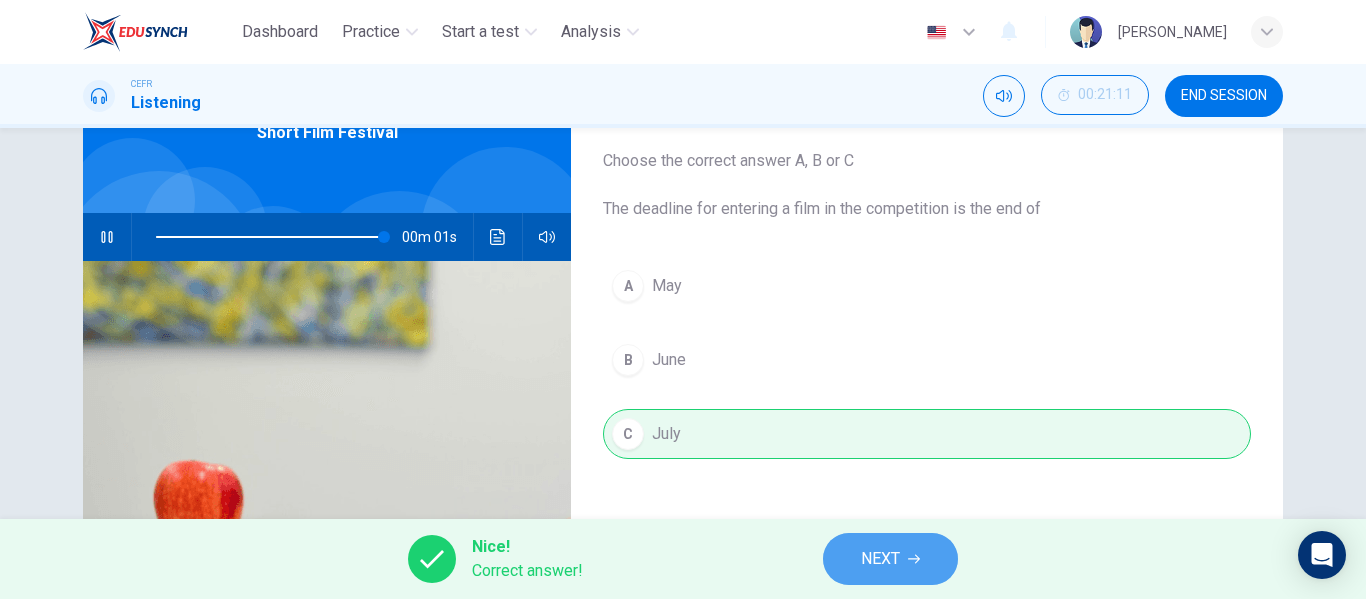 click on "NEXT" at bounding box center [890, 559] 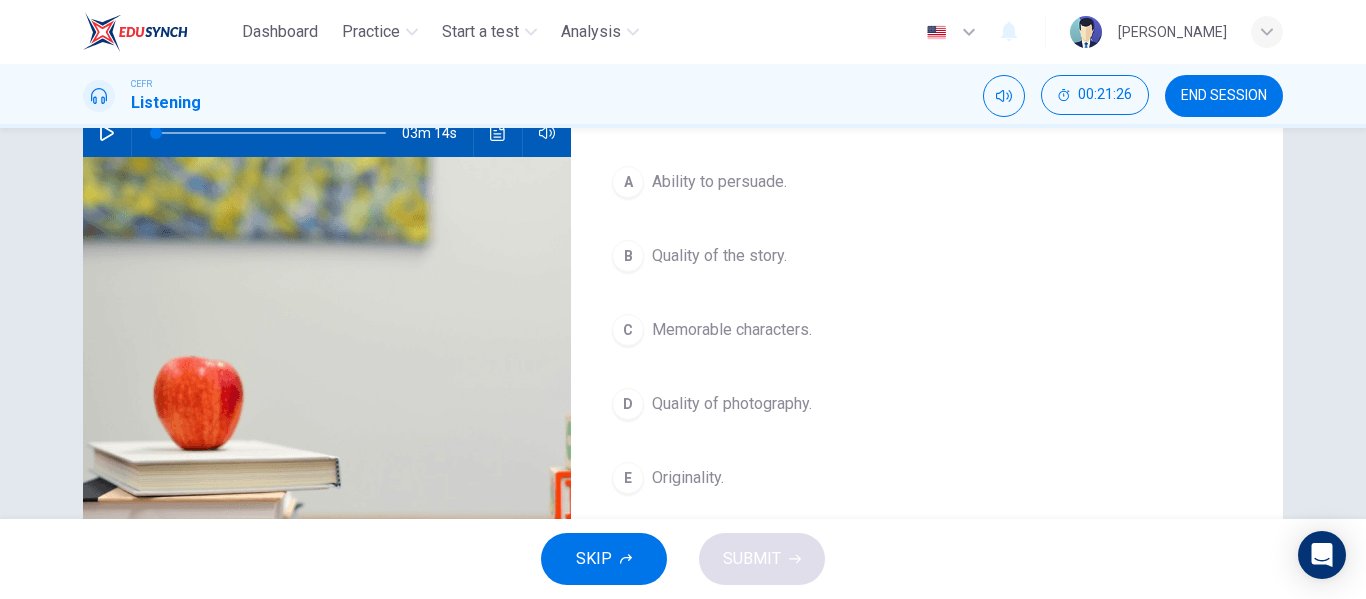 scroll, scrollTop: 219, scrollLeft: 0, axis: vertical 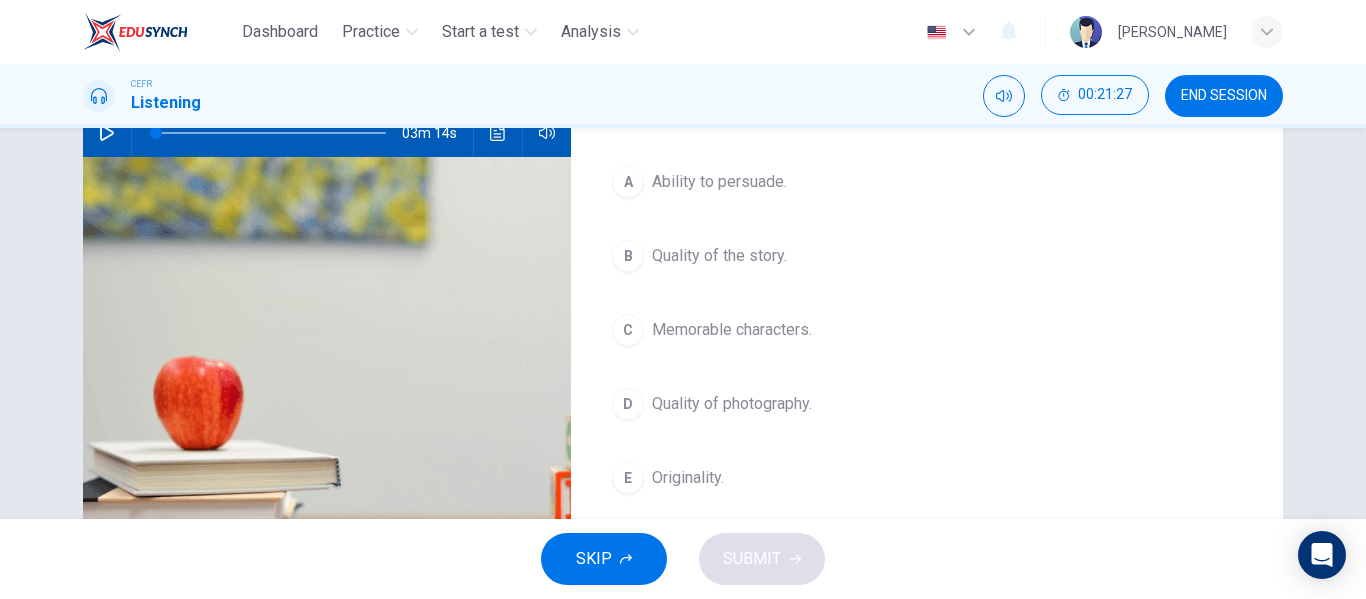 click on "Originality." at bounding box center [688, 478] 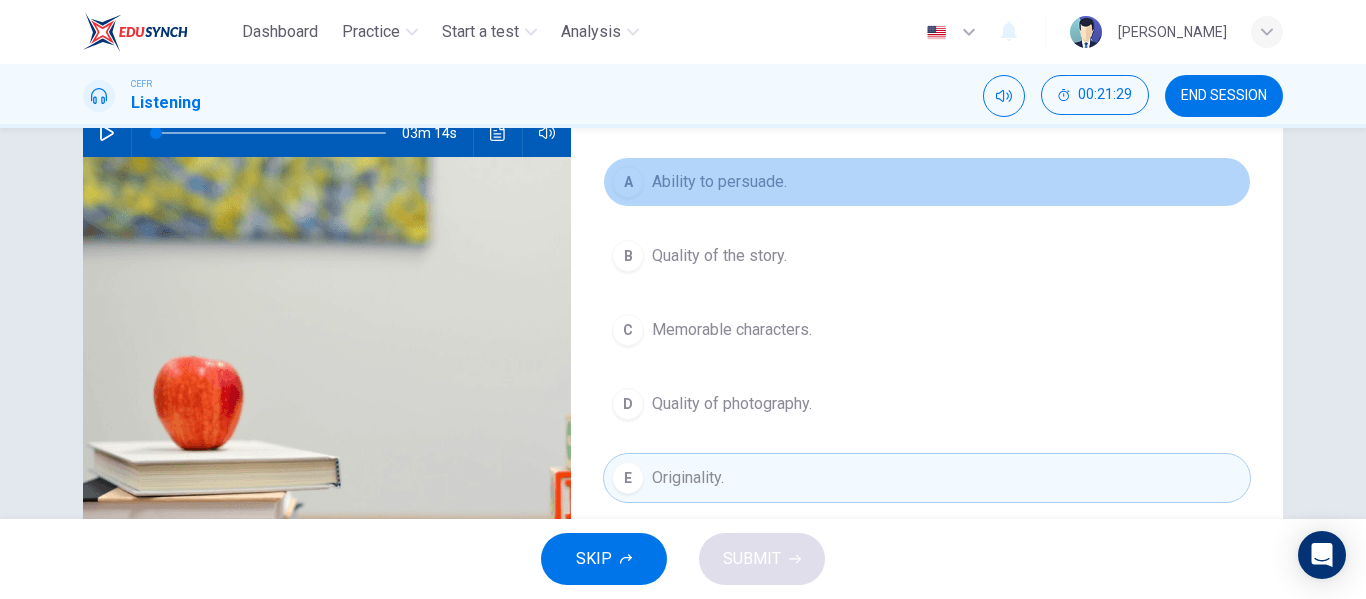 click on "Ability to persuade." at bounding box center (719, 182) 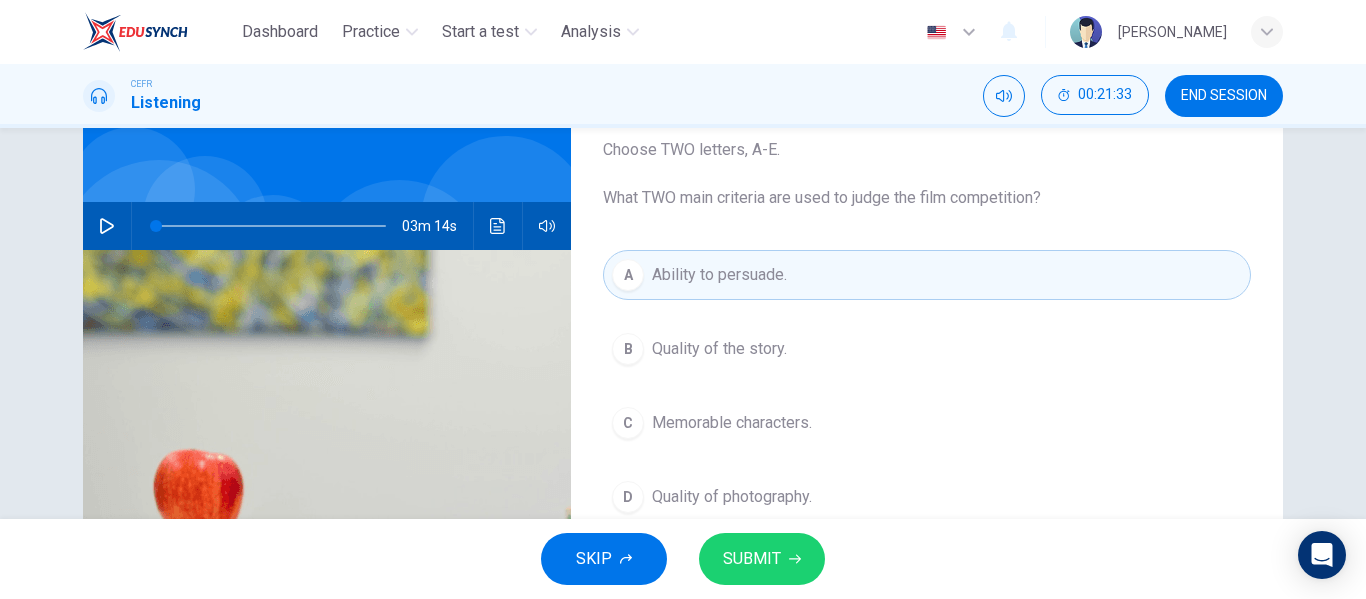 scroll, scrollTop: 125, scrollLeft: 0, axis: vertical 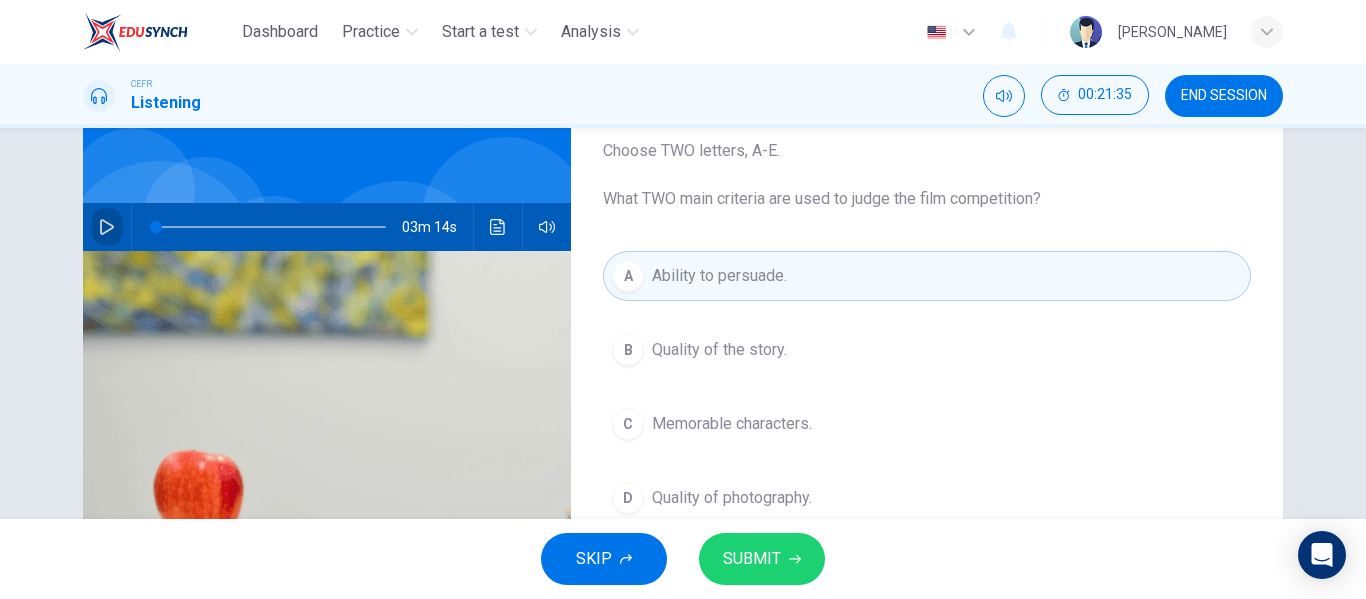 click 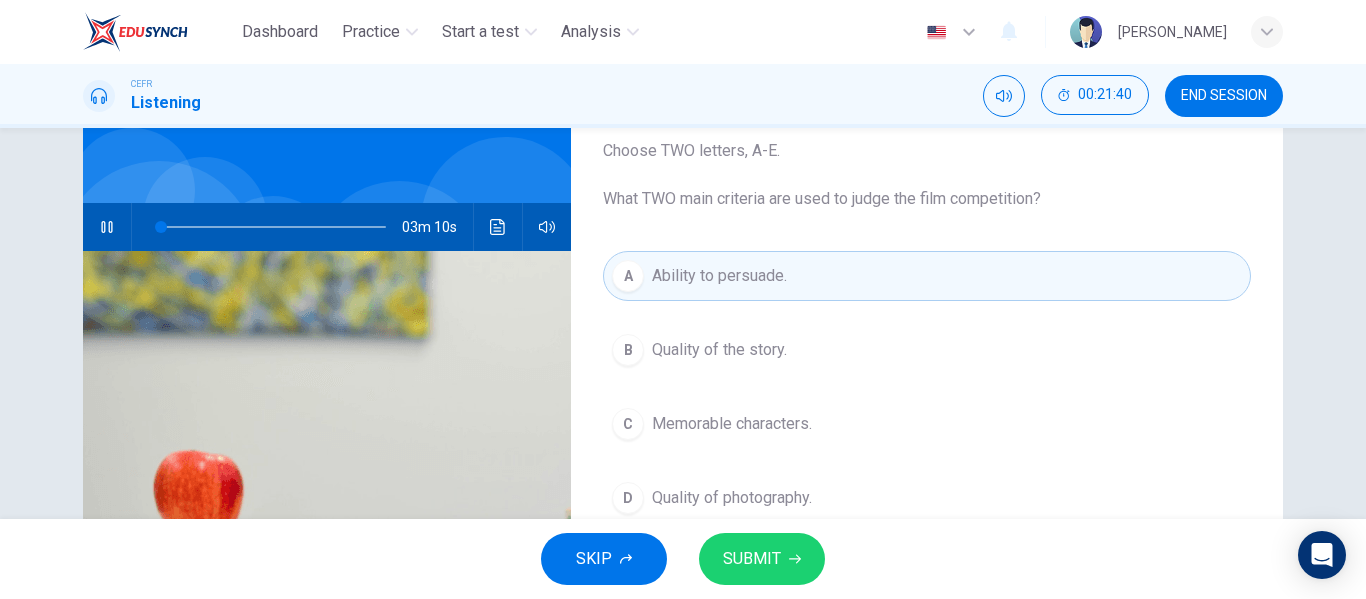 click at bounding box center (271, 227) 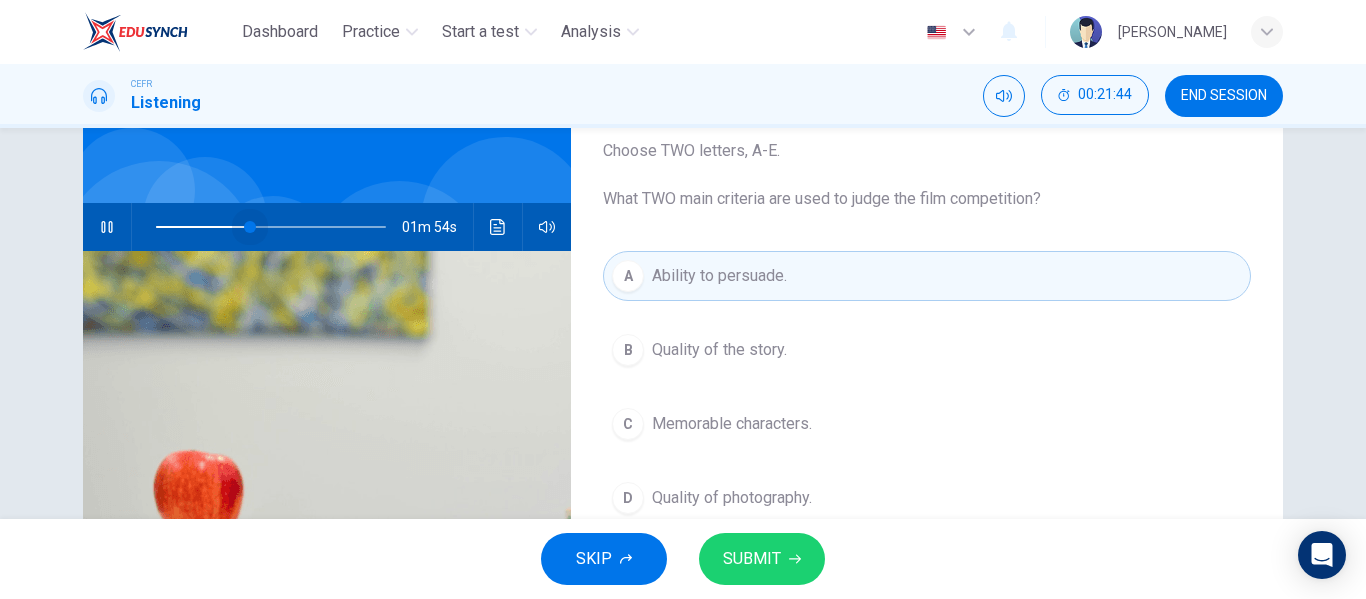 click at bounding box center (250, 227) 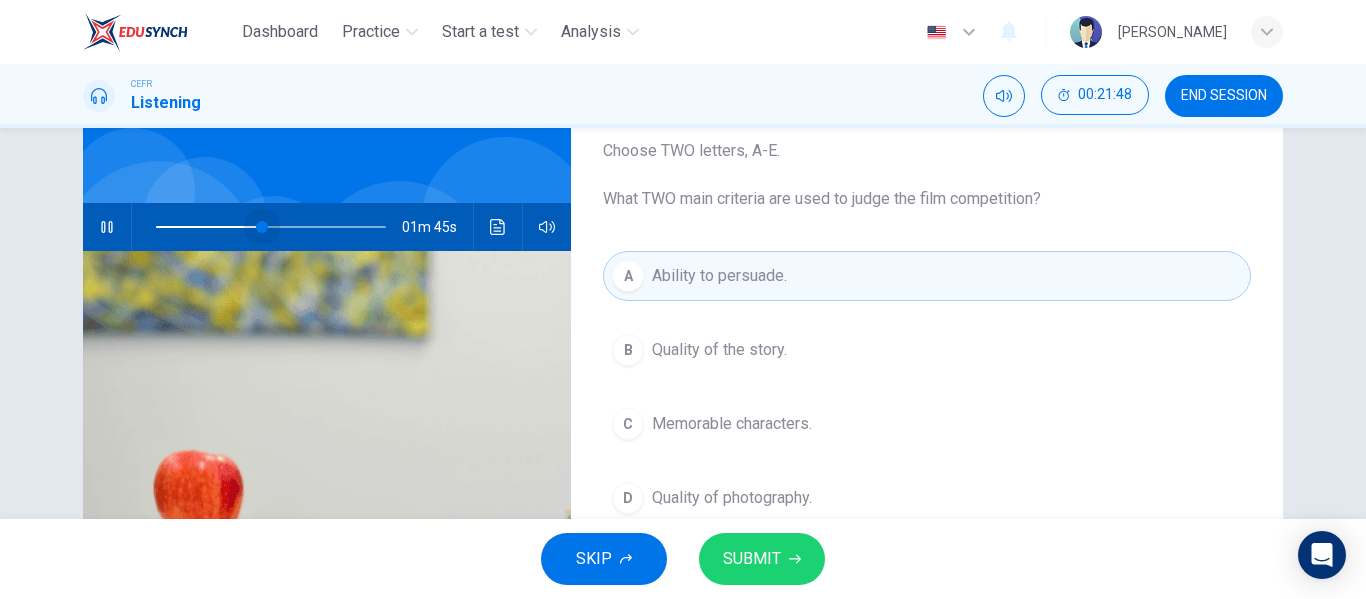 click at bounding box center (262, 227) 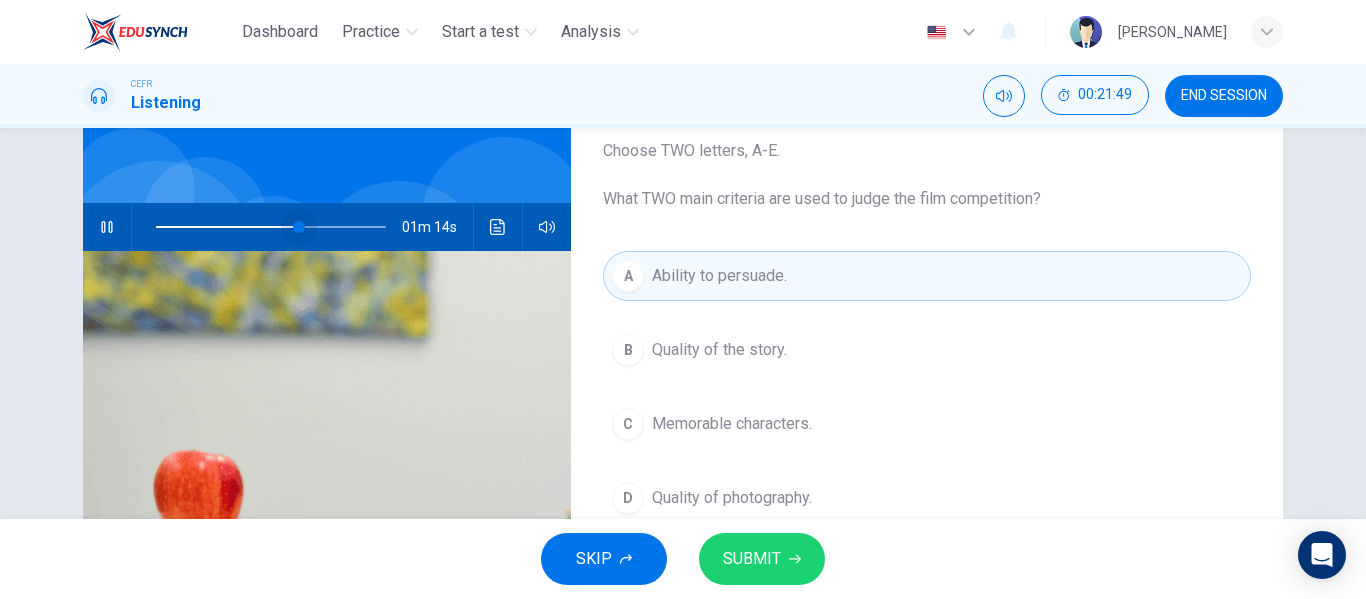 click at bounding box center (271, 227) 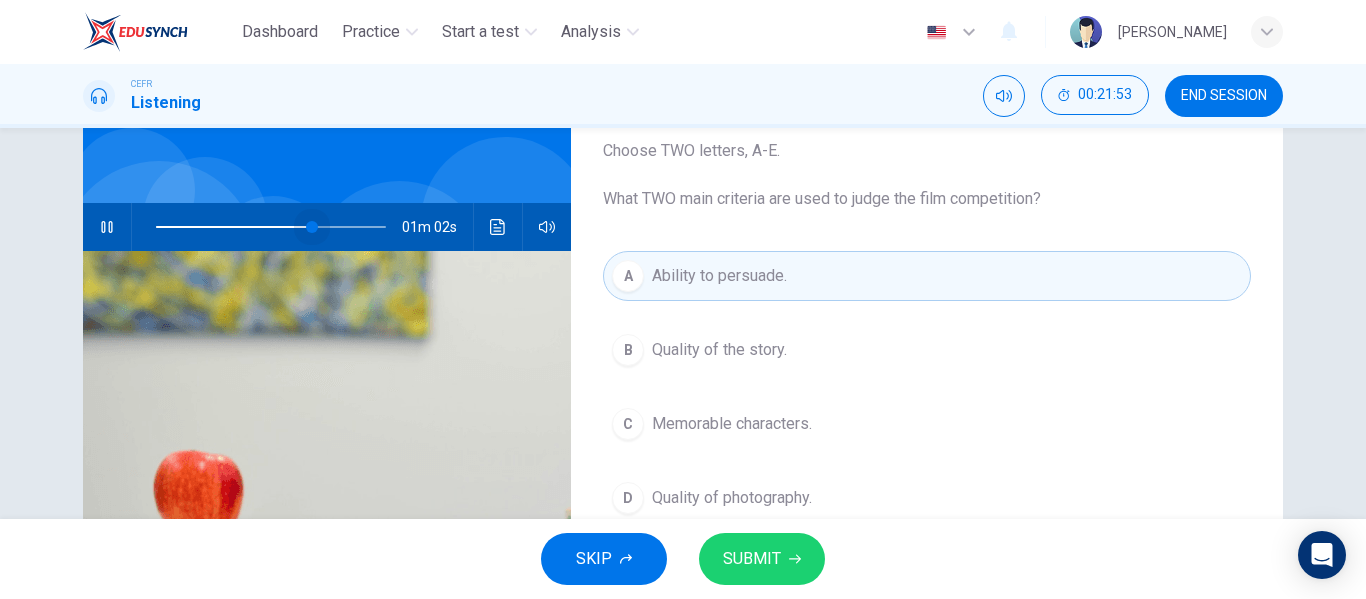 click at bounding box center (312, 227) 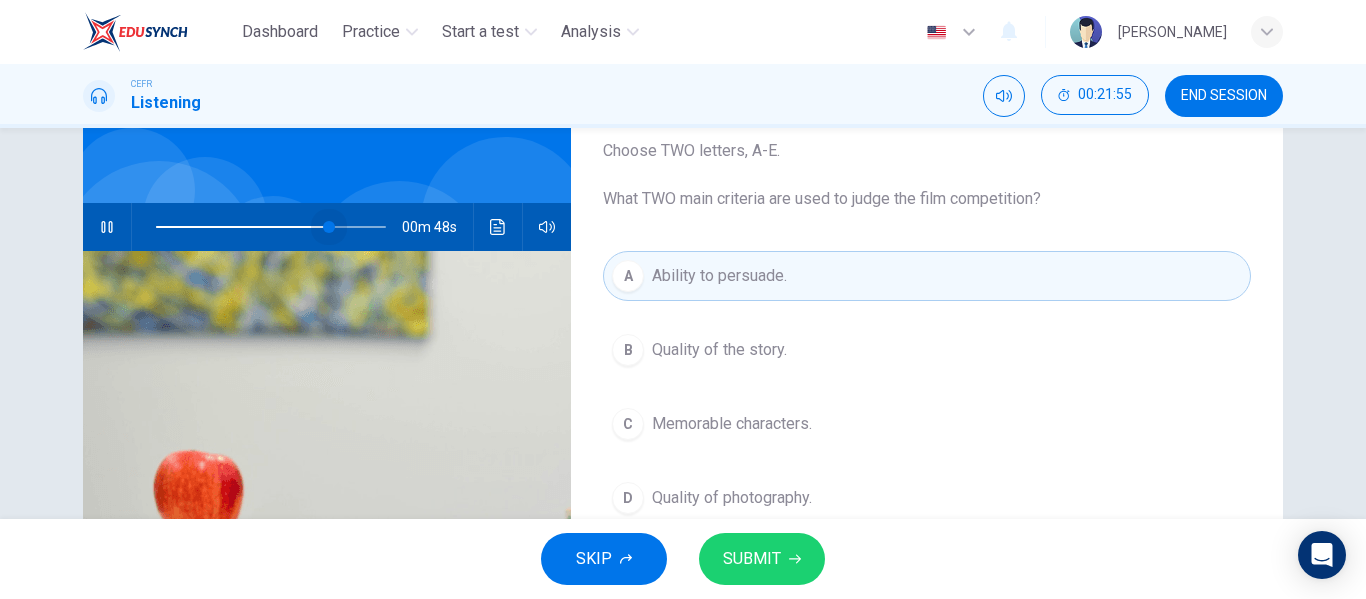 click at bounding box center [329, 227] 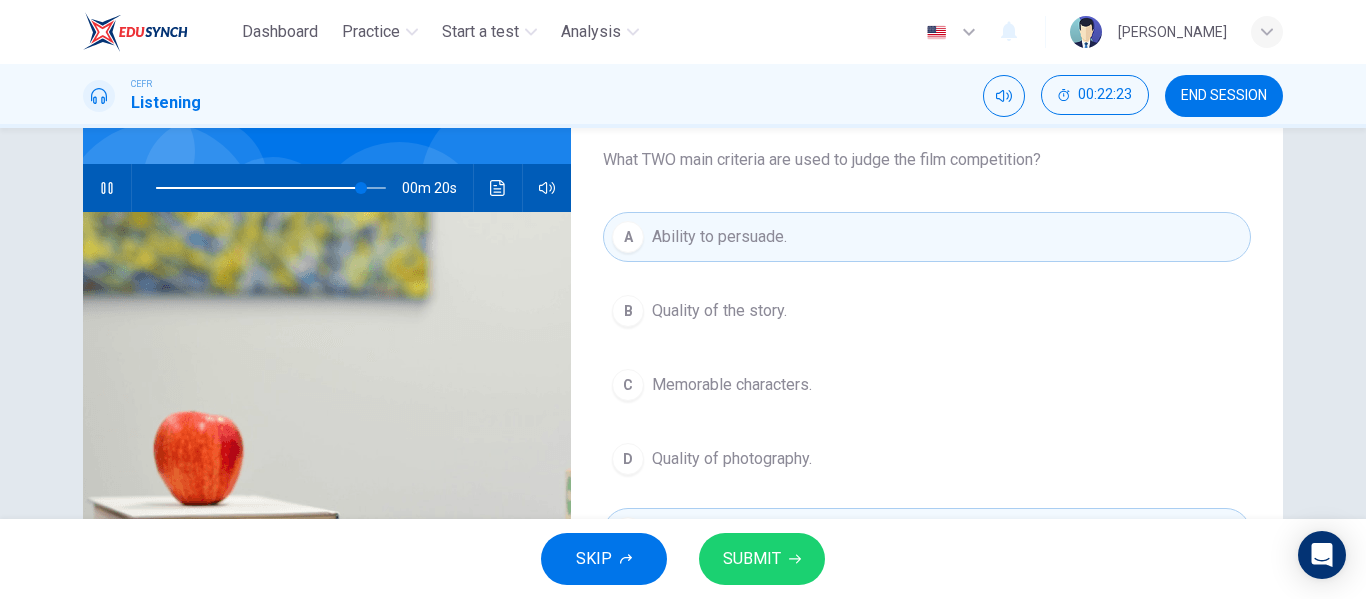 scroll, scrollTop: 165, scrollLeft: 0, axis: vertical 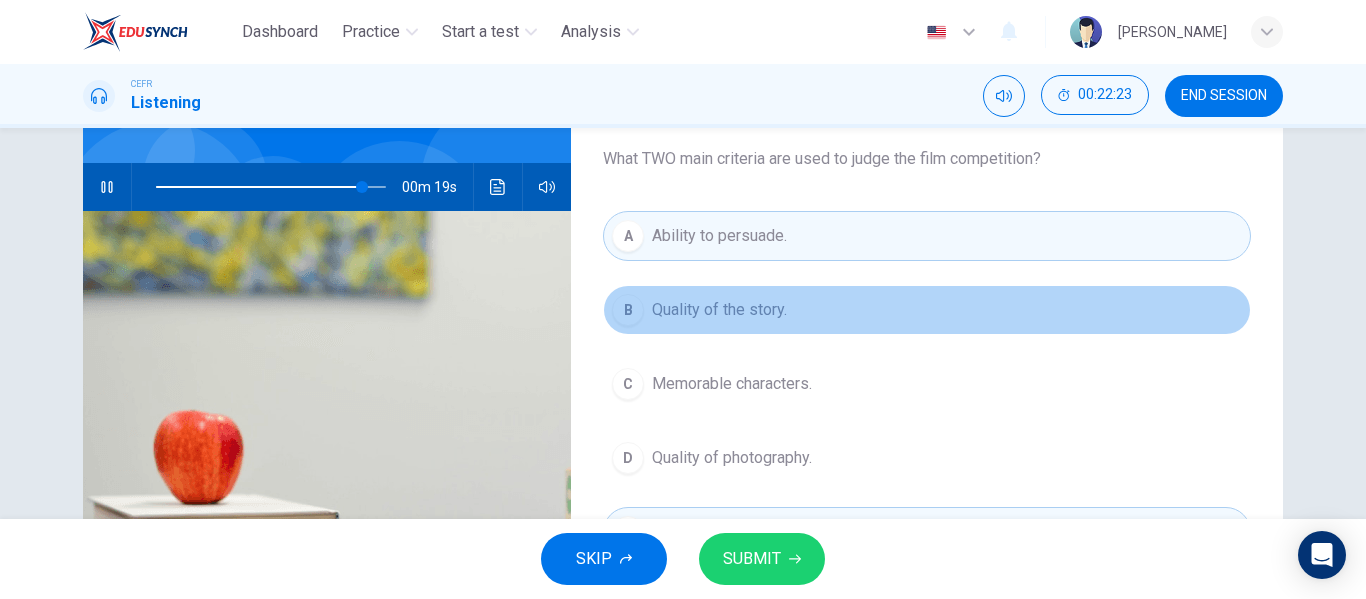 click on "Quality of the story." at bounding box center [719, 310] 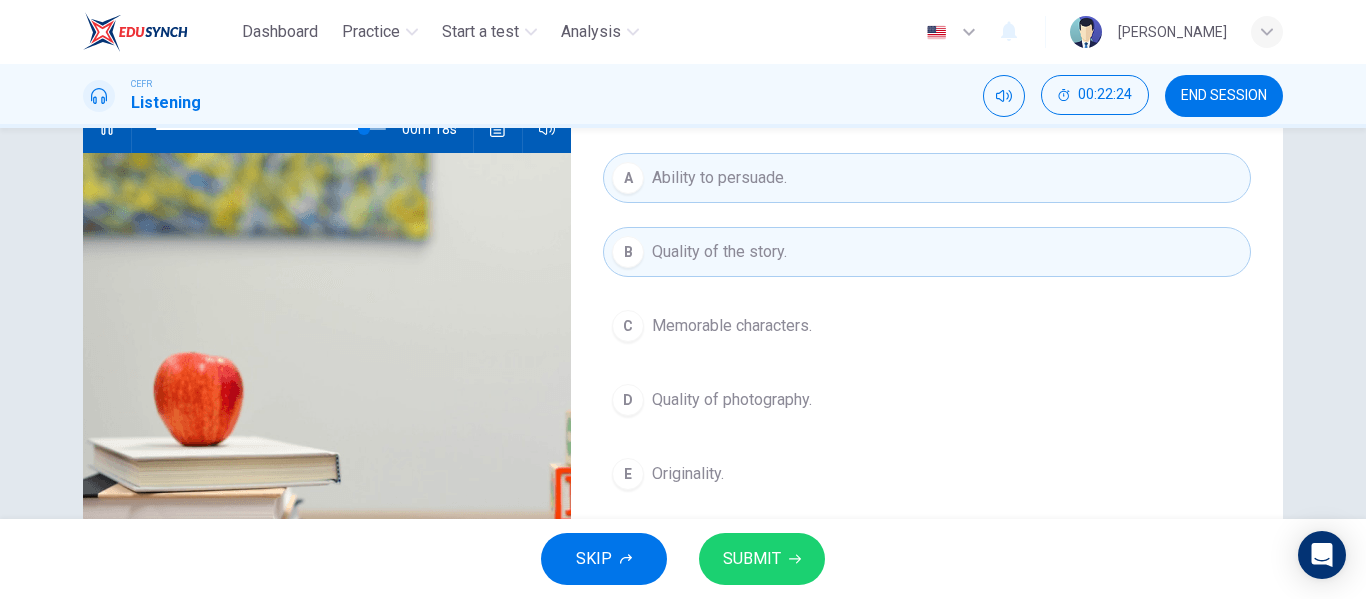 scroll, scrollTop: 224, scrollLeft: 0, axis: vertical 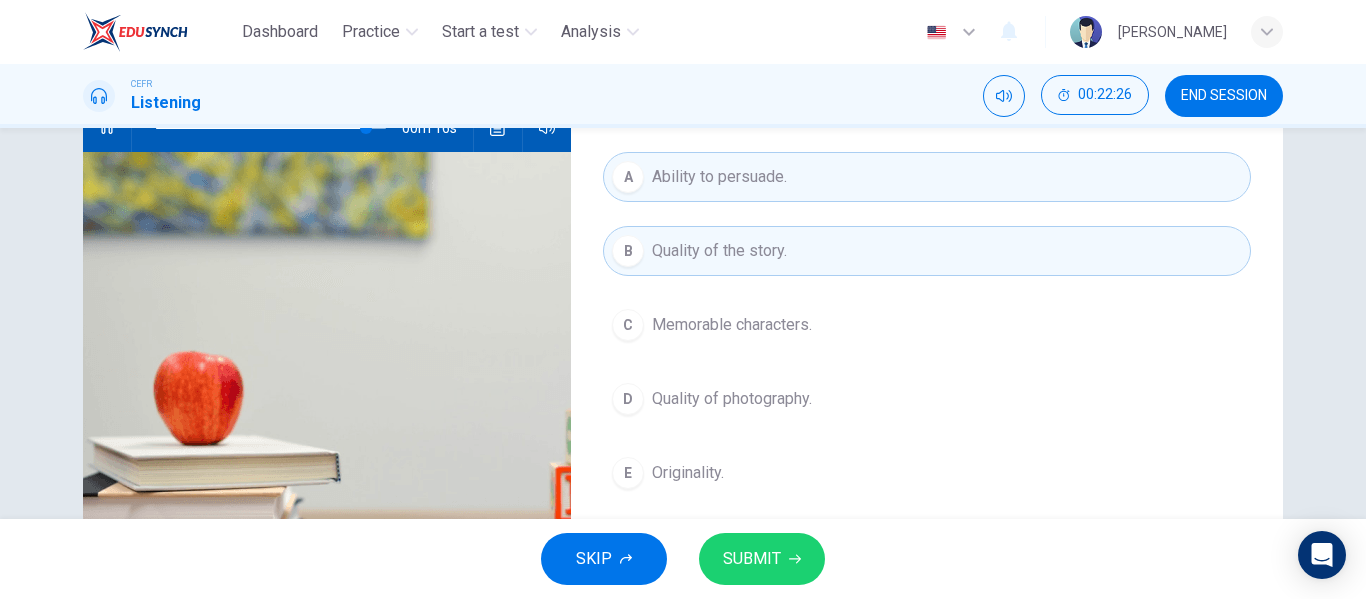 click on "Ability to persuade." at bounding box center [719, 177] 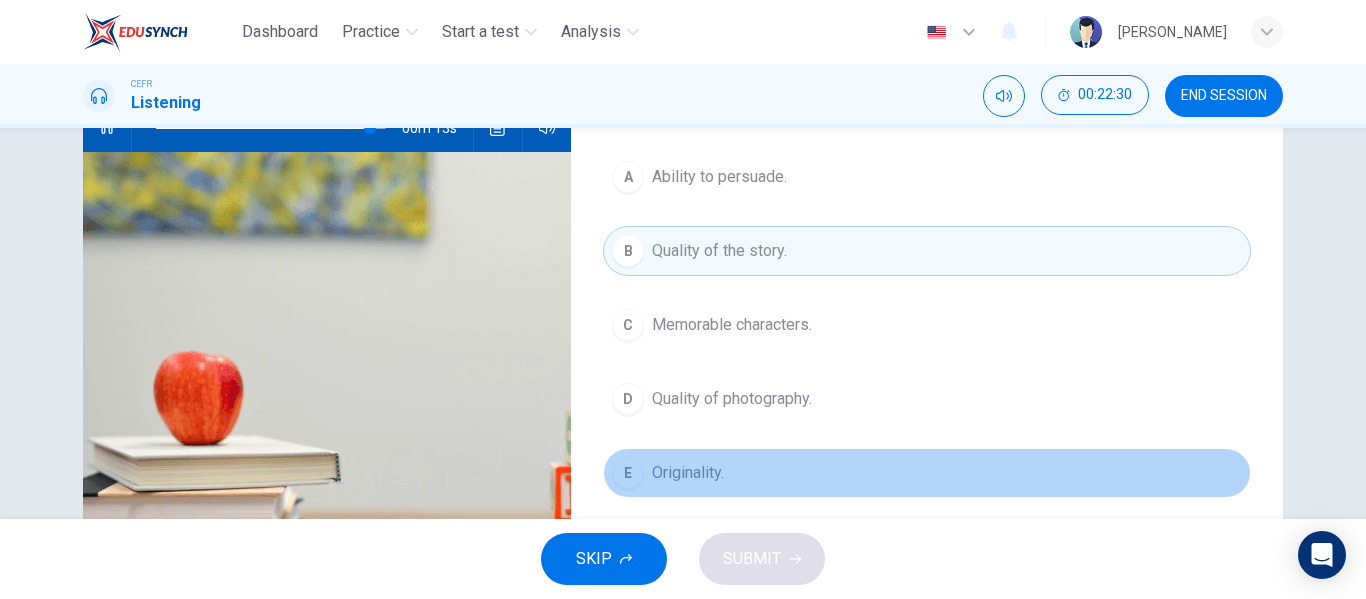 click on "E Originality." at bounding box center (927, 473) 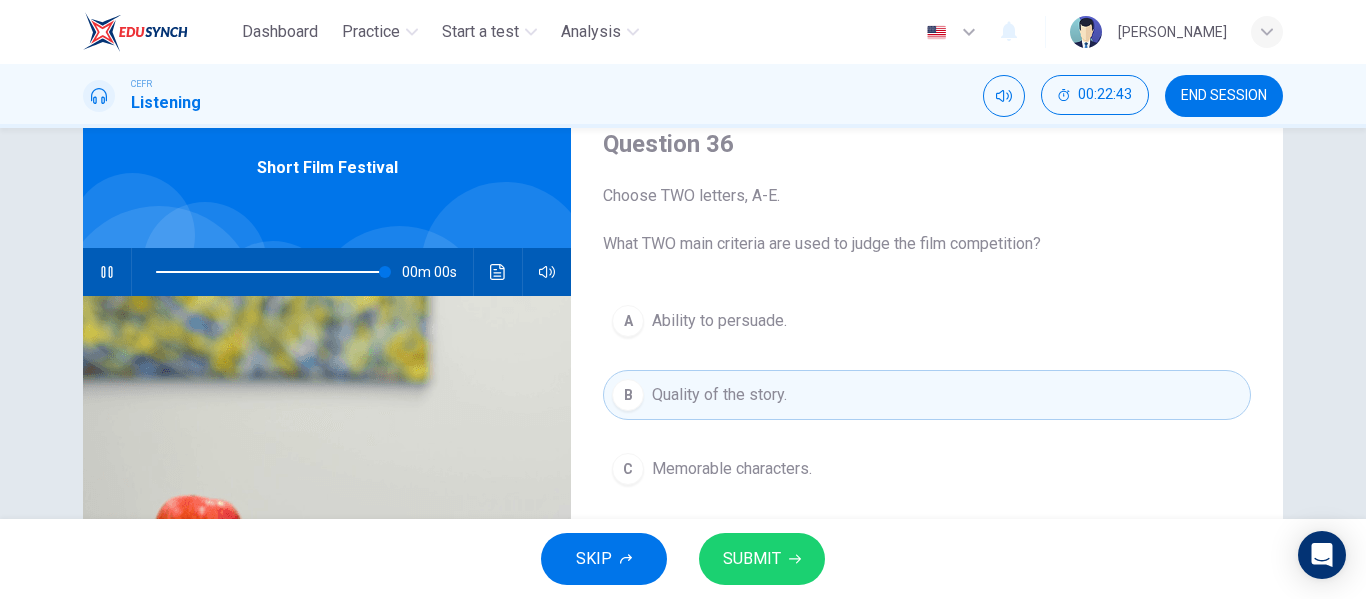 scroll, scrollTop: 81, scrollLeft: 0, axis: vertical 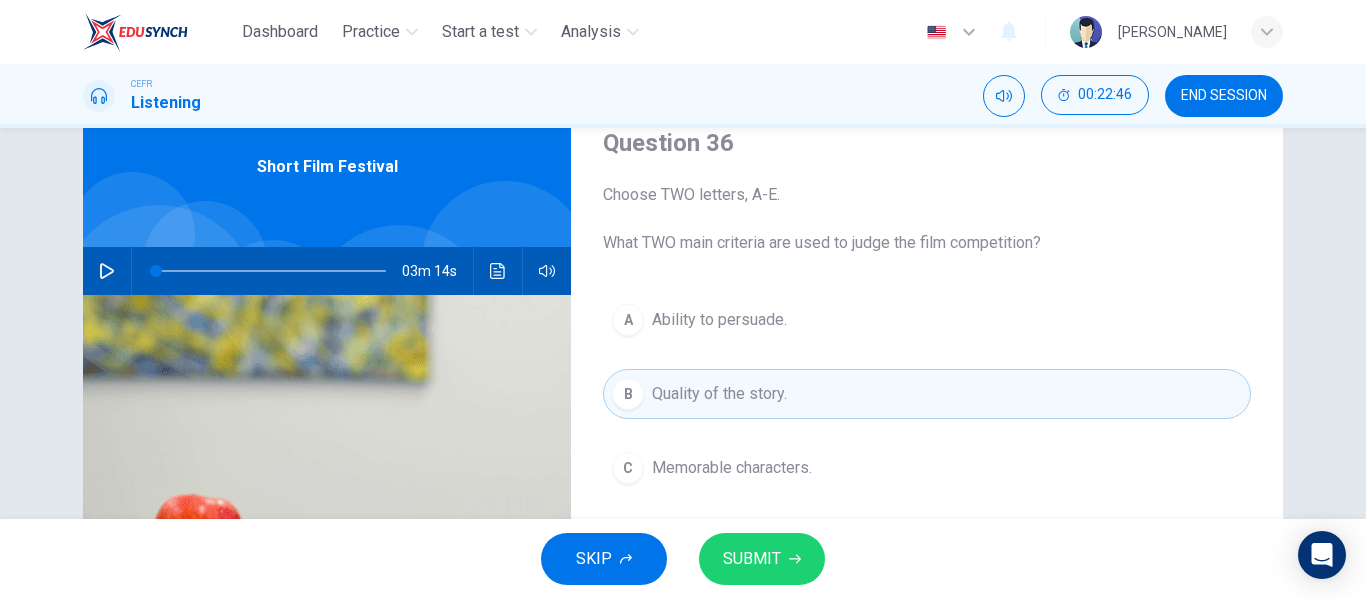 click 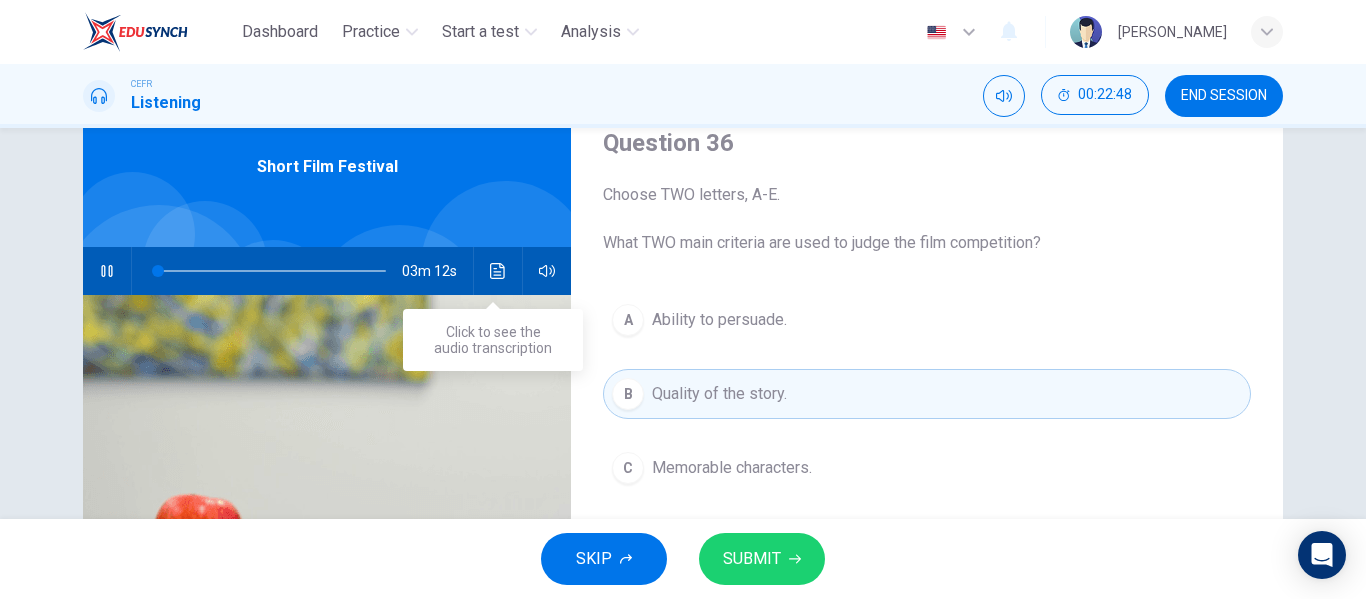 click 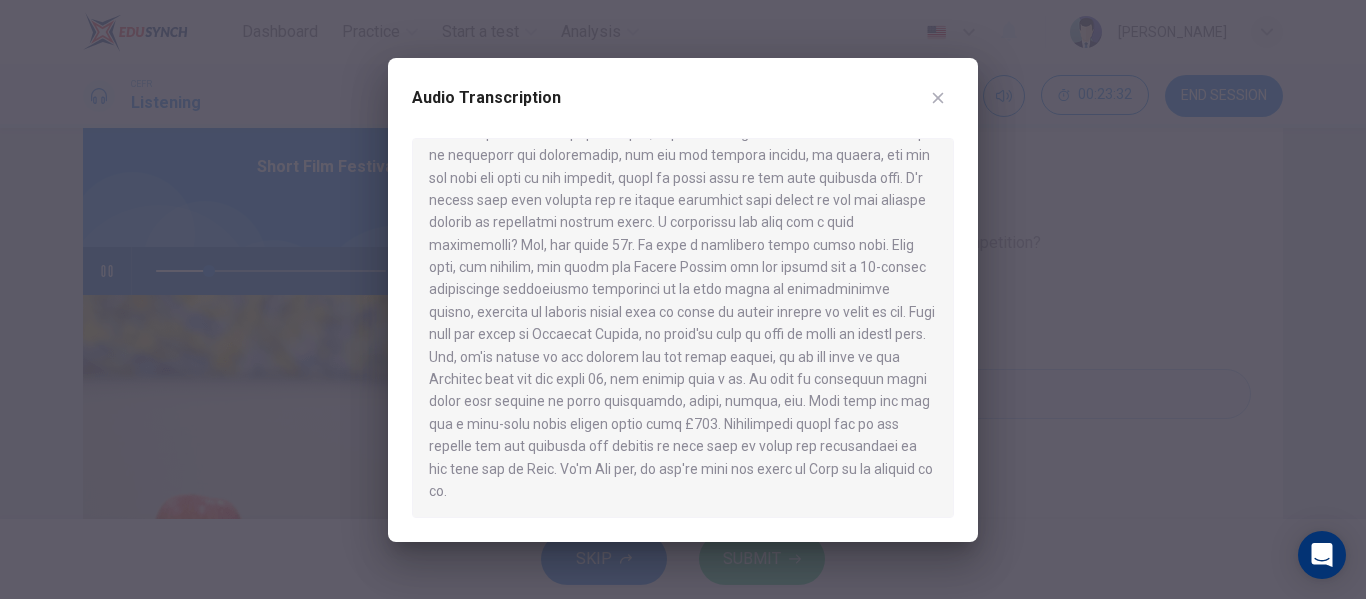 scroll, scrollTop: 392, scrollLeft: 0, axis: vertical 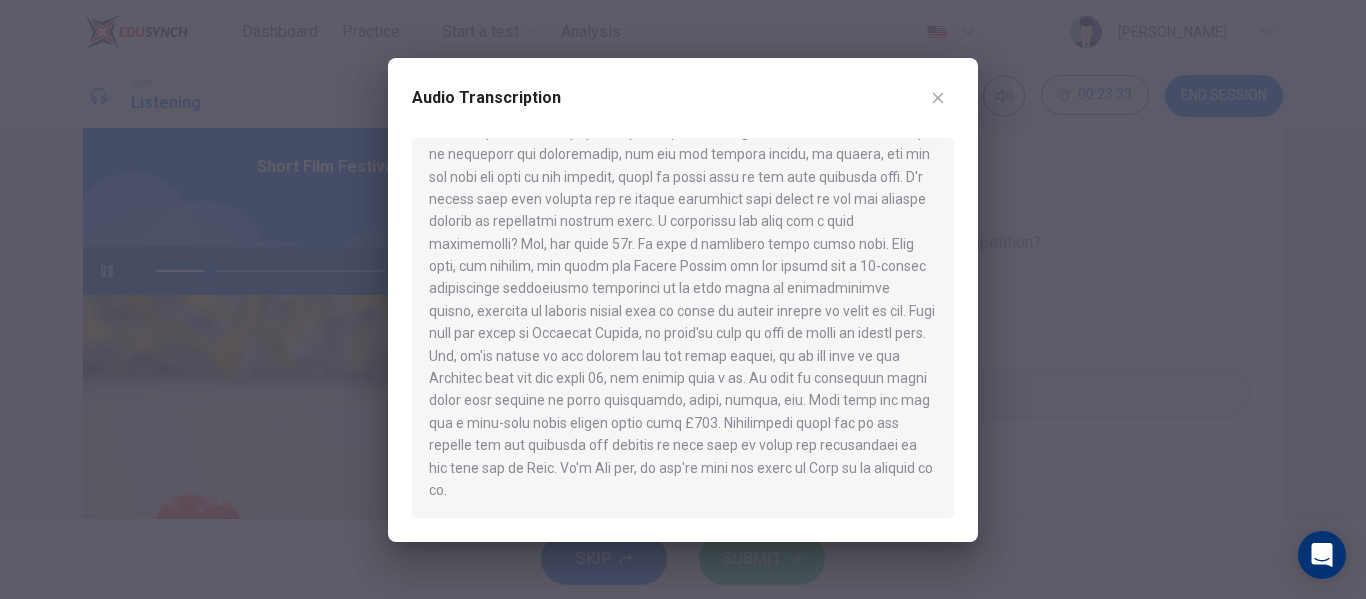 click 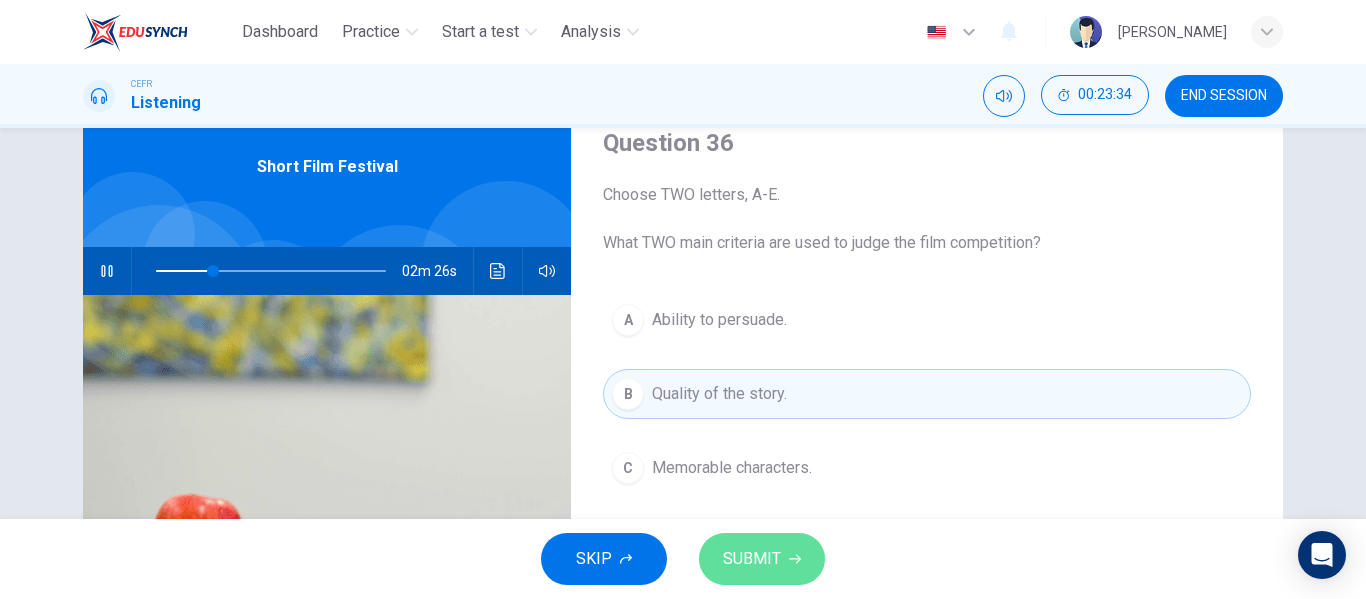 click on "SUBMIT" at bounding box center [752, 559] 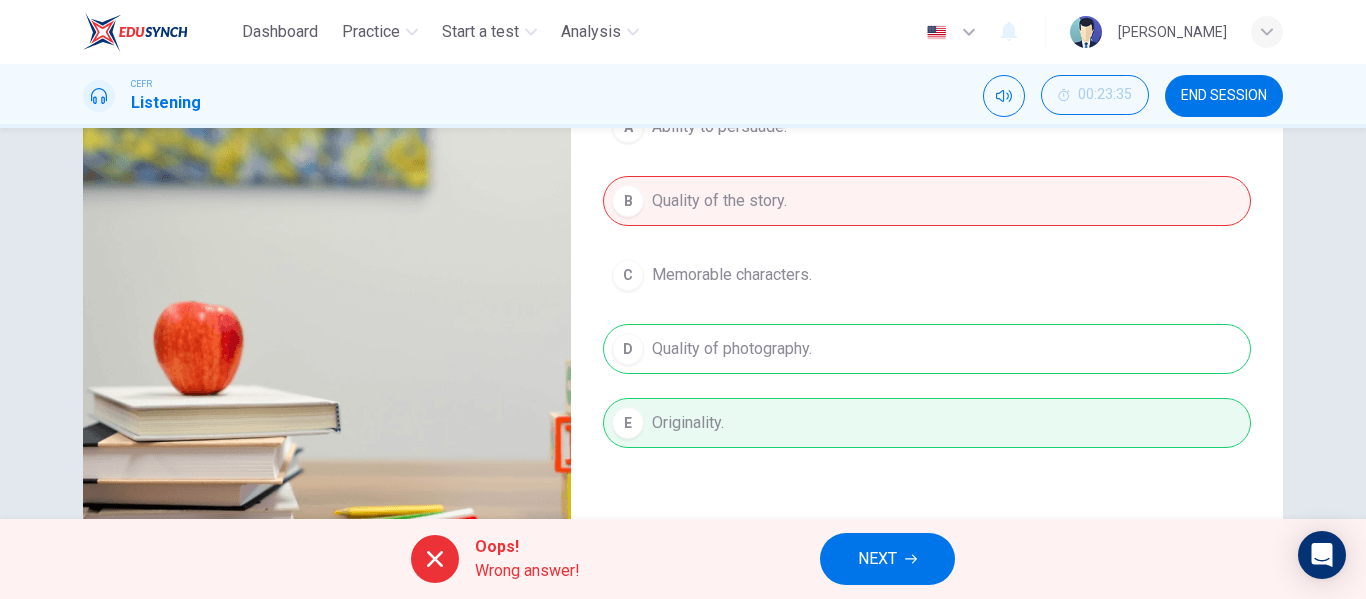 scroll, scrollTop: 273, scrollLeft: 0, axis: vertical 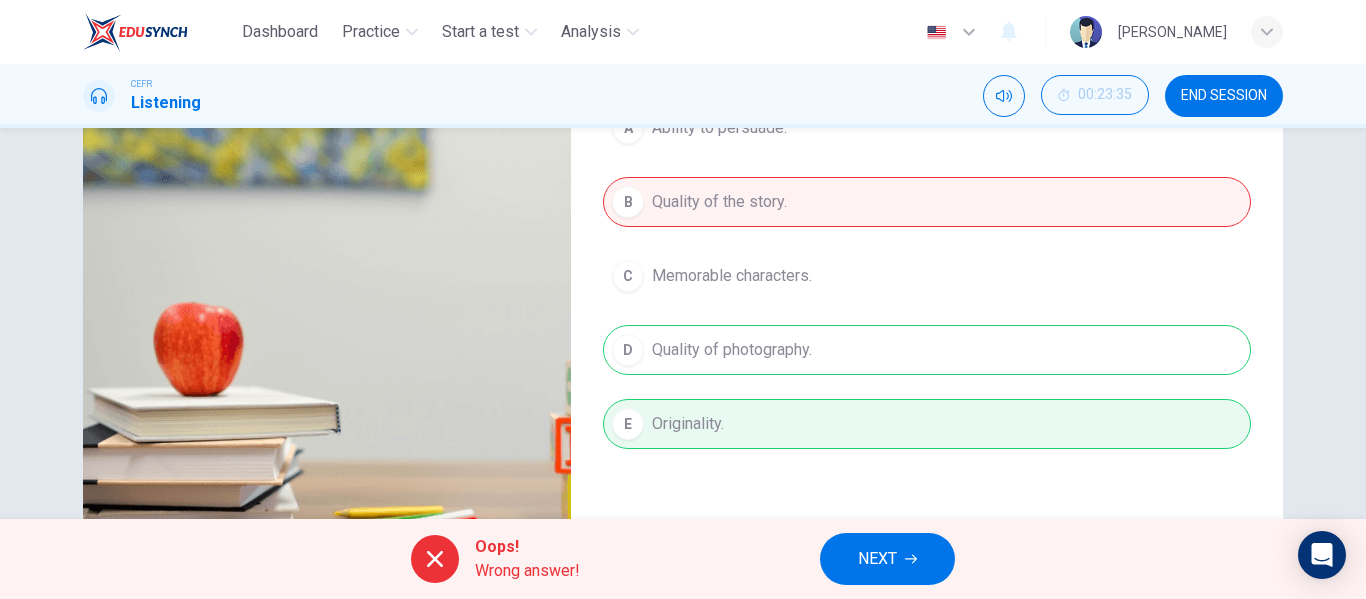 click on "NEXT" at bounding box center (877, 559) 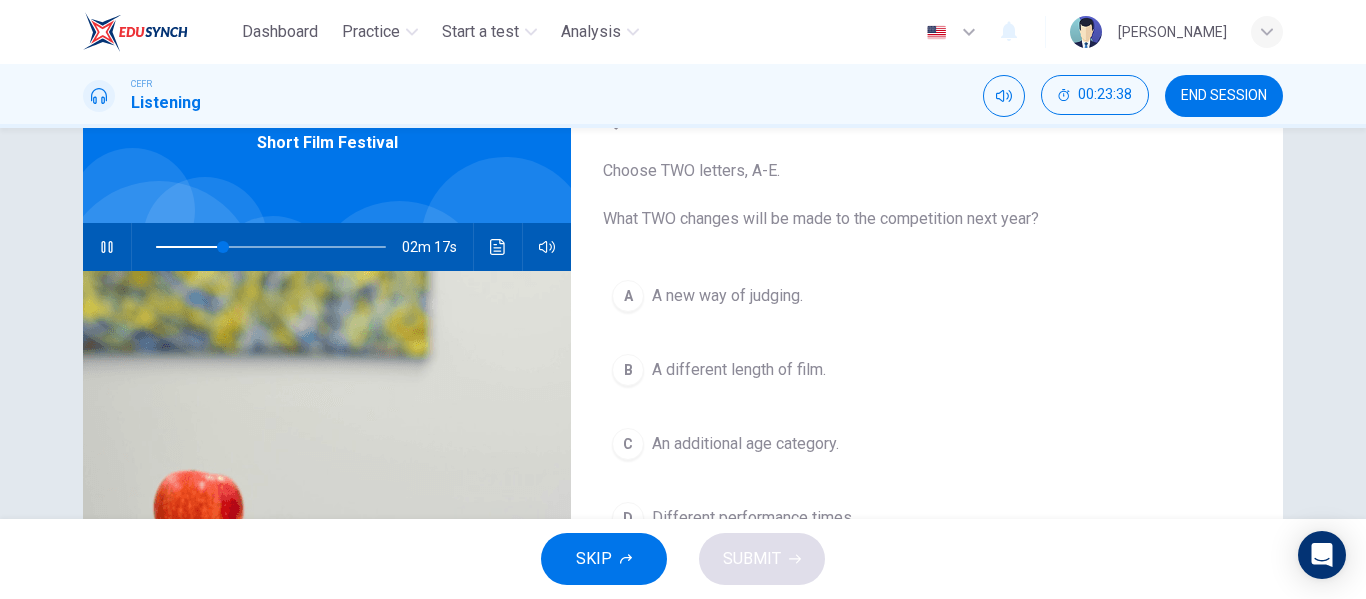 scroll, scrollTop: 77, scrollLeft: 0, axis: vertical 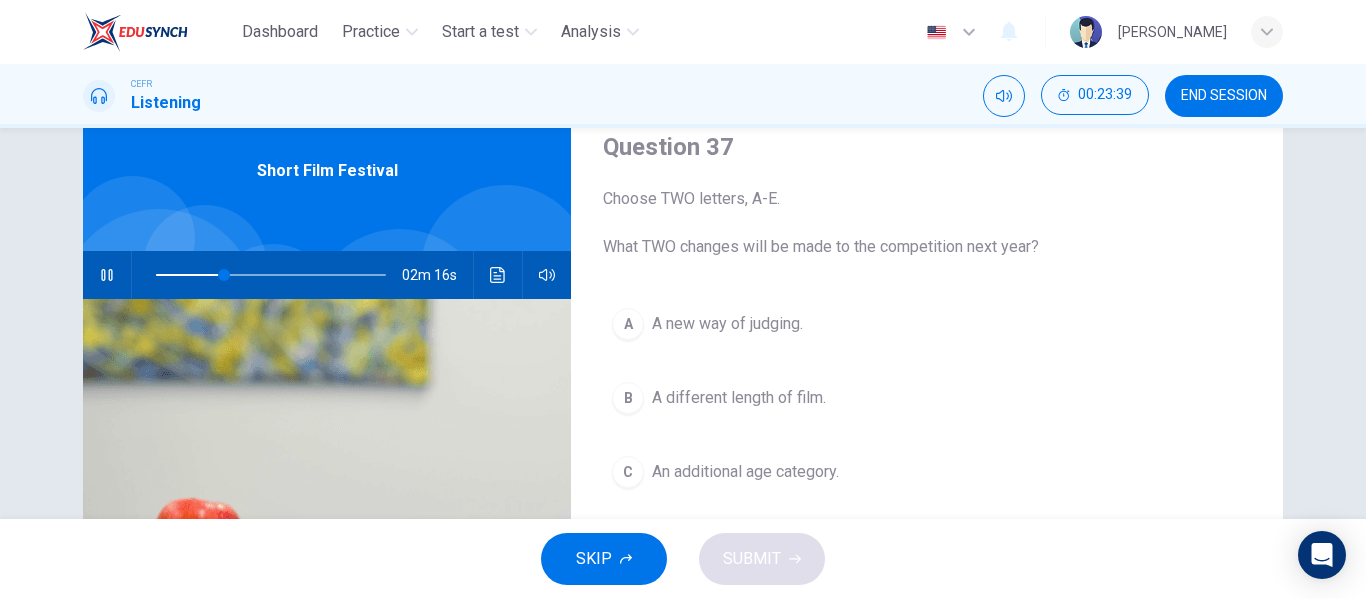 click 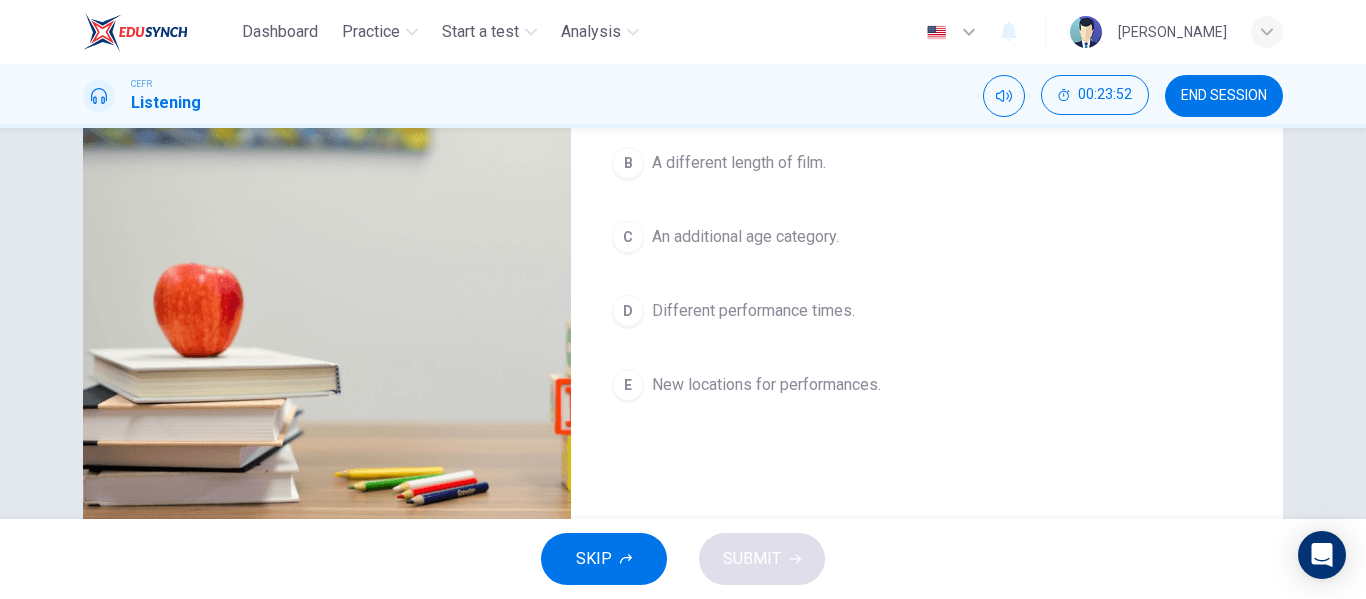 scroll, scrollTop: 310, scrollLeft: 0, axis: vertical 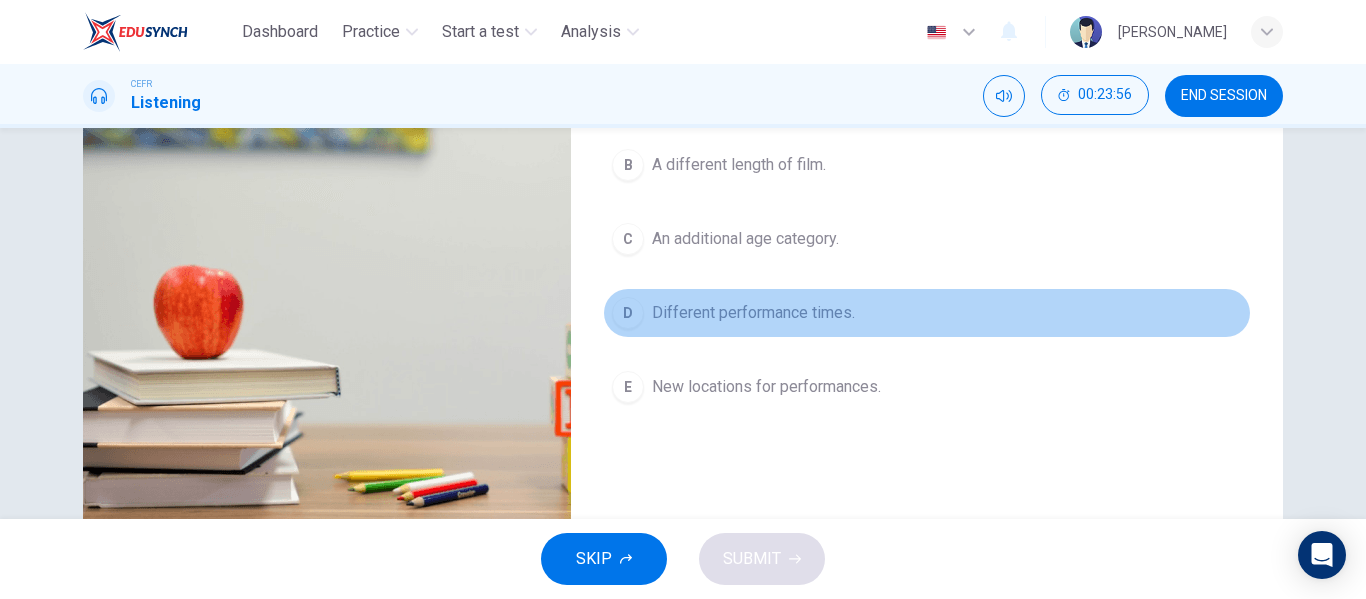 click on "D Different performance times." at bounding box center (927, 313) 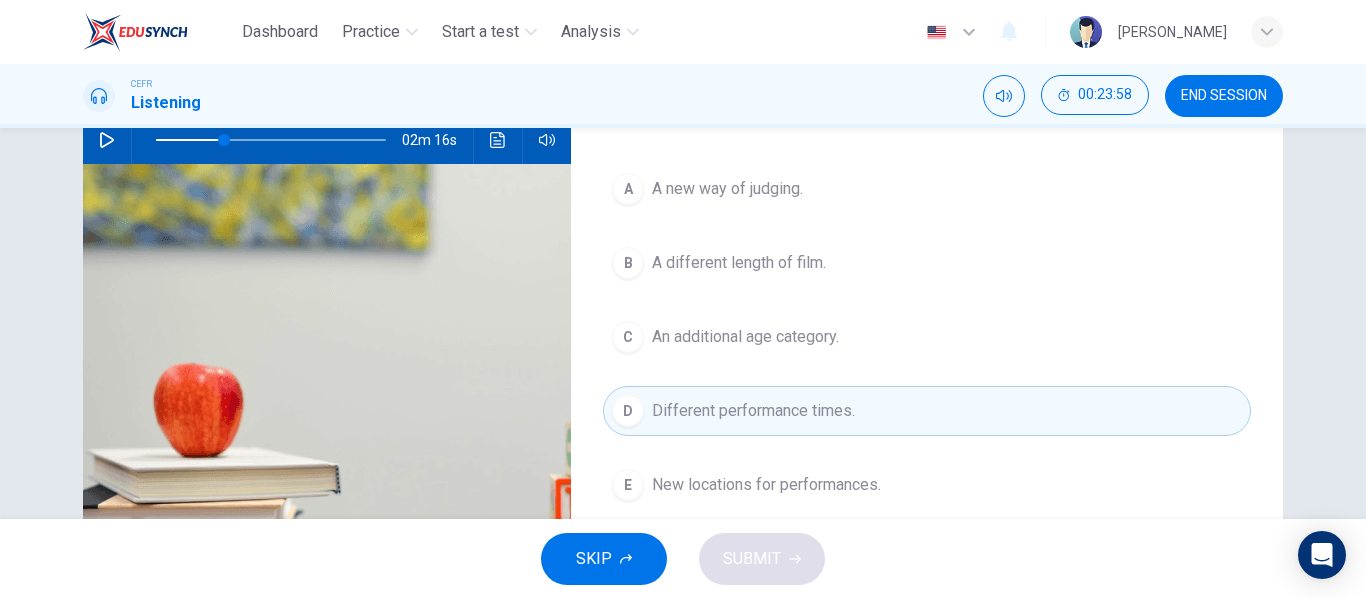 scroll, scrollTop: 211, scrollLeft: 0, axis: vertical 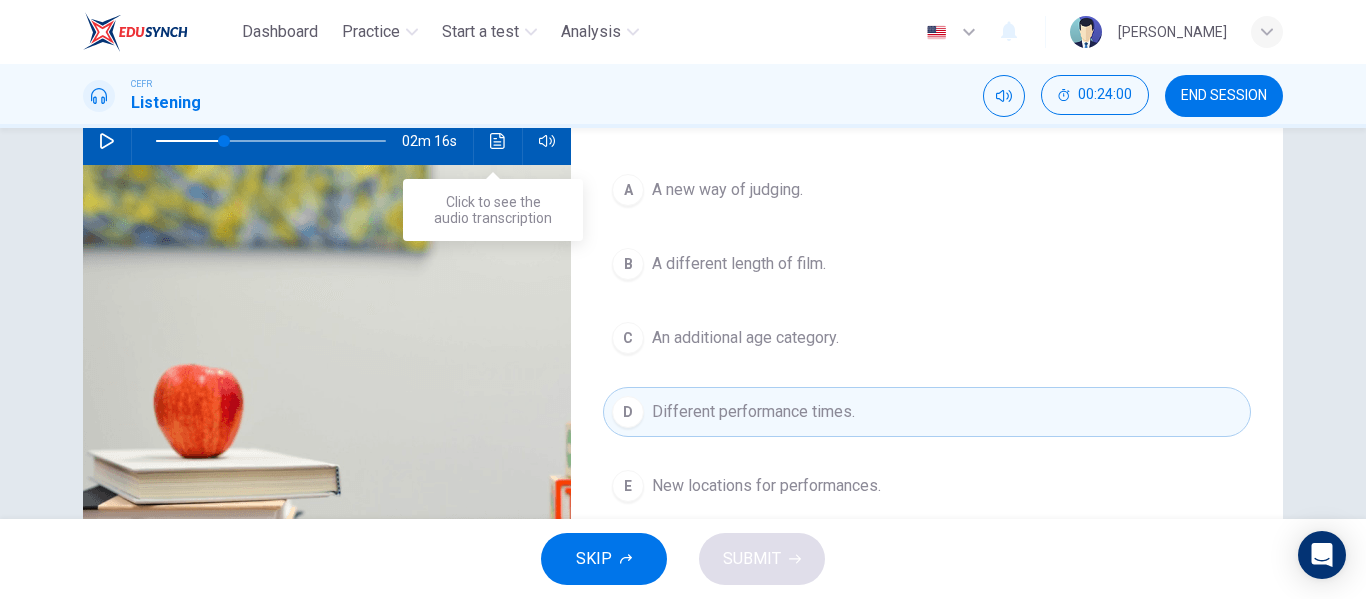 click 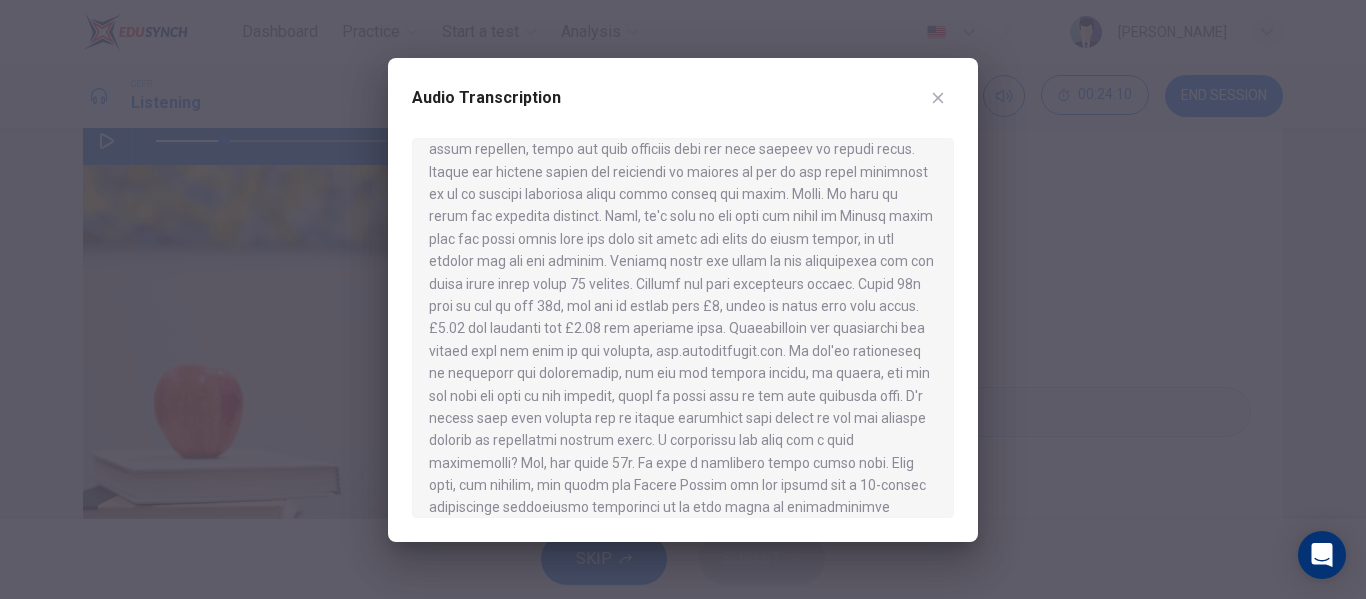 scroll, scrollTop: 174, scrollLeft: 0, axis: vertical 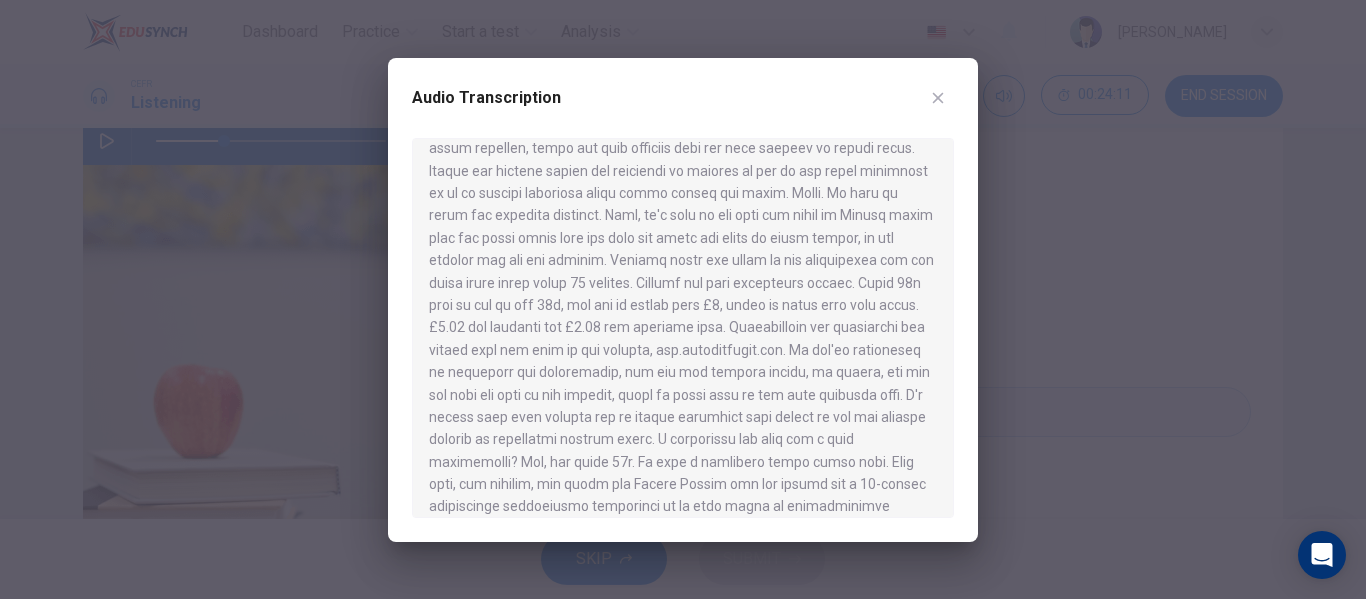 click 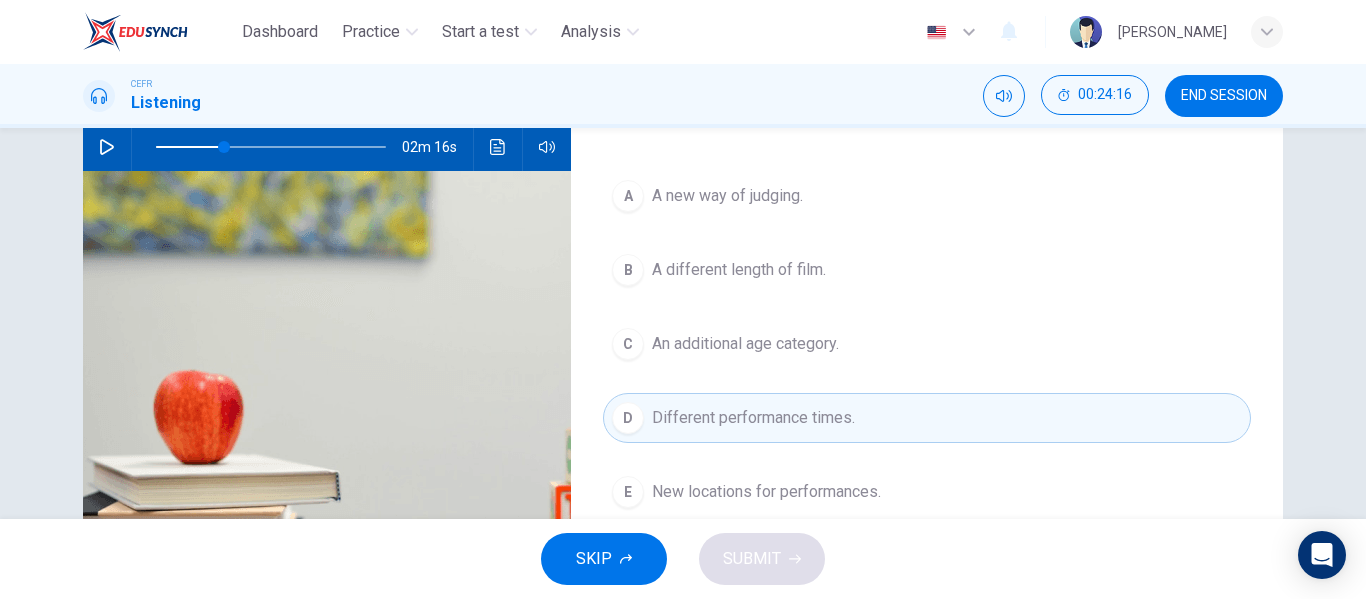 scroll, scrollTop: 205, scrollLeft: 0, axis: vertical 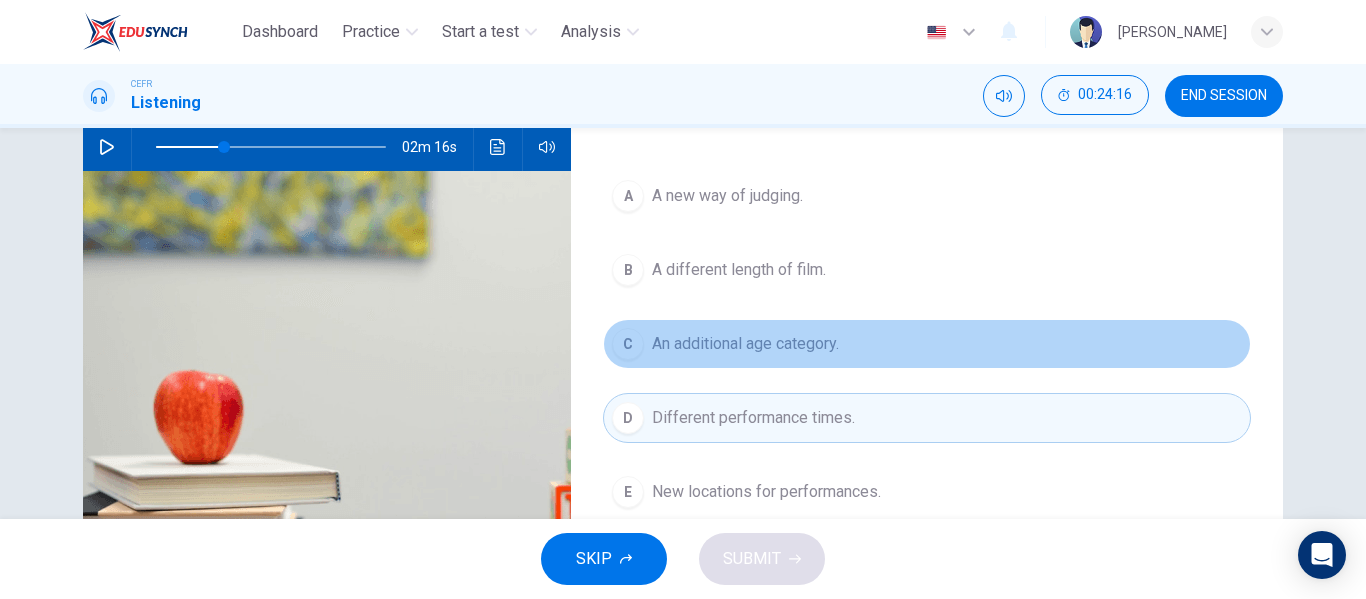 click on "An additional age category." at bounding box center (745, 344) 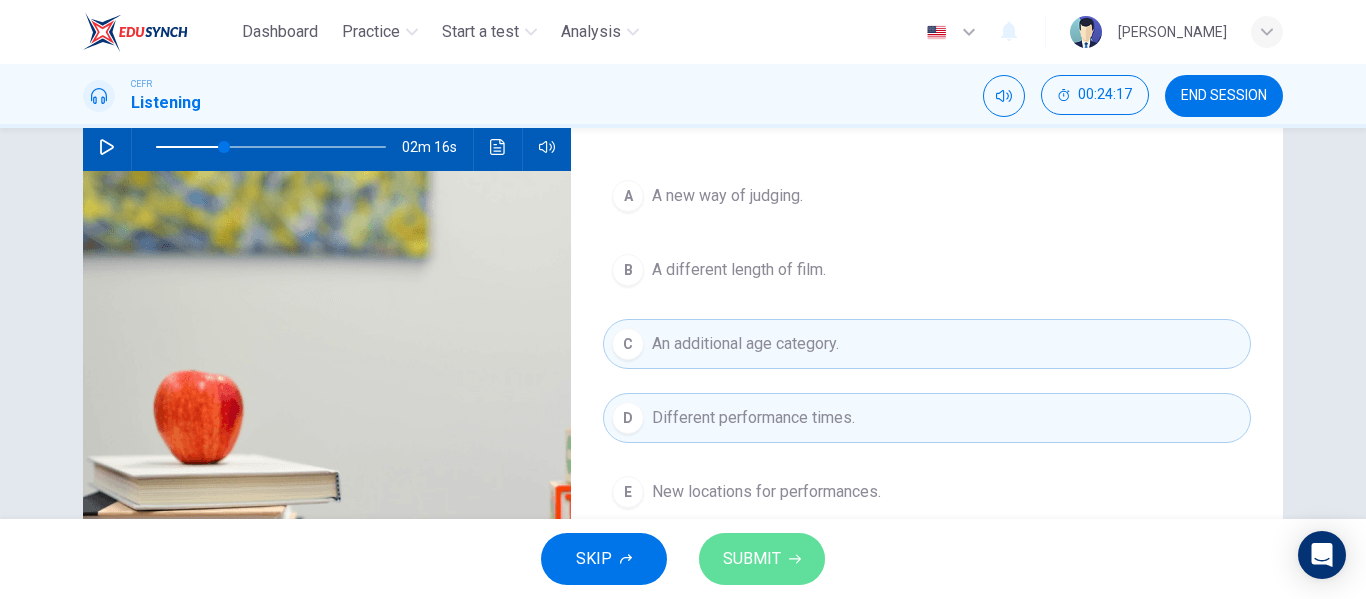 click on "SUBMIT" at bounding box center (762, 559) 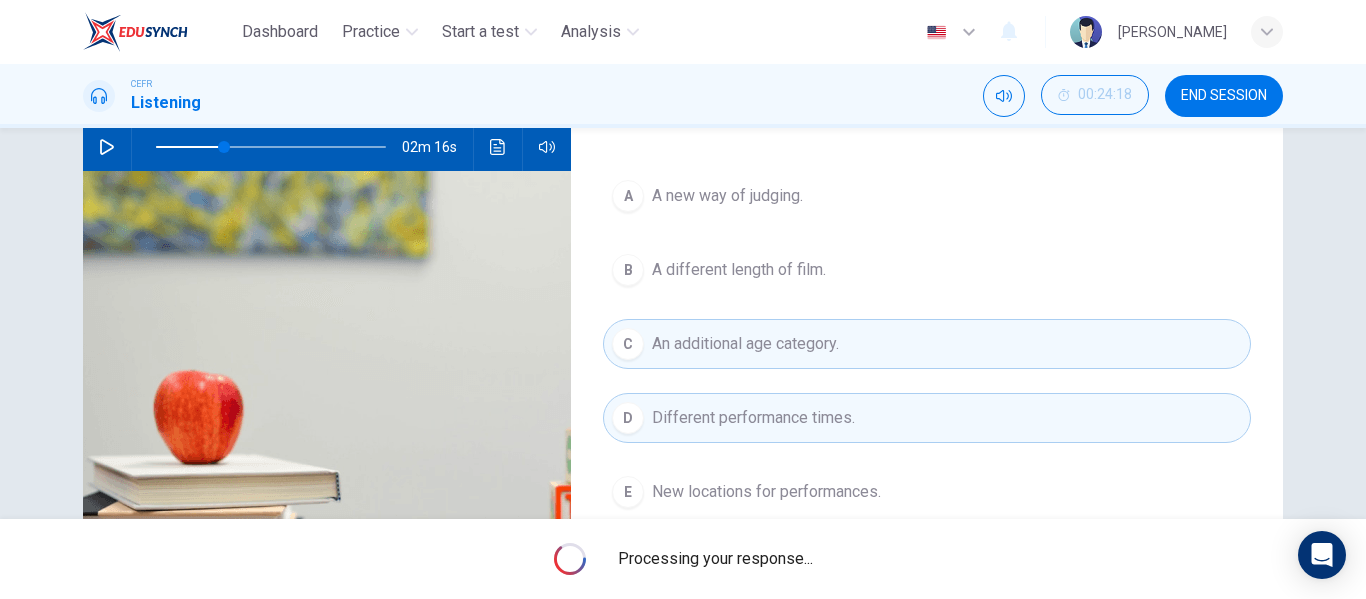 type on "30" 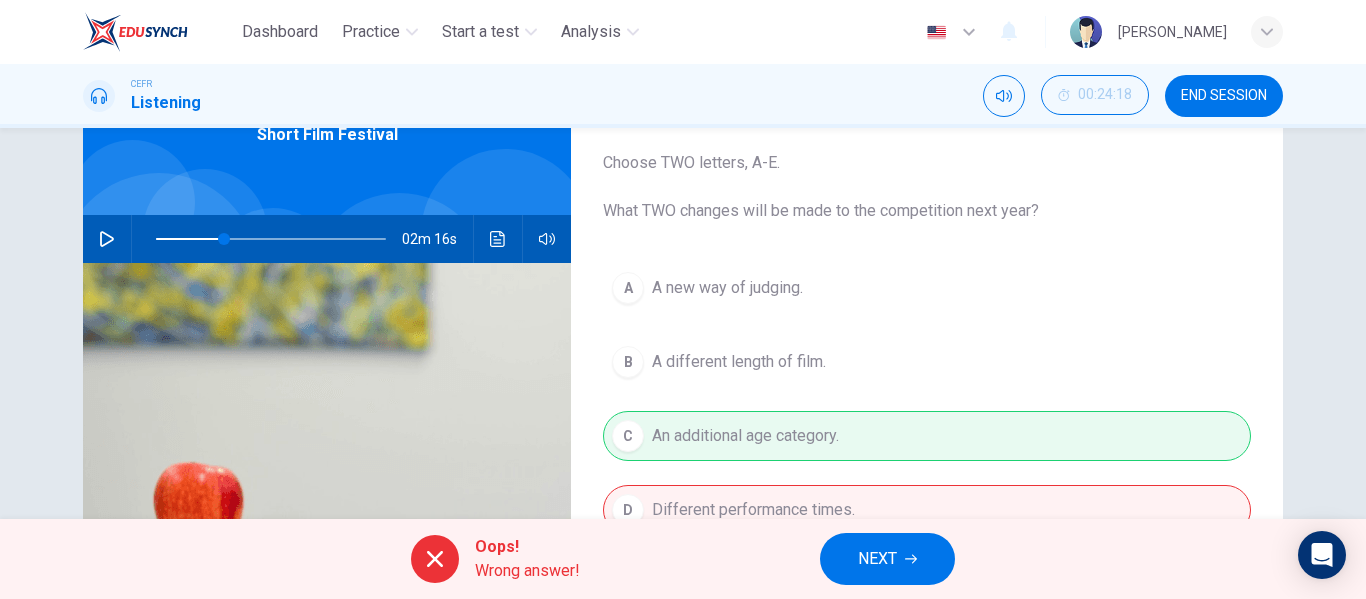 scroll, scrollTop: 112, scrollLeft: 0, axis: vertical 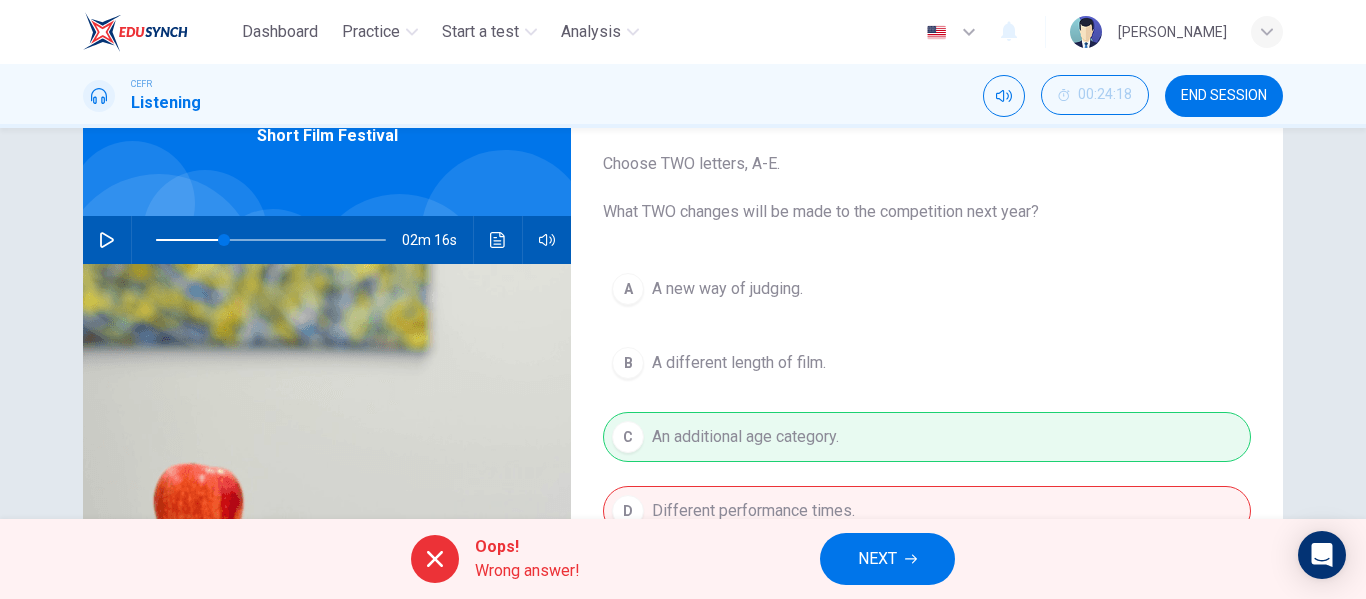 click on "NEXT" at bounding box center (877, 559) 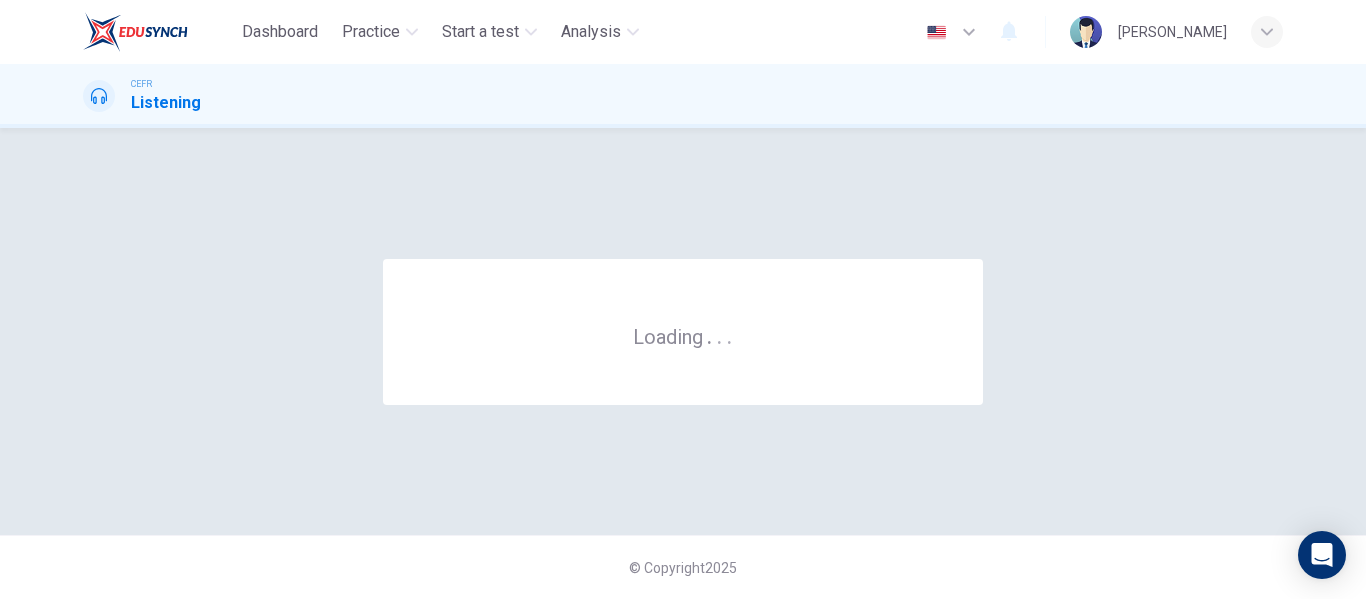 scroll, scrollTop: 0, scrollLeft: 0, axis: both 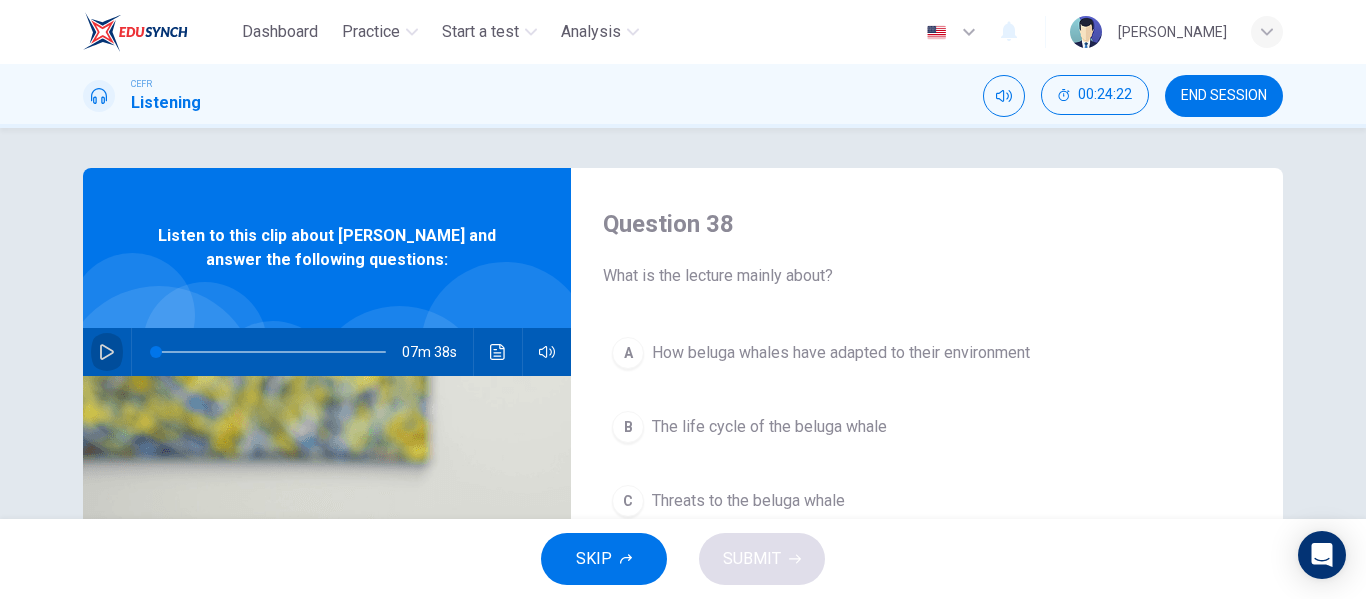 click 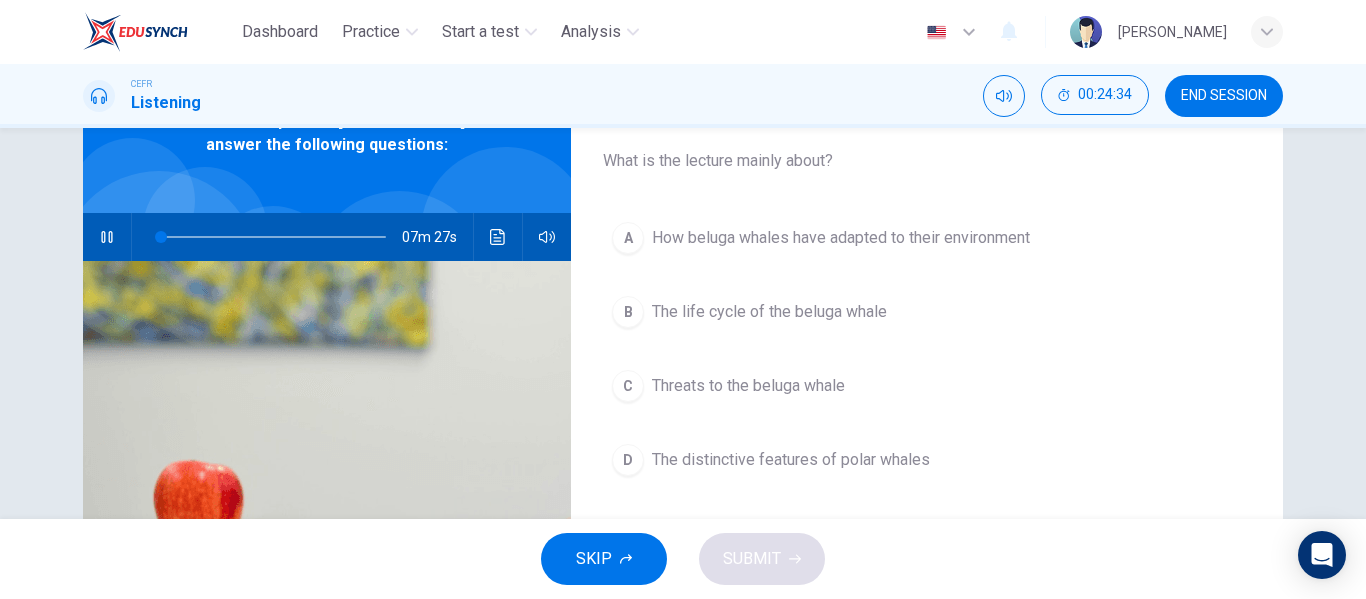 scroll, scrollTop: 114, scrollLeft: 0, axis: vertical 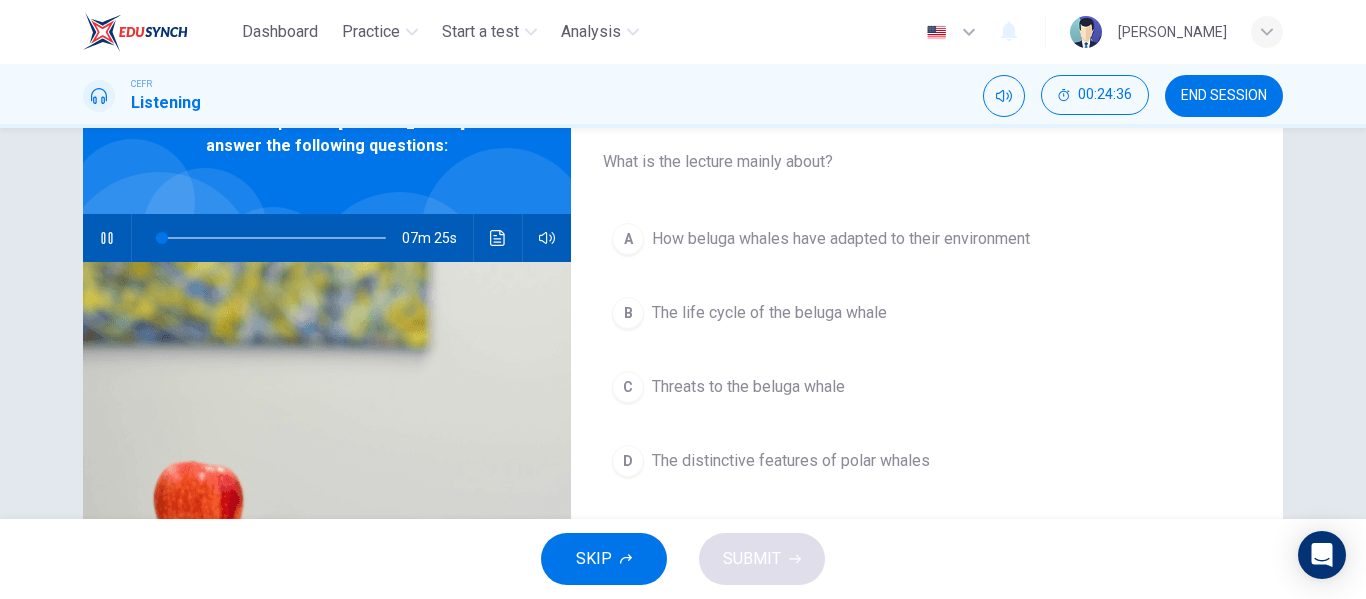 type on "3" 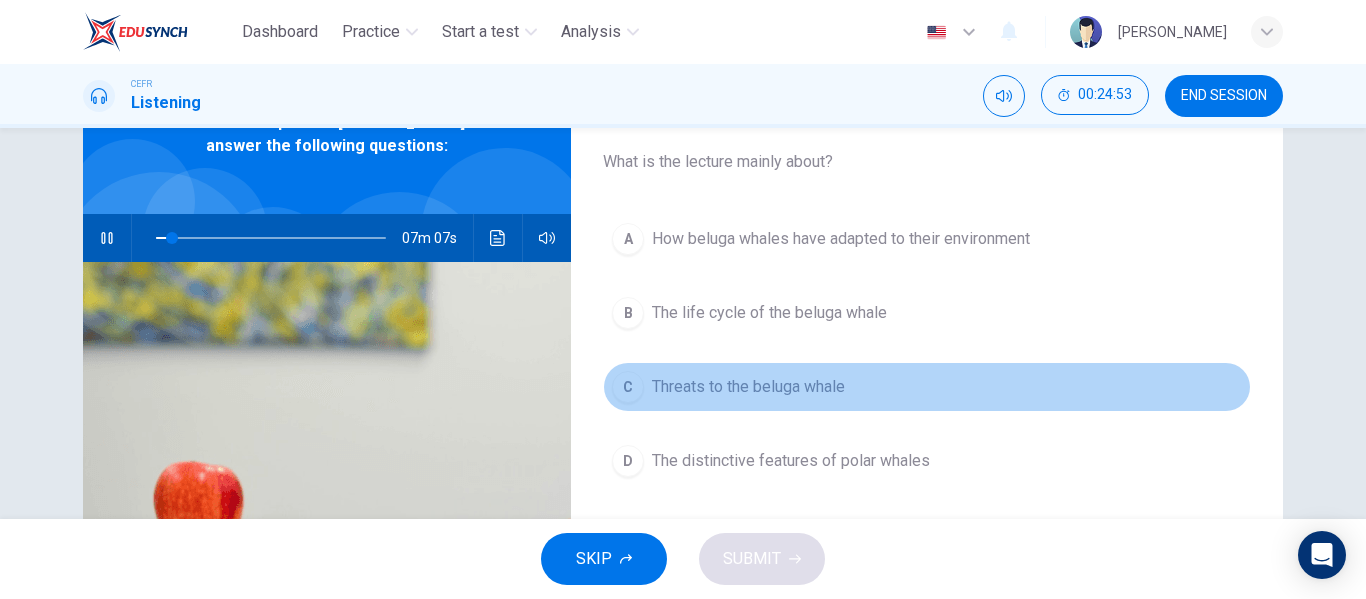 click on "Threats to the beluga whale" at bounding box center [748, 387] 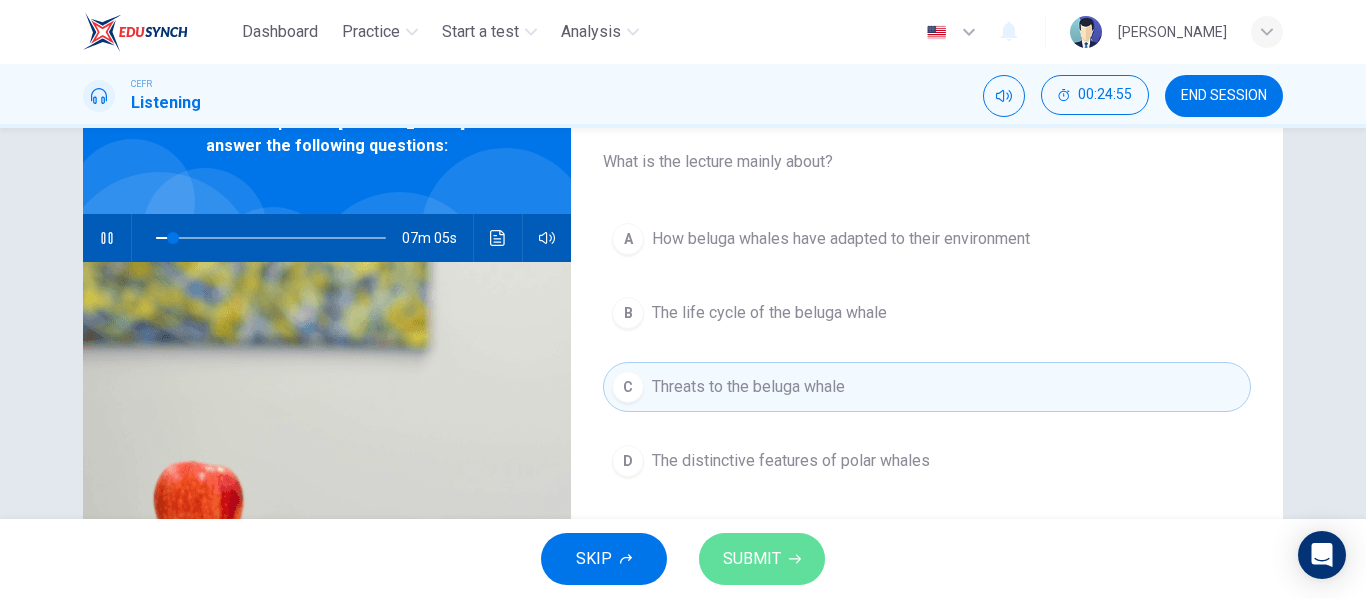 click on "SUBMIT" at bounding box center [762, 559] 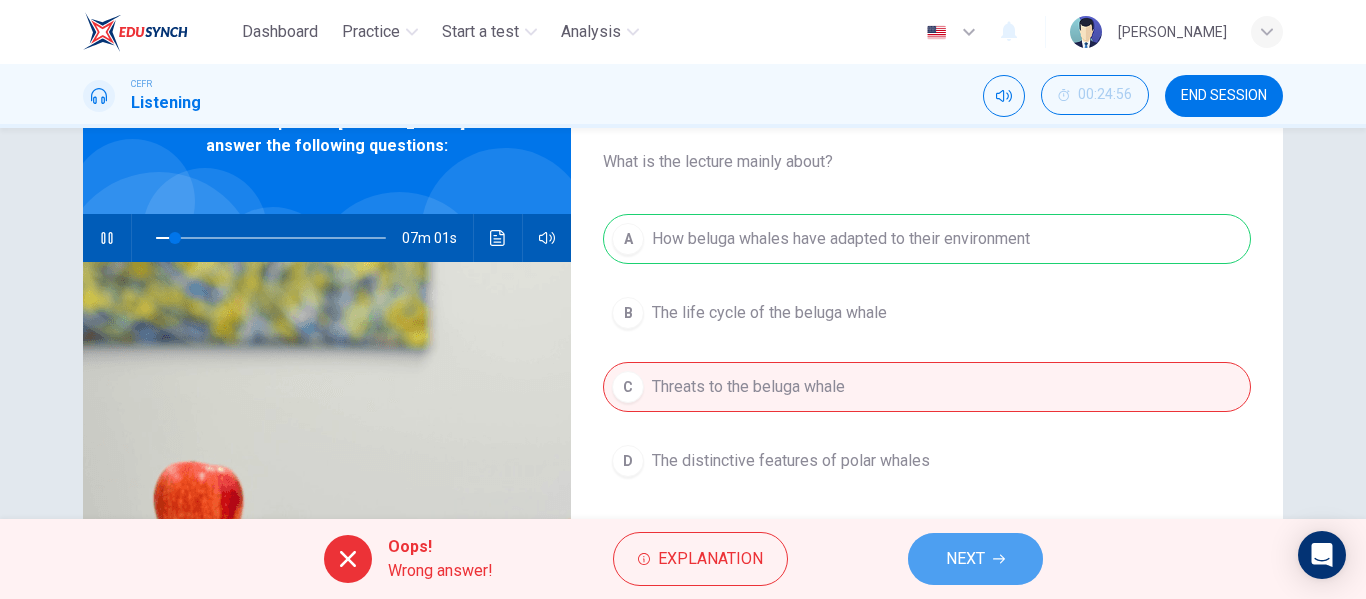 click on "NEXT" at bounding box center [975, 559] 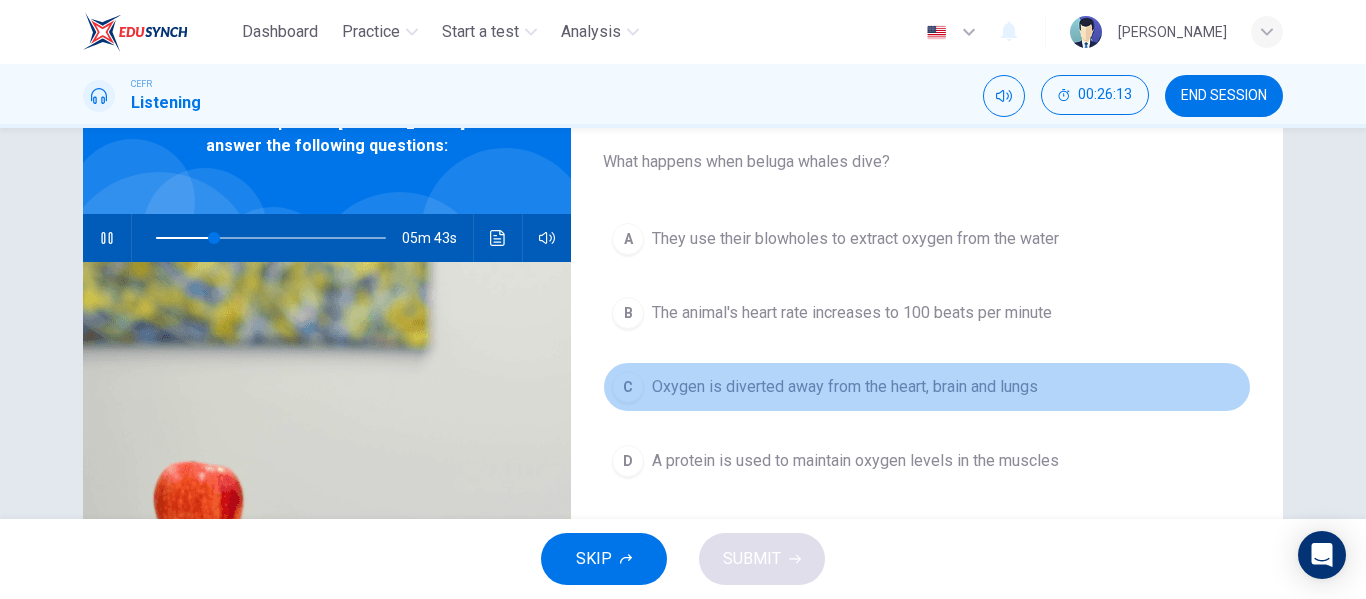 click on "Oxygen is diverted away from the heart, brain and lungs" at bounding box center (845, 387) 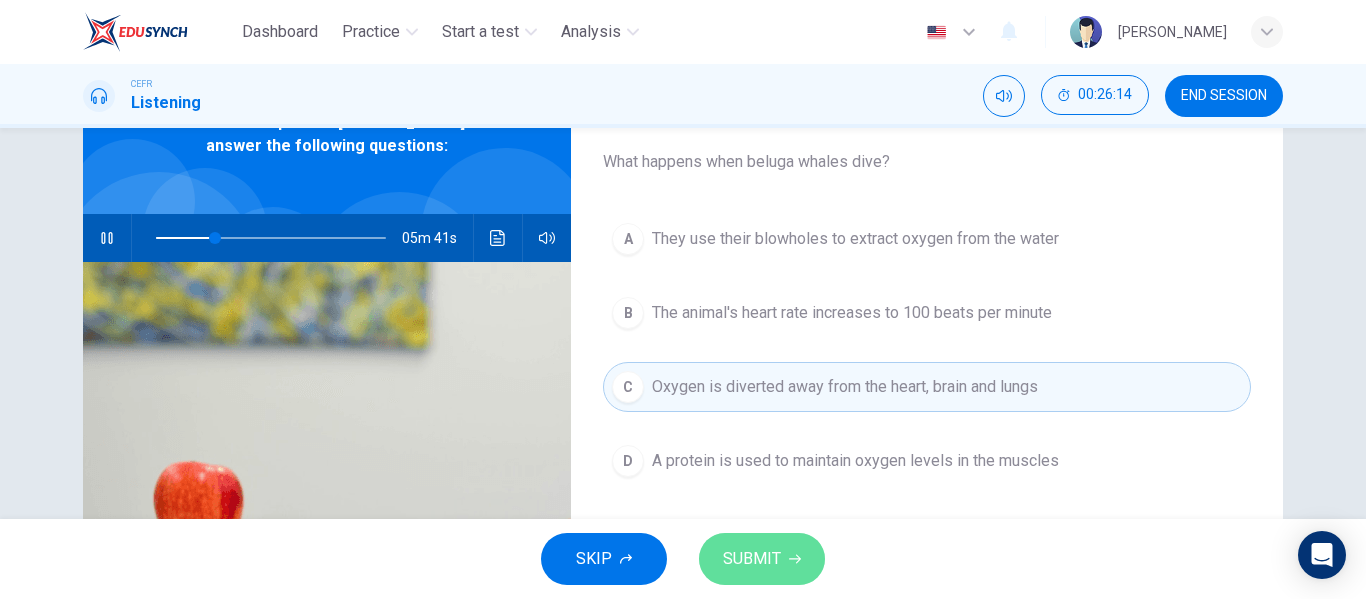 click 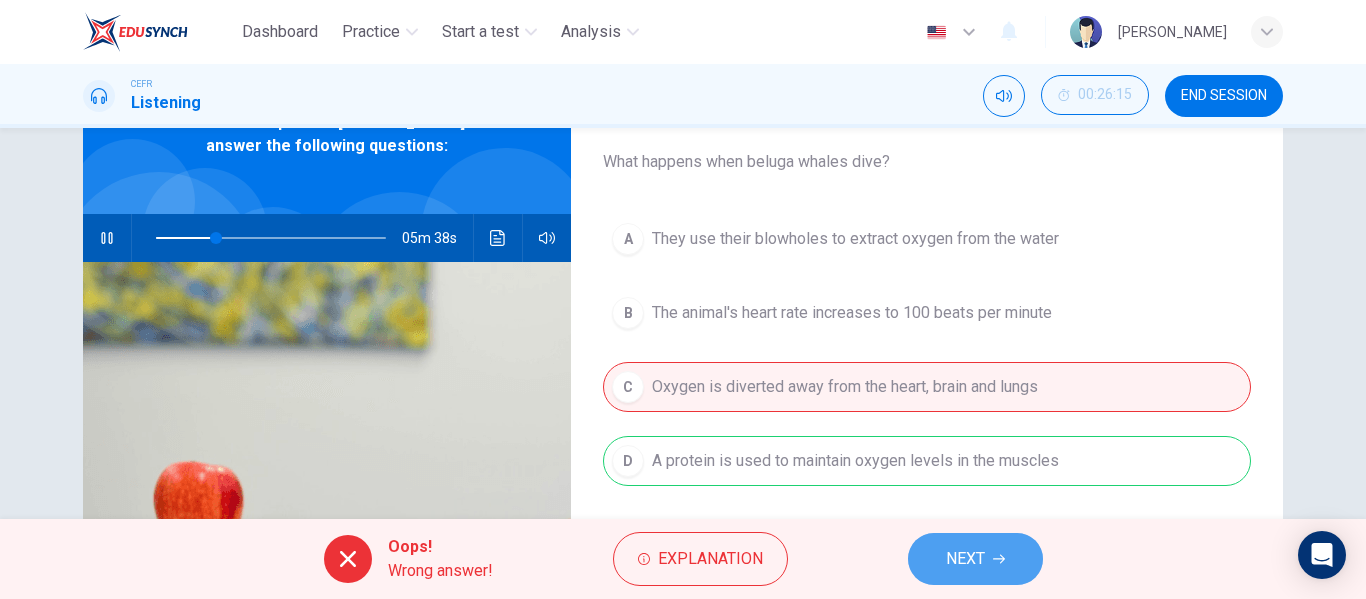click on "NEXT" at bounding box center [965, 559] 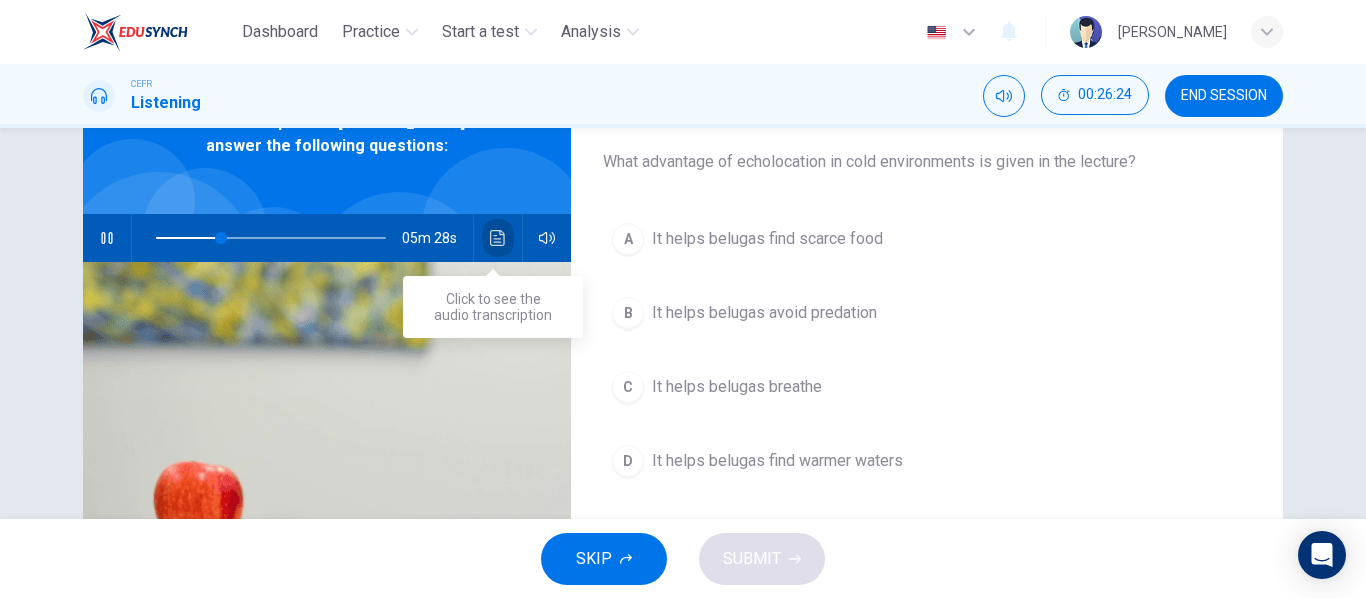click at bounding box center [498, 238] 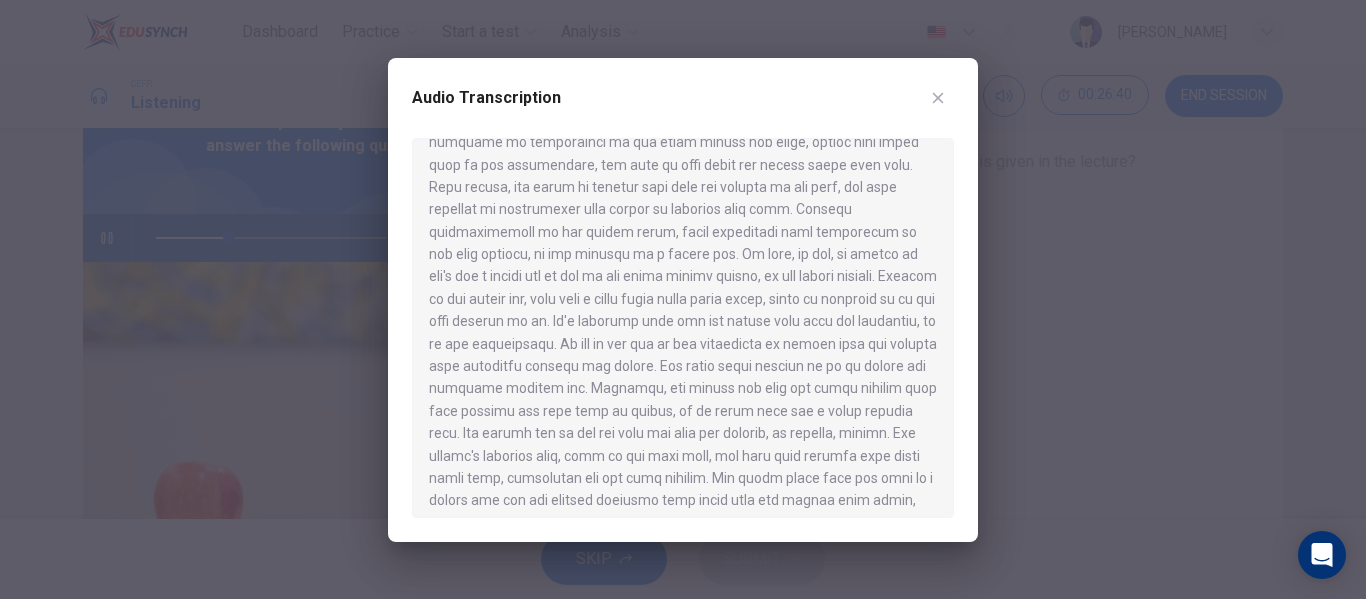 scroll, scrollTop: 406, scrollLeft: 0, axis: vertical 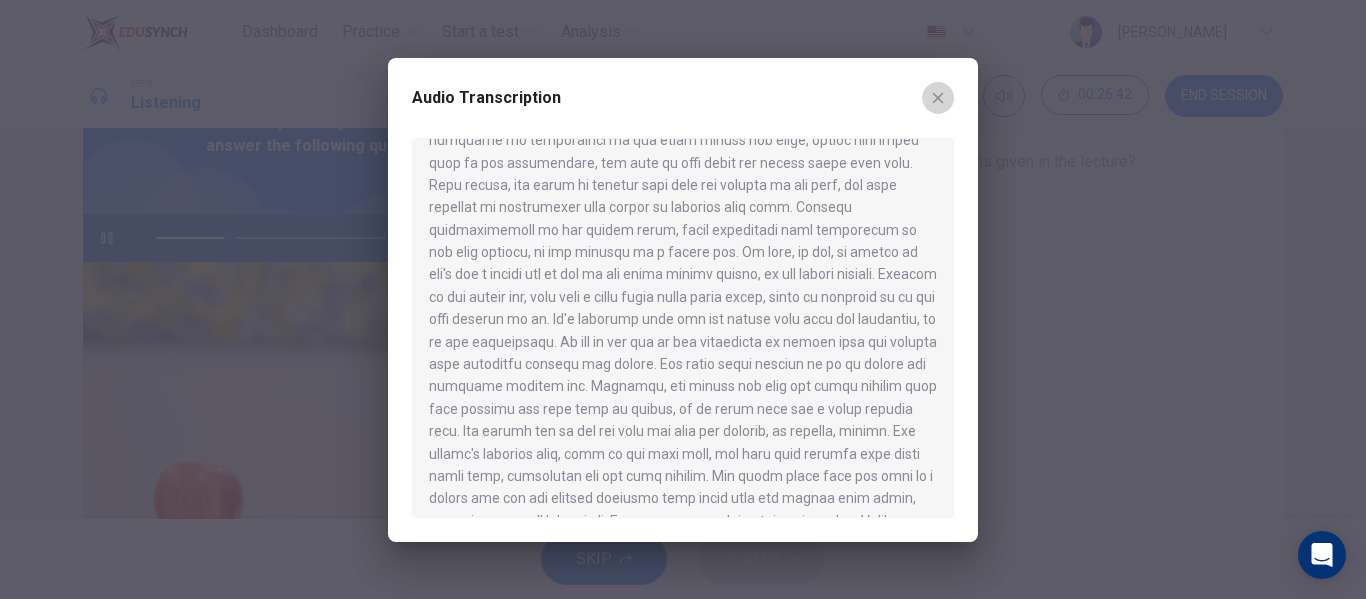 click 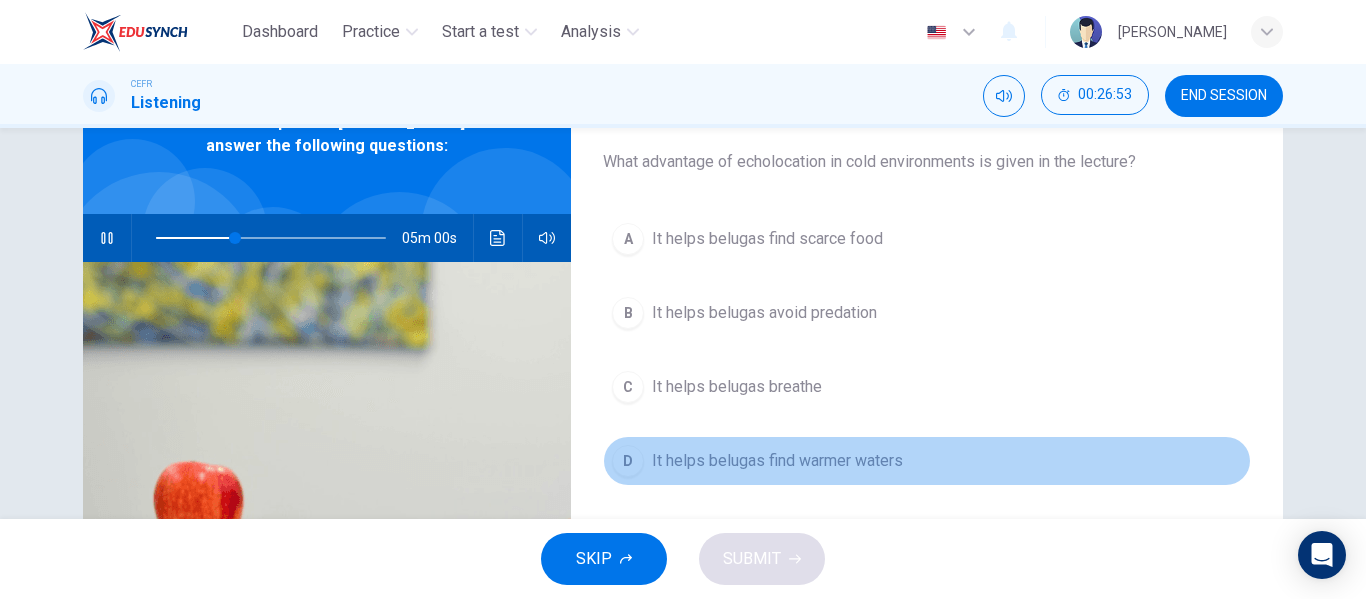 click on "It helps belugas find warmer waters" at bounding box center (777, 461) 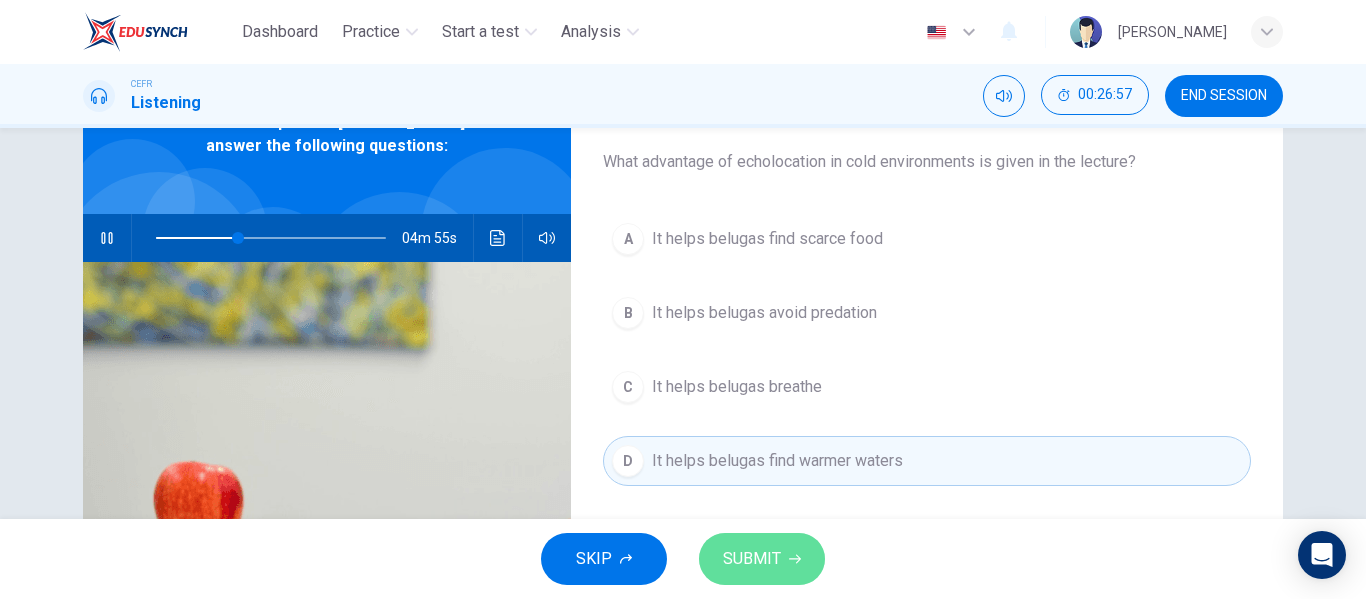 click on "SUBMIT" at bounding box center [762, 559] 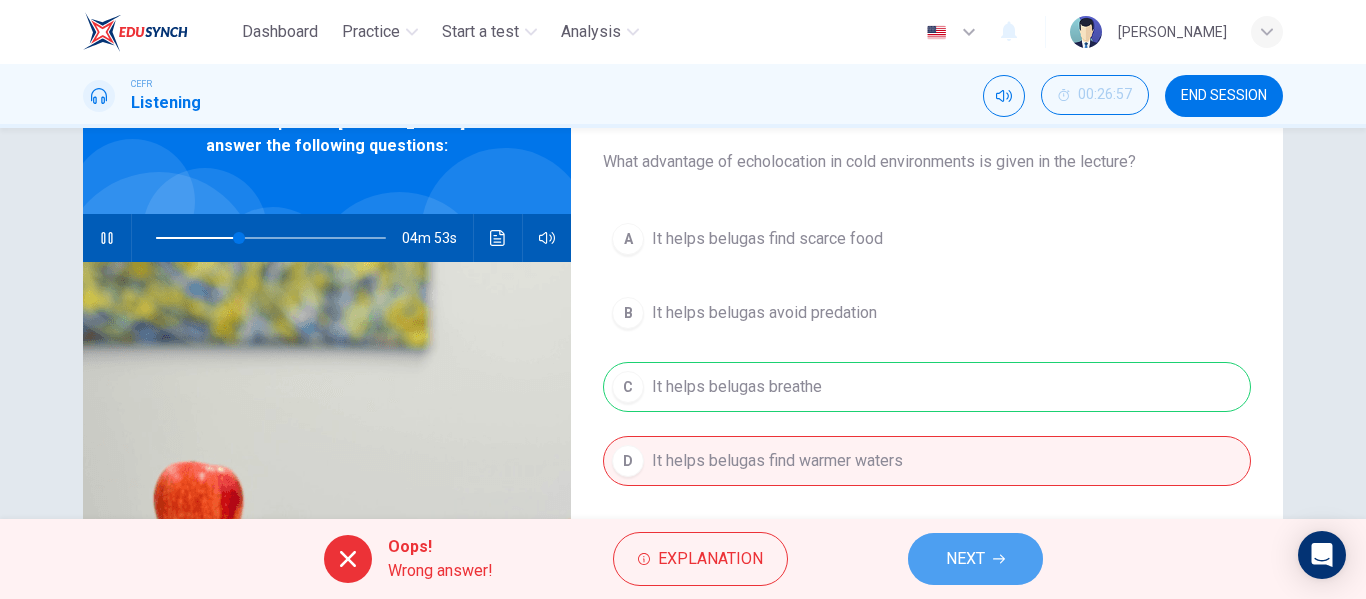 click on "NEXT" at bounding box center (975, 559) 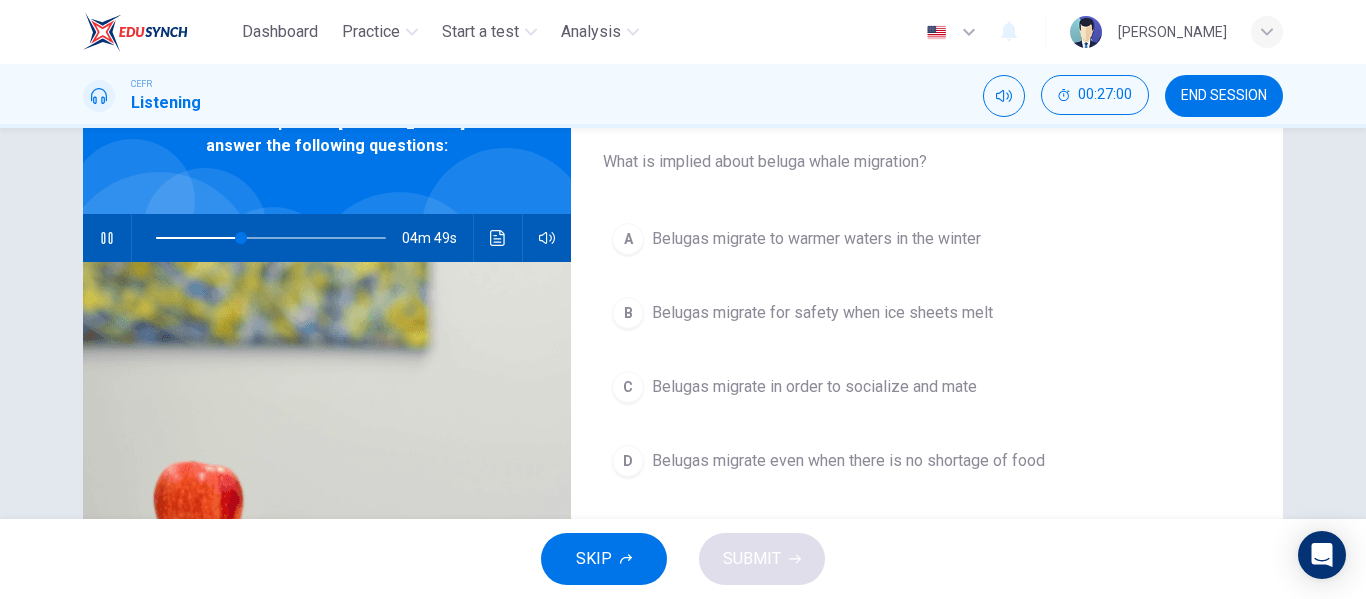 click on "SKIP" at bounding box center (594, 559) 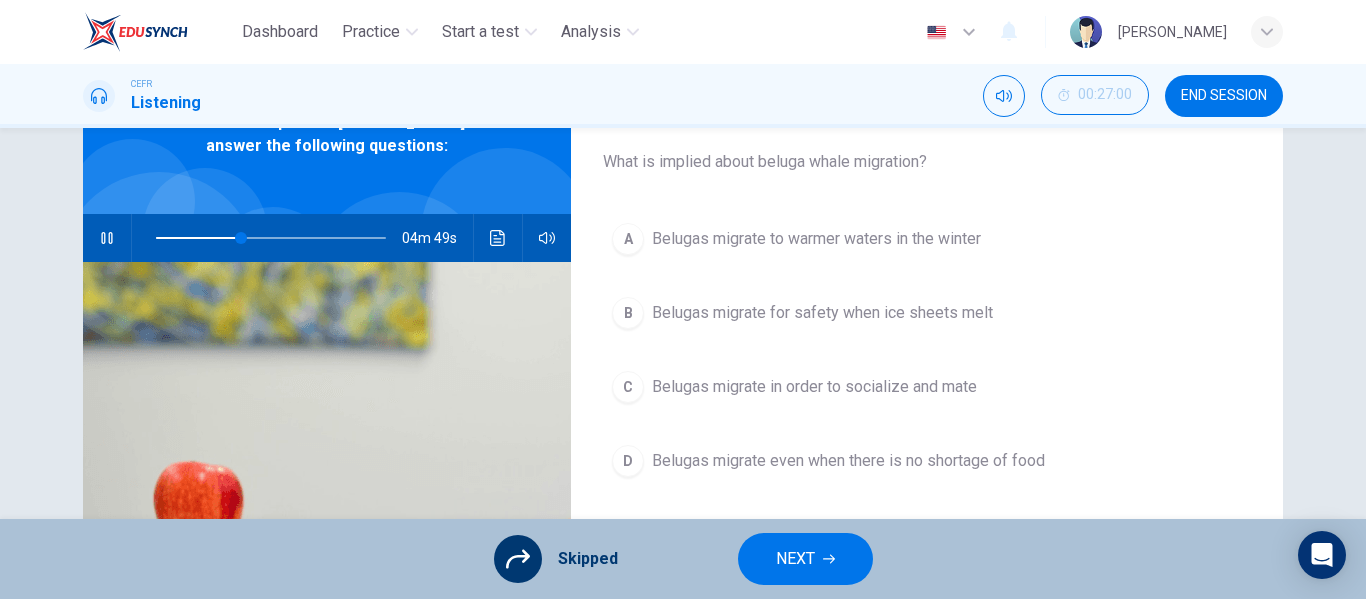 type on "37" 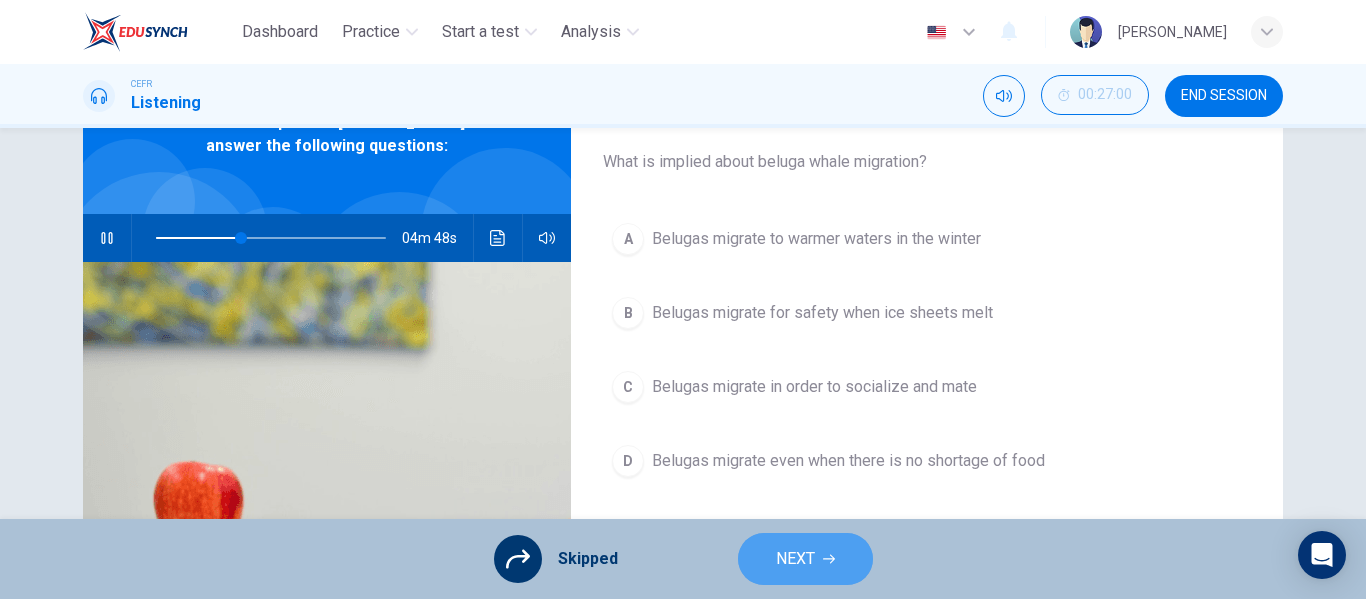 click on "NEXT" at bounding box center (805, 559) 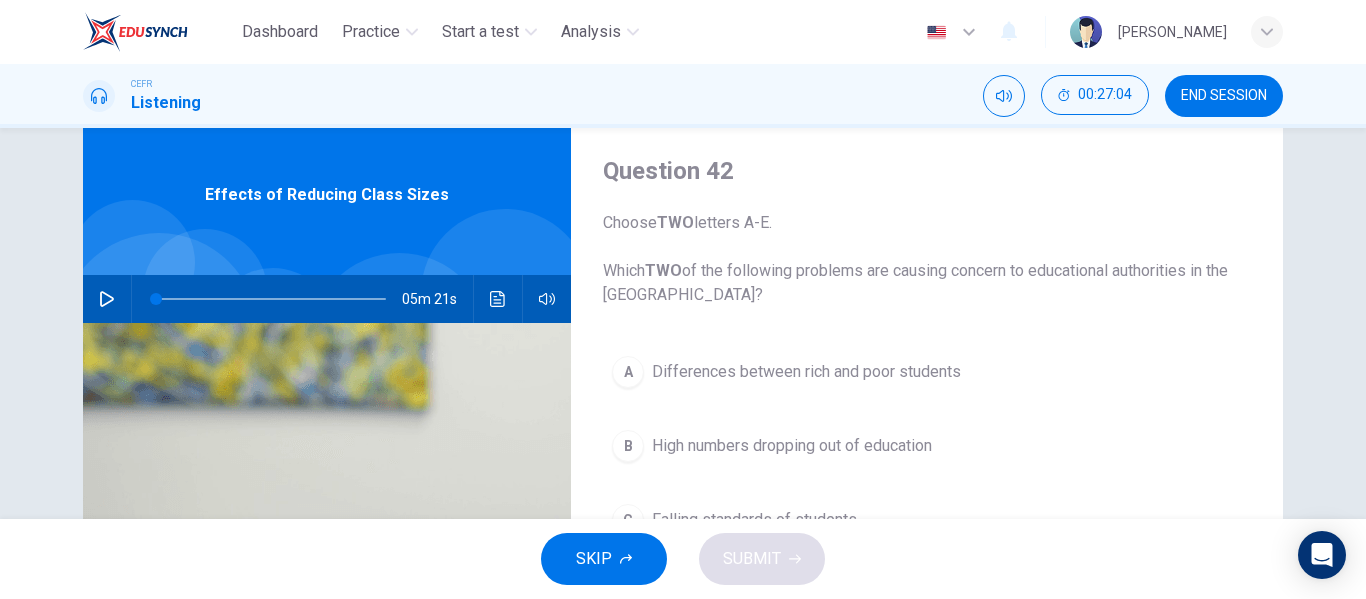 scroll, scrollTop: 56, scrollLeft: 0, axis: vertical 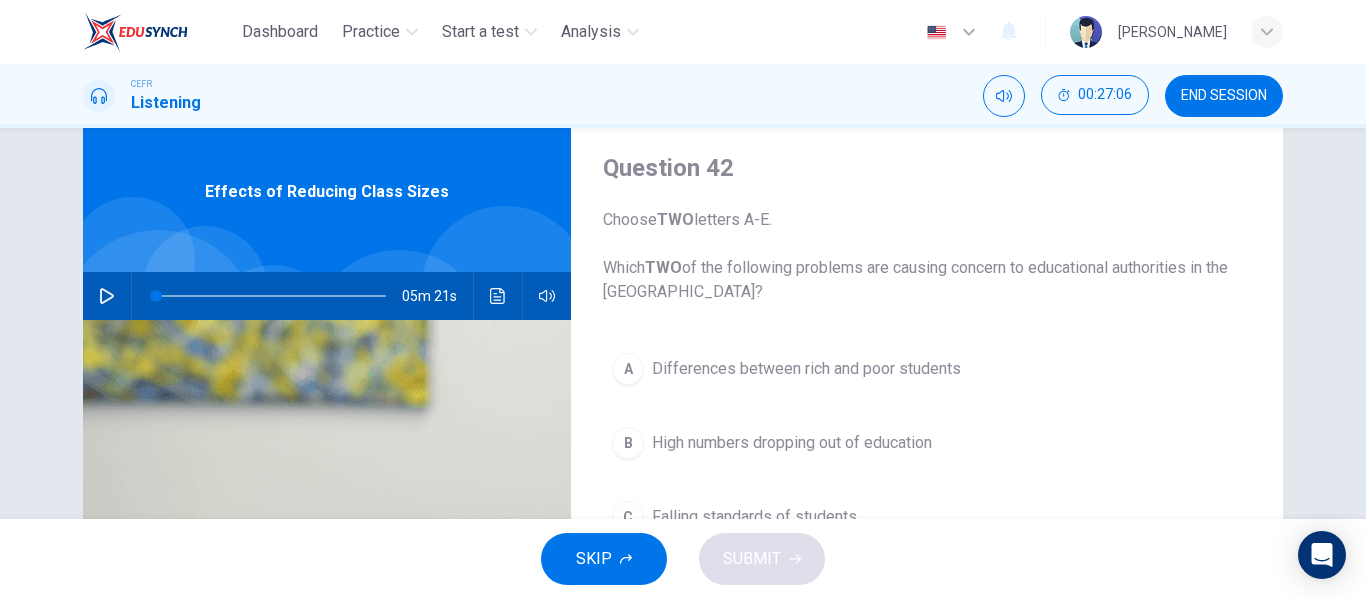 click at bounding box center [107, 296] 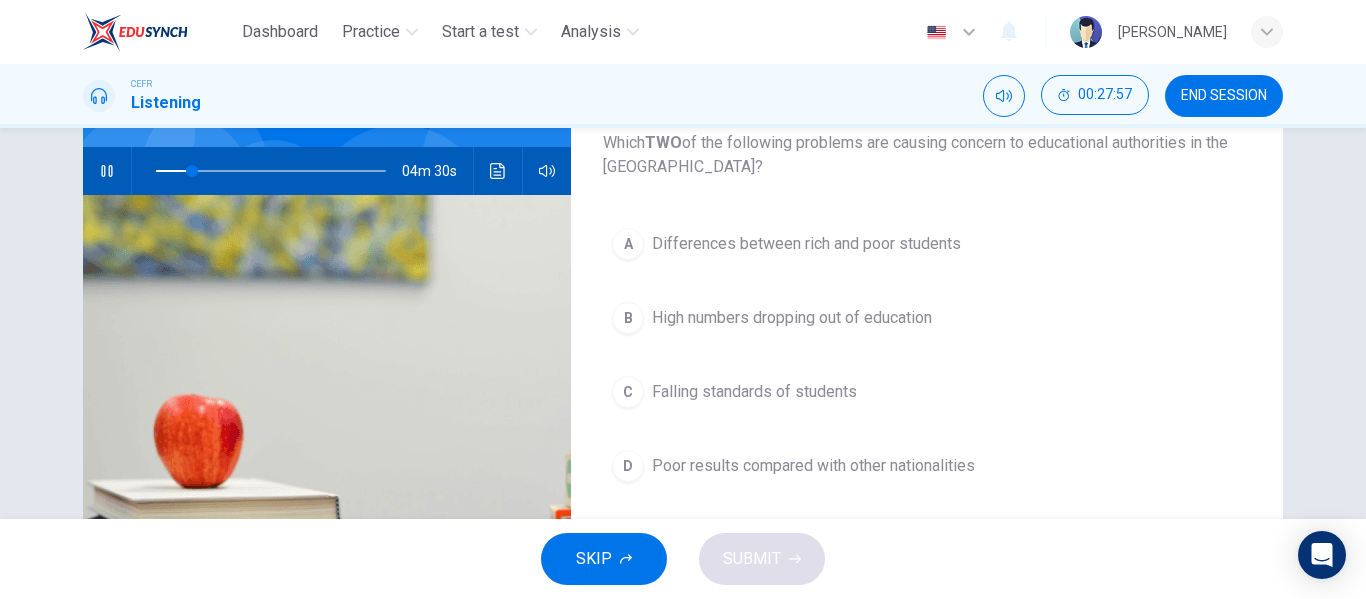 scroll, scrollTop: 177, scrollLeft: 0, axis: vertical 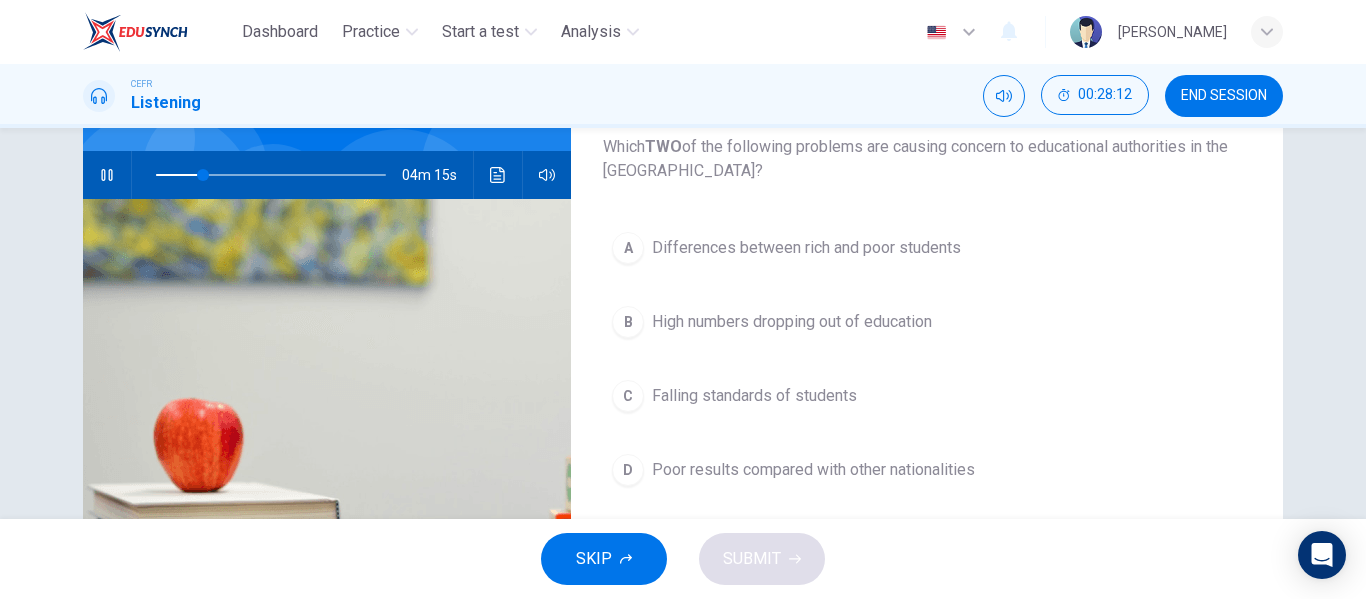 click on "Poor results compared with other nationalities" at bounding box center (813, 470) 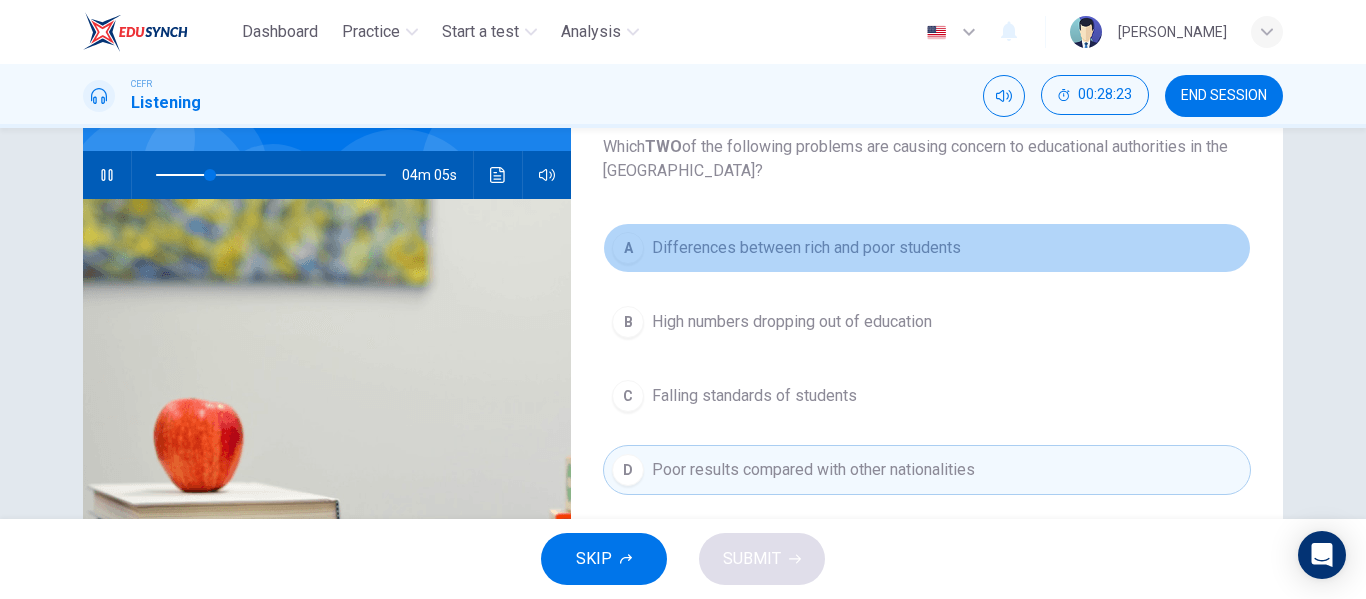 click on "Differences between rich and poor students" at bounding box center [806, 248] 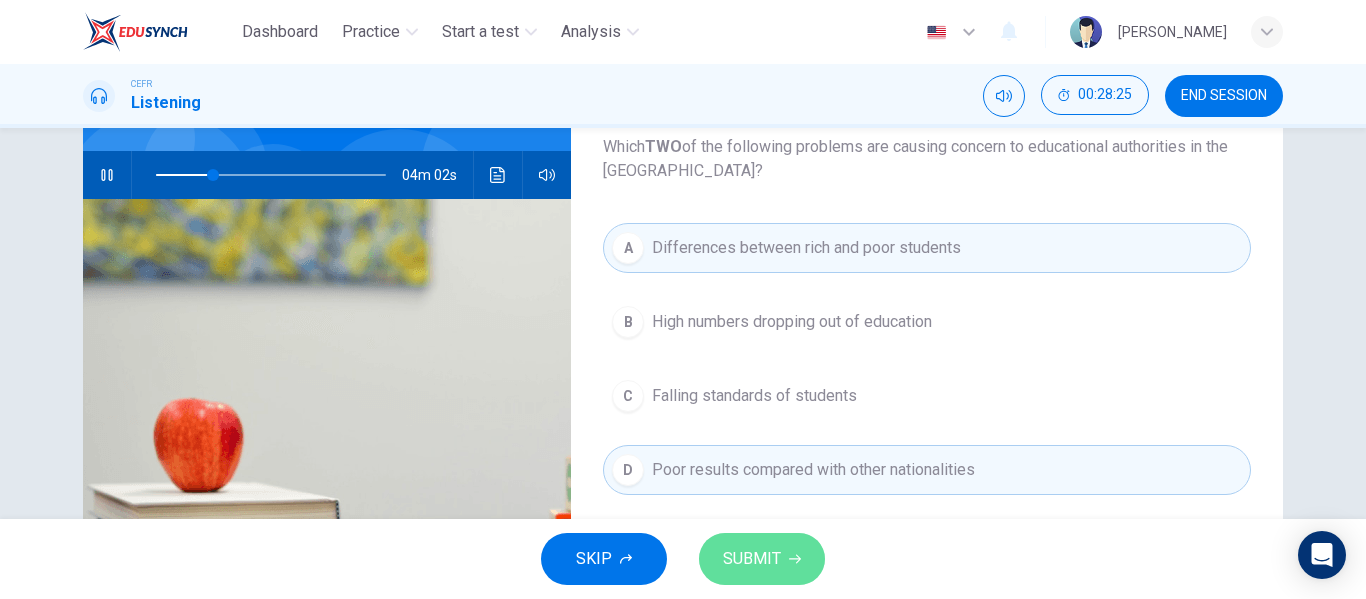 click on "SUBMIT" at bounding box center (752, 559) 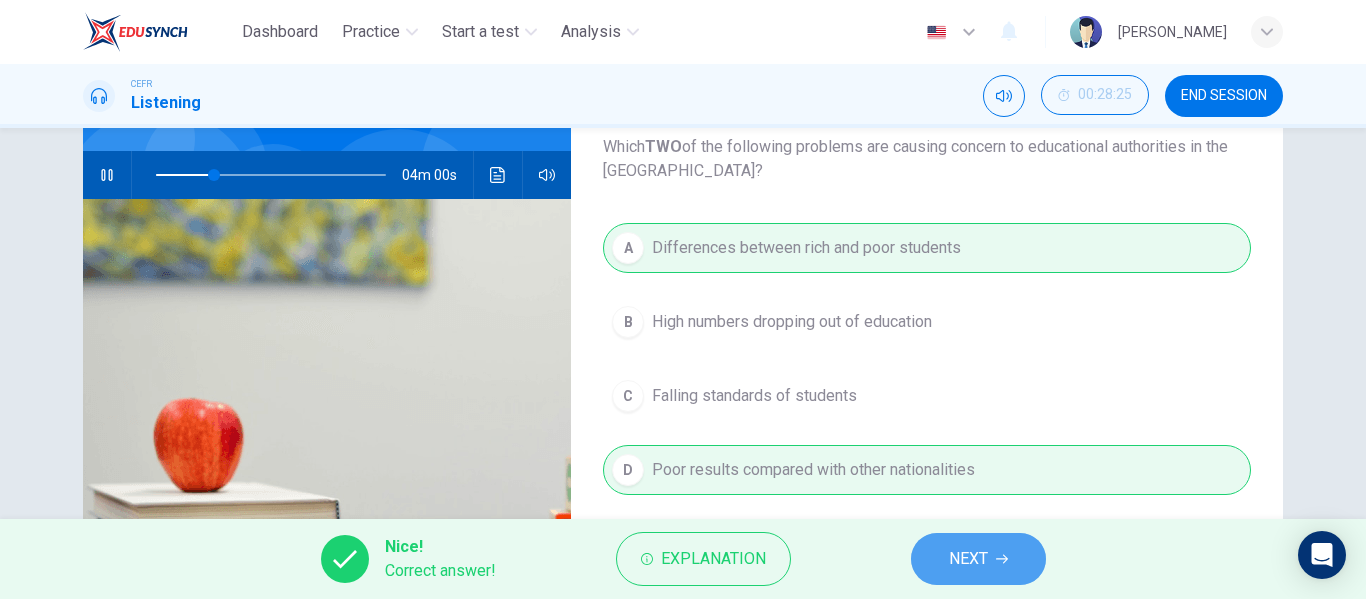 click on "NEXT" at bounding box center [978, 559] 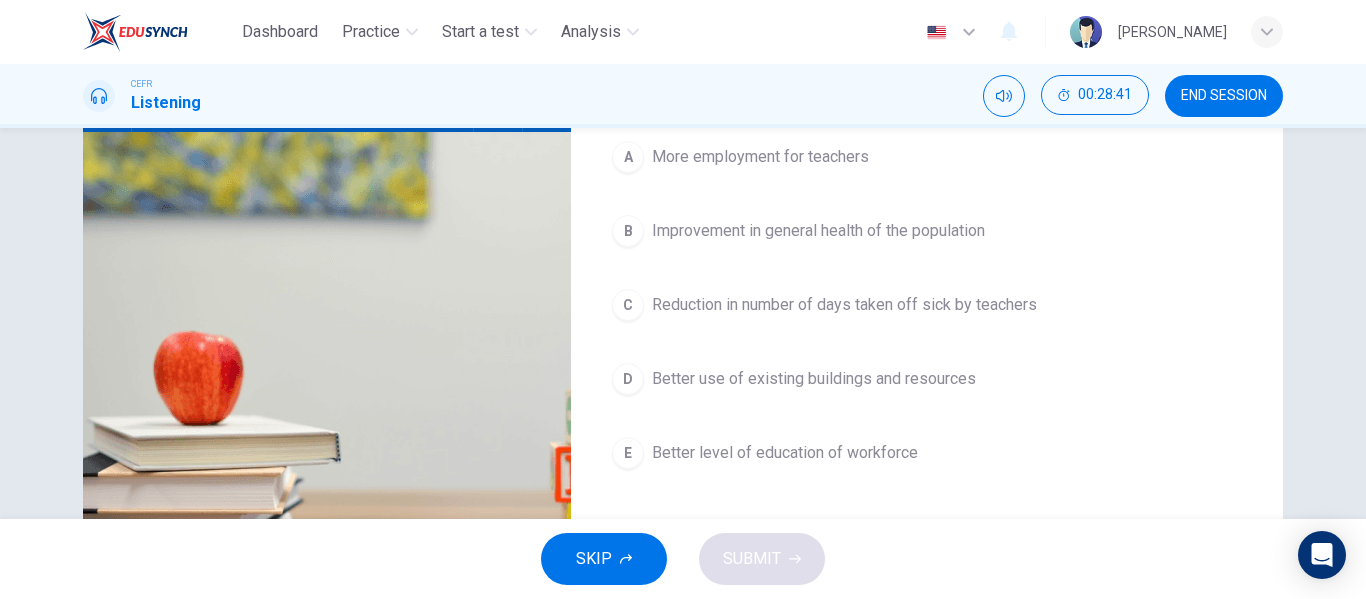 scroll, scrollTop: 245, scrollLeft: 0, axis: vertical 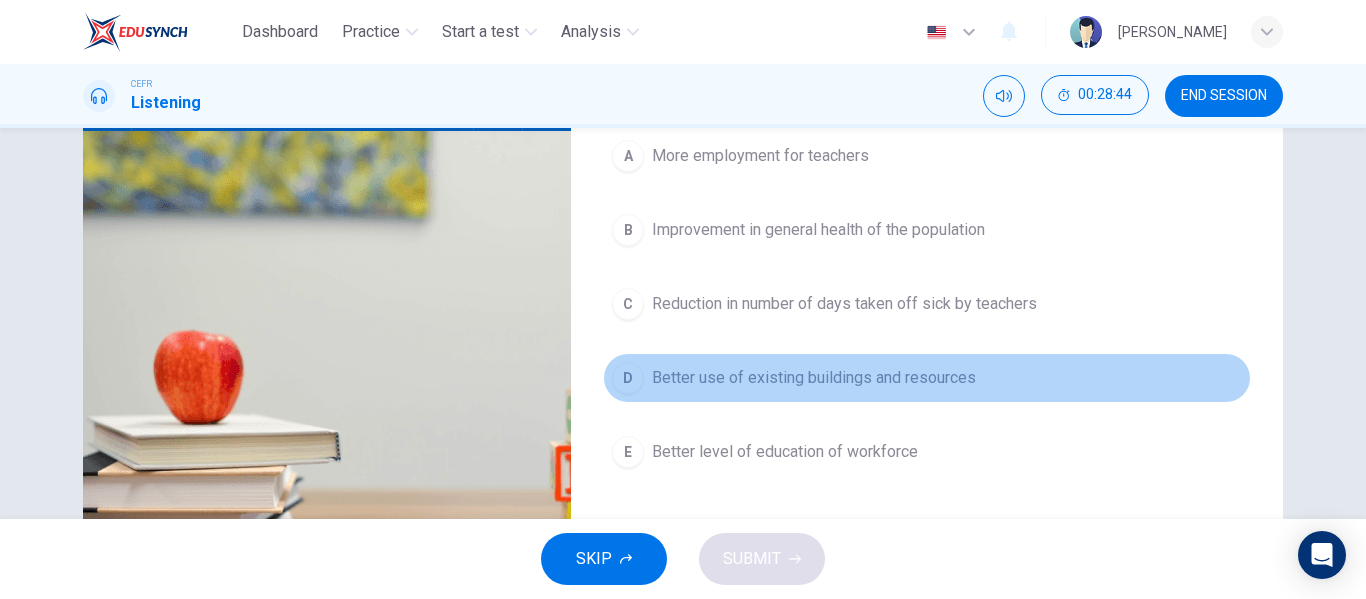 click on "Better use of existing buildings and resources" at bounding box center [814, 378] 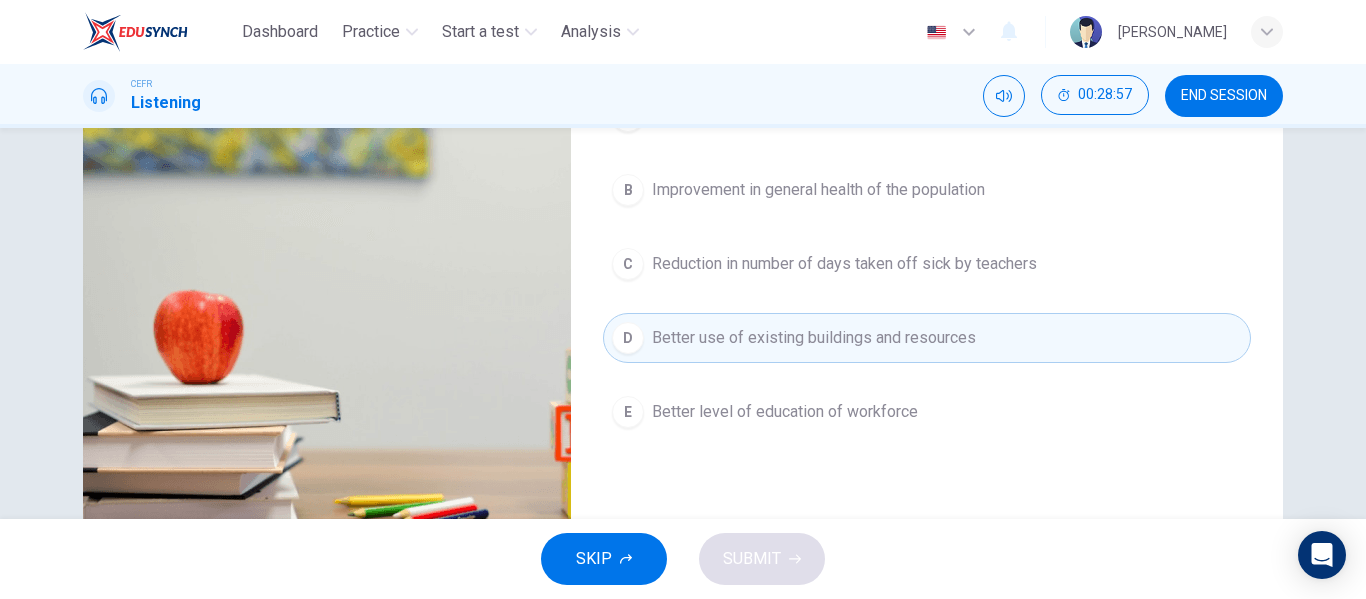 scroll, scrollTop: 291, scrollLeft: 0, axis: vertical 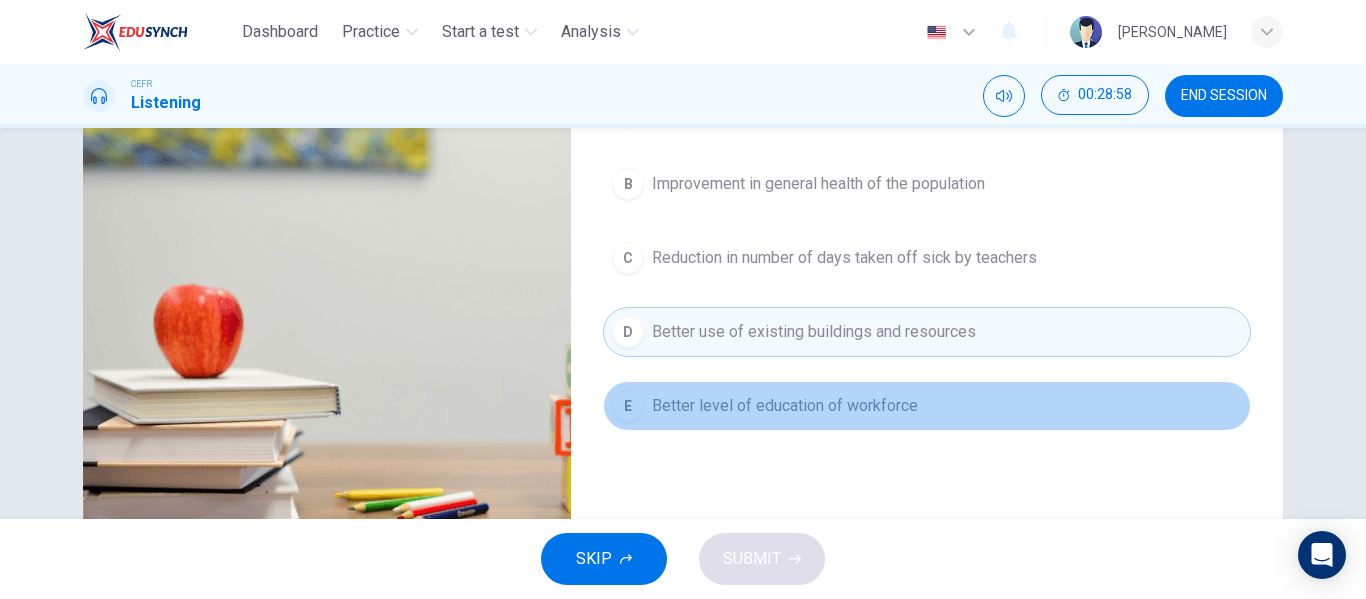 click on "Better level of education of workforce" at bounding box center [785, 406] 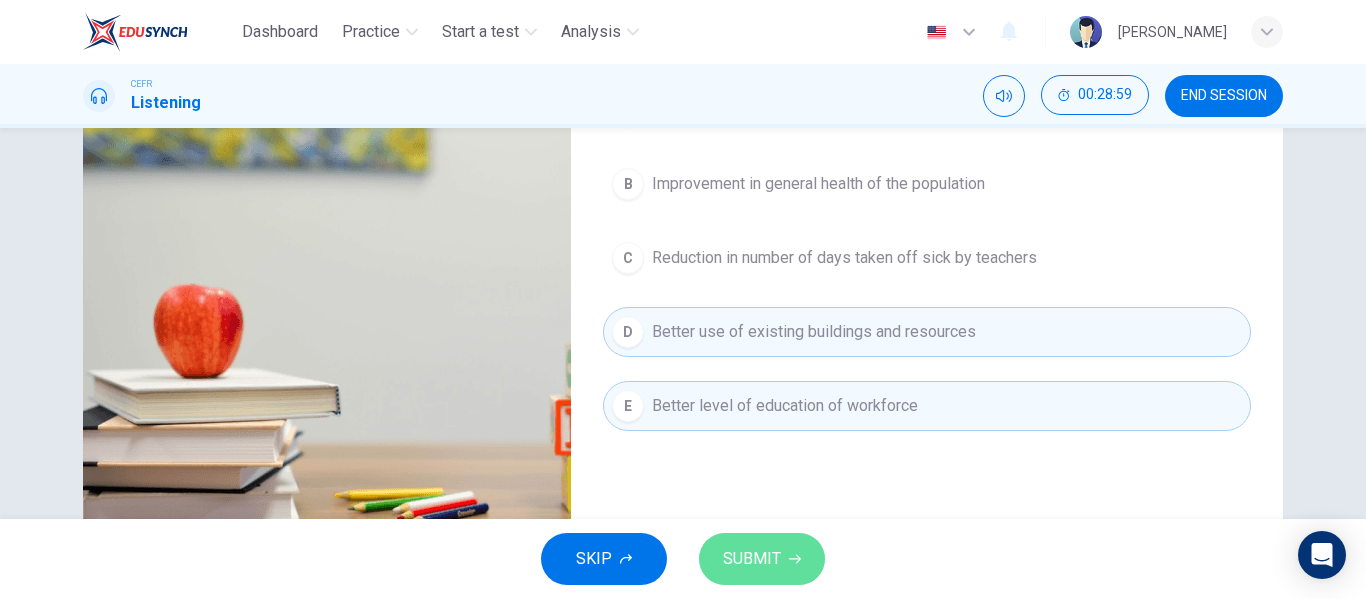 click on "SUBMIT" at bounding box center [752, 559] 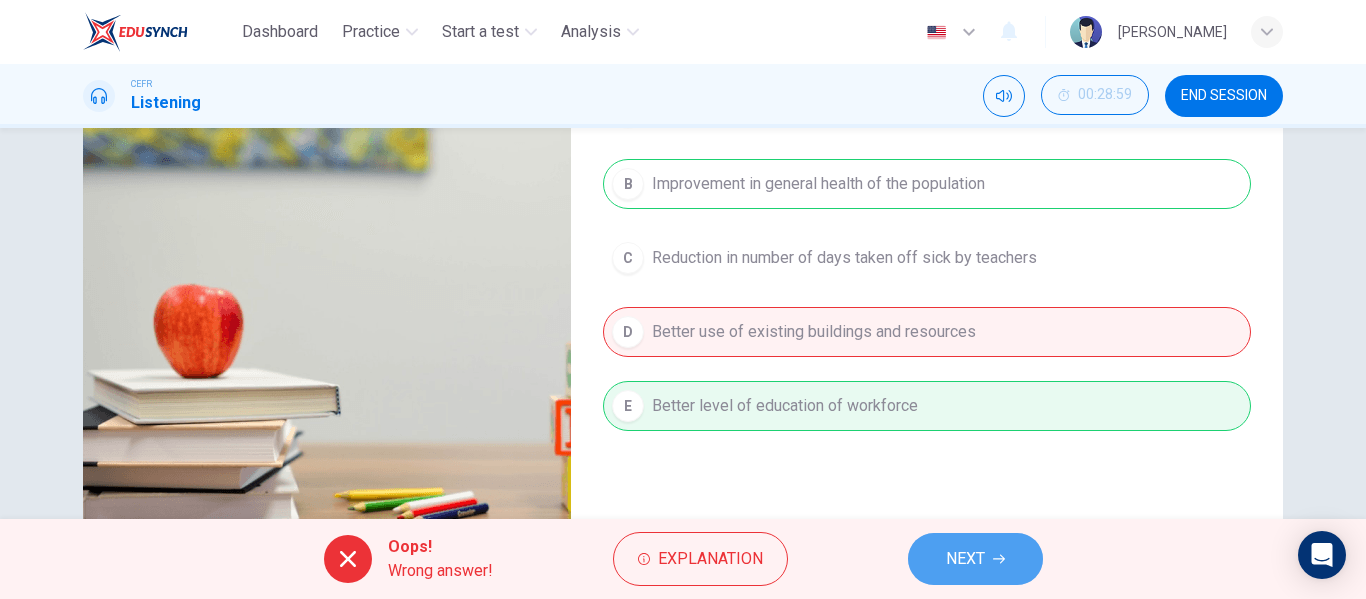 click on "NEXT" at bounding box center (965, 559) 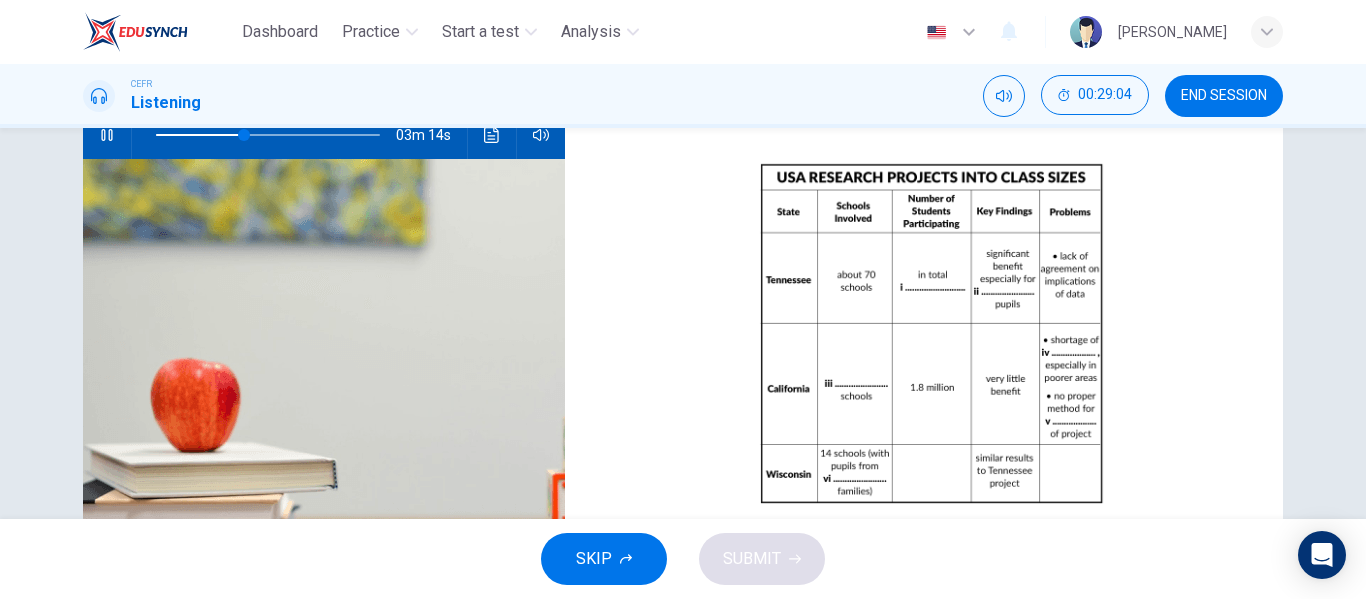 scroll, scrollTop: 228, scrollLeft: 0, axis: vertical 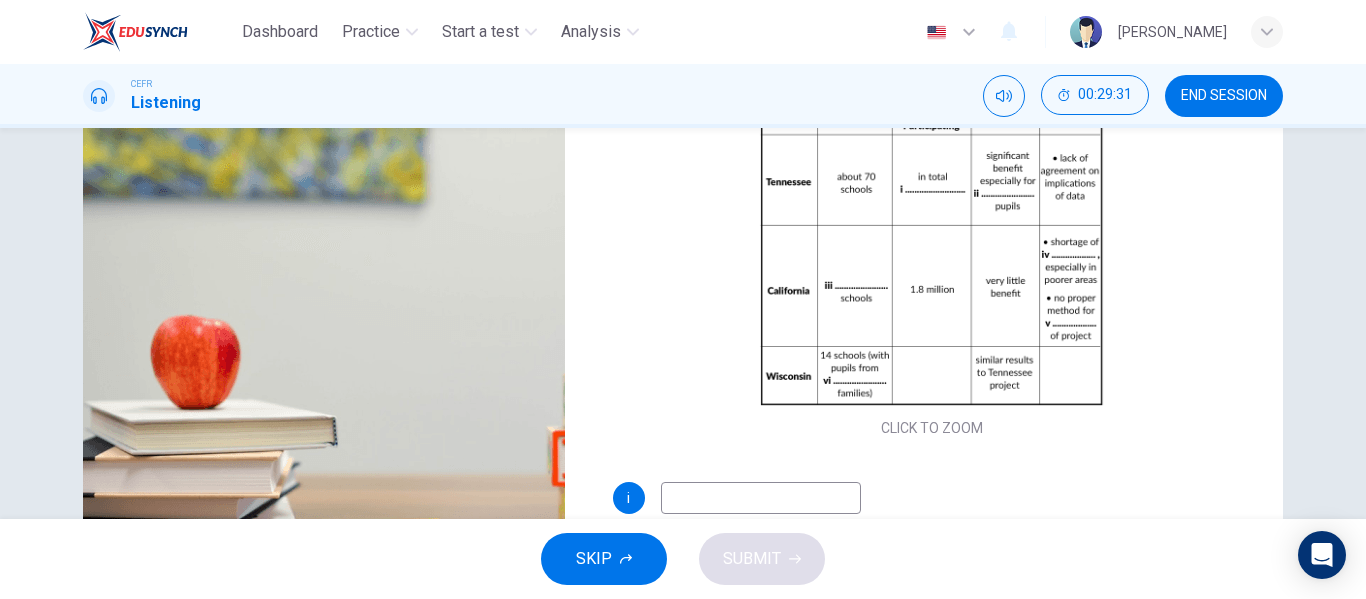 click at bounding box center [761, 498] 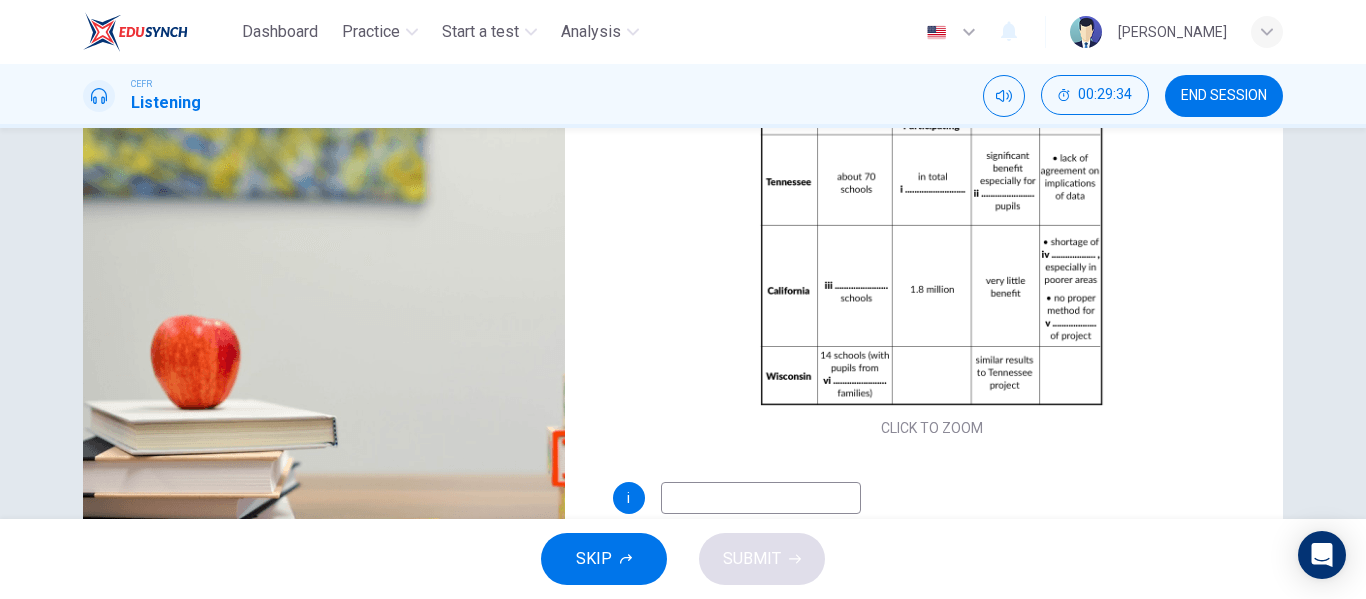 type on "49" 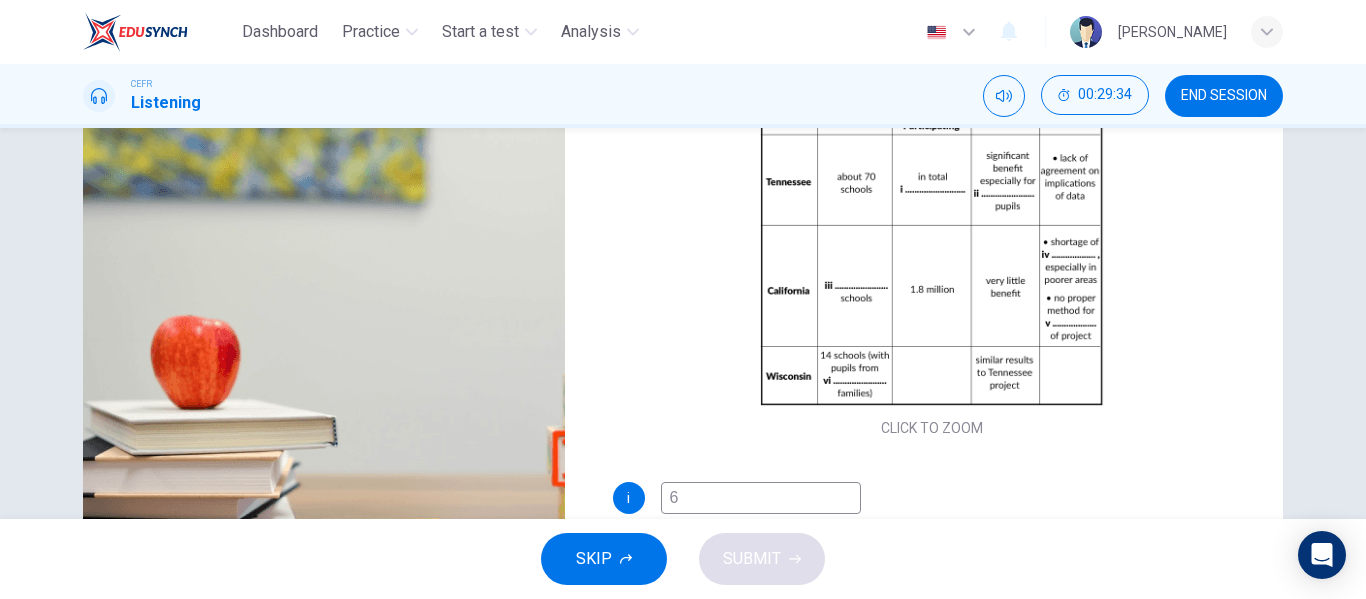 type on "64" 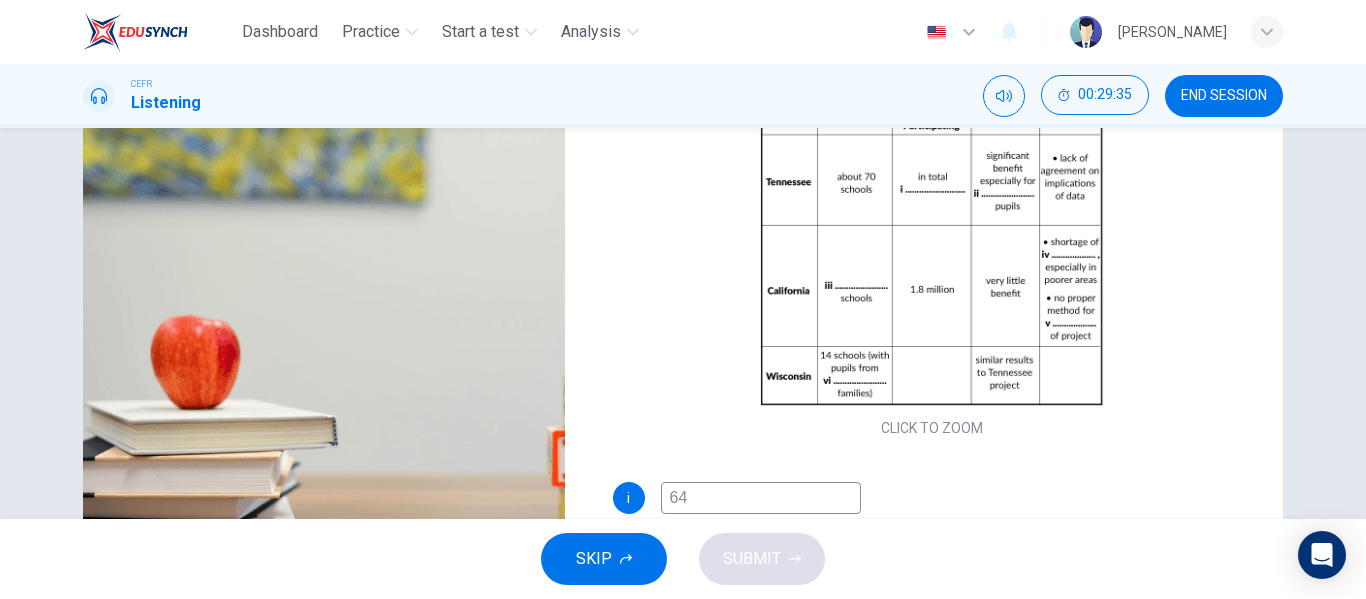 type on "49" 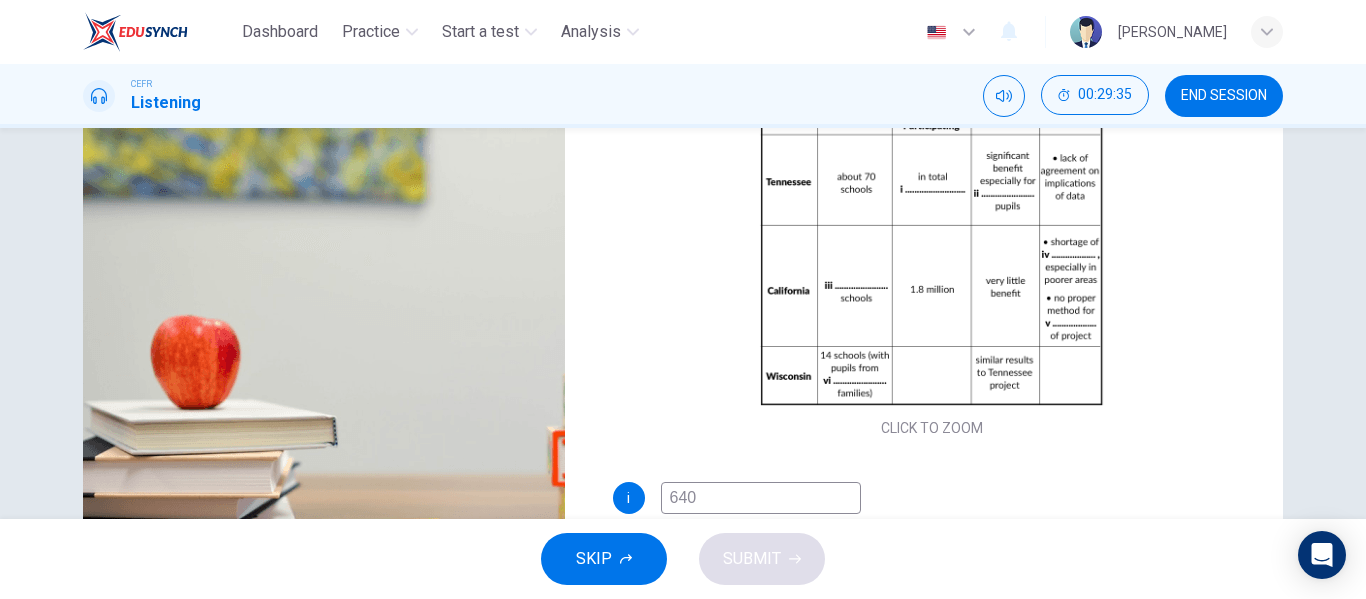 type on "6400" 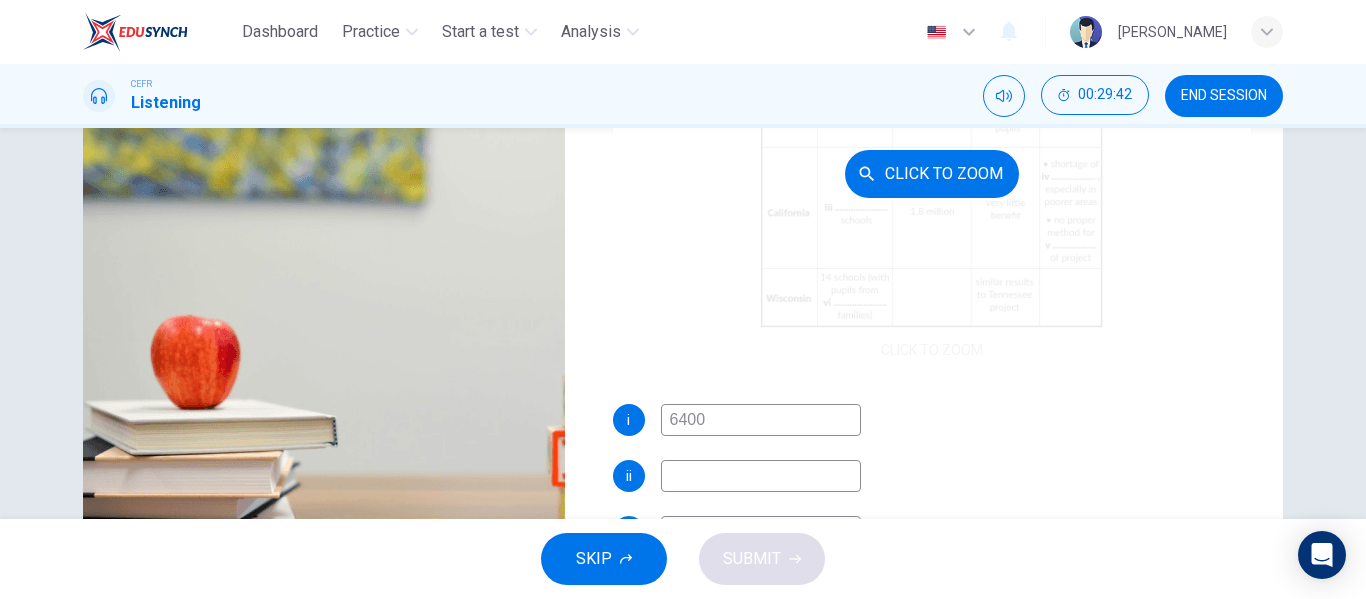 scroll, scrollTop: 138, scrollLeft: 0, axis: vertical 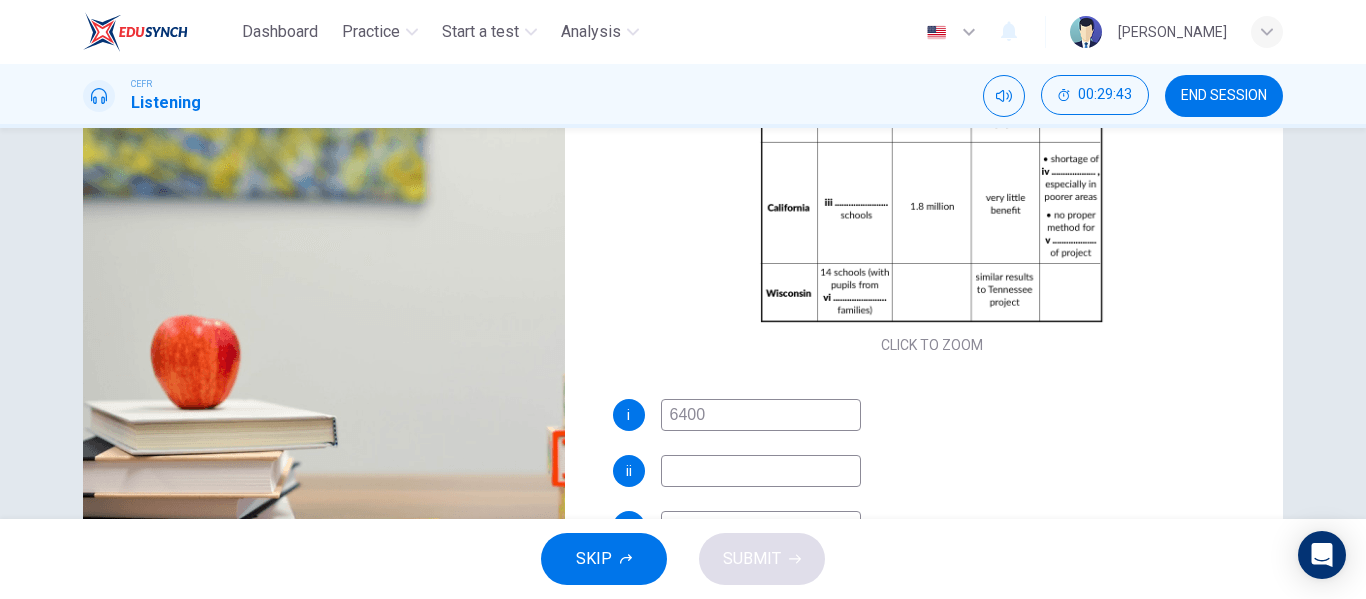 type on "52" 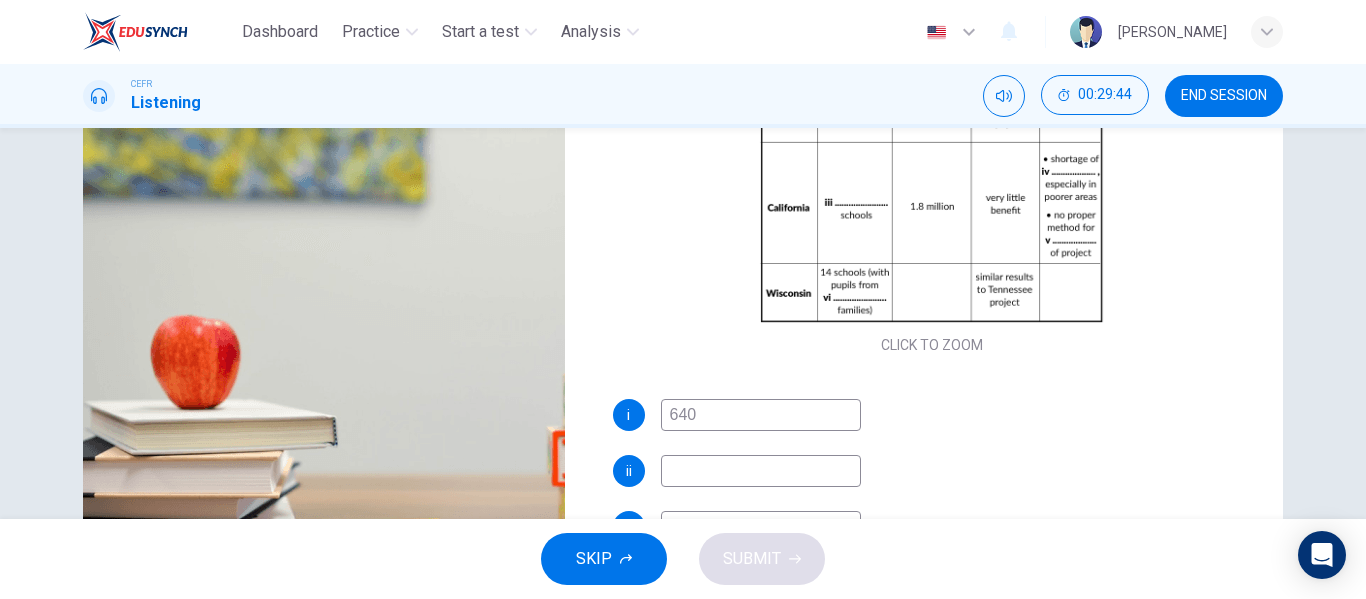 type on "52" 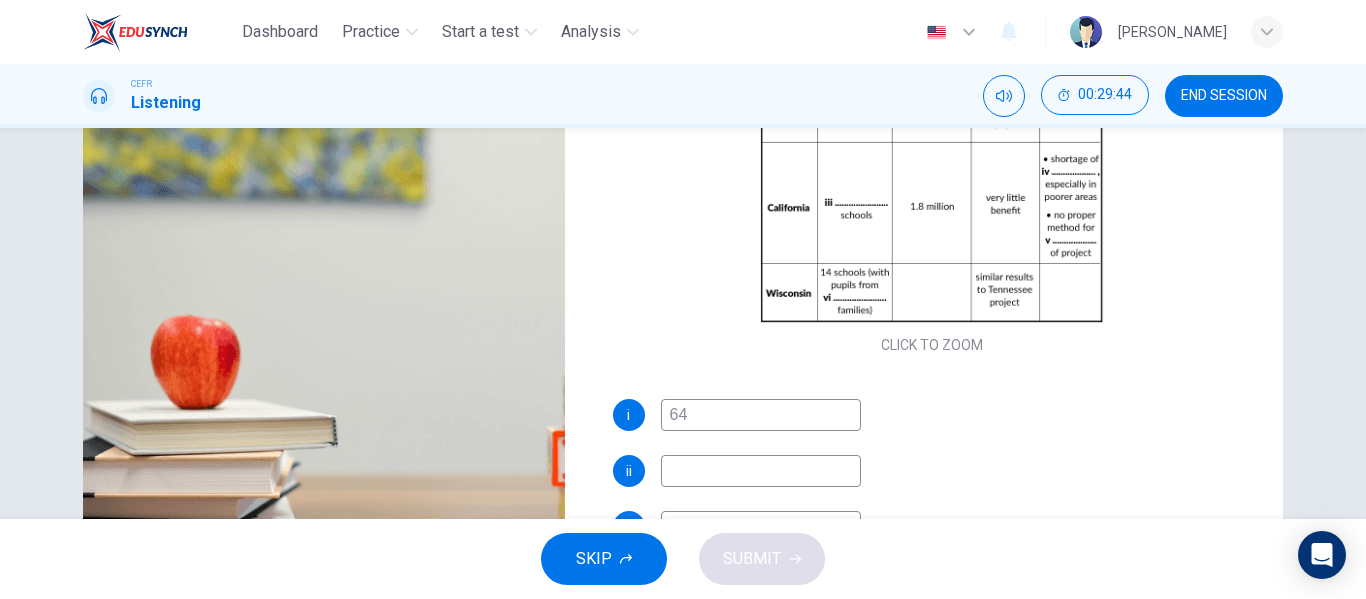 type on "6" 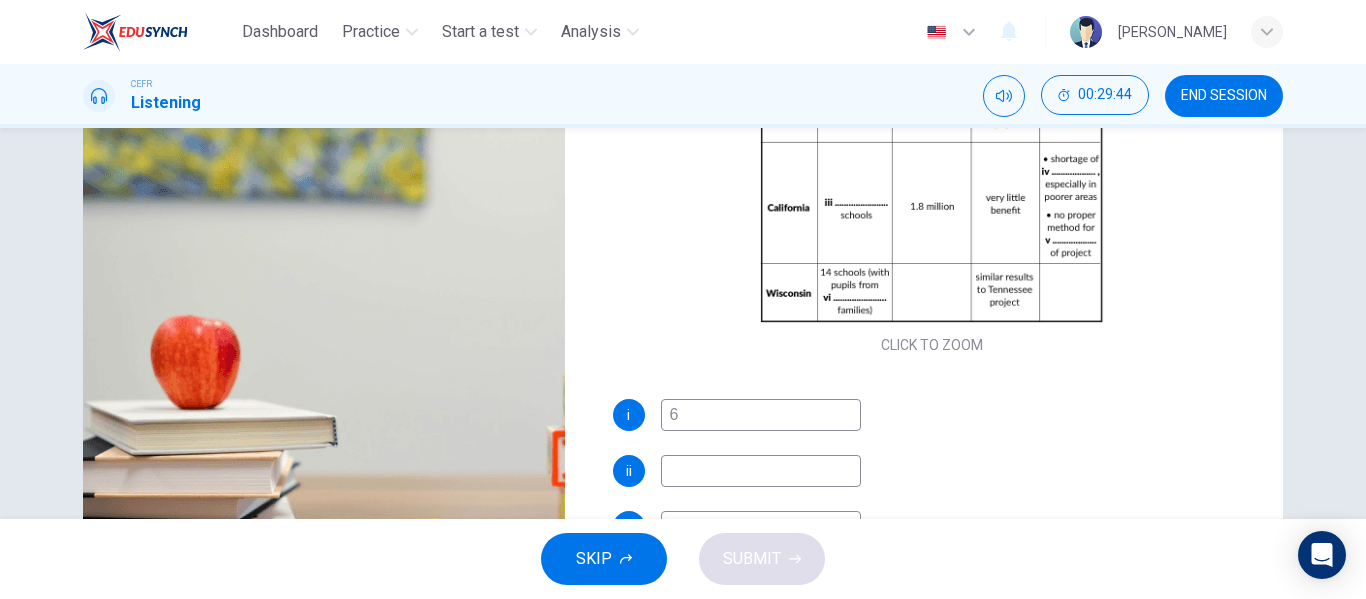 type 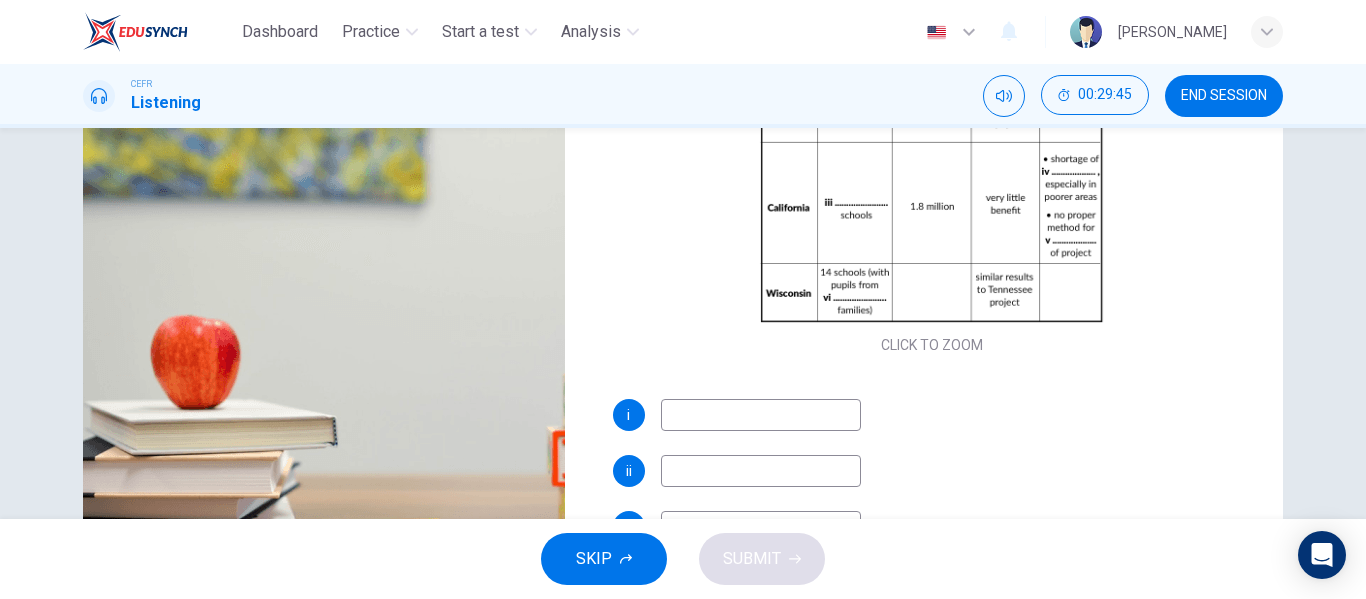 type on "52" 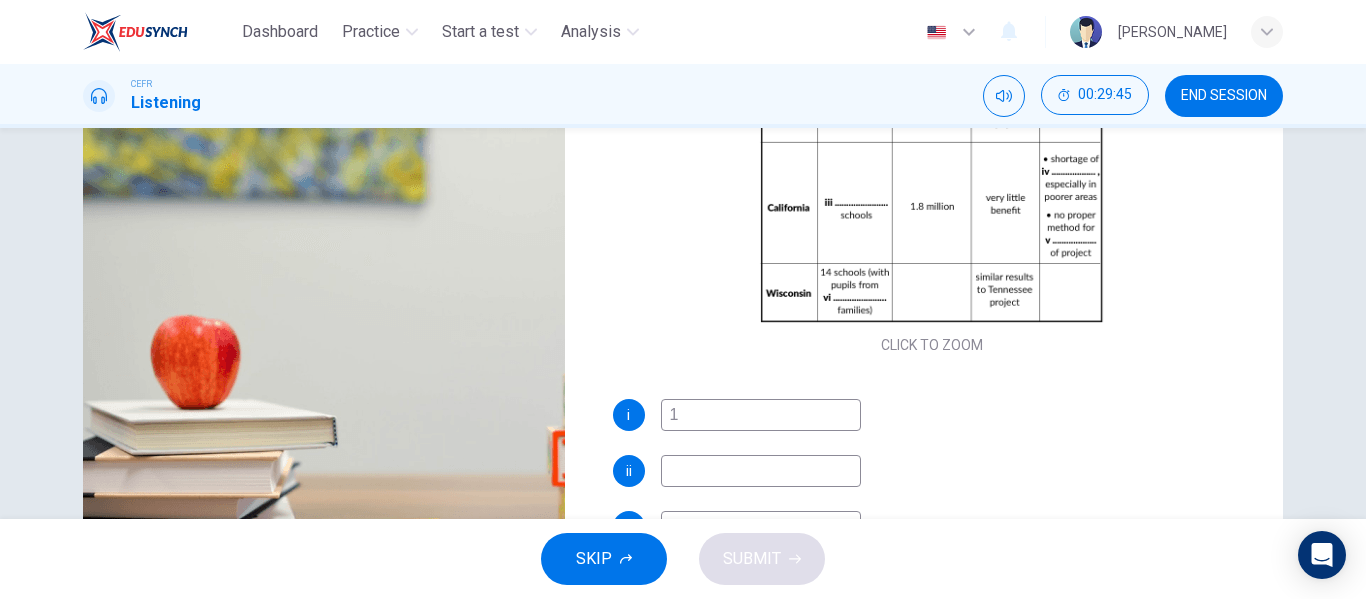 type on "12" 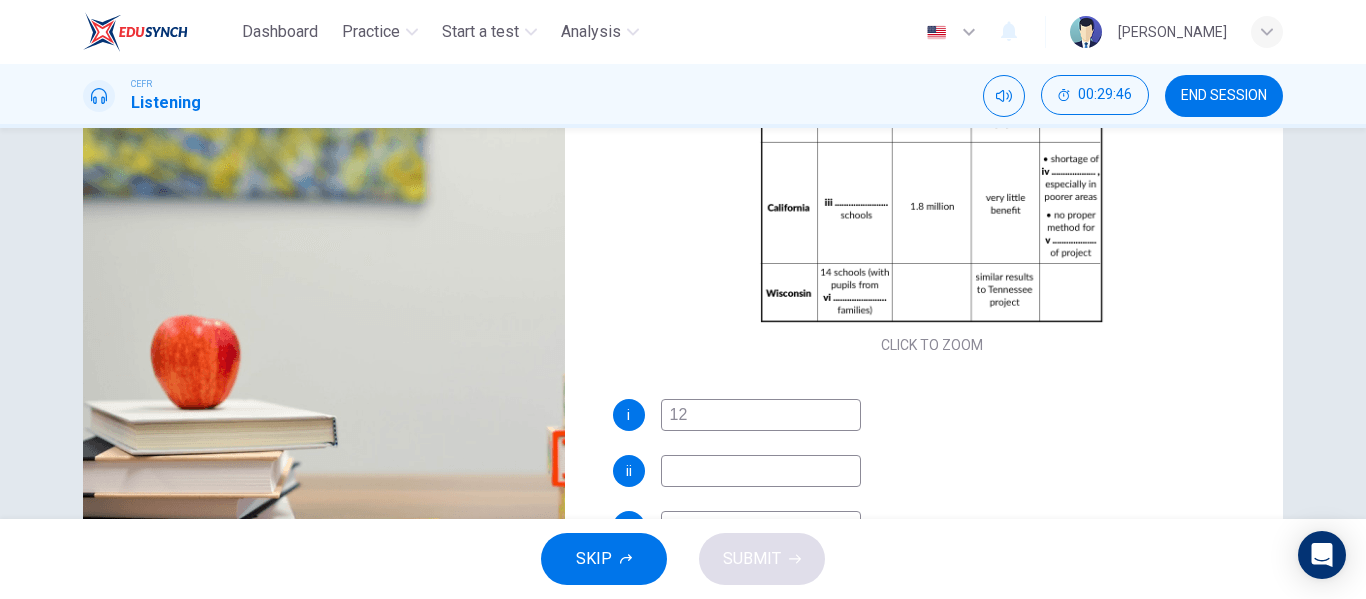 type on "53" 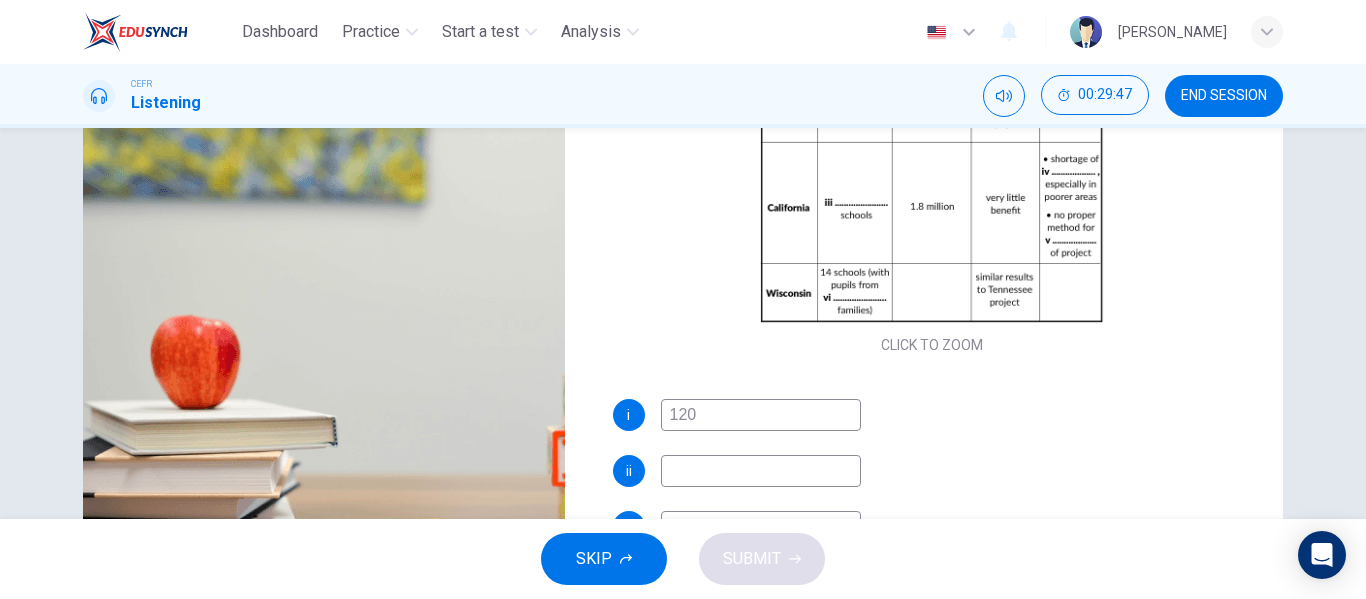 type on "53" 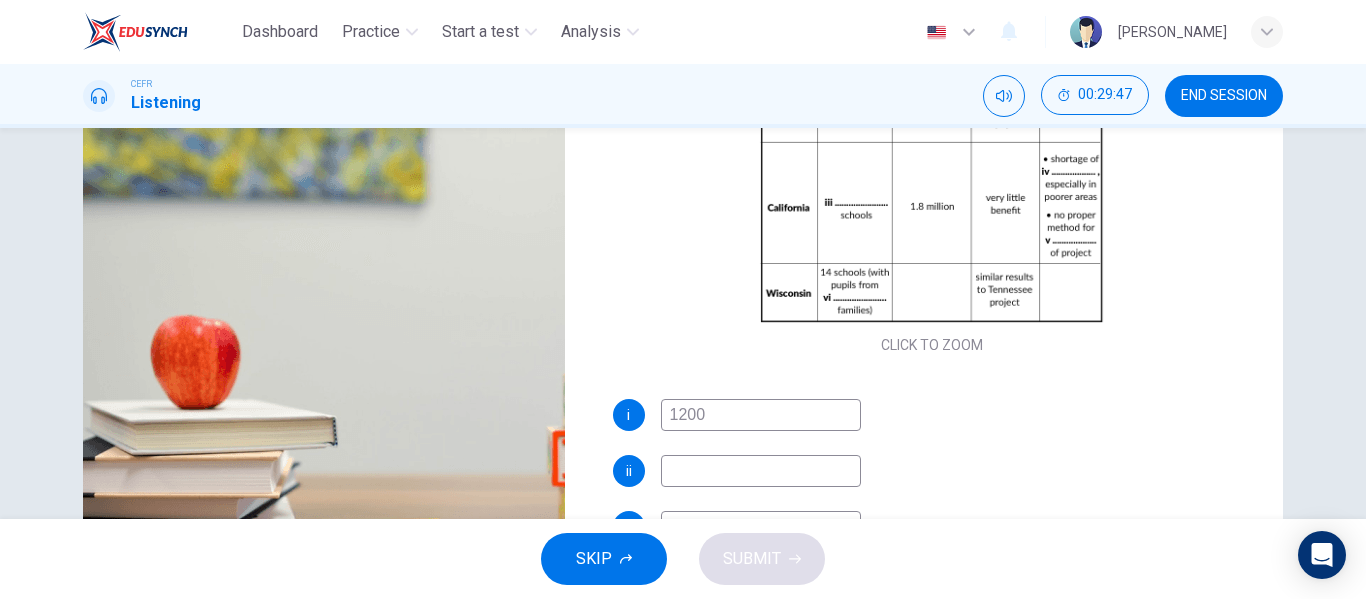 type on "12000" 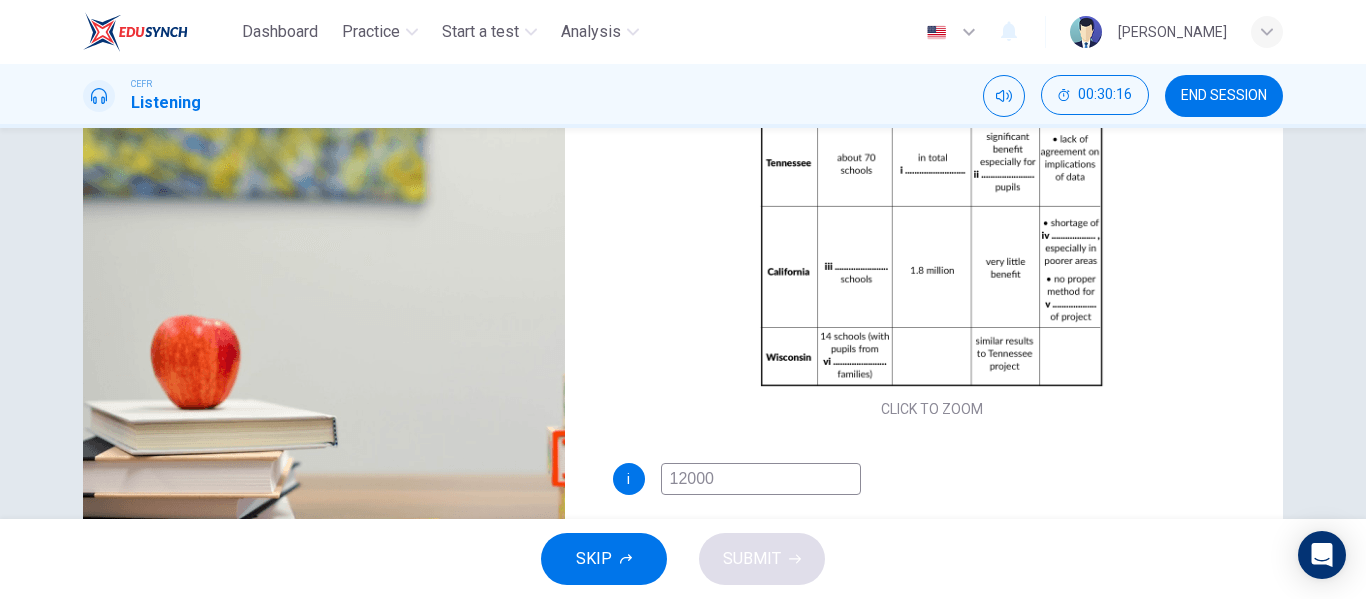 scroll, scrollTop: 75, scrollLeft: 0, axis: vertical 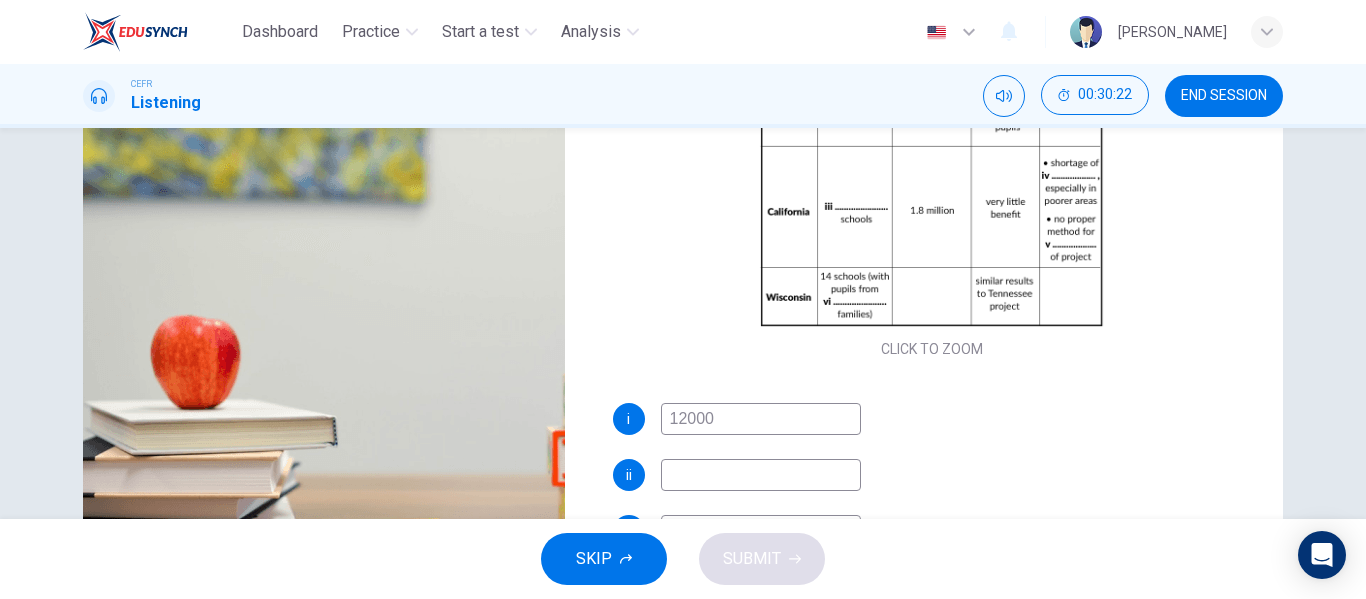 type on "64" 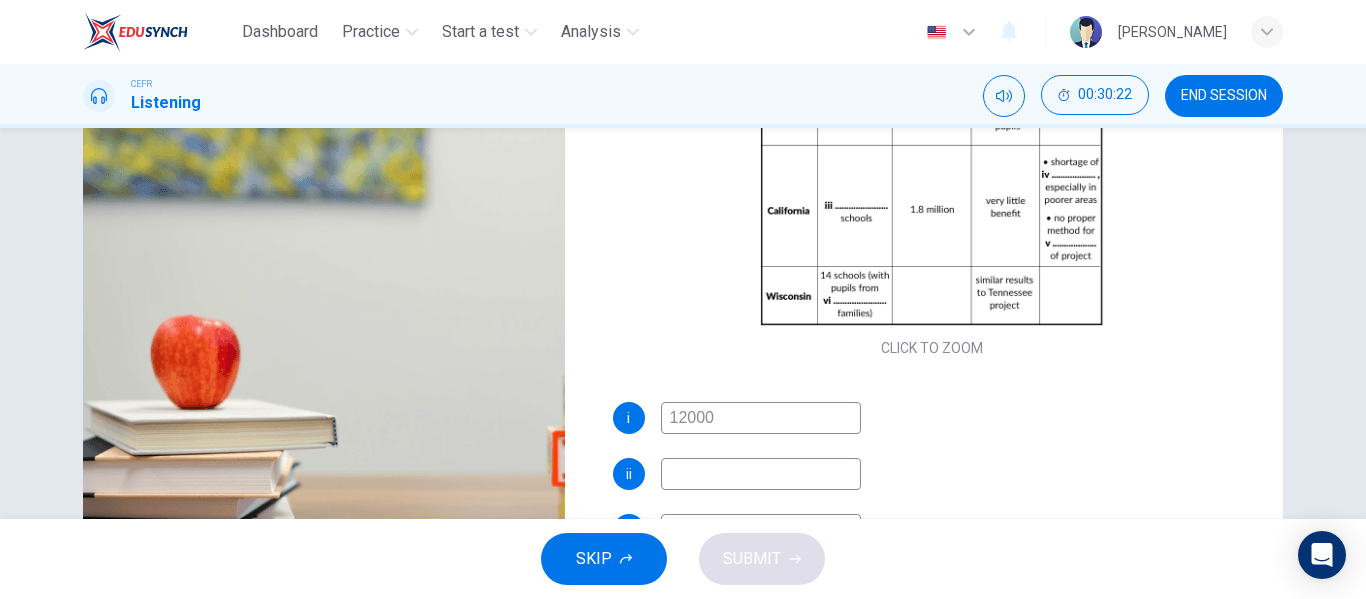 type on "12000" 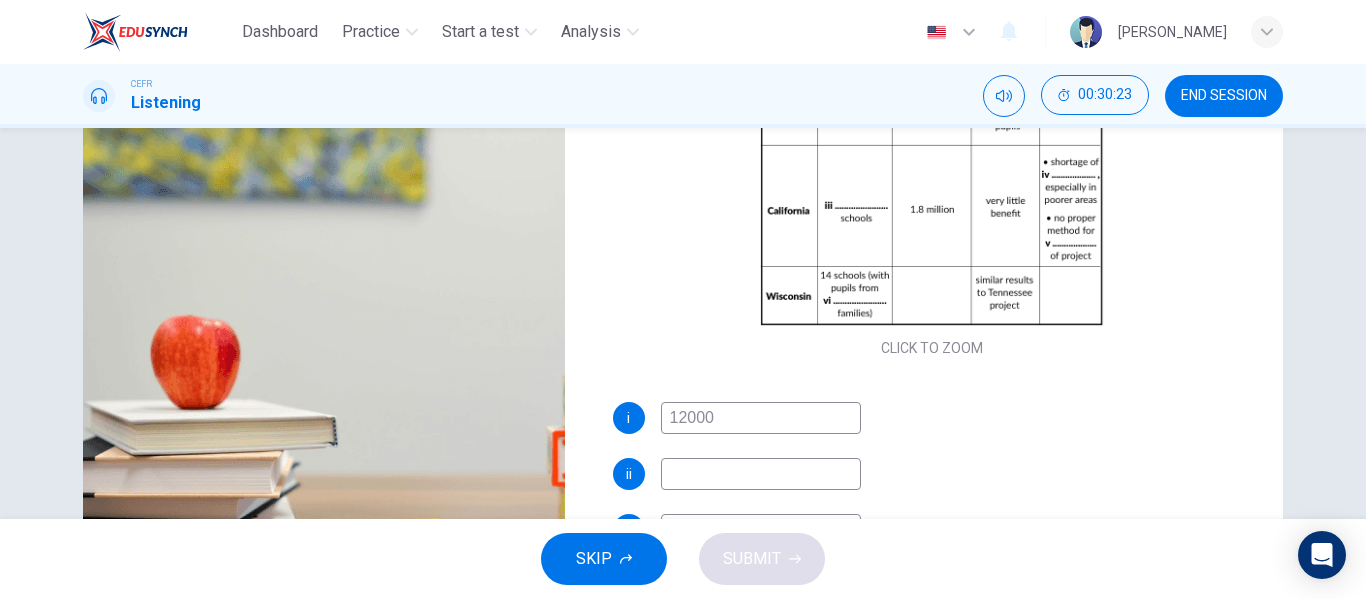 type on "64" 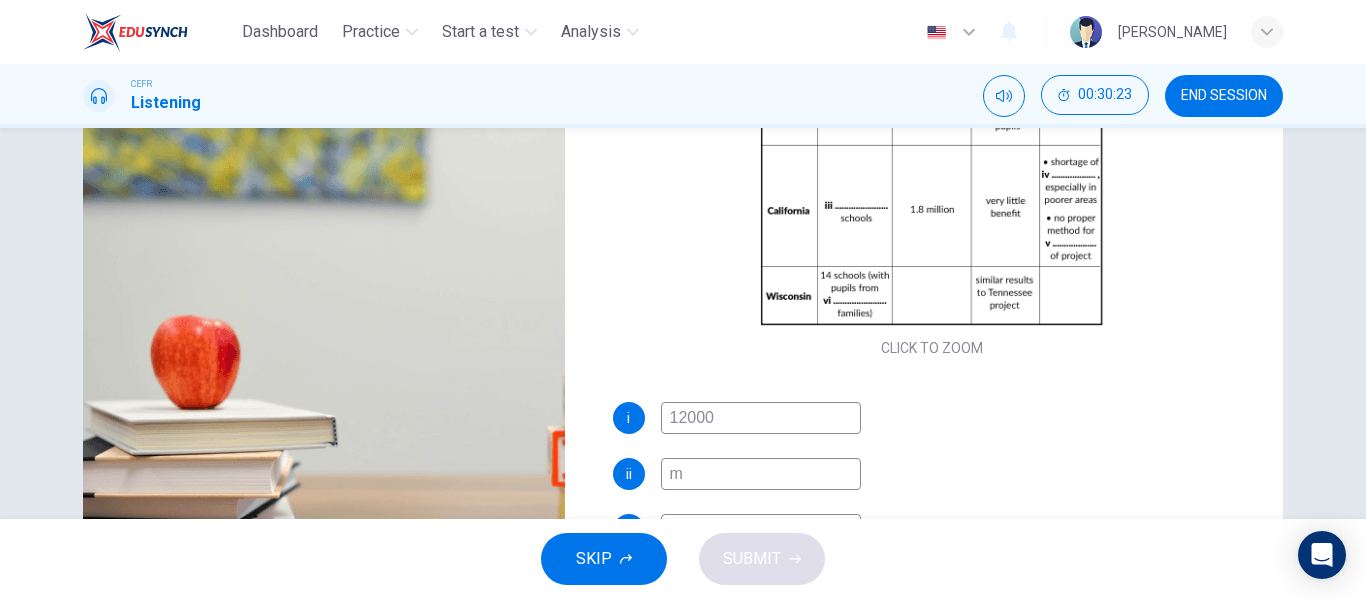type on "mi" 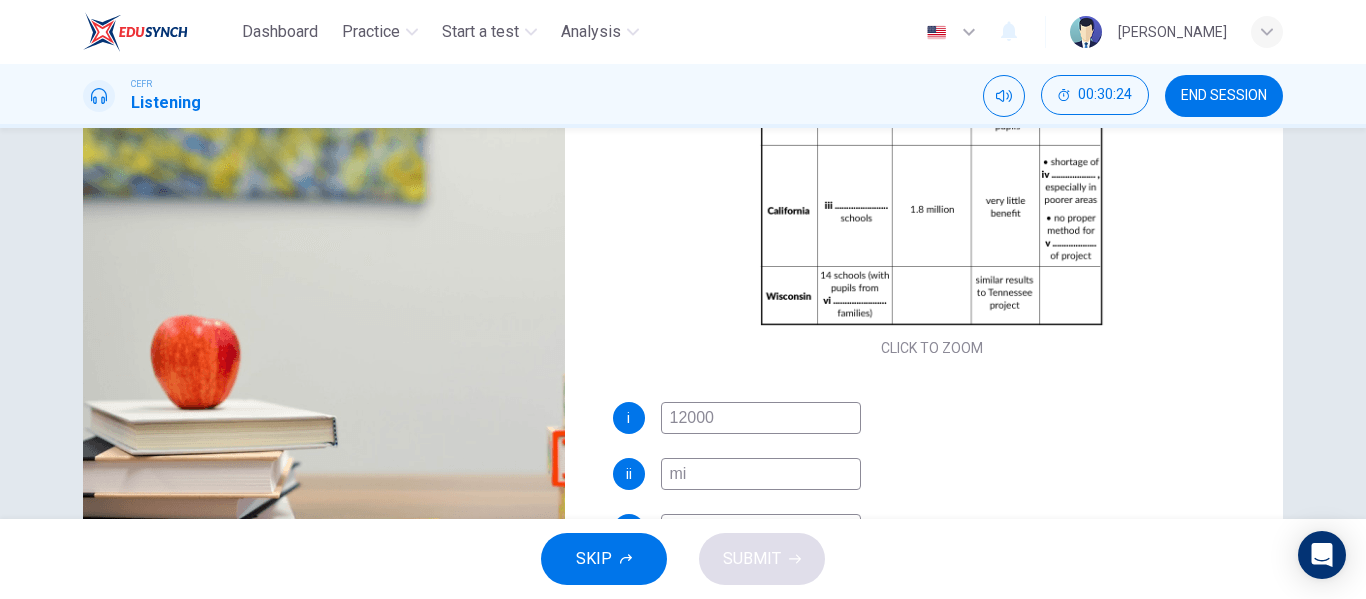 type on "64" 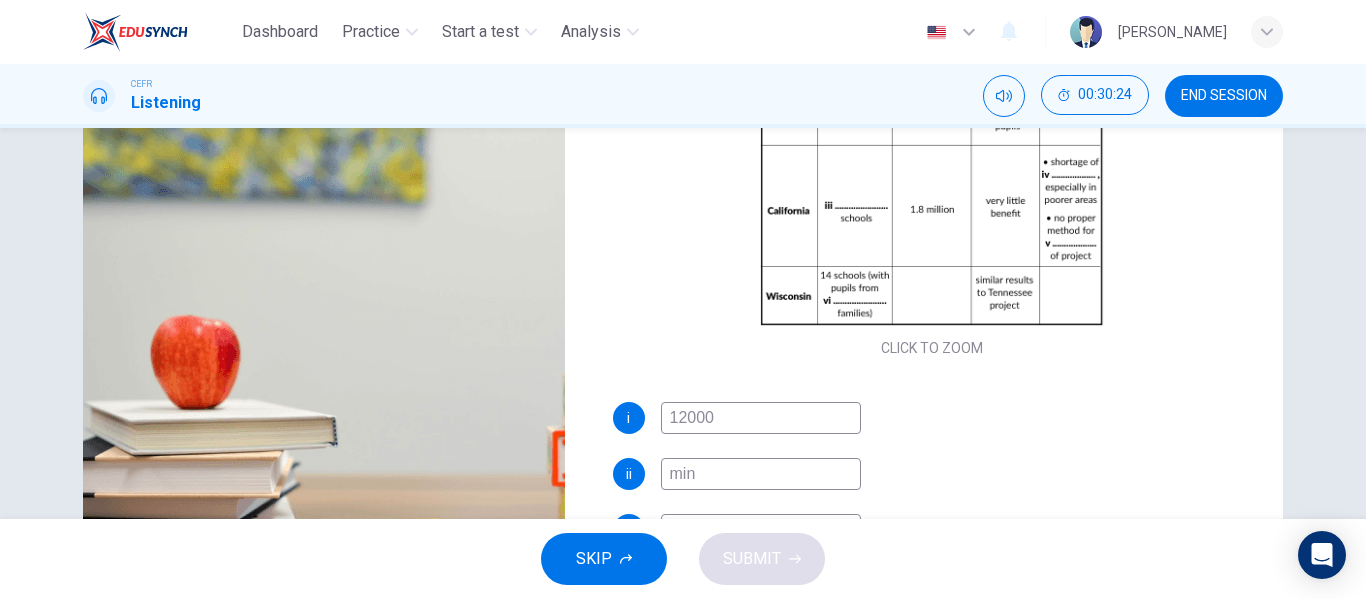 type on "mino" 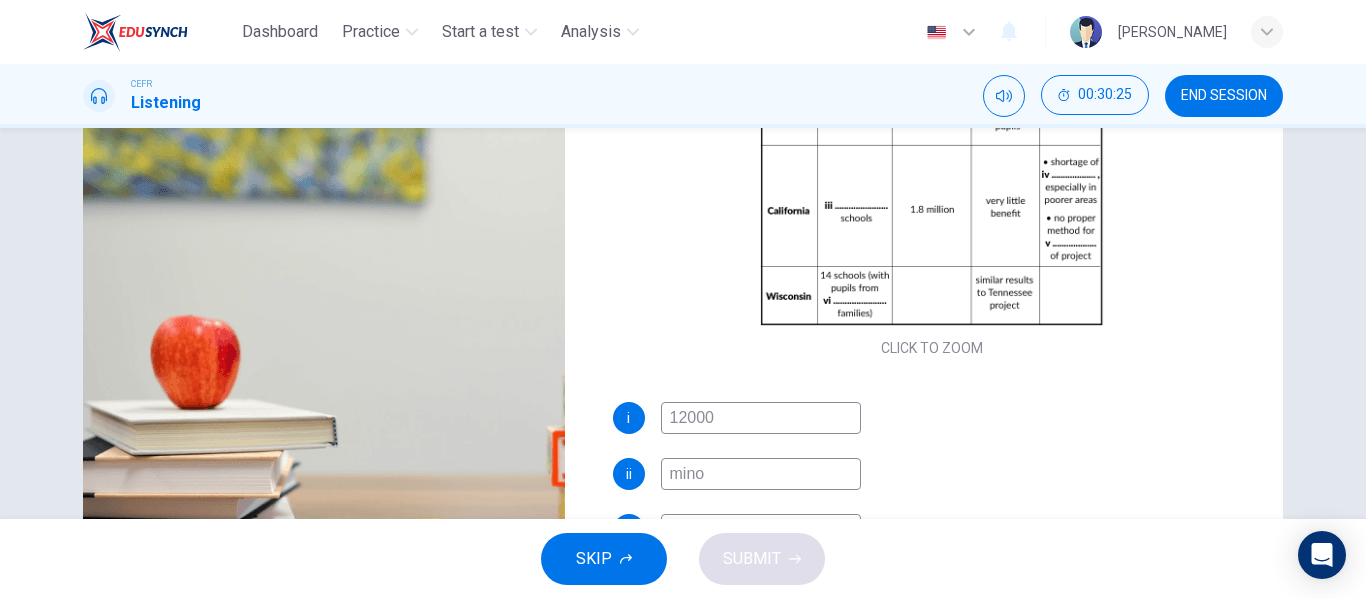 type on "65" 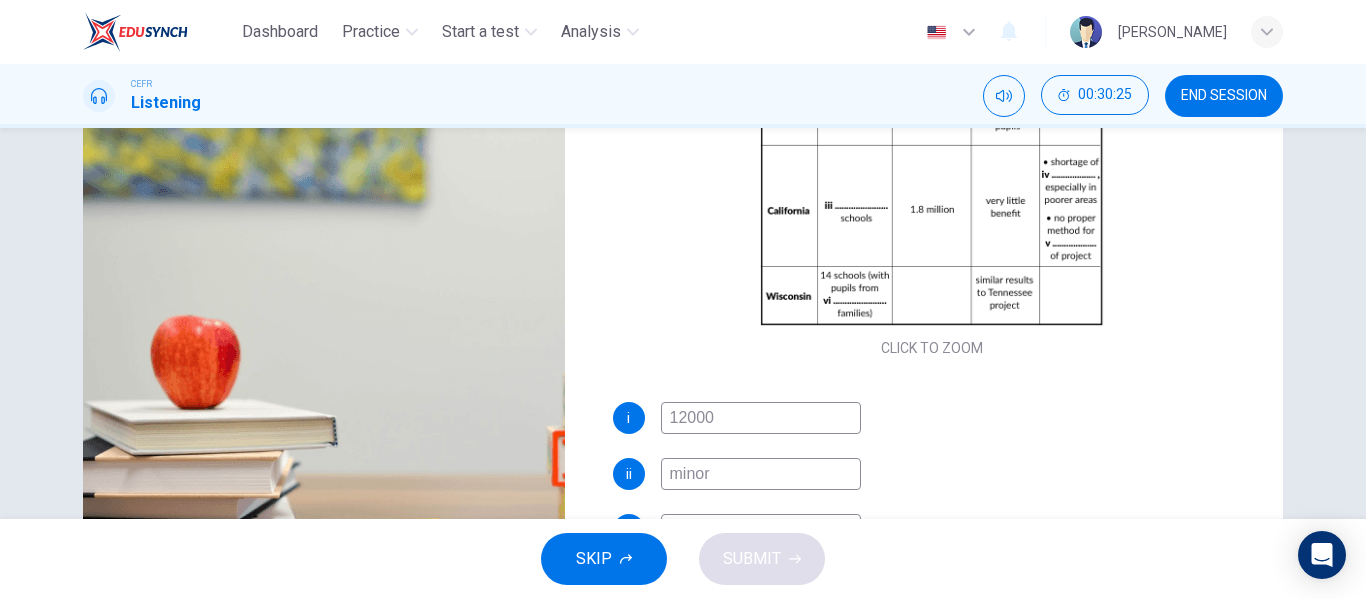 type on "minoru" 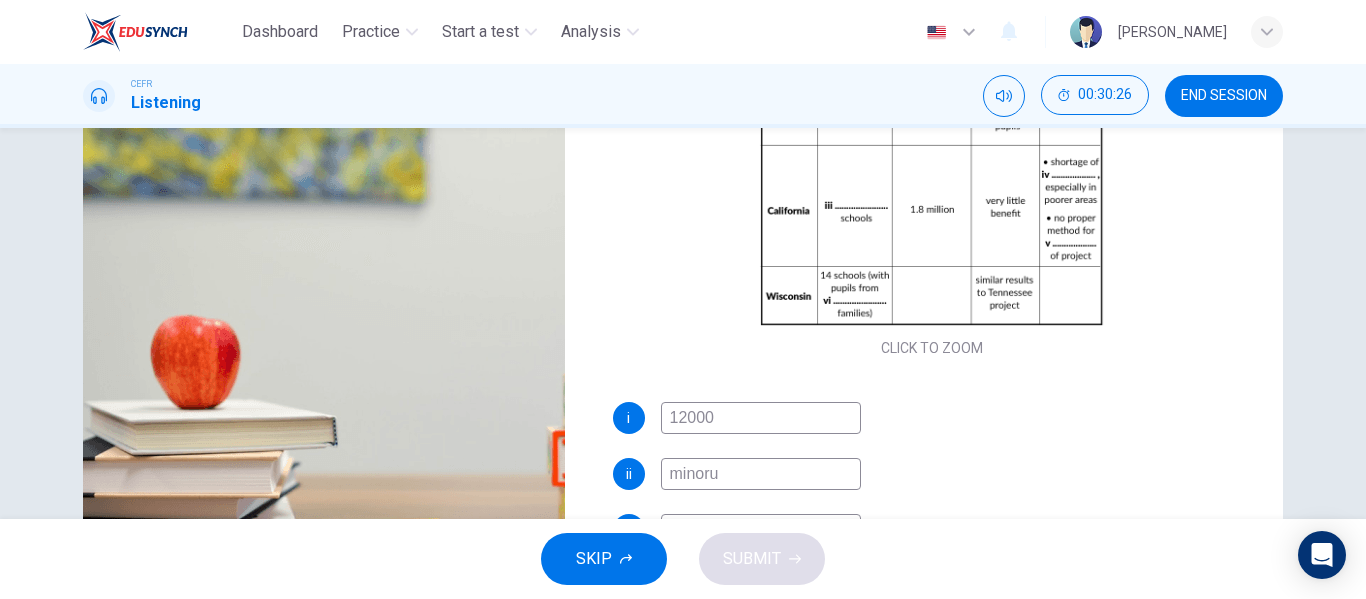 type on "65" 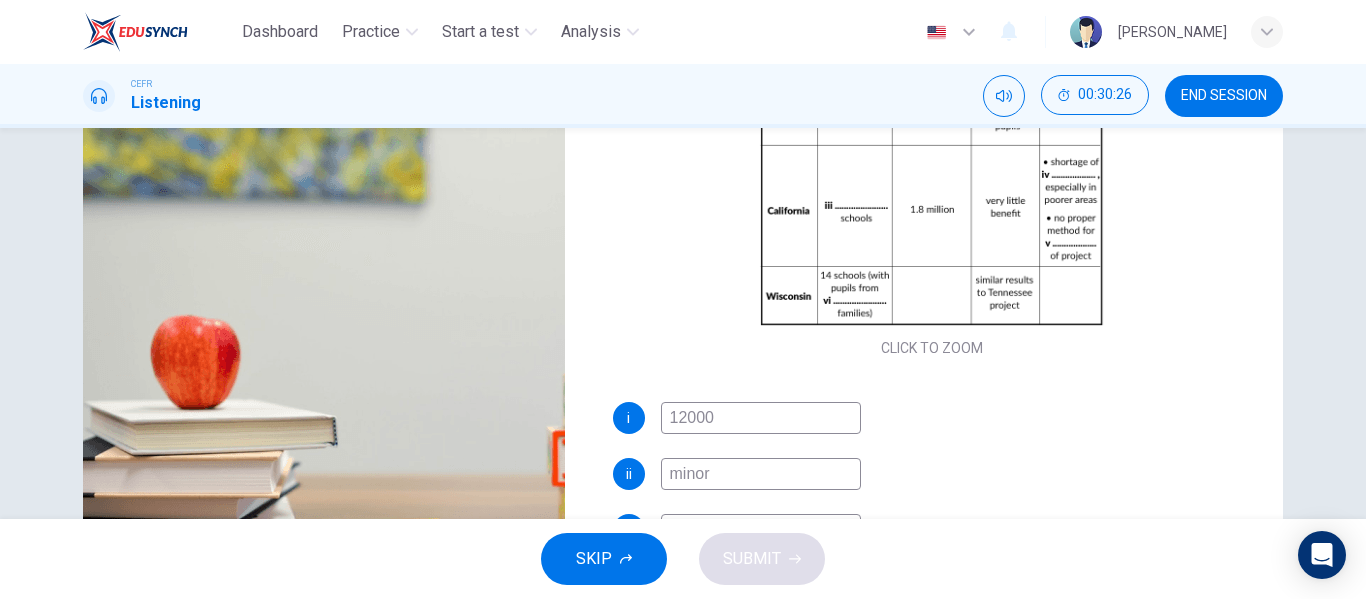 type on "minori" 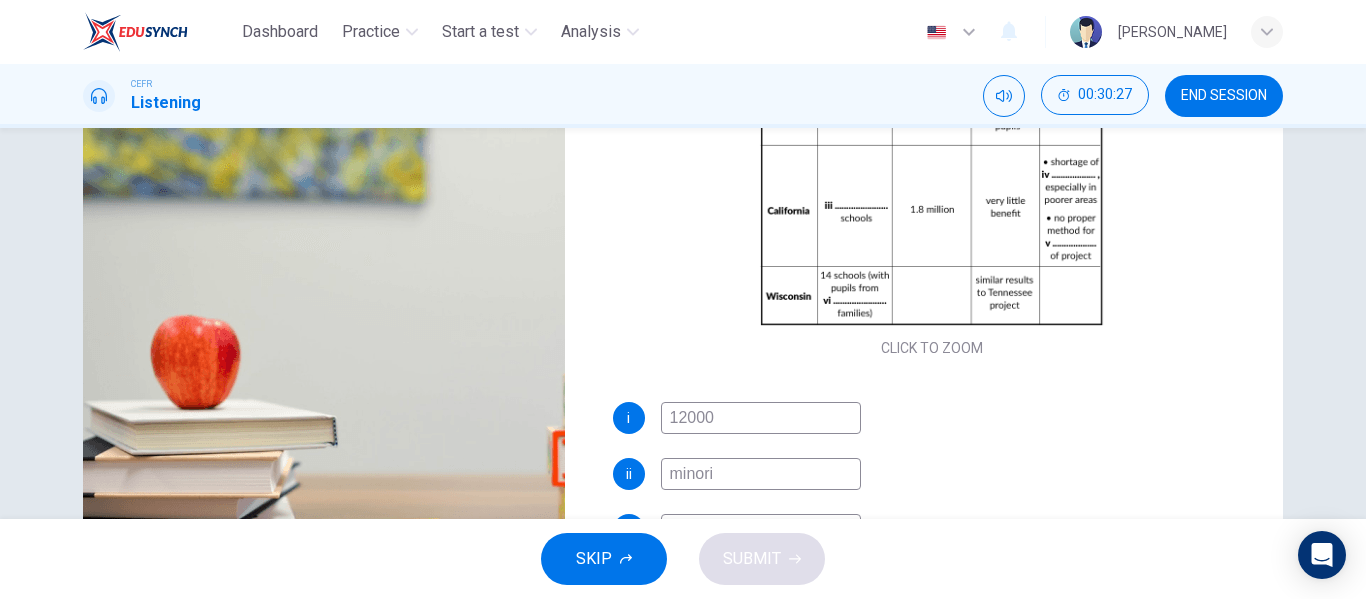type on "65" 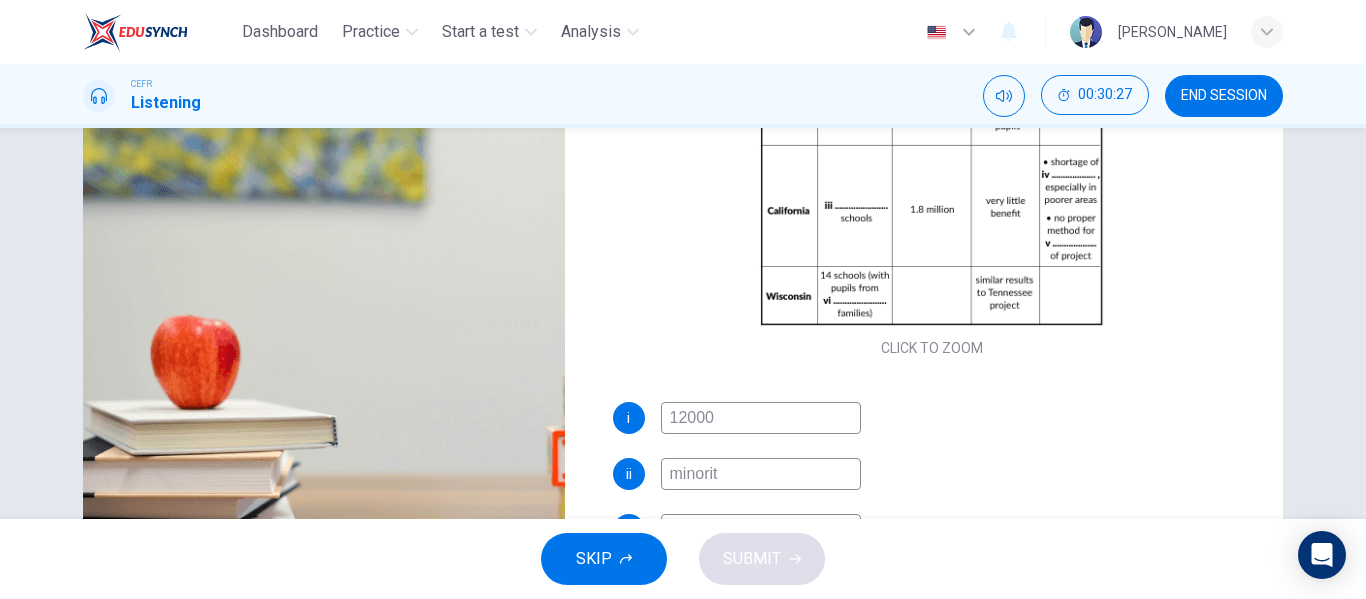 type on "minority" 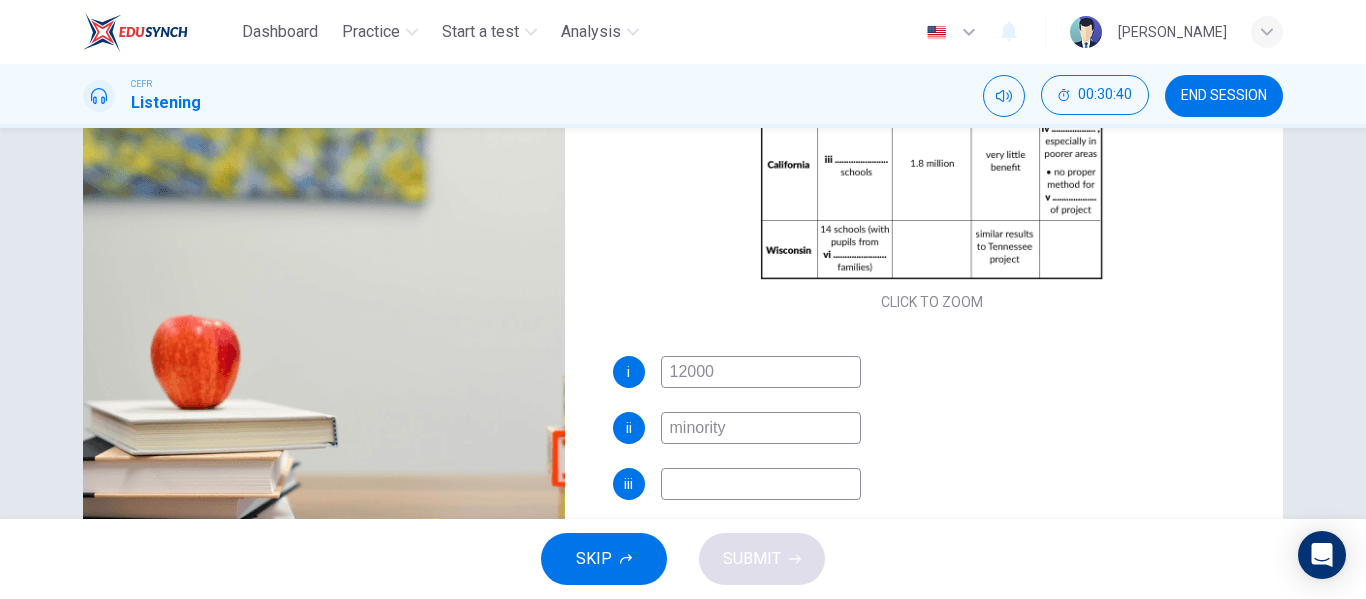 scroll, scrollTop: 194, scrollLeft: 0, axis: vertical 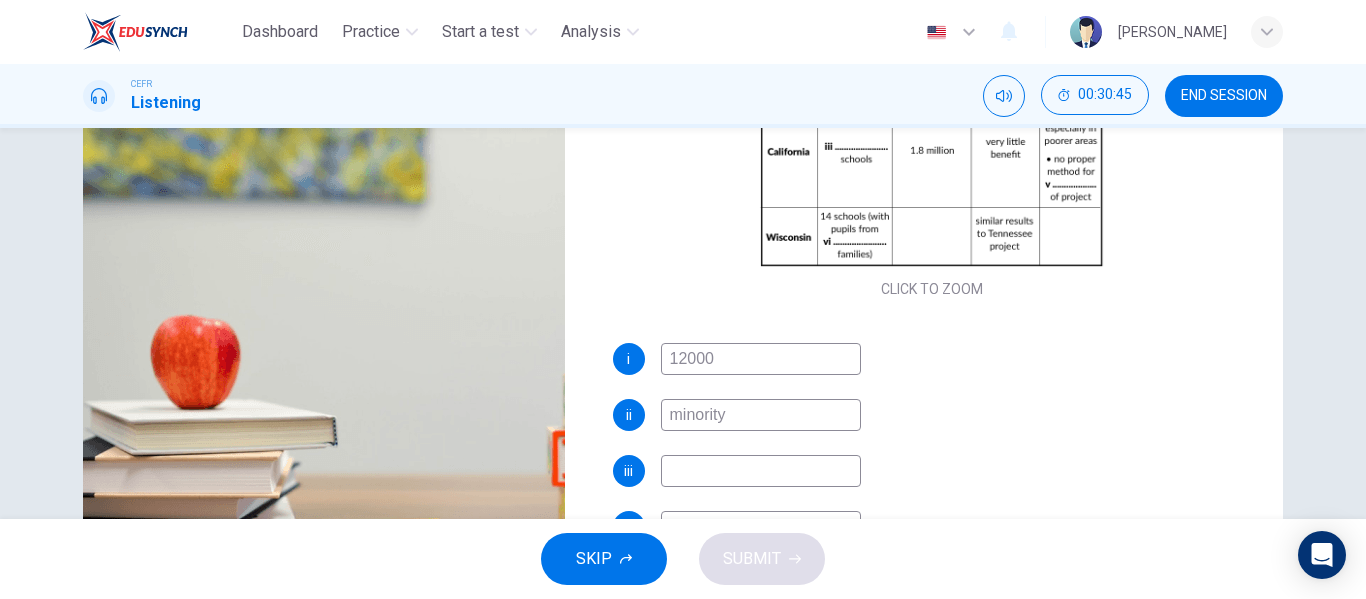 type on "71" 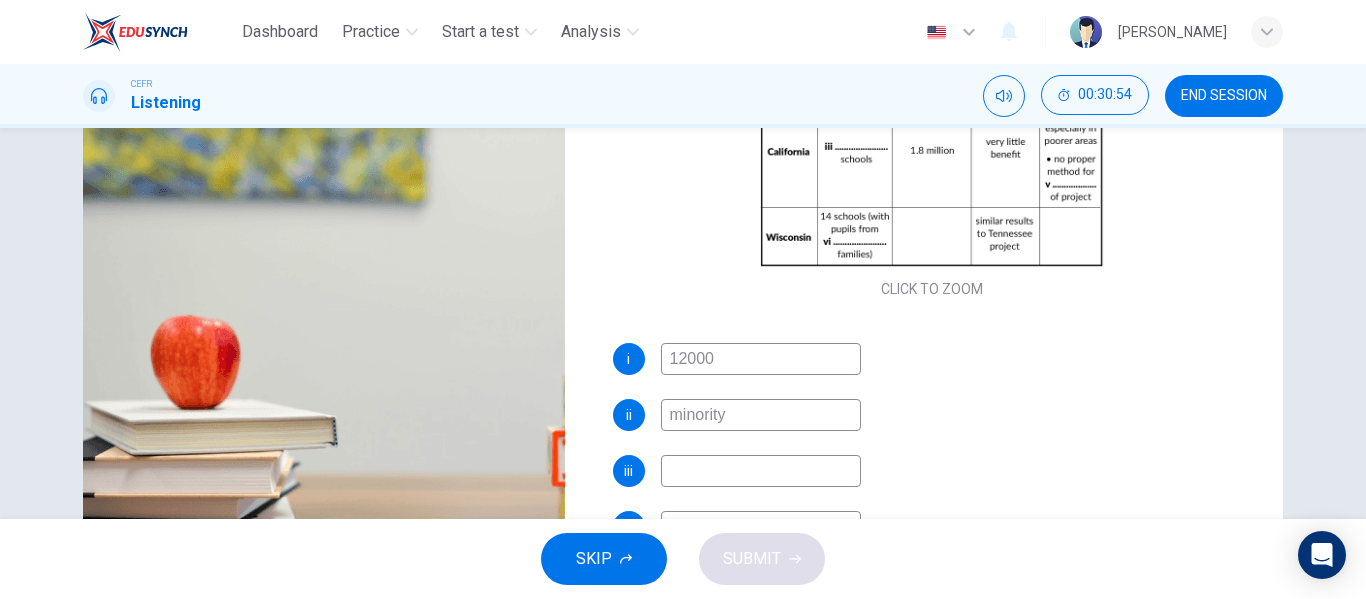 type on "74" 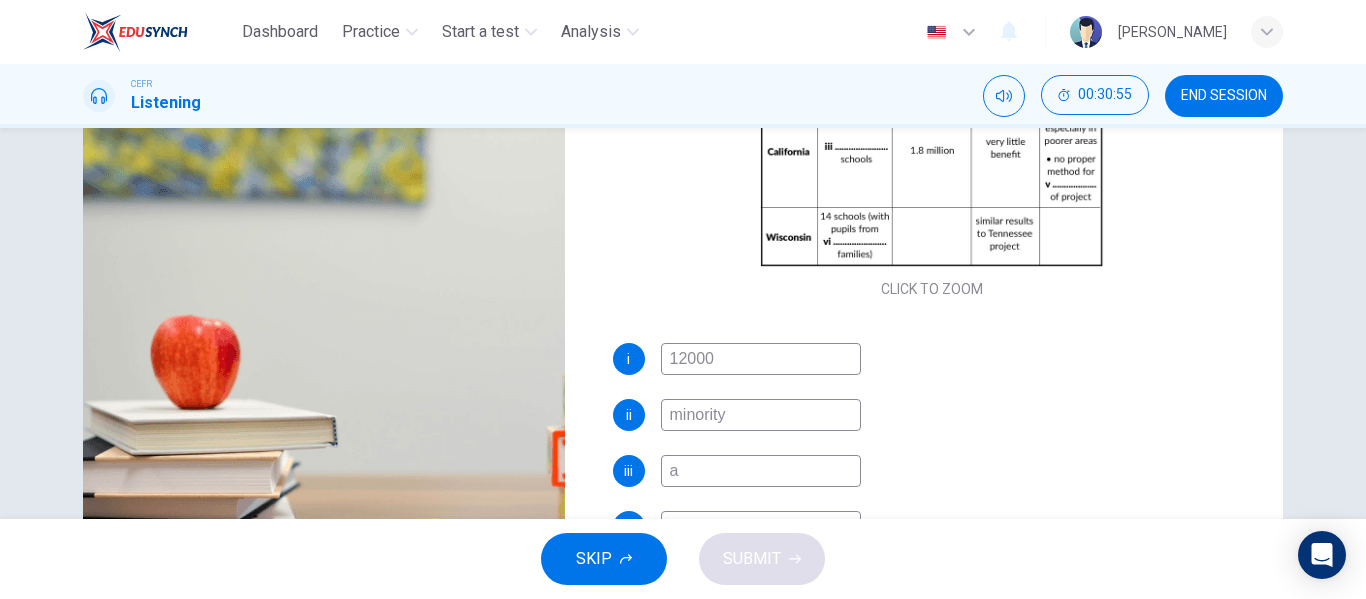type on "74" 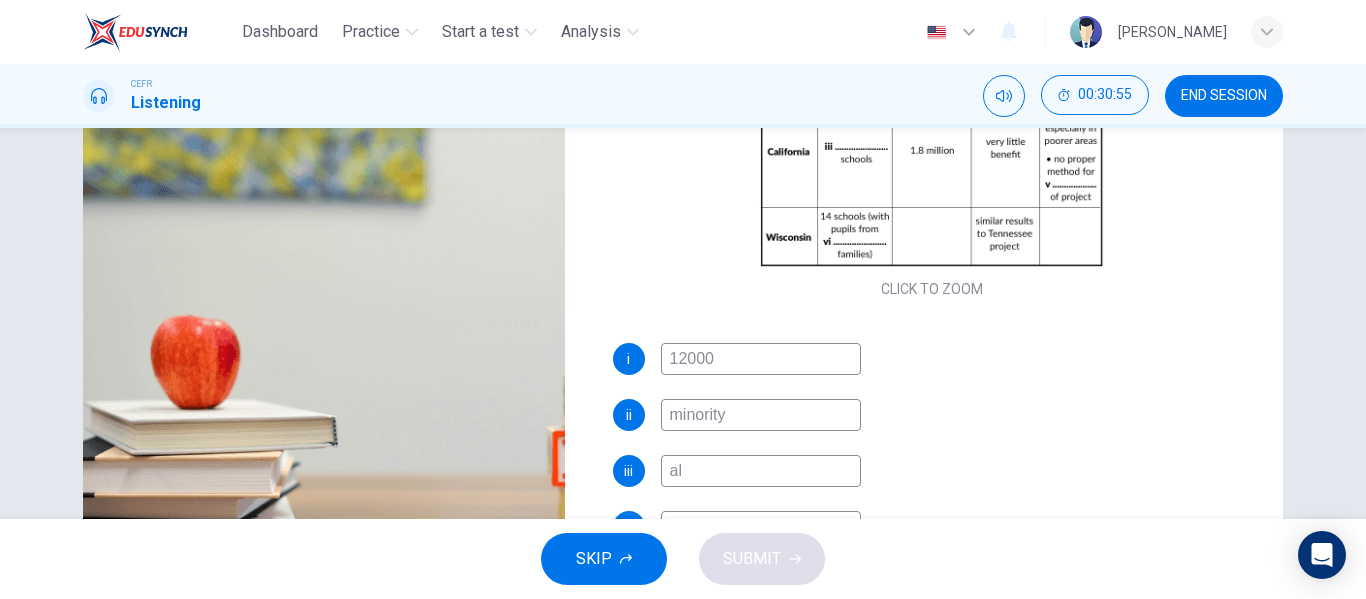 type on "all" 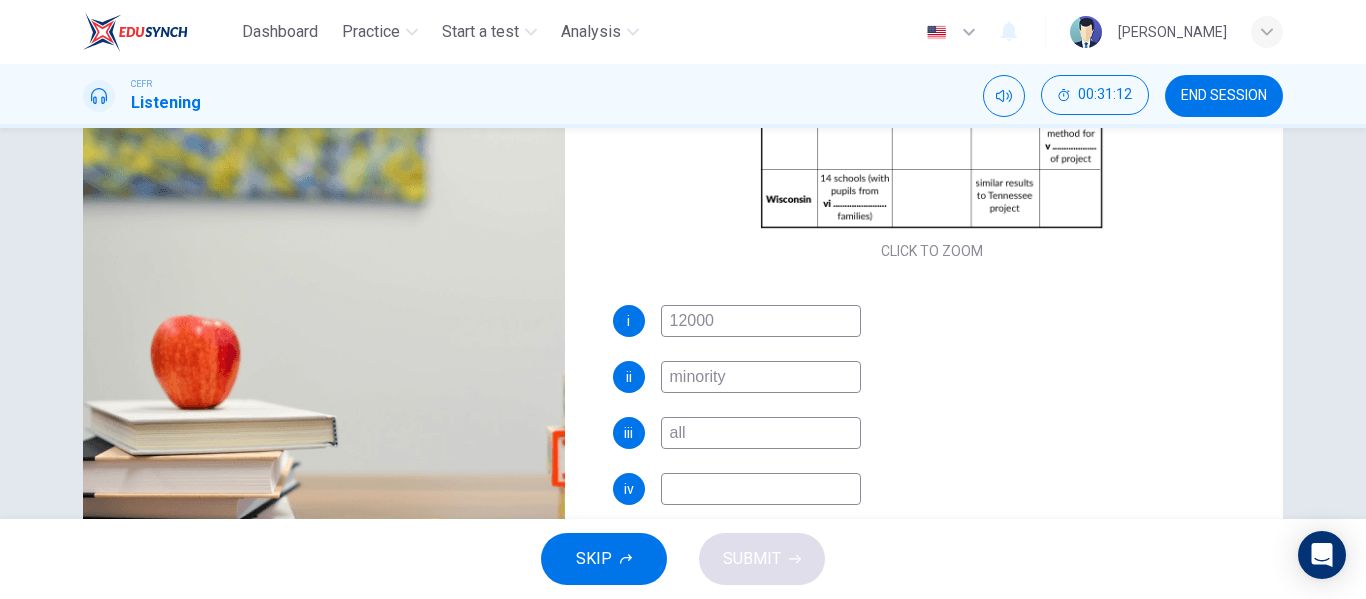 scroll, scrollTop: 233, scrollLeft: 0, axis: vertical 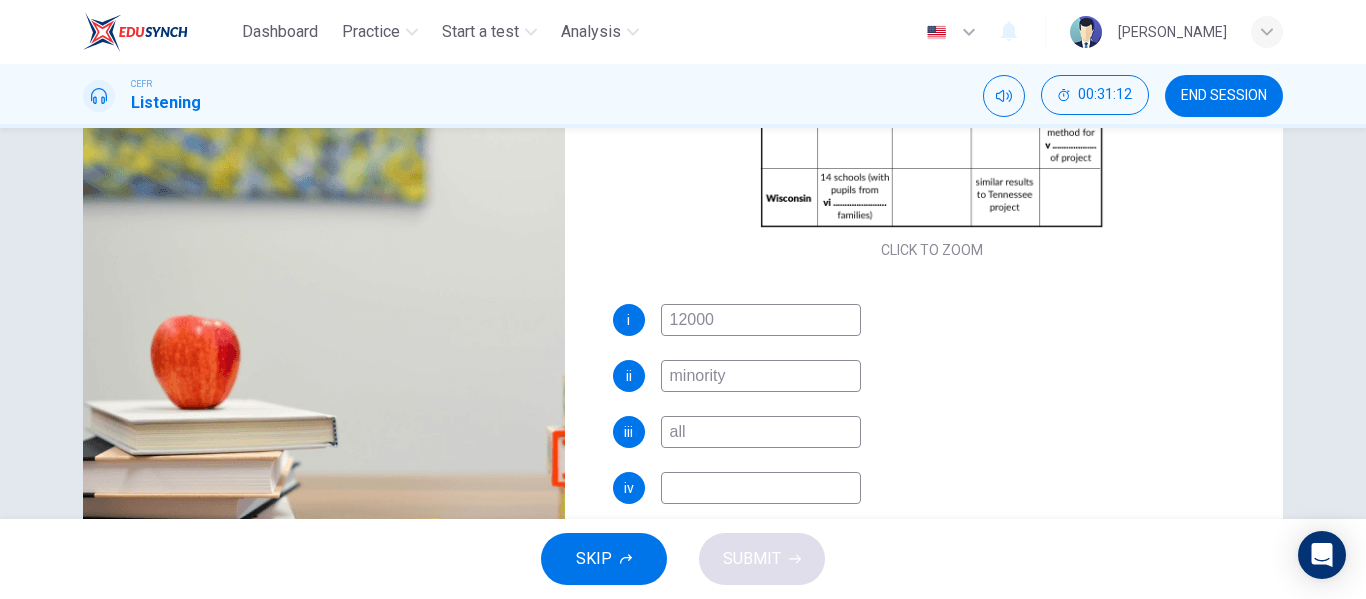 type on "80" 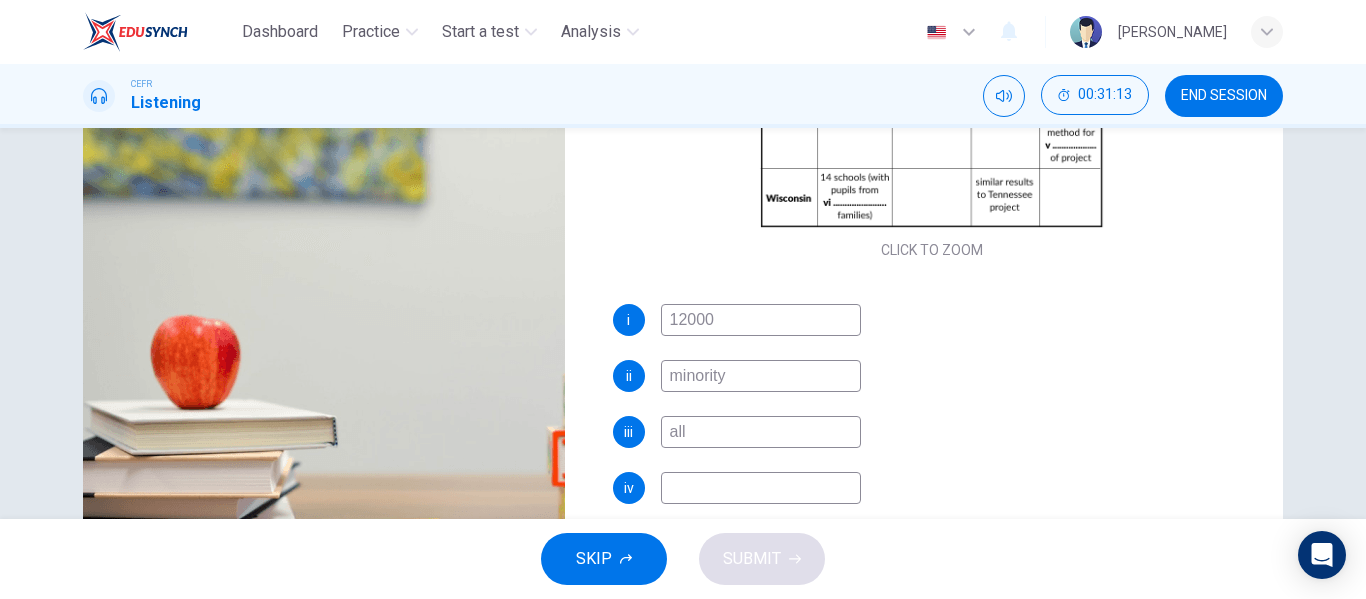 type on "all" 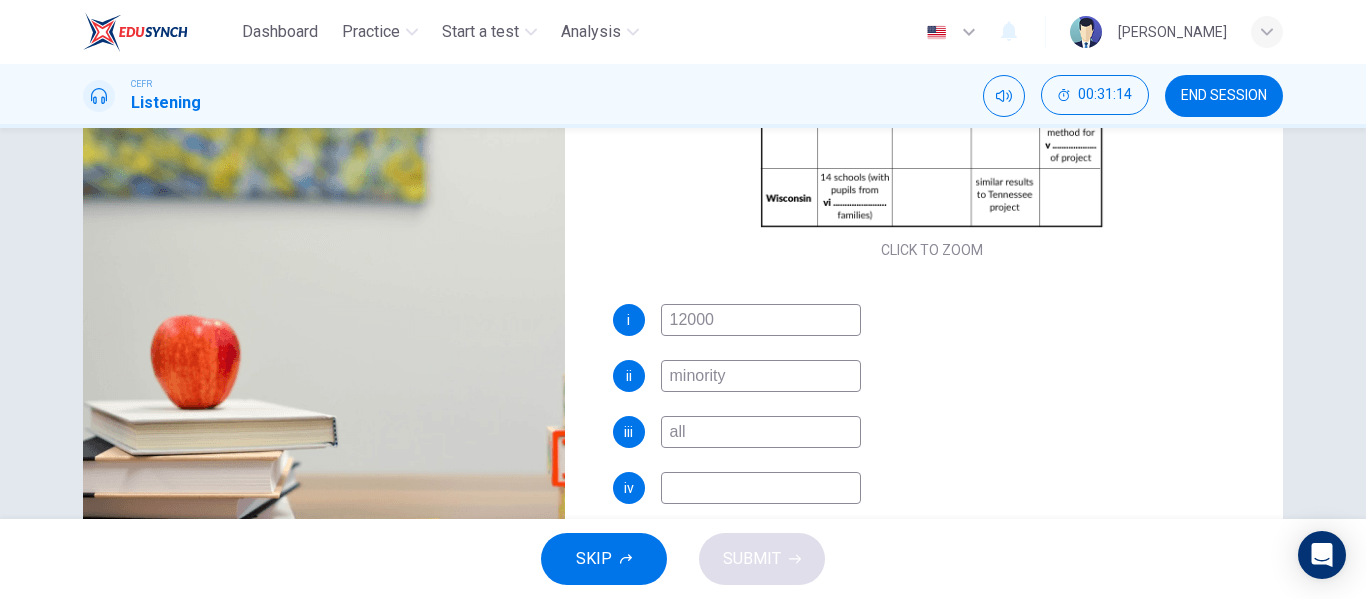 type on "80" 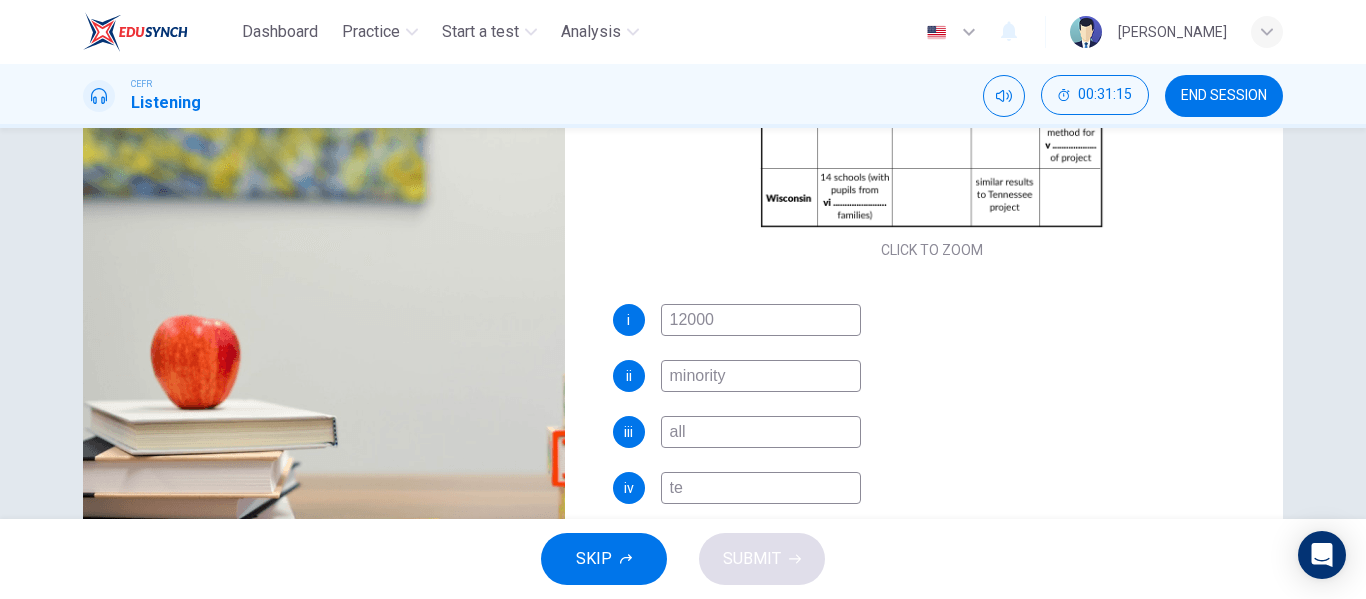 type on "tea" 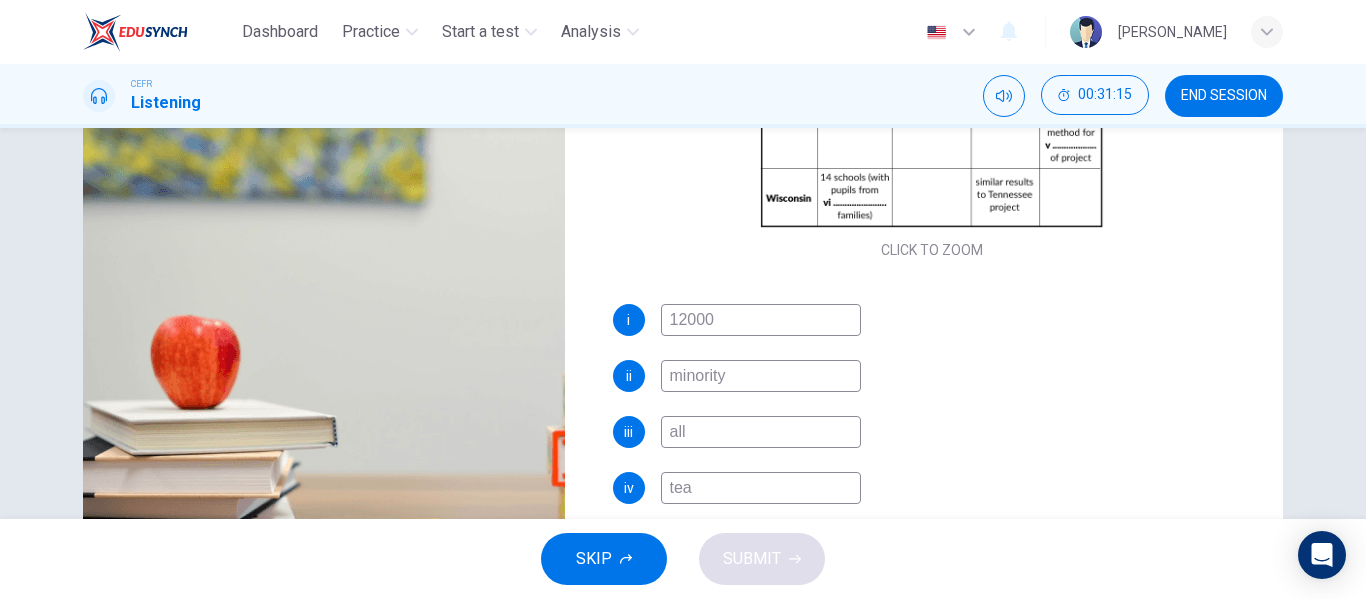 type 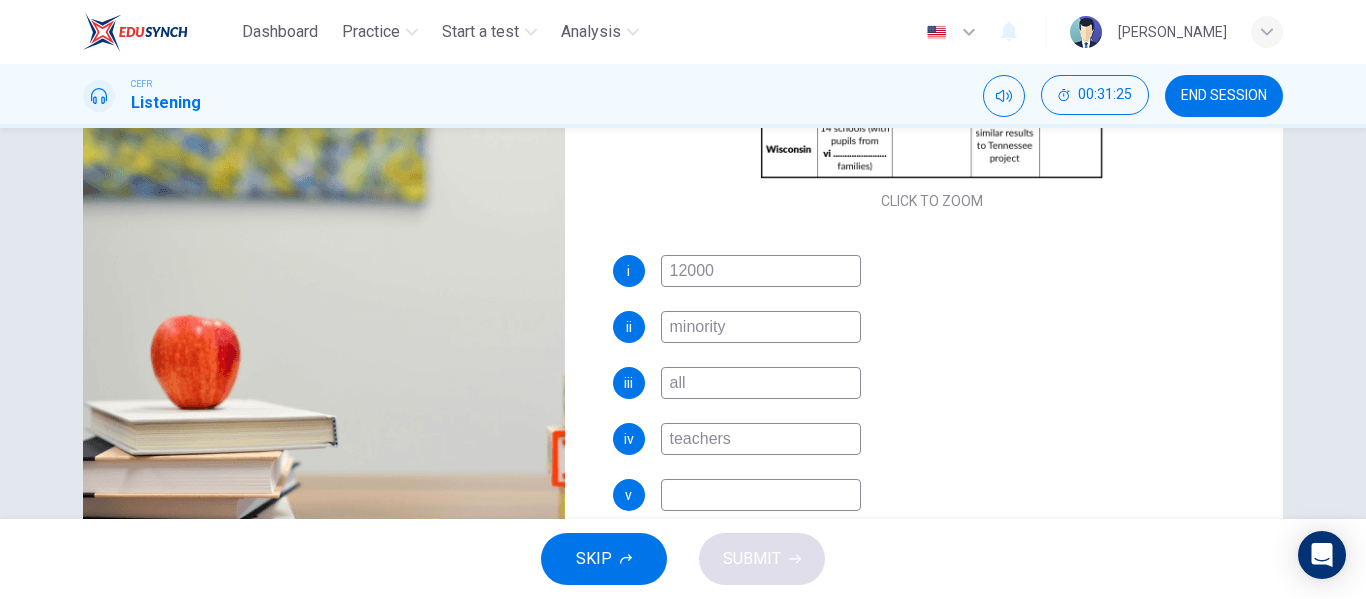 scroll, scrollTop: 286, scrollLeft: 0, axis: vertical 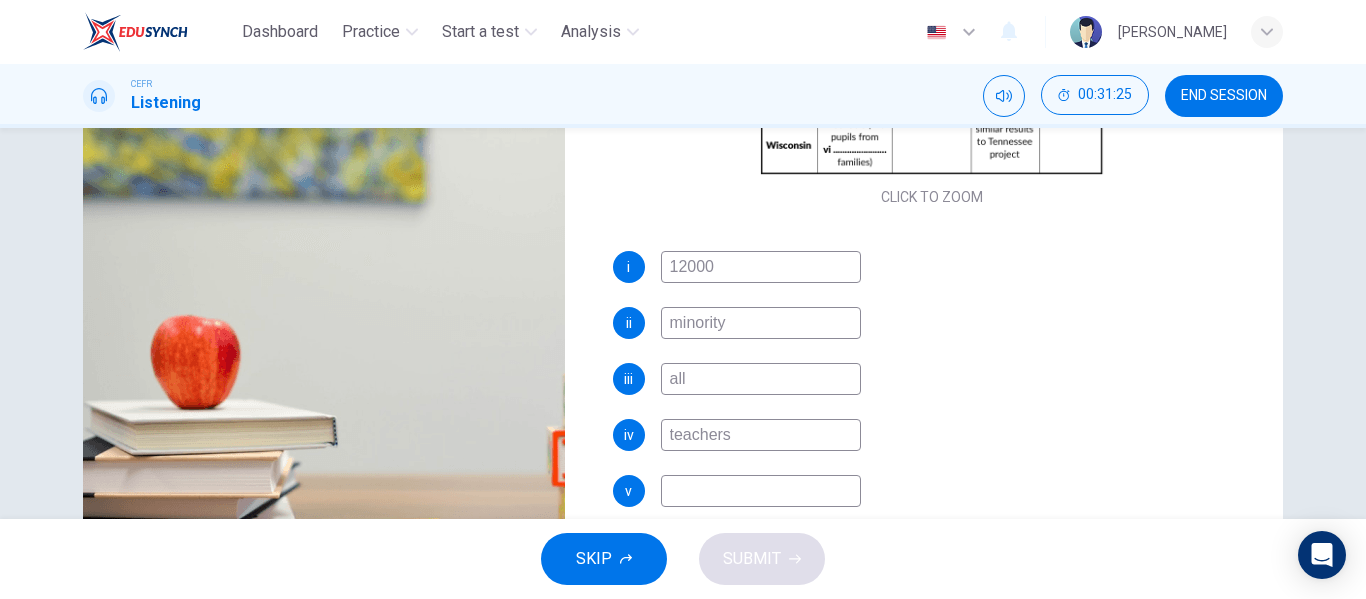 click at bounding box center [761, 491] 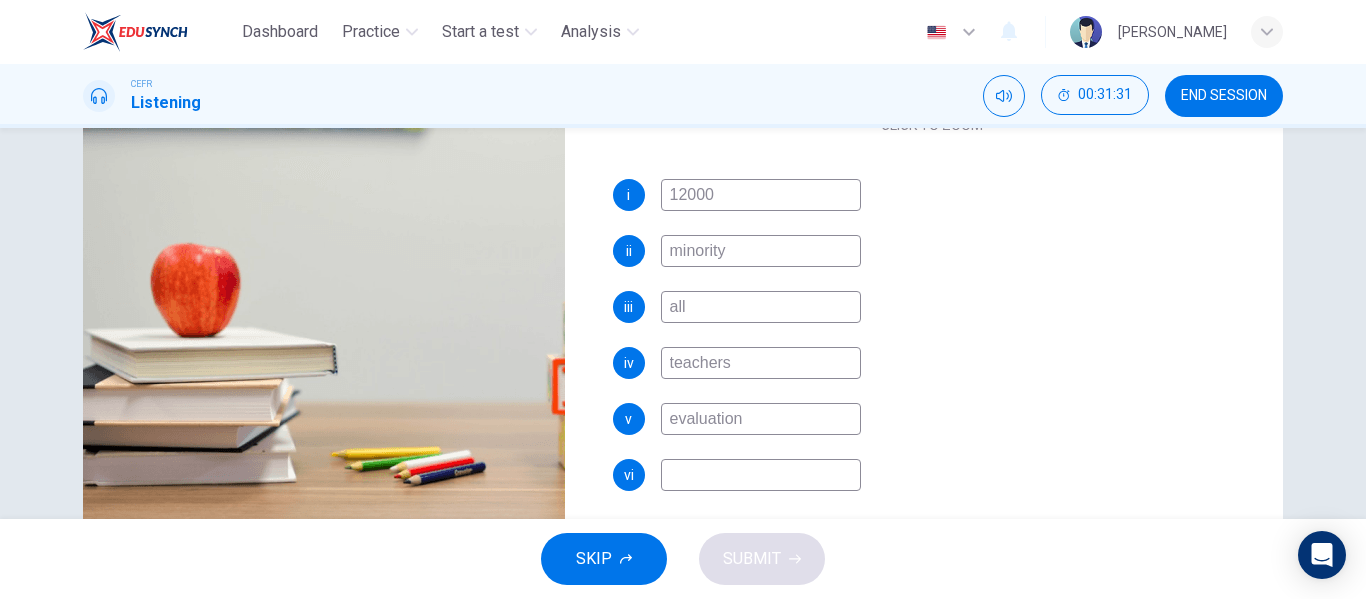 scroll, scrollTop: 308, scrollLeft: 0, axis: vertical 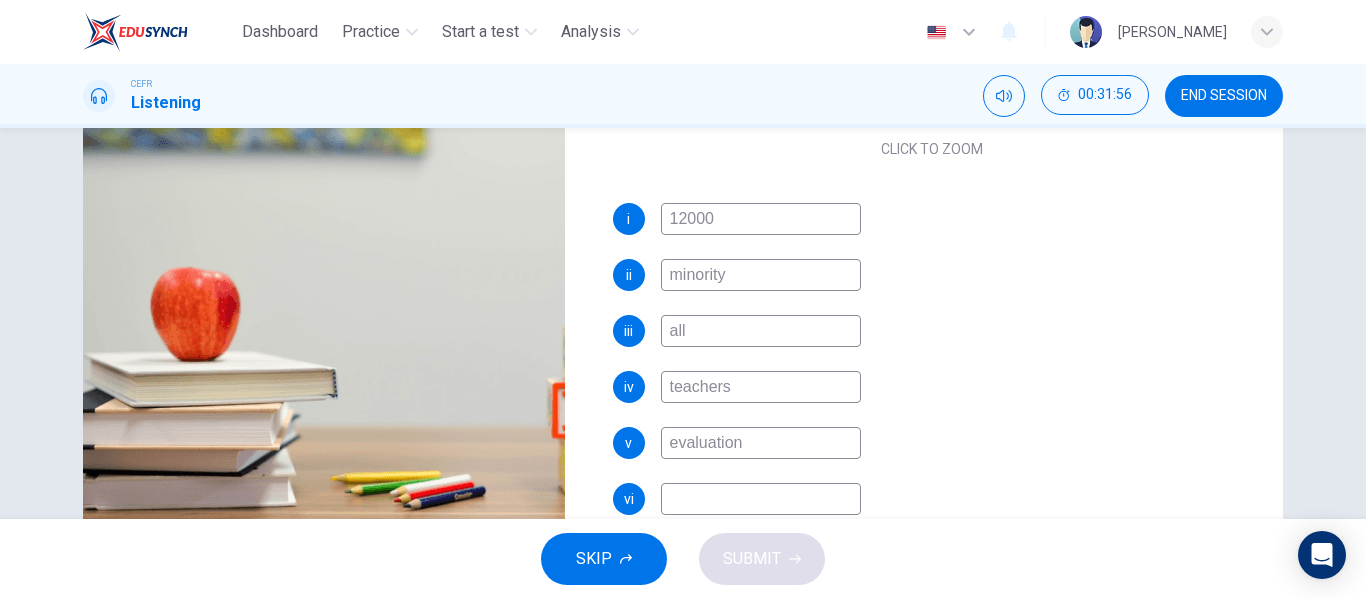 click at bounding box center [761, 499] 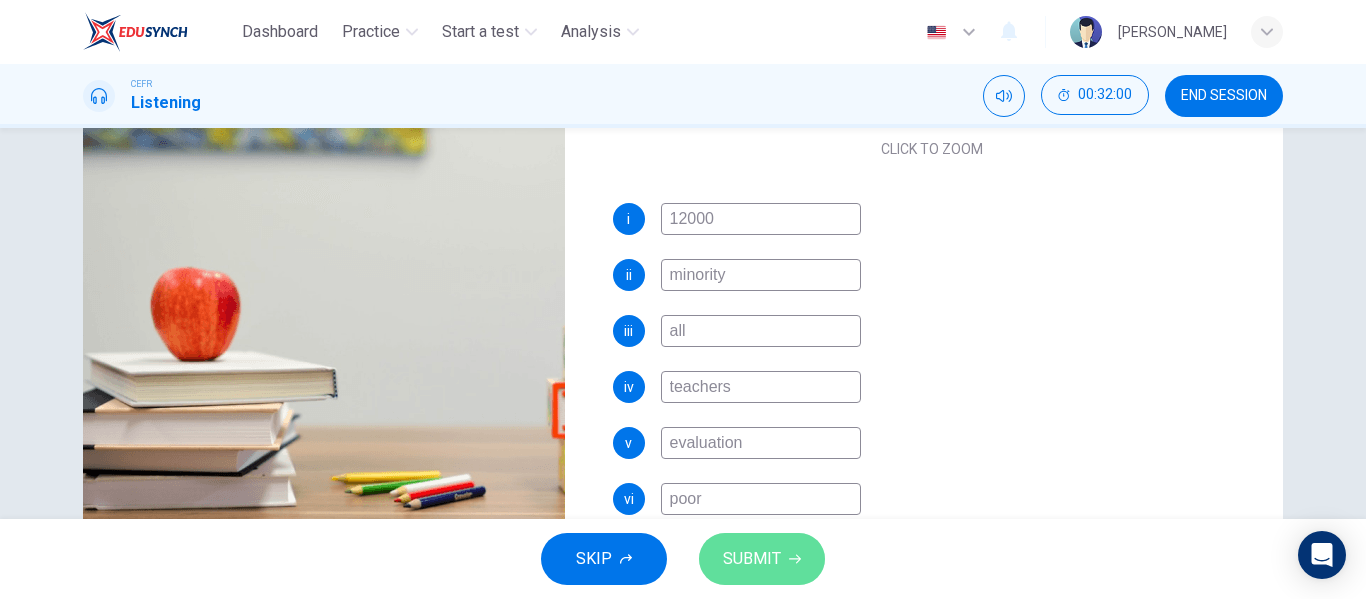 click on "SUBMIT" at bounding box center [752, 559] 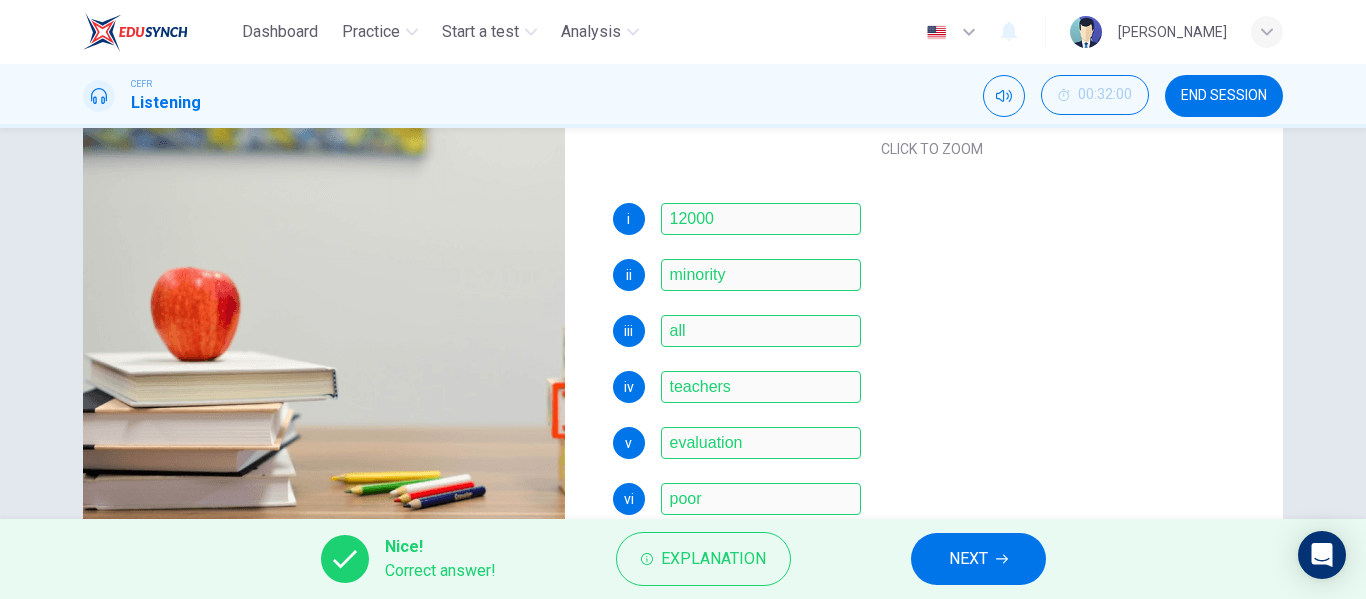 click on "NEXT" at bounding box center (968, 559) 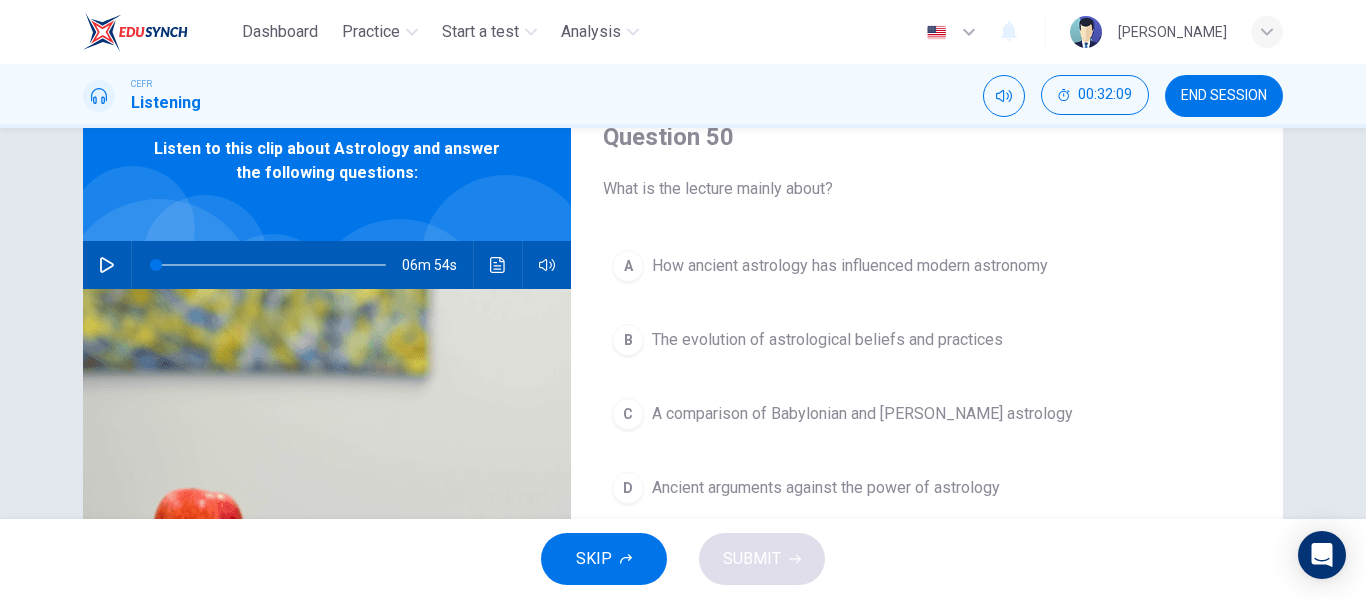 scroll, scrollTop: 76, scrollLeft: 0, axis: vertical 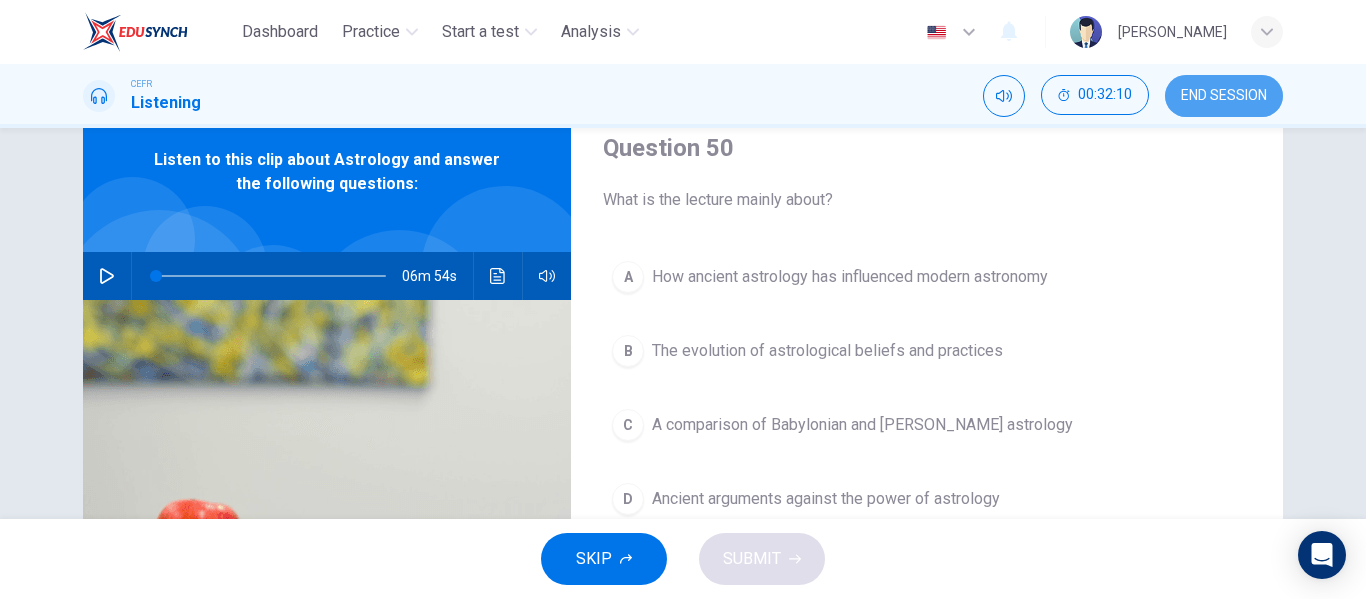 click on "END SESSION" at bounding box center (1224, 96) 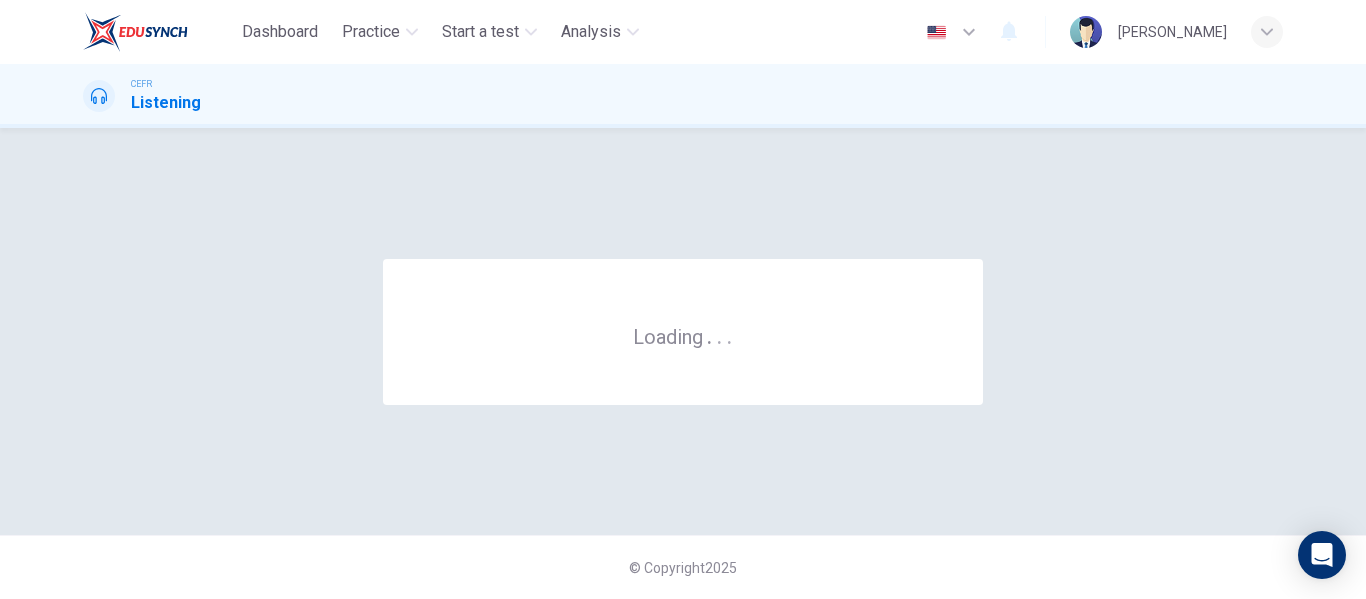 scroll, scrollTop: 0, scrollLeft: 0, axis: both 